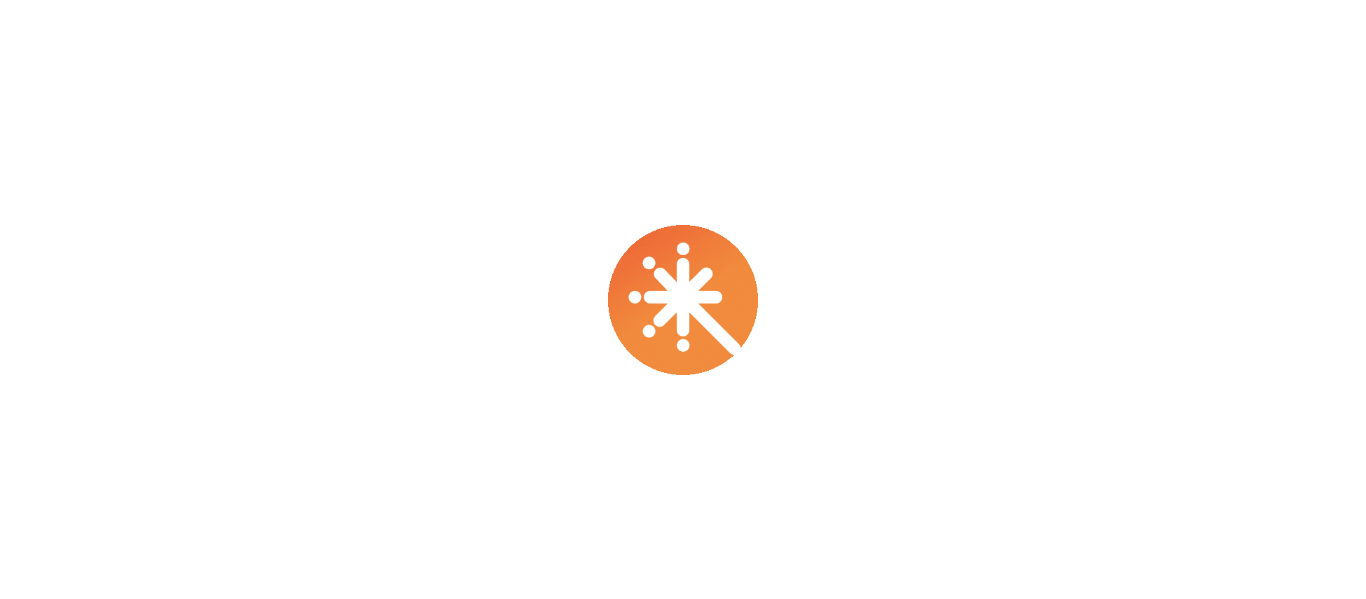 scroll, scrollTop: 0, scrollLeft: 0, axis: both 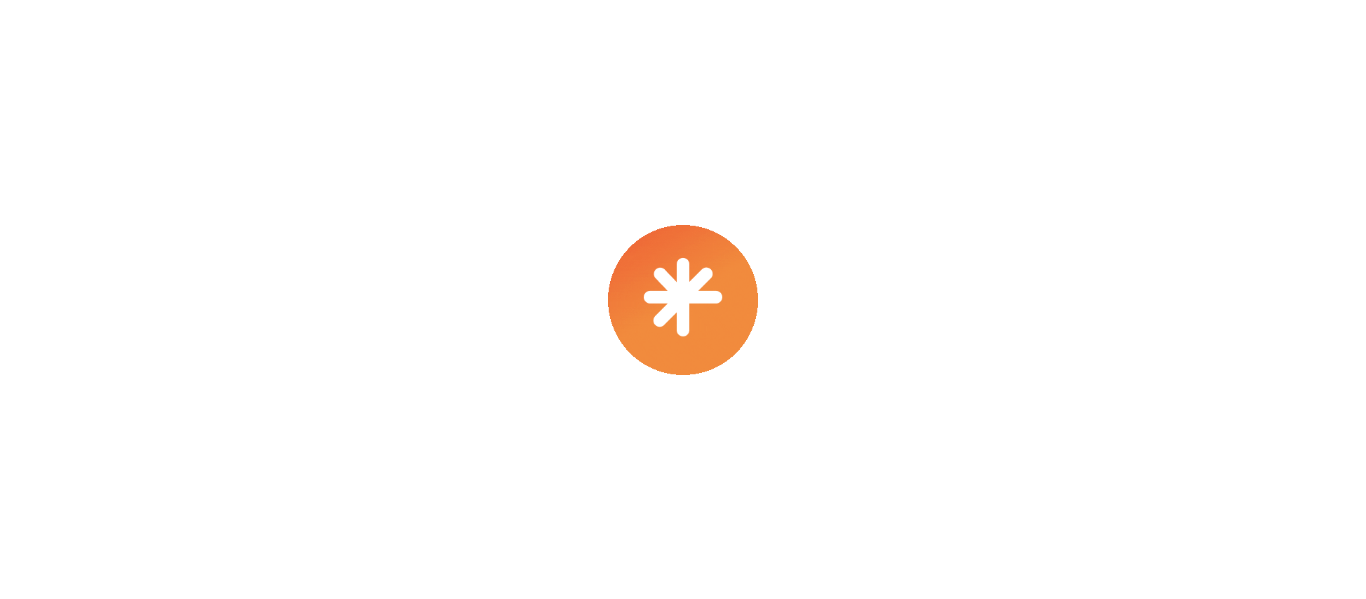 select on "****" 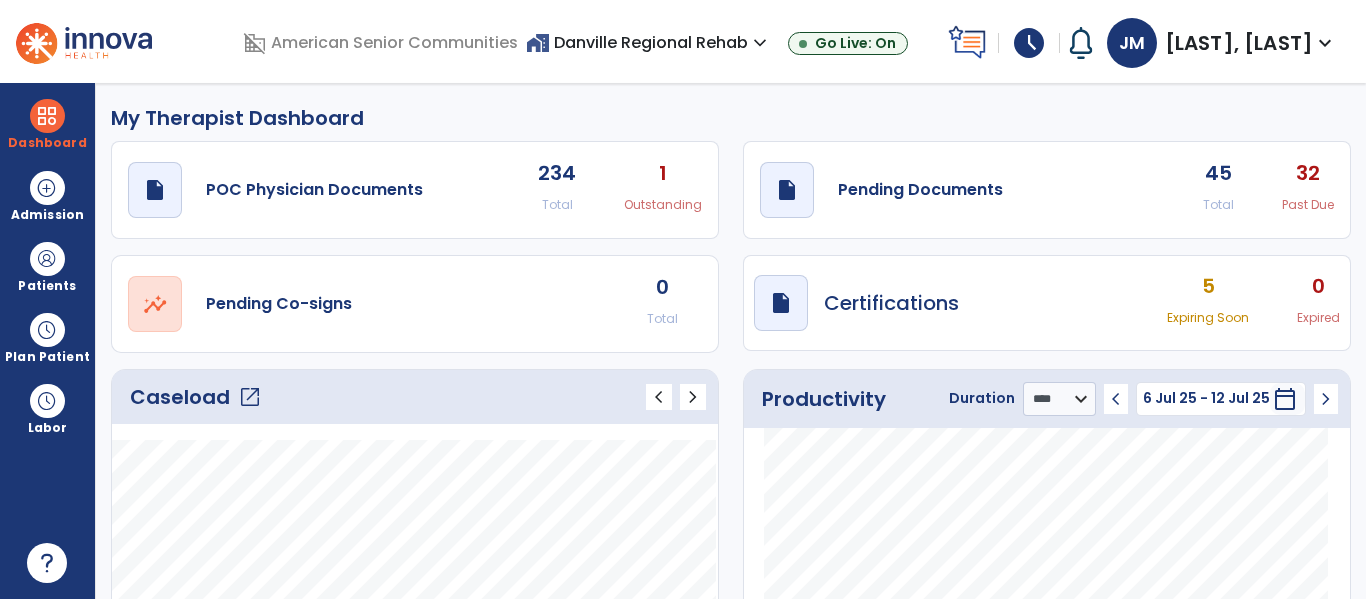 click on "open_in_new" 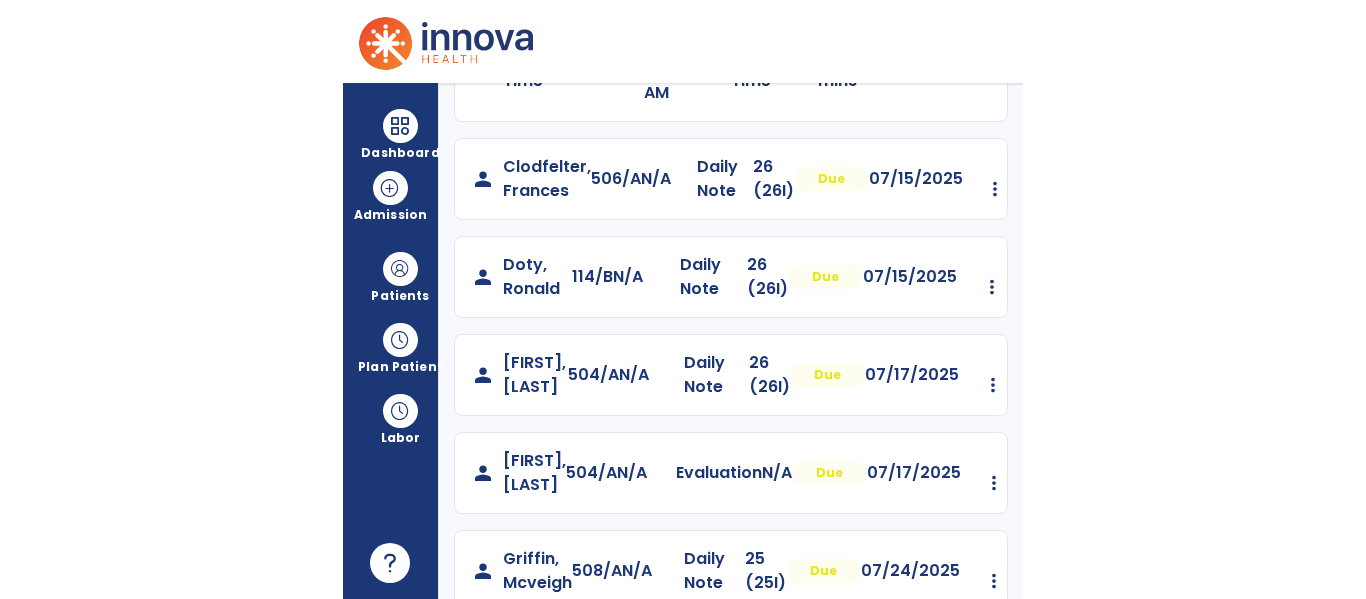 scroll, scrollTop: 456, scrollLeft: 0, axis: vertical 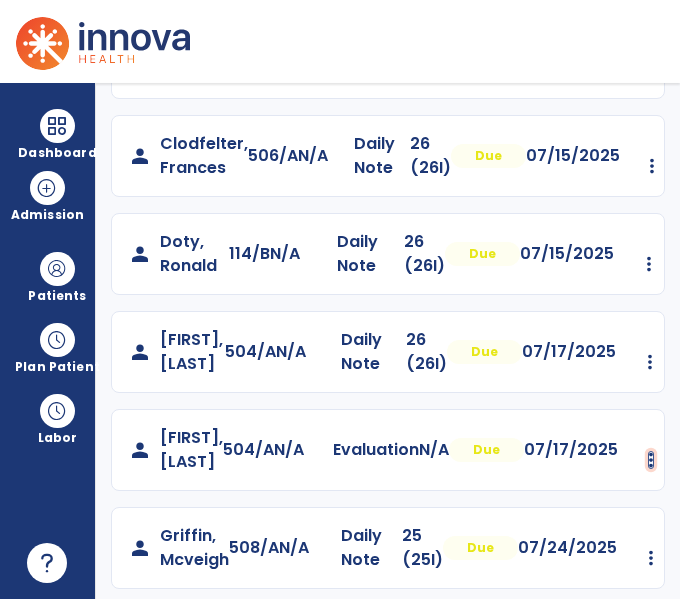 click at bounding box center [650, -54] 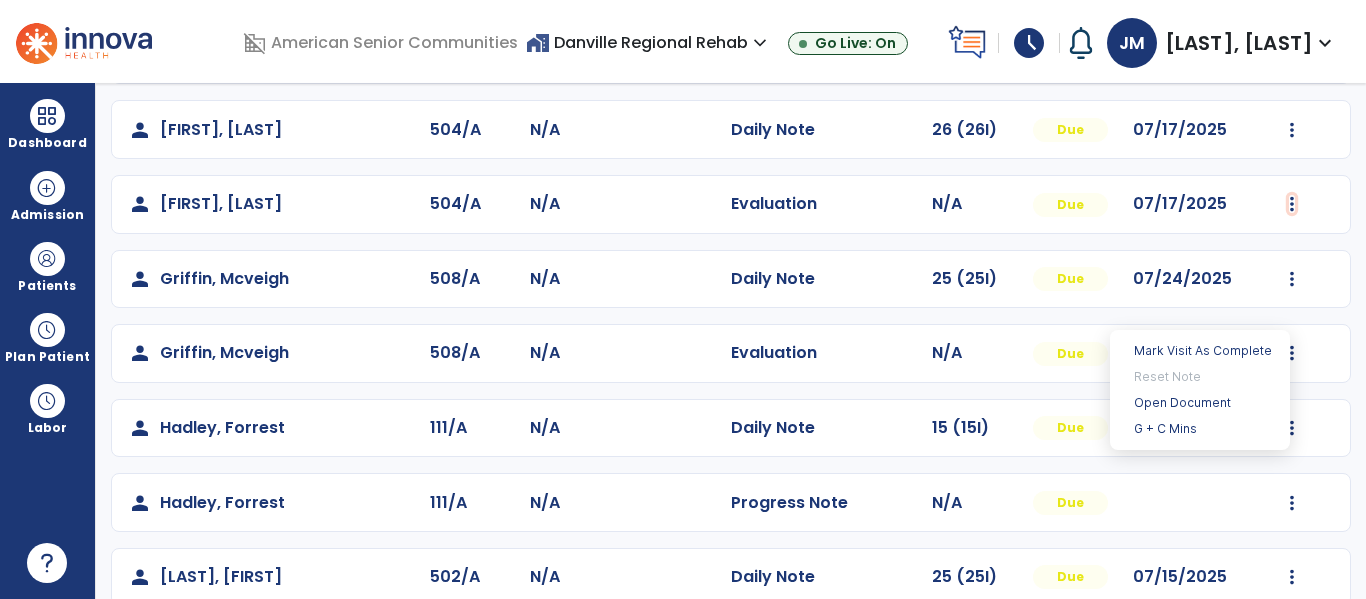 scroll, scrollTop: 341, scrollLeft: 0, axis: vertical 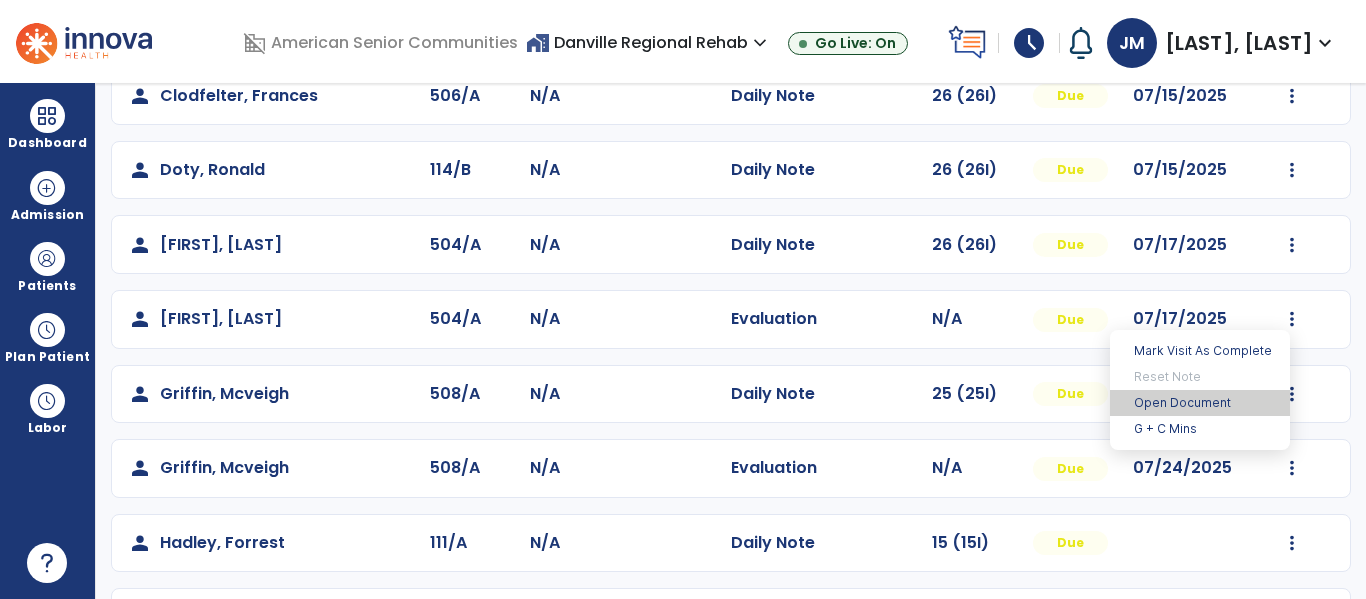 click on "Open Document" at bounding box center [1200, 403] 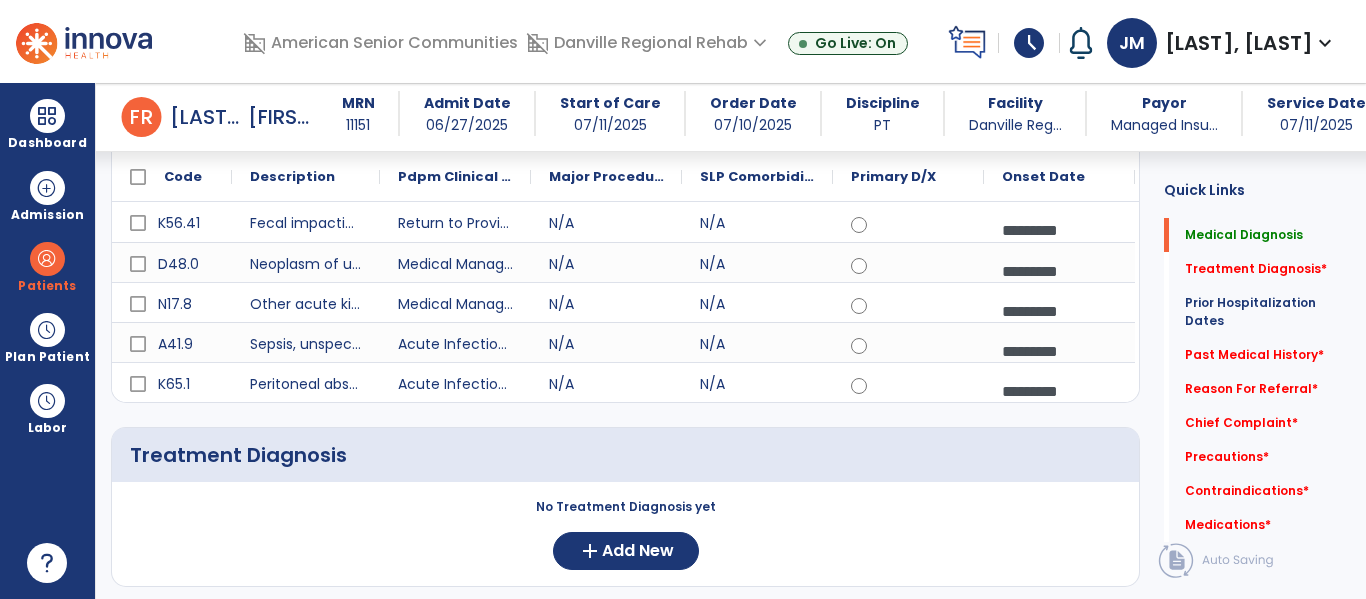 scroll, scrollTop: 235, scrollLeft: 0, axis: vertical 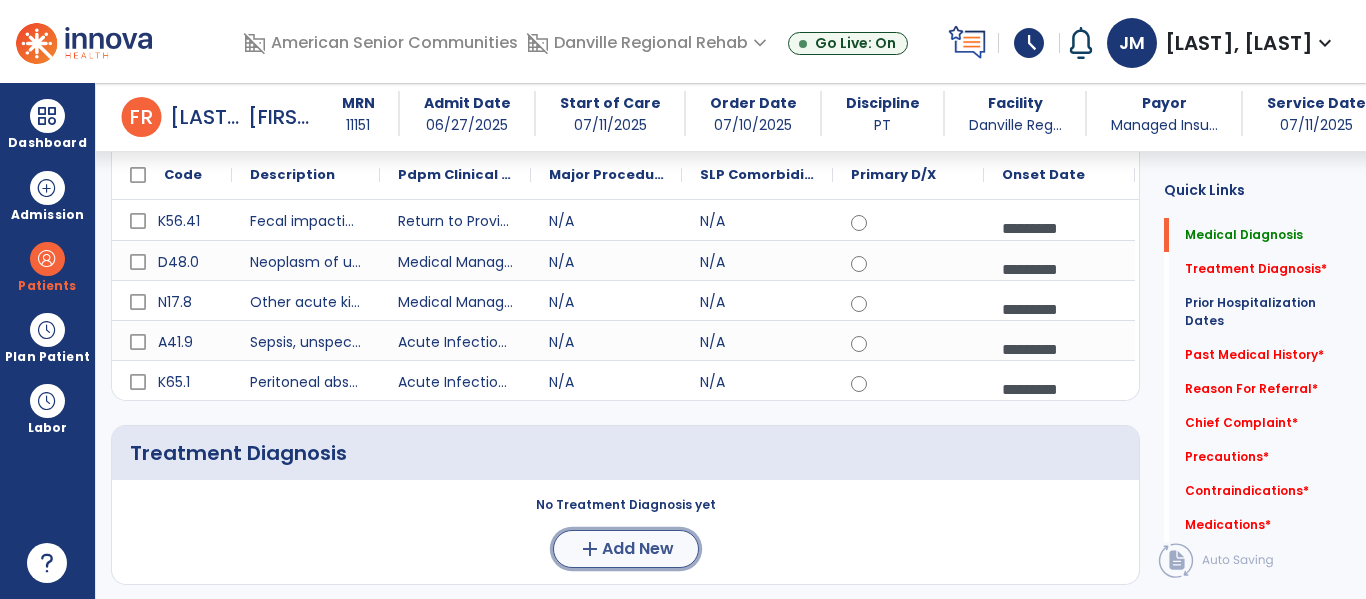 click on "Add New" 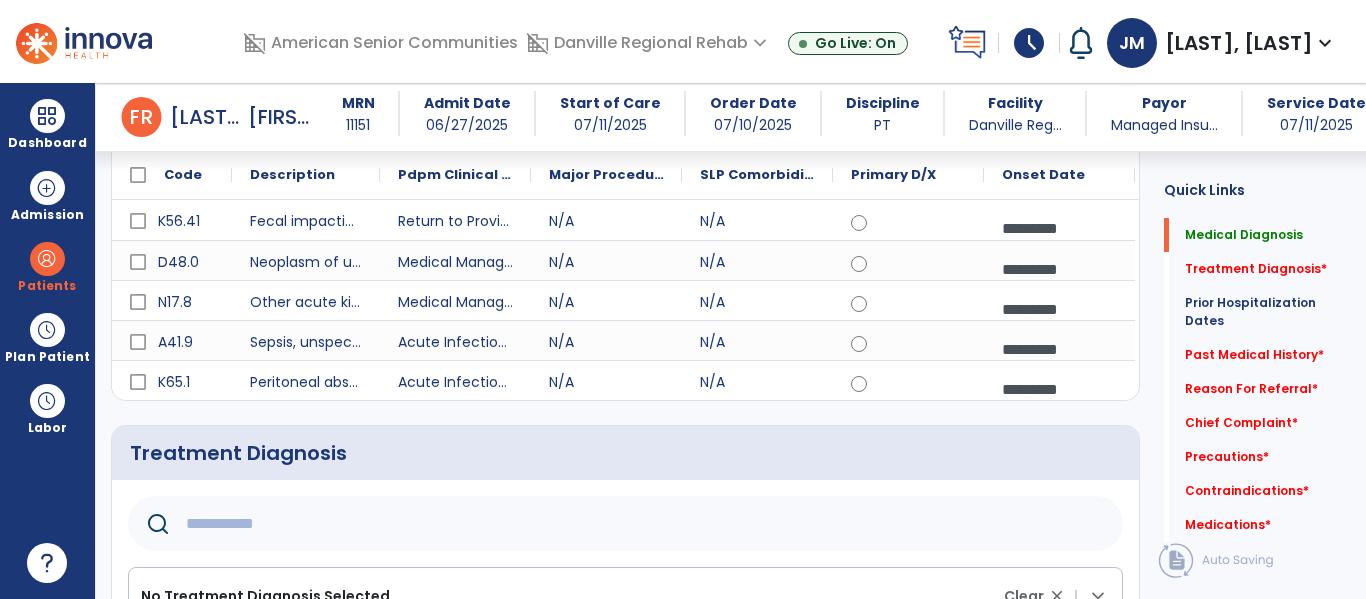 click 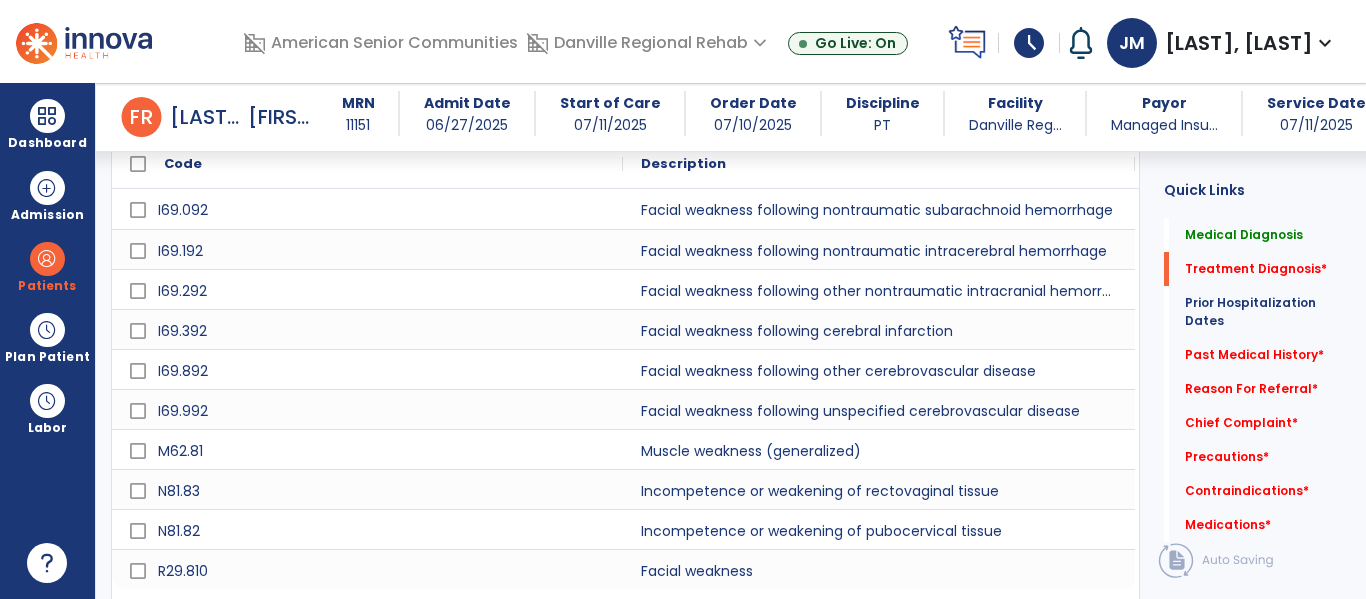 scroll, scrollTop: 773, scrollLeft: 0, axis: vertical 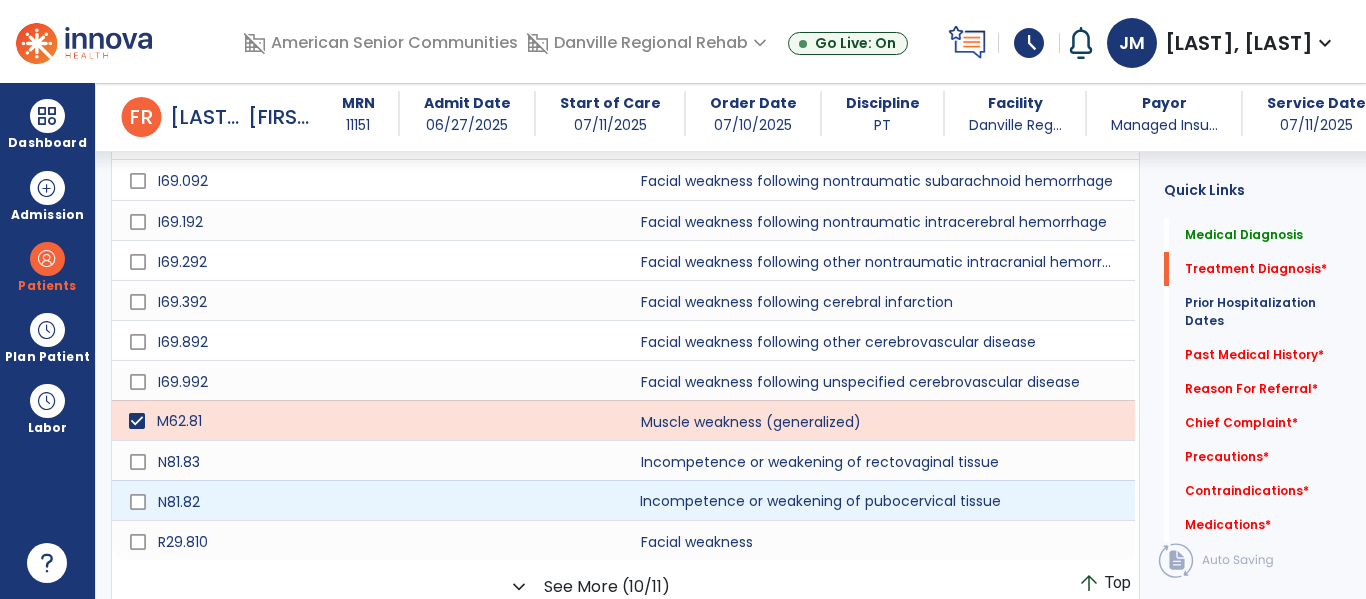 click on "Incompetence or weakening of pubocervical tissue" 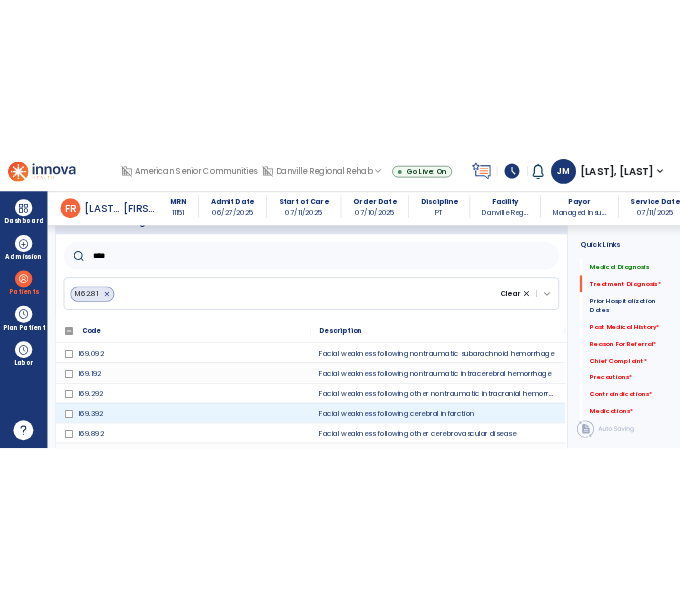 scroll, scrollTop: 541, scrollLeft: 0, axis: vertical 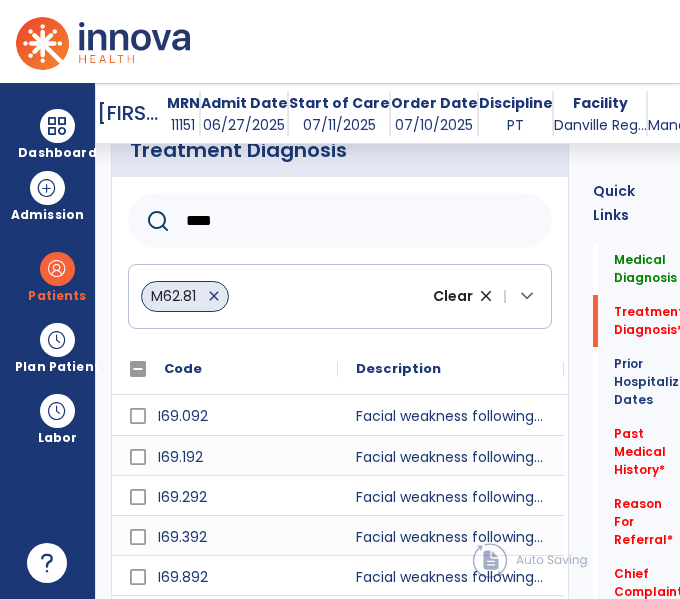 click on "****" 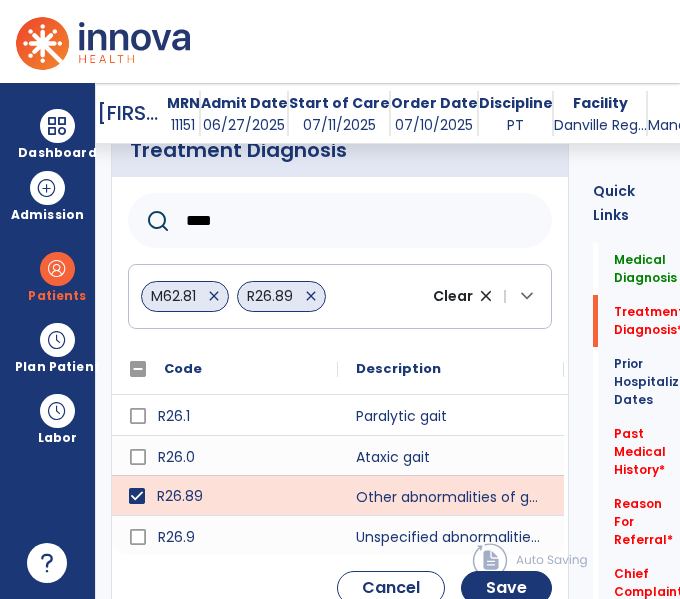 click on "****" 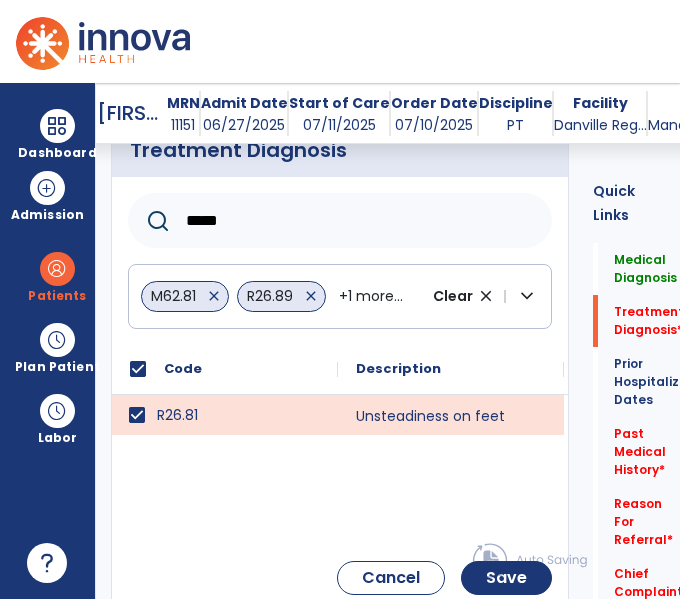 click on "*****" 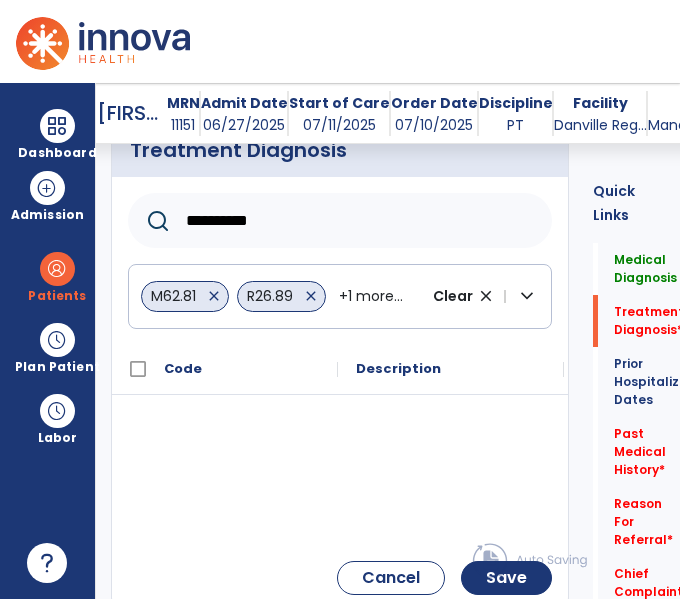 click on "**********" 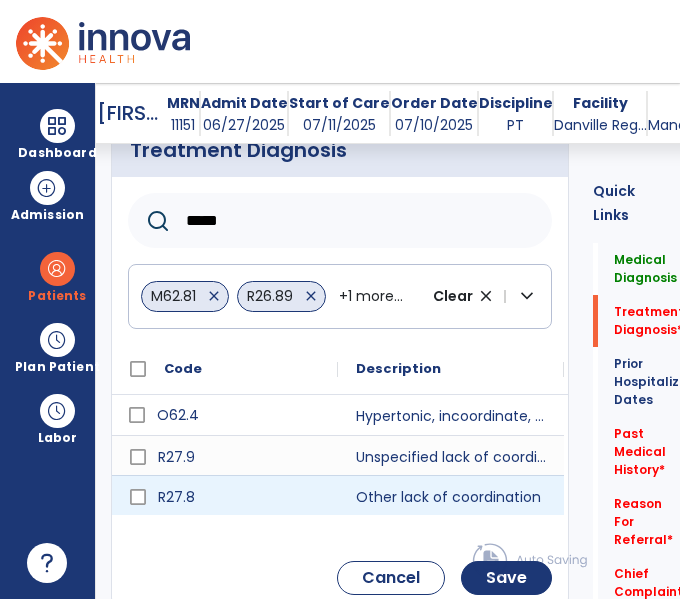 type on "*****" 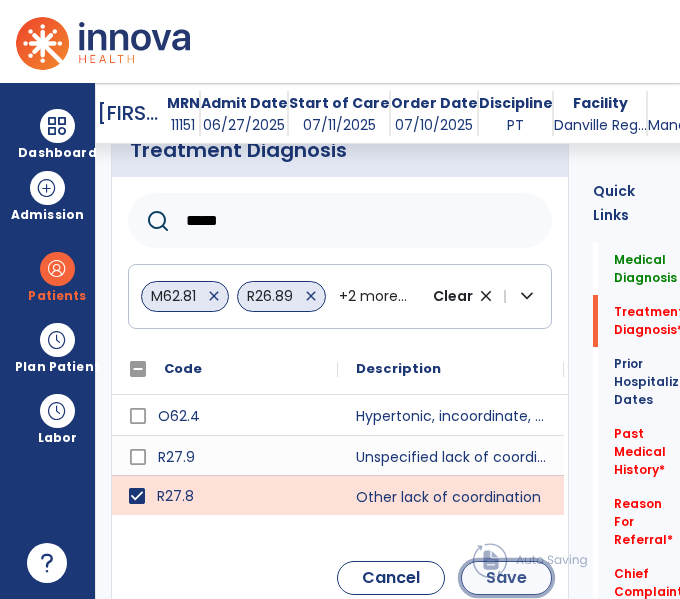 click on "Save" 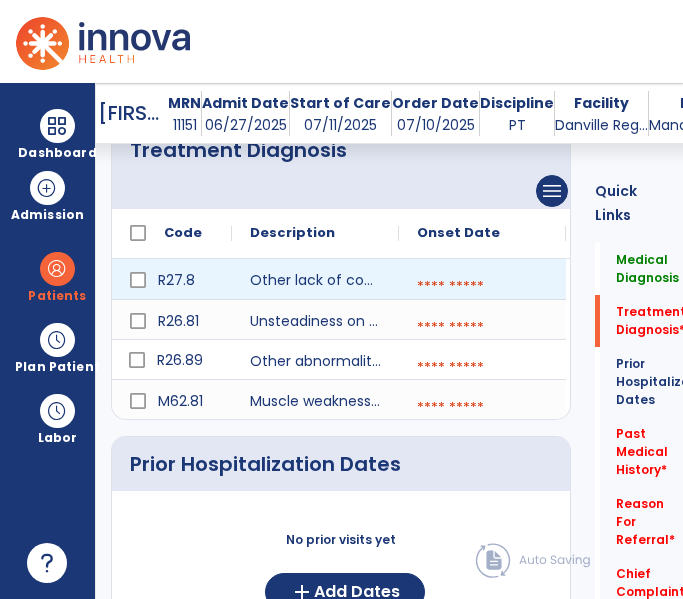 click at bounding box center (482, 287) 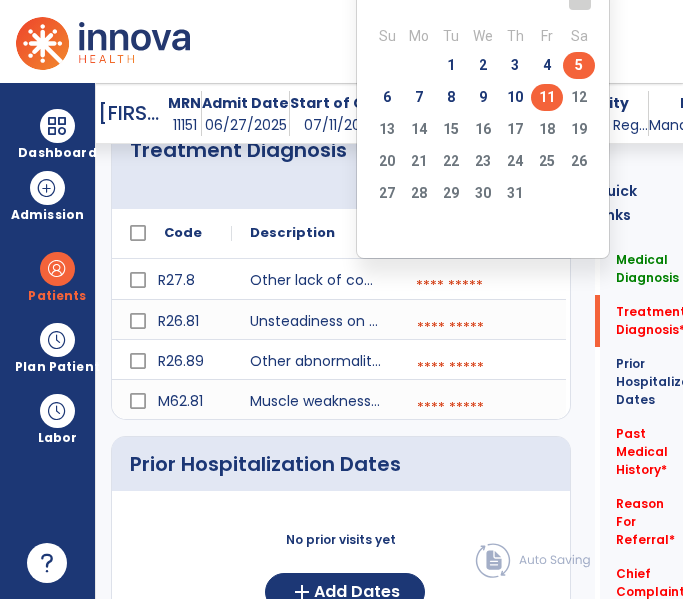 click on "5" 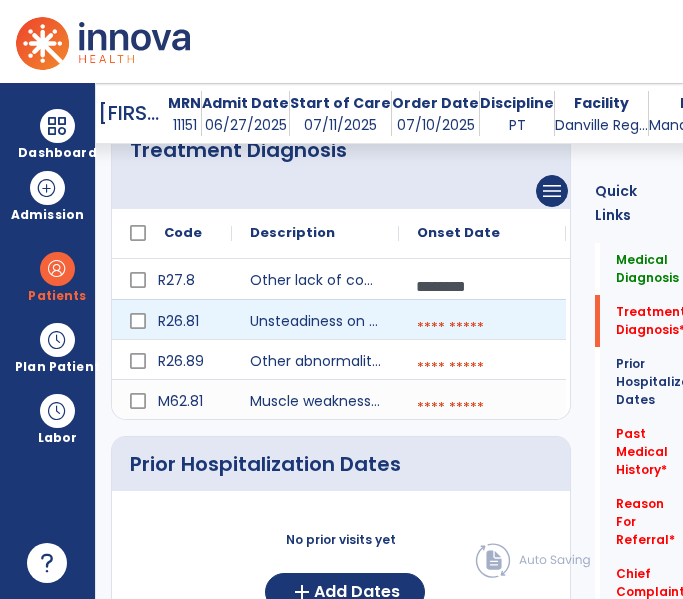 click at bounding box center (482, 328) 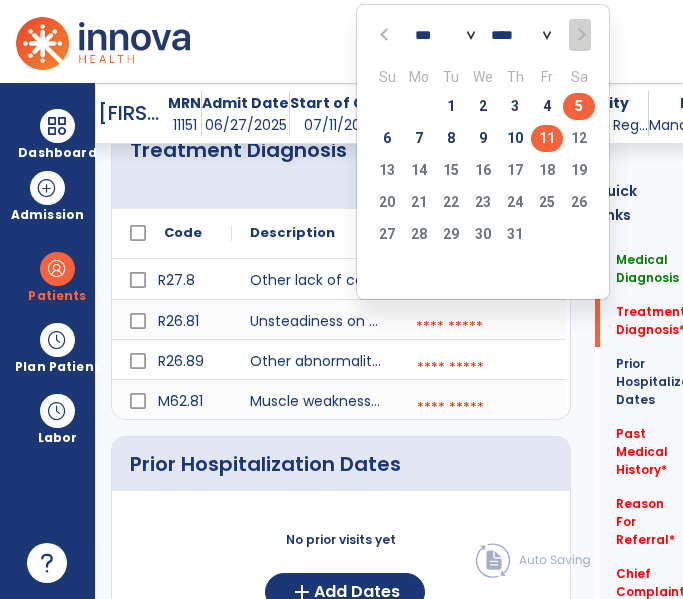 click on "5" 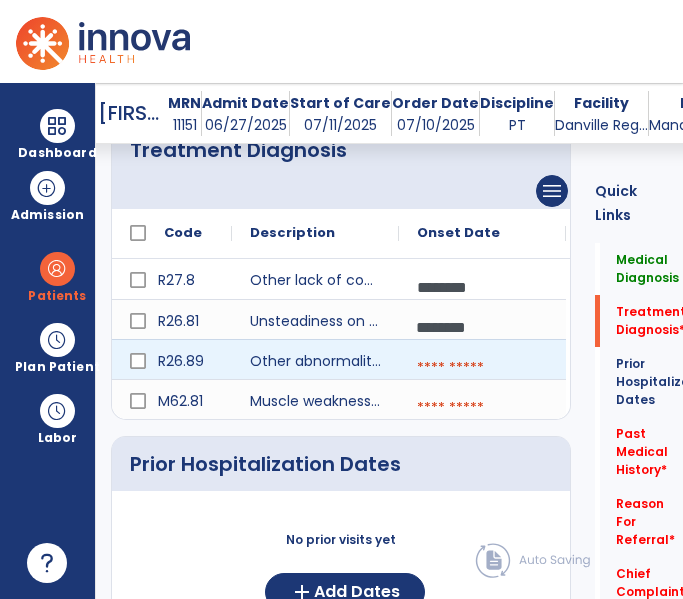 click at bounding box center (482, 368) 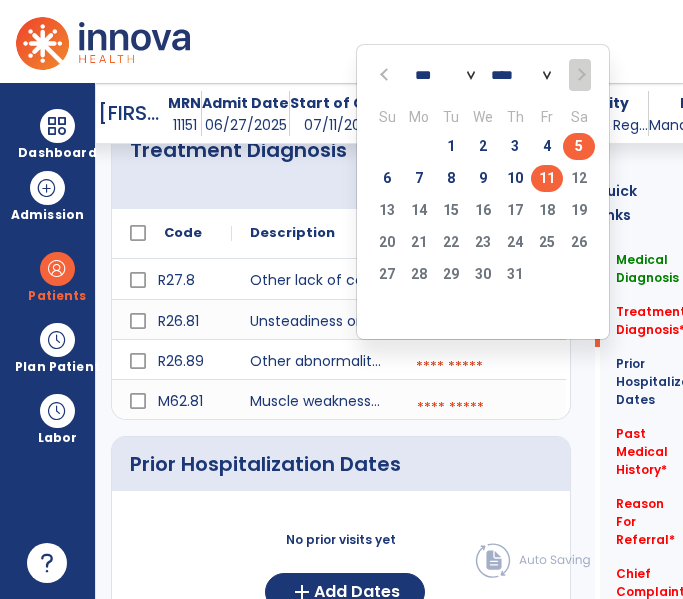 click on "5" 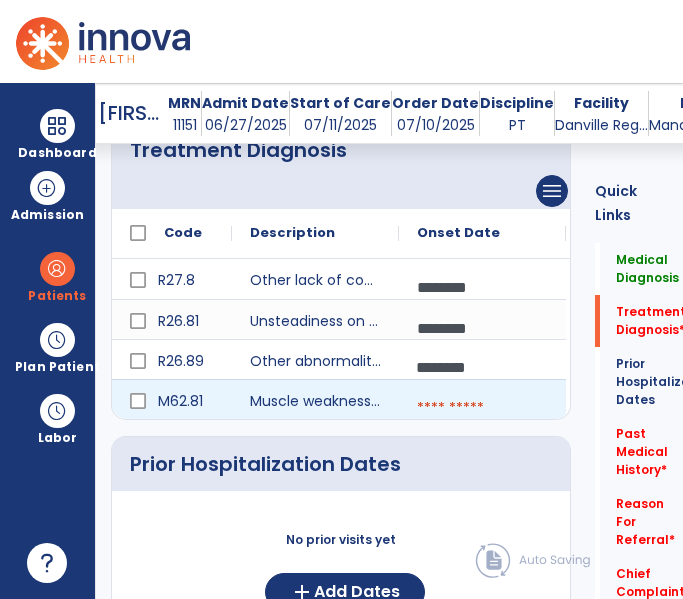 click at bounding box center [482, 408] 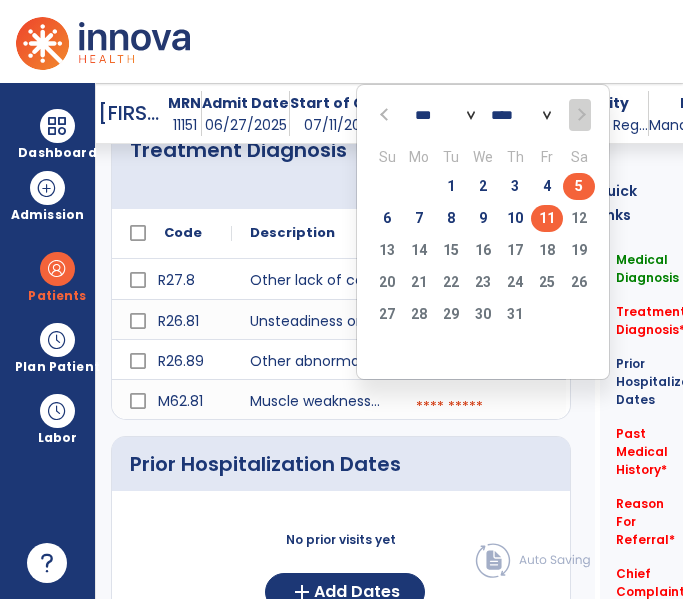click on "5" 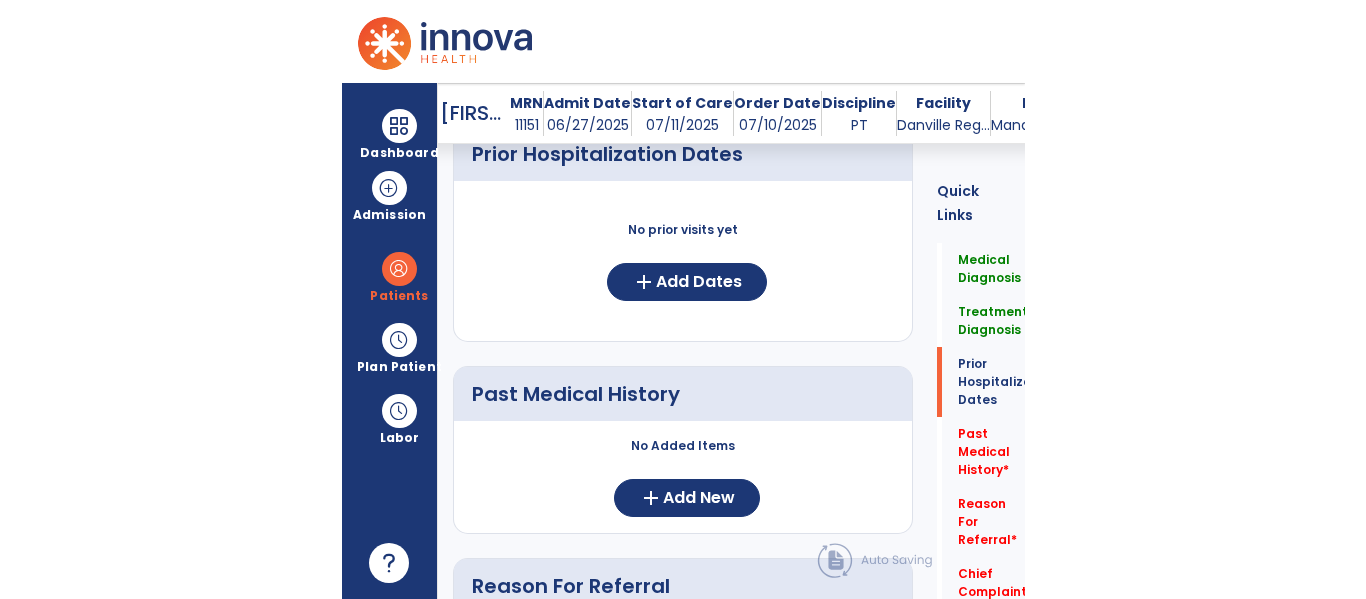 scroll, scrollTop: 922, scrollLeft: 0, axis: vertical 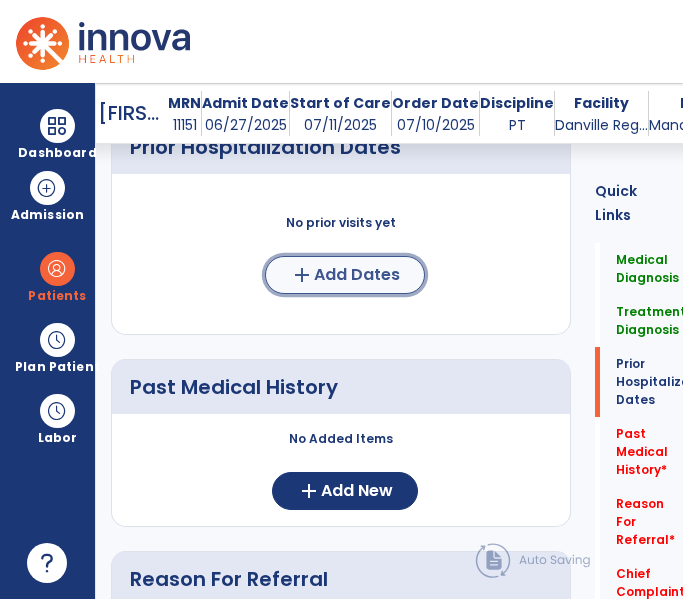 click on "Add Dates" 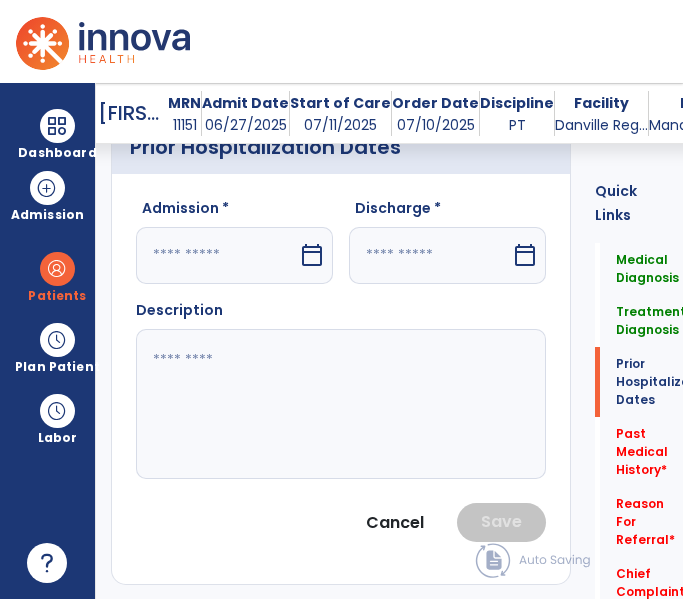 click on "calendar_today" at bounding box center [312, 255] 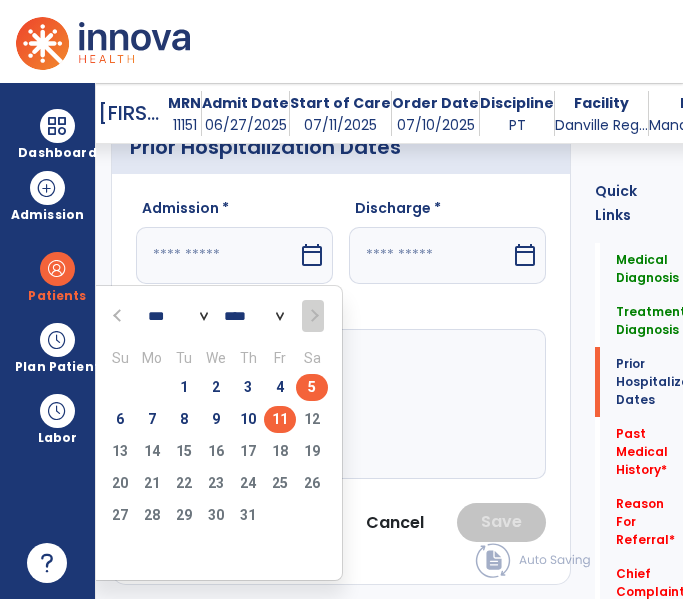 click on "5" at bounding box center (312, 387) 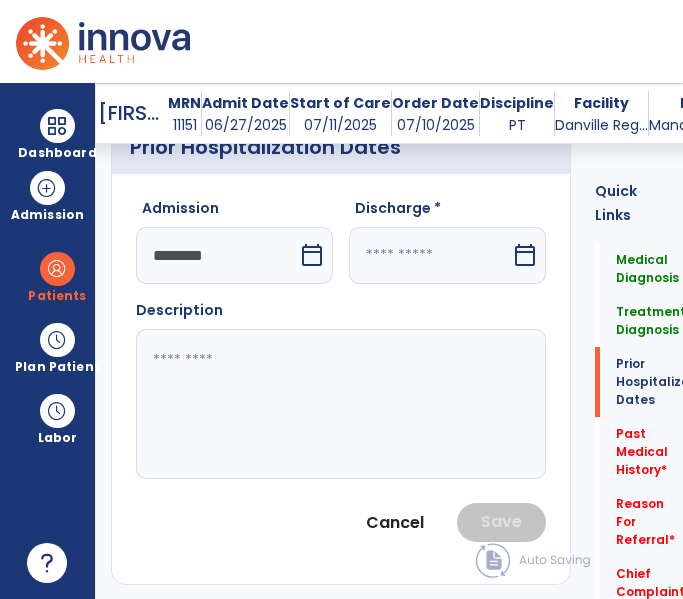 click at bounding box center [430, 255] 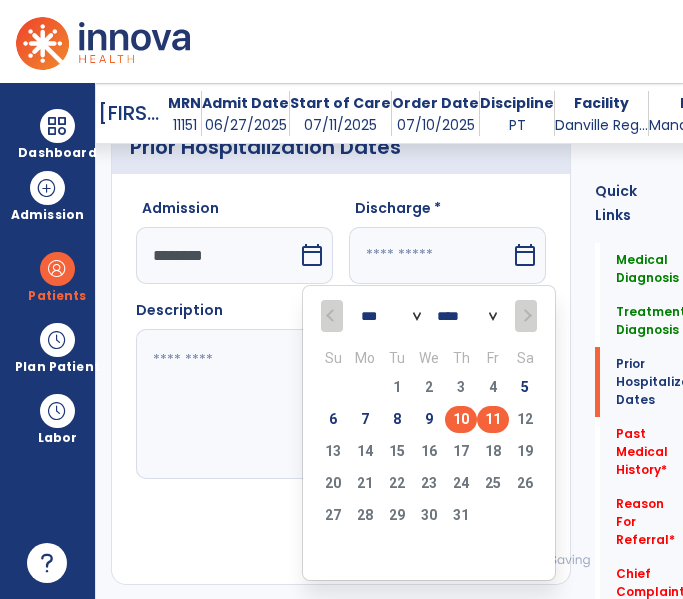 click on "10" at bounding box center [461, 419] 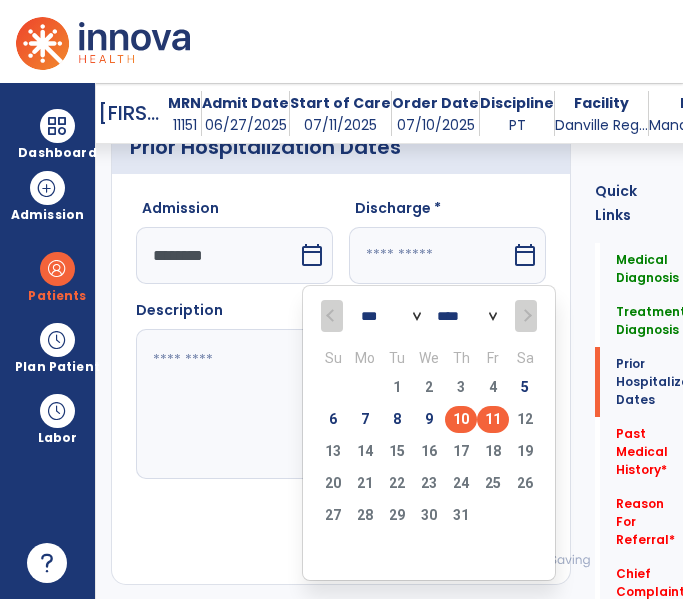 type on "*********" 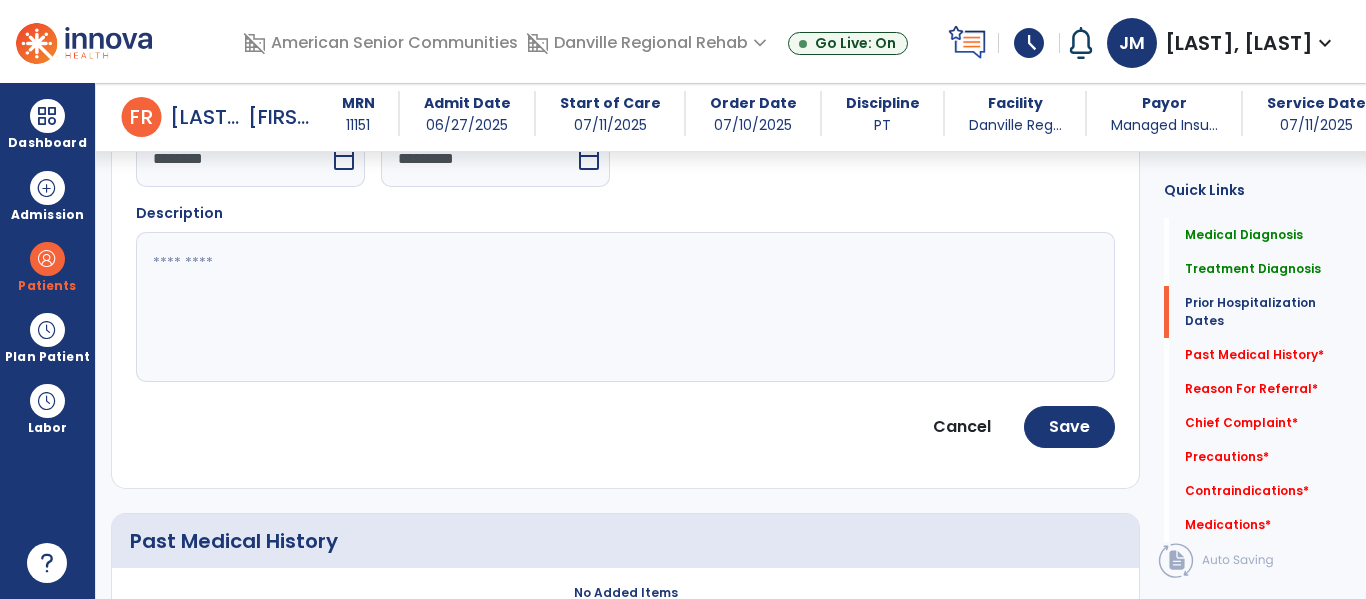 scroll, scrollTop: 826, scrollLeft: 0, axis: vertical 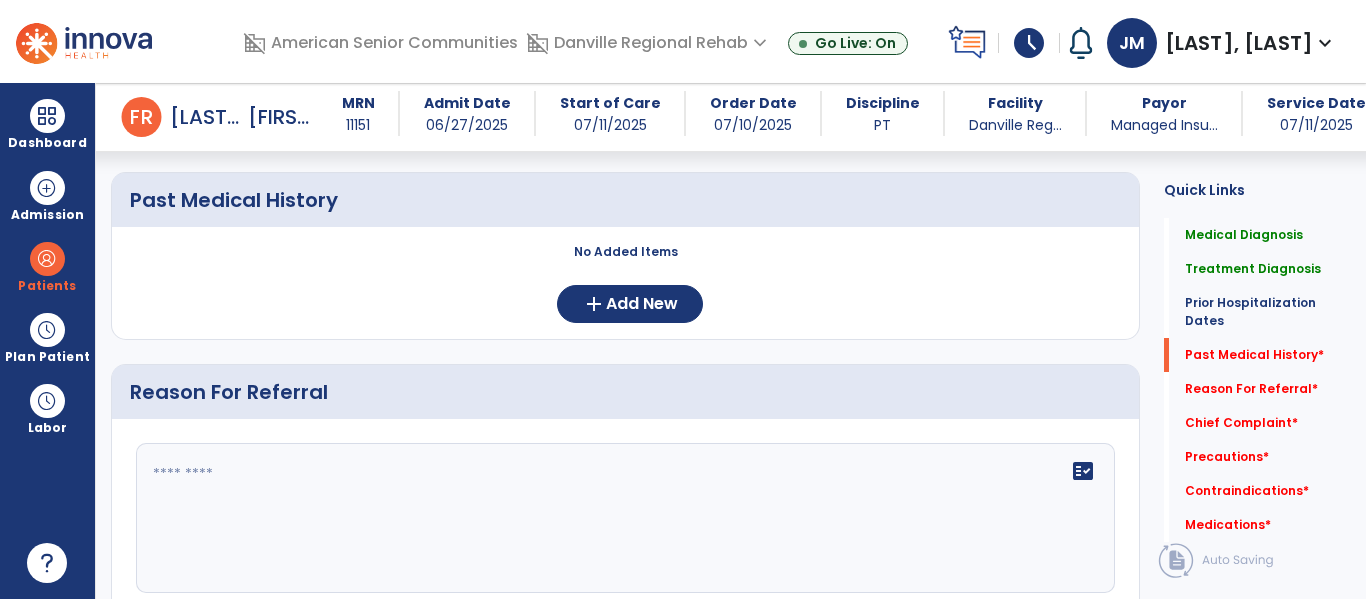 click 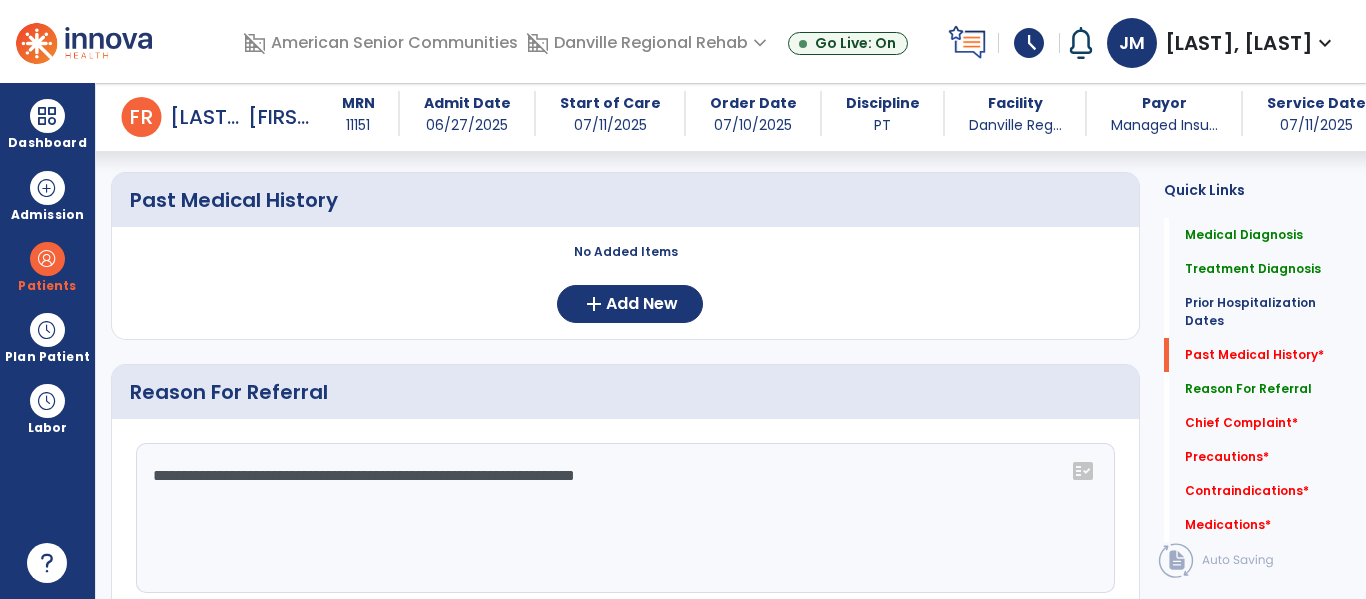 click on "**********" 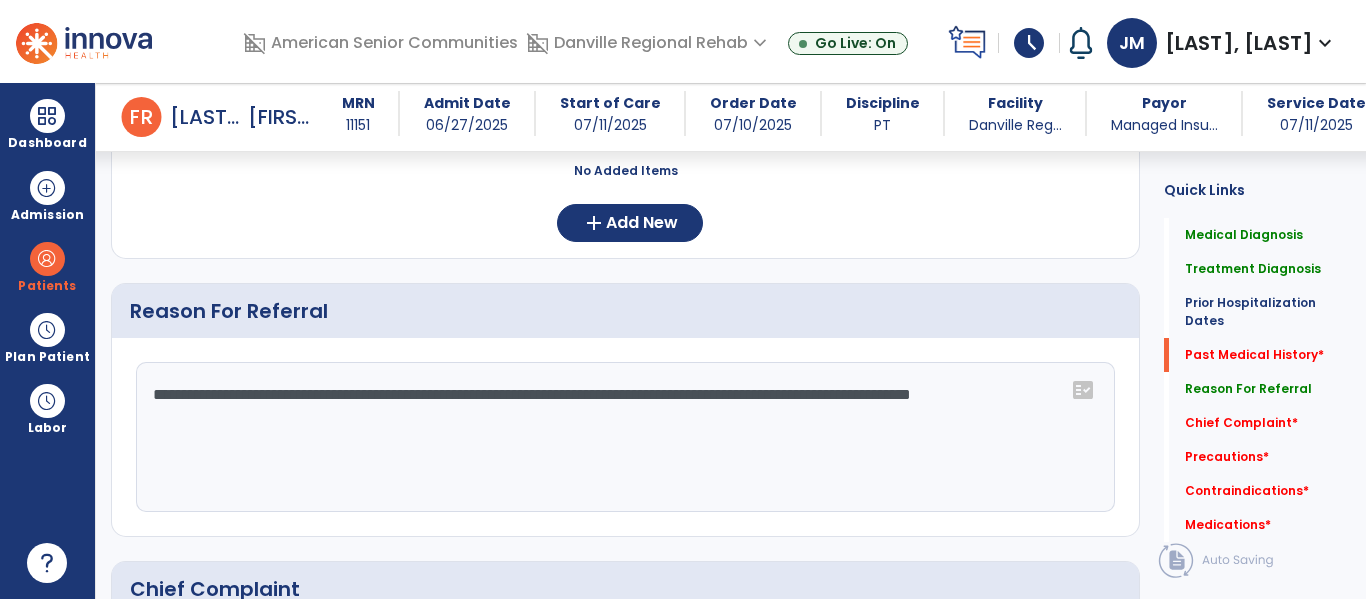 scroll, scrollTop: 1347, scrollLeft: 0, axis: vertical 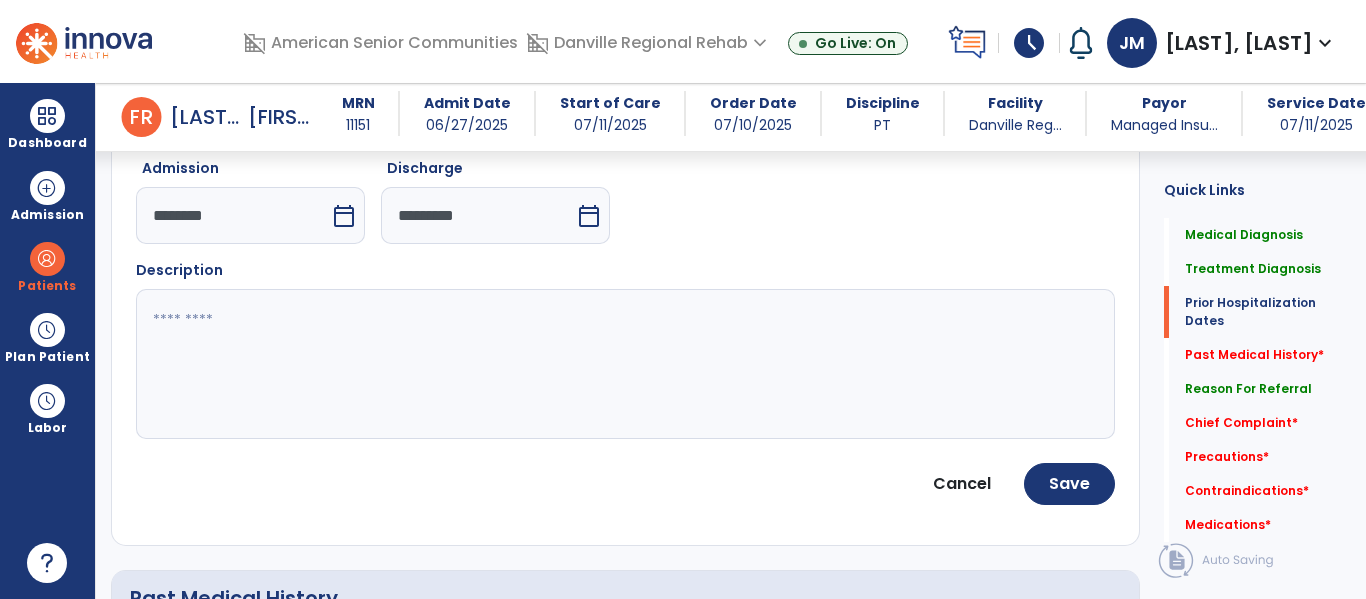 type on "**********" 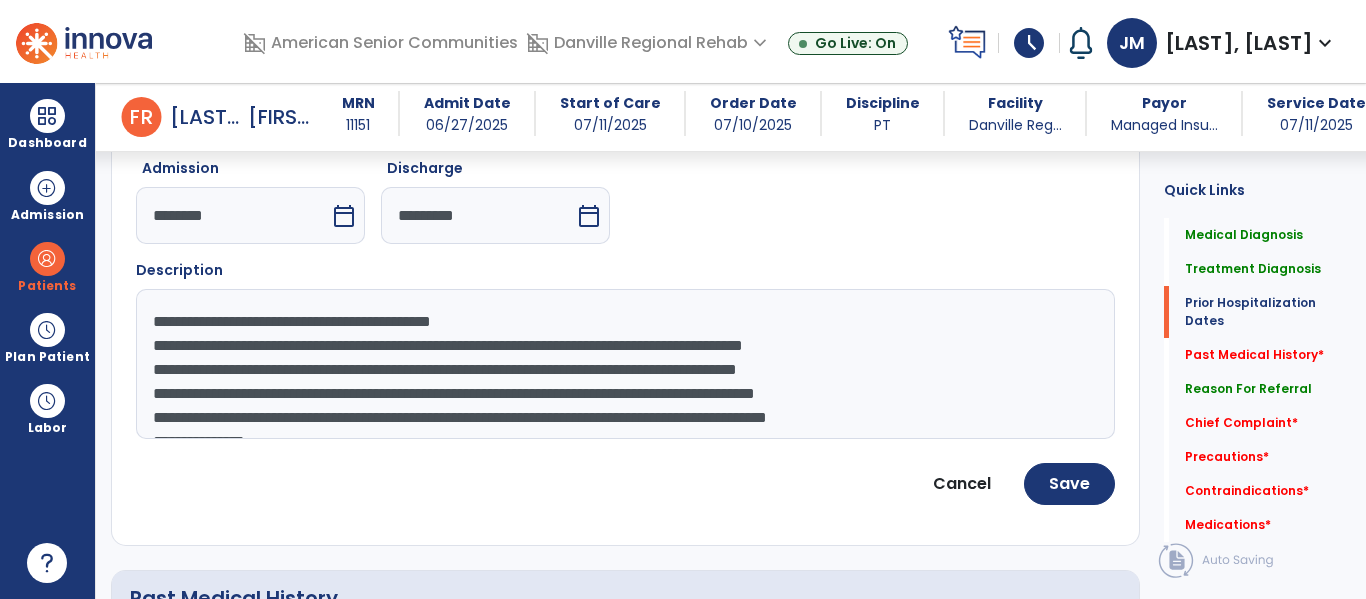scroll, scrollTop: 16, scrollLeft: 0, axis: vertical 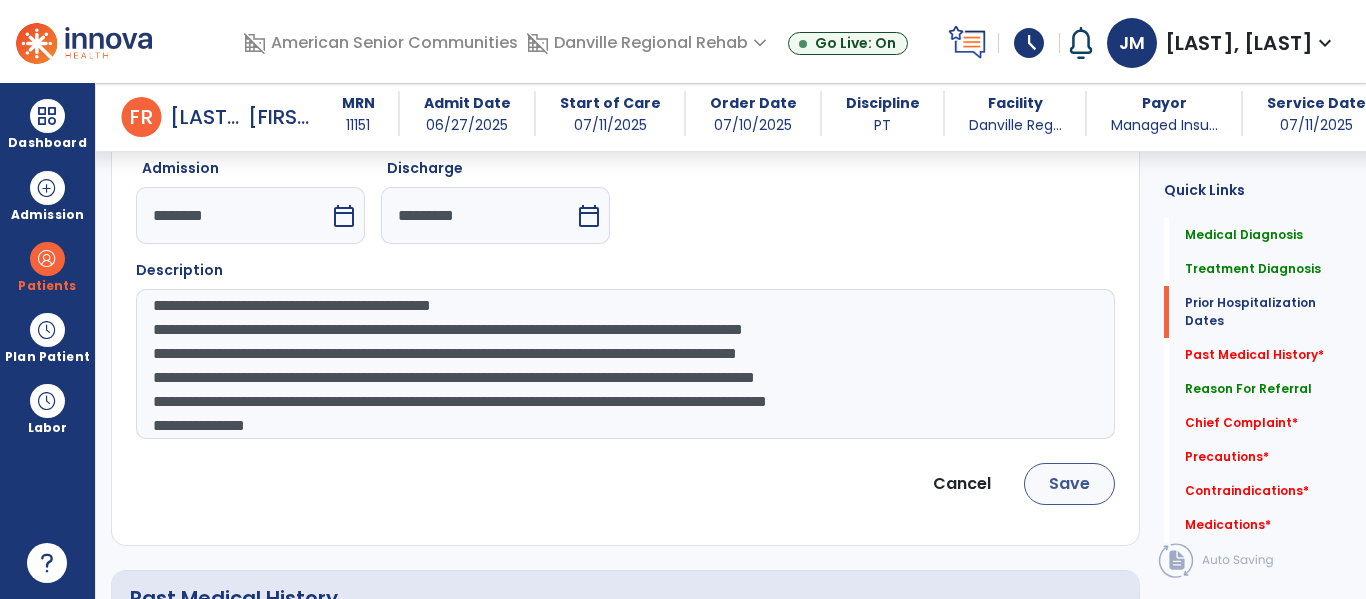 type on "**********" 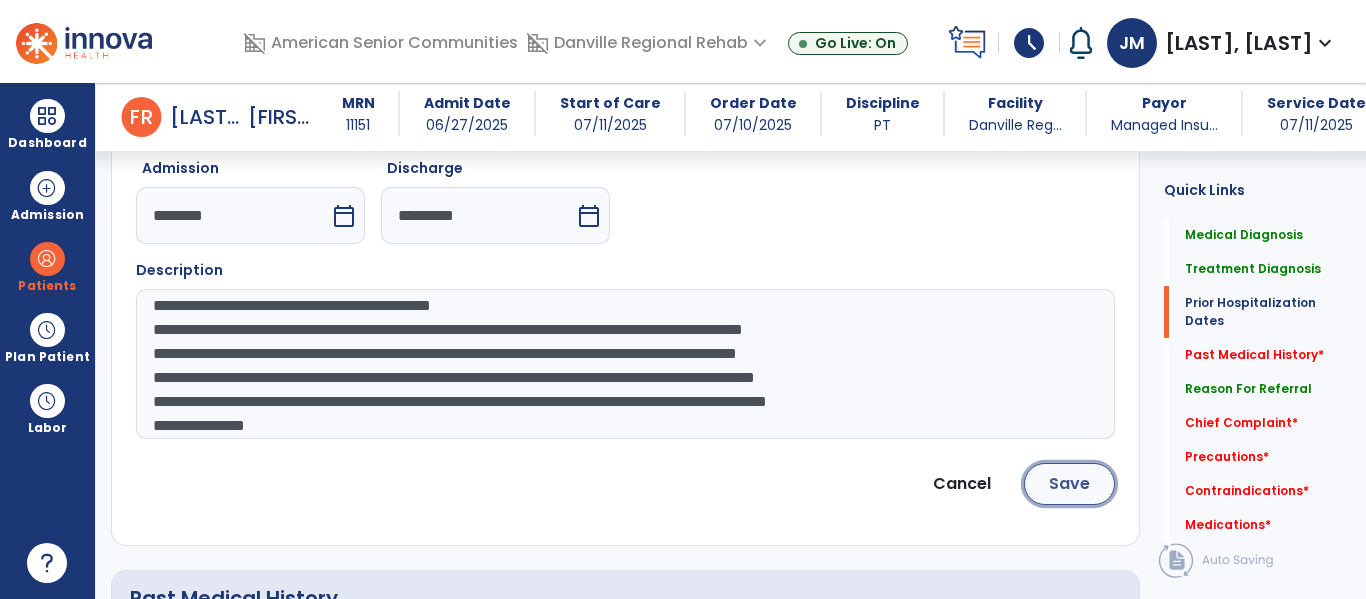 click on "Save" 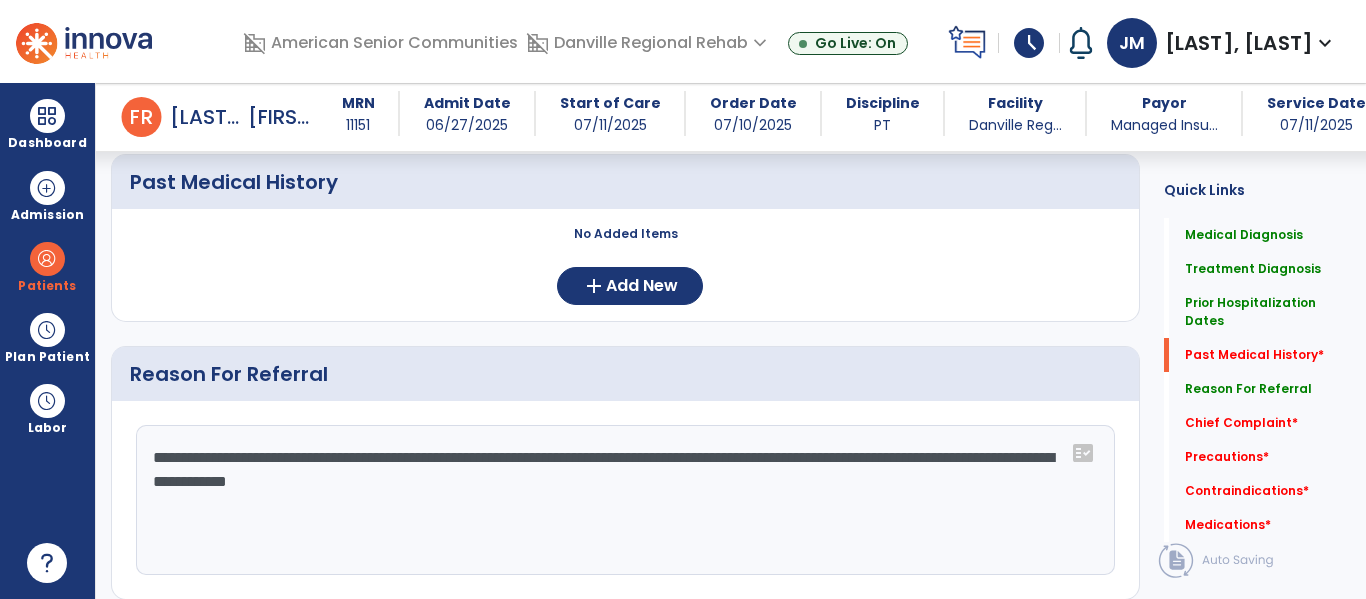 scroll, scrollTop: 1145, scrollLeft: 0, axis: vertical 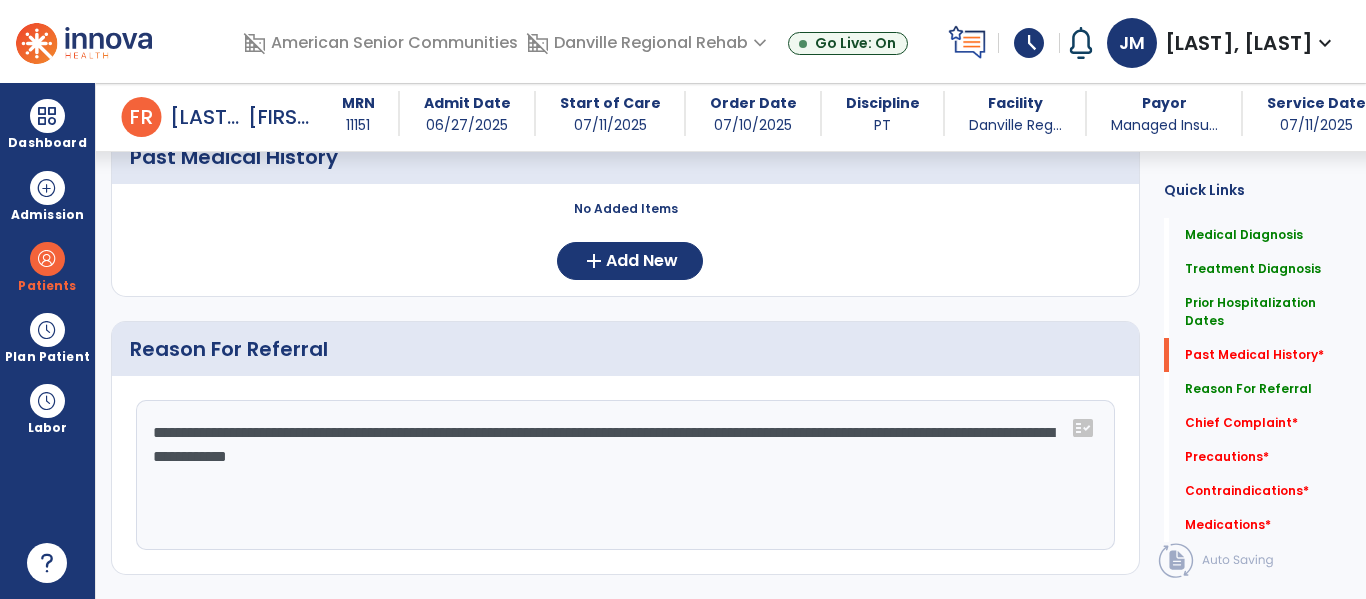 click on "**********" 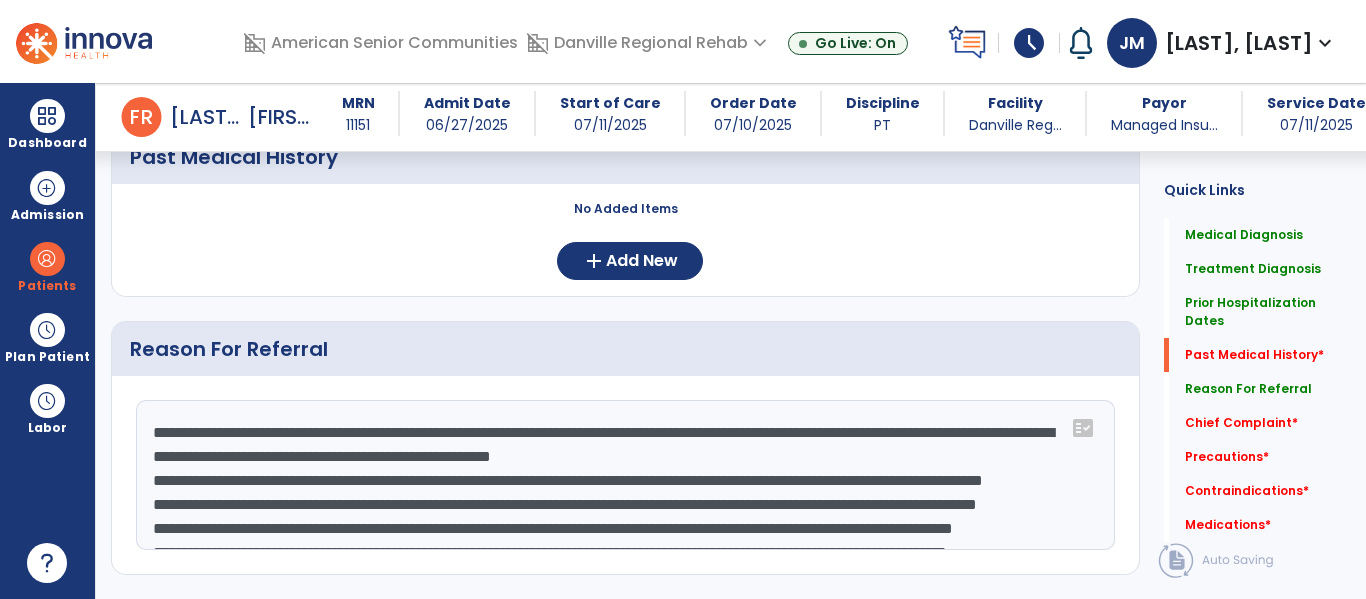 scroll, scrollTop: 136, scrollLeft: 0, axis: vertical 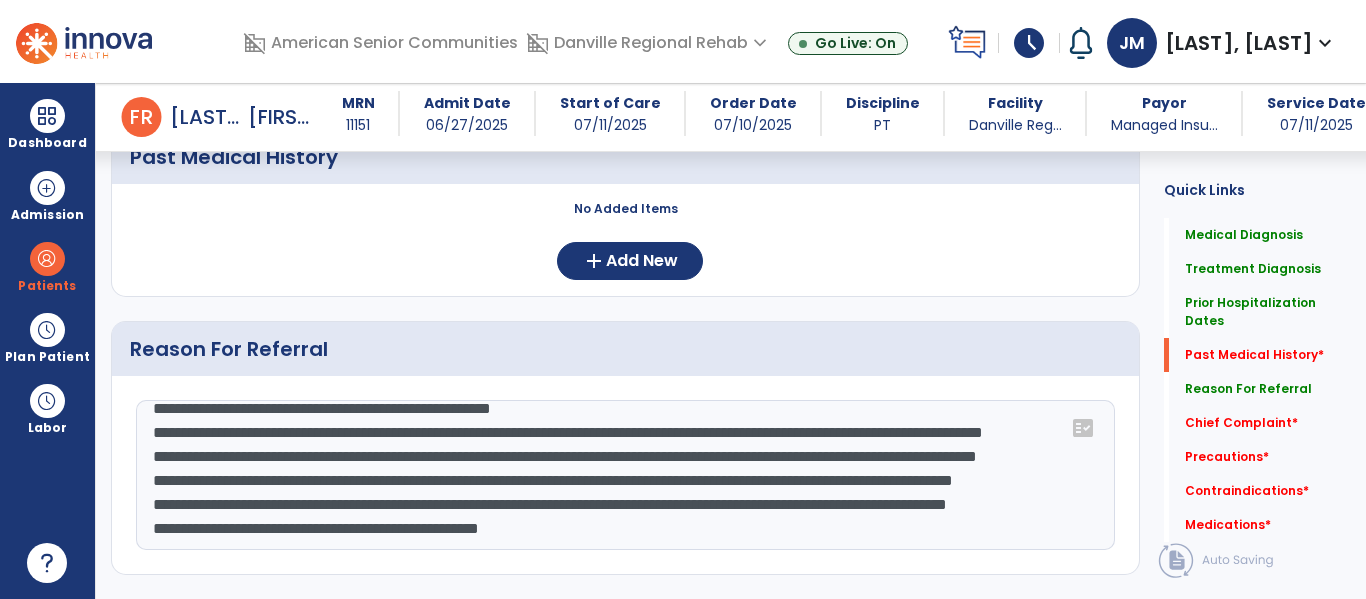 click on "**********" 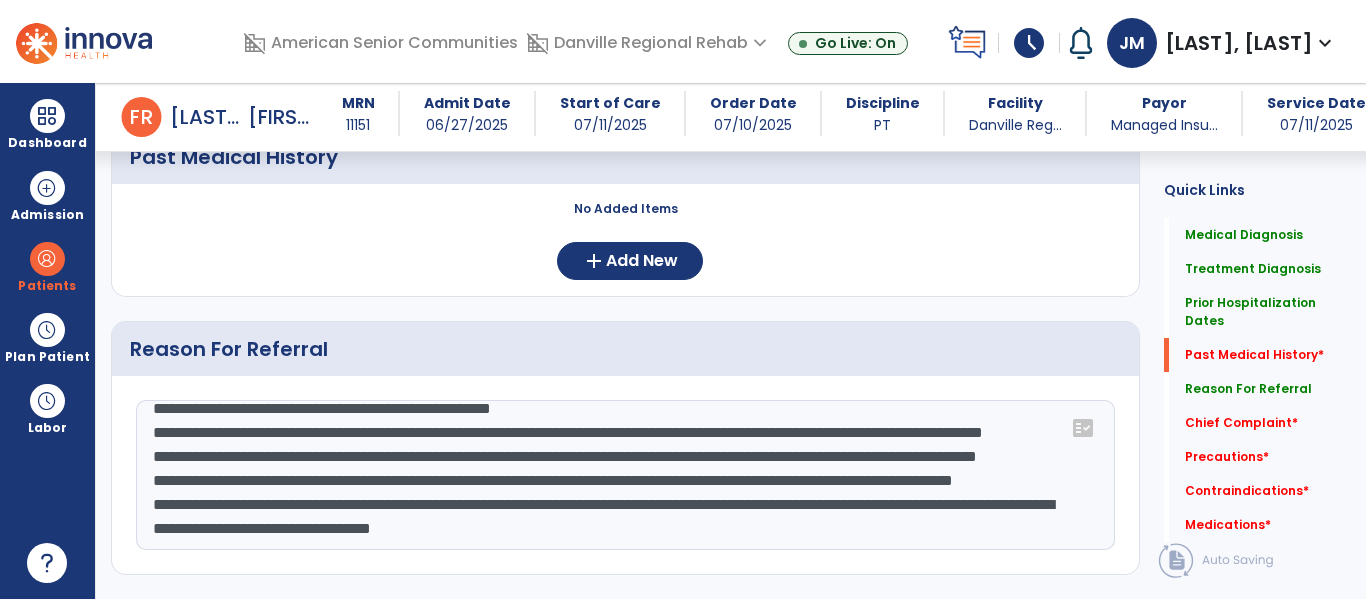 scroll, scrollTop: 120, scrollLeft: 0, axis: vertical 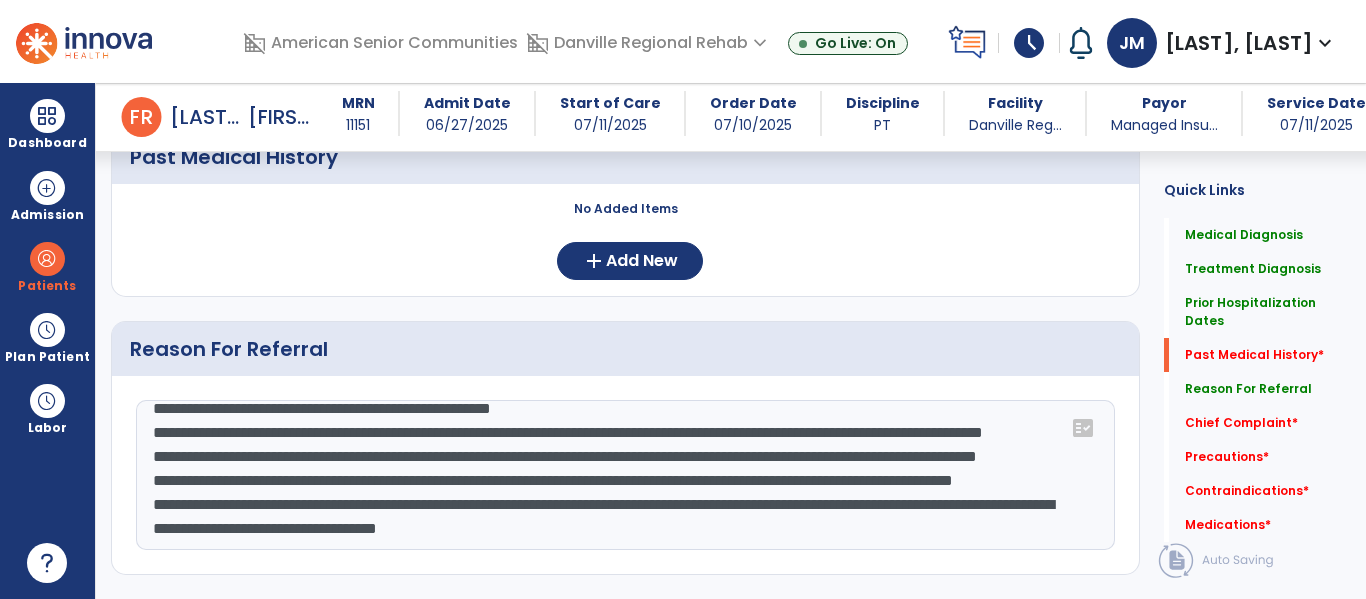 click on "**********" 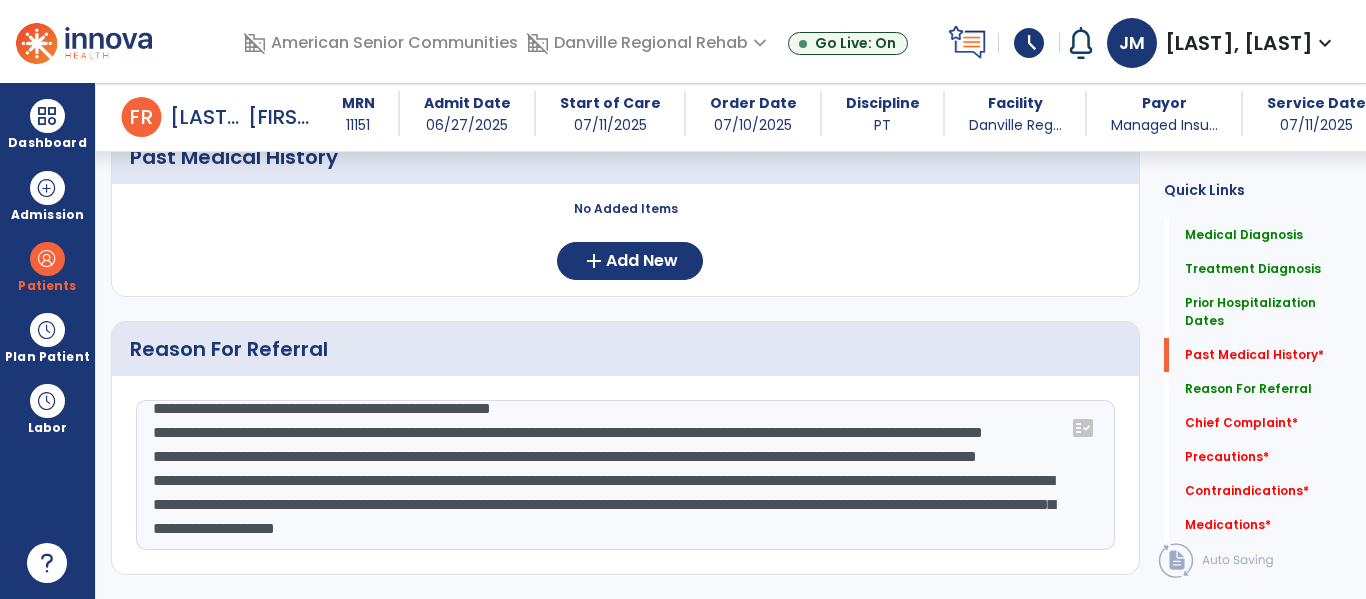 scroll, scrollTop: 96, scrollLeft: 0, axis: vertical 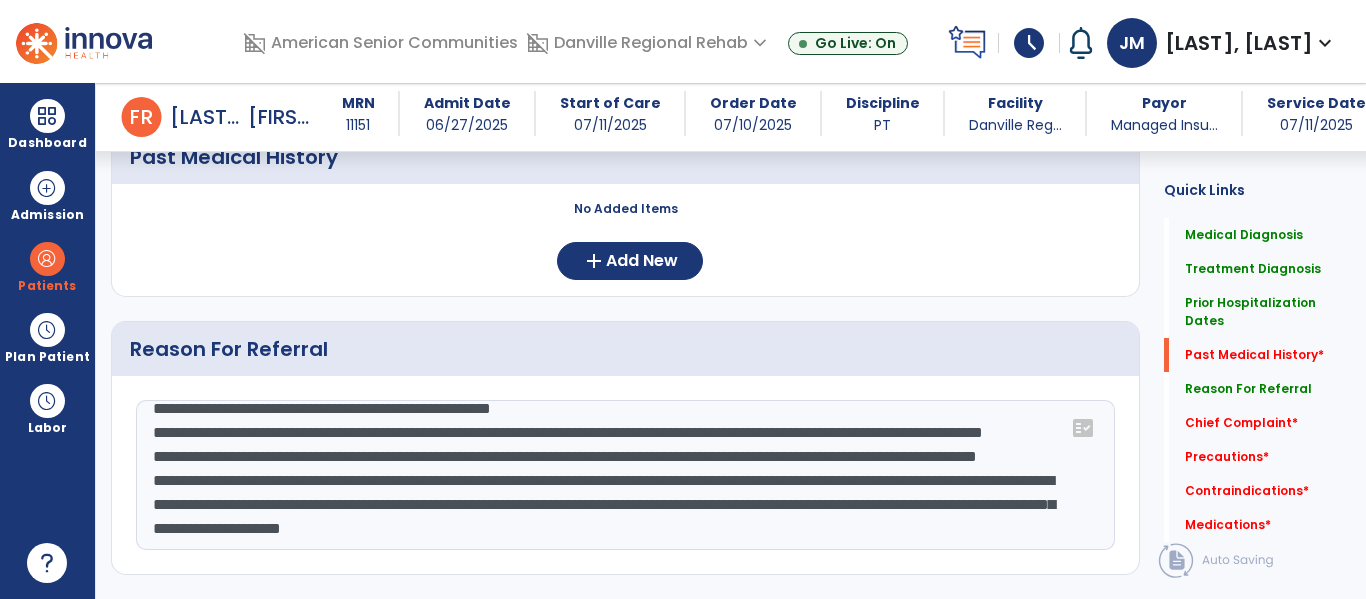 click on "**********" 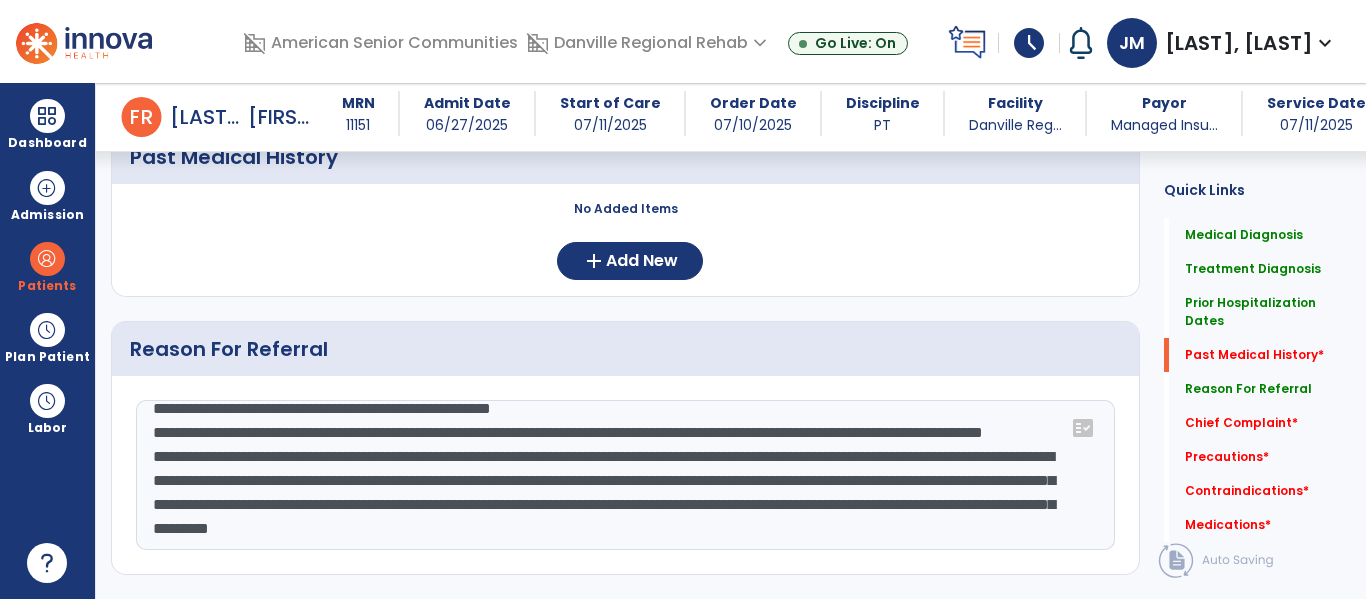 click on "**********" 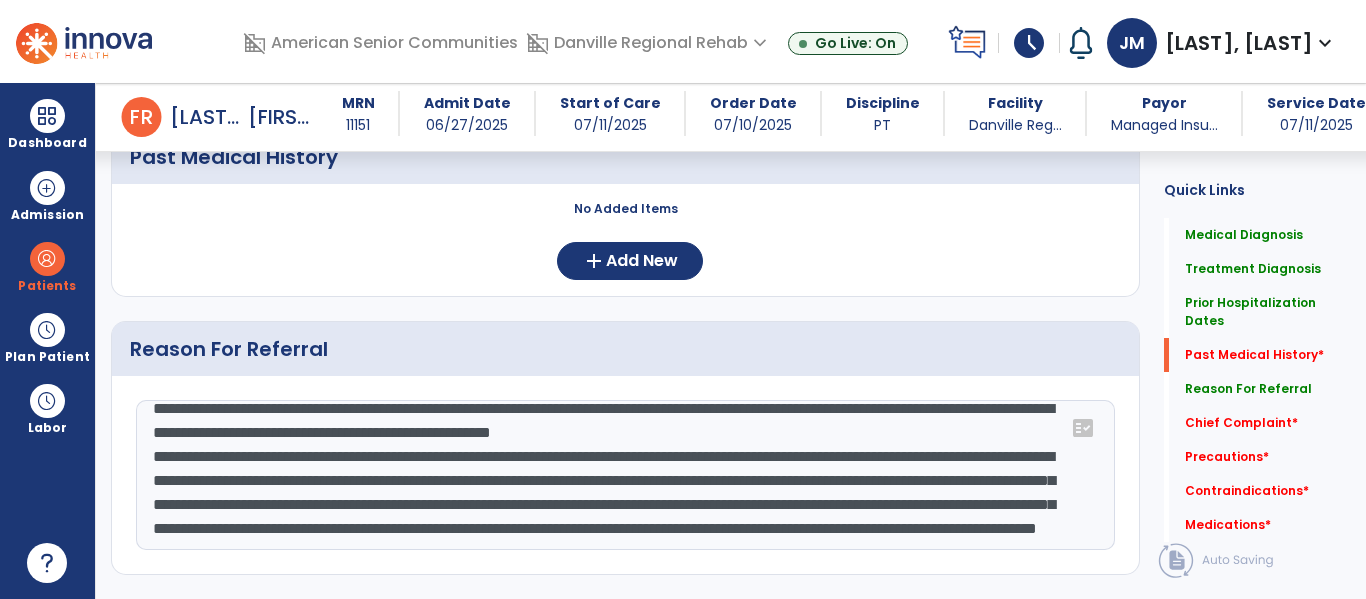 scroll, scrollTop: 72, scrollLeft: 0, axis: vertical 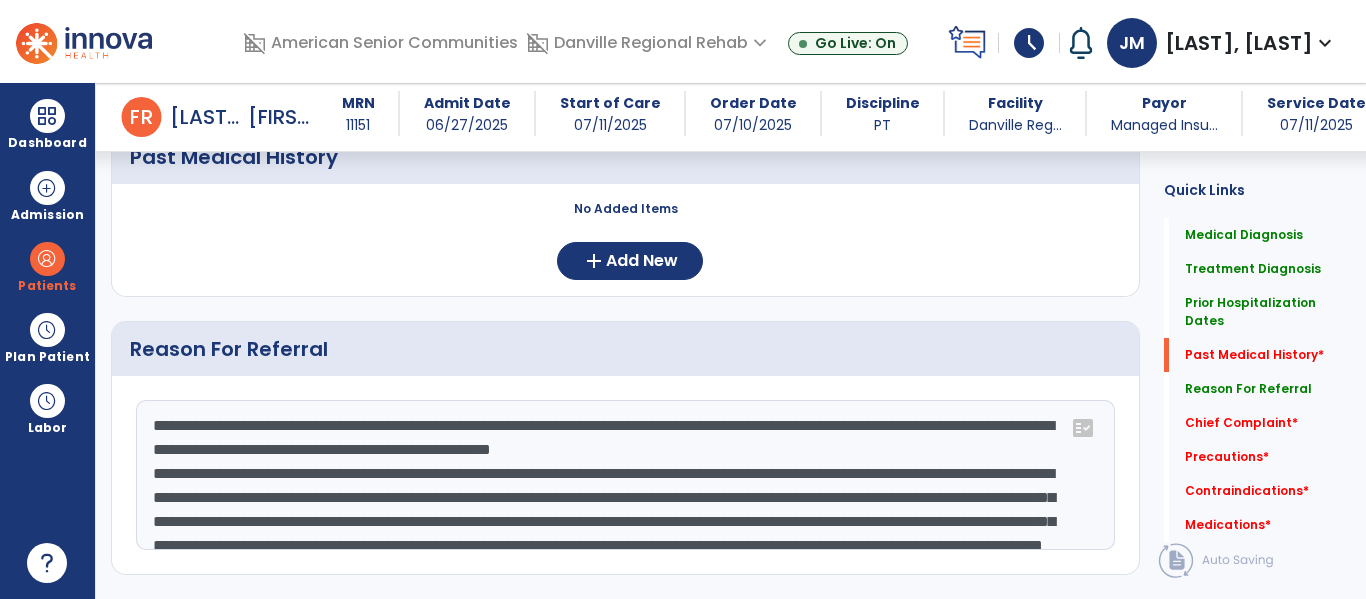 click on "**********" 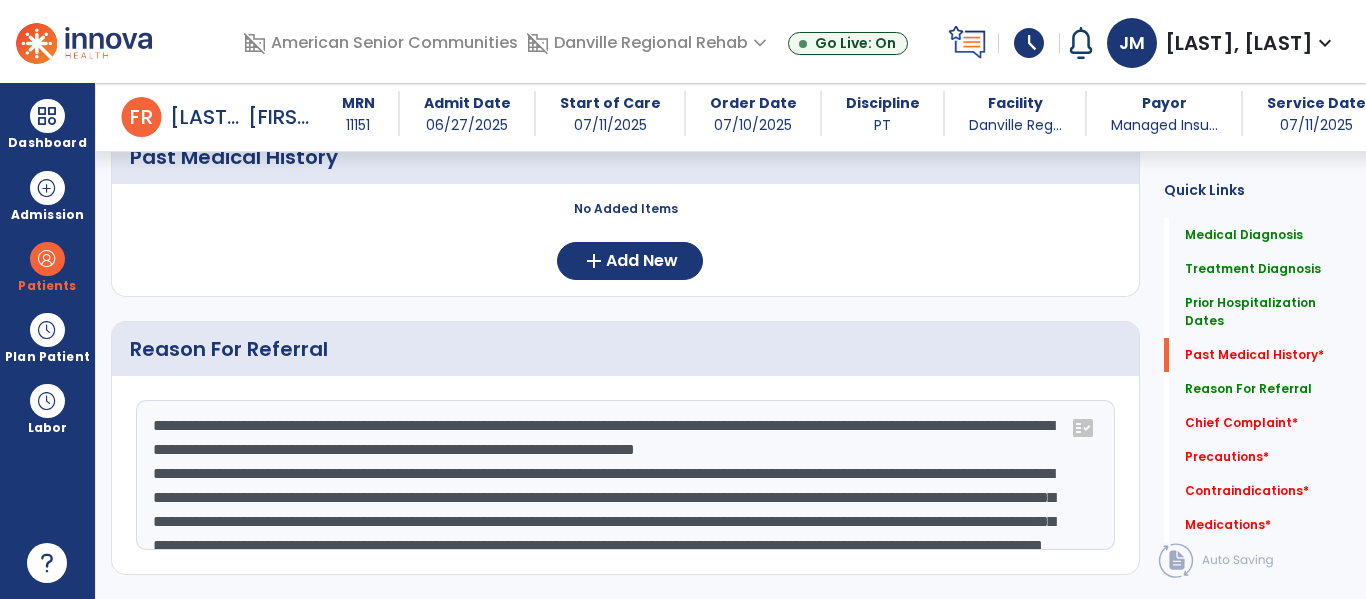 click on "**********" 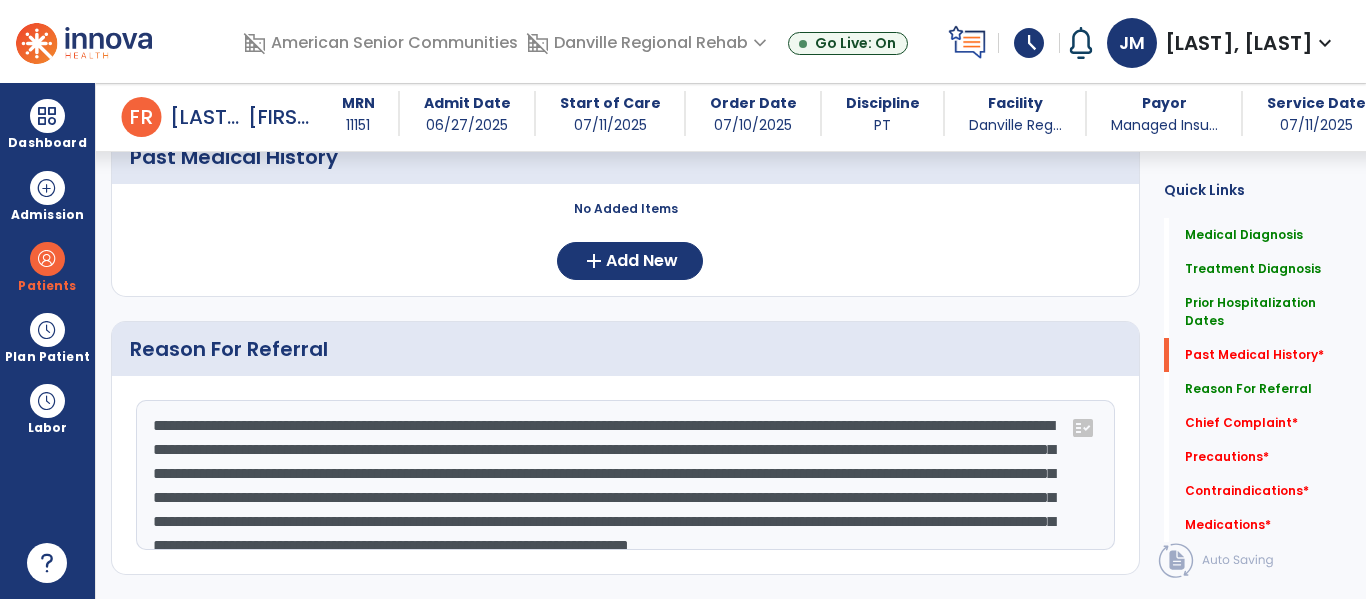 scroll, scrollTop: 39, scrollLeft: 0, axis: vertical 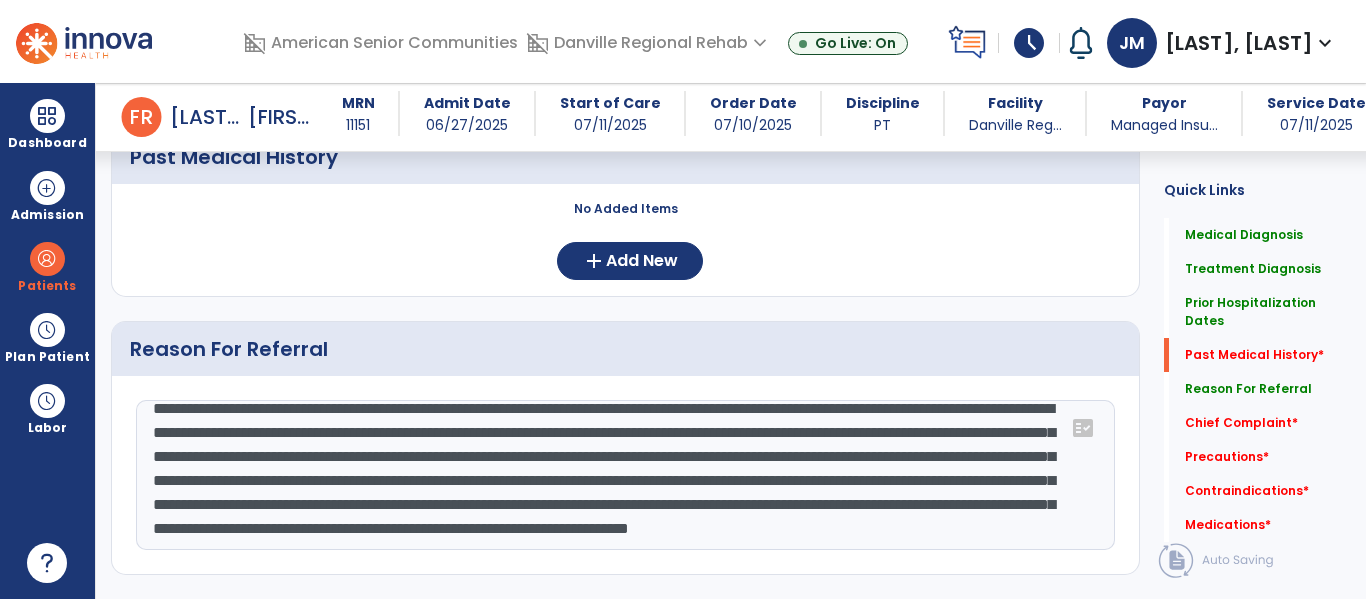 type on "**********" 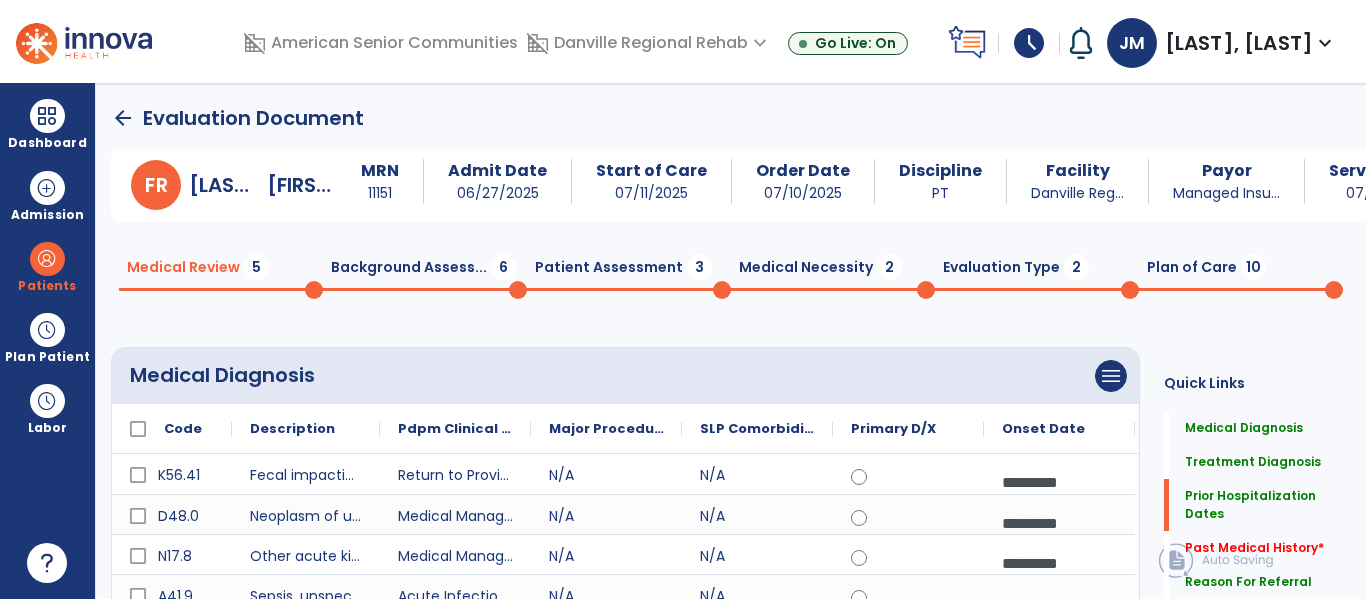 click on "Background Assess...  6" 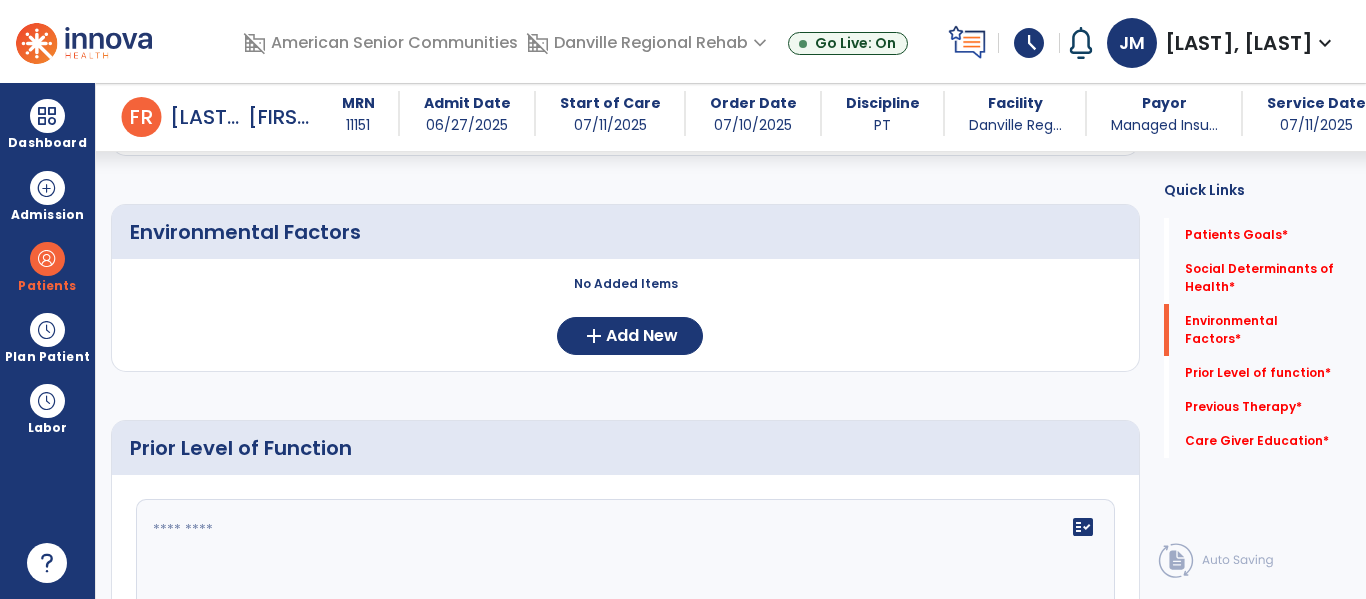 scroll, scrollTop: 557, scrollLeft: 0, axis: vertical 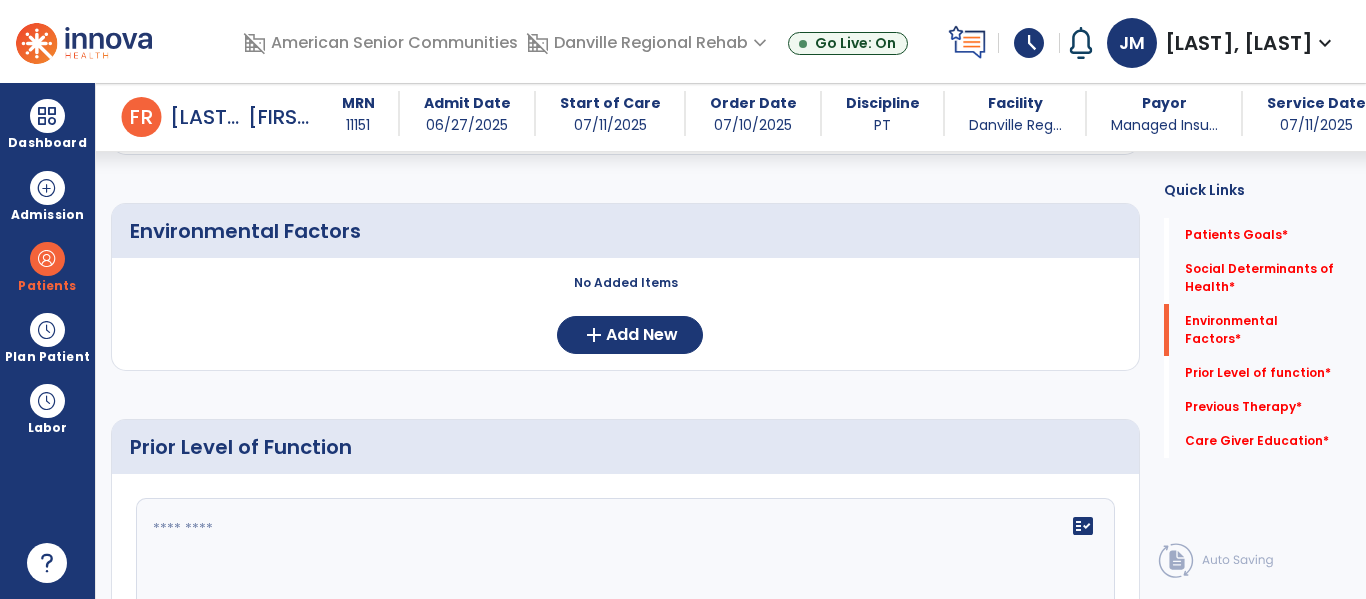 click 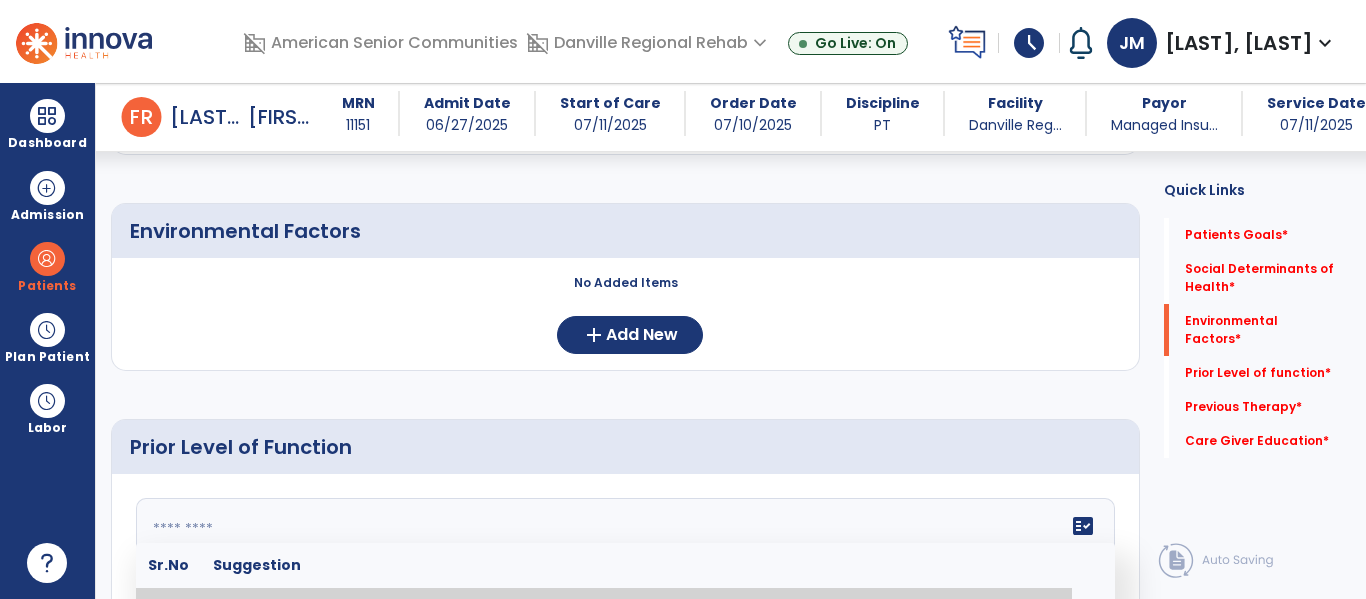 paste on "**********" 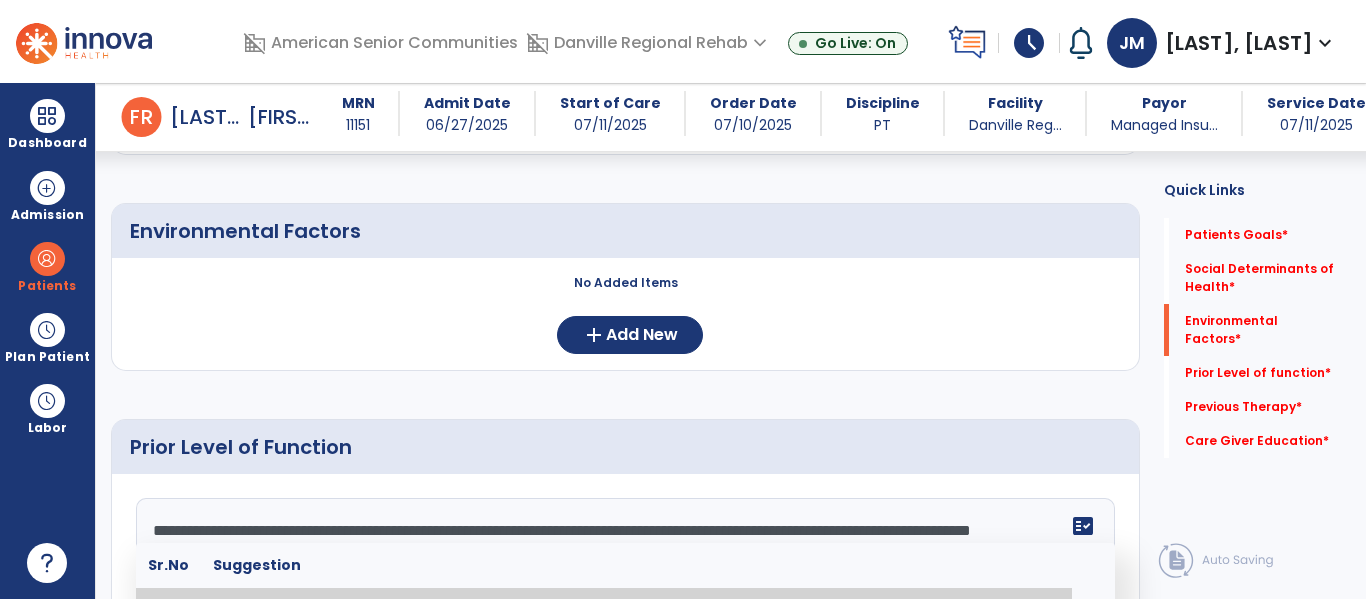 scroll, scrollTop: 605, scrollLeft: 0, axis: vertical 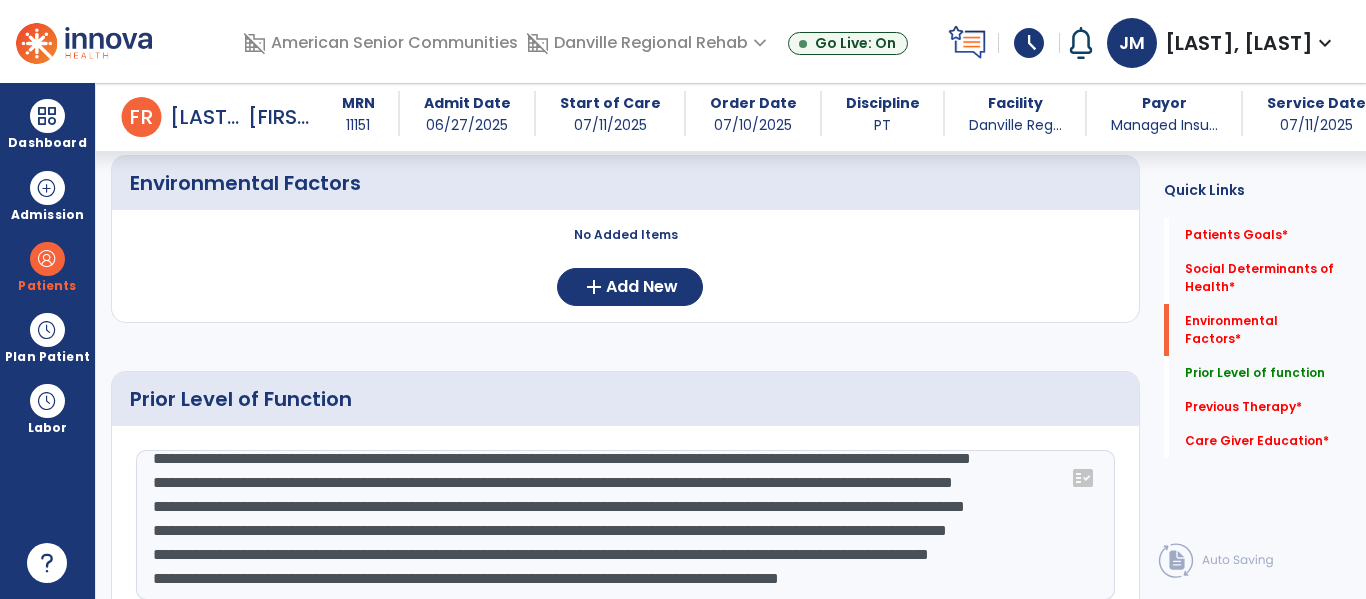 click on "**********" 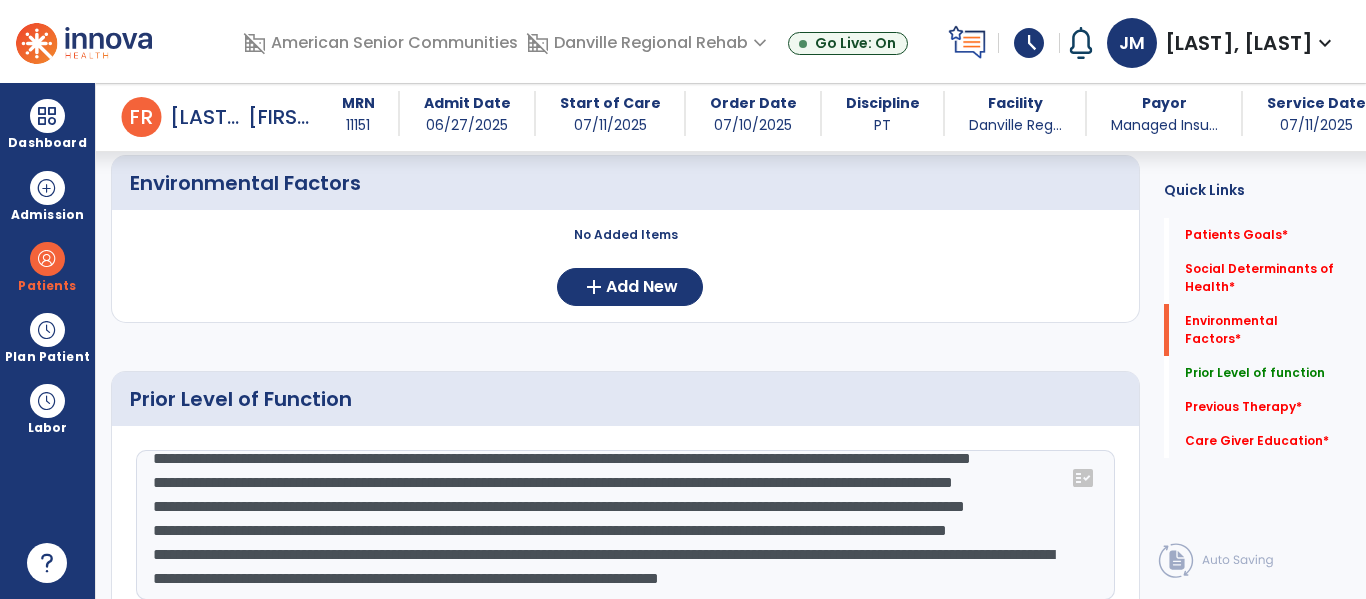 click on "**********" 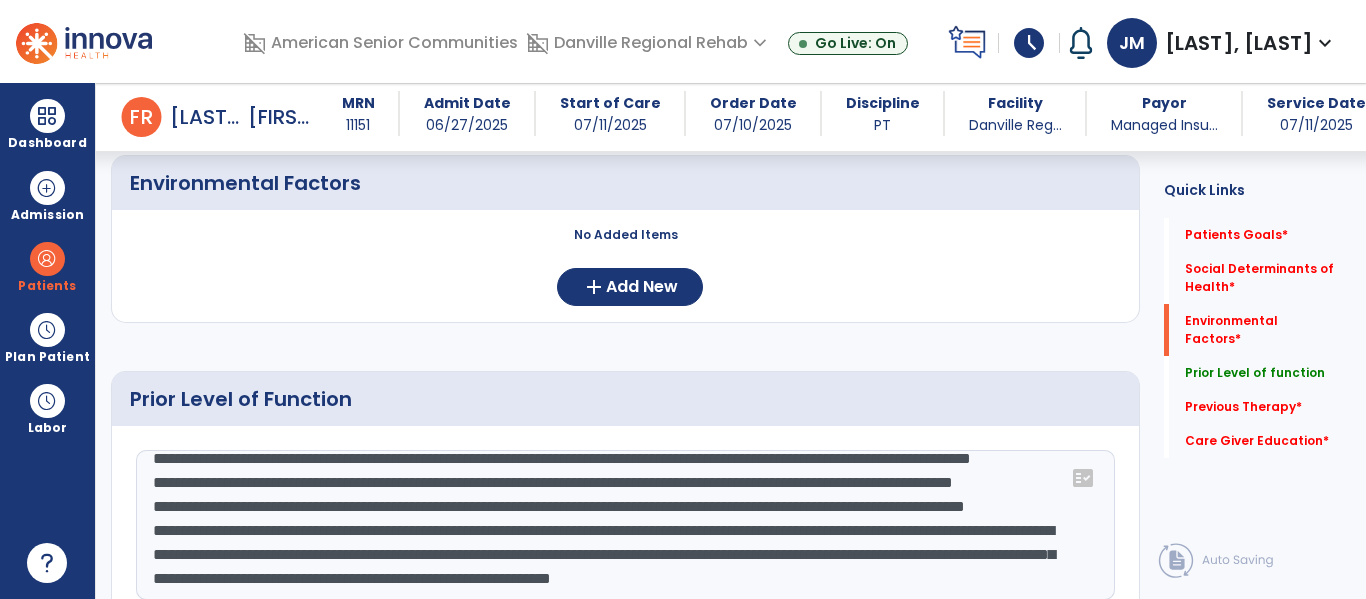 scroll, scrollTop: 120, scrollLeft: 0, axis: vertical 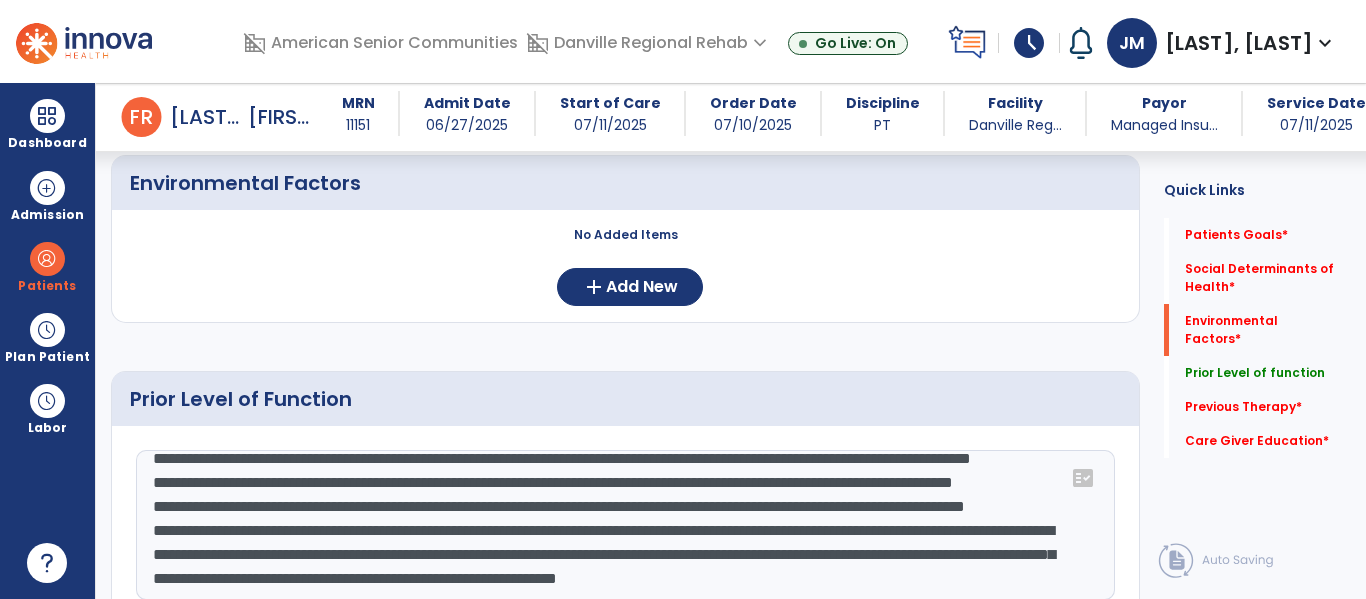 click on "**********" 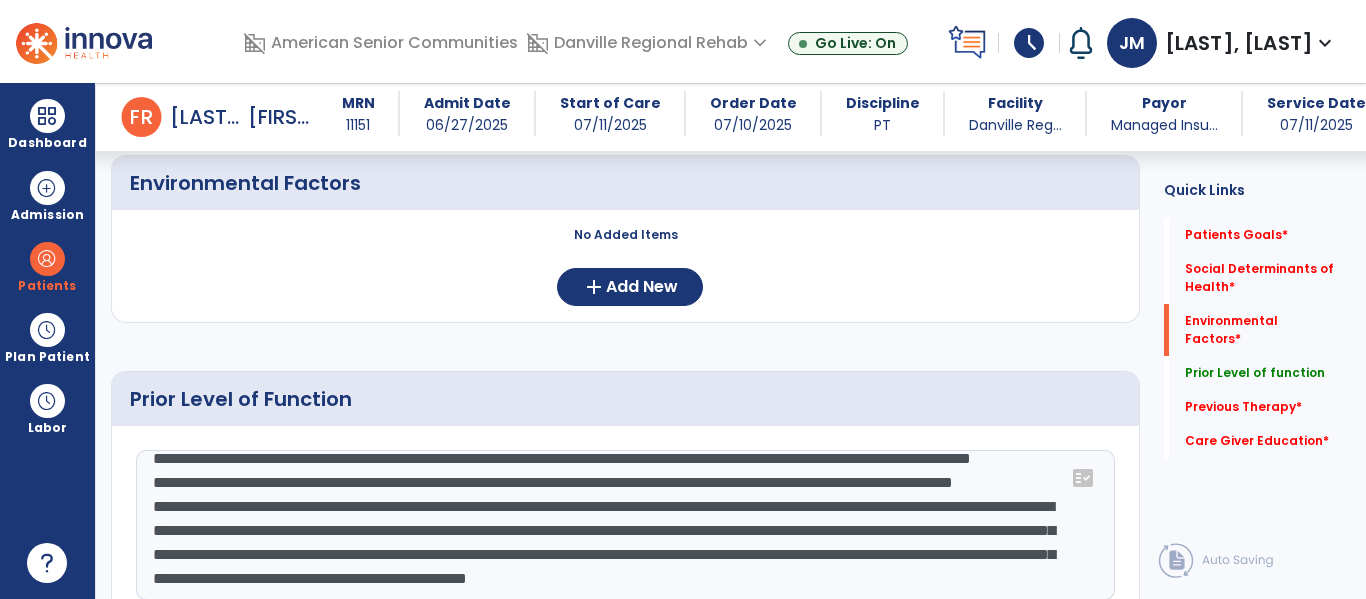 scroll, scrollTop: 96, scrollLeft: 0, axis: vertical 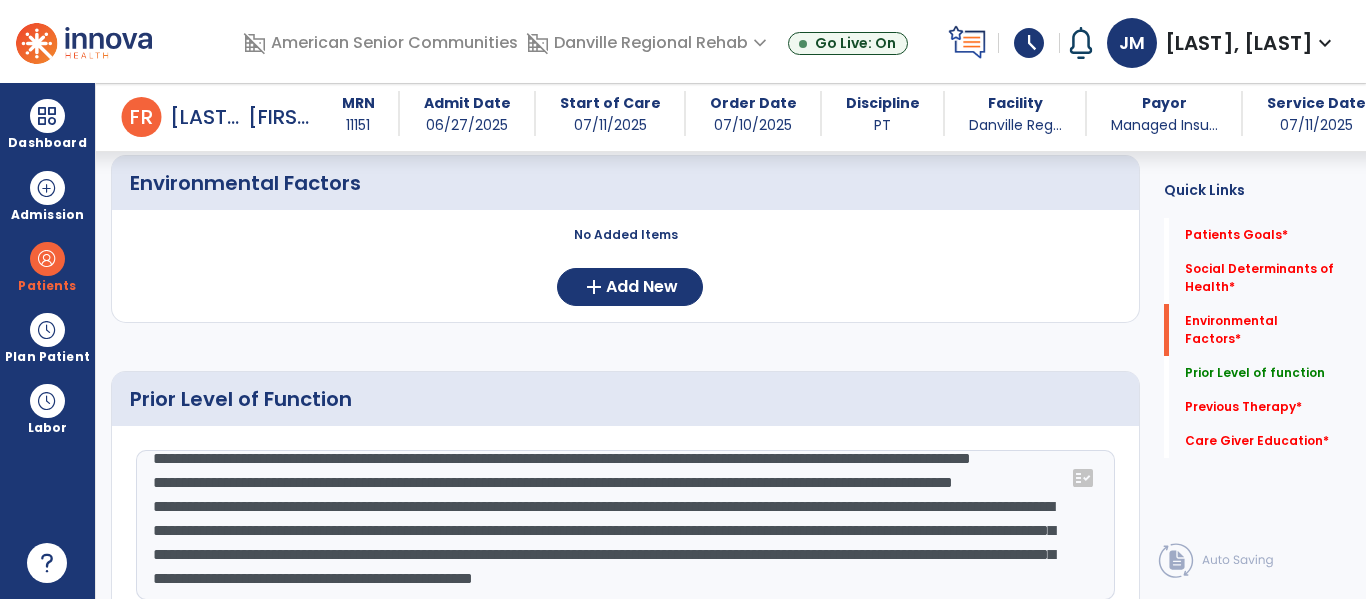 click on "**********" 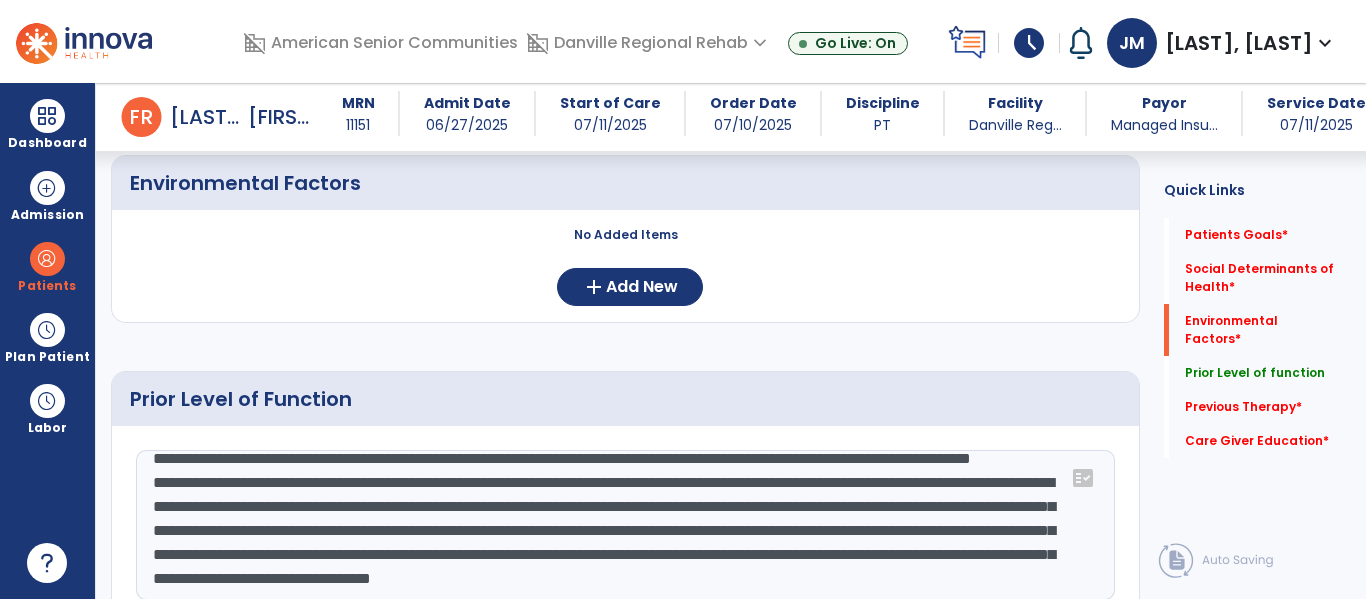 scroll, scrollTop: 72, scrollLeft: 0, axis: vertical 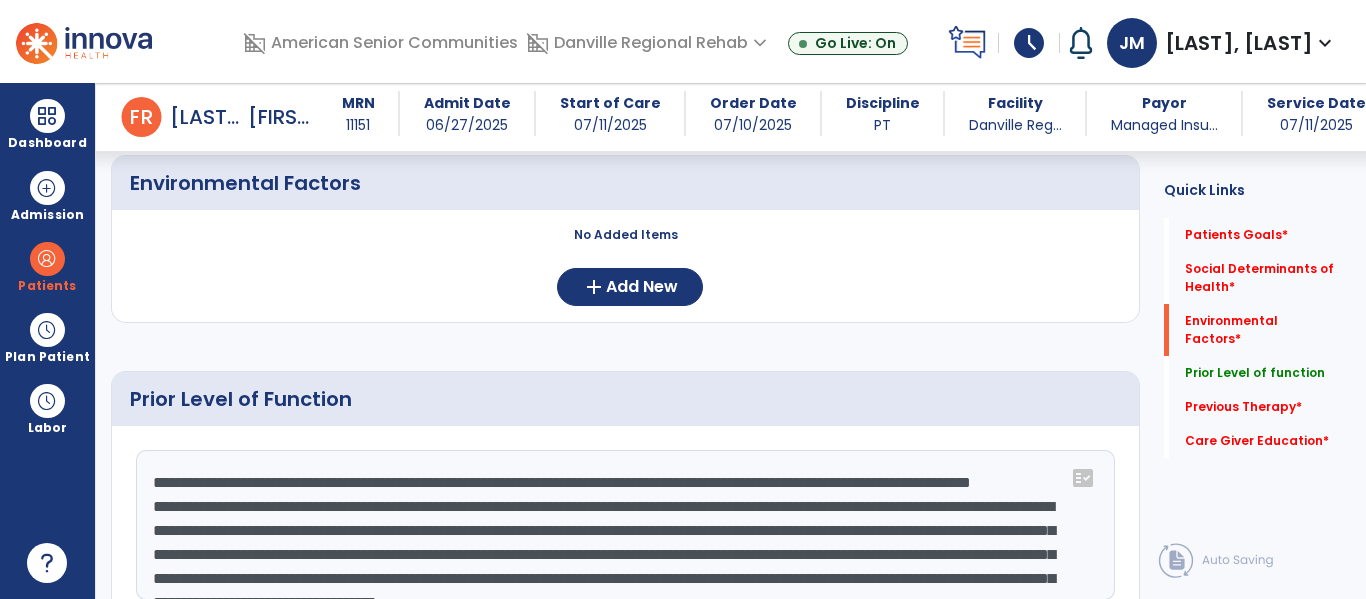 click on "**********" 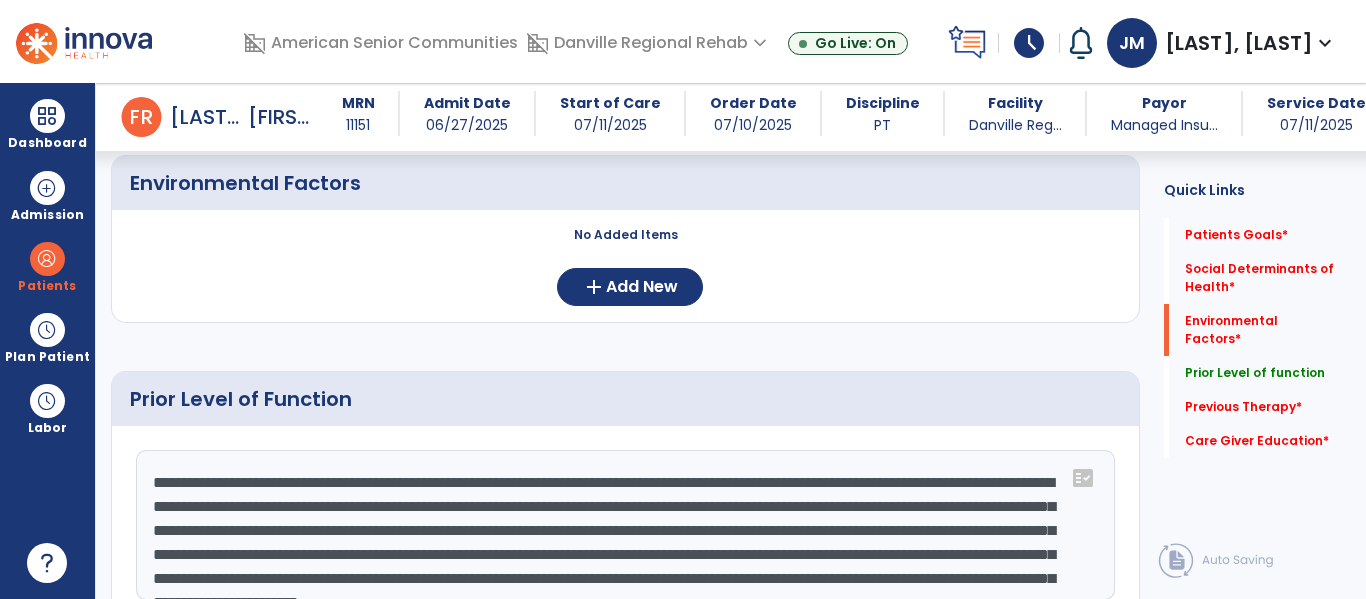 click on "**********" 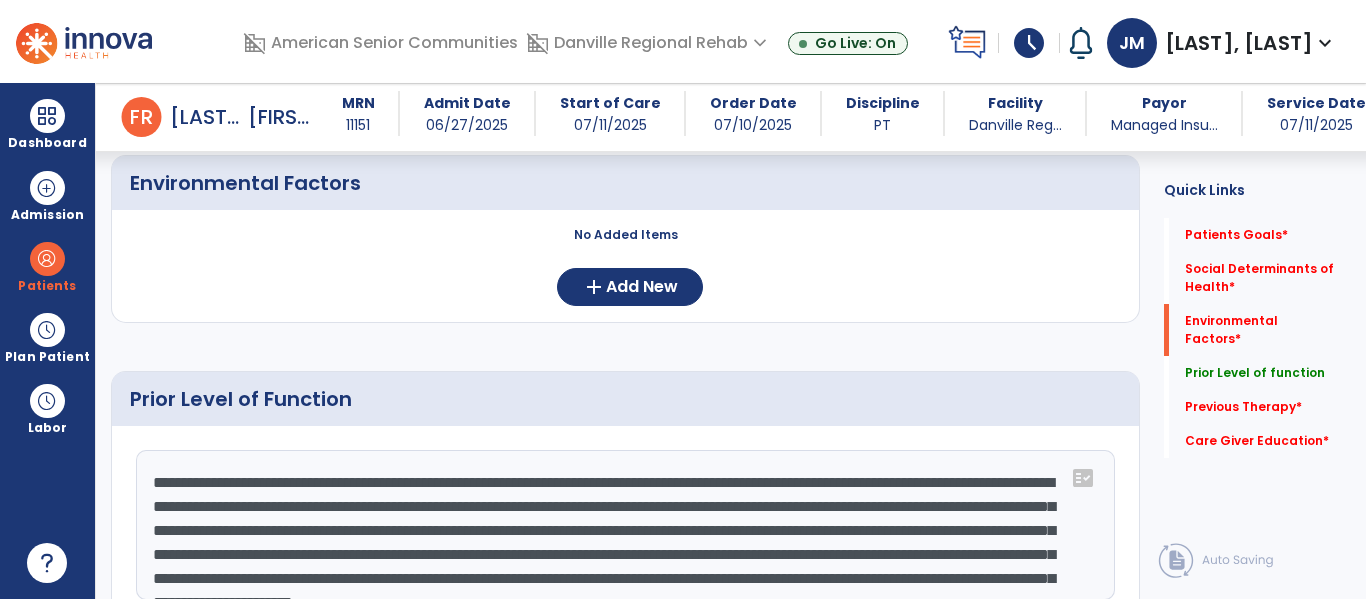 scroll, scrollTop: 17, scrollLeft: 0, axis: vertical 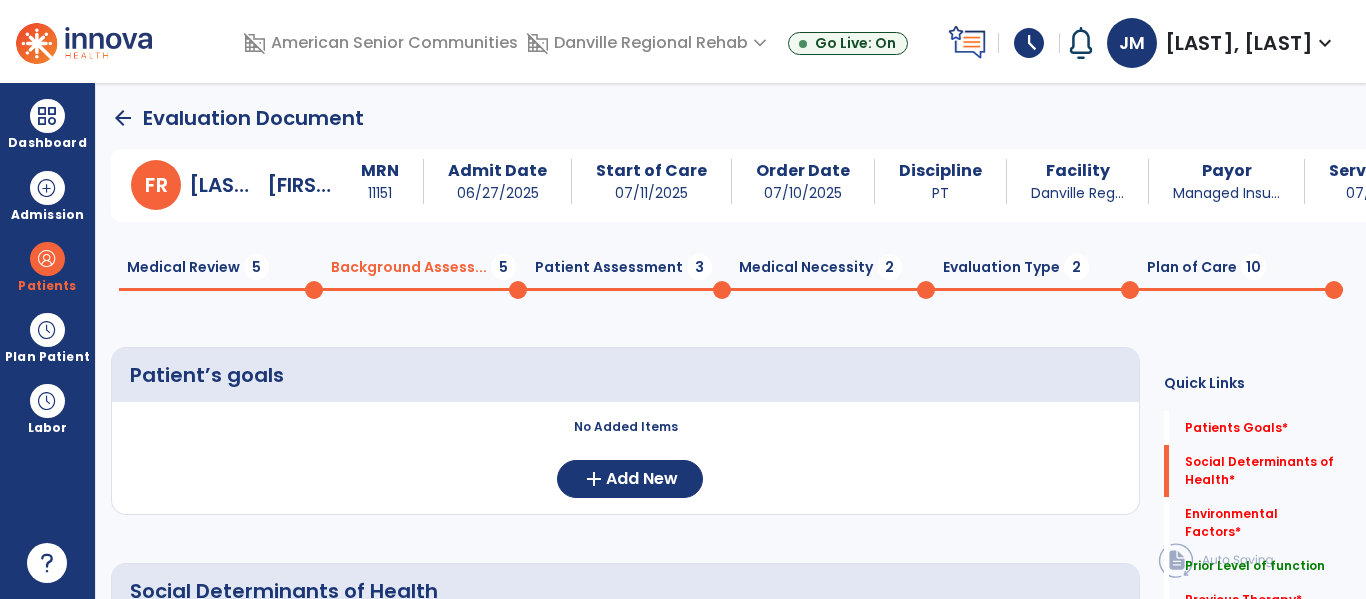 click on "arrow_back" 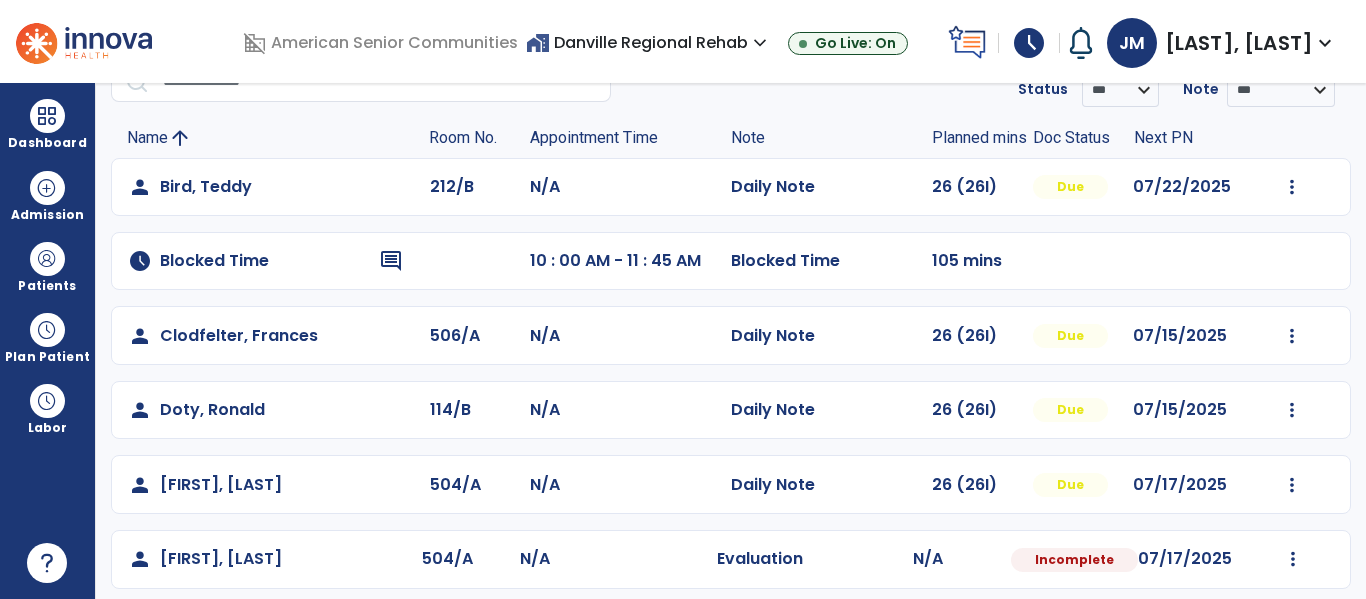 scroll, scrollTop: 109, scrollLeft: 0, axis: vertical 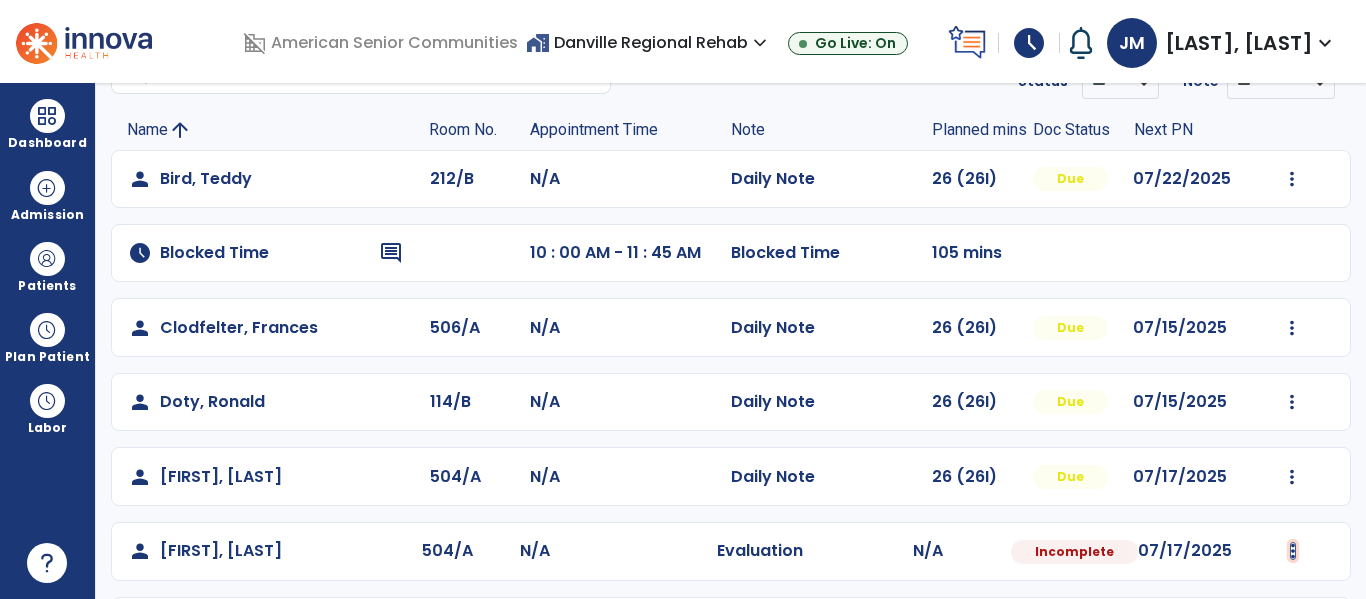 click at bounding box center [1292, 179] 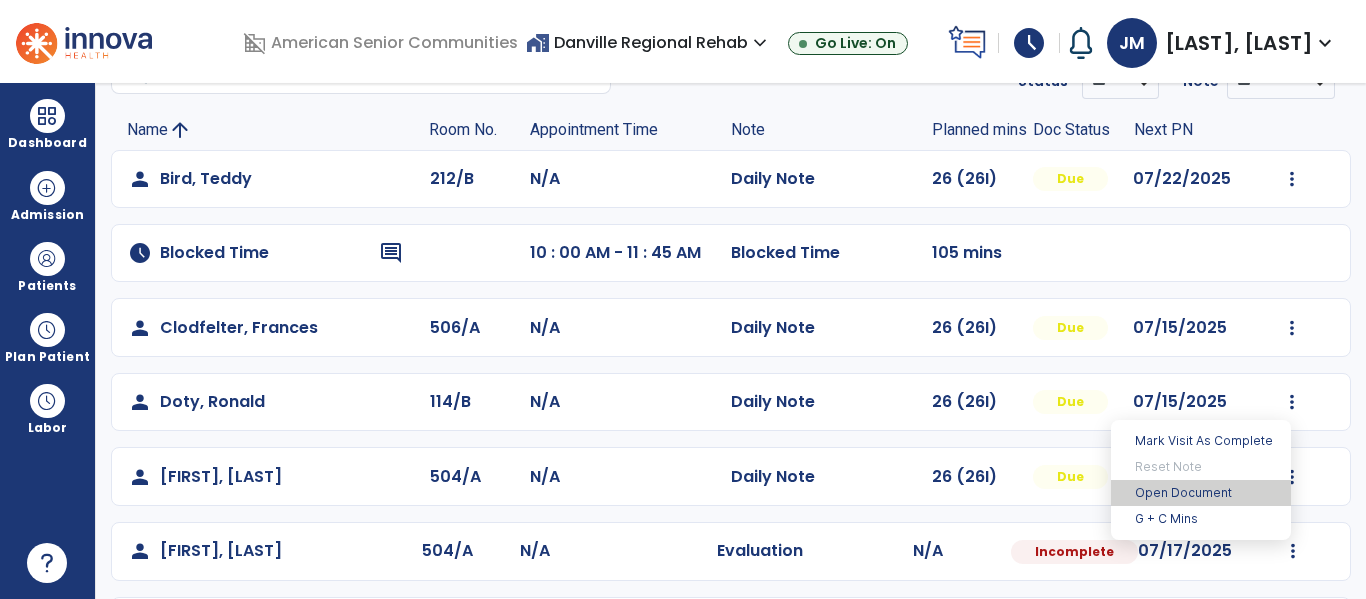 click on "Open Document" at bounding box center (1201, 493) 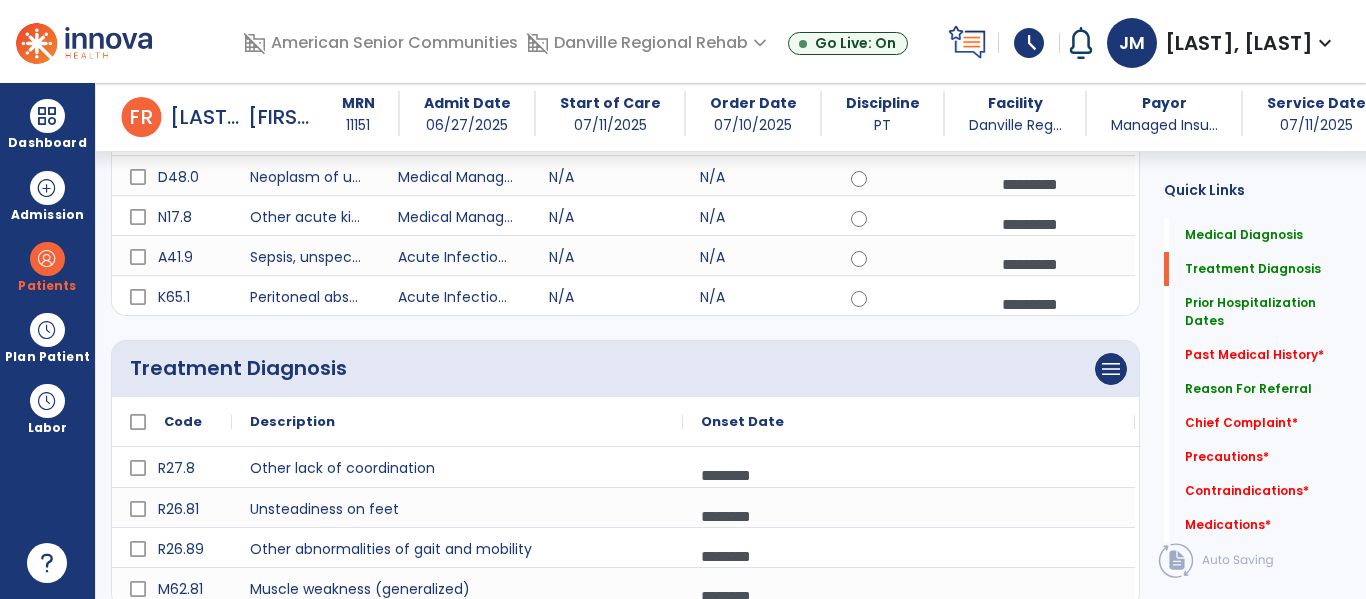 scroll, scrollTop: 0, scrollLeft: 0, axis: both 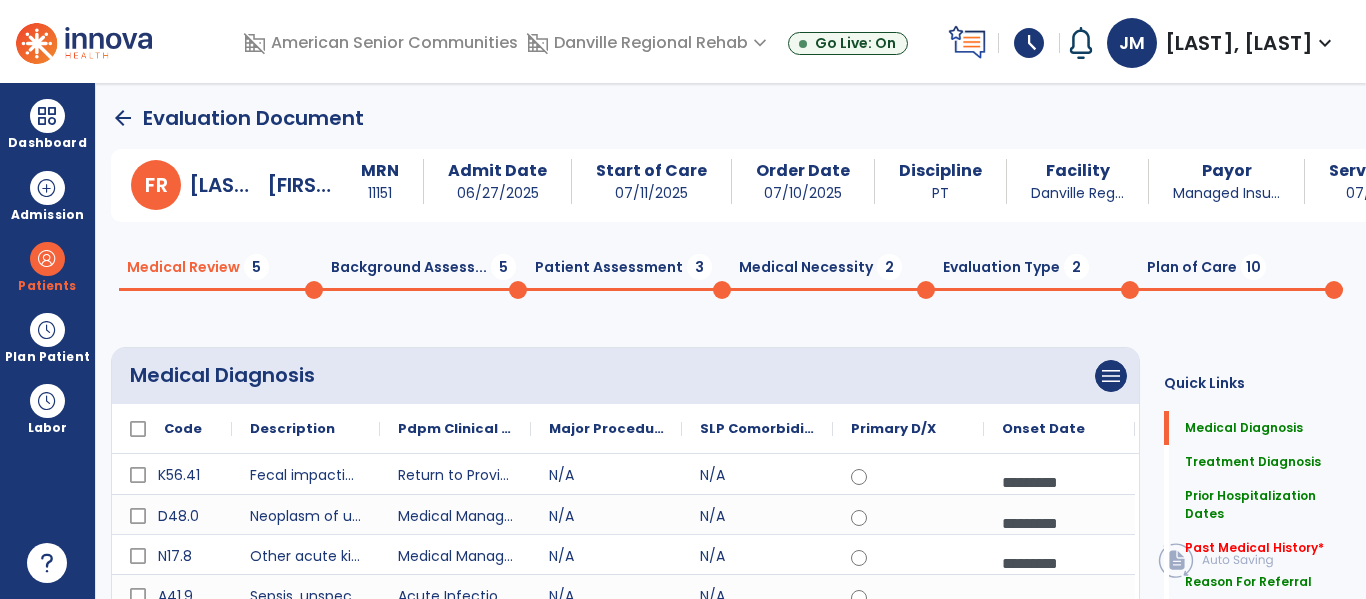 click on "Background Assess...  5" 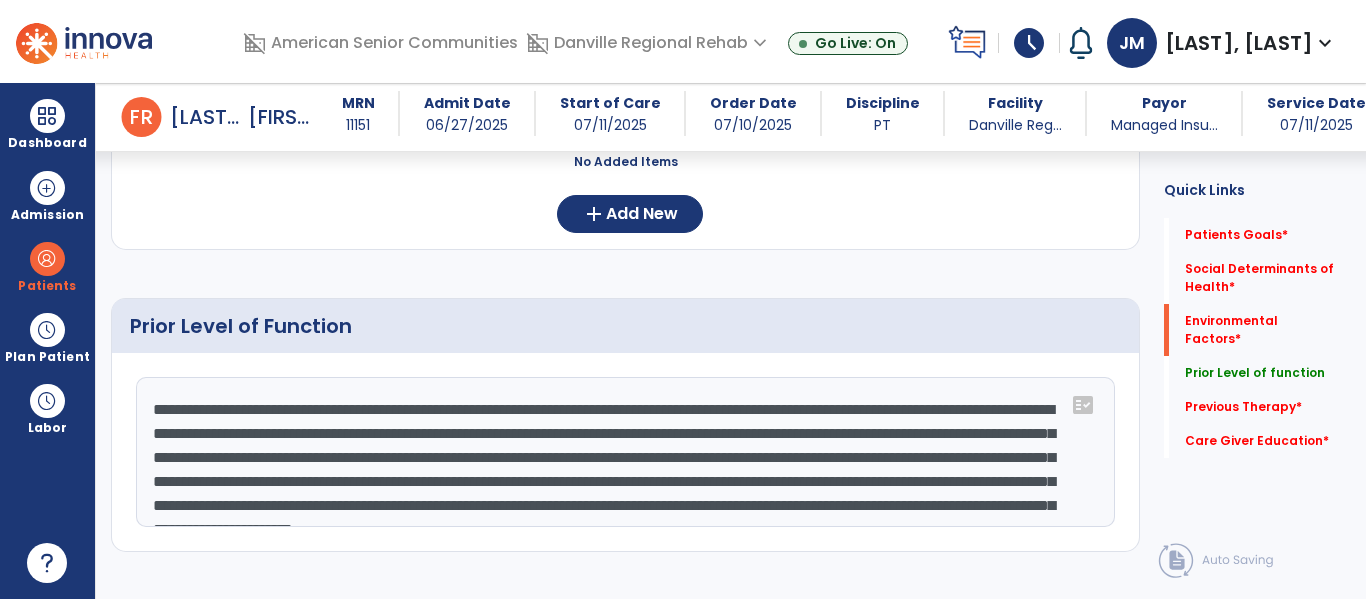 scroll, scrollTop: 686, scrollLeft: 0, axis: vertical 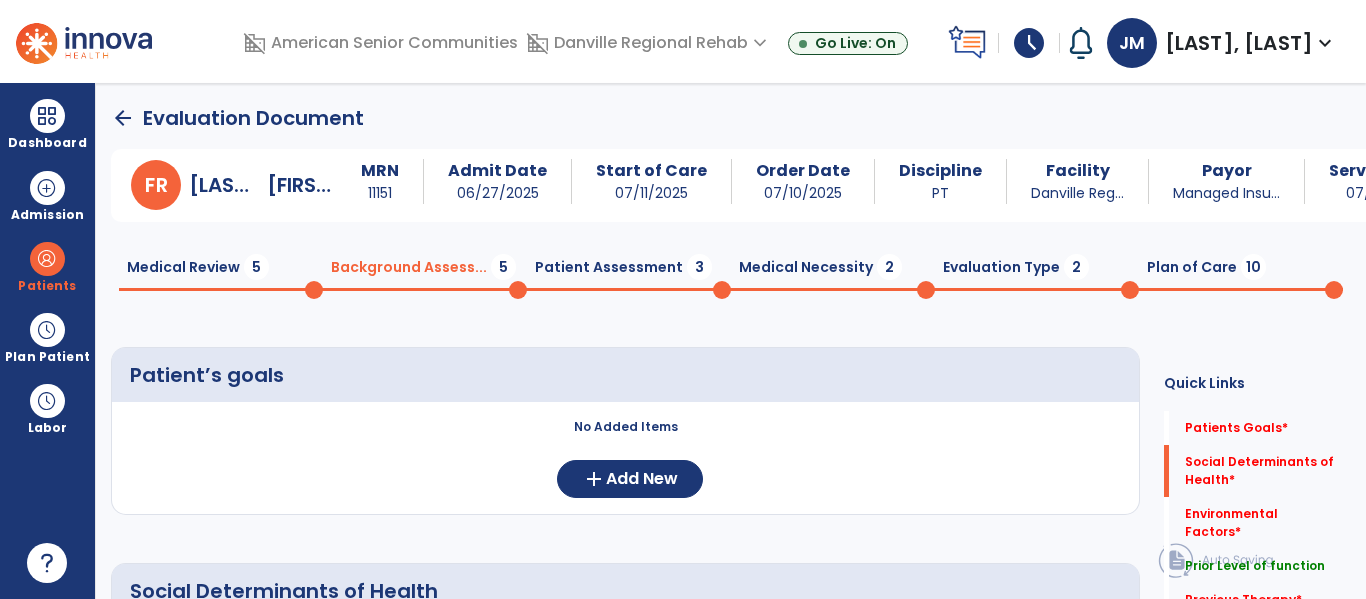 click on "Medical Review  5" 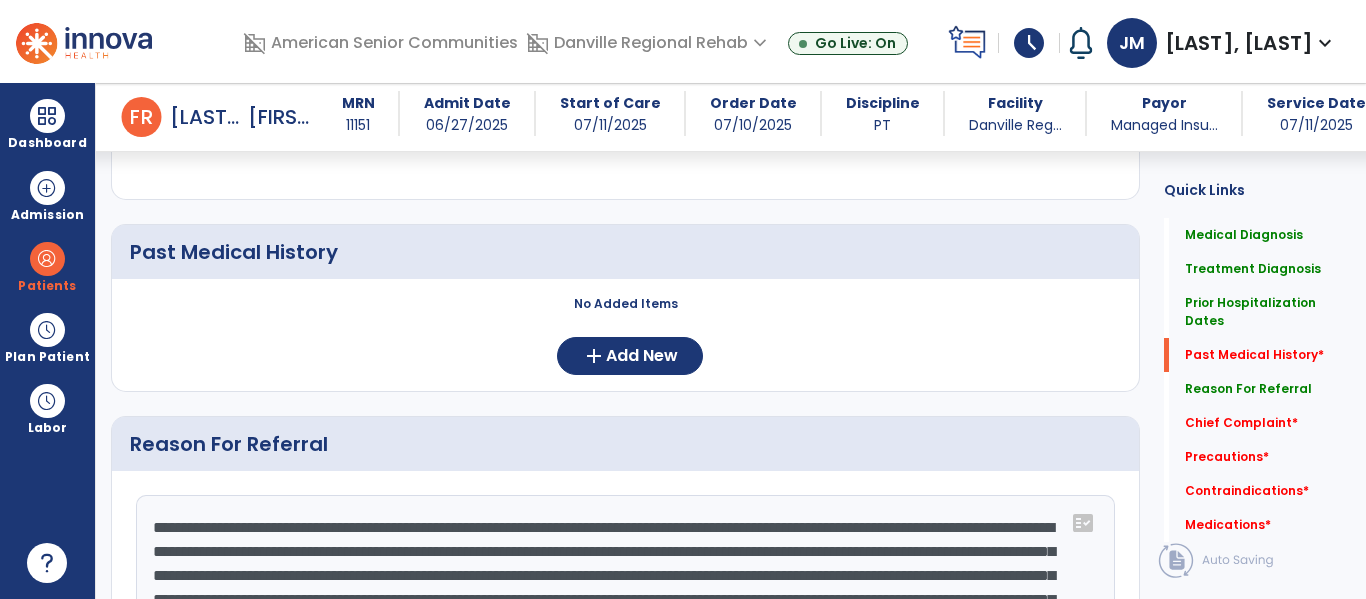 scroll, scrollTop: 1053, scrollLeft: 0, axis: vertical 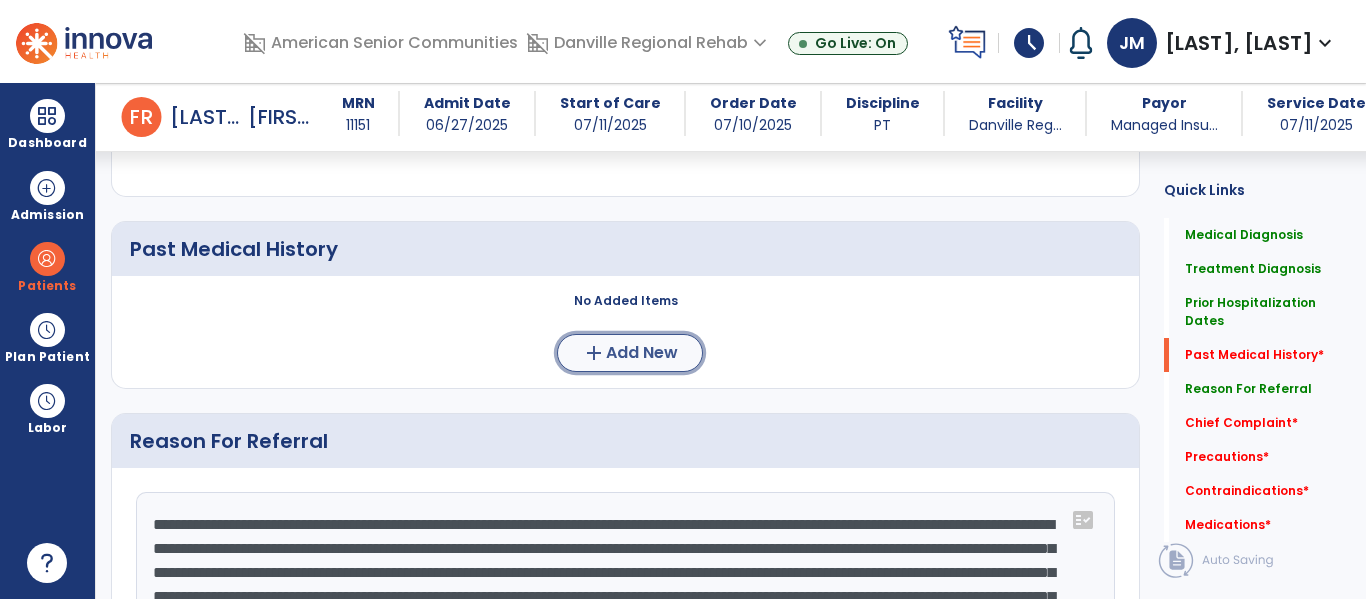 click on "Add New" 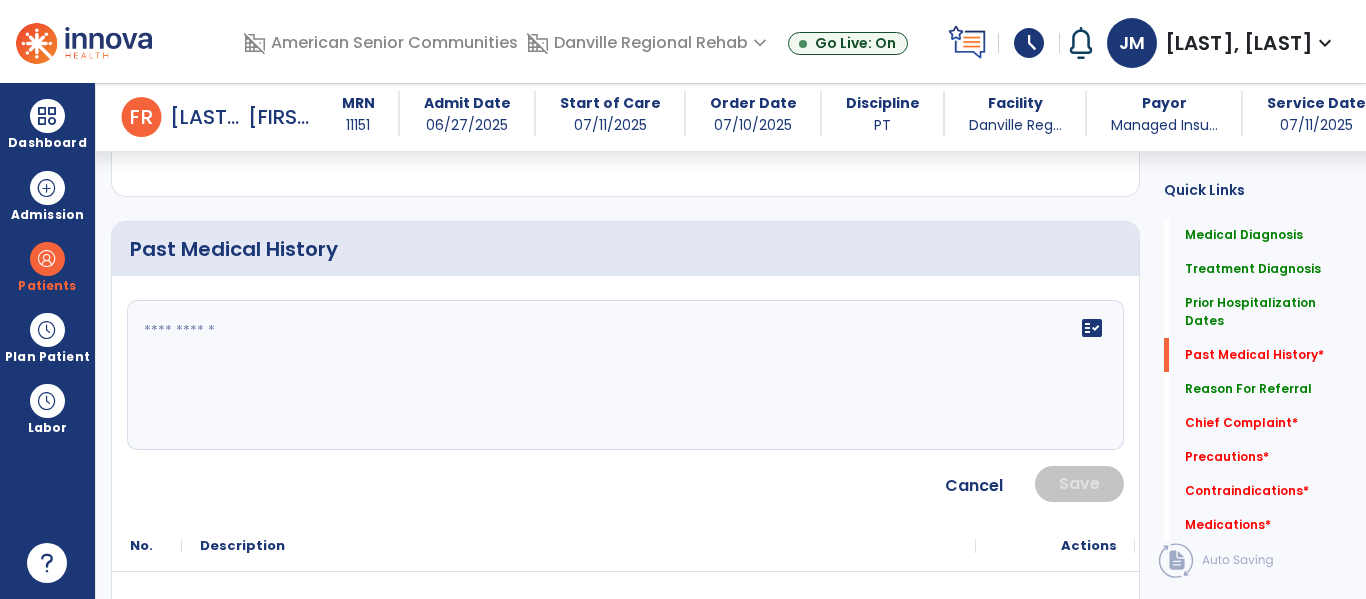 click on "fact_check" 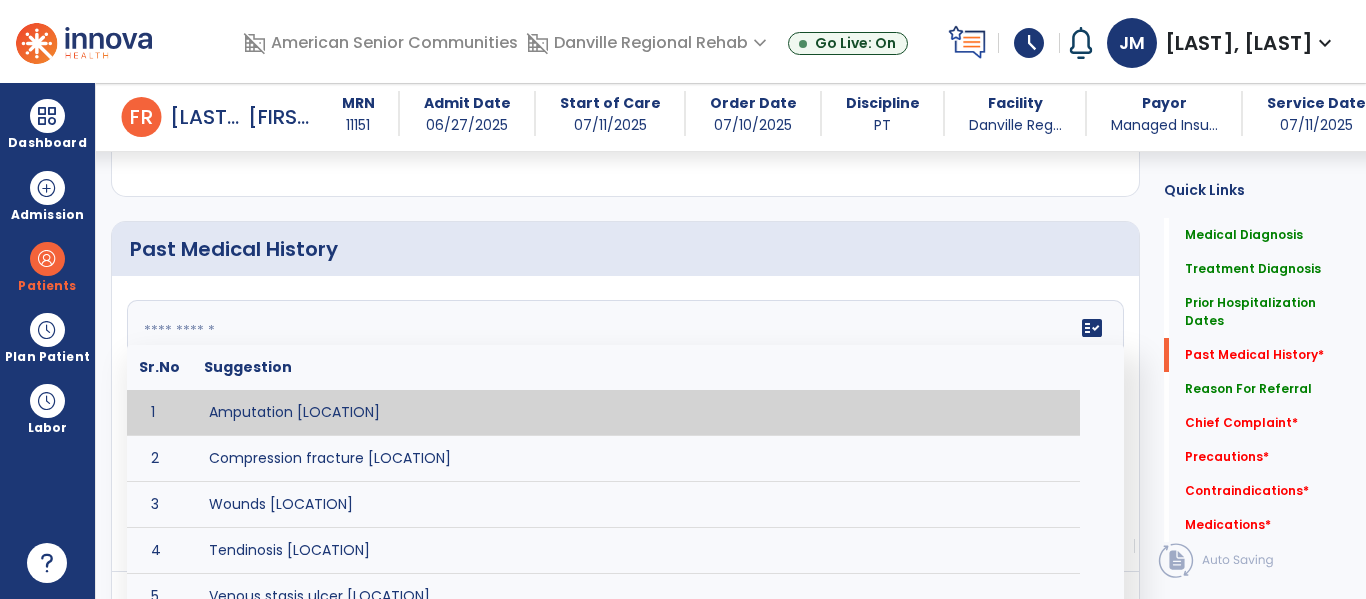 paste on "**********" 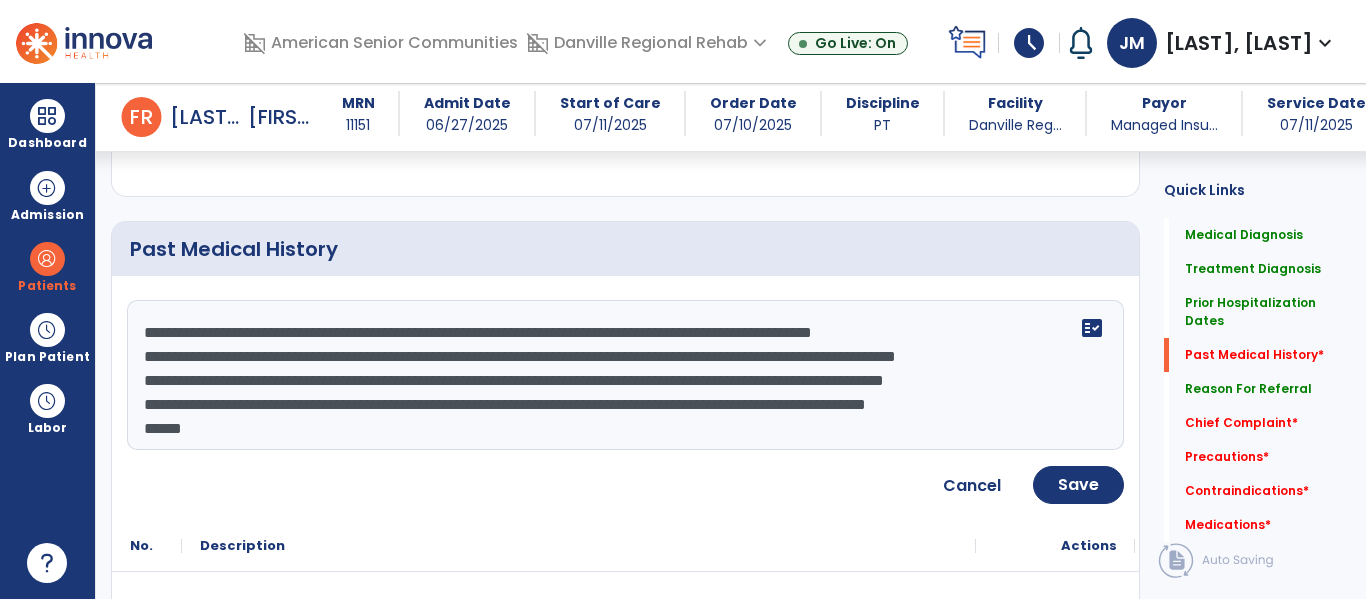 scroll, scrollTop: 64, scrollLeft: 0, axis: vertical 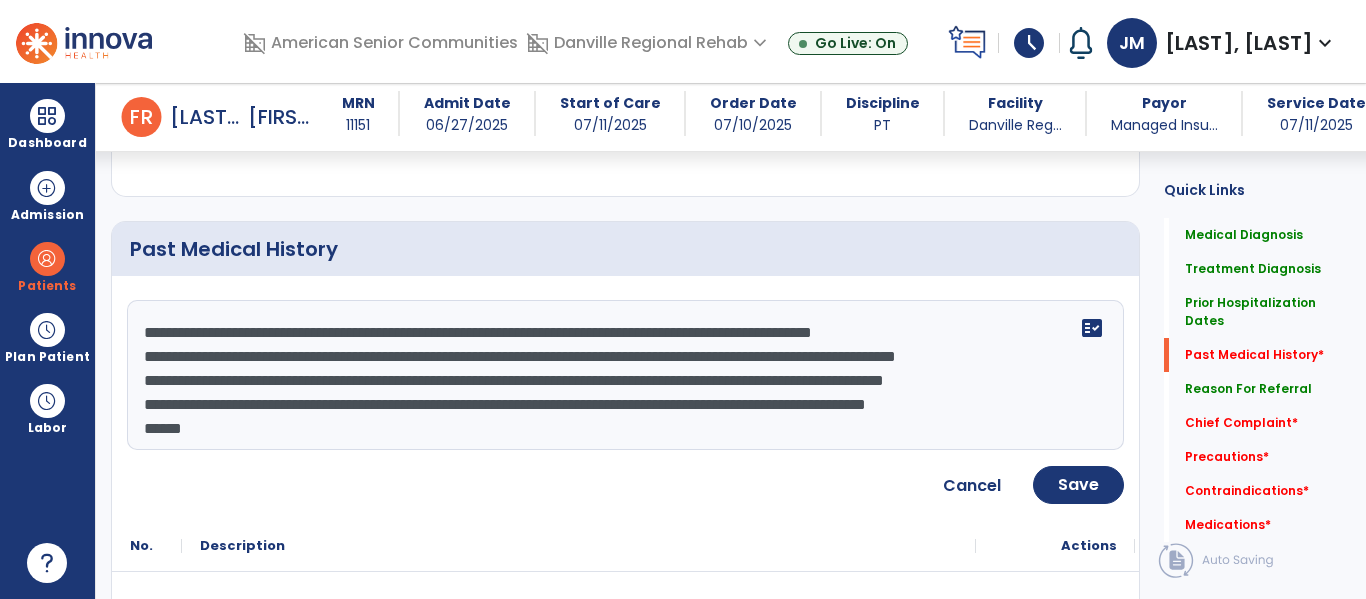 click on "**********" 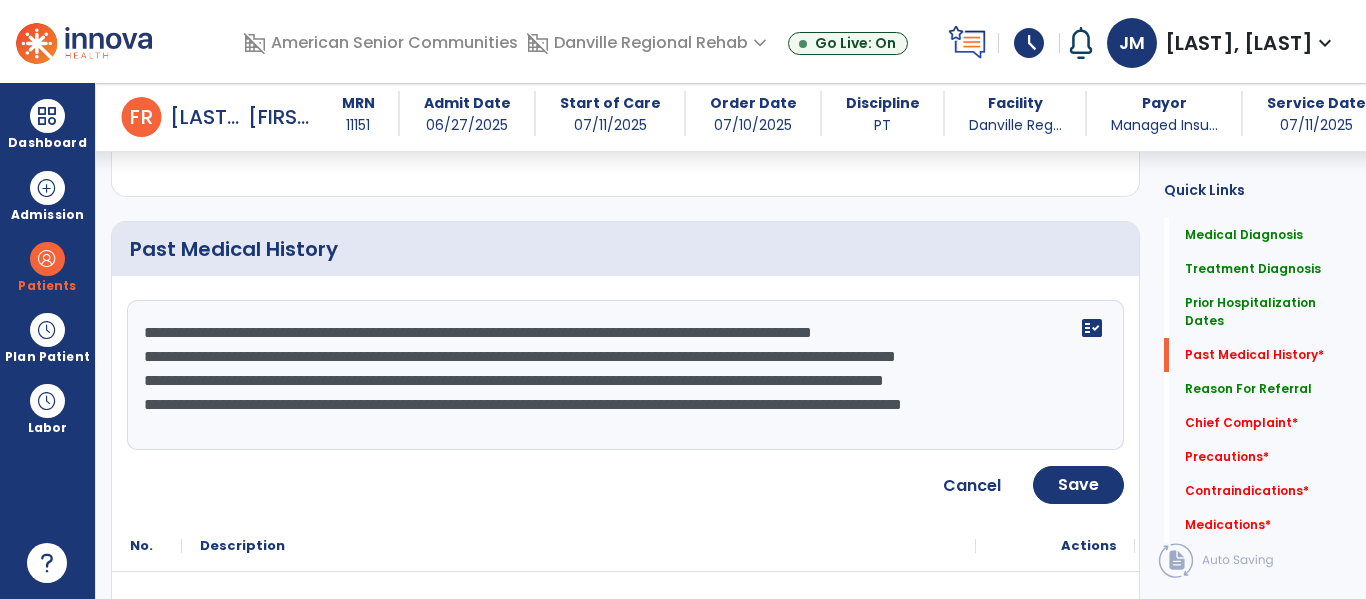 scroll, scrollTop: 48, scrollLeft: 0, axis: vertical 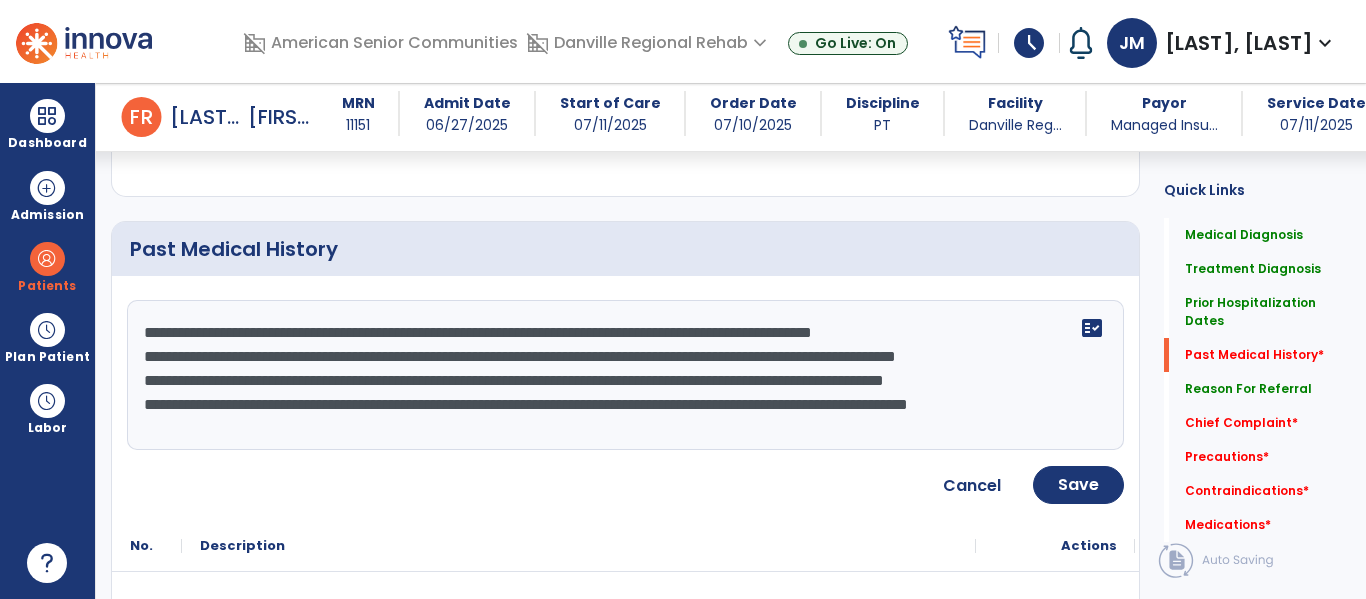 click on "**********" 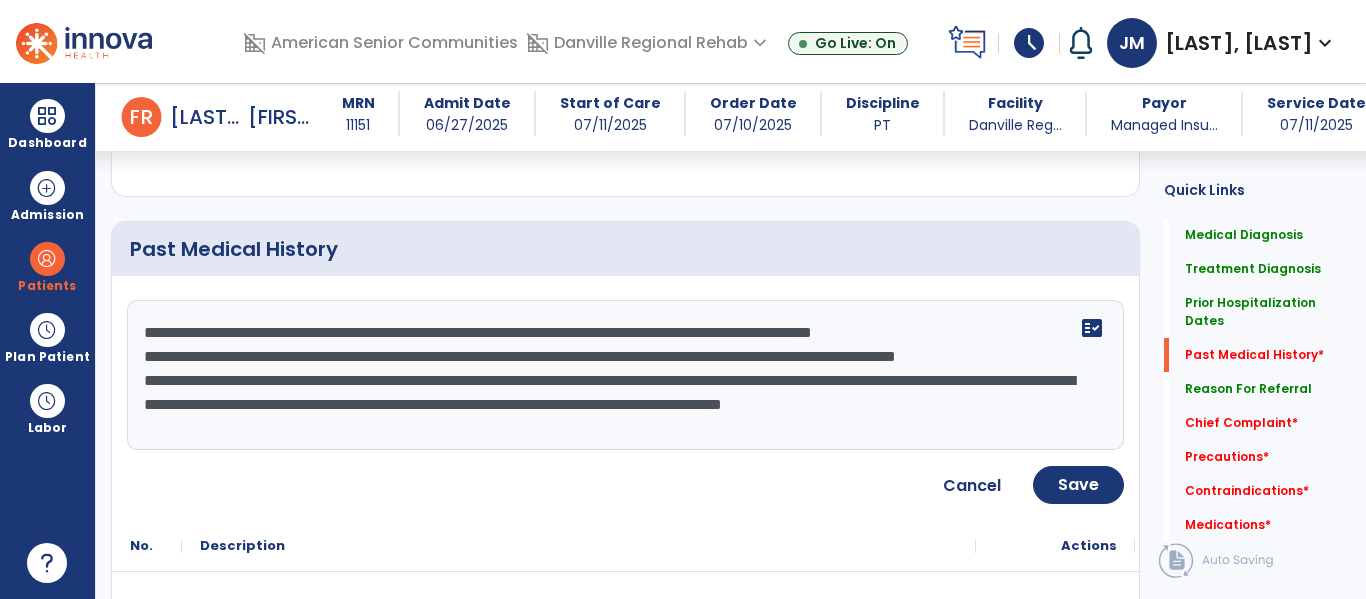 scroll, scrollTop: 24, scrollLeft: 0, axis: vertical 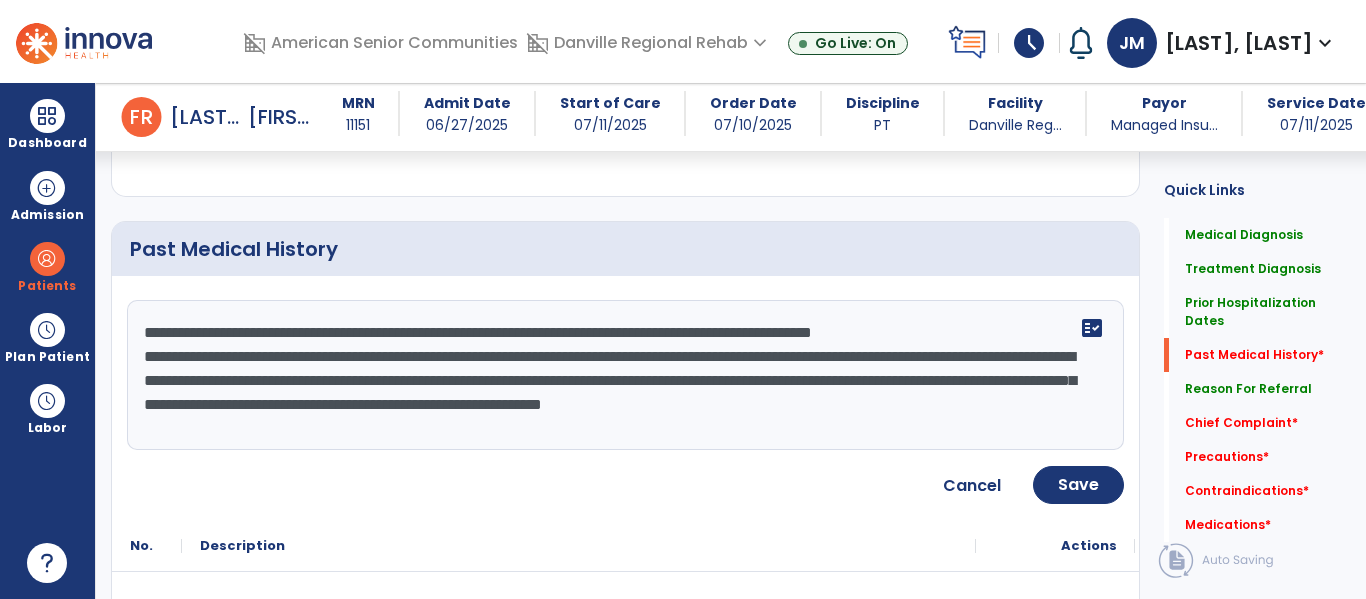 type on "**********" 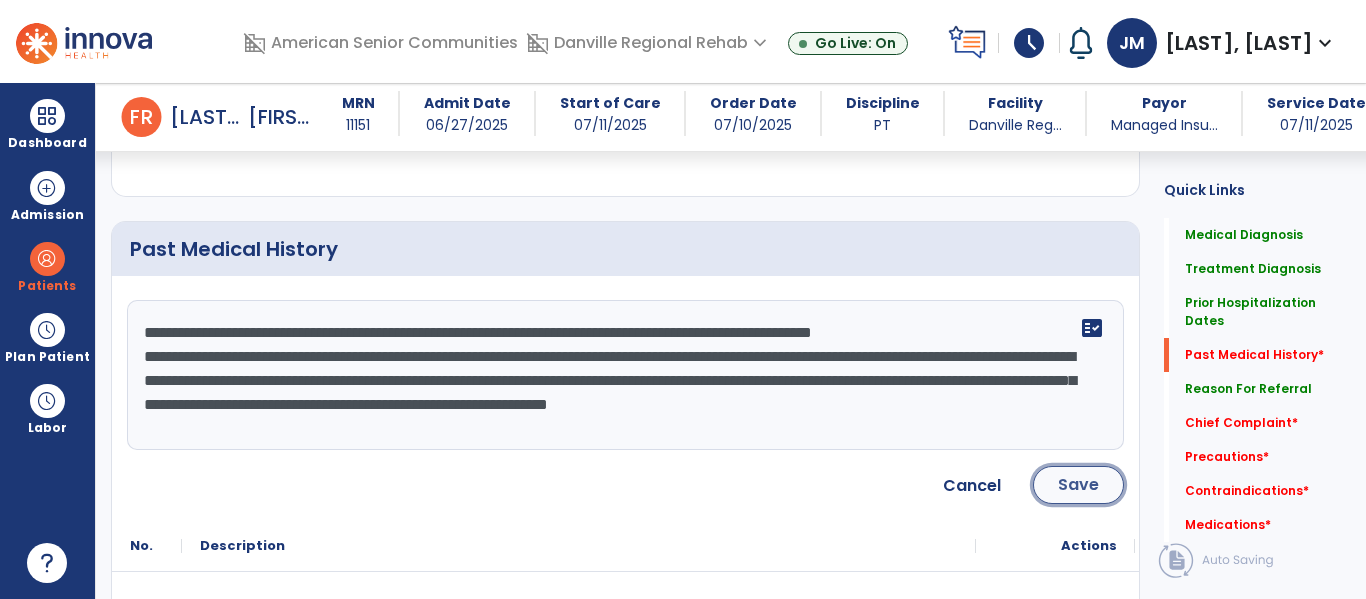 click on "Save" 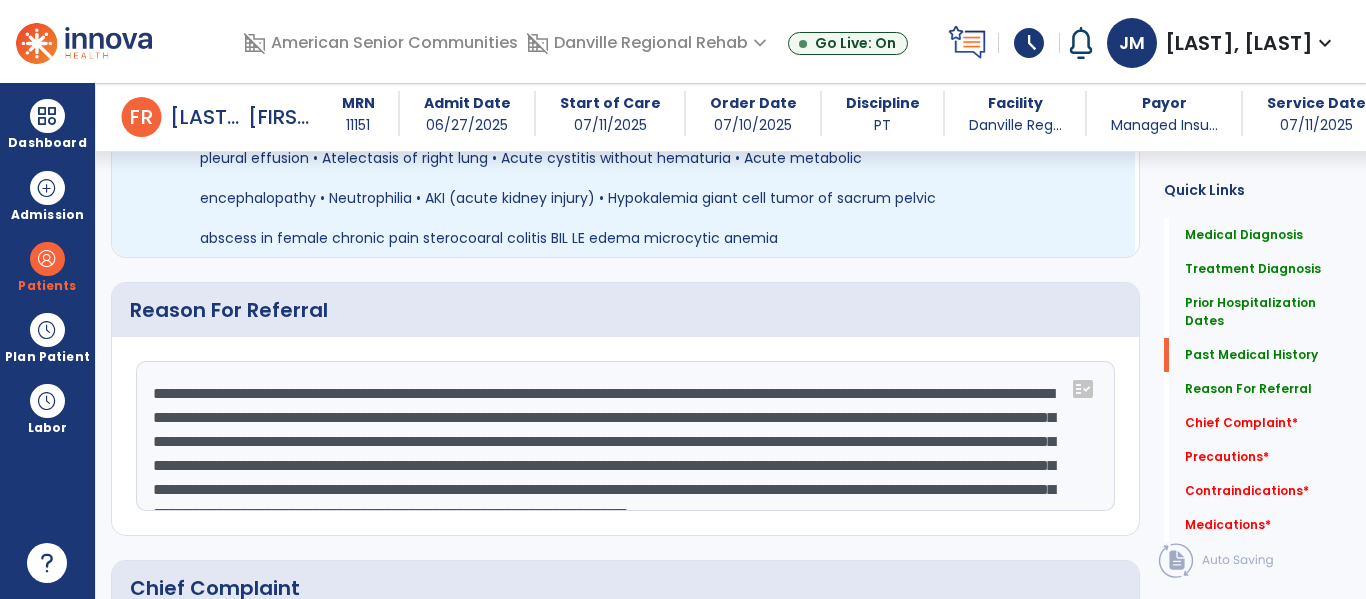 scroll, scrollTop: 1342, scrollLeft: 0, axis: vertical 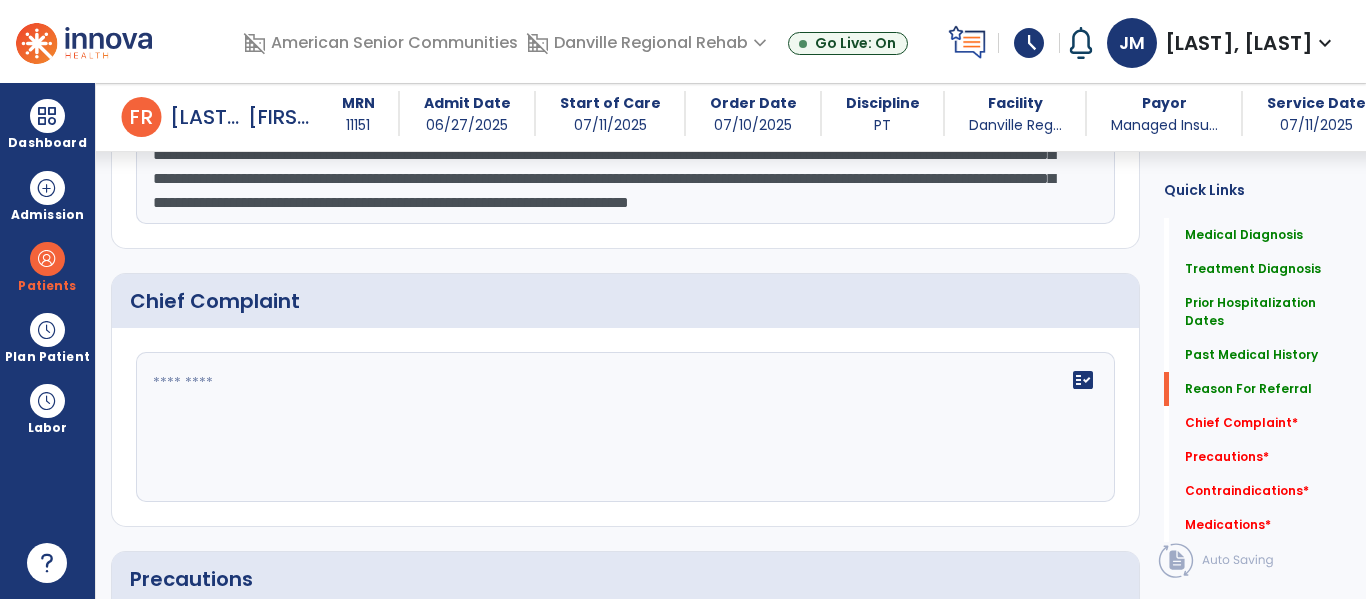 click on "fact_check" 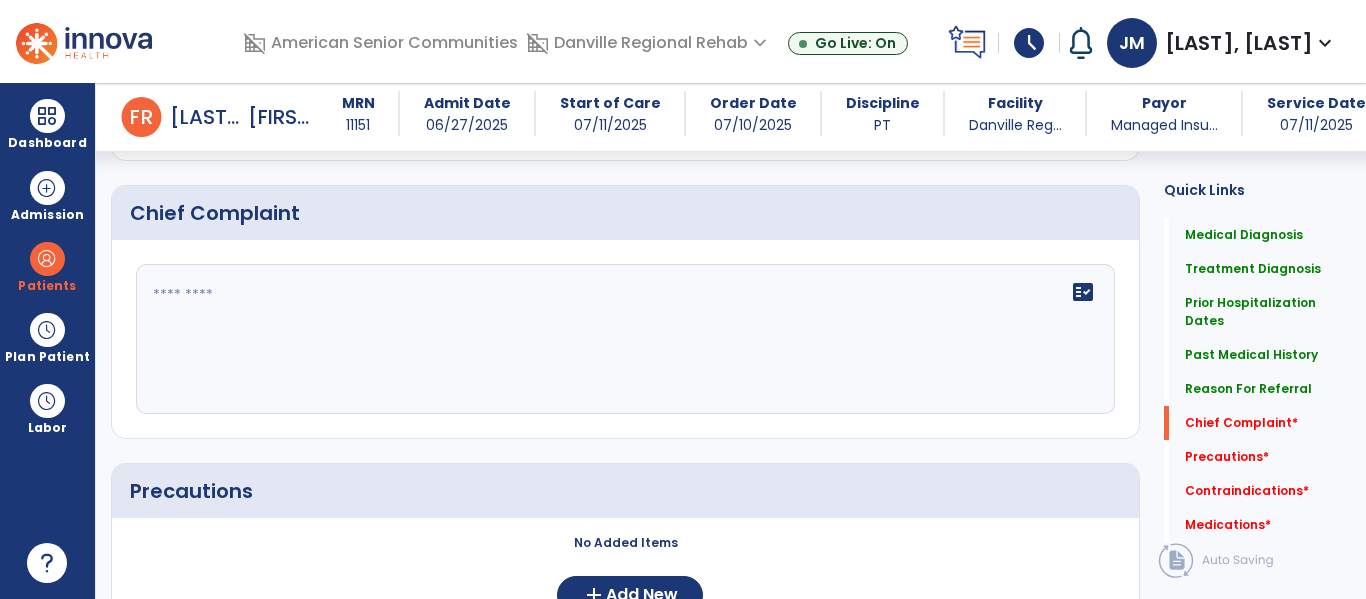 scroll, scrollTop: 1714, scrollLeft: 0, axis: vertical 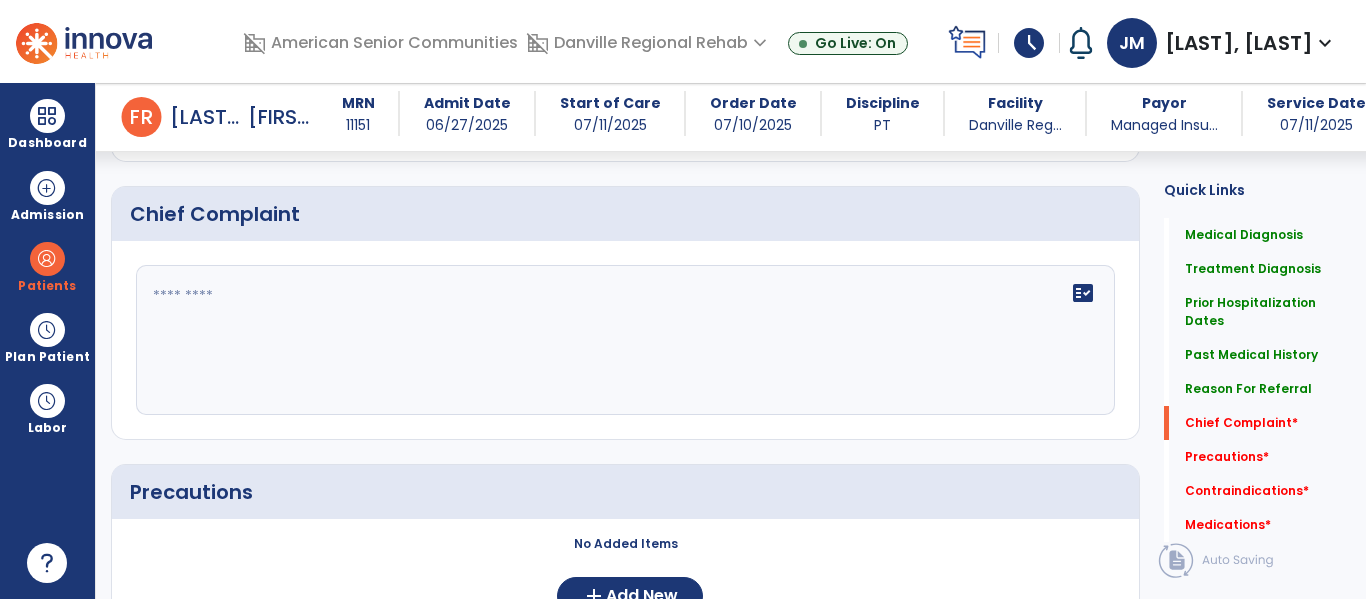 click on "fact_check" 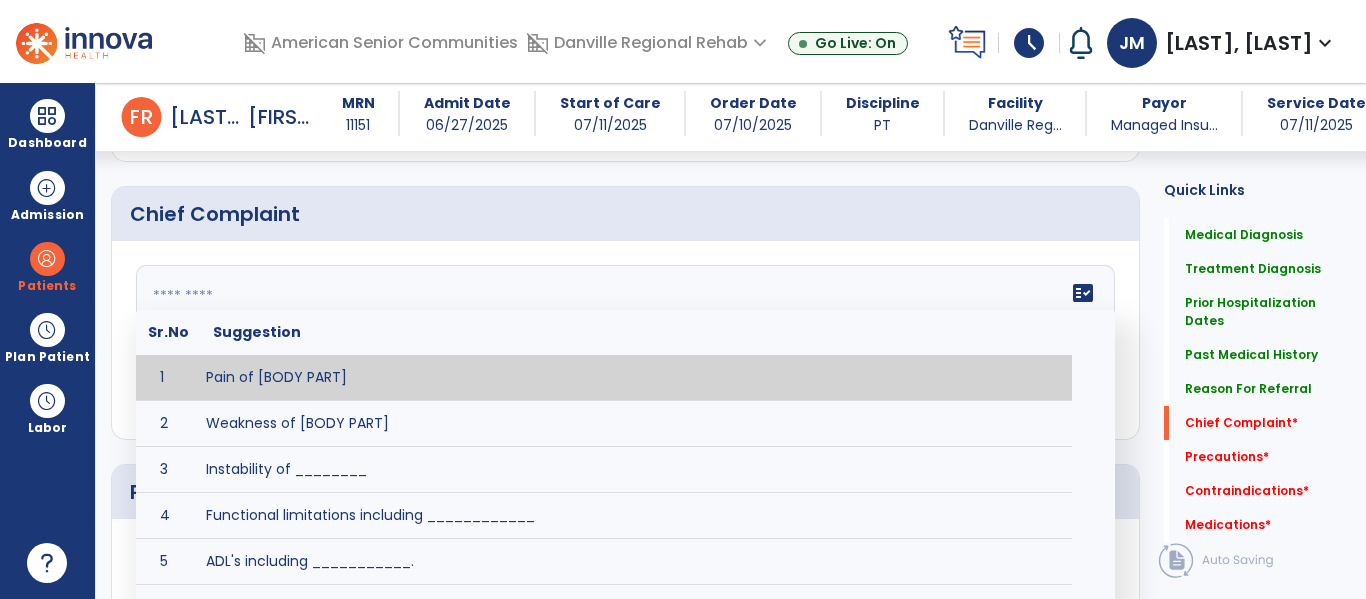 paste on "**********" 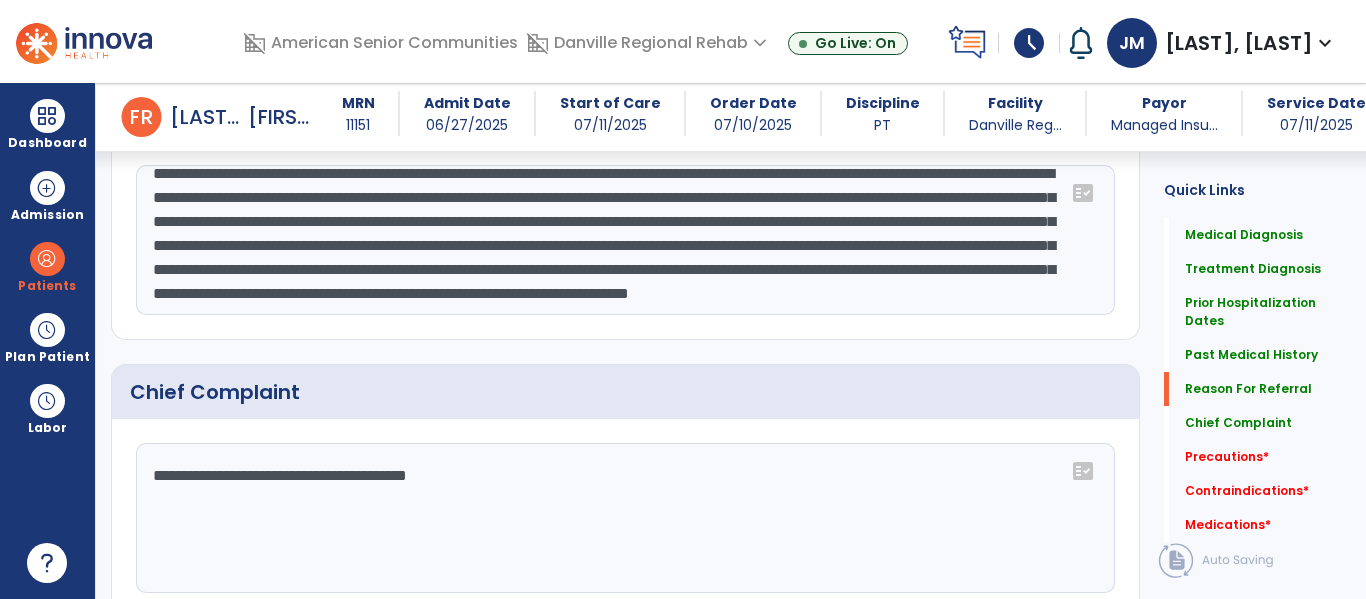 scroll, scrollTop: 1540, scrollLeft: 0, axis: vertical 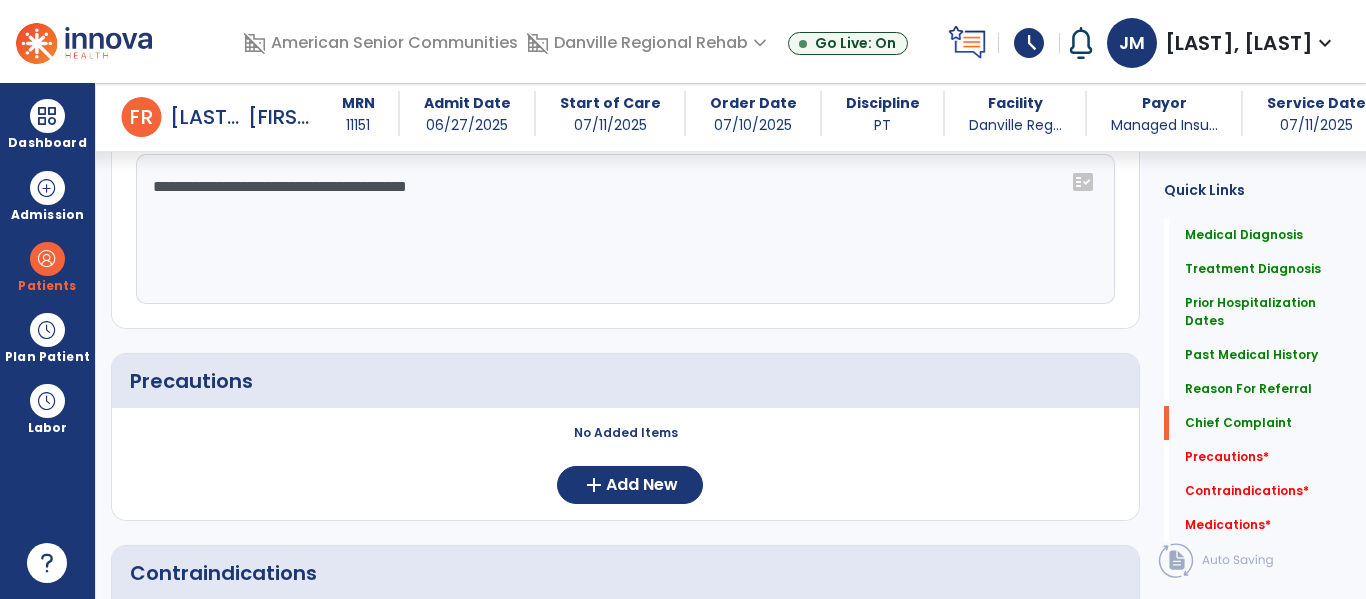 type on "**********" 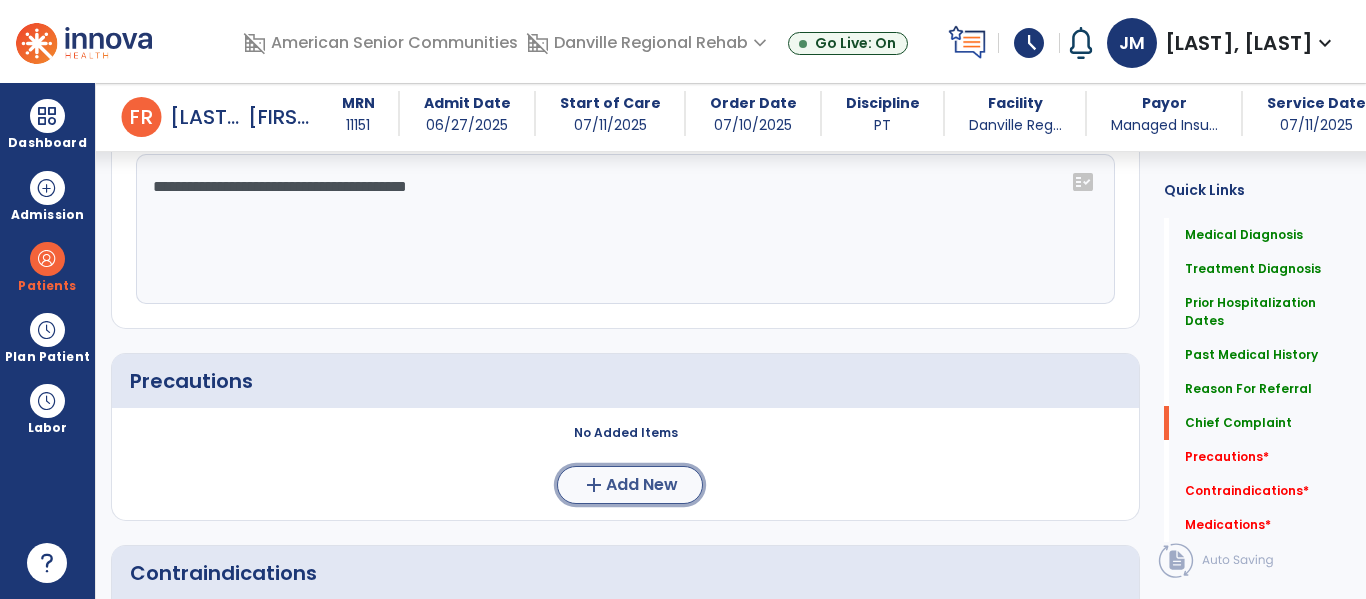 click on "Add New" 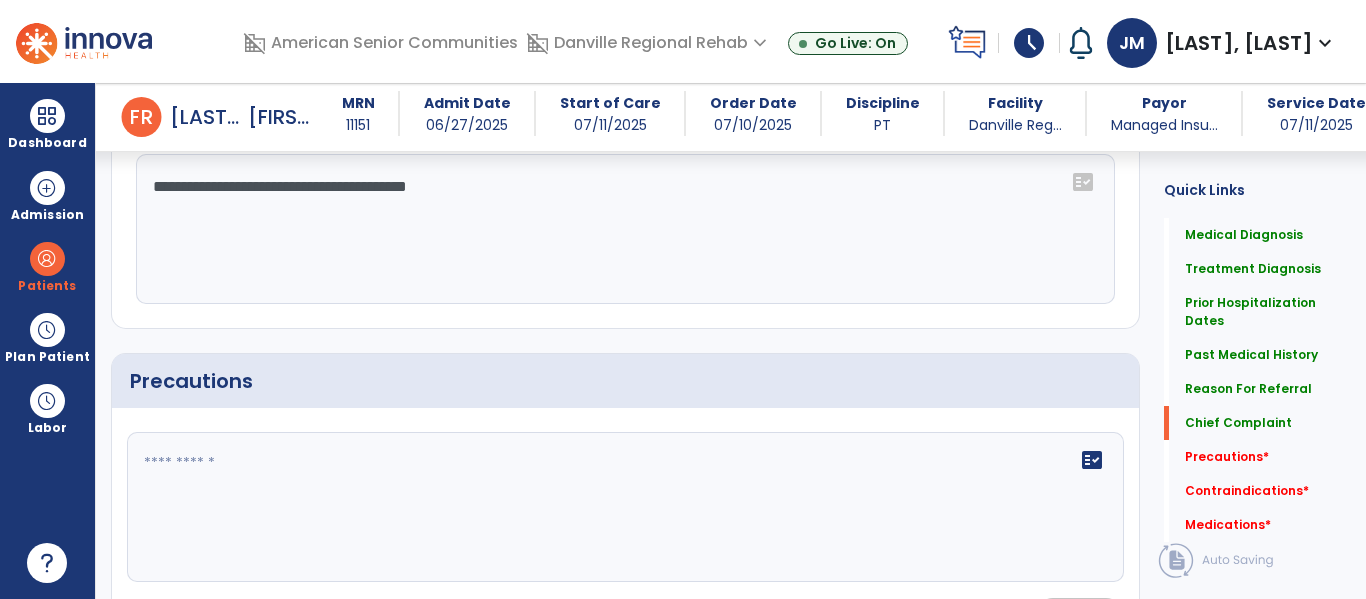 click on "fact_check" 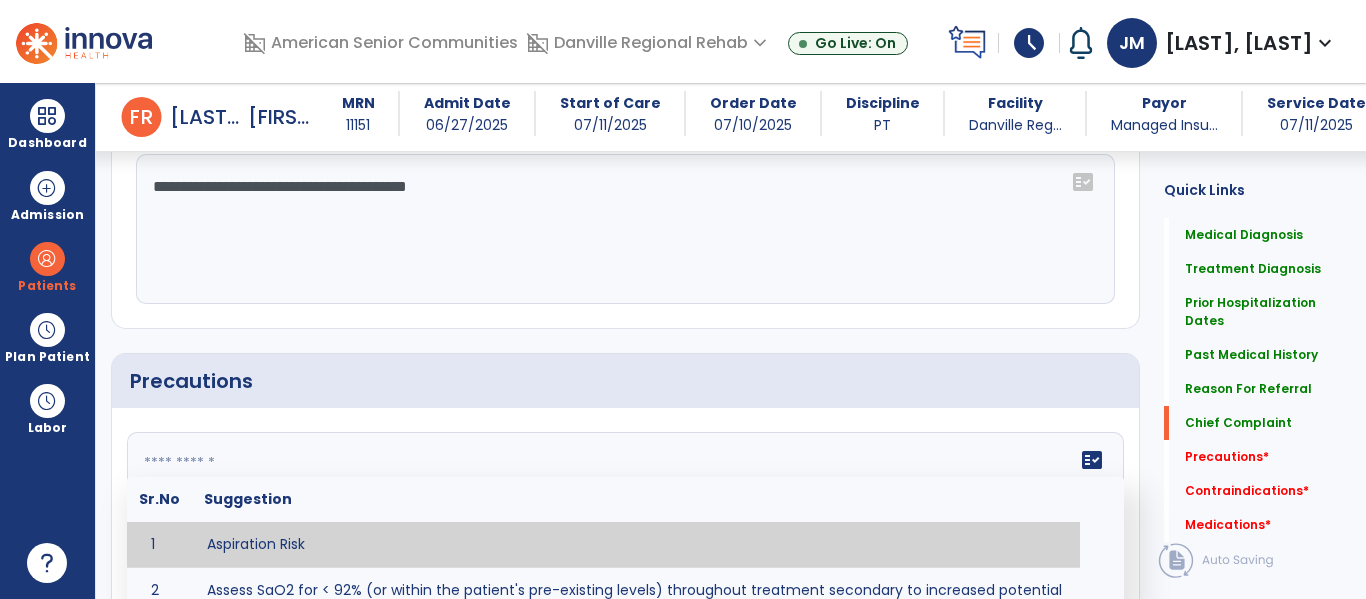 paste on "**********" 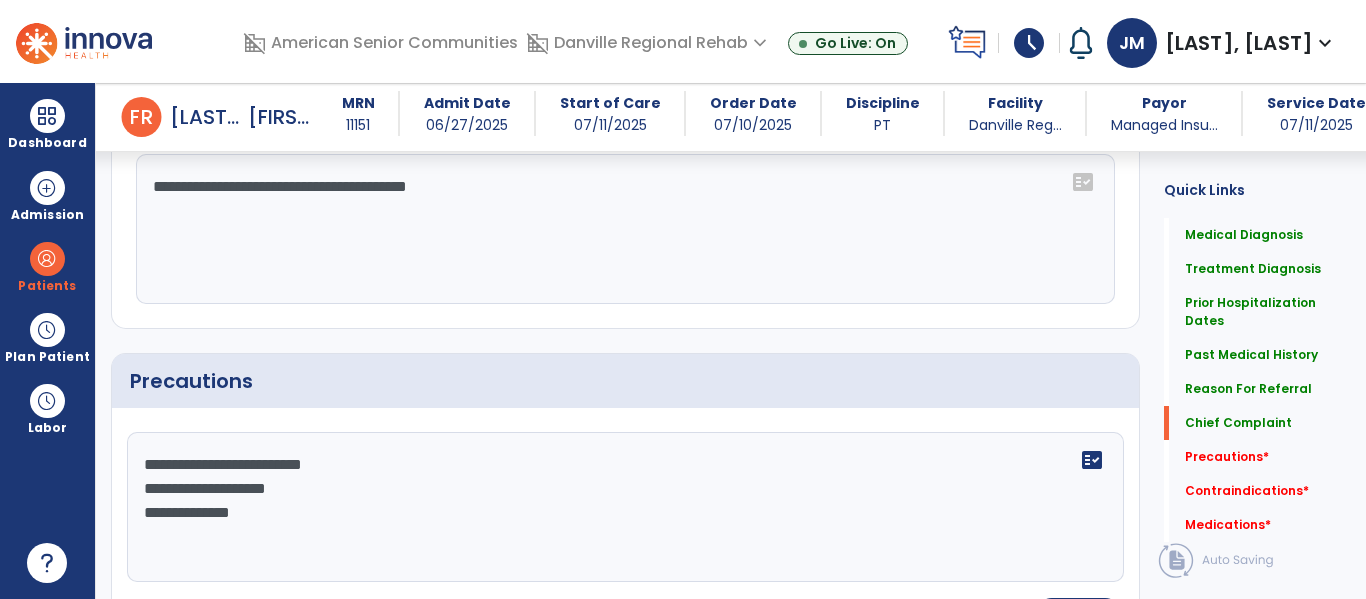 click on "**********" 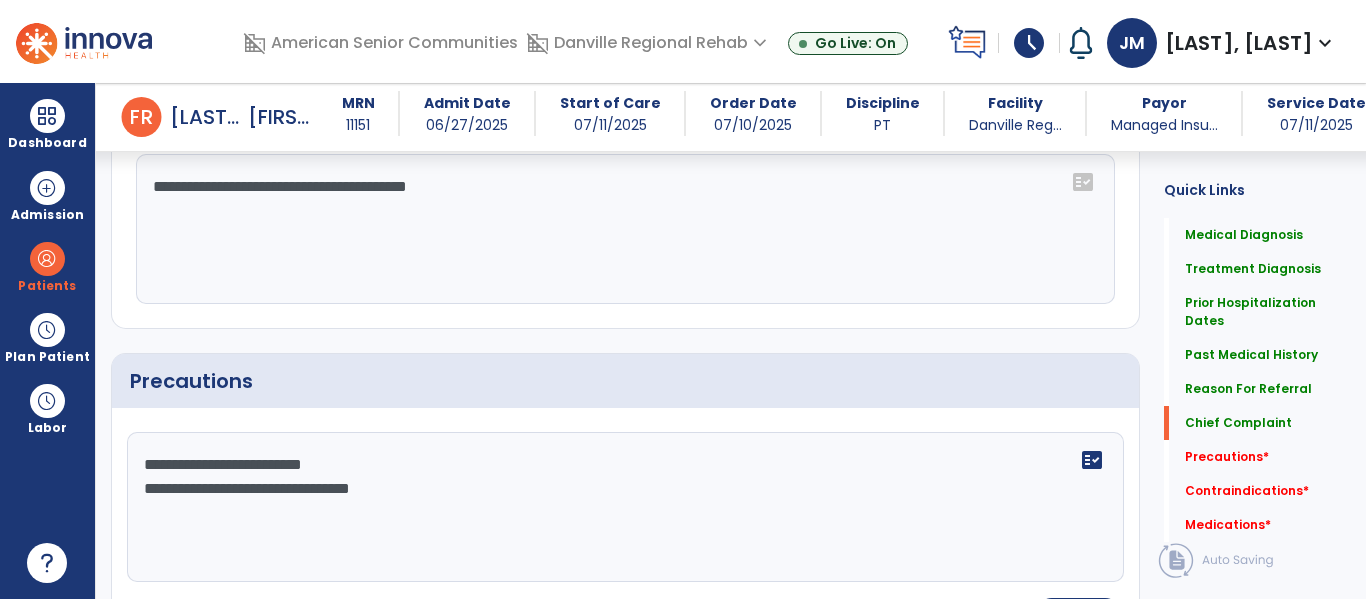click on "**********" 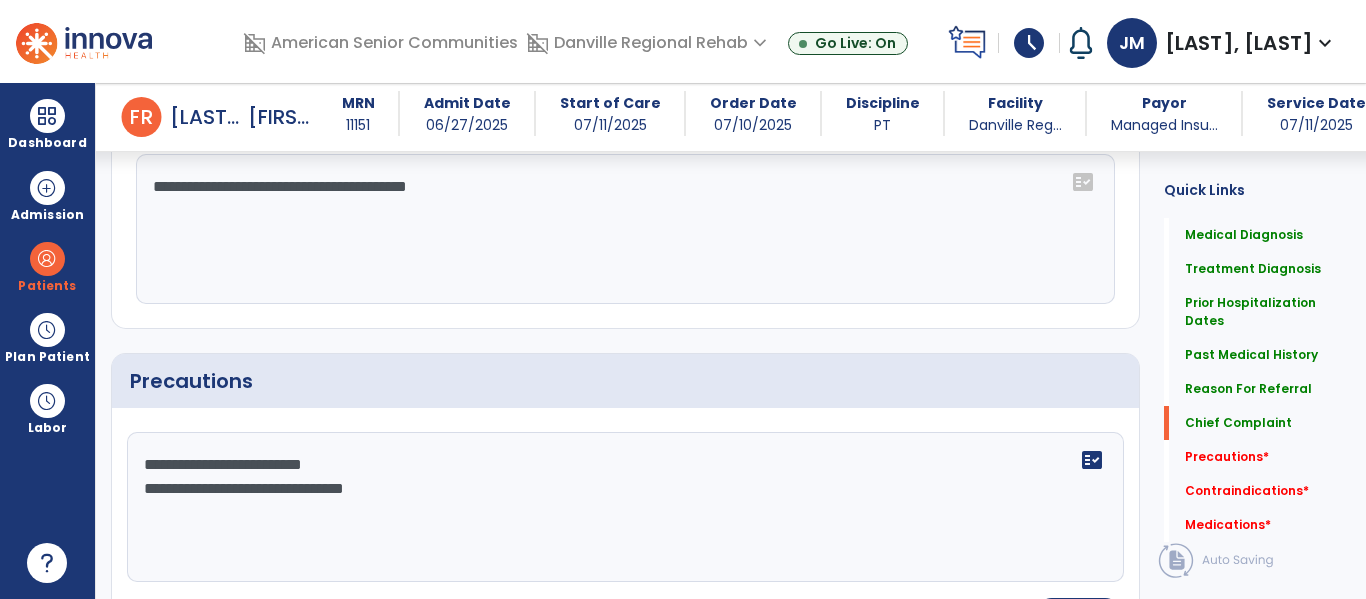 click on "**********" 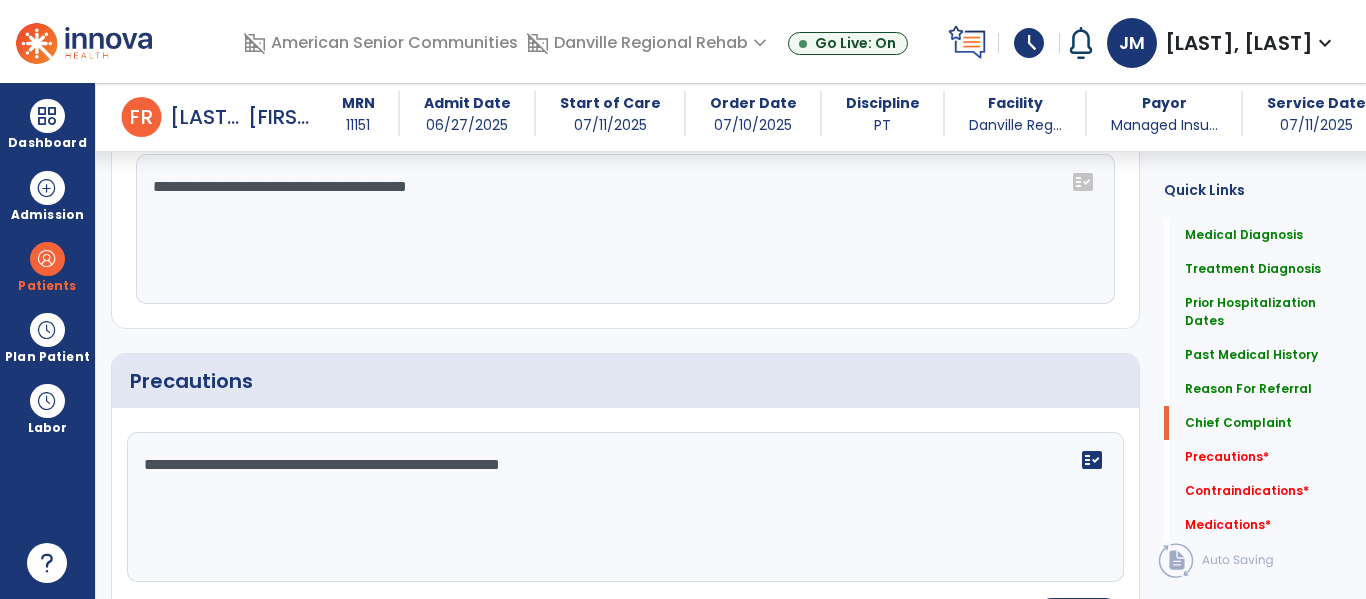 click on "**********" 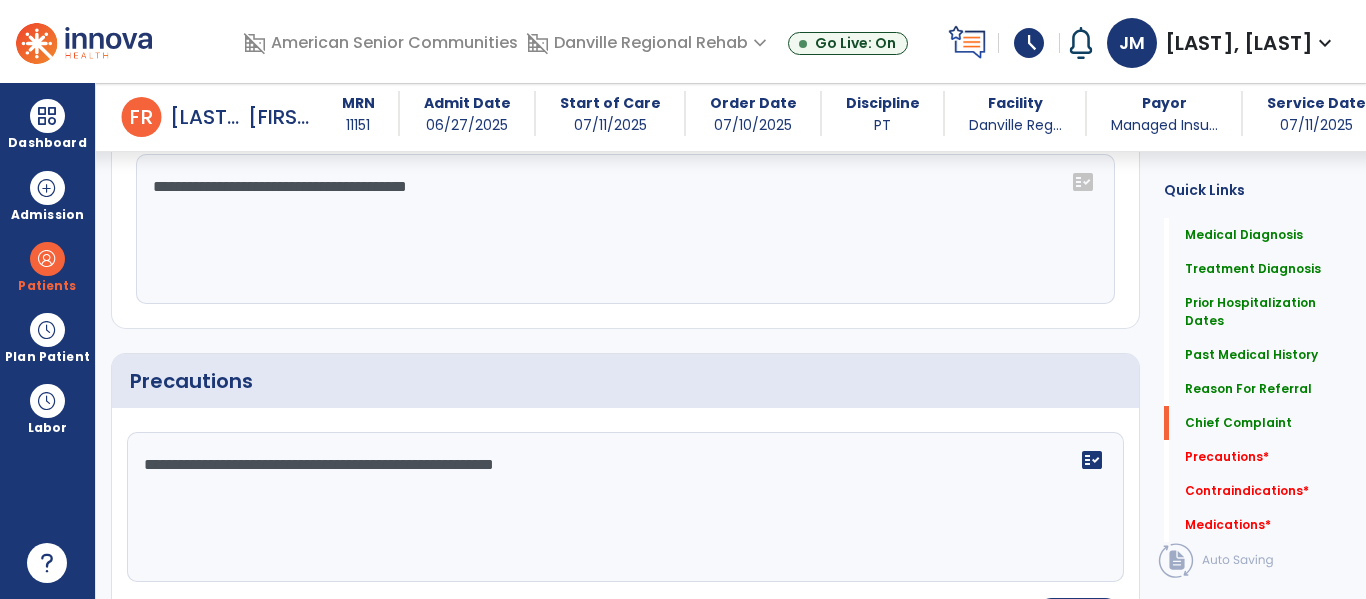 type on "**********" 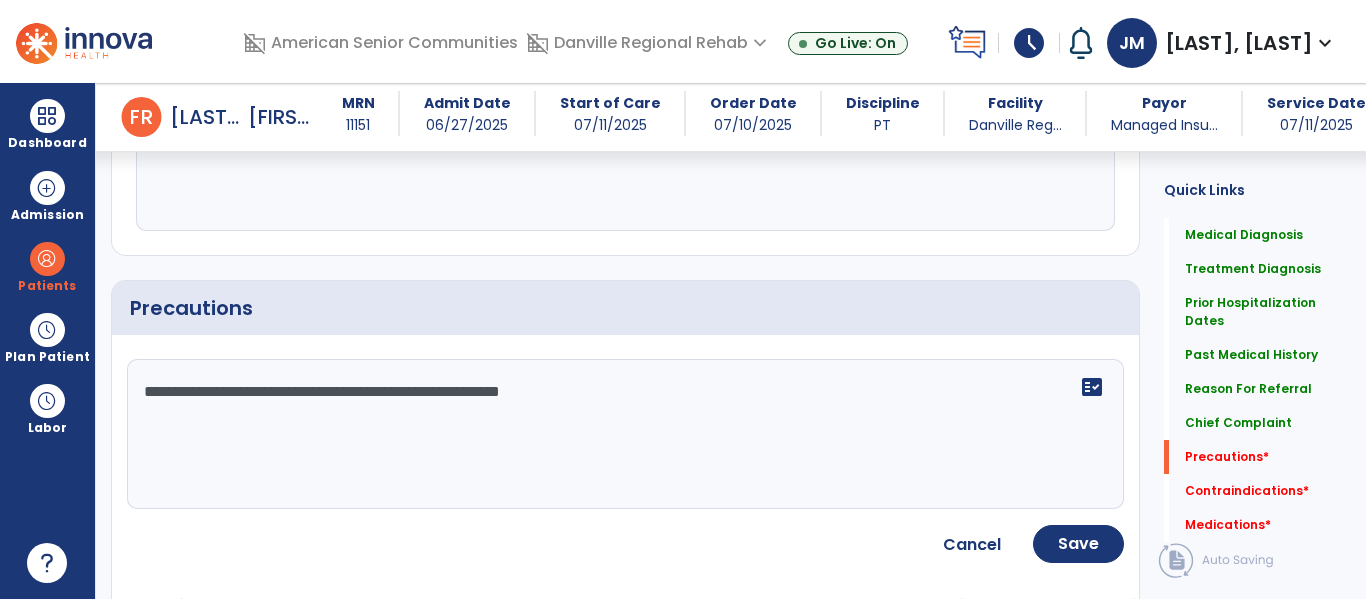 scroll, scrollTop: 1899, scrollLeft: 0, axis: vertical 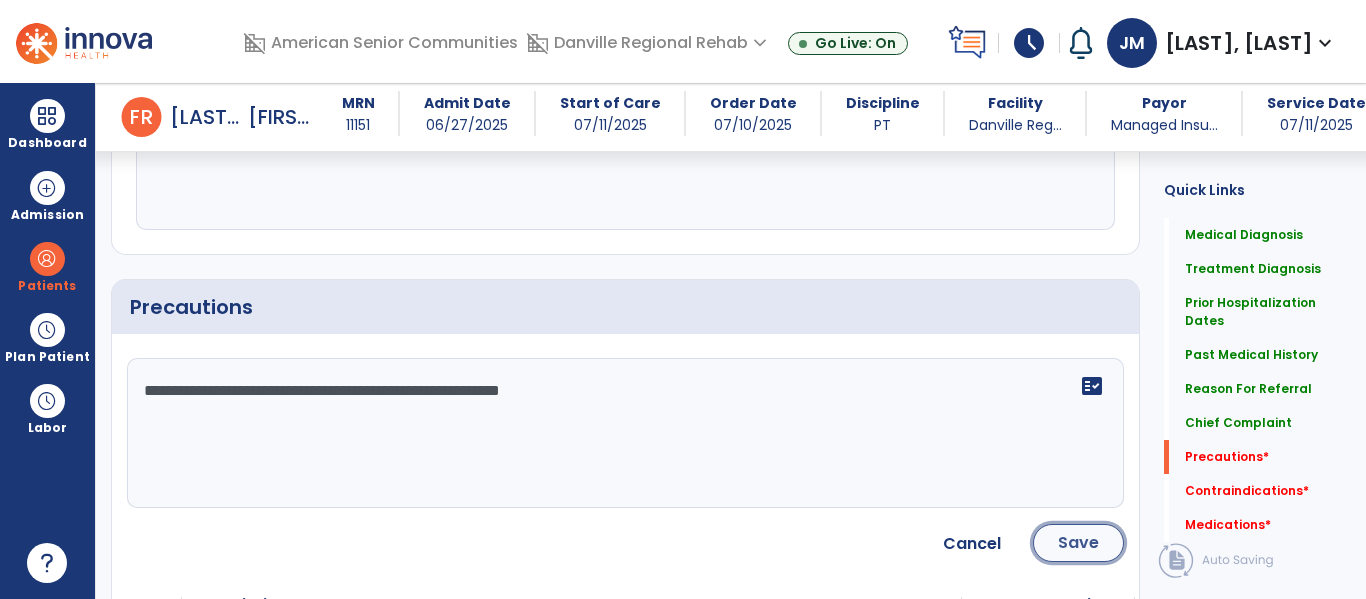 click on "Save" 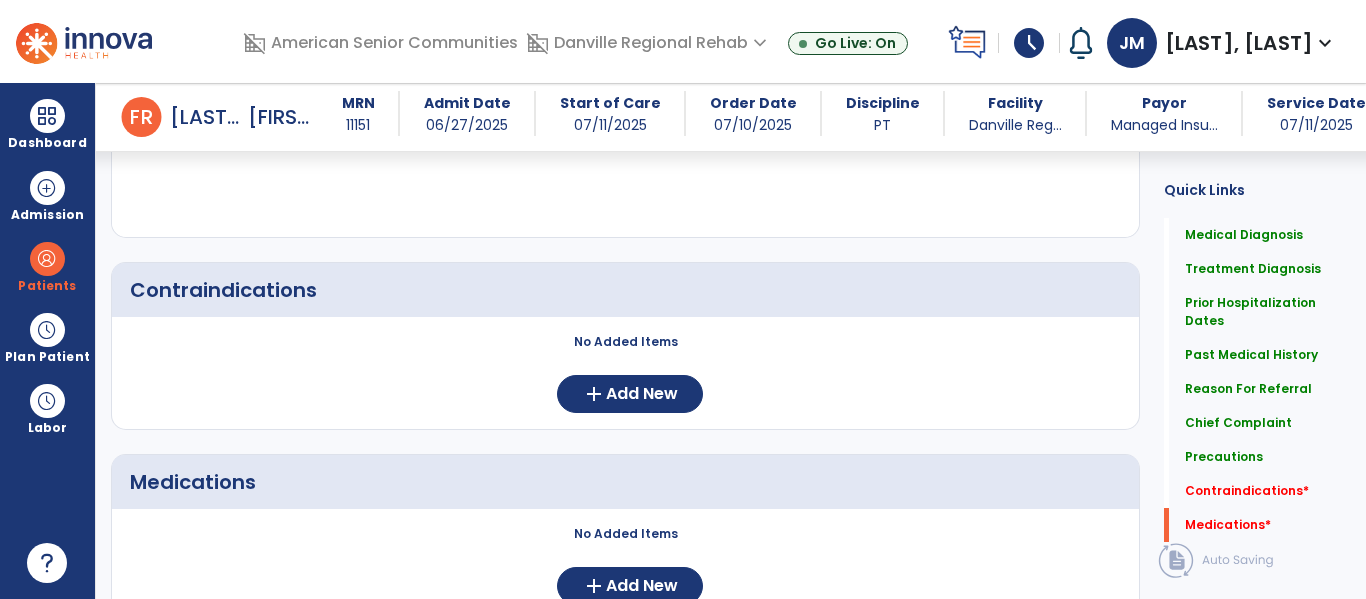 scroll, scrollTop: 2307, scrollLeft: 0, axis: vertical 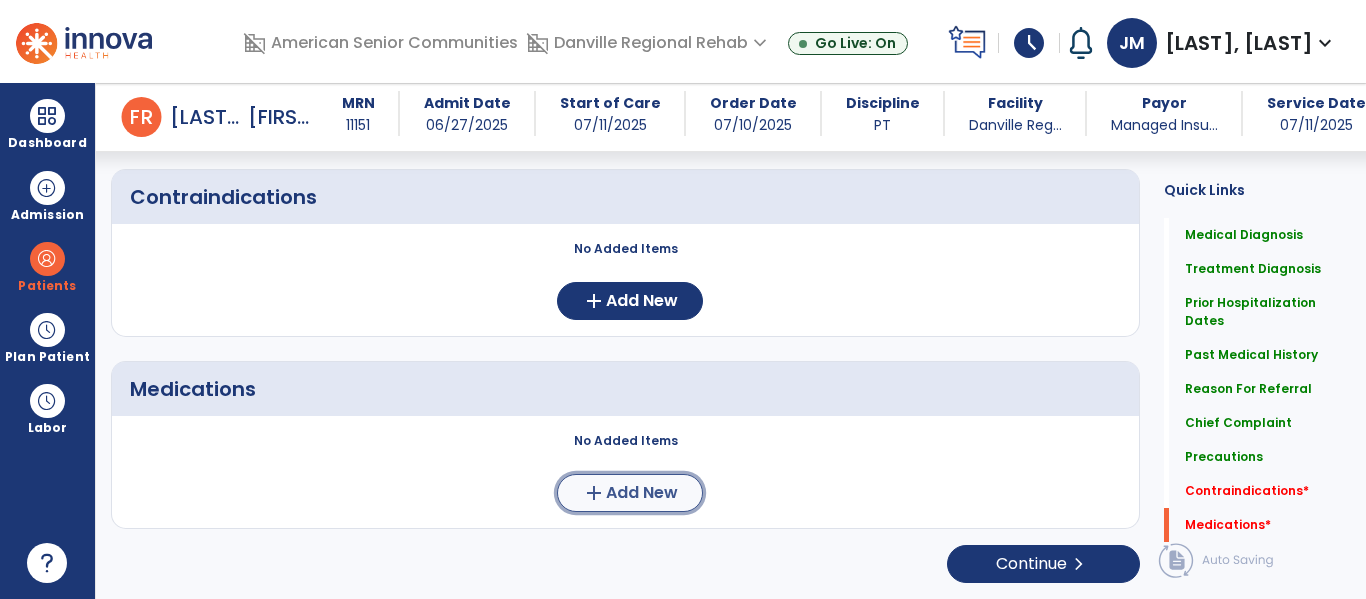 click on "Add New" 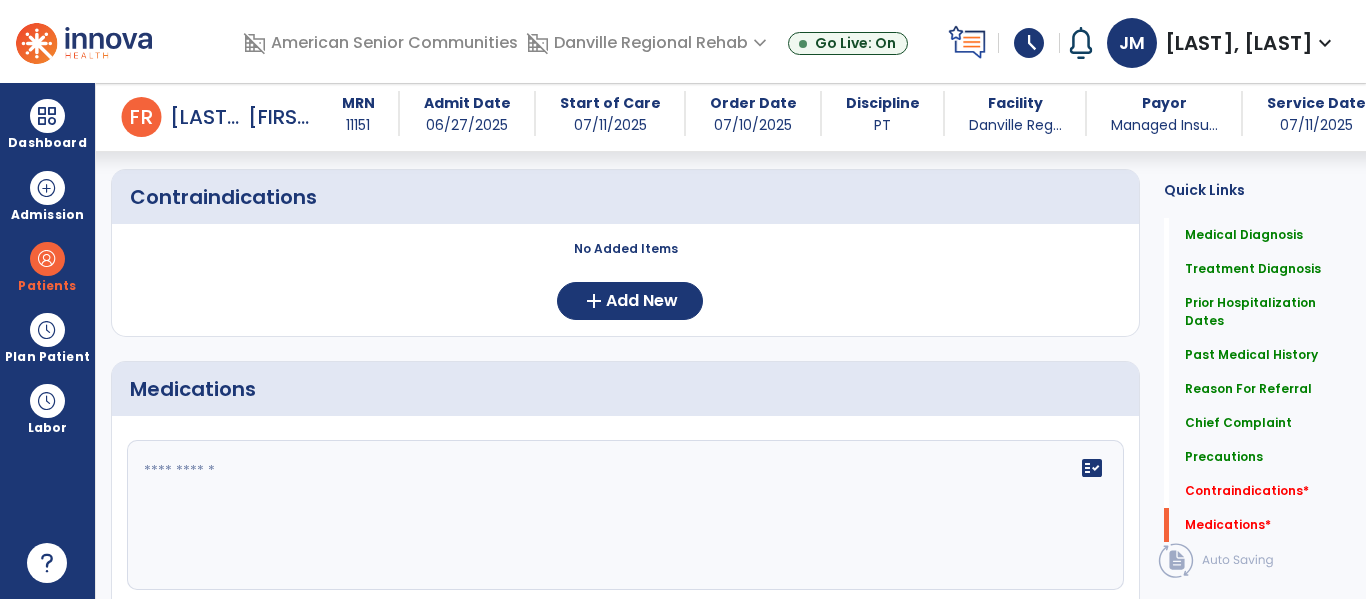 click on "fact_check" 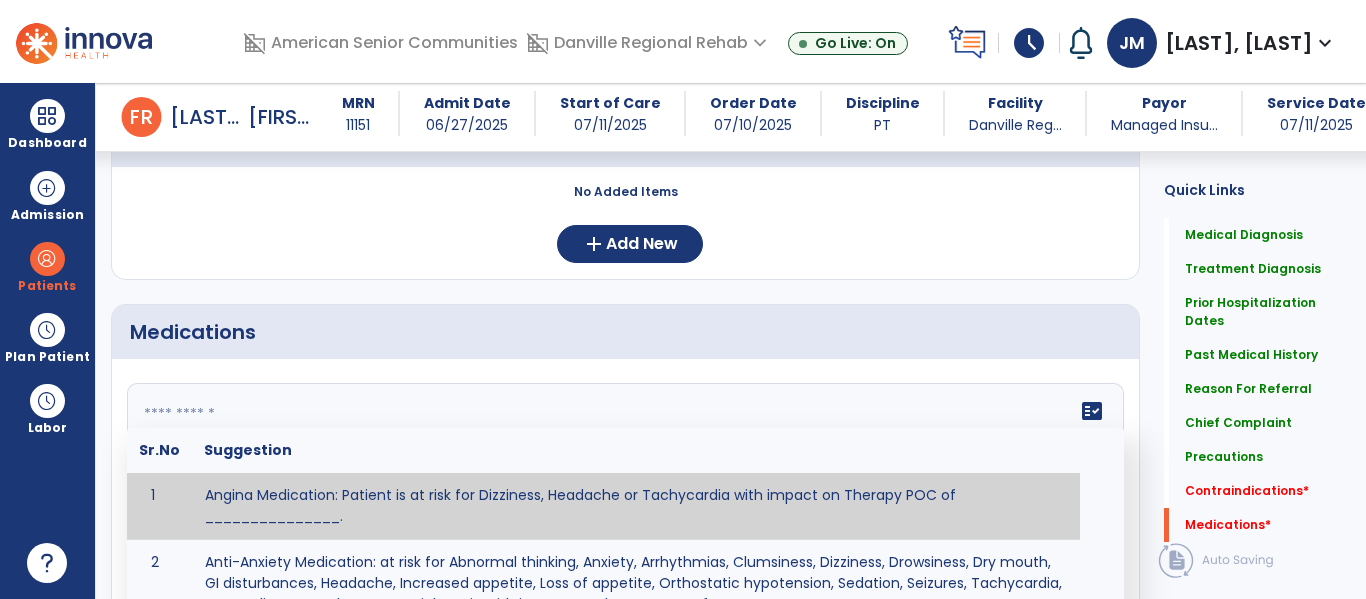 scroll, scrollTop: 2369, scrollLeft: 0, axis: vertical 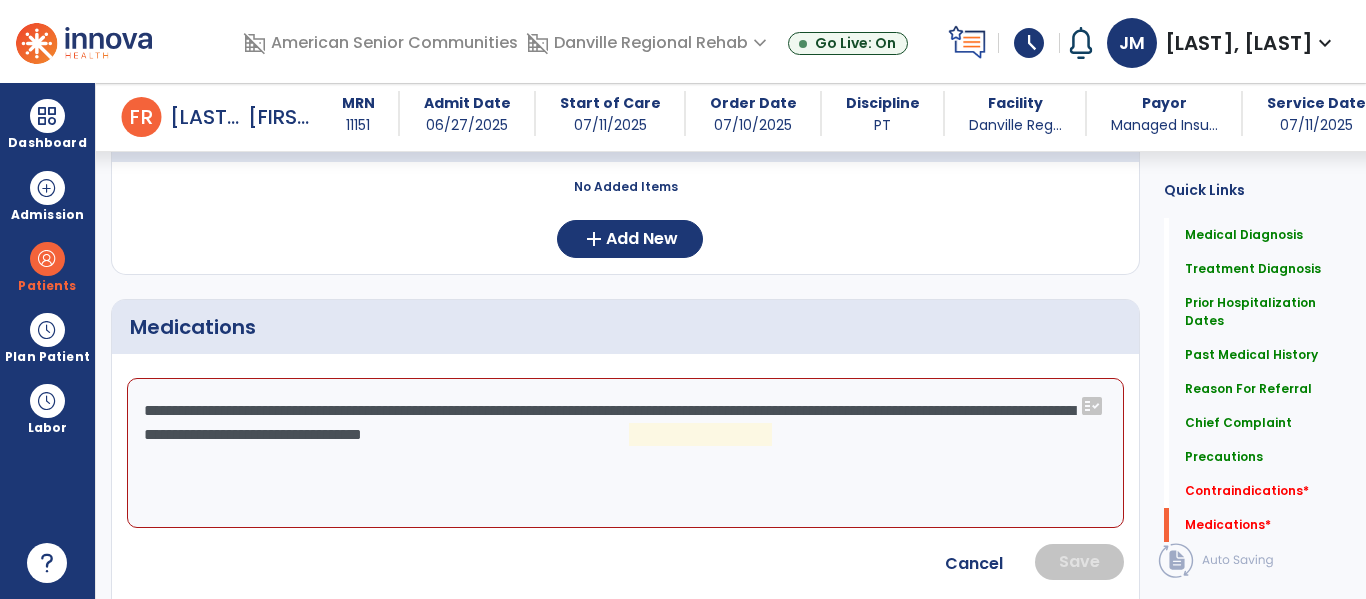 click on "**********" 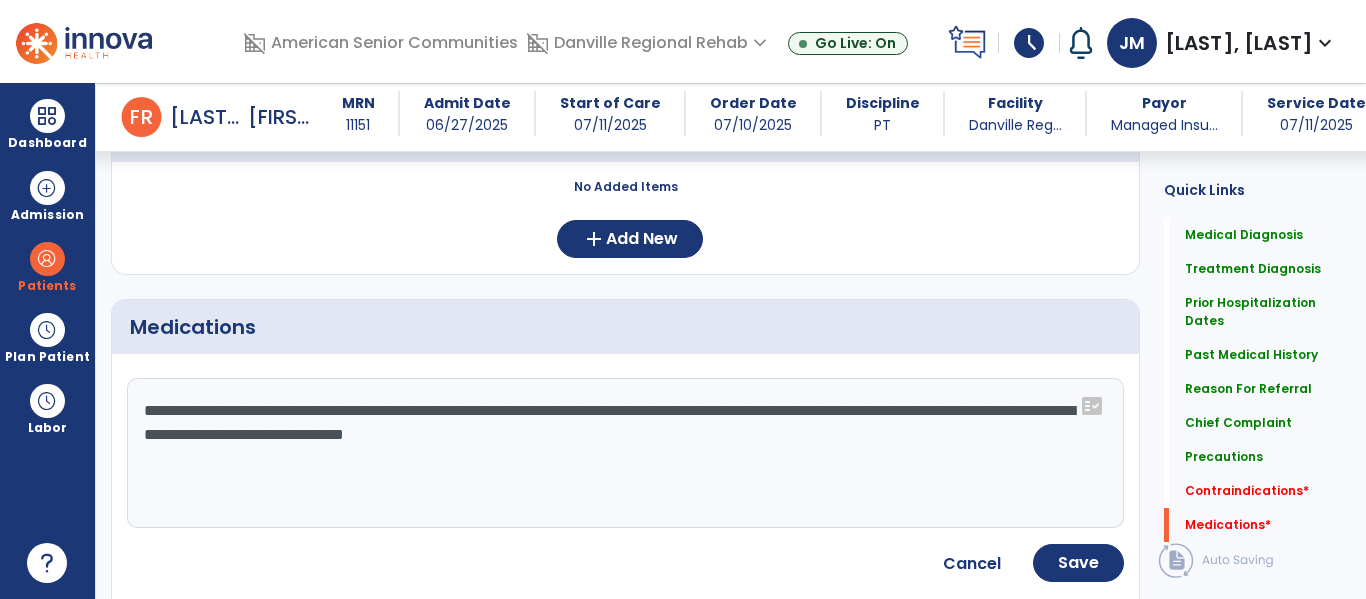 type on "**********" 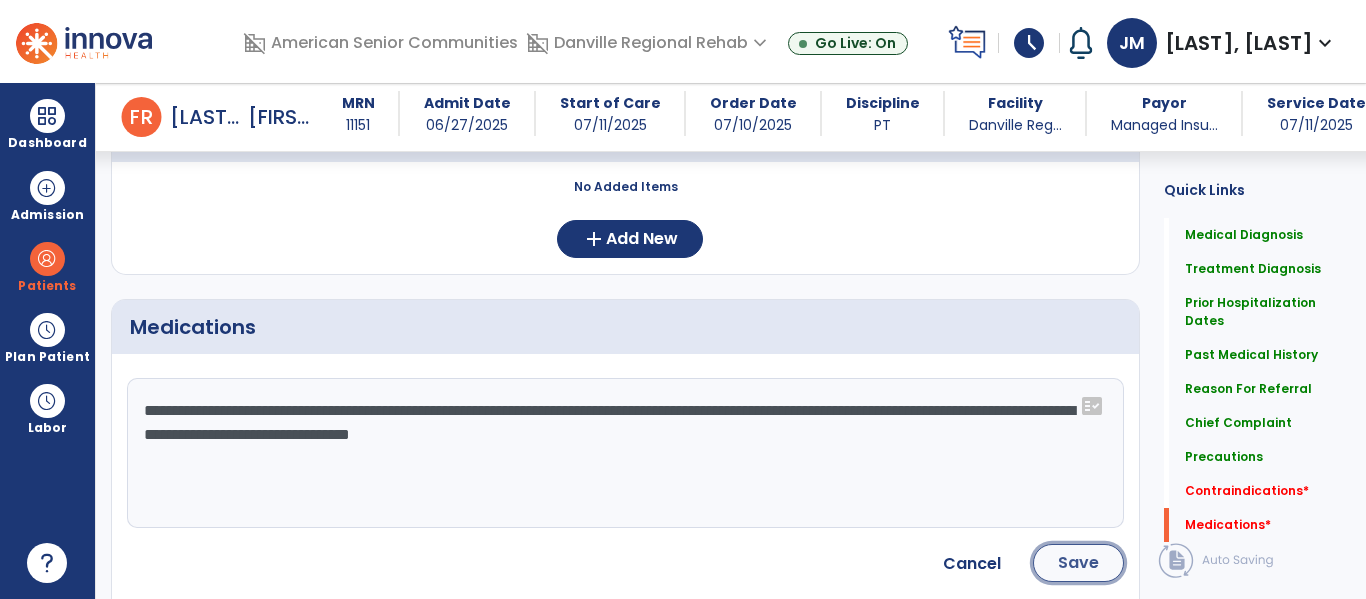 click on "Save" 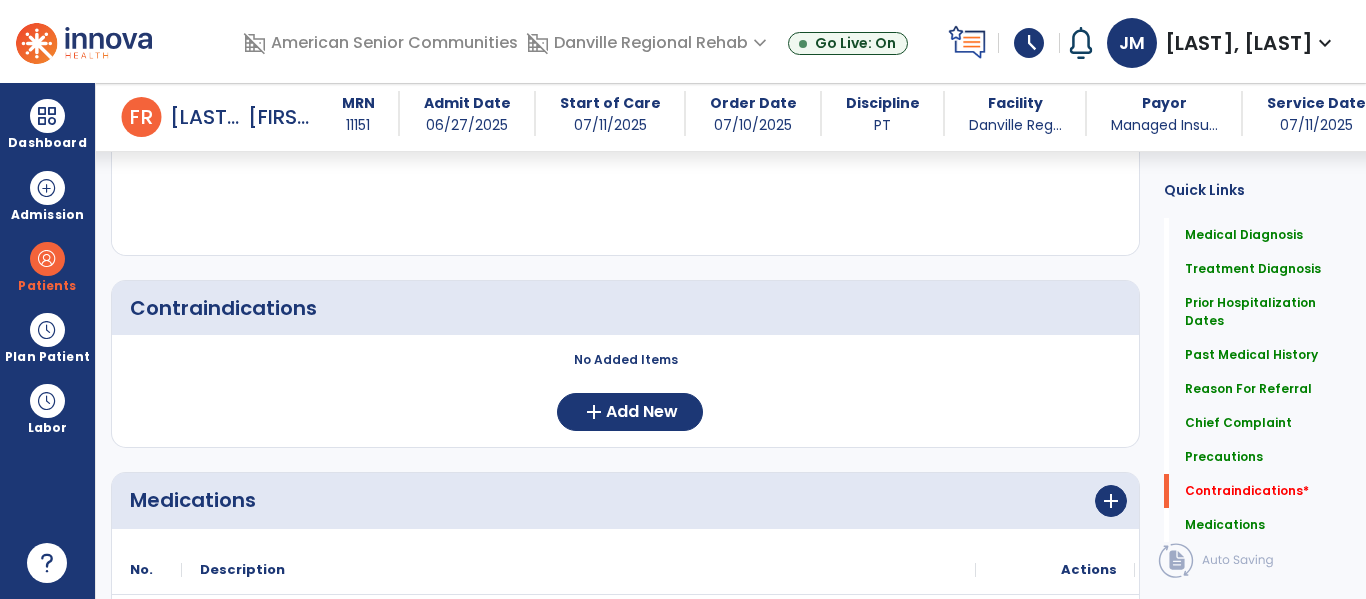 scroll, scrollTop: 2166, scrollLeft: 0, axis: vertical 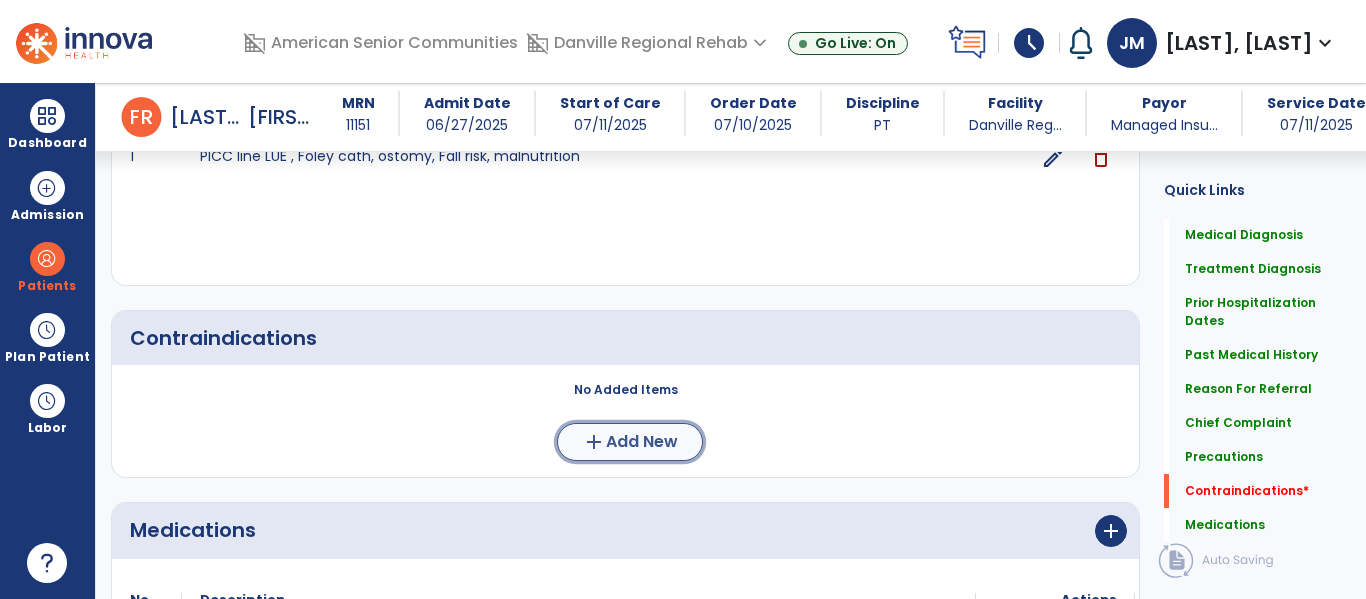 click on "add  Add New" 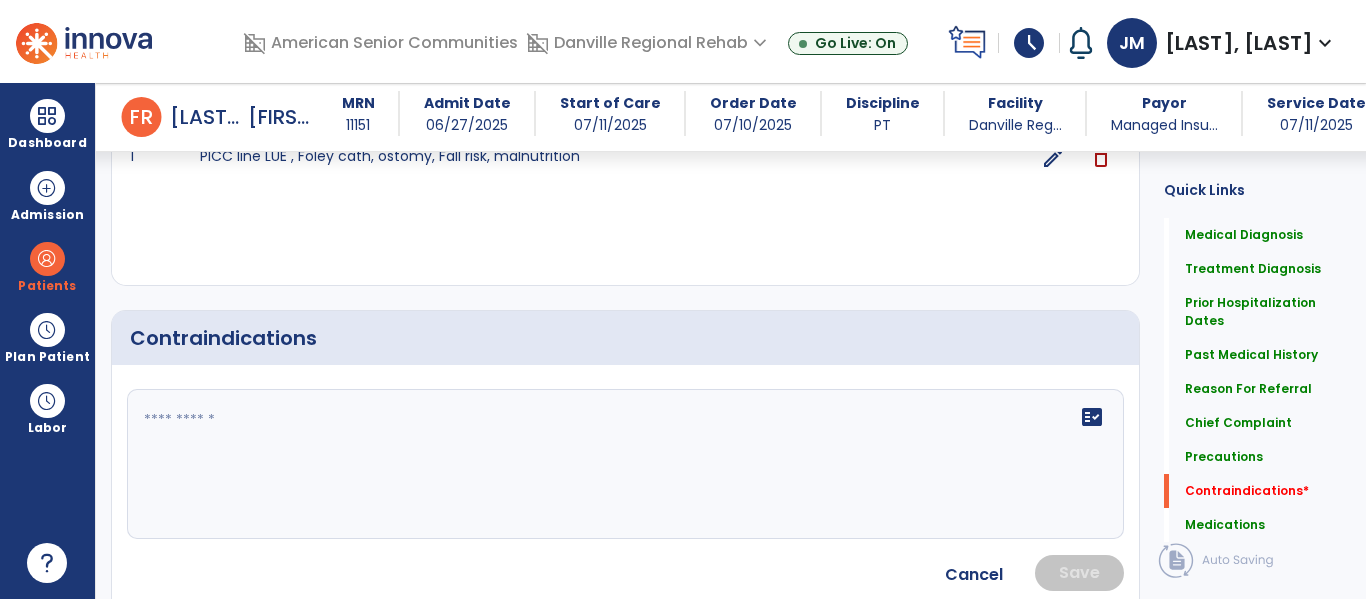 click on "fact_check" 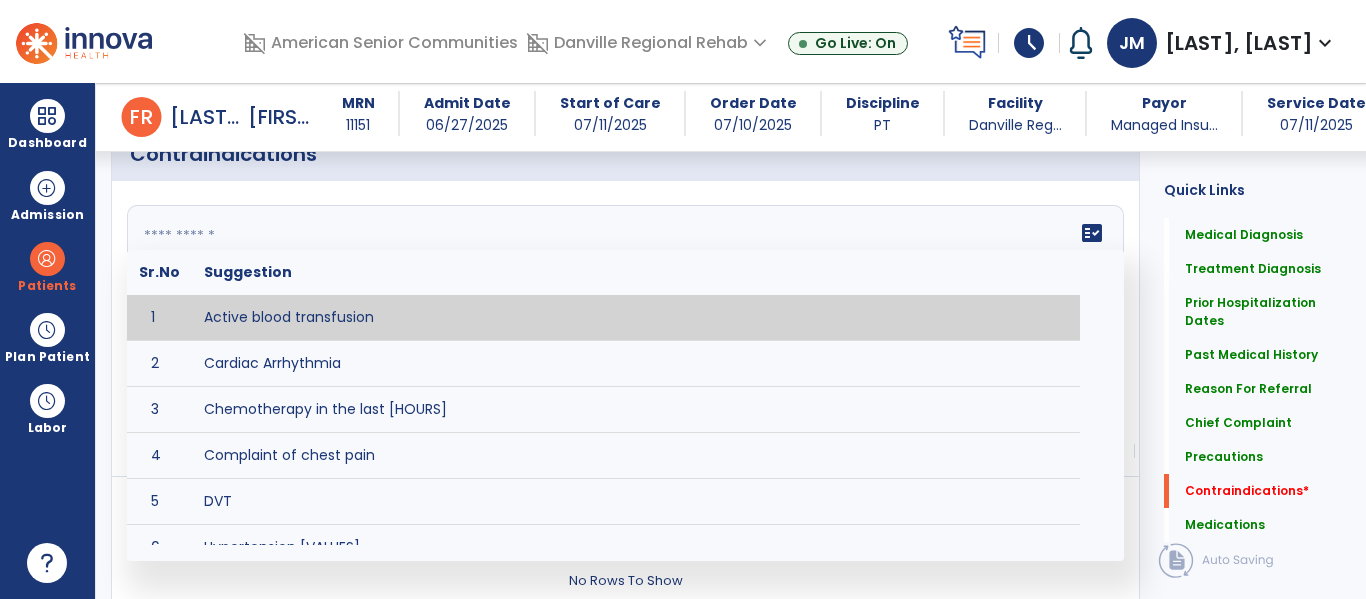 scroll, scrollTop: 2353, scrollLeft: 0, axis: vertical 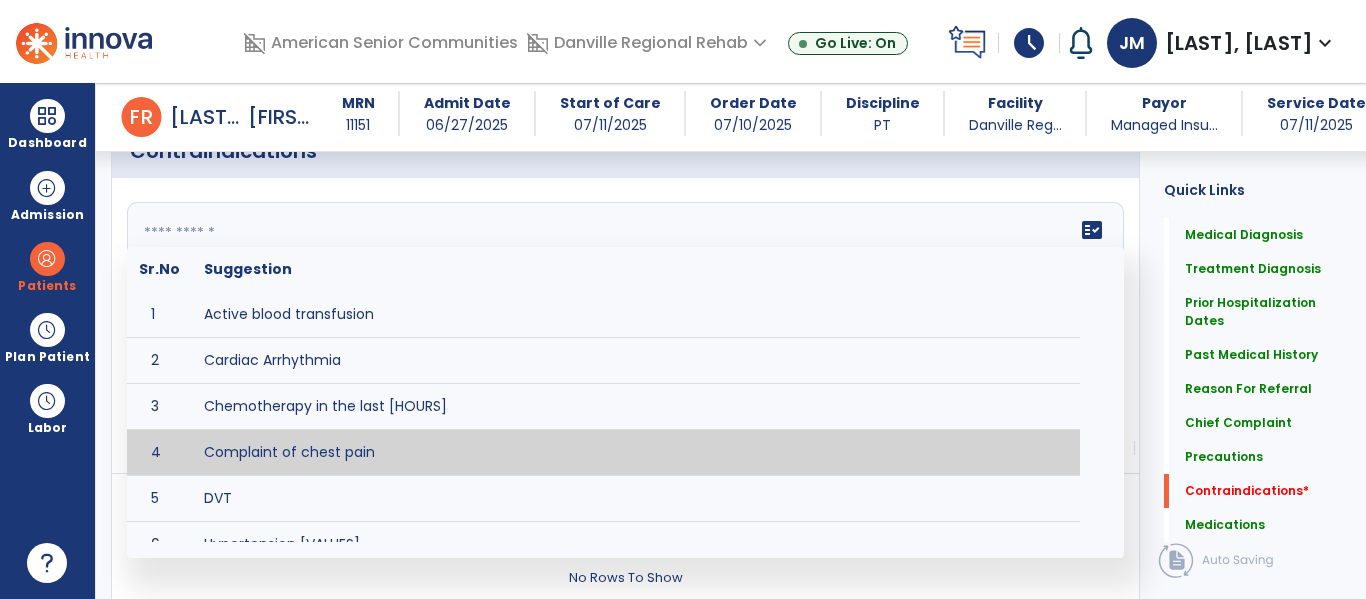 type on "**********" 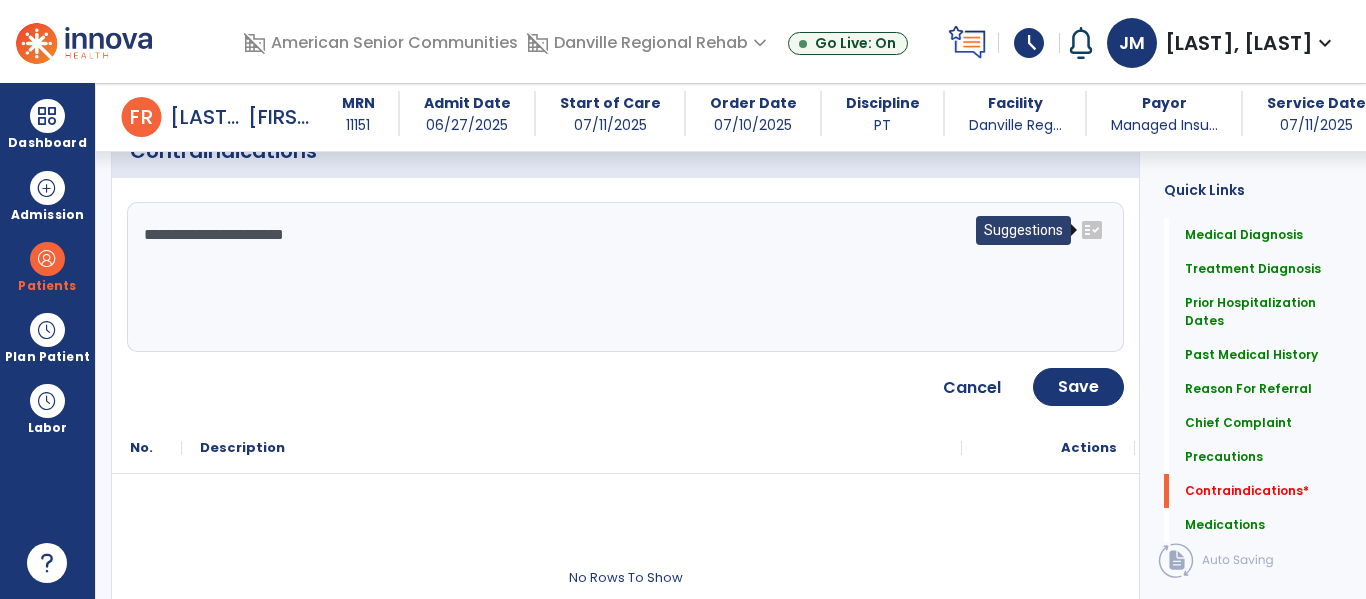 click on "fact_check" 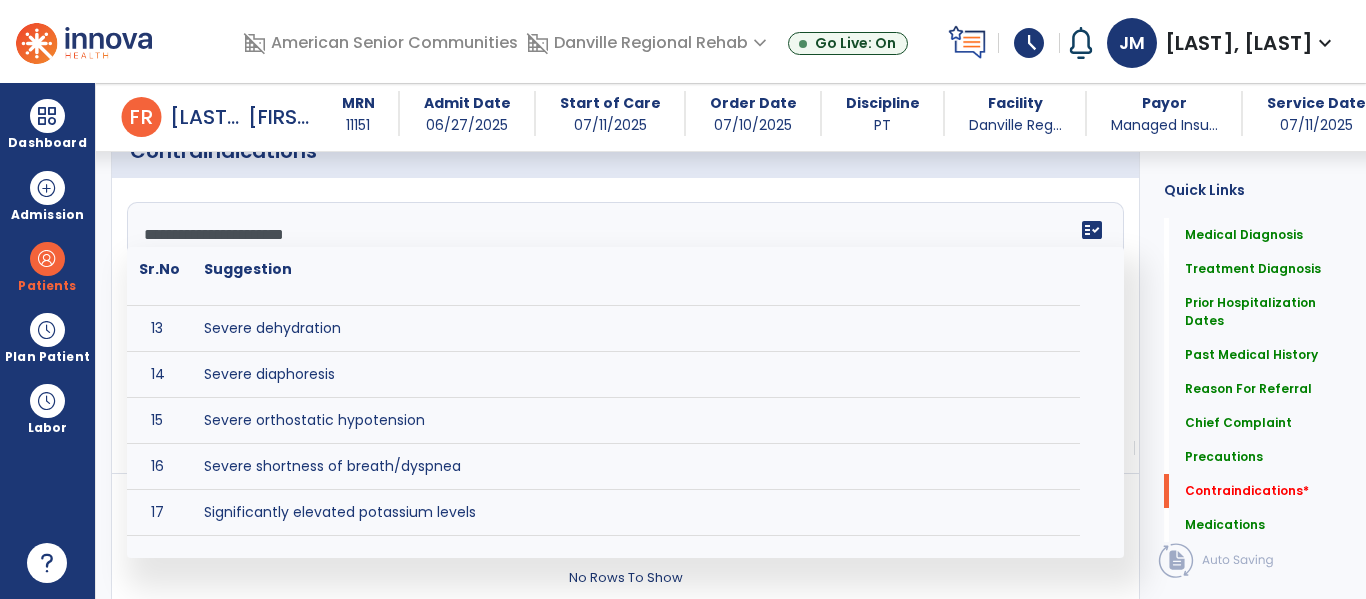 scroll, scrollTop: 540, scrollLeft: 0, axis: vertical 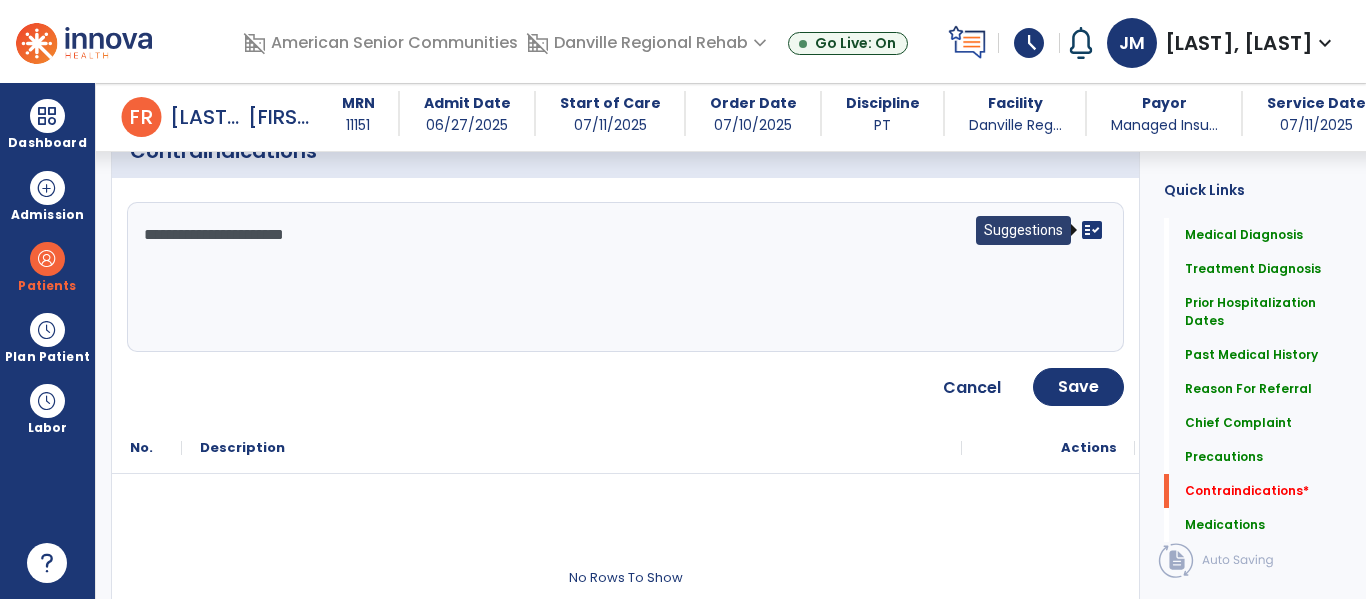 click on "fact_check" 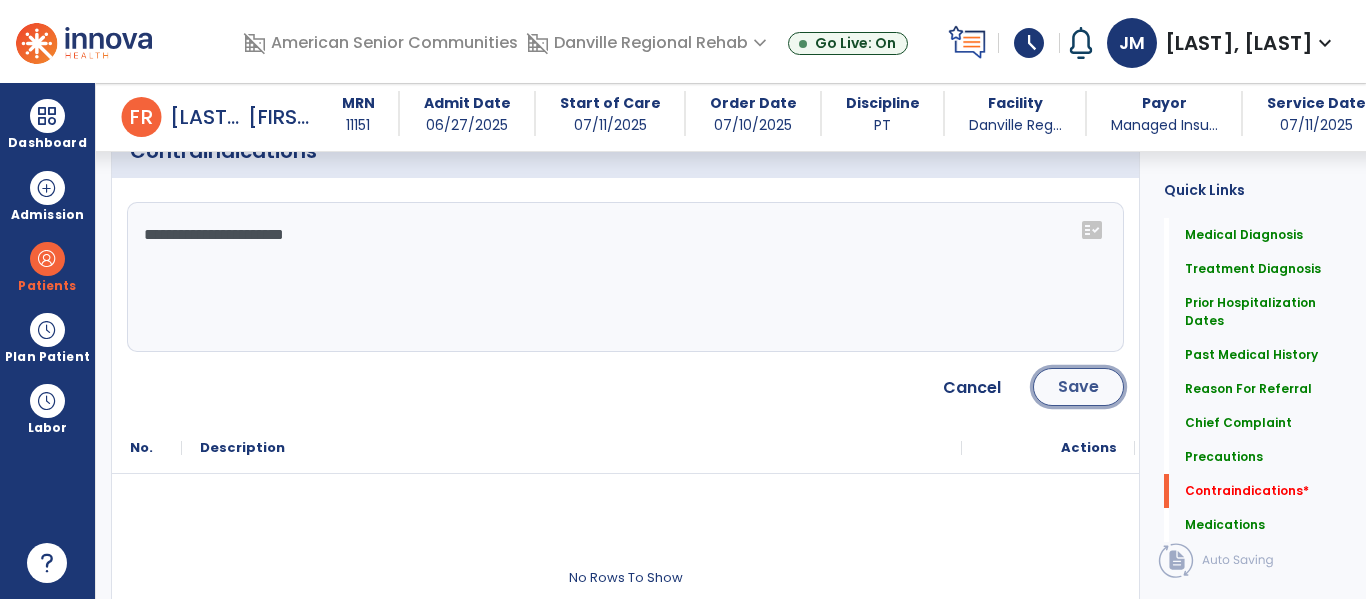 click on "Save" 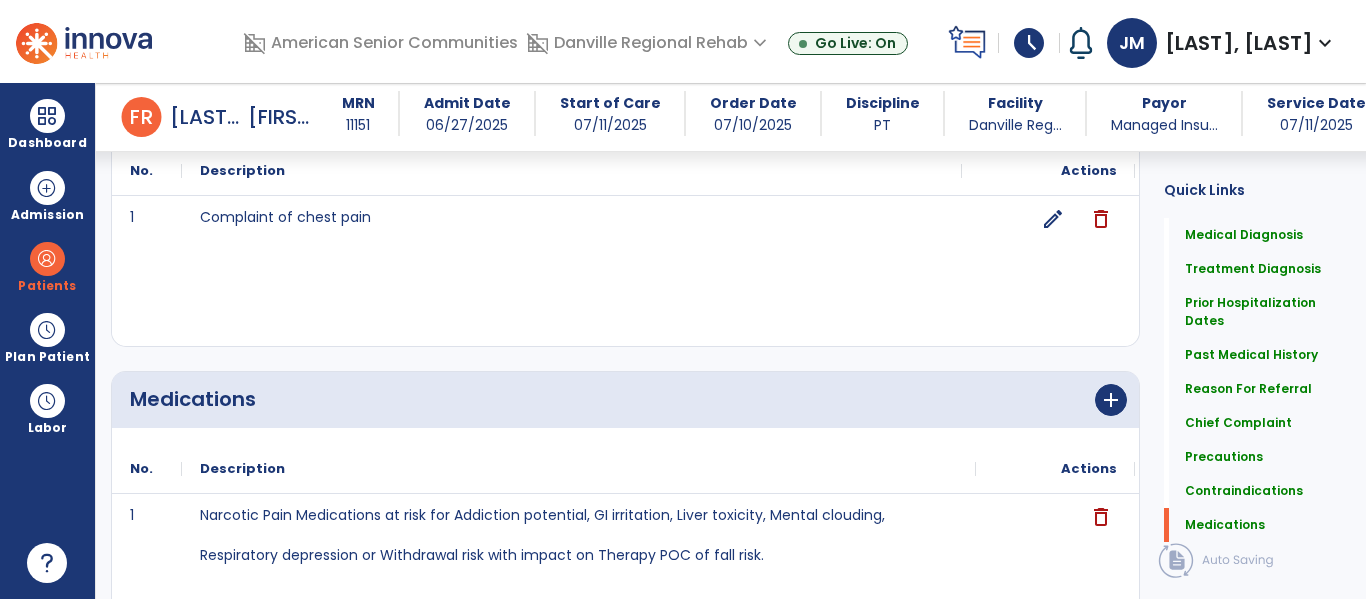 scroll, scrollTop: 2353, scrollLeft: 0, axis: vertical 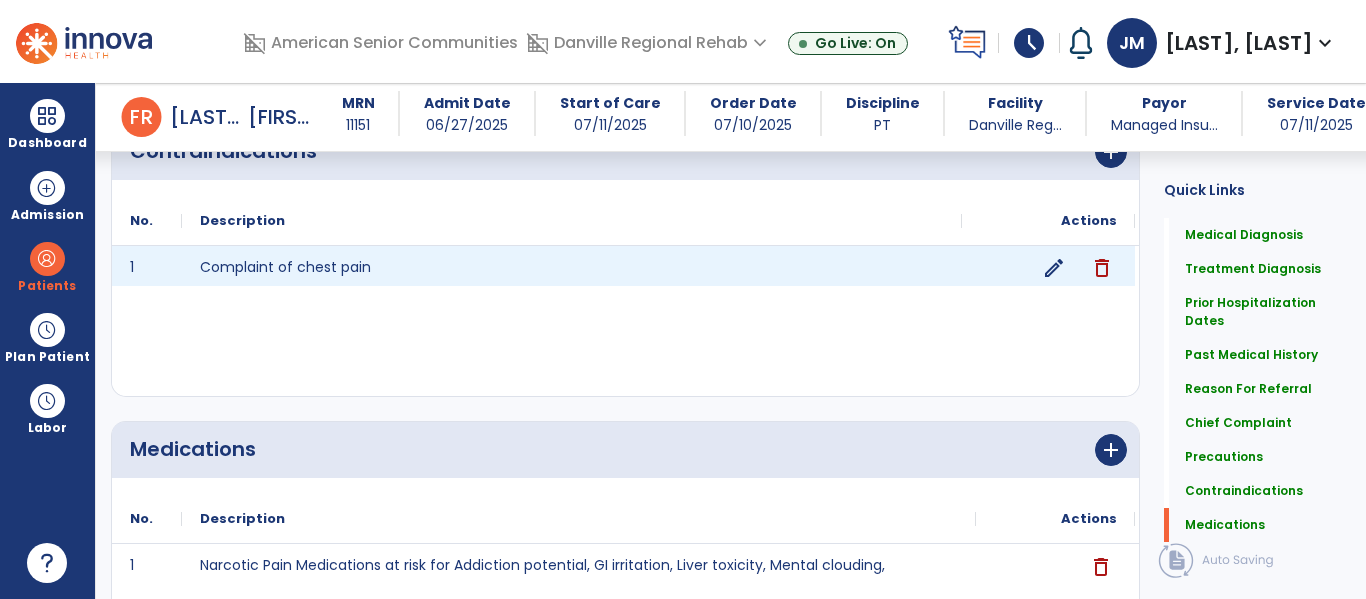 click on "edit" 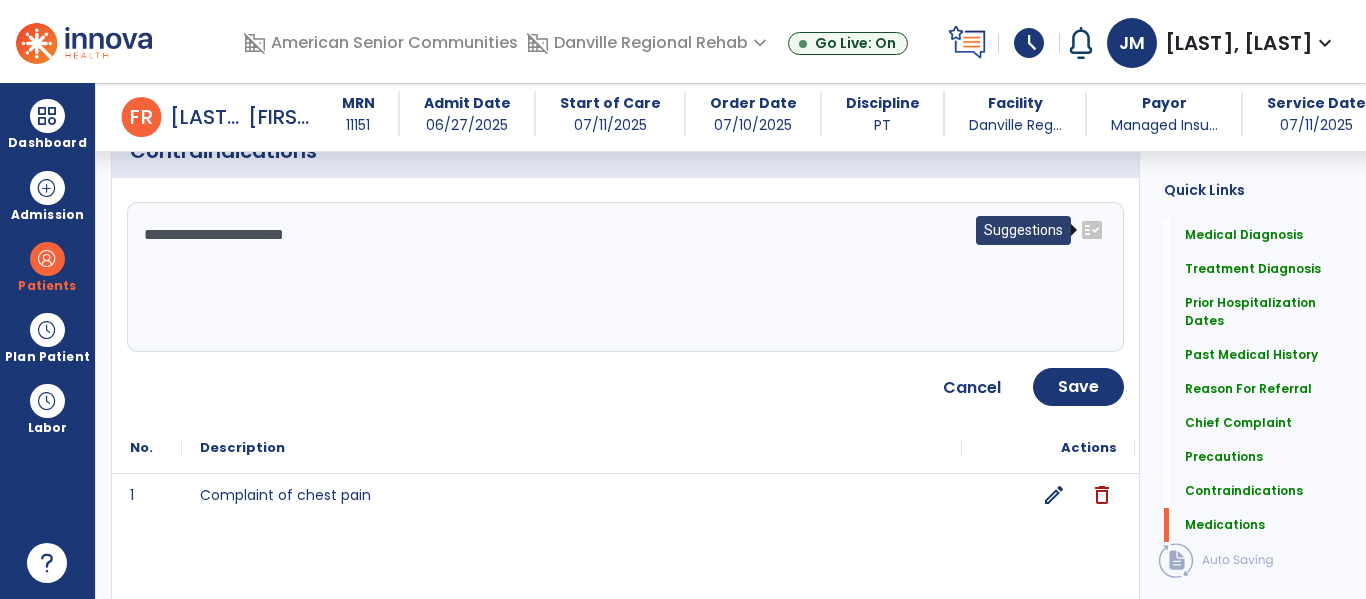 click on "fact_check" 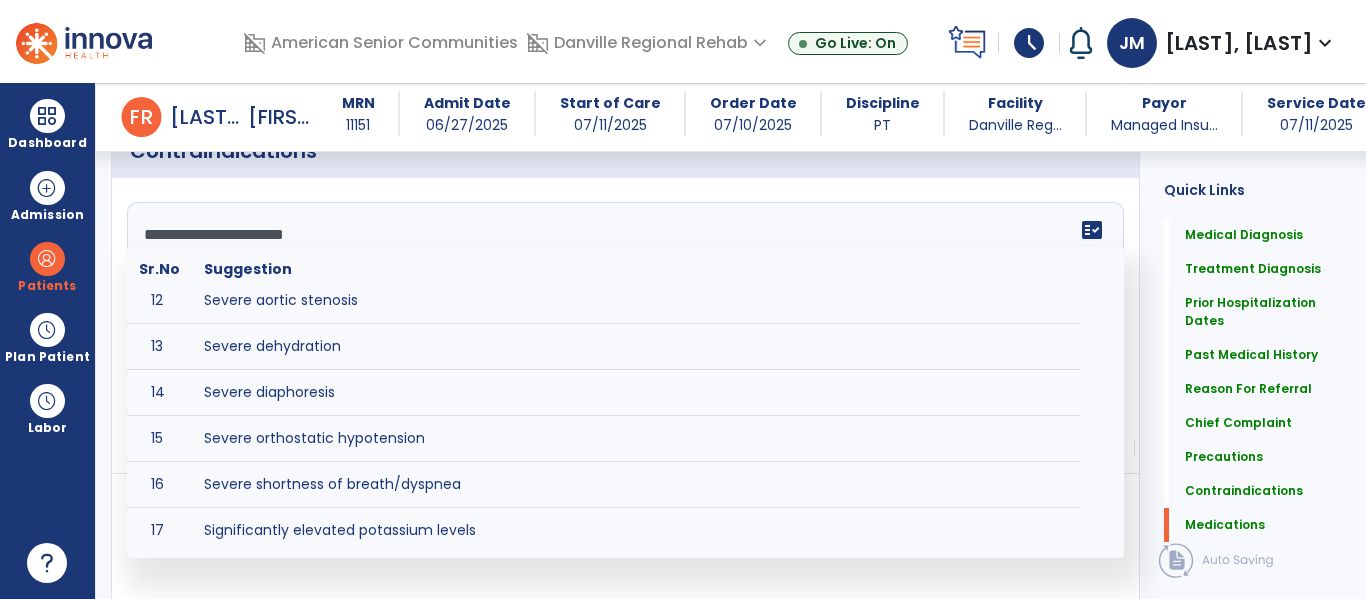 scroll, scrollTop: 523, scrollLeft: 0, axis: vertical 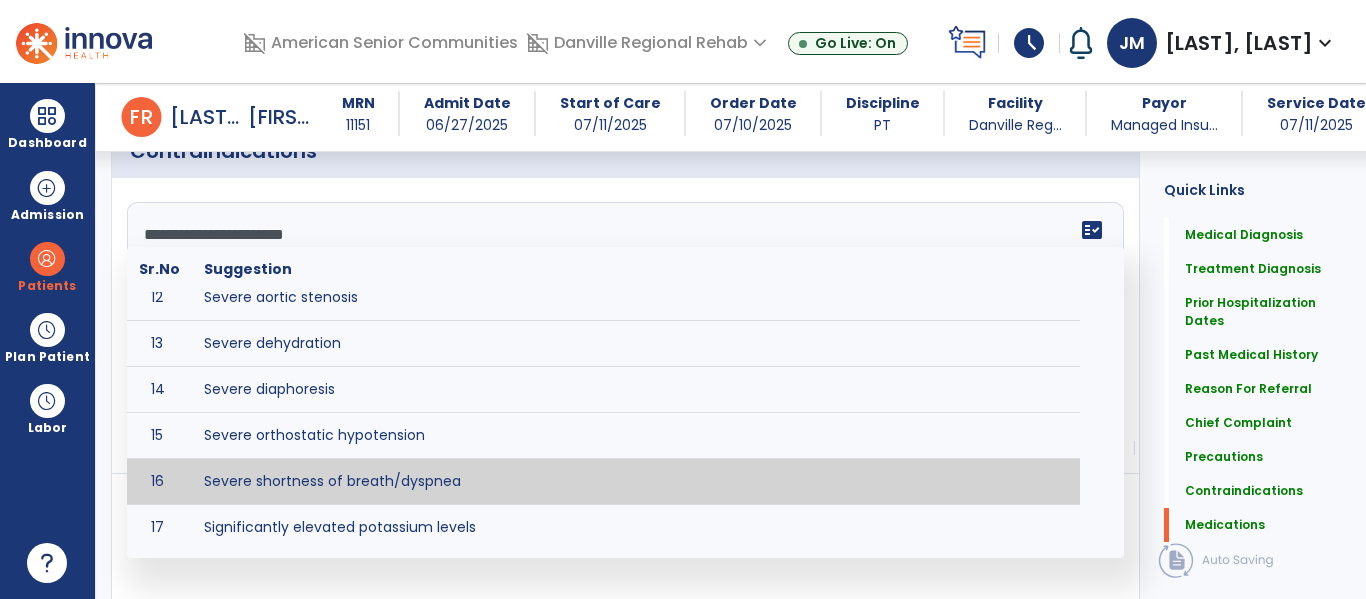 type on "**********" 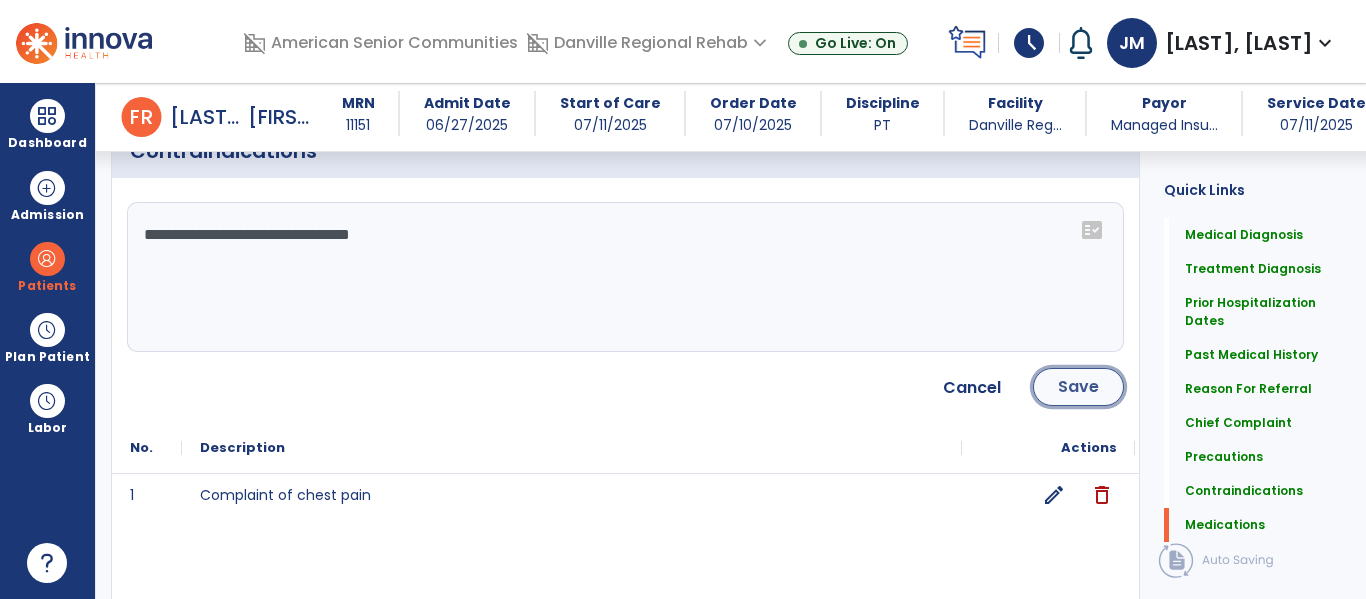 click on "Save" 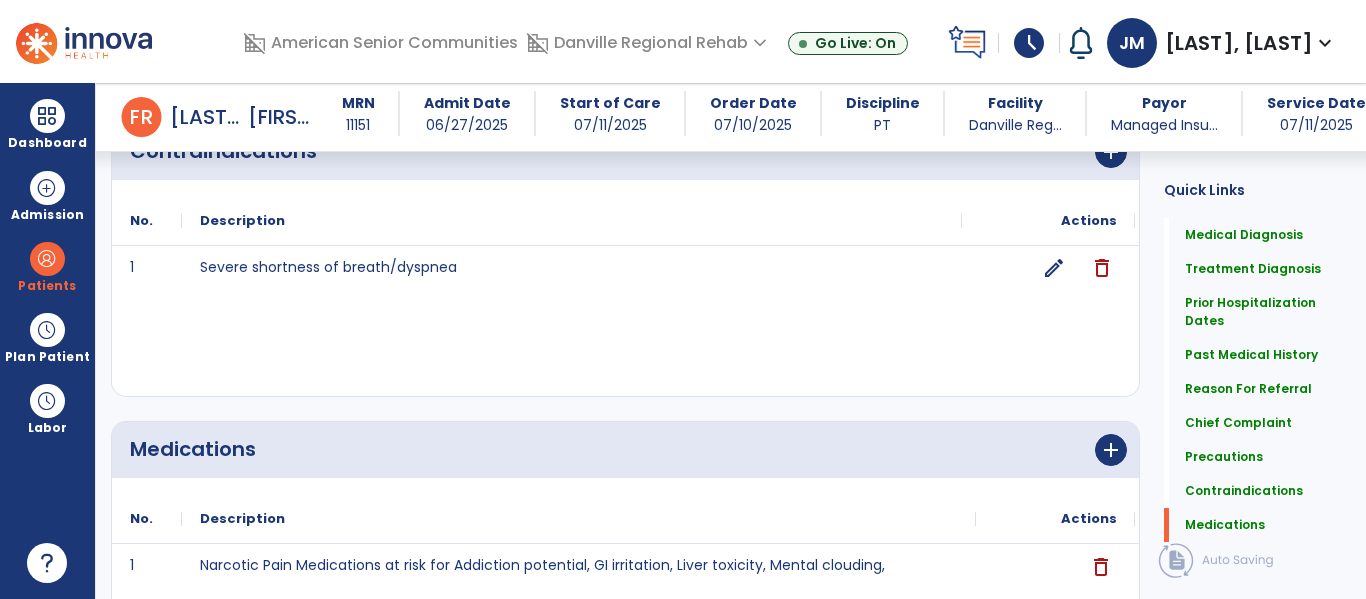 scroll, scrollTop: 2353, scrollLeft: 0, axis: vertical 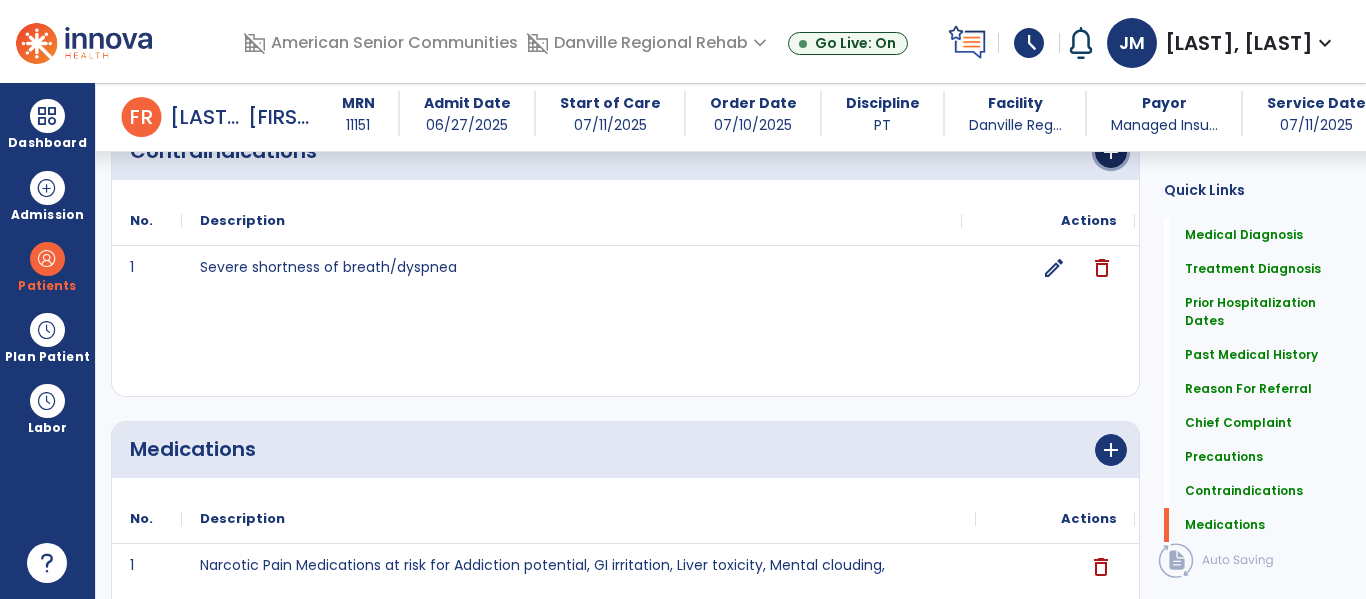 click on "add" 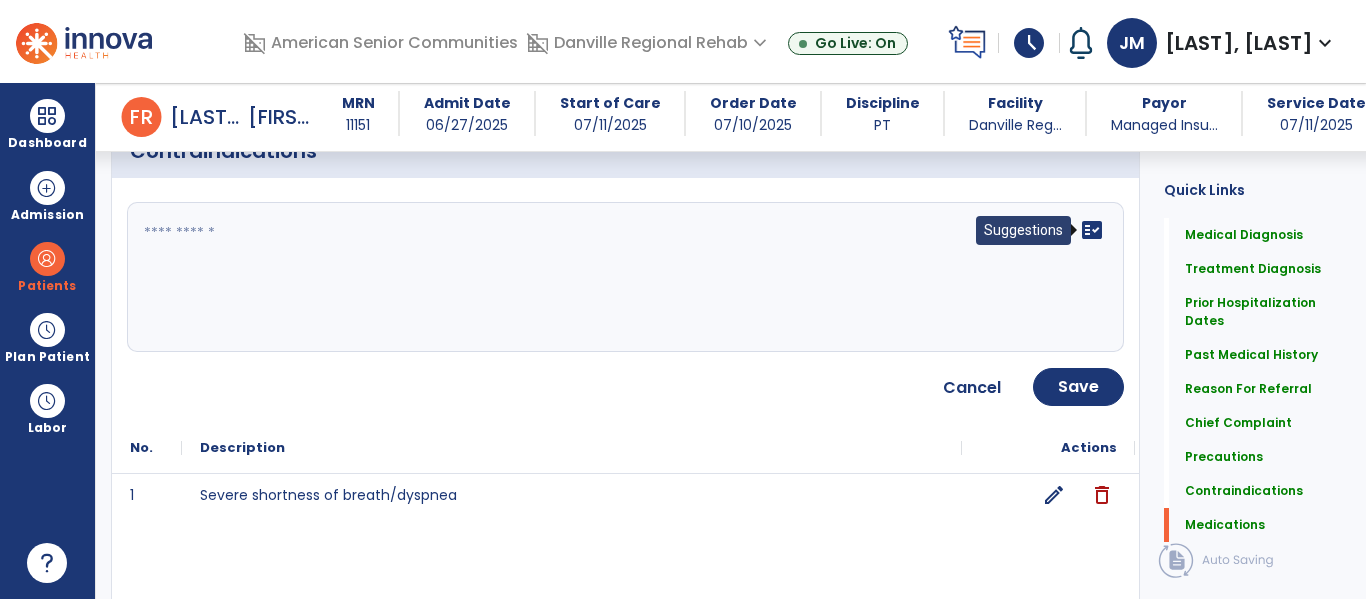 click on "fact_check" 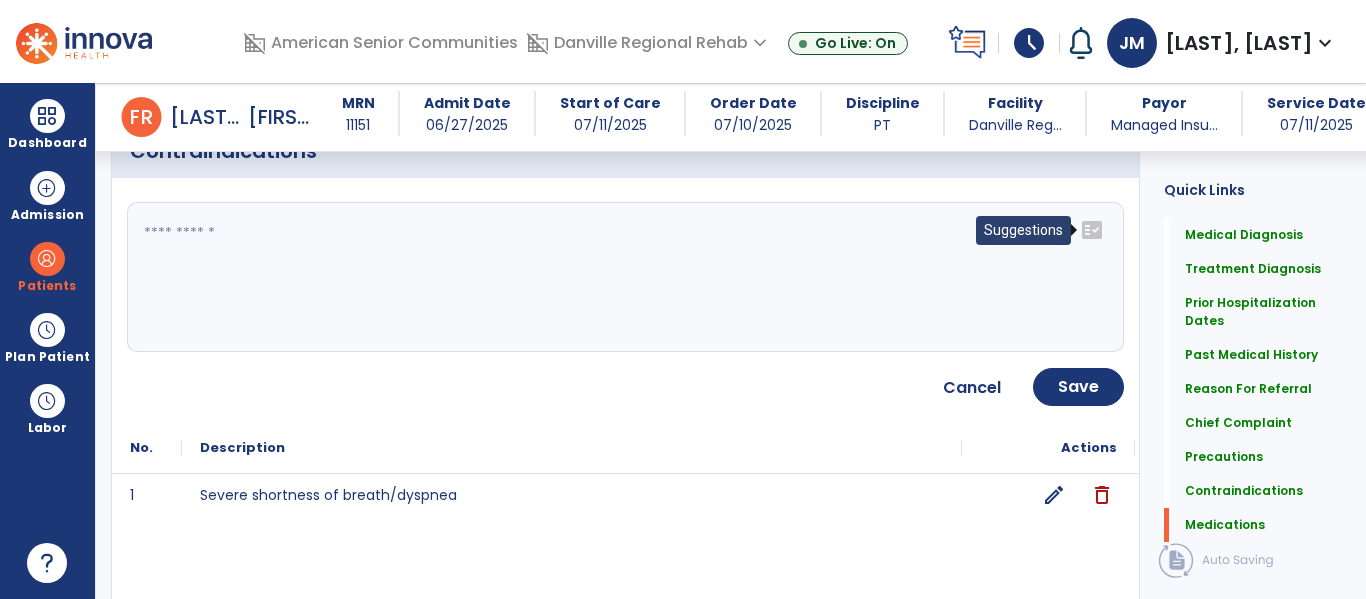 click on "fact_check" 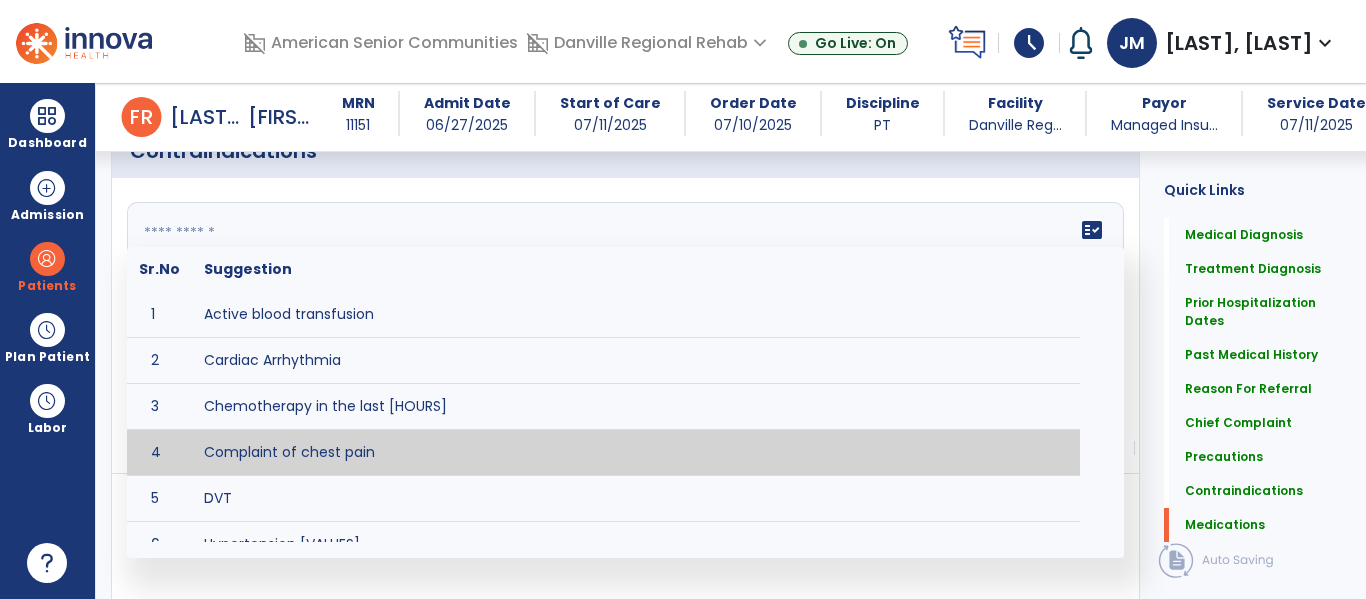 type on "**********" 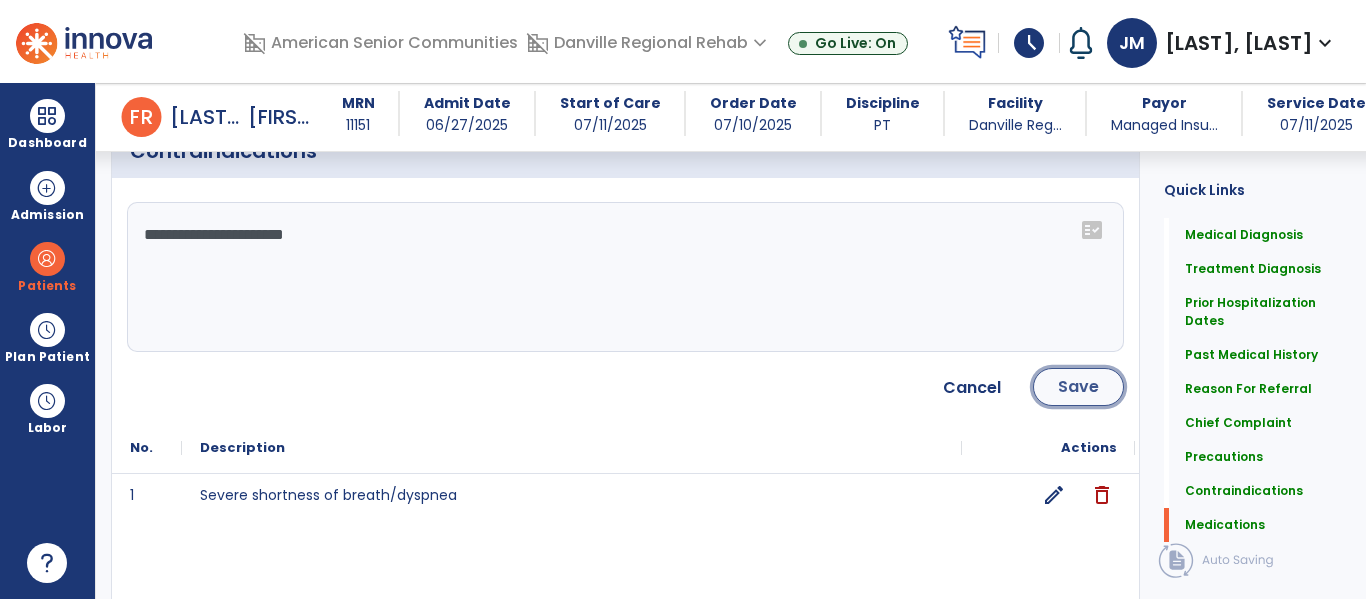 click on "Save" 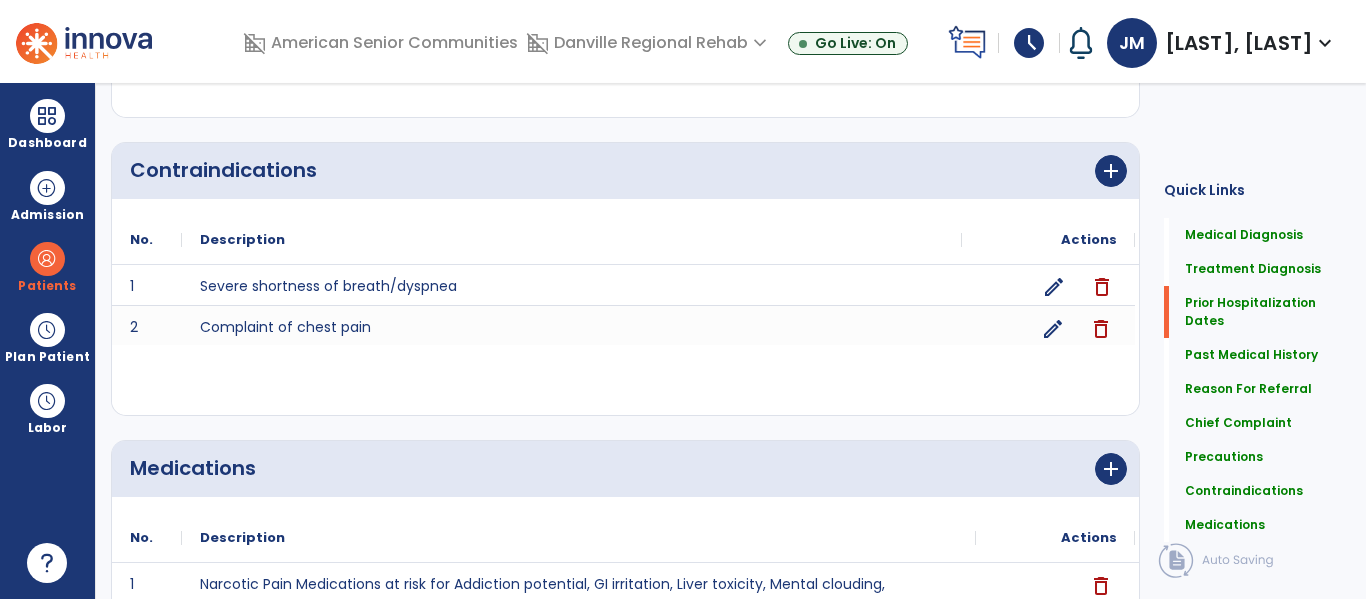 scroll, scrollTop: 0, scrollLeft: 0, axis: both 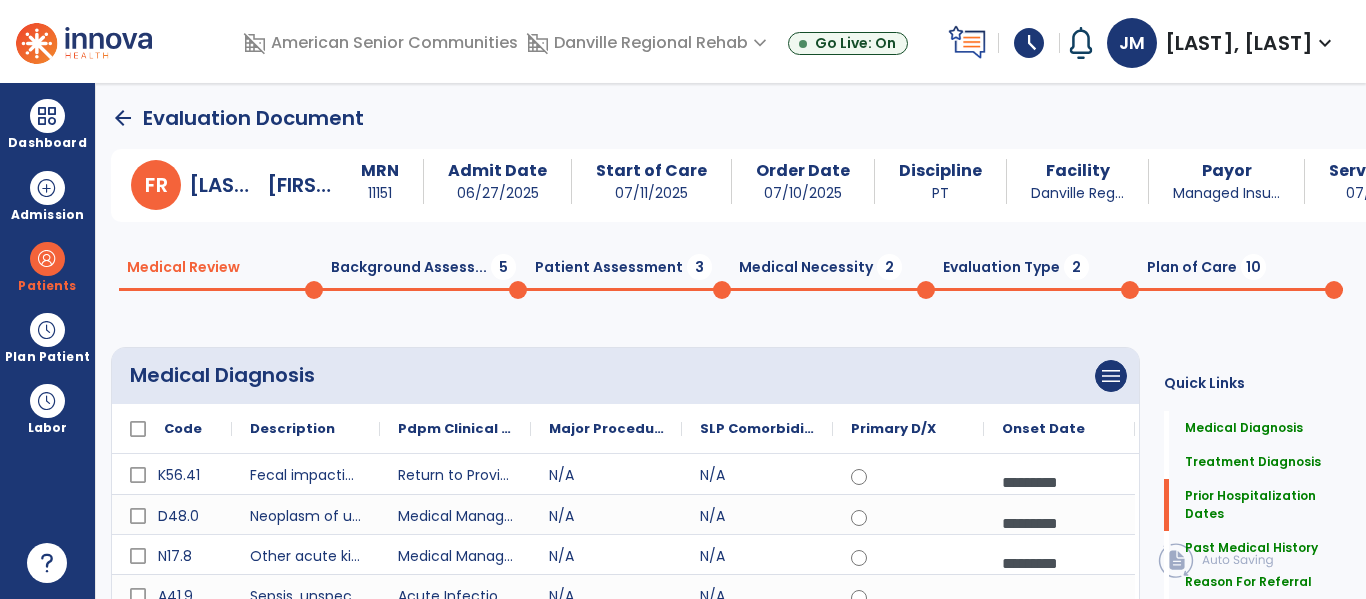 click on "Background Assess...  5" 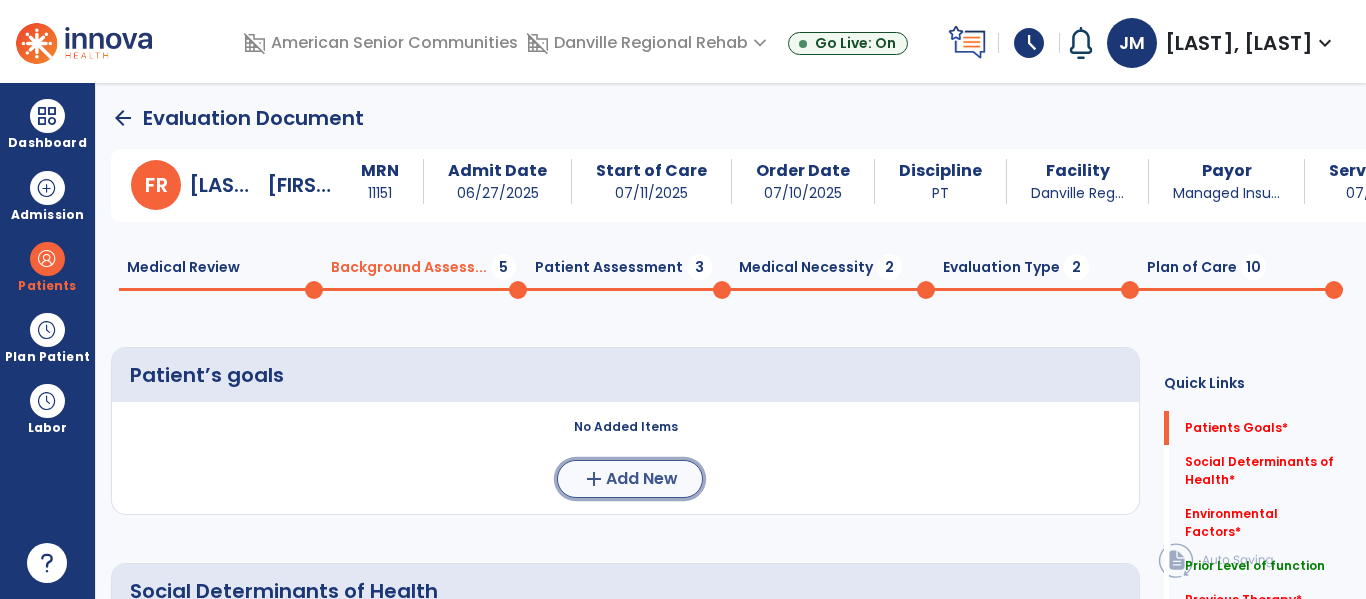 click on "Add New" 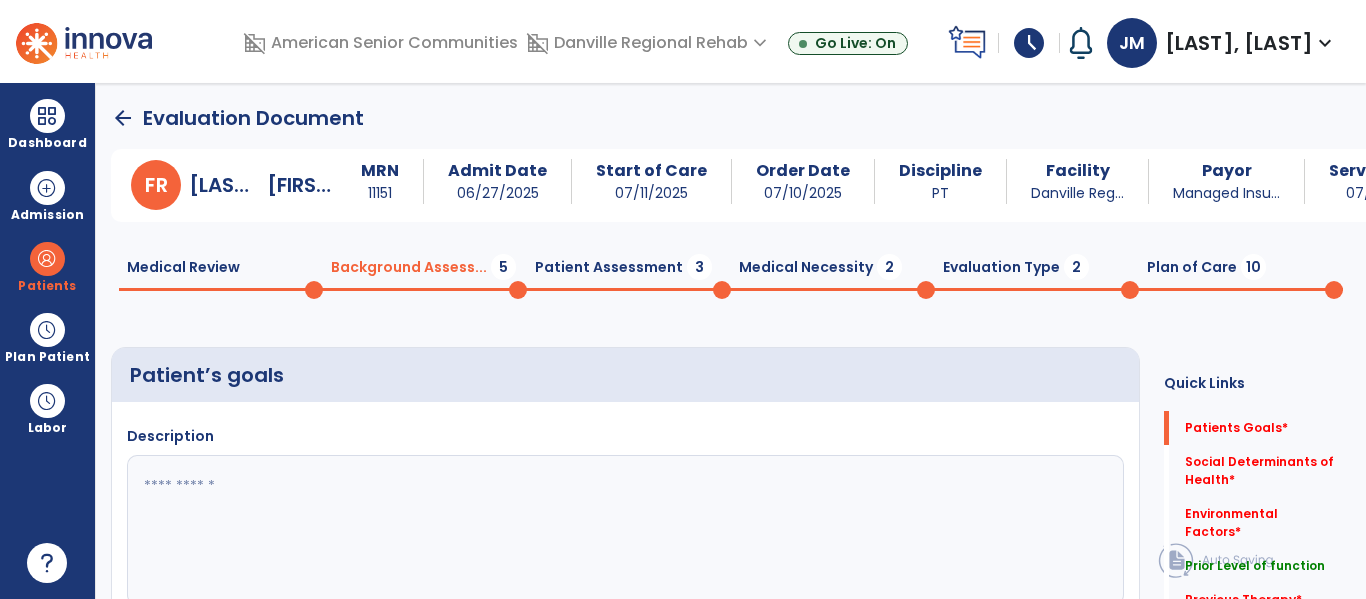click 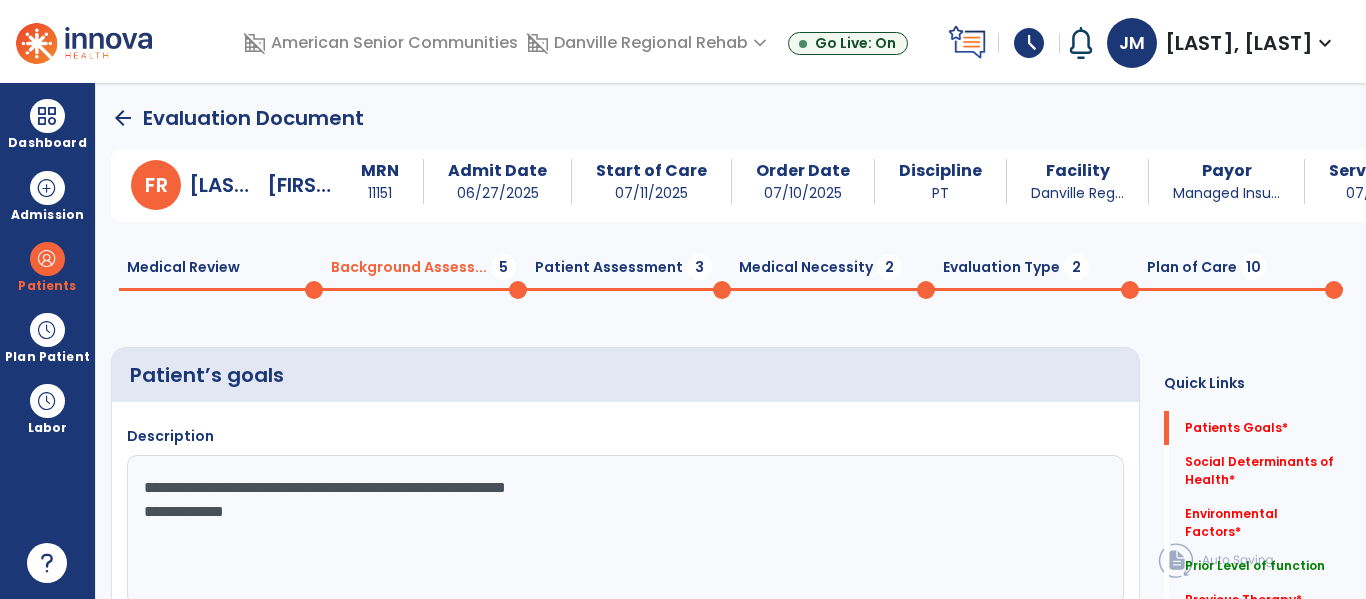 click on "**********" 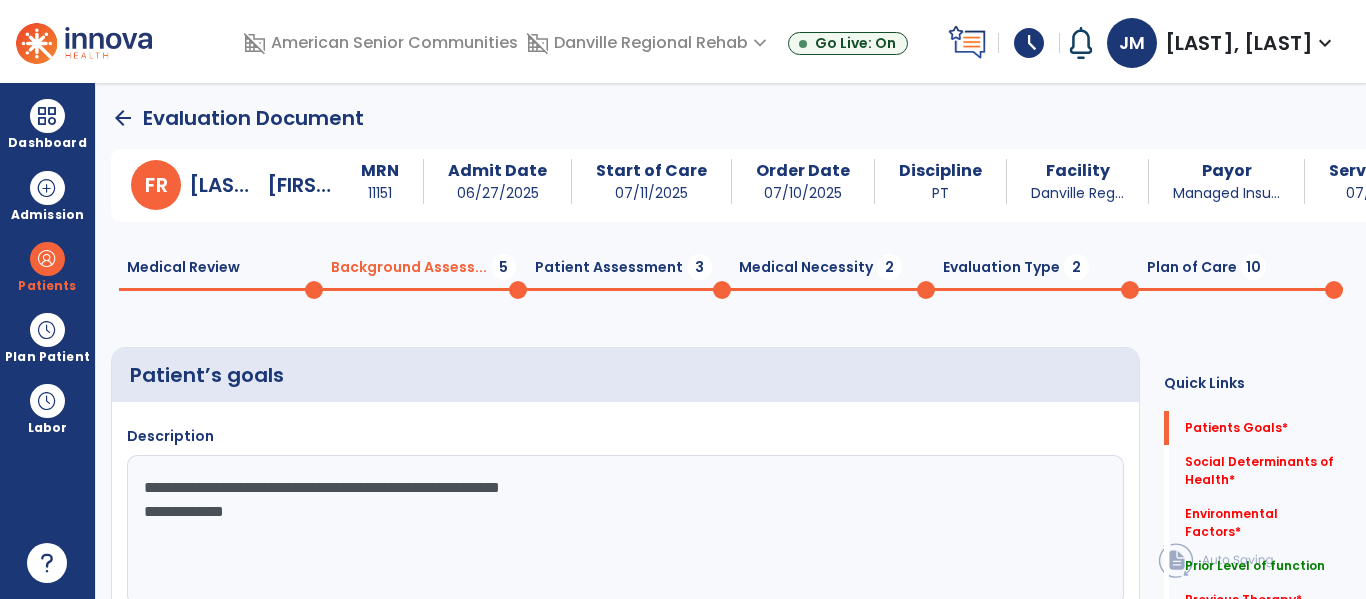 click on "**********" 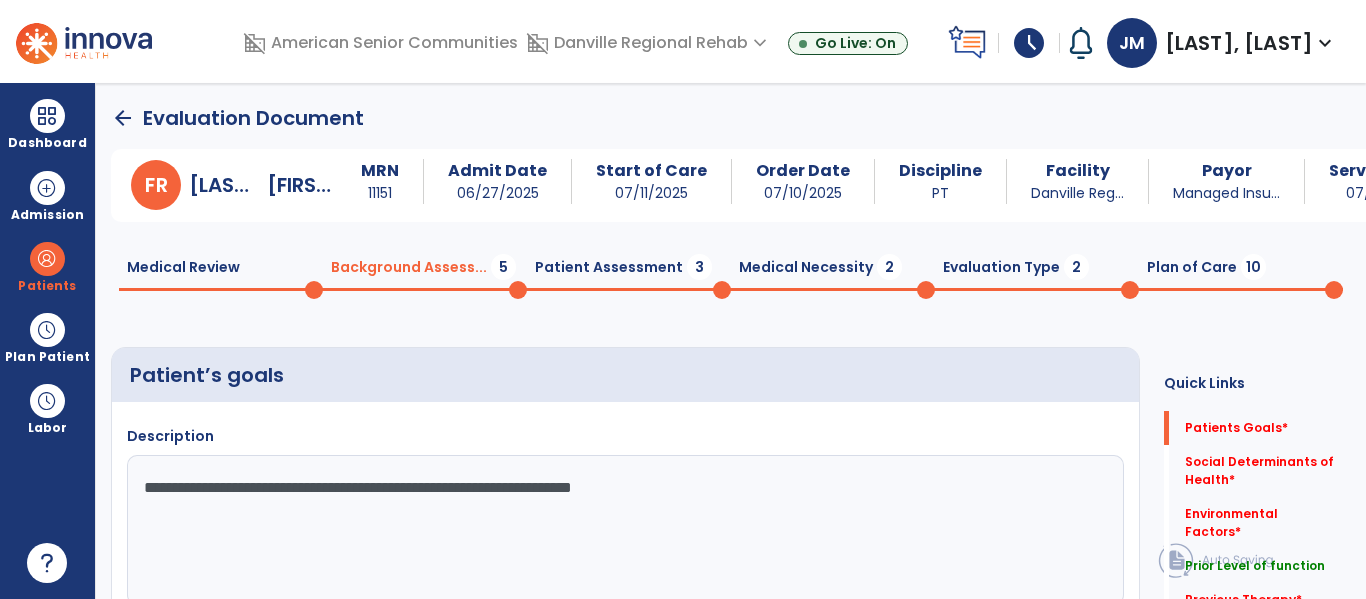 type on "**********" 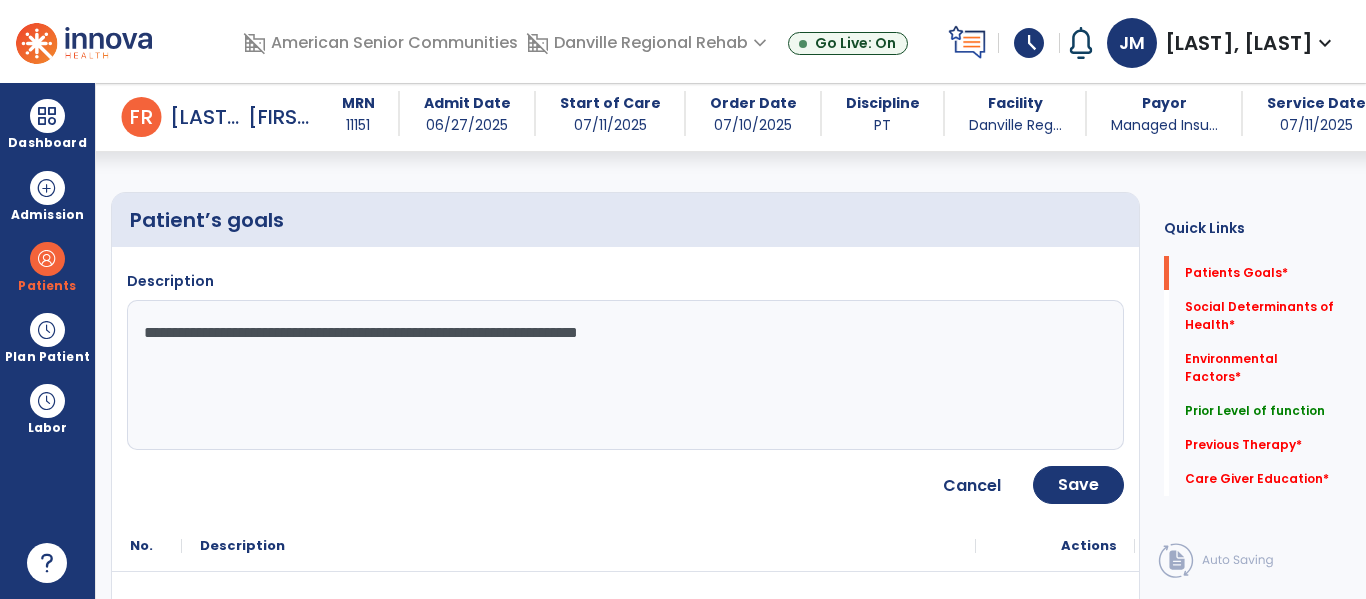 scroll, scrollTop: 147, scrollLeft: 0, axis: vertical 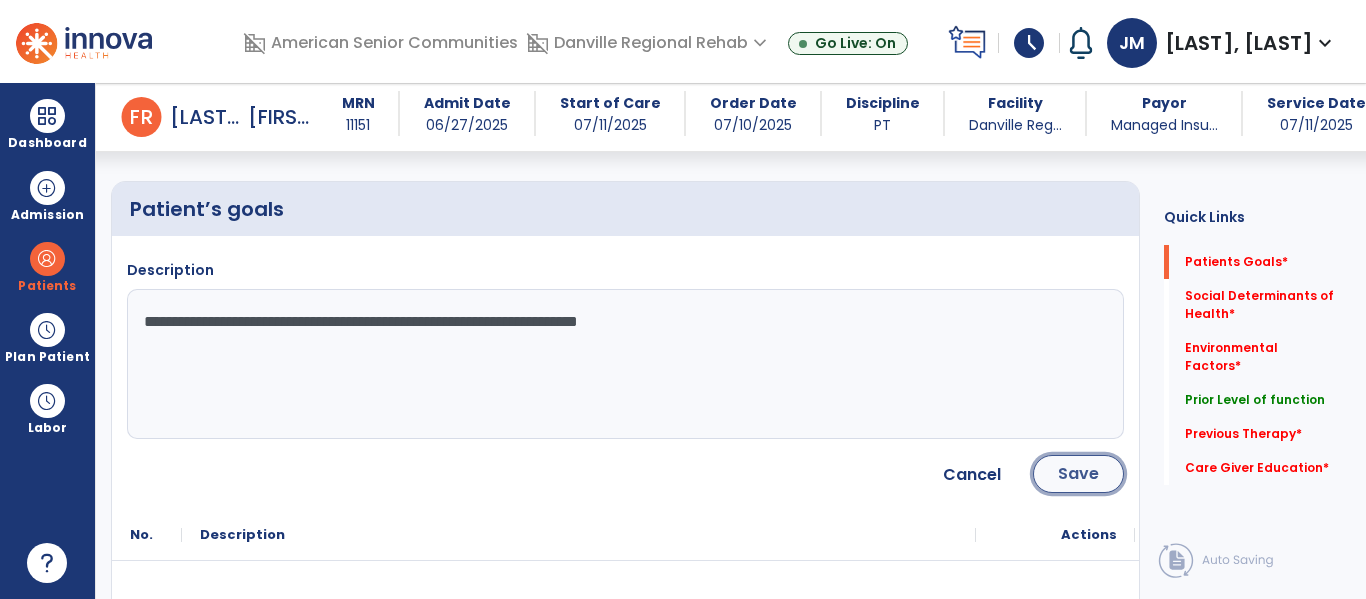 click on "Save" 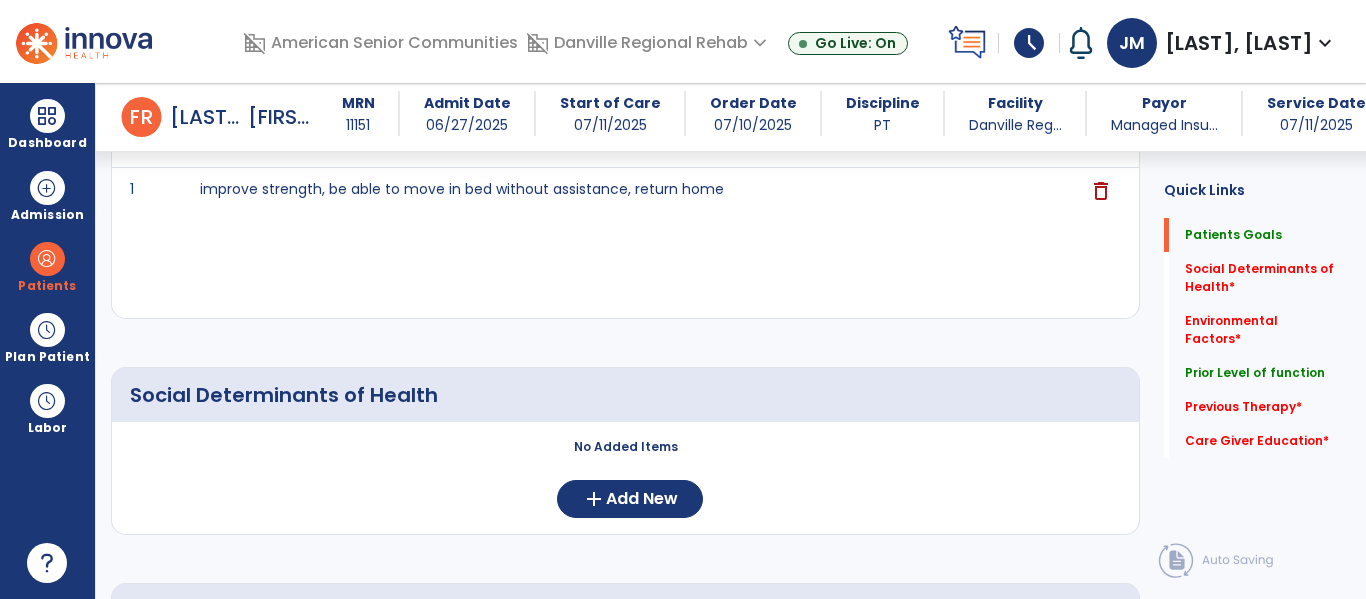 scroll, scrollTop: 306, scrollLeft: 0, axis: vertical 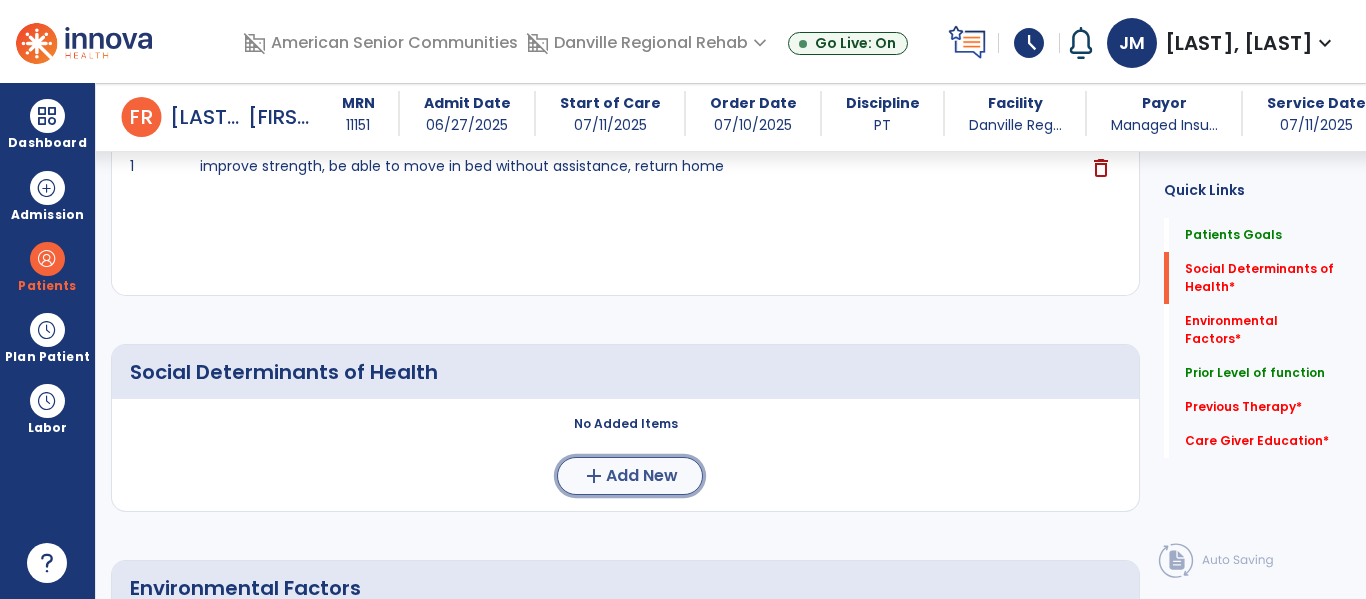 click on "add" 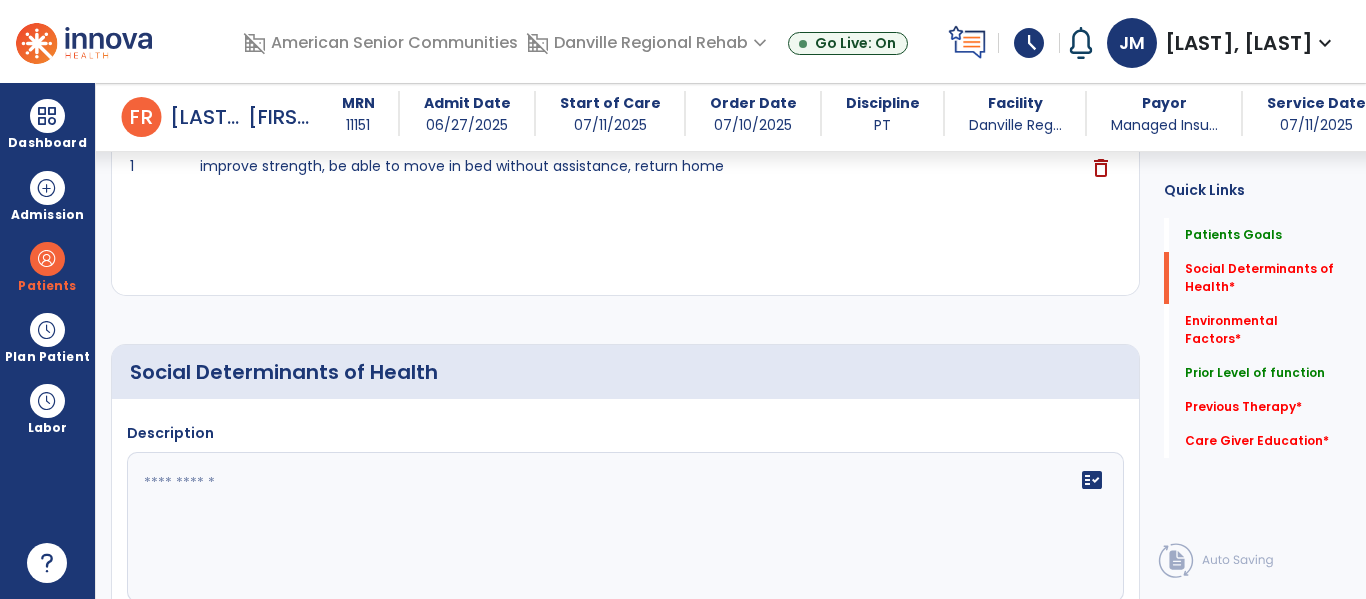 click 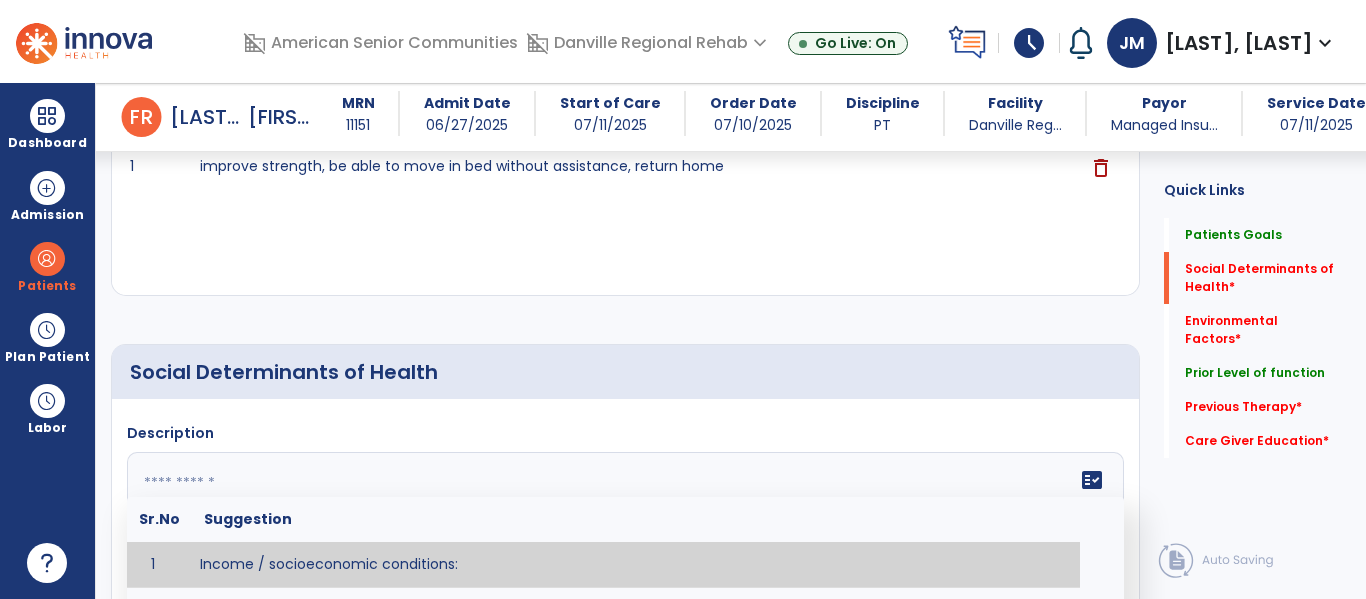 paste on "**********" 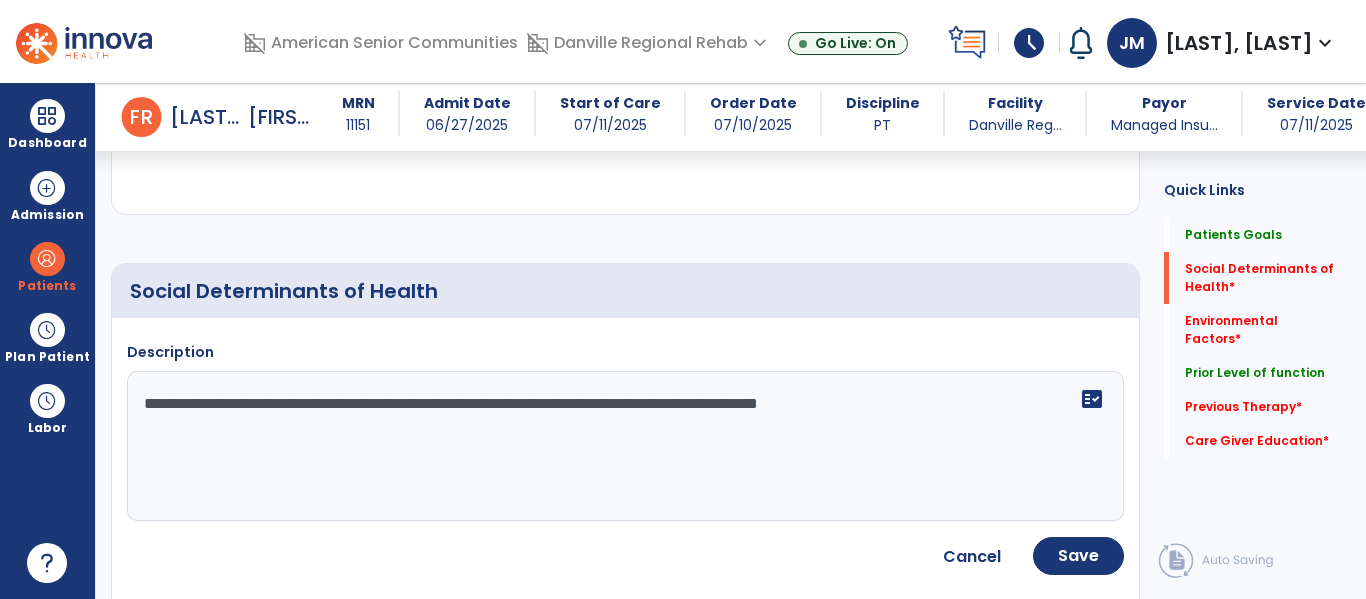 scroll, scrollTop: 390, scrollLeft: 0, axis: vertical 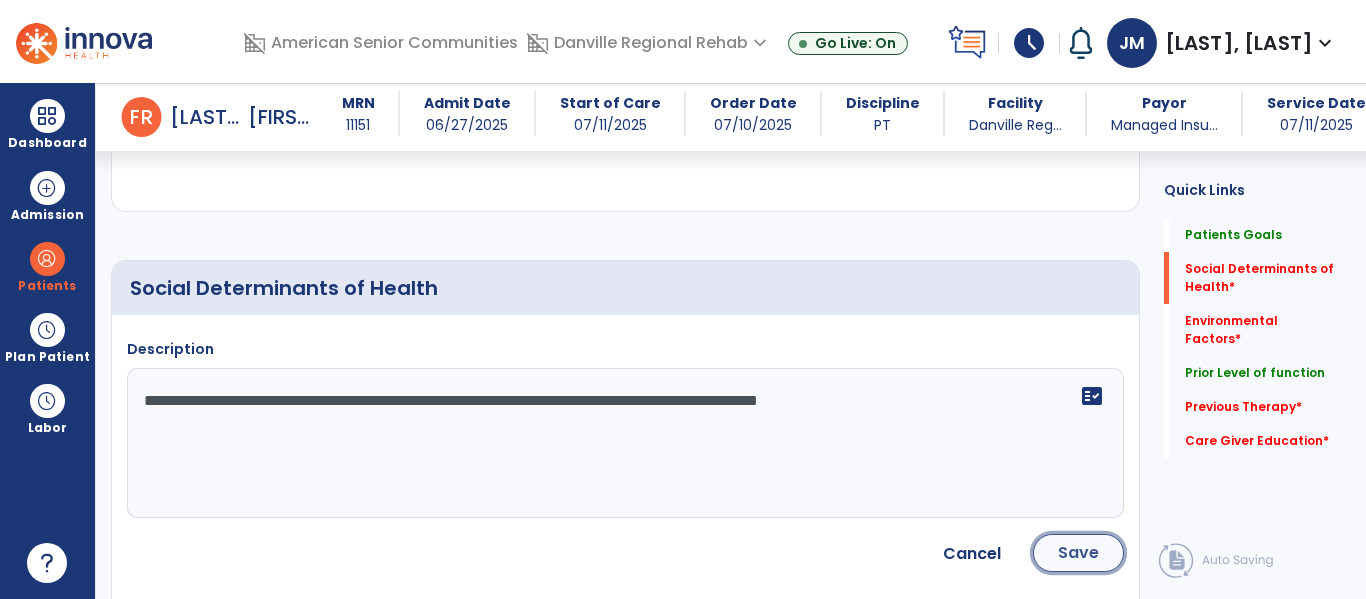 click on "Save" 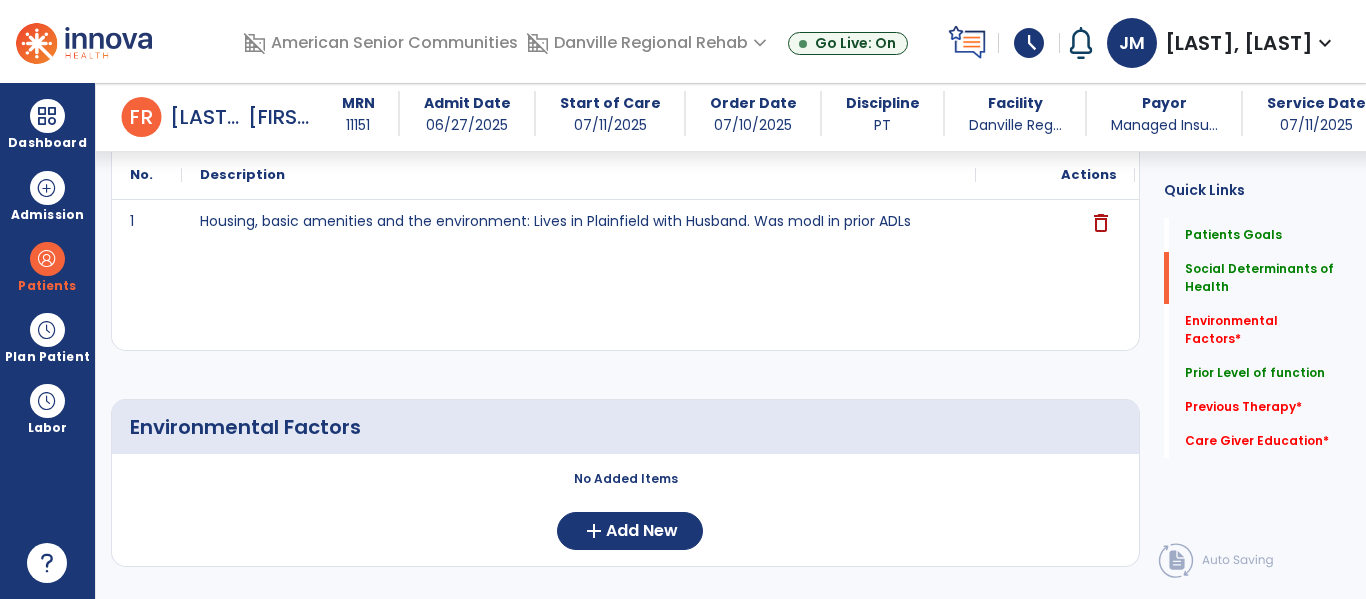 scroll, scrollTop: 590, scrollLeft: 0, axis: vertical 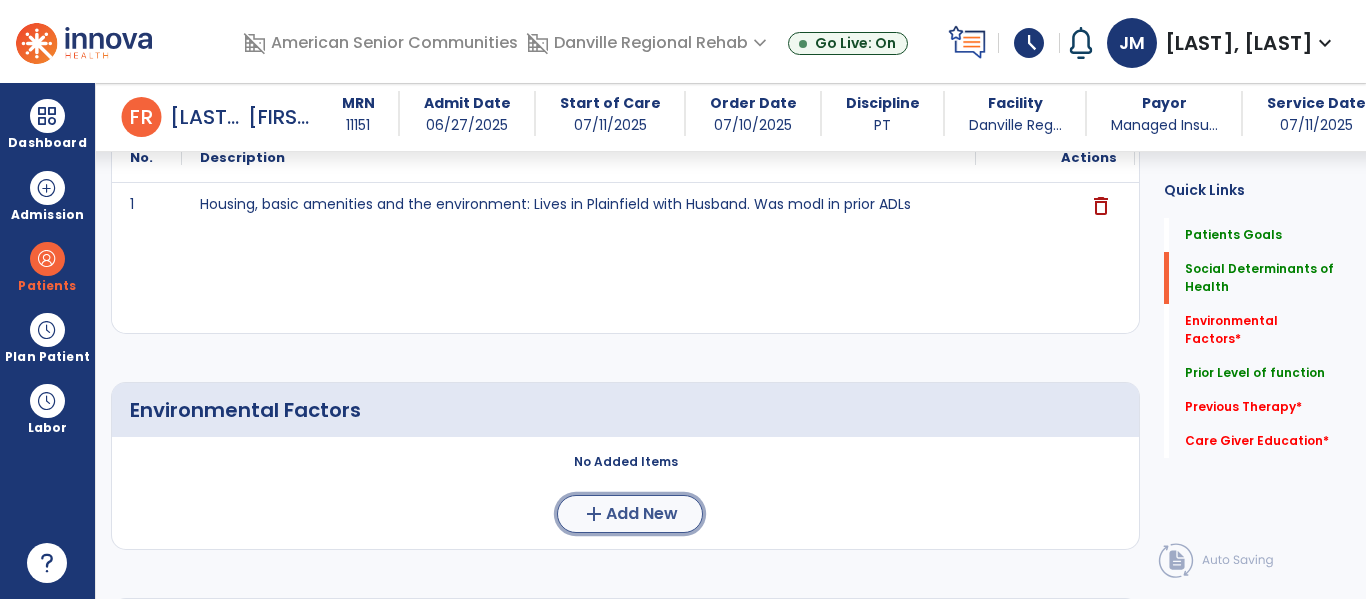click on "add  Add New" 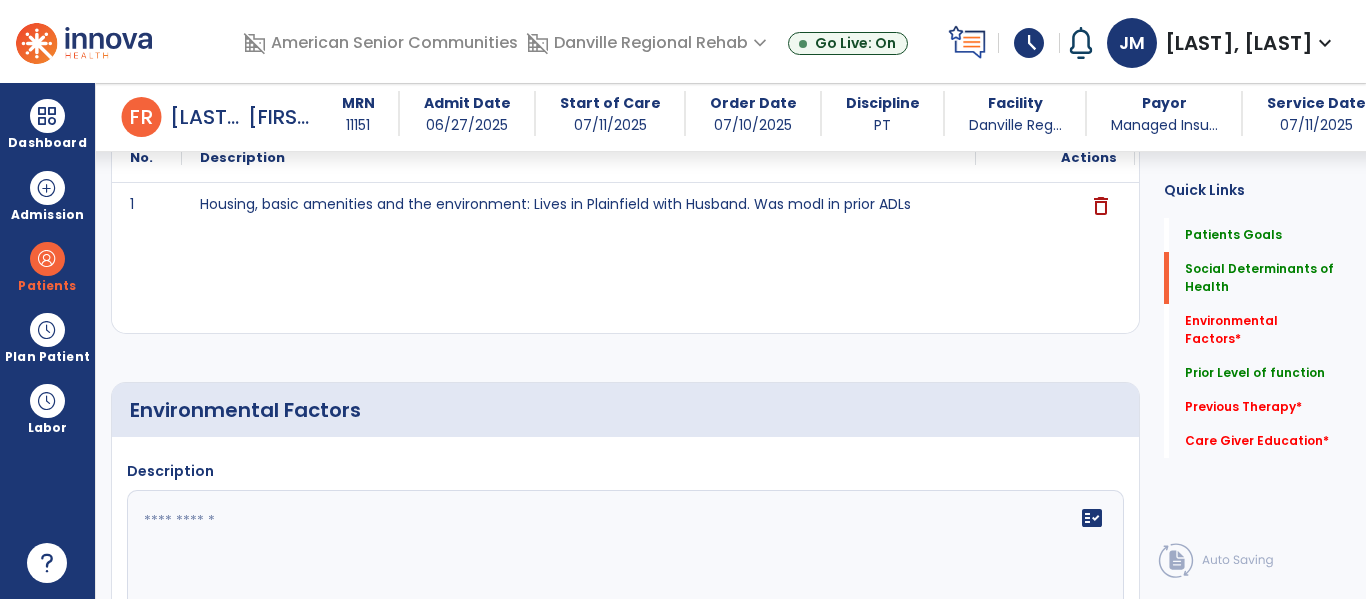 click 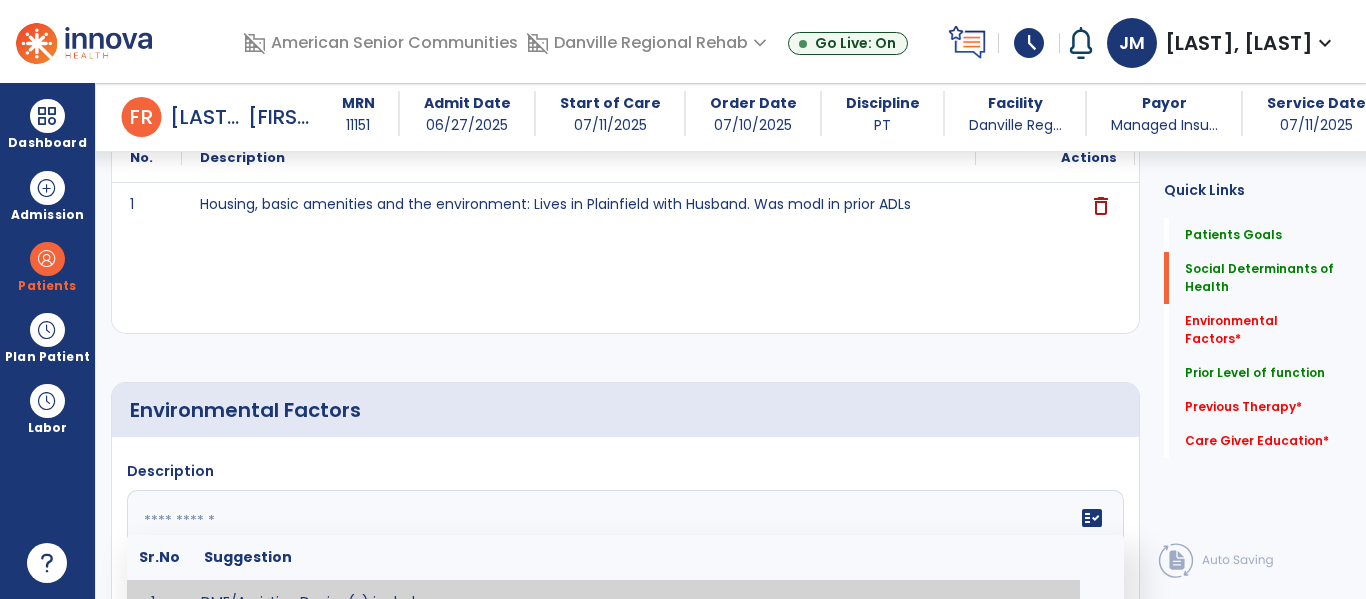 scroll, scrollTop: 617, scrollLeft: 0, axis: vertical 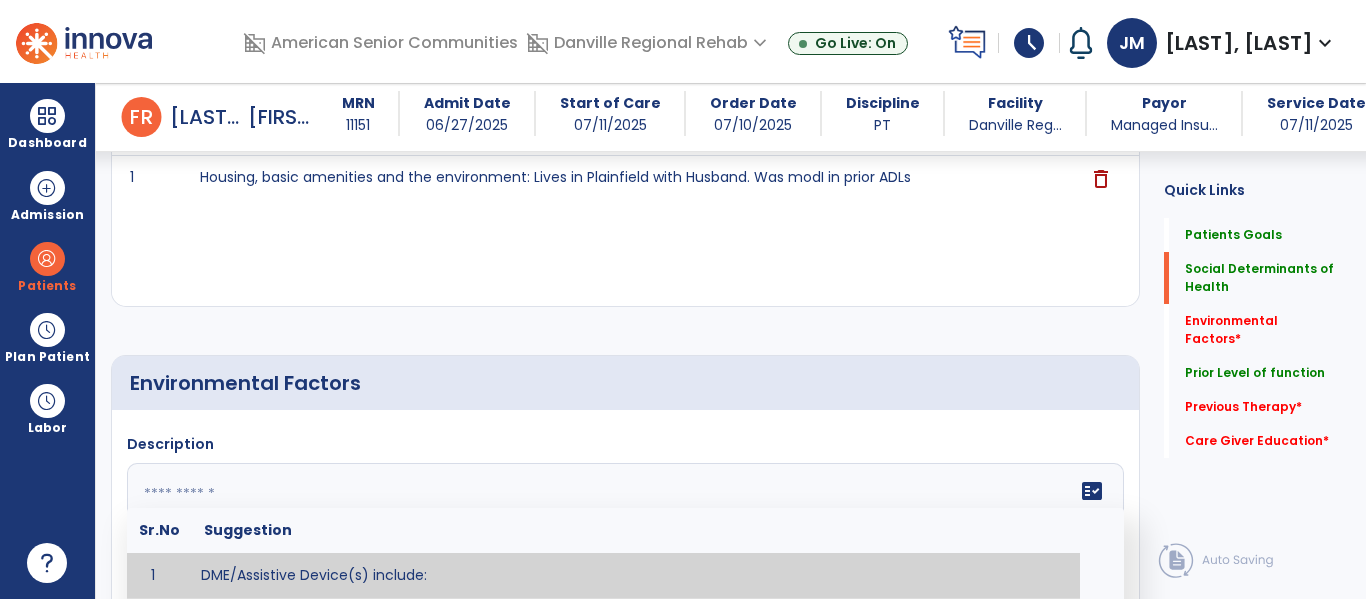 paste on "**********" 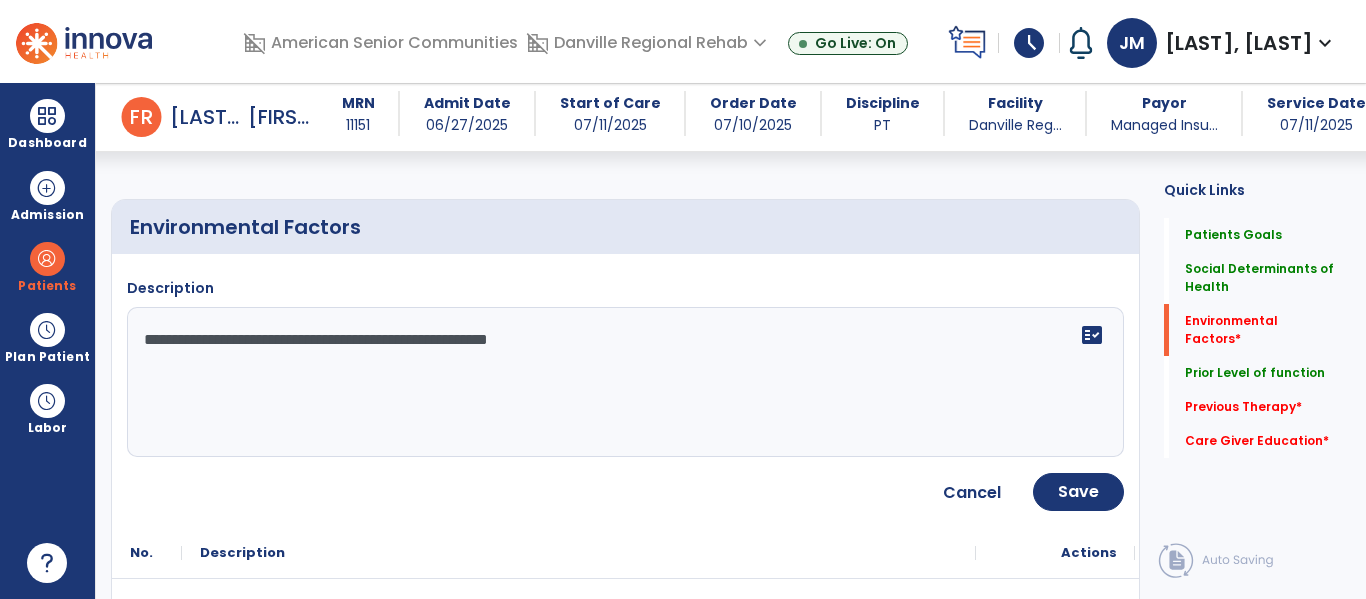 scroll, scrollTop: 774, scrollLeft: 0, axis: vertical 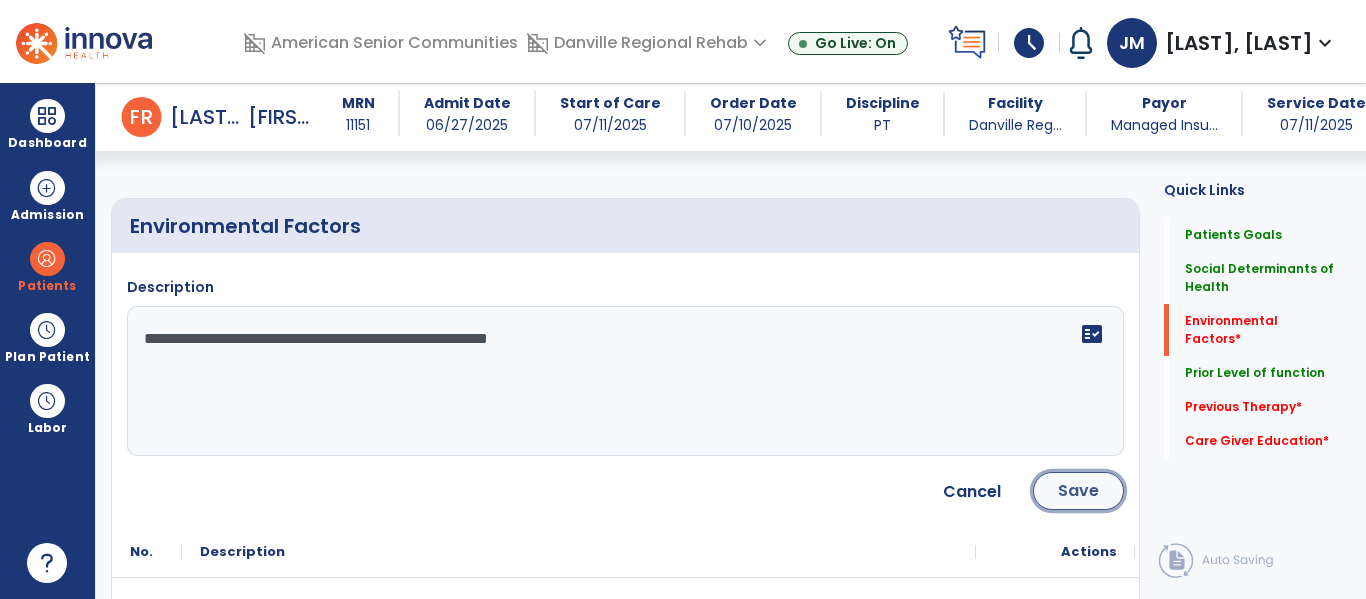 click on "Save" 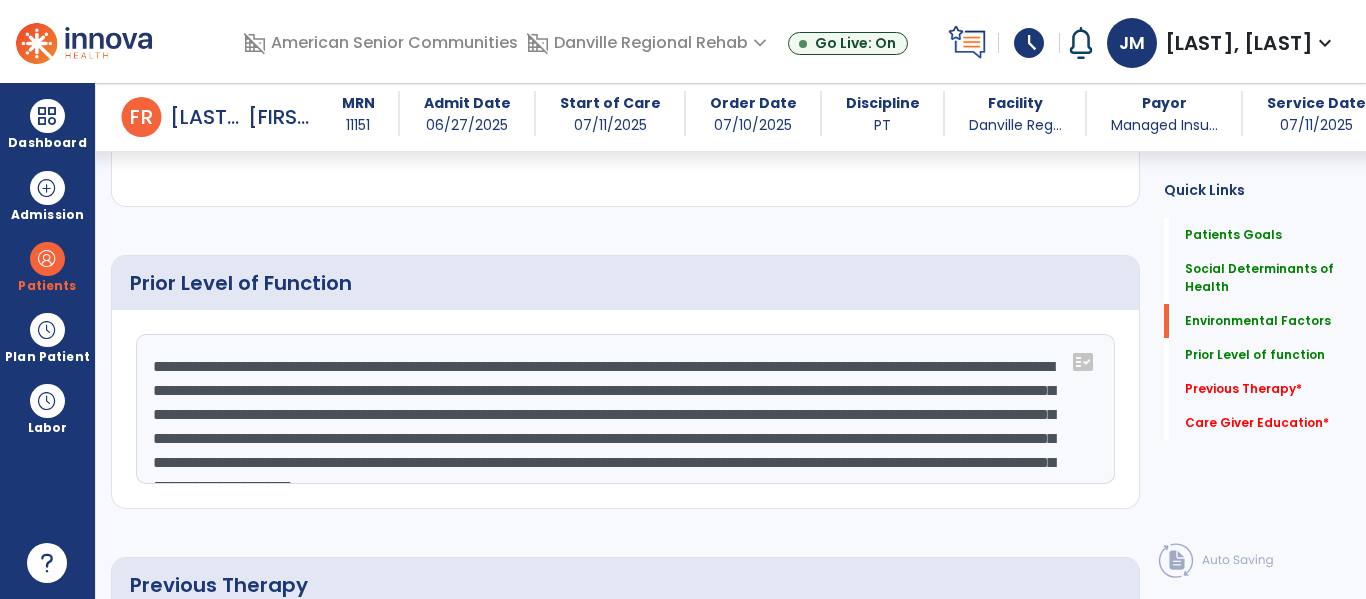 scroll, scrollTop: 1049, scrollLeft: 0, axis: vertical 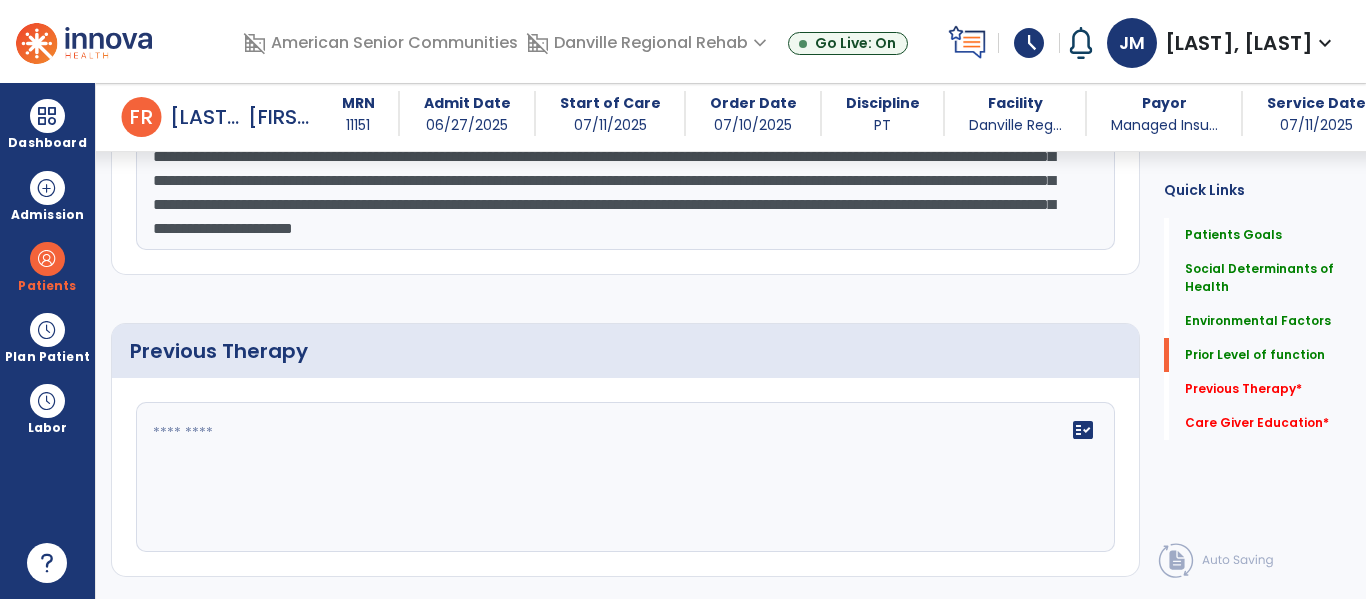click 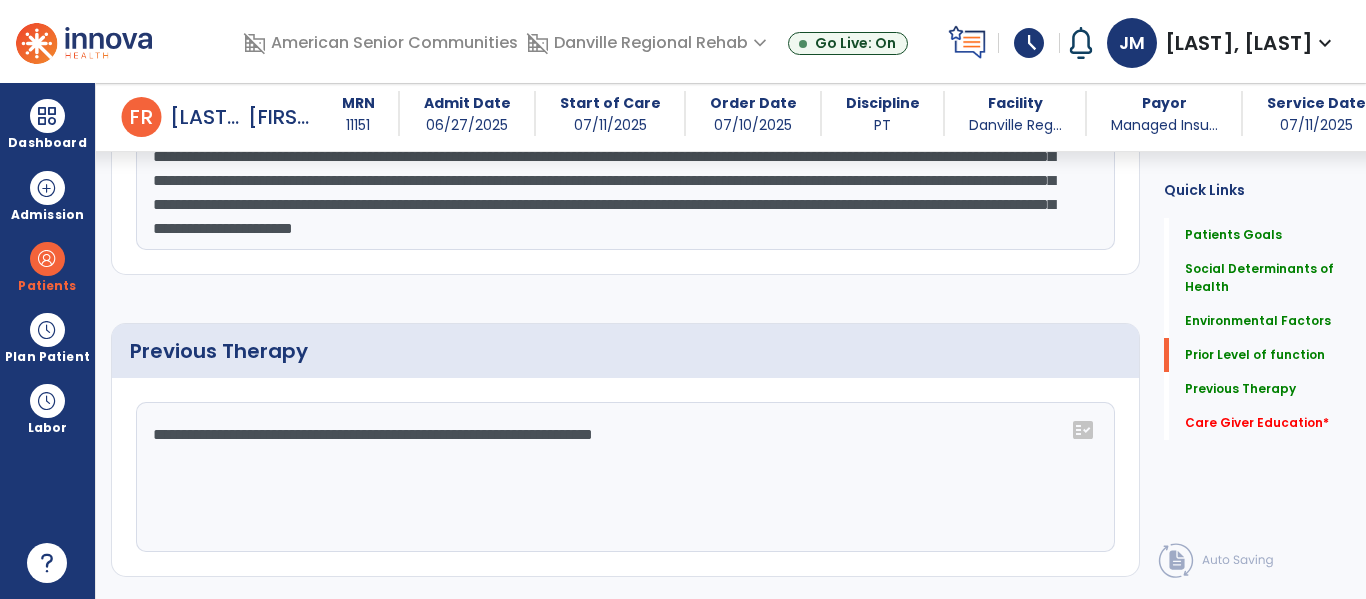 click on "**********" 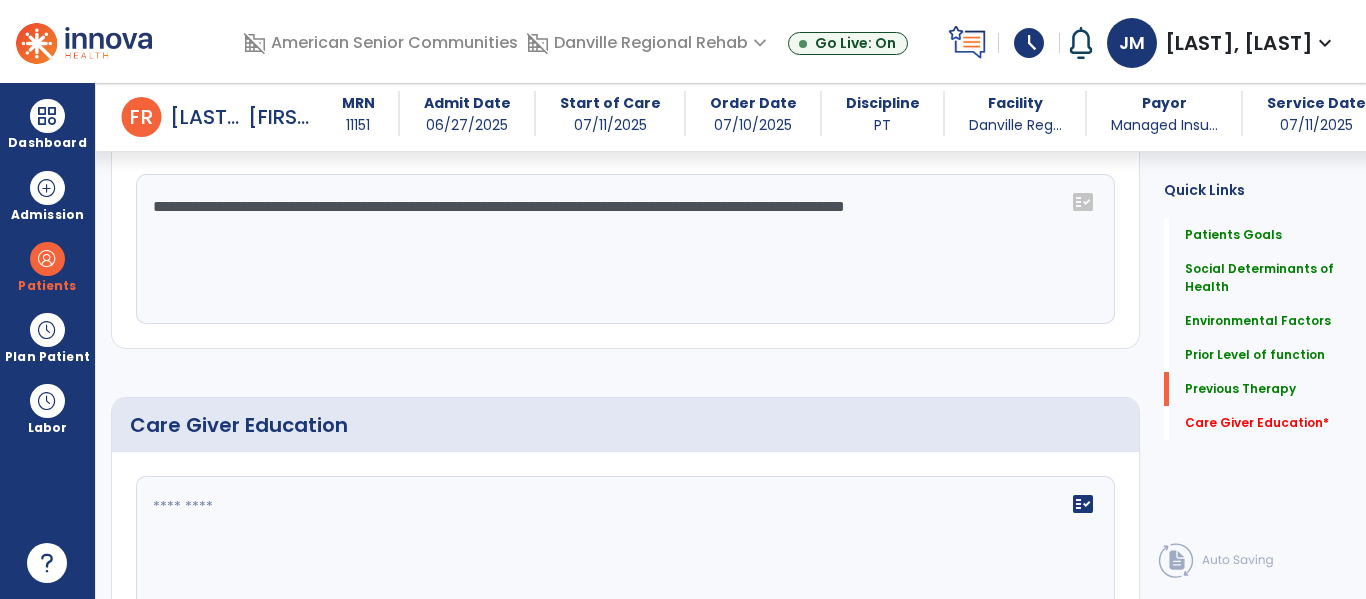 scroll, scrollTop: 1511, scrollLeft: 0, axis: vertical 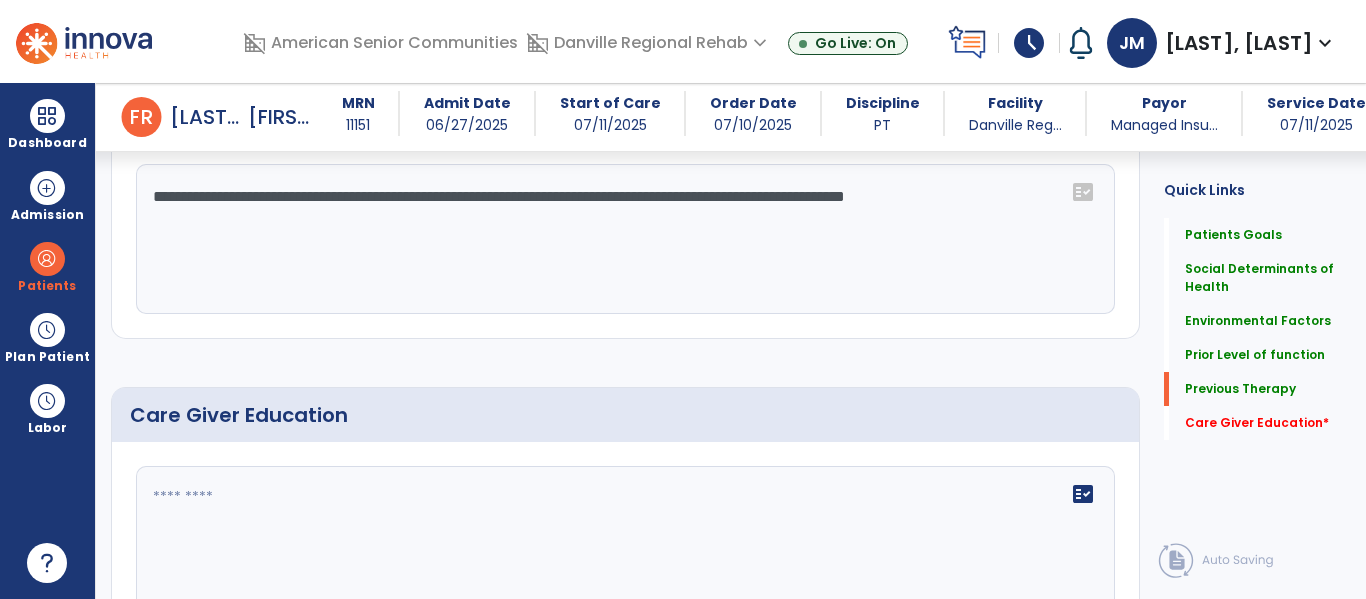 type on "**********" 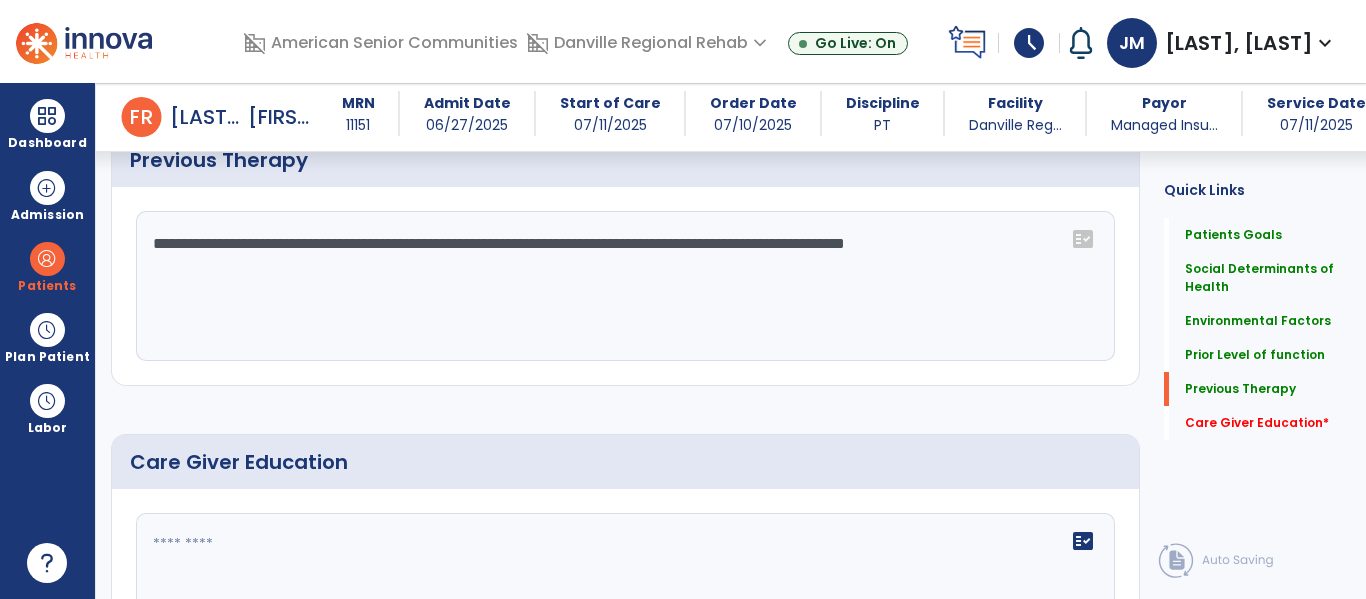 scroll, scrollTop: 1623, scrollLeft: 0, axis: vertical 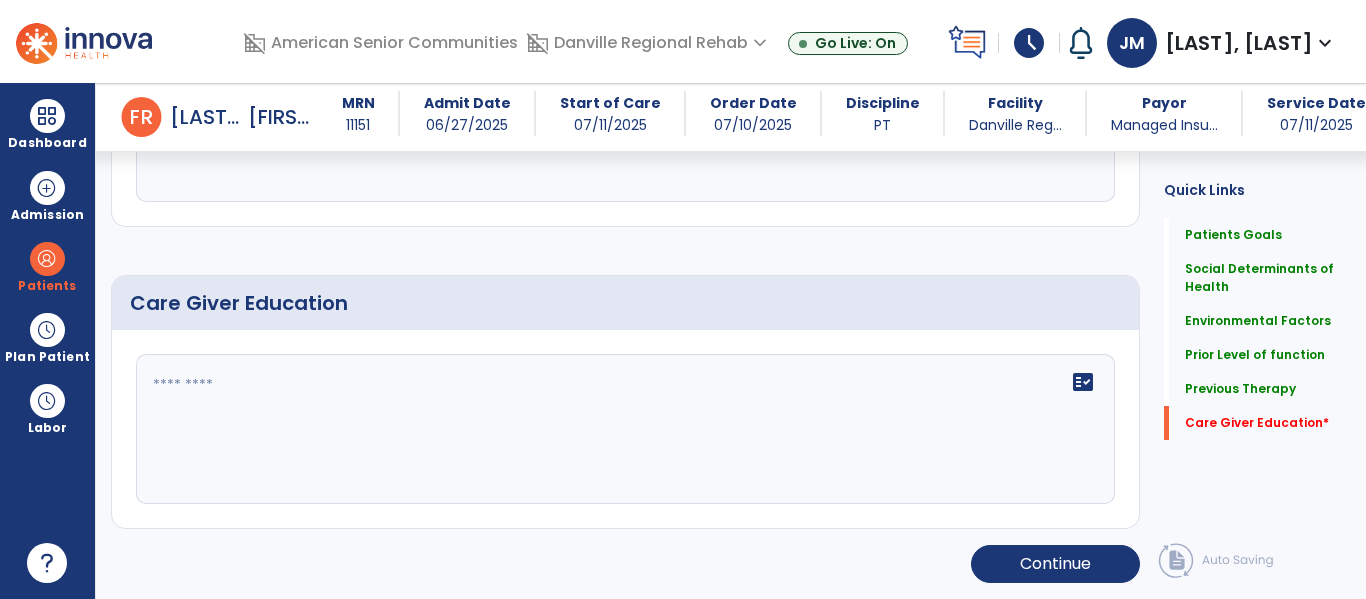 click on "fact_check" 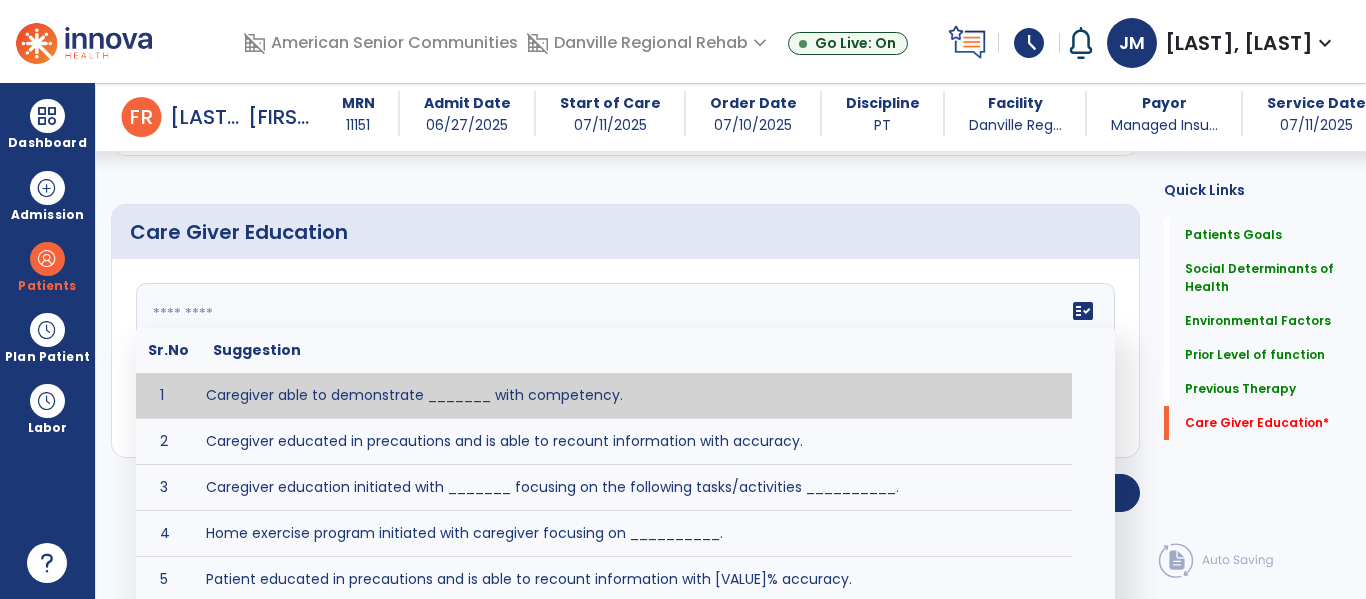 scroll, scrollTop: 1714, scrollLeft: 0, axis: vertical 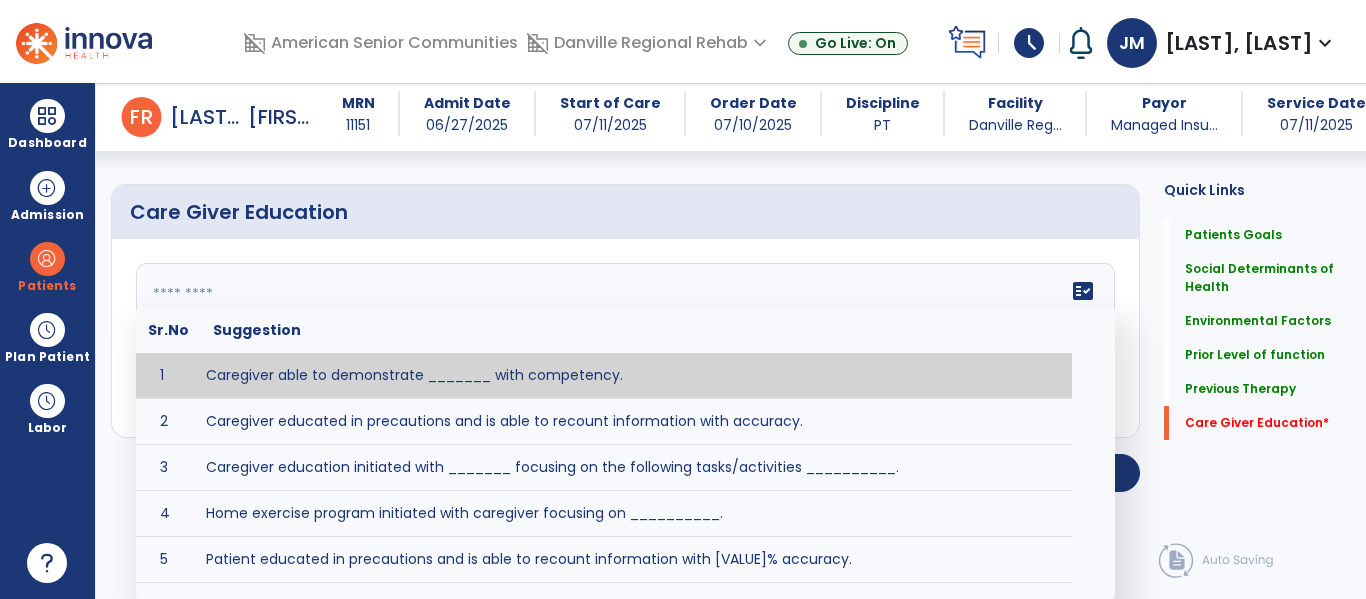 click 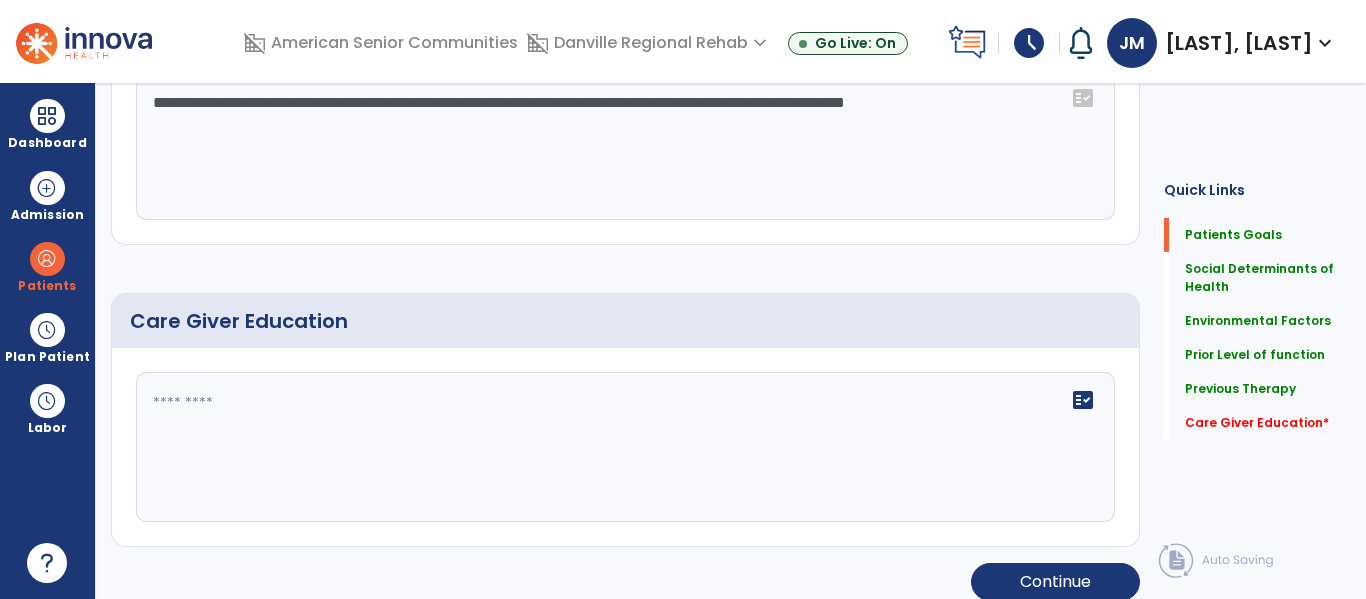 scroll, scrollTop: 0, scrollLeft: 0, axis: both 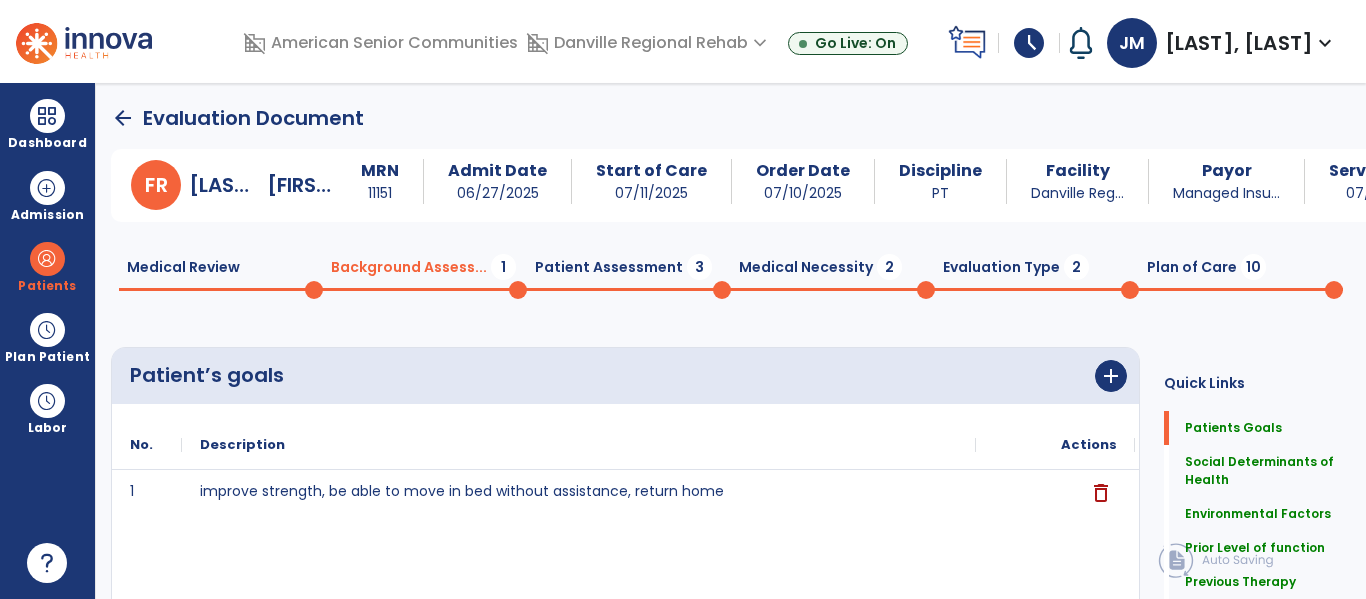 click on "Patient Assessment  3" 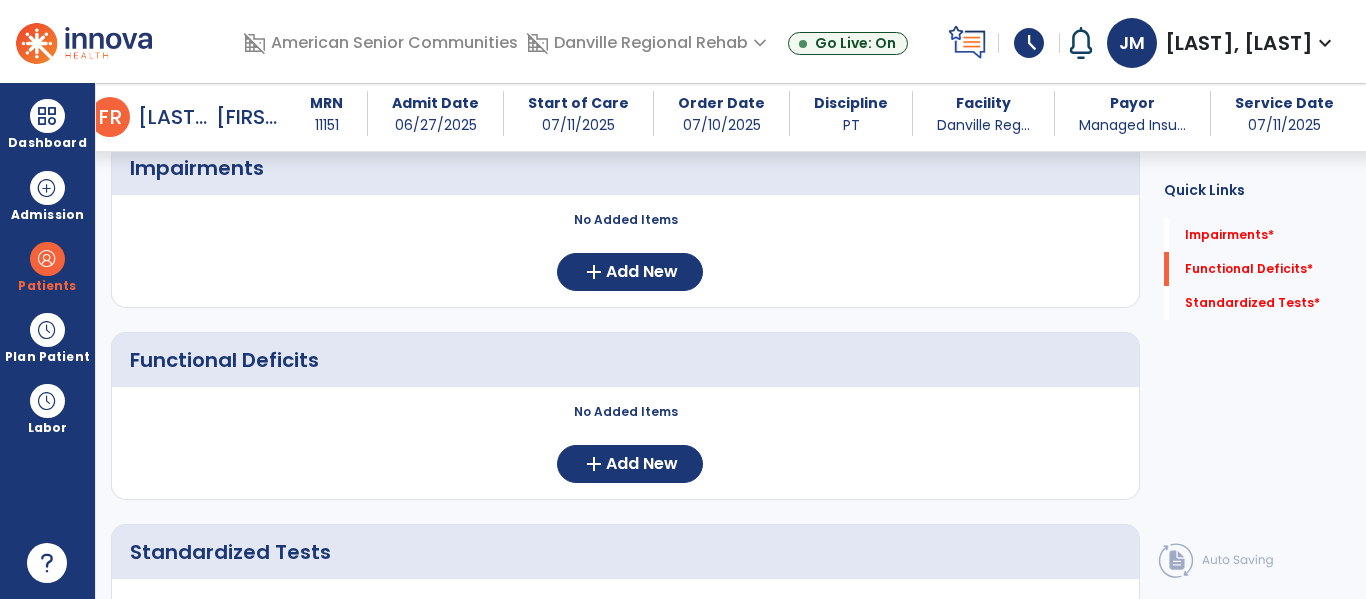 scroll, scrollTop: 192, scrollLeft: 0, axis: vertical 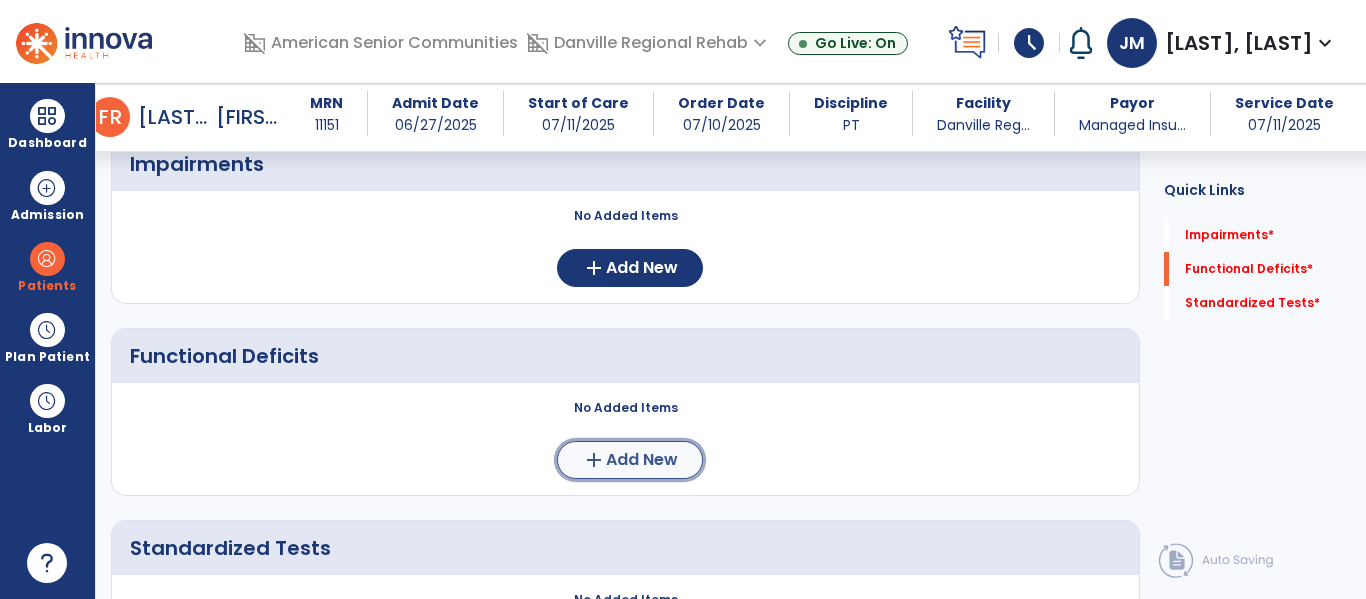 click on "Add New" 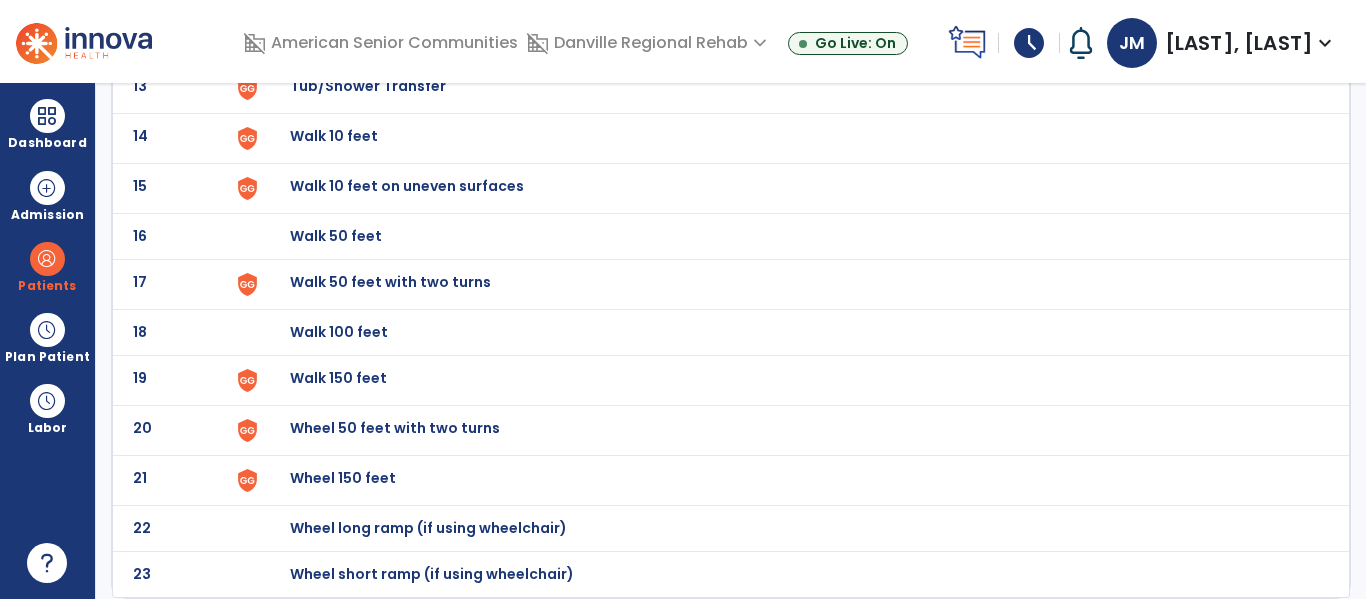scroll, scrollTop: 0, scrollLeft: 0, axis: both 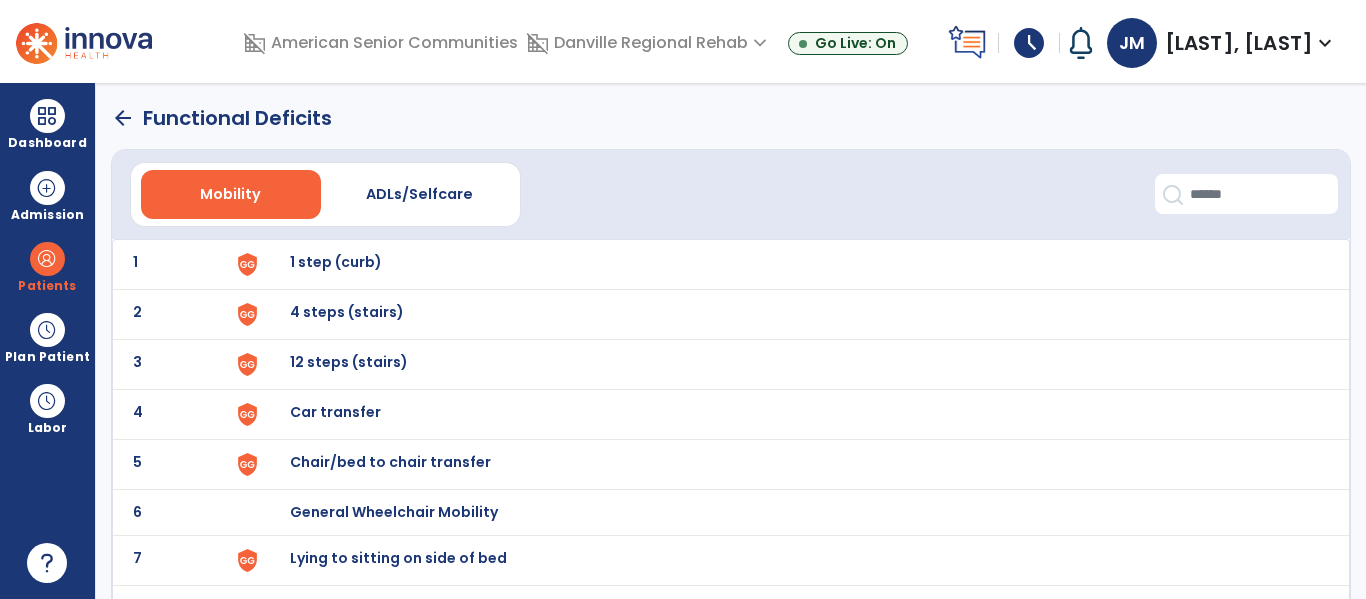 click on "arrow_back" 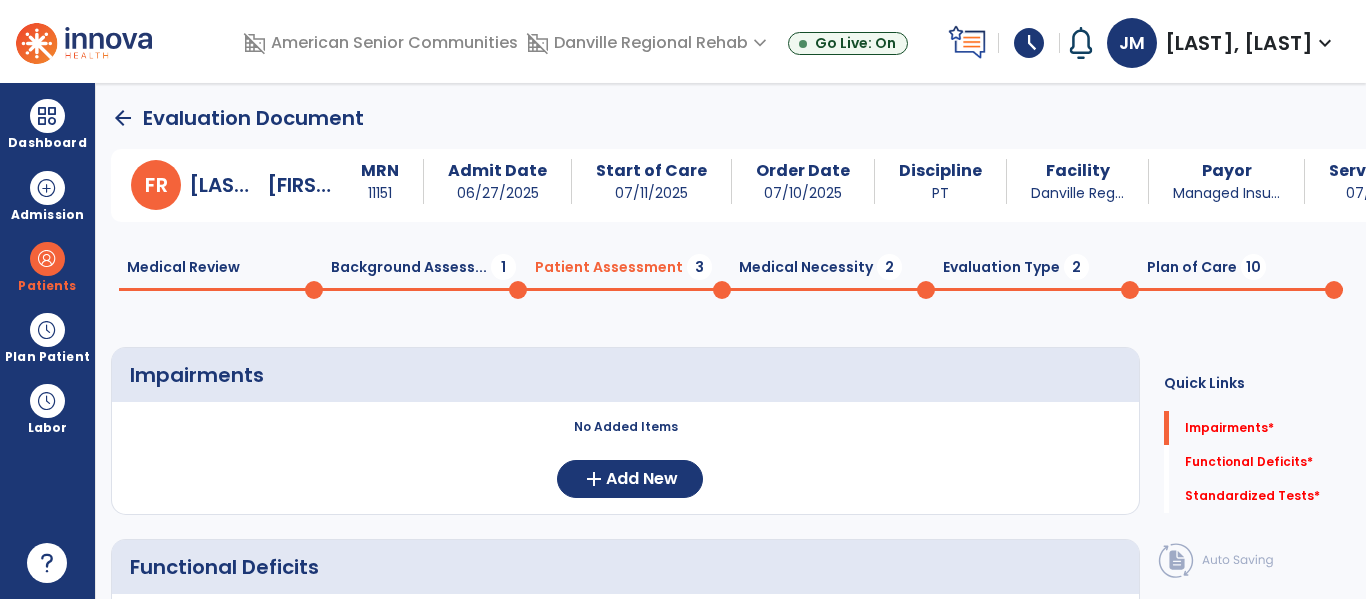 scroll, scrollTop: 20, scrollLeft: 0, axis: vertical 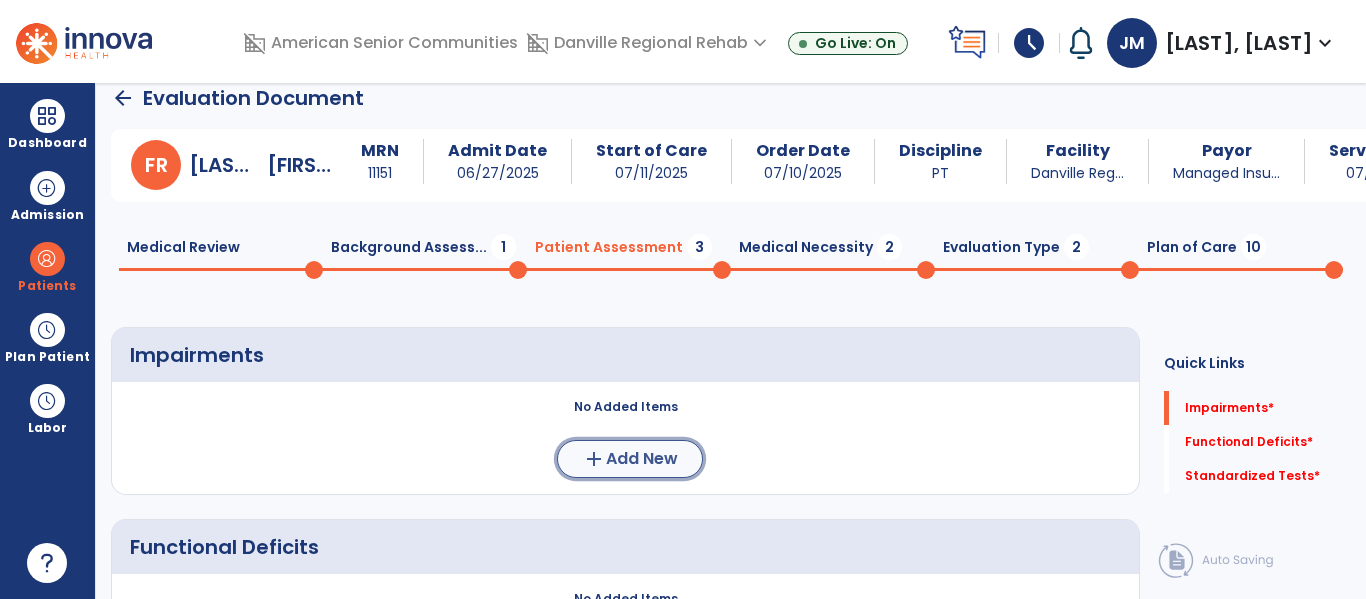 click on "Add New" 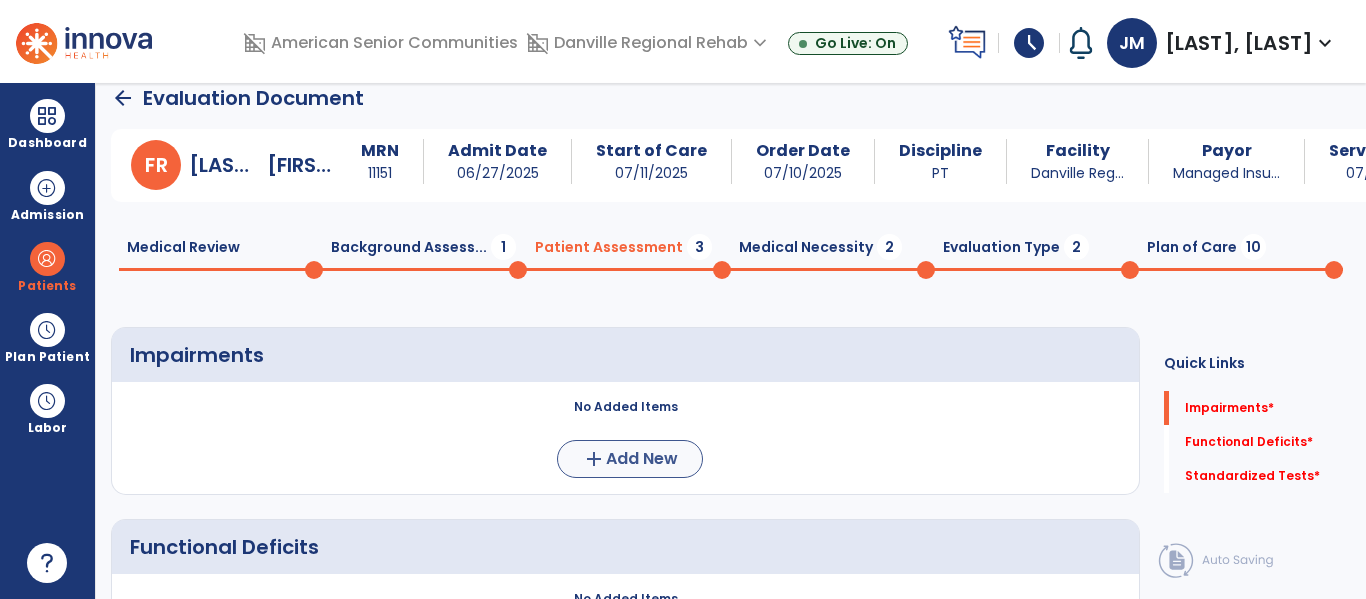 scroll, scrollTop: 0, scrollLeft: 0, axis: both 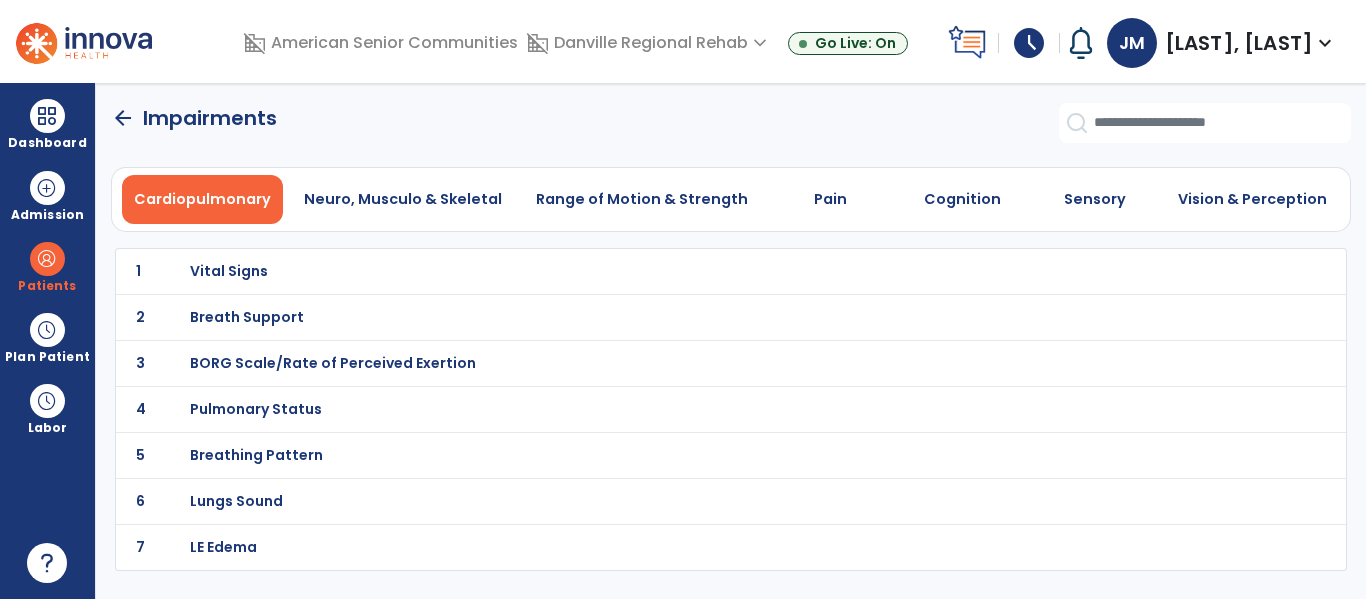 click on "arrow_back" 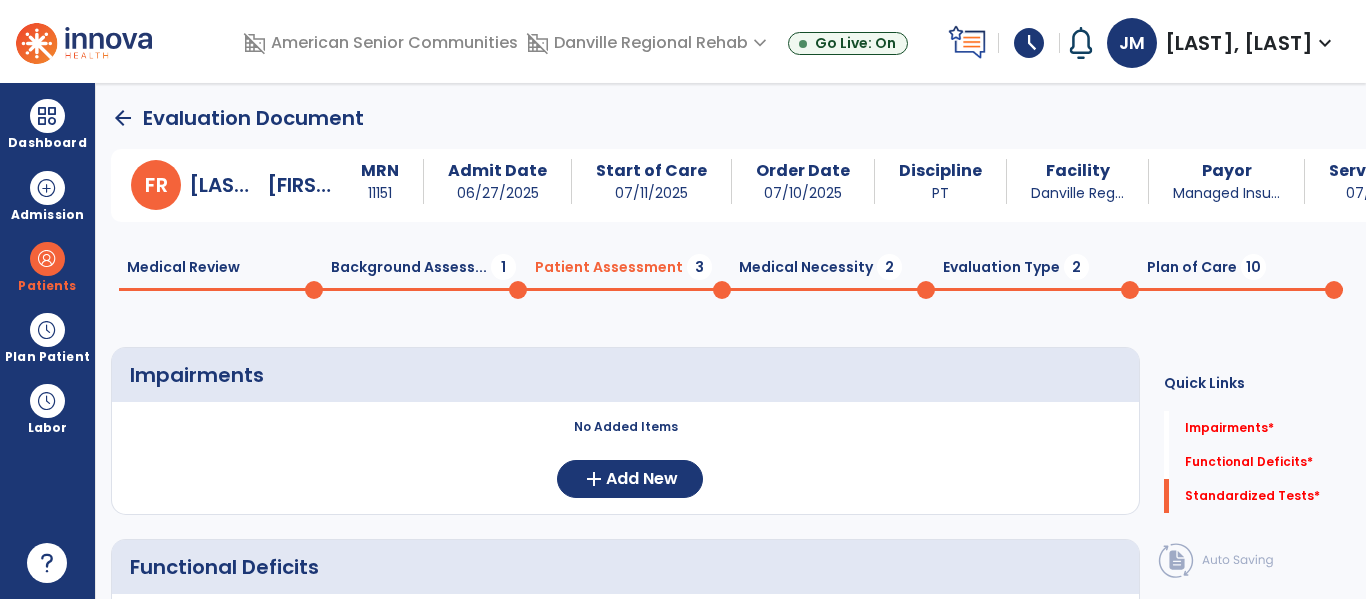 scroll, scrollTop: 3, scrollLeft: 0, axis: vertical 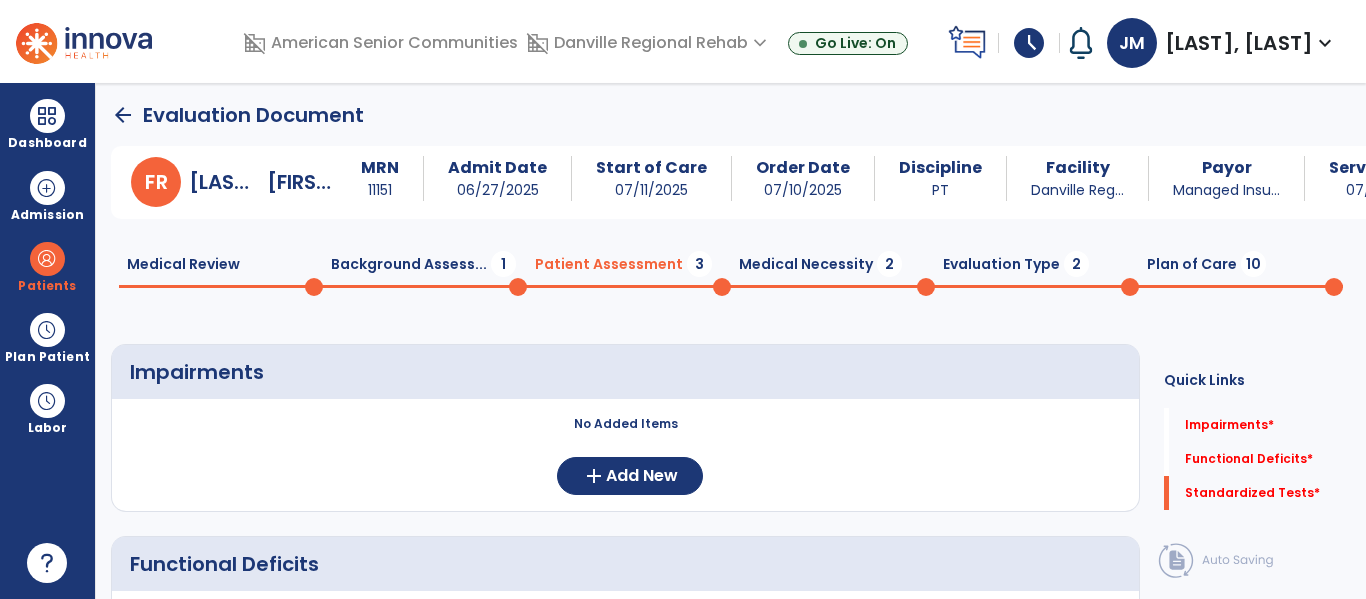 click on "arrow_back" 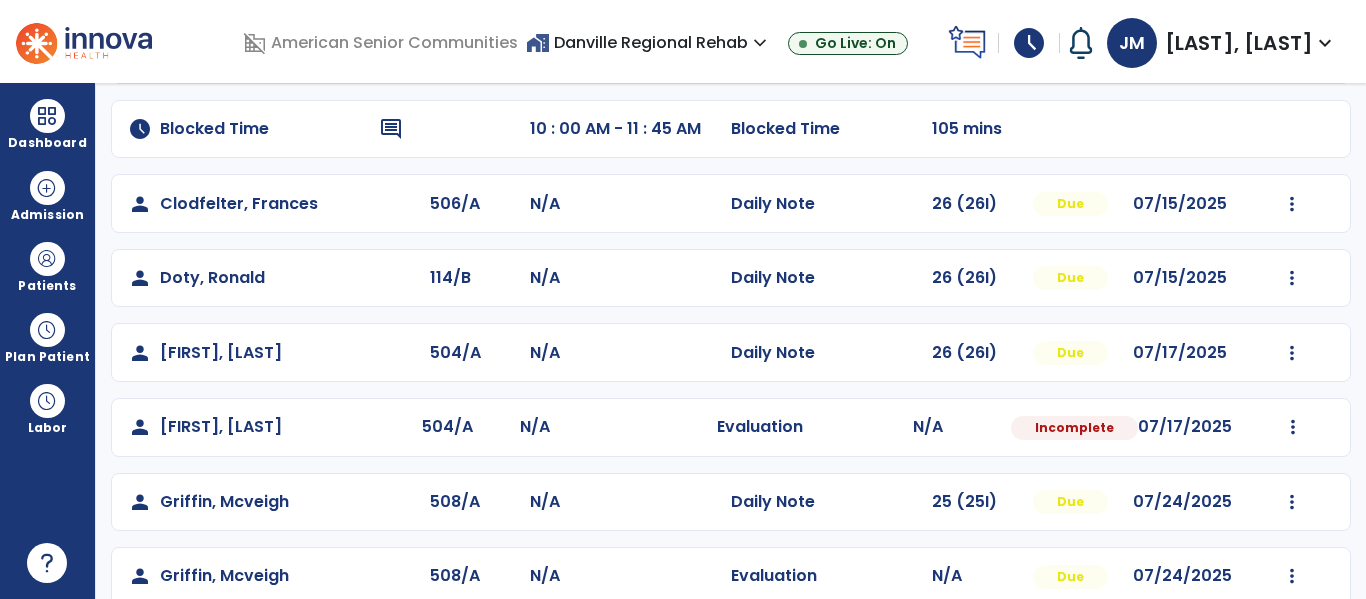 scroll, scrollTop: 242, scrollLeft: 0, axis: vertical 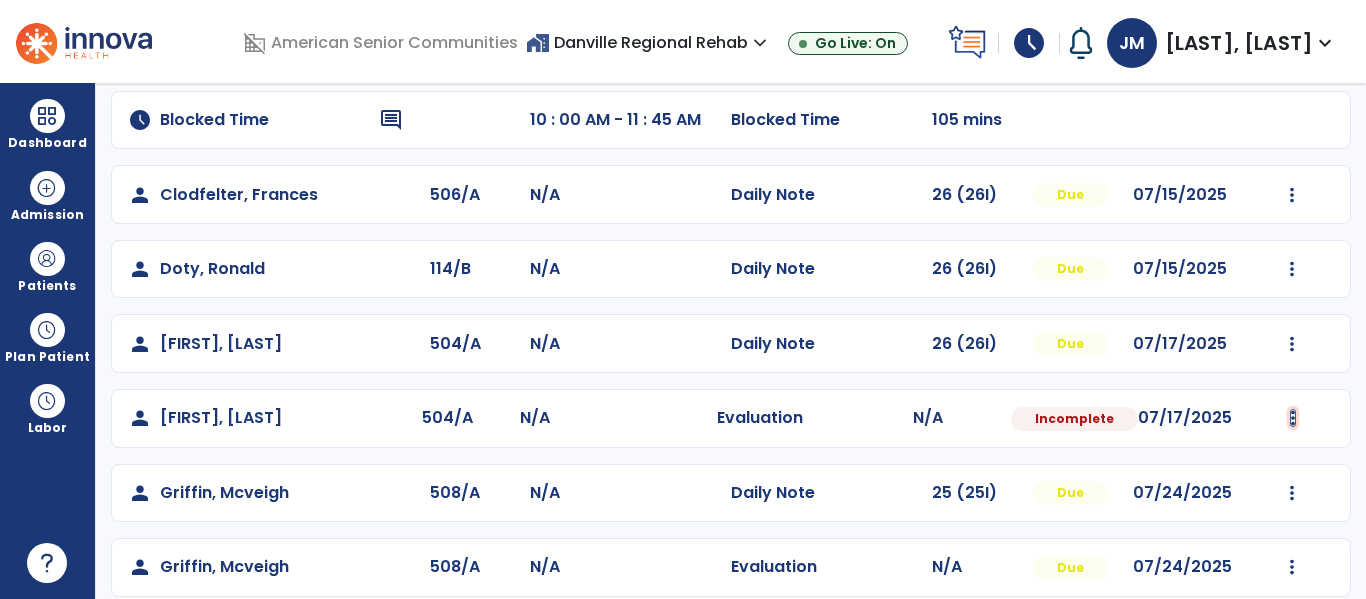 click at bounding box center (1292, 46) 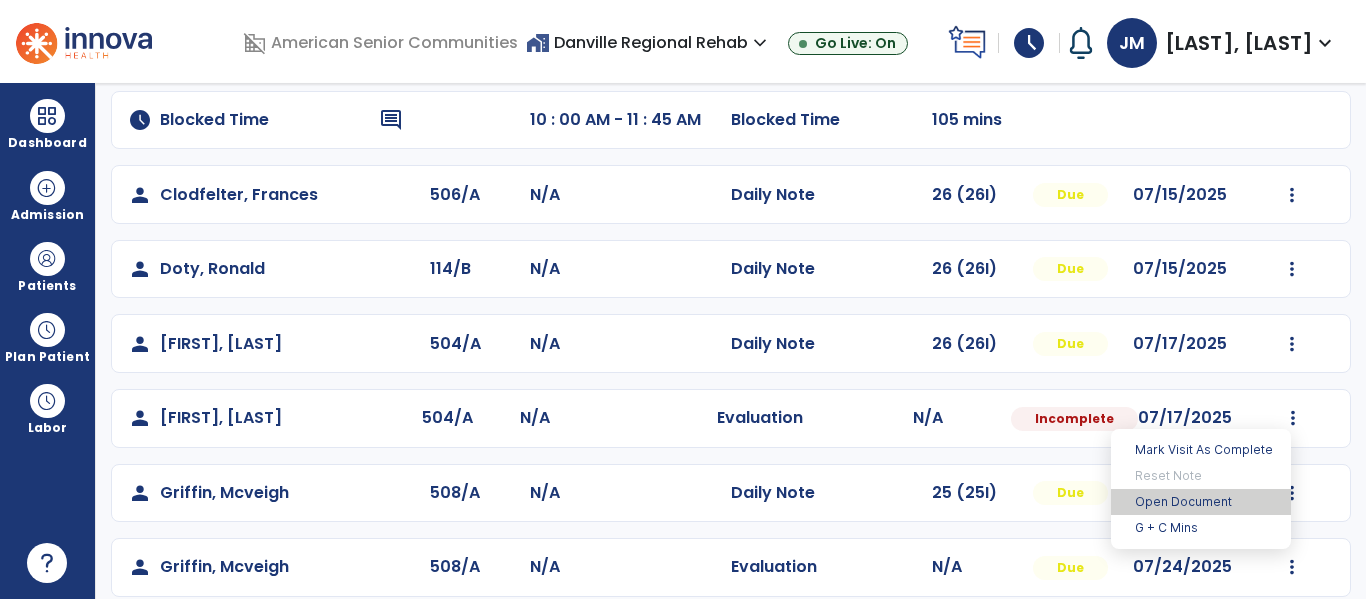 click on "Open Document" at bounding box center [1201, 502] 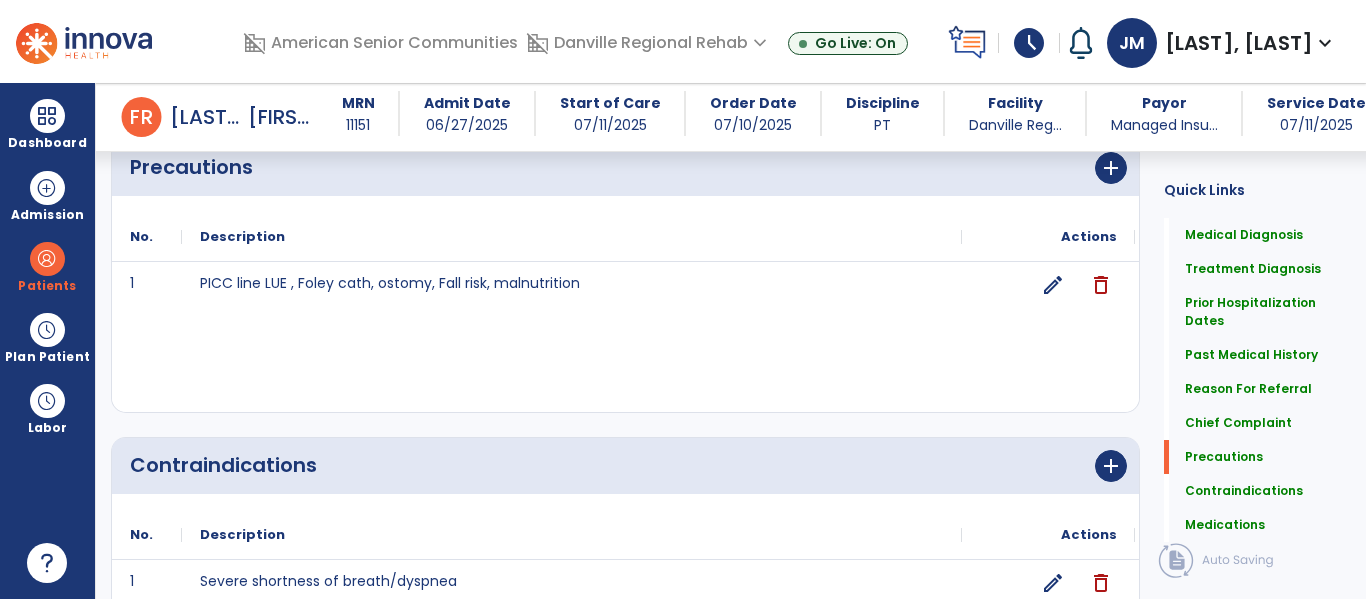 scroll, scrollTop: 2519, scrollLeft: 0, axis: vertical 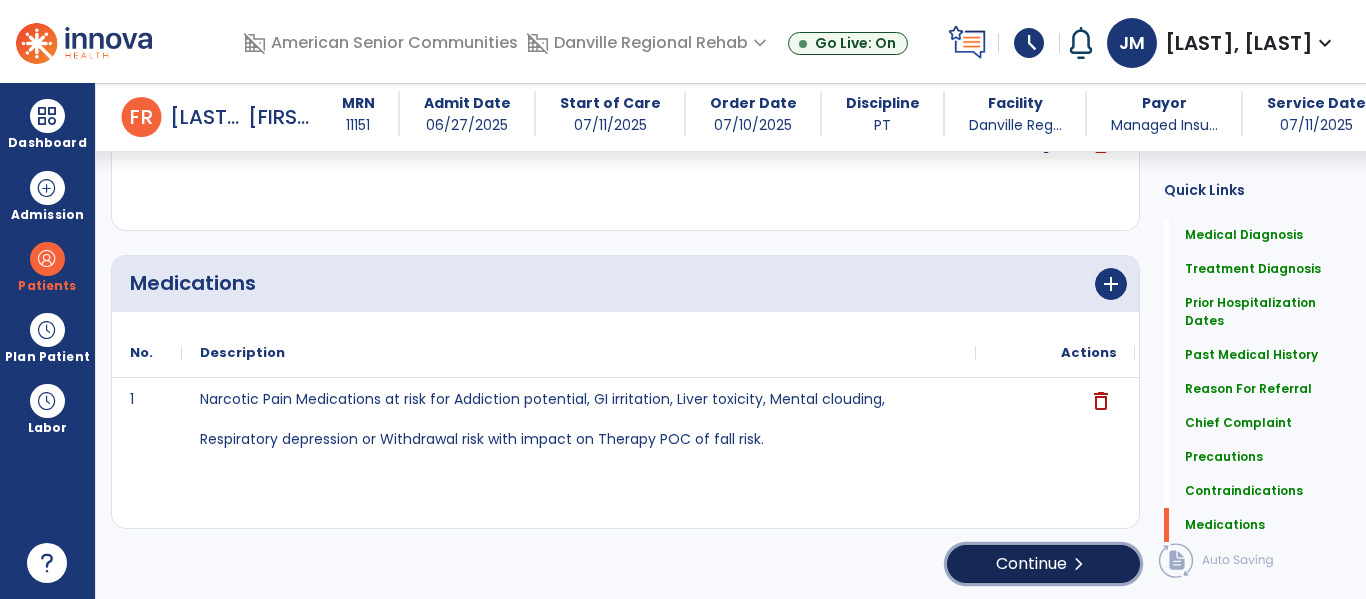 click on "Continue  chevron_right" 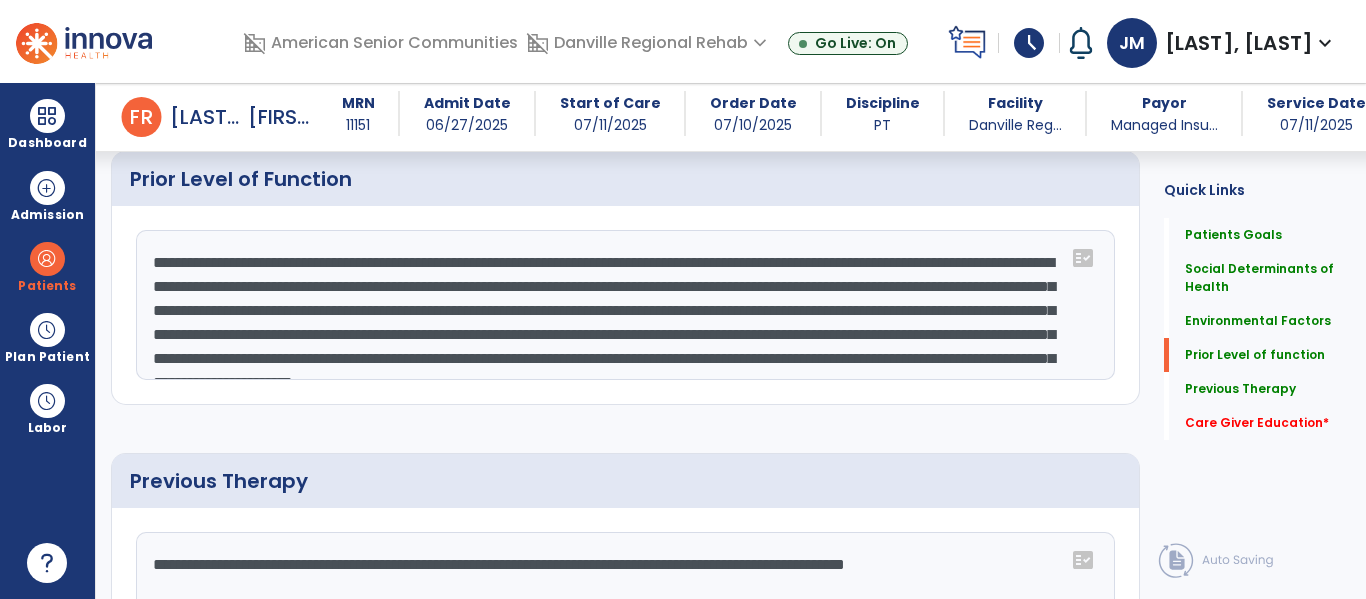 scroll, scrollTop: 1144, scrollLeft: 0, axis: vertical 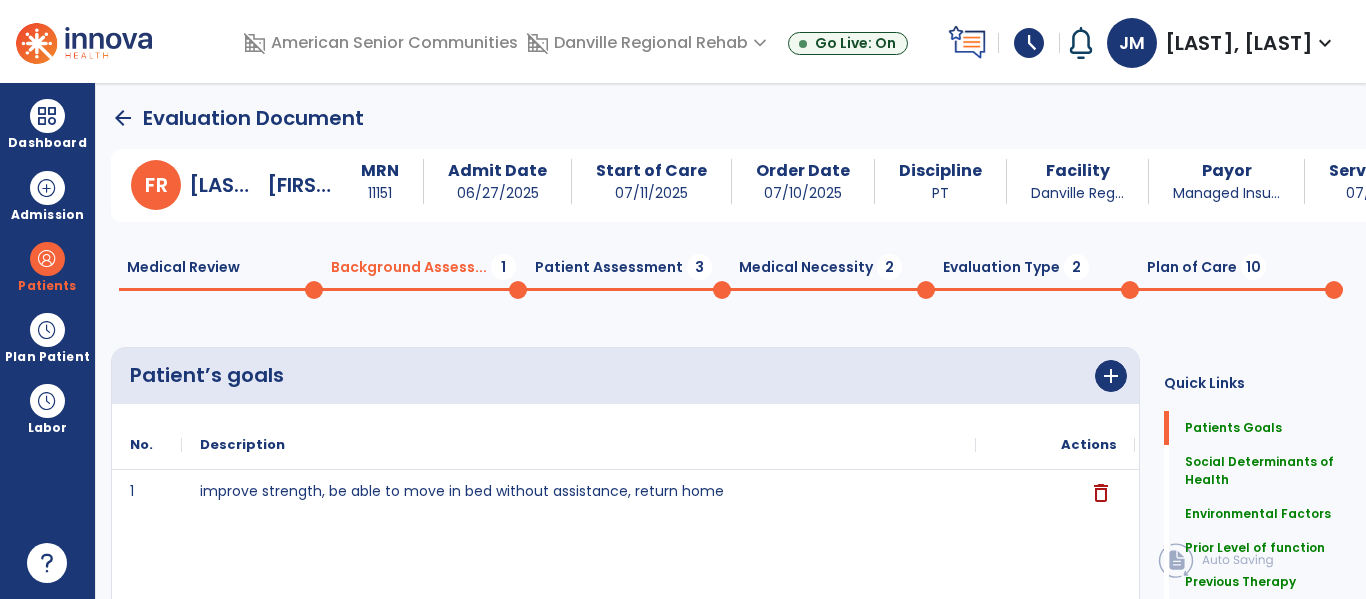 click on "Patient Assessment  3" 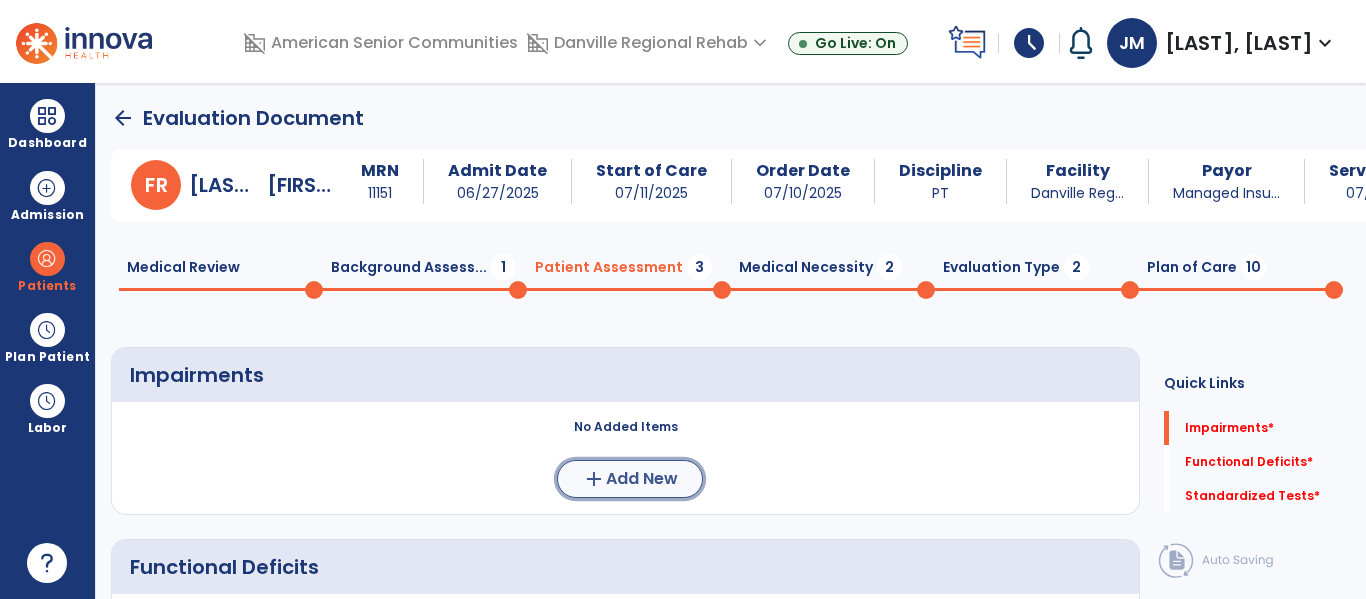 click on "Add New" 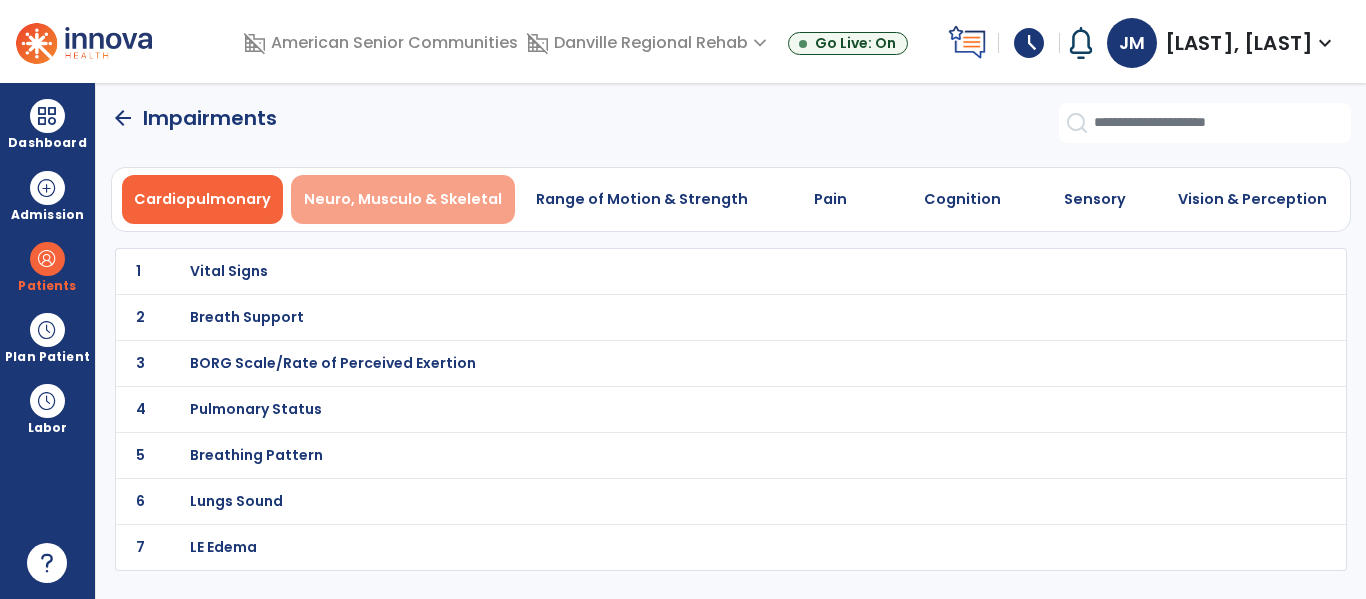 click on "Neuro, Musculo & Skeletal" at bounding box center (403, 199) 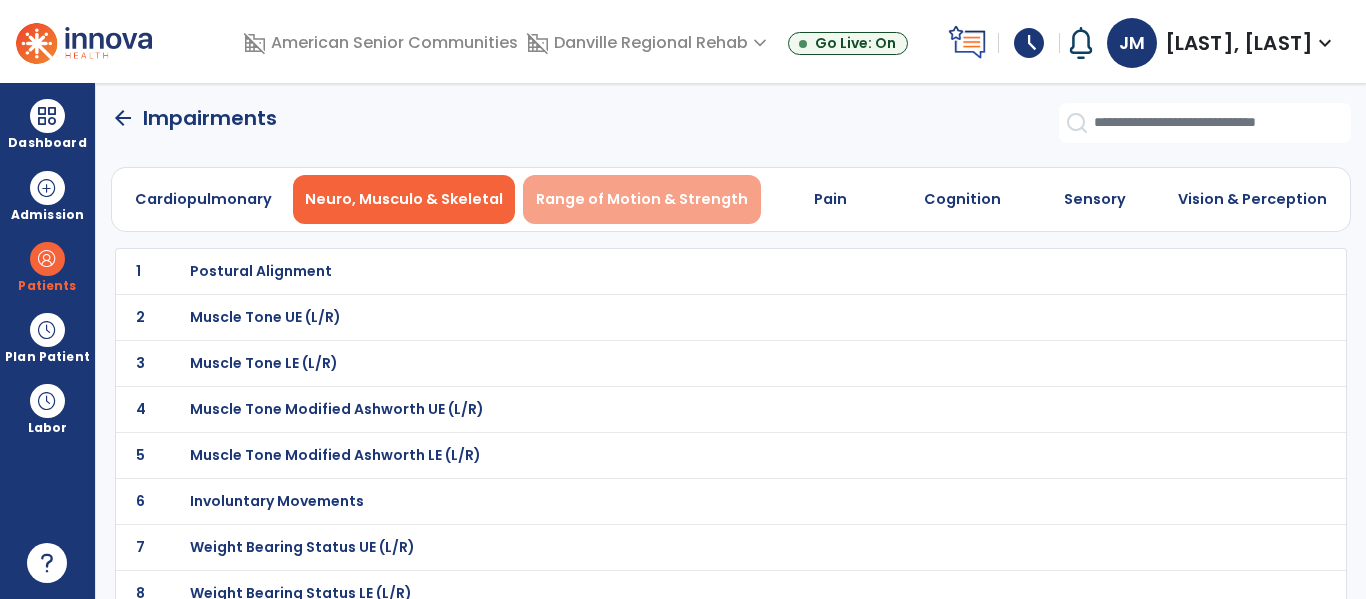 click on "Range of Motion & Strength" at bounding box center [642, 199] 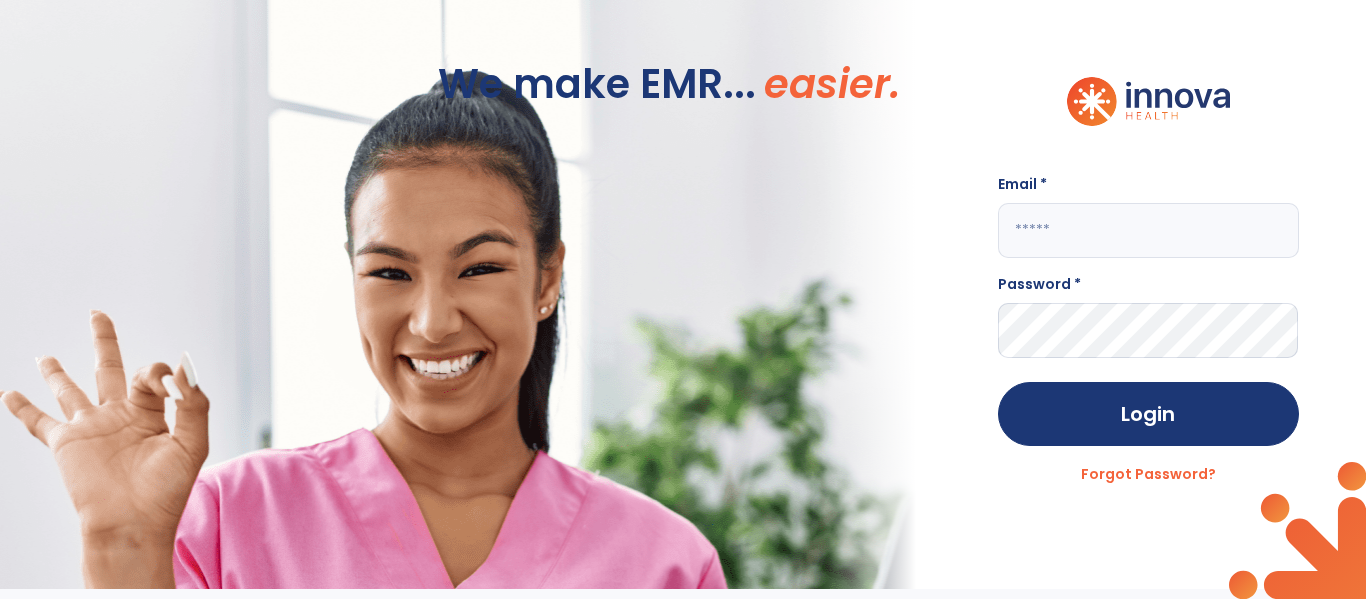 click 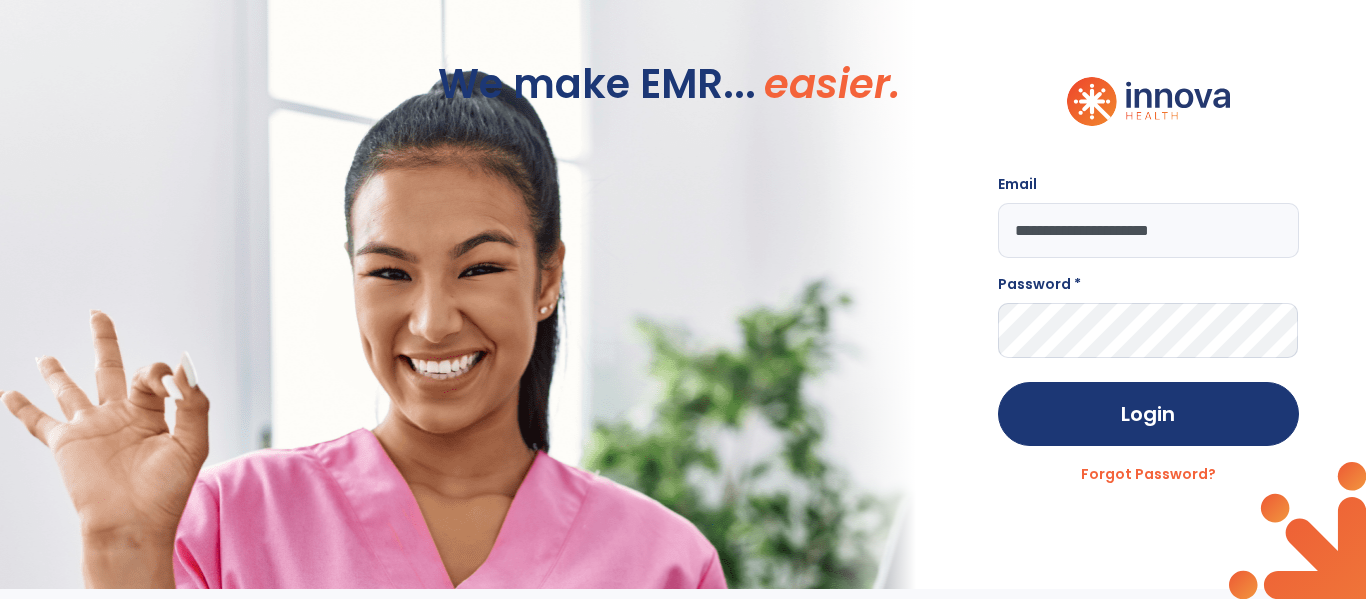 type on "**********" 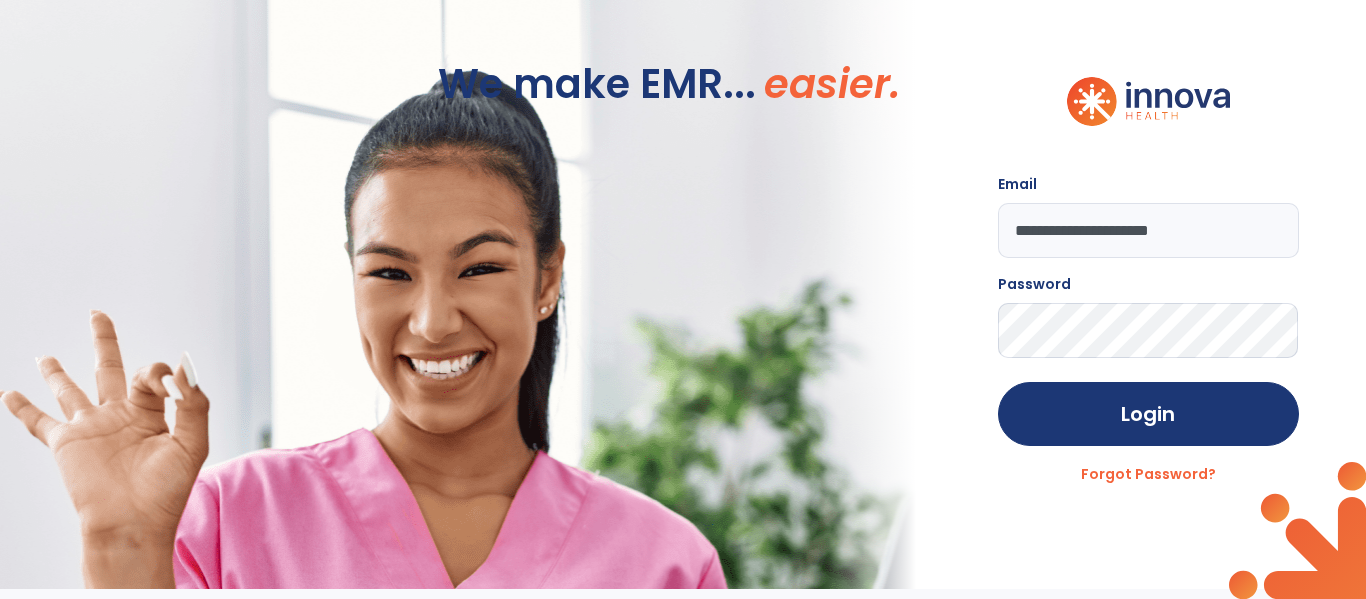 click on "Login" 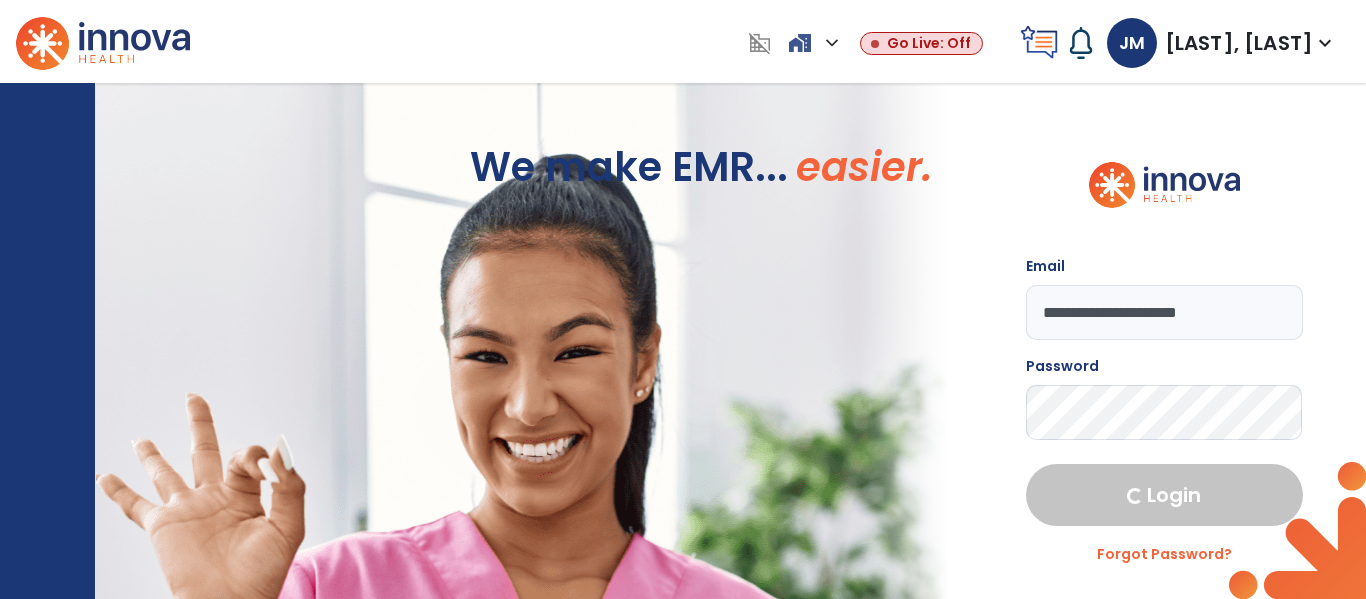 select on "****" 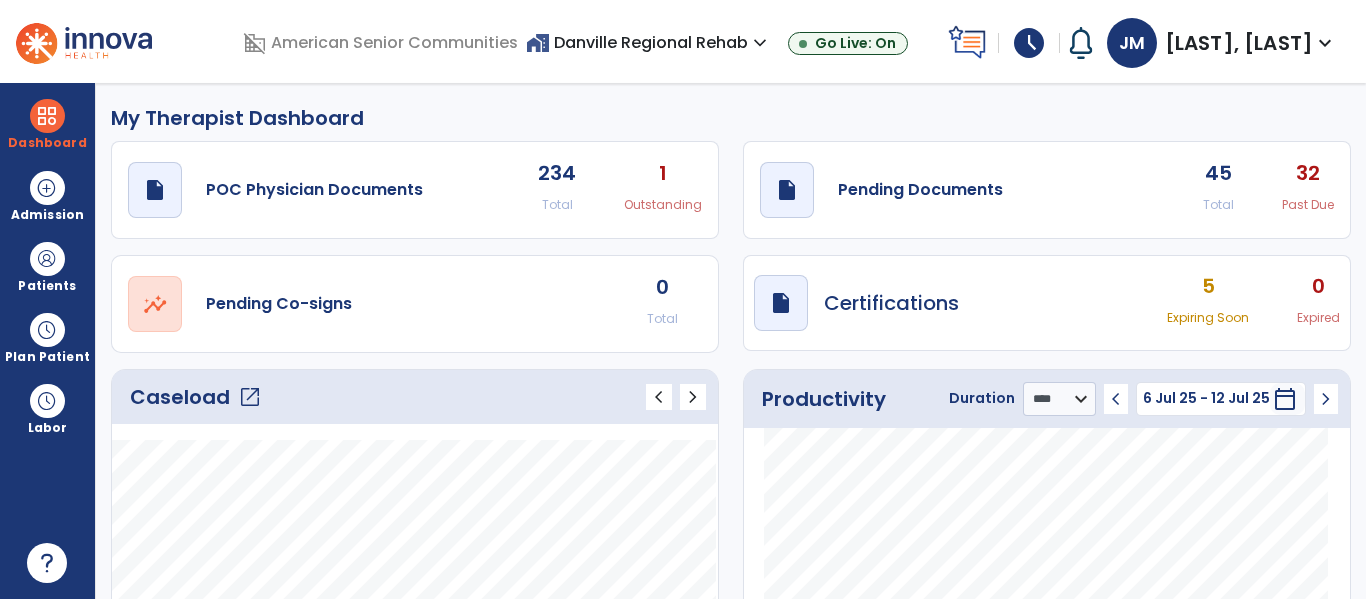 click on "open_in_new" 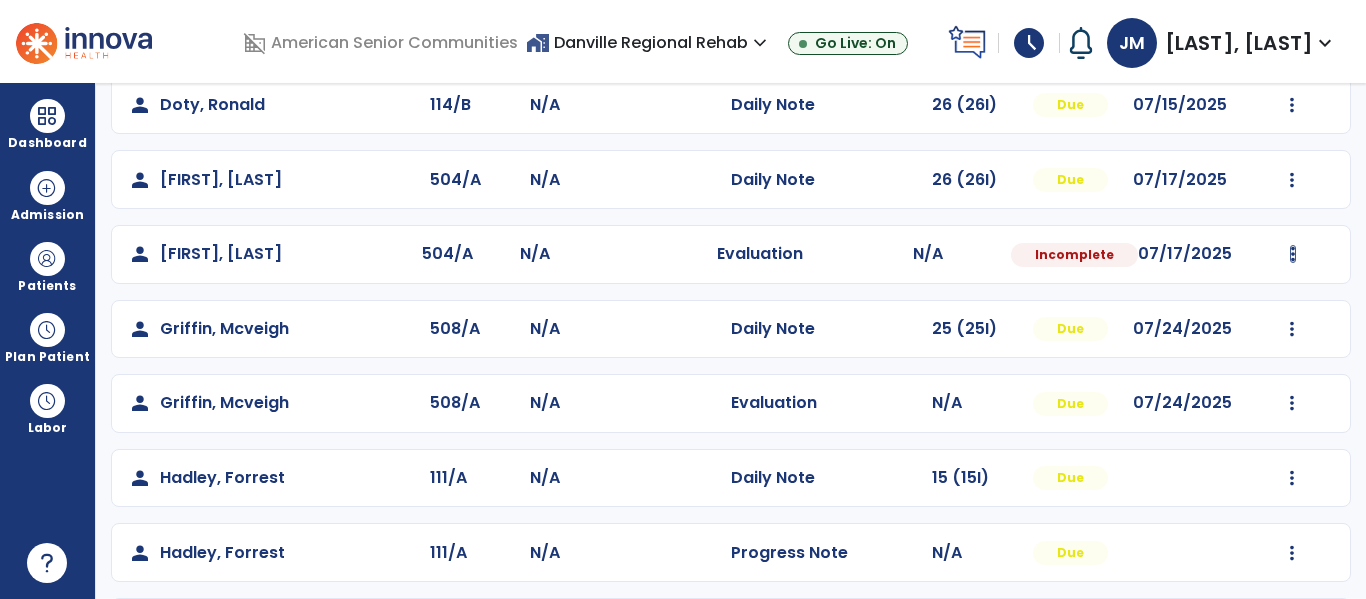 scroll, scrollTop: 414, scrollLeft: 0, axis: vertical 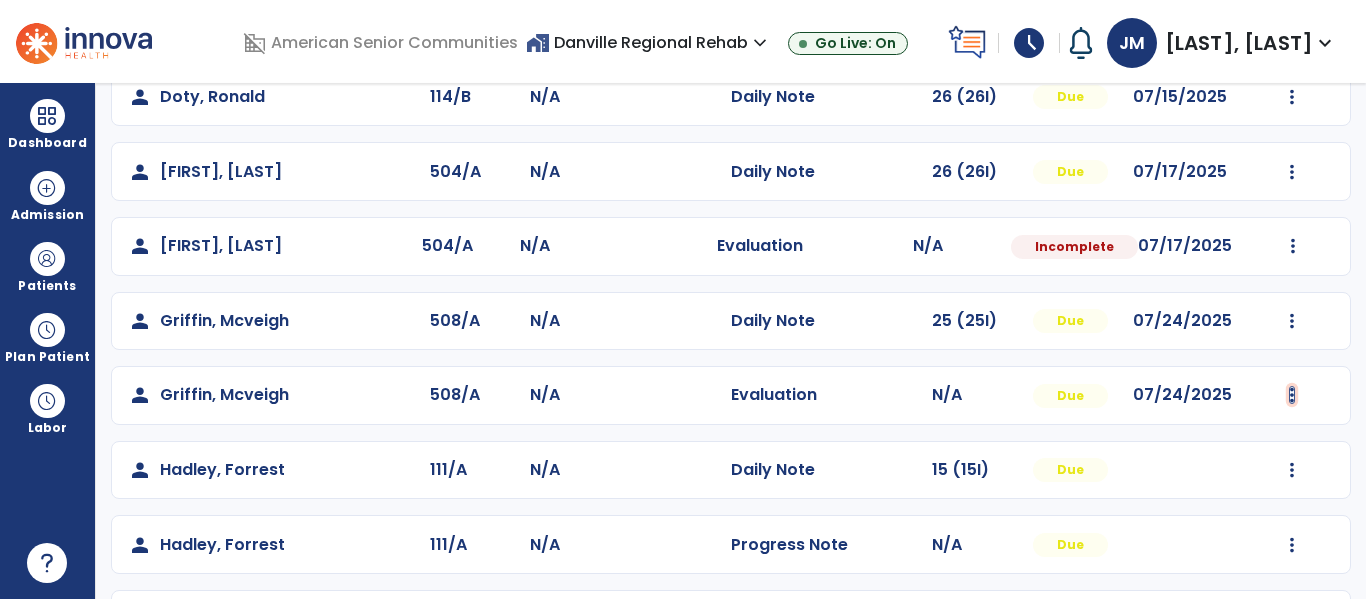 click at bounding box center (1292, -126) 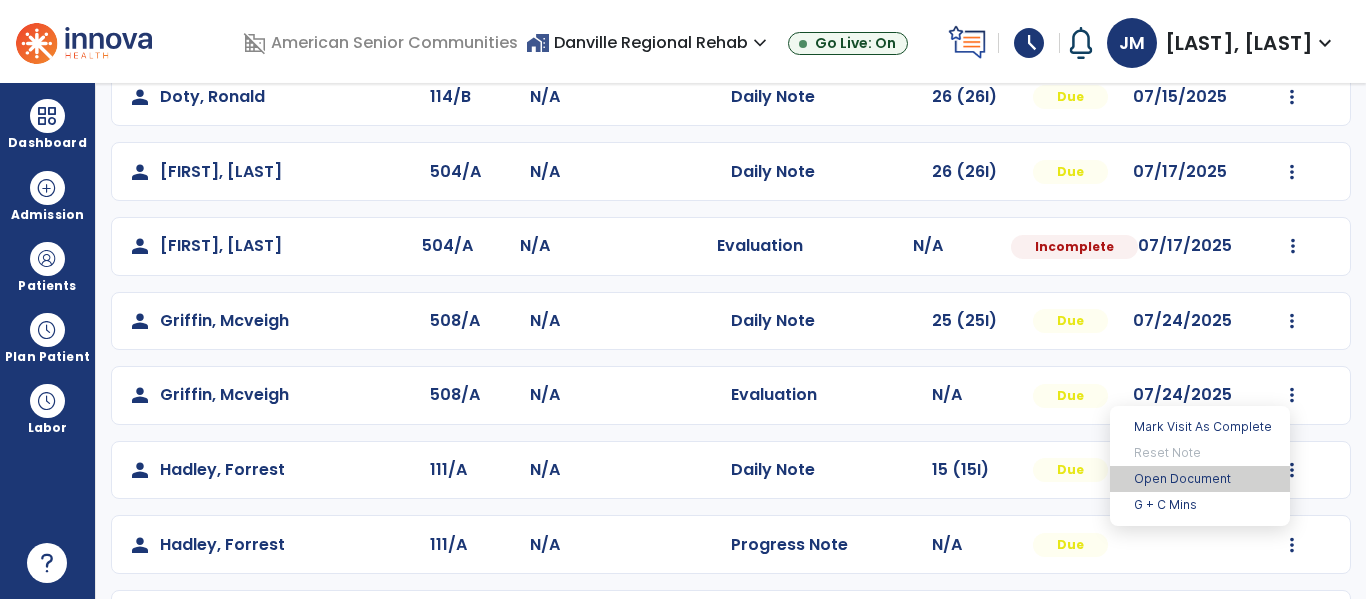 click on "Open Document" at bounding box center [1200, 479] 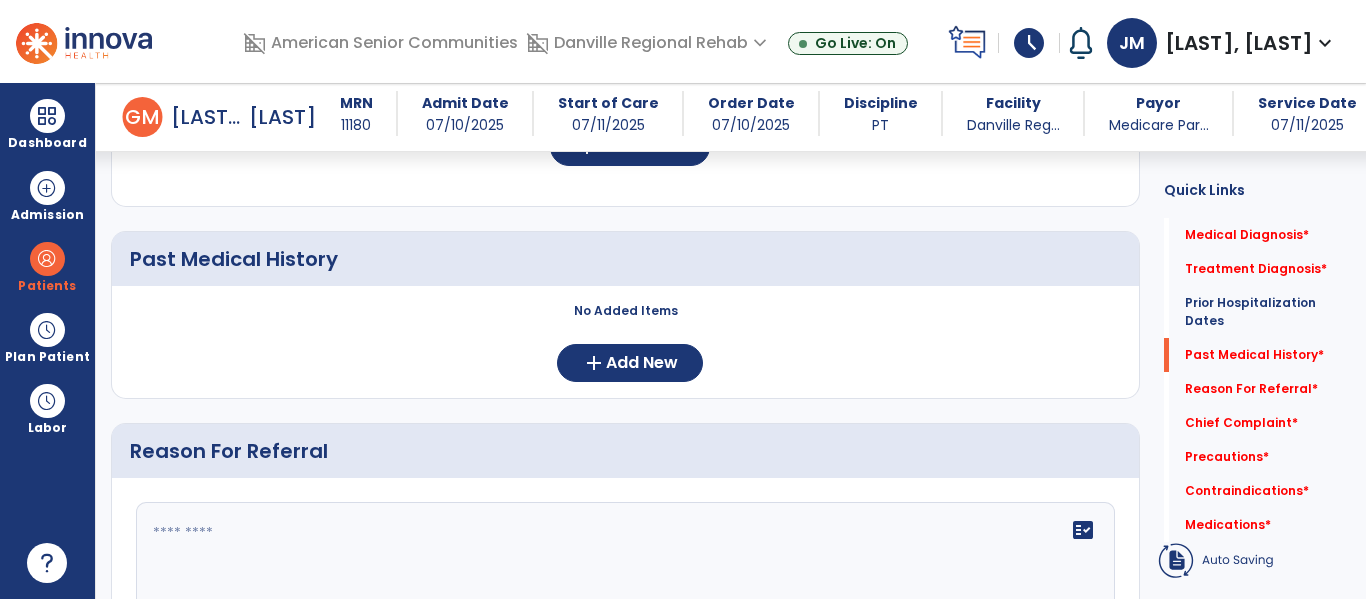 scroll, scrollTop: 795, scrollLeft: 0, axis: vertical 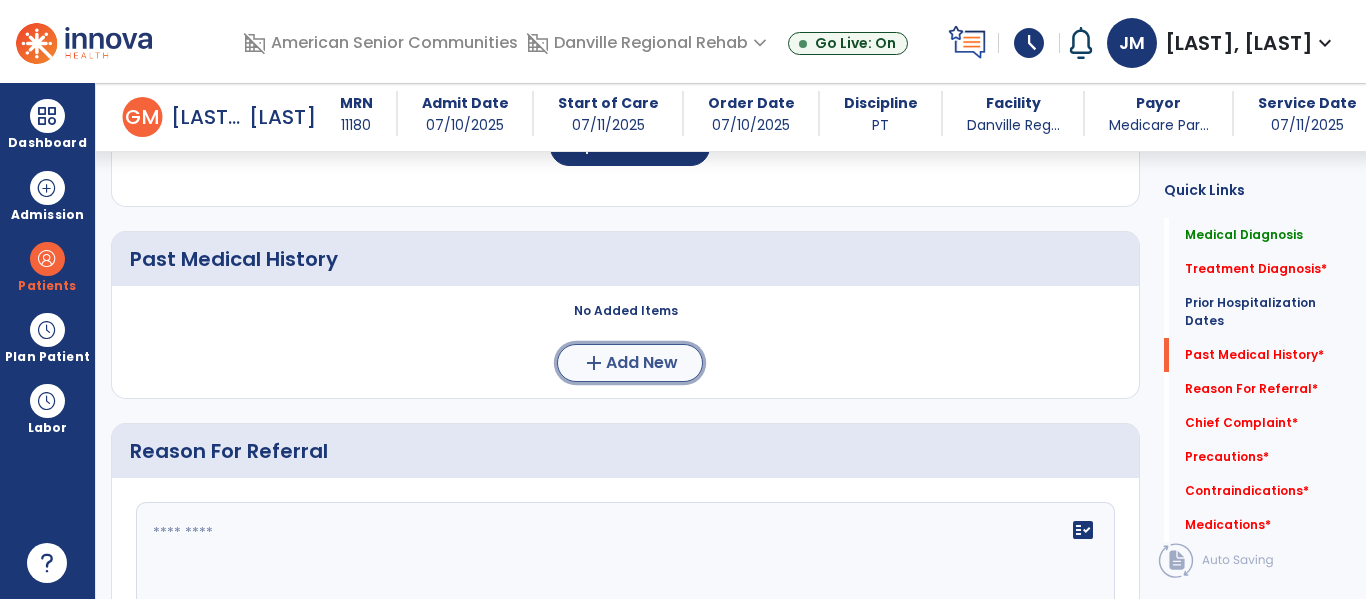 click on "Add New" 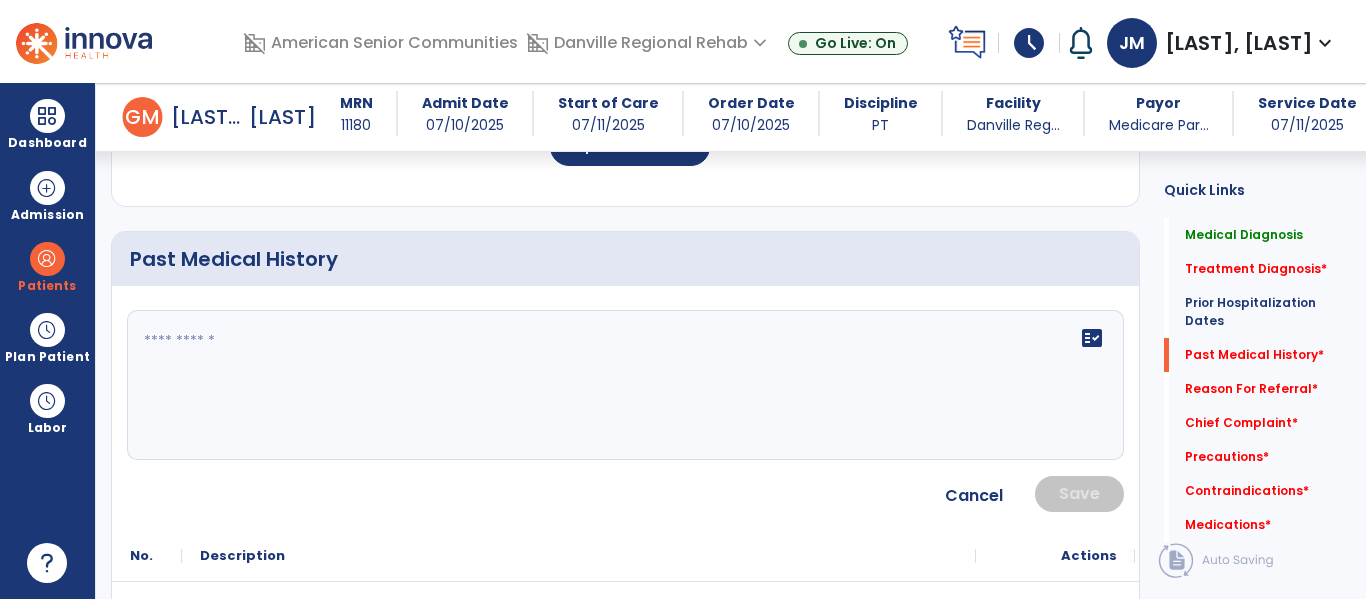 click on "fact_check" 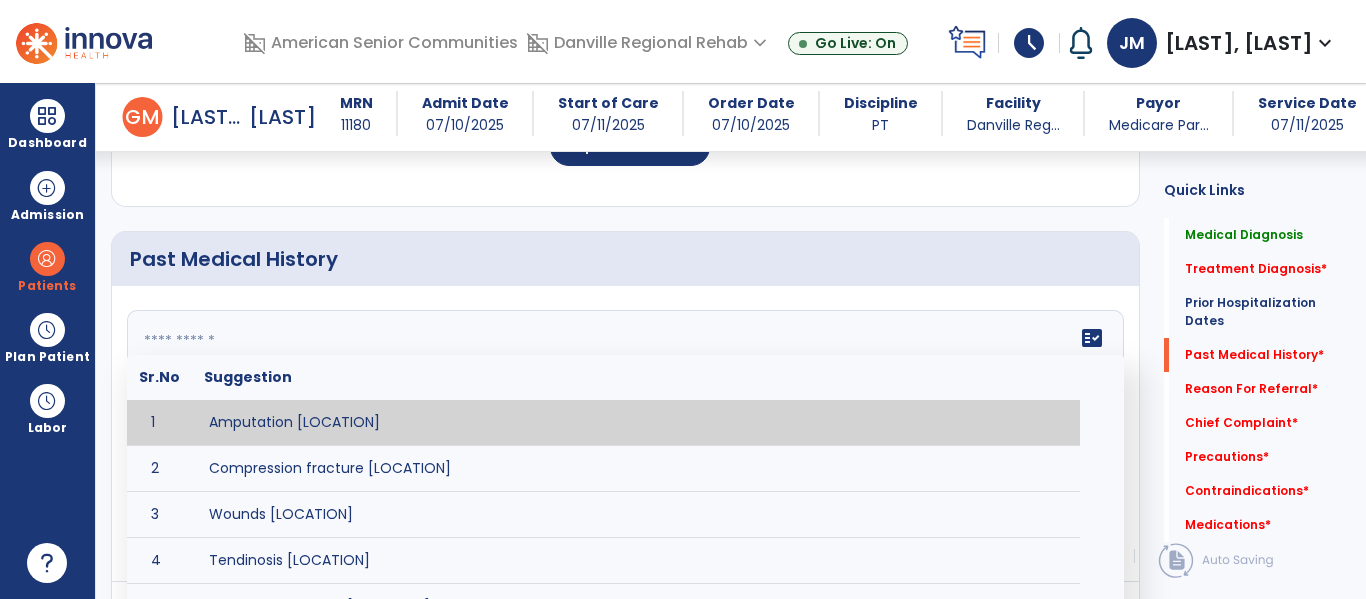 paste on "**********" 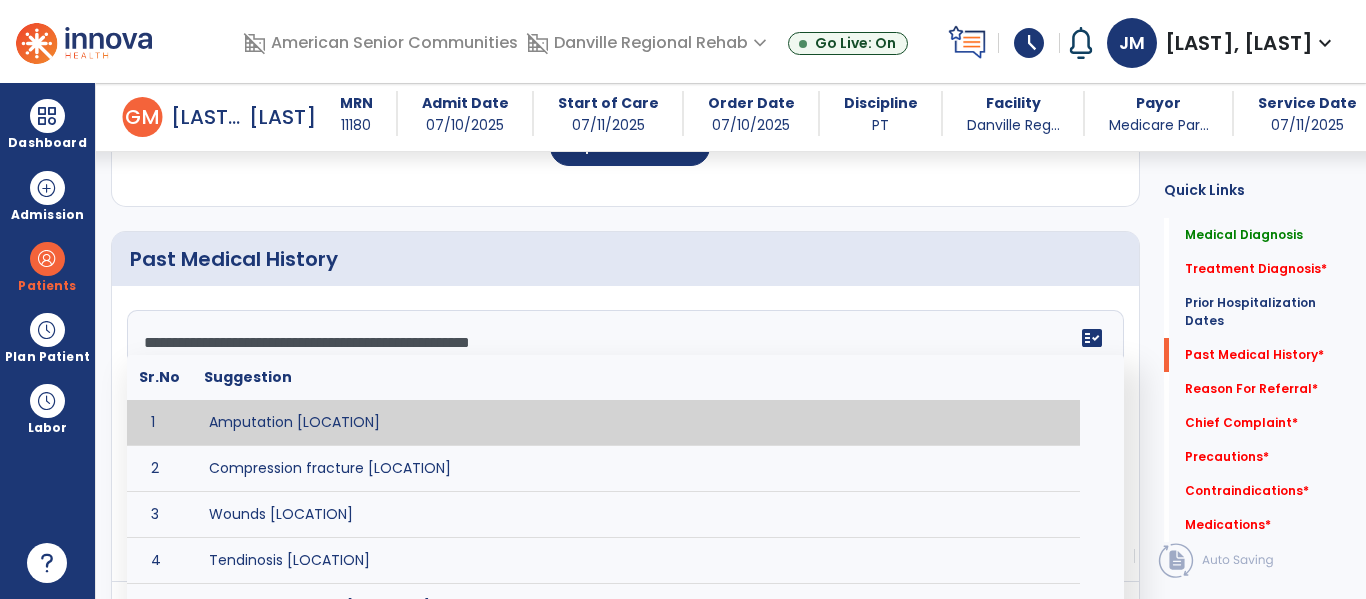scroll, scrollTop: 712, scrollLeft: 0, axis: vertical 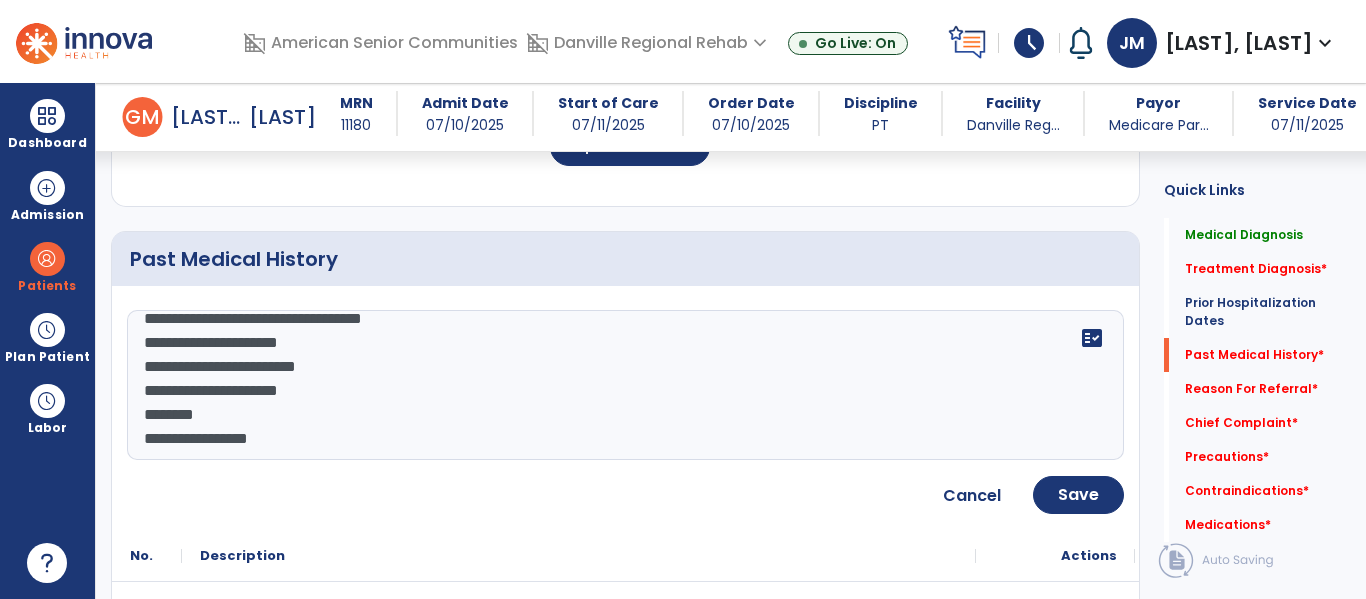 click on "**********" 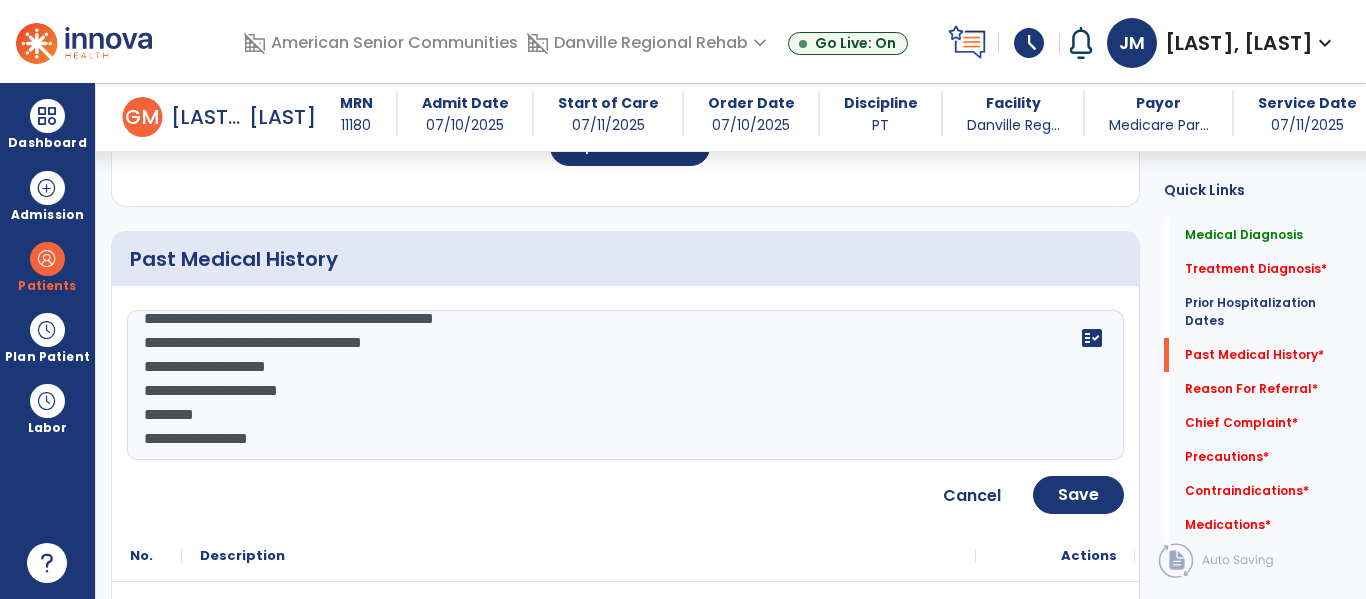 scroll, scrollTop: 624, scrollLeft: 0, axis: vertical 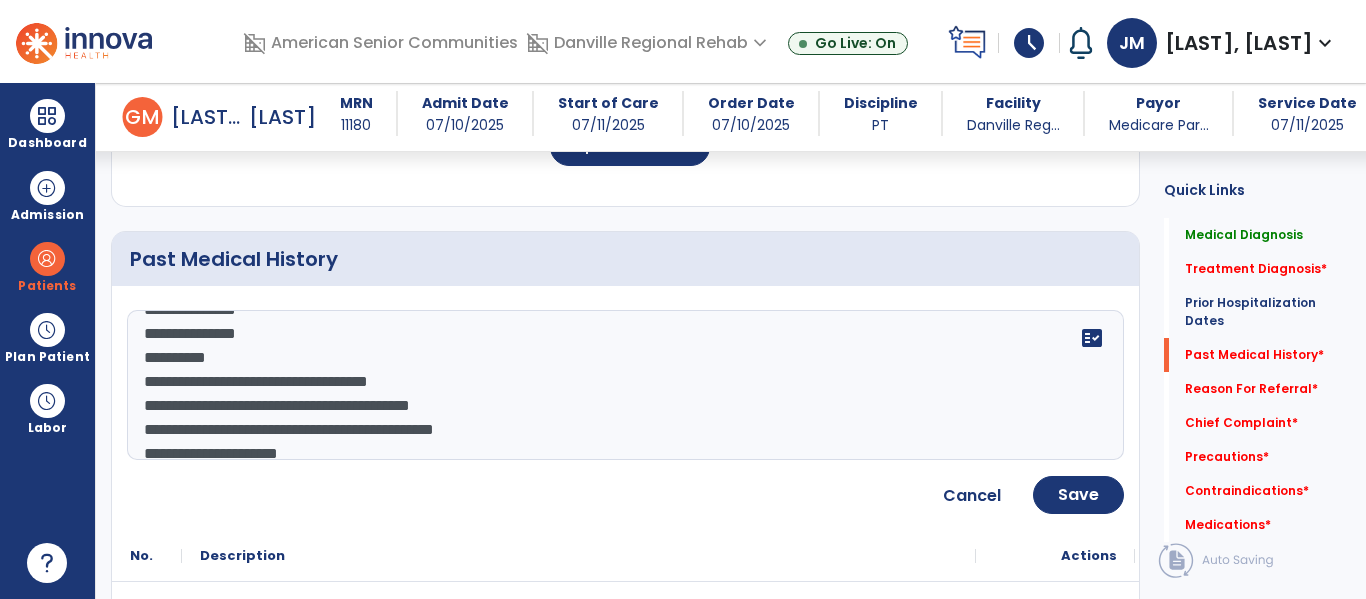 click on "**********" 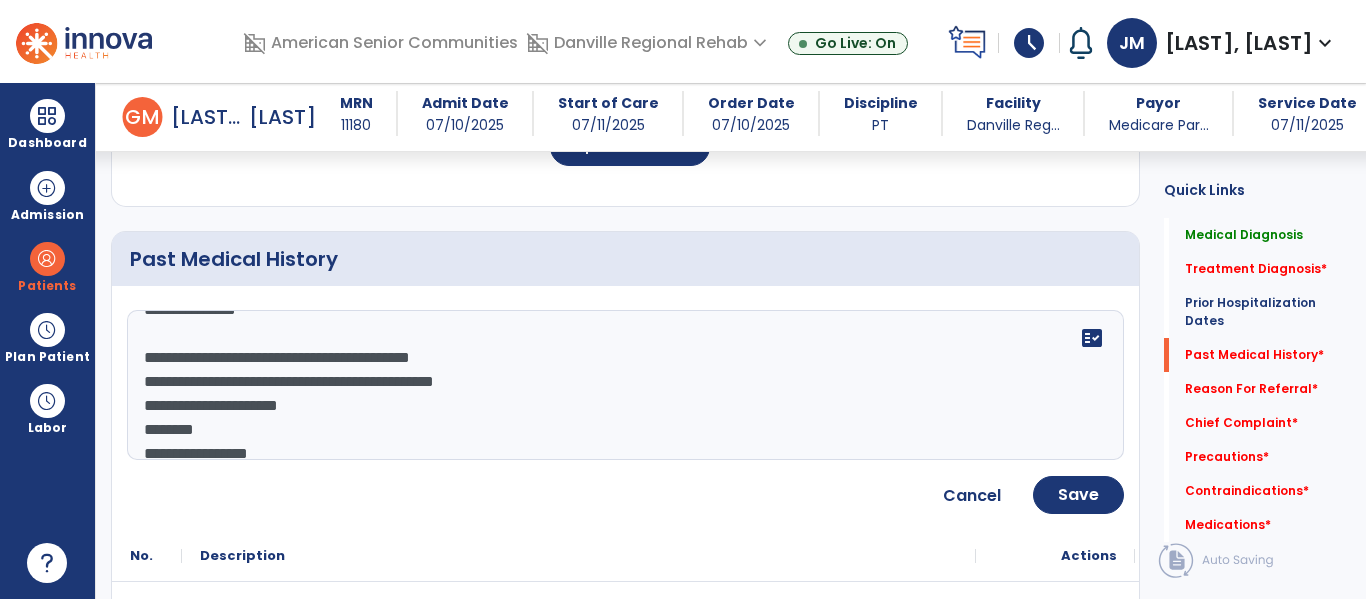 scroll, scrollTop: 434, scrollLeft: 0, axis: vertical 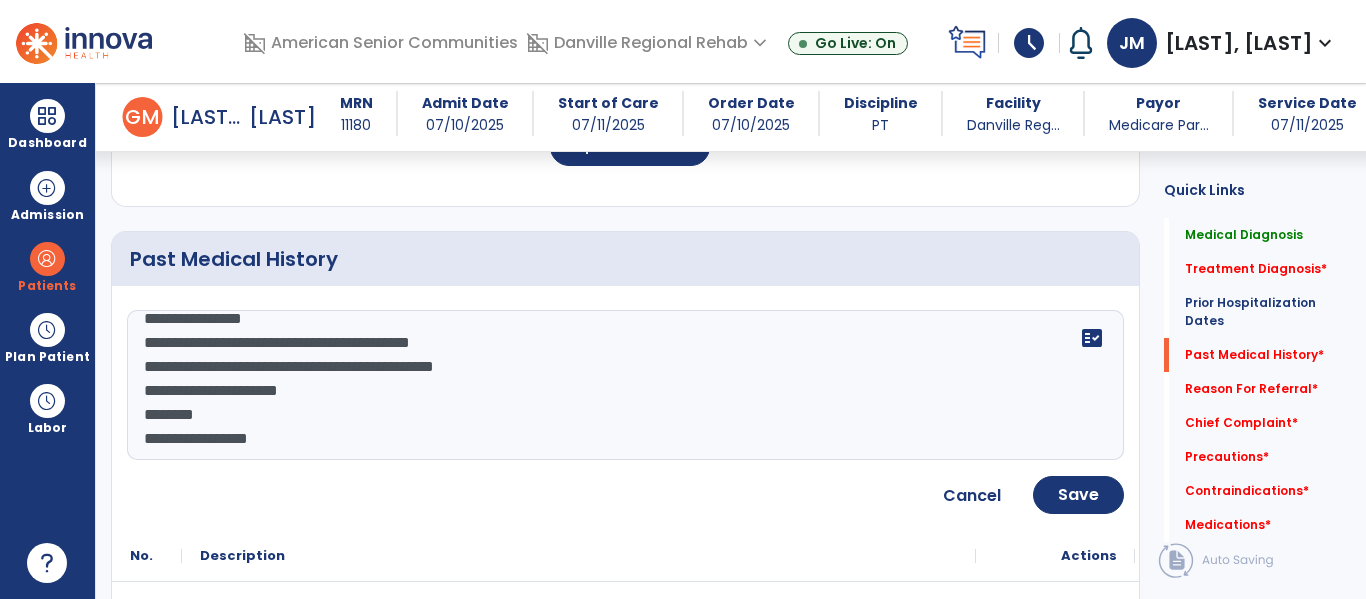 click on "**********" 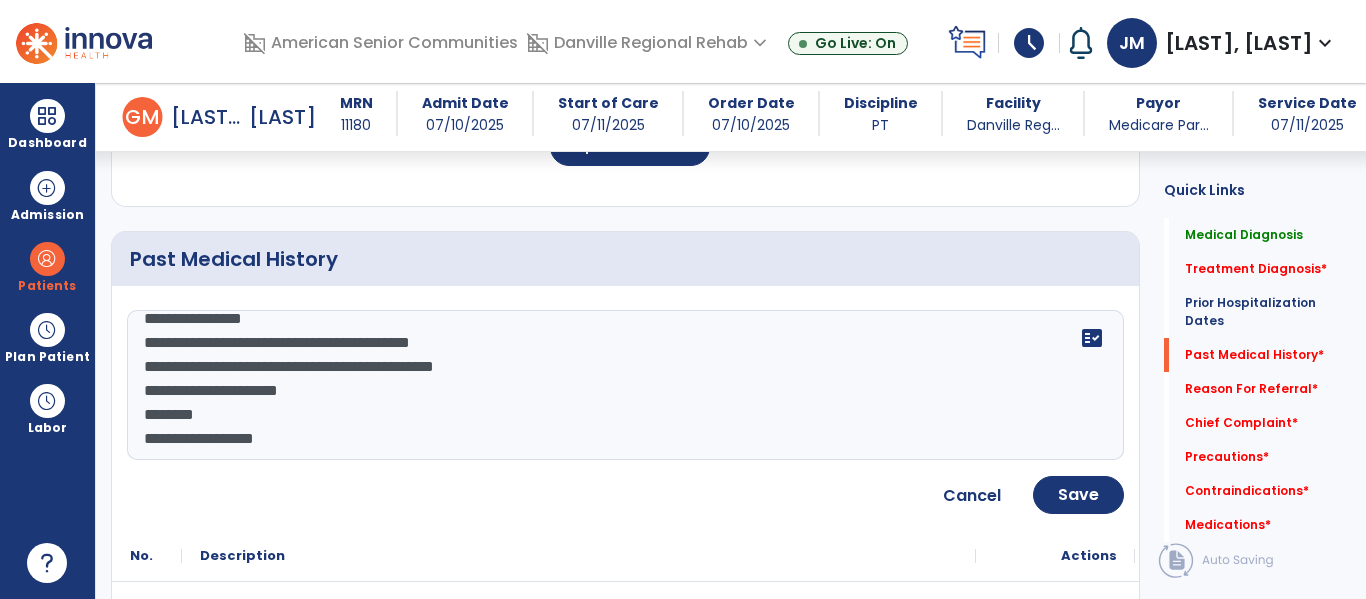 paste on "**********" 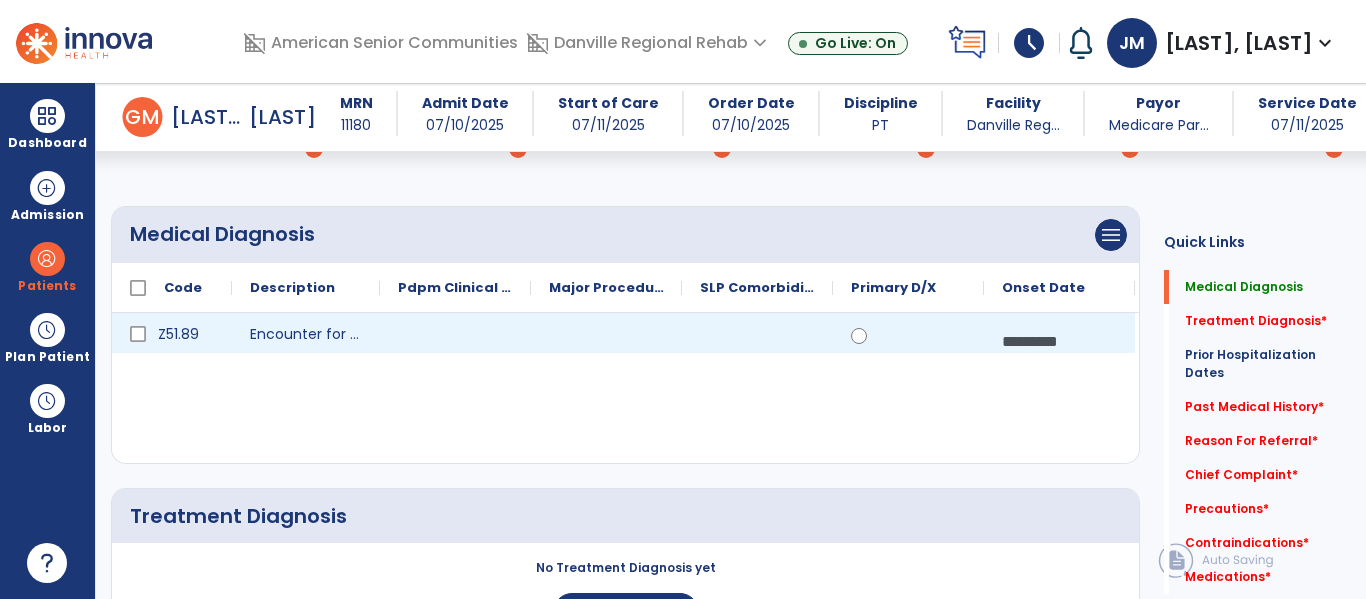 type on "**********" 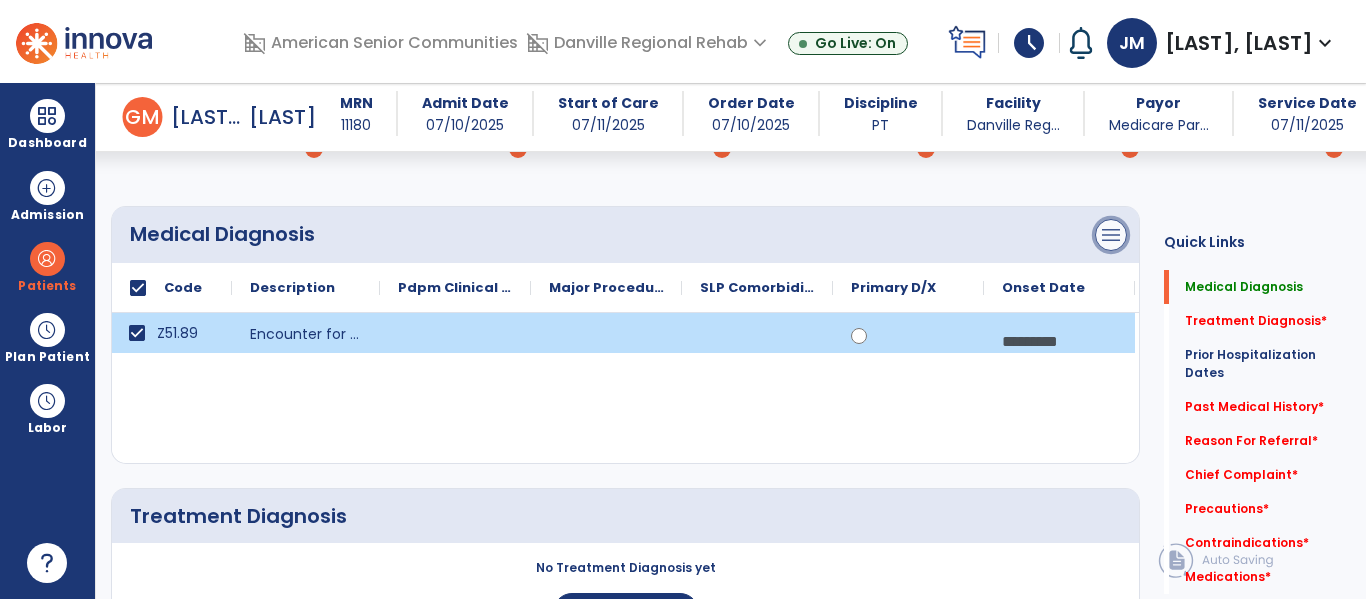 click on "menu" at bounding box center [1111, 235] 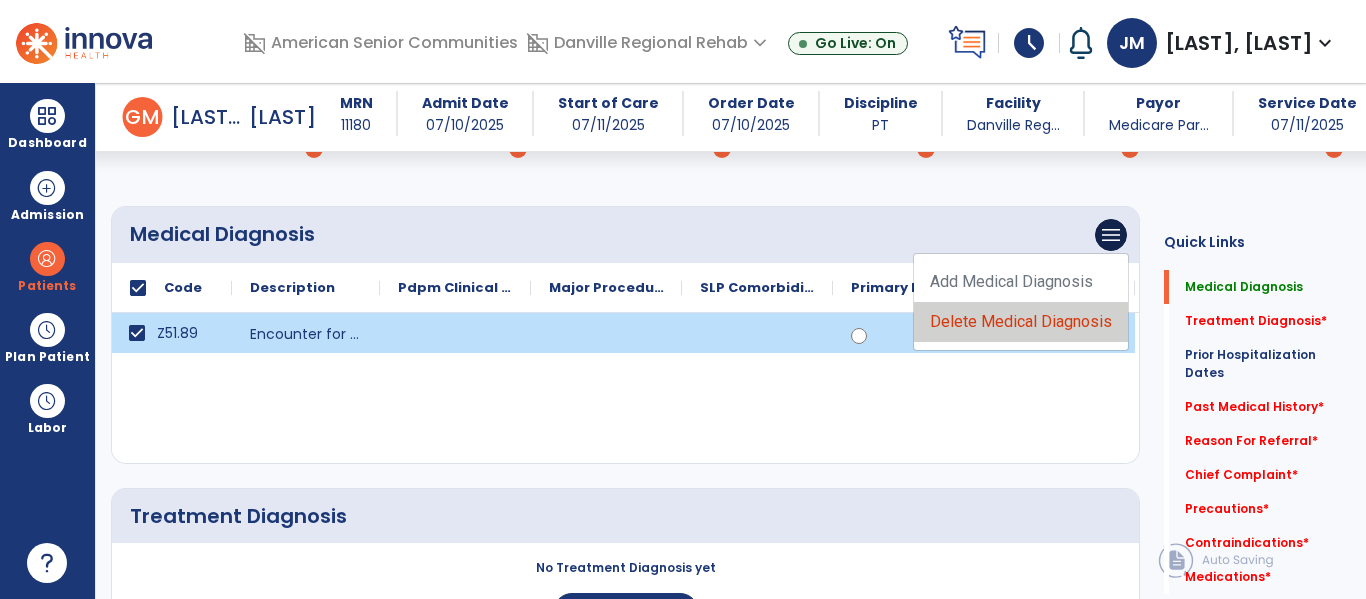 click on "Delete Medical Diagnosis" 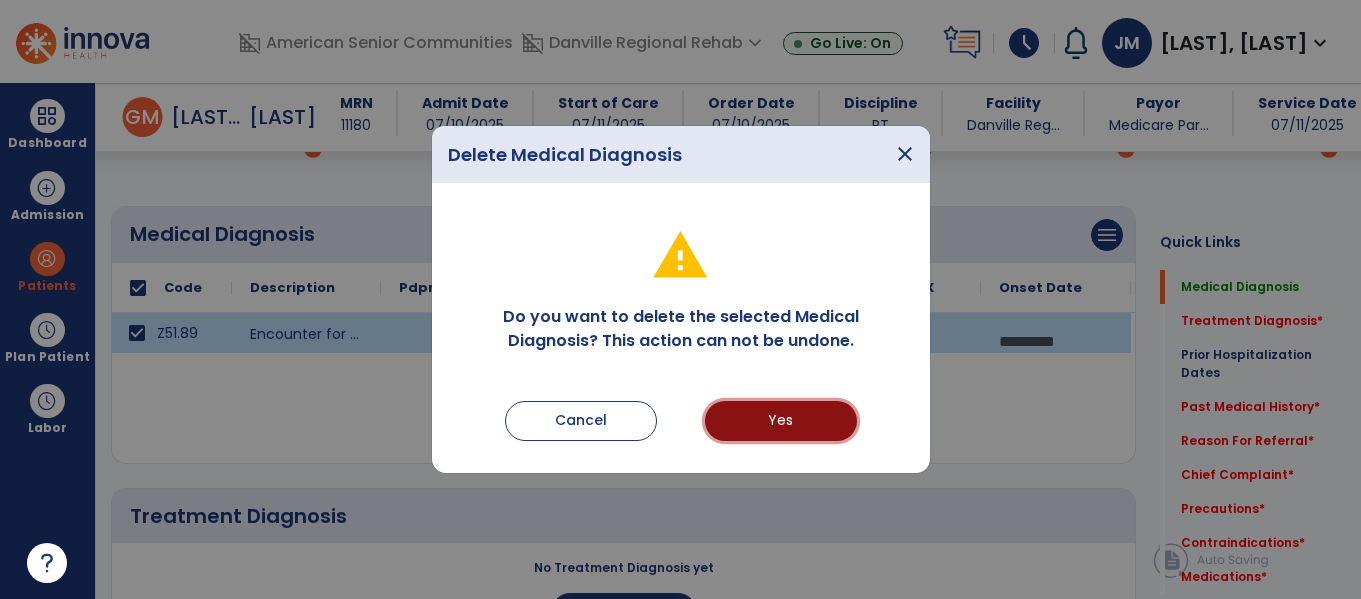 click on "Yes" at bounding box center [781, 421] 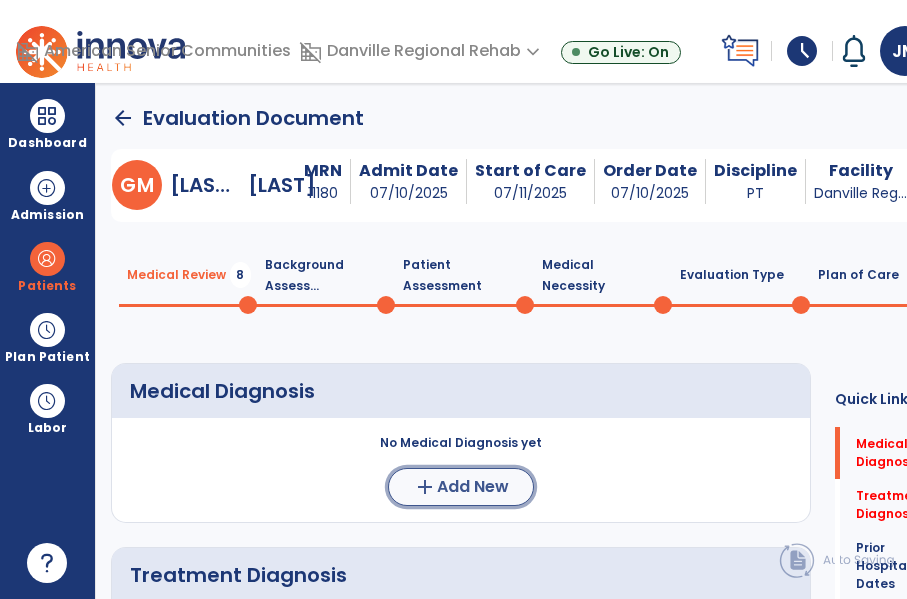 click on "Add New" 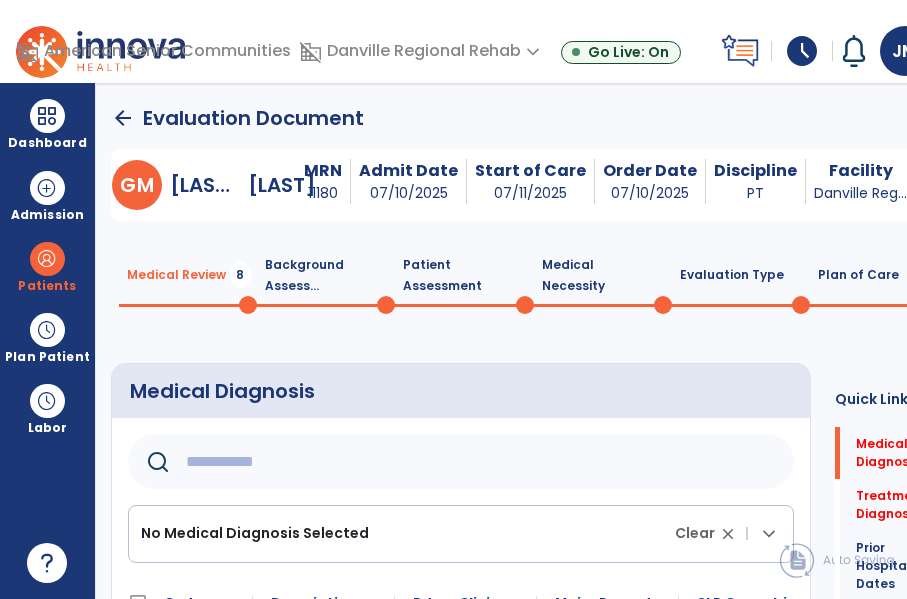 click 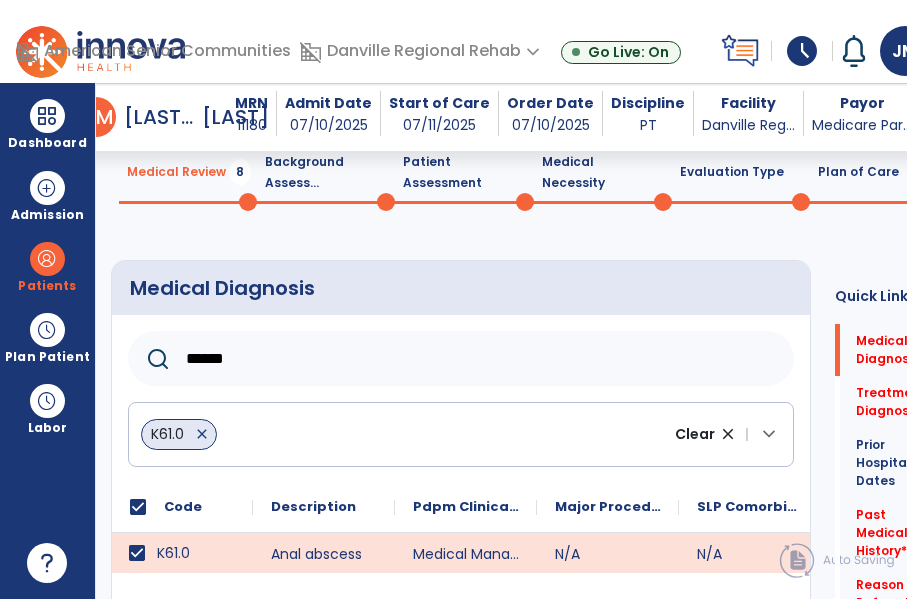 click on "*****" 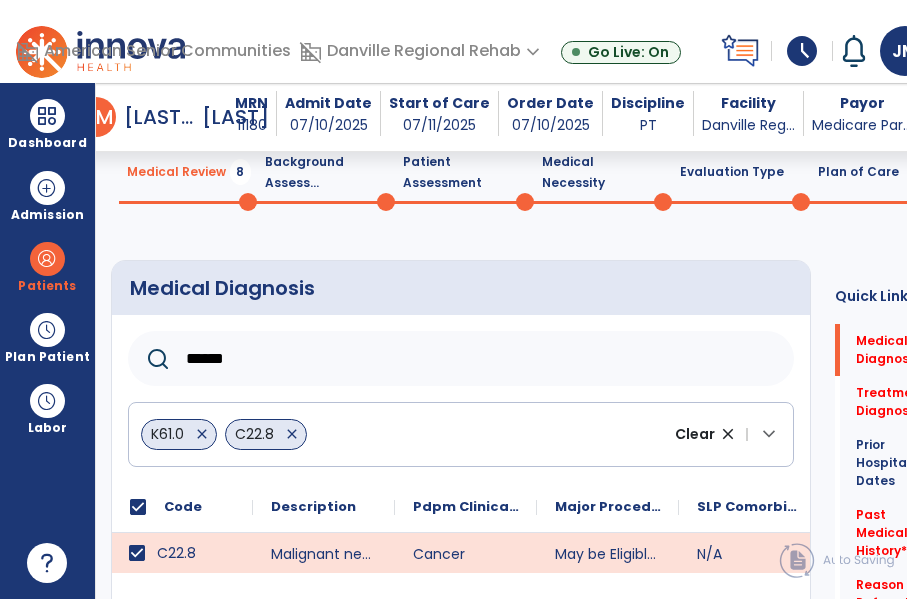 click on "*****" 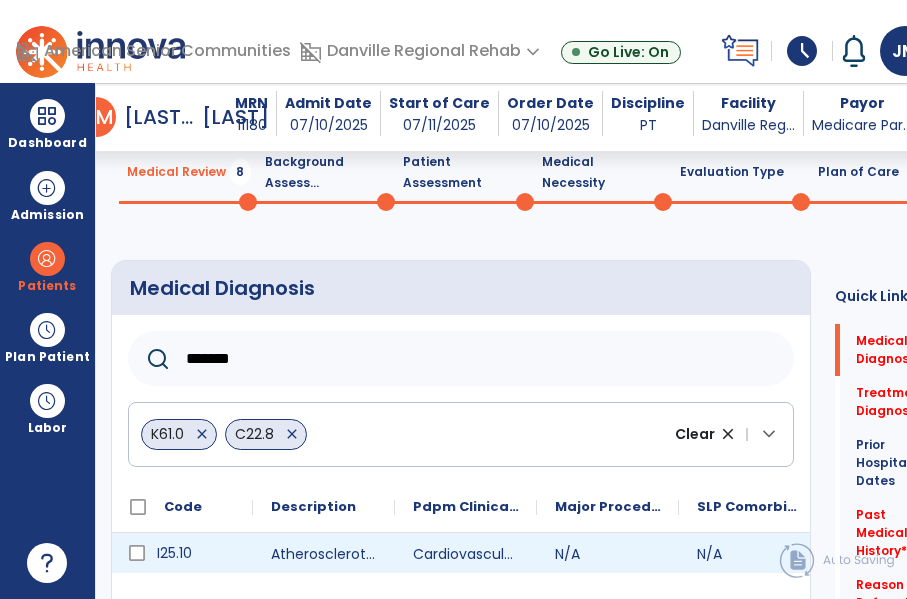 type on "******" 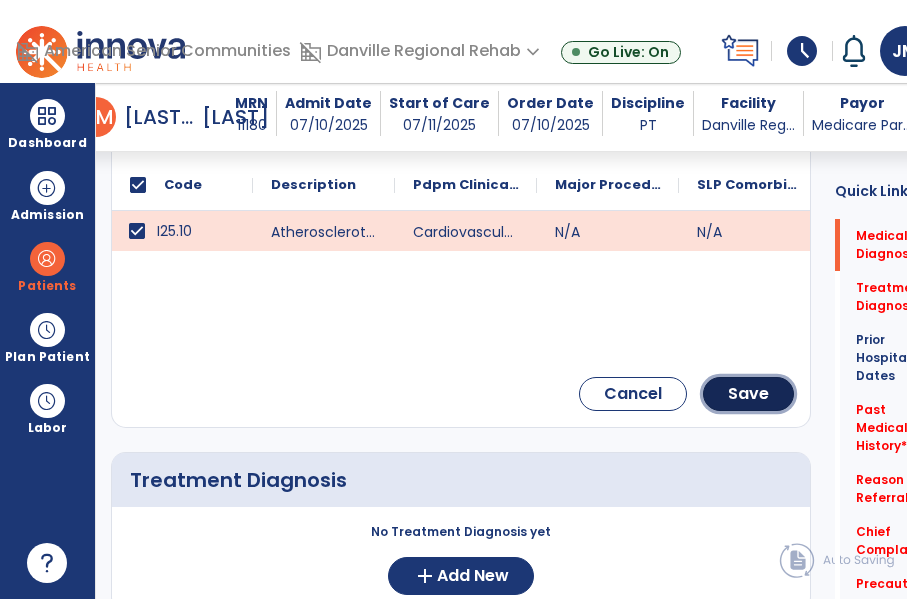 click on "Save" 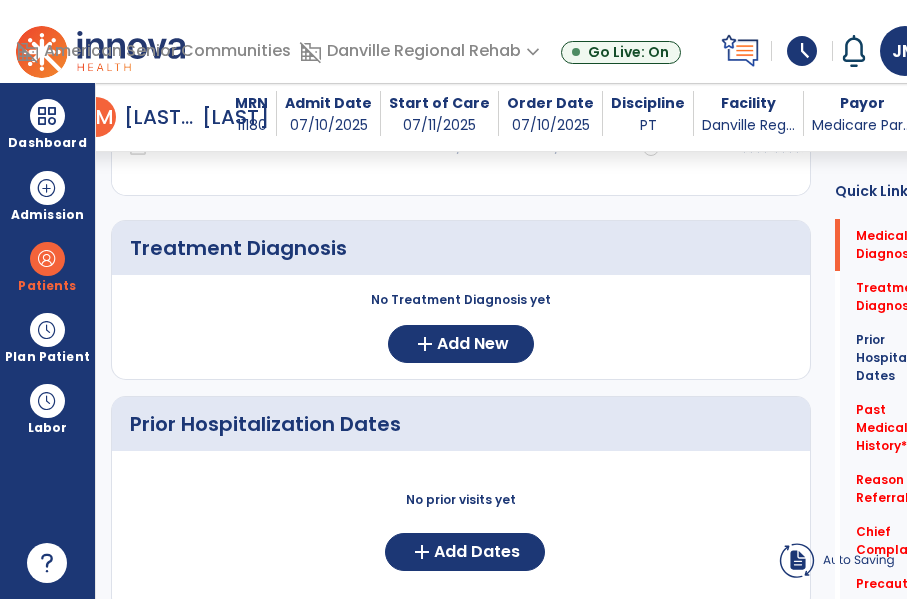 scroll, scrollTop: 240, scrollLeft: 0, axis: vertical 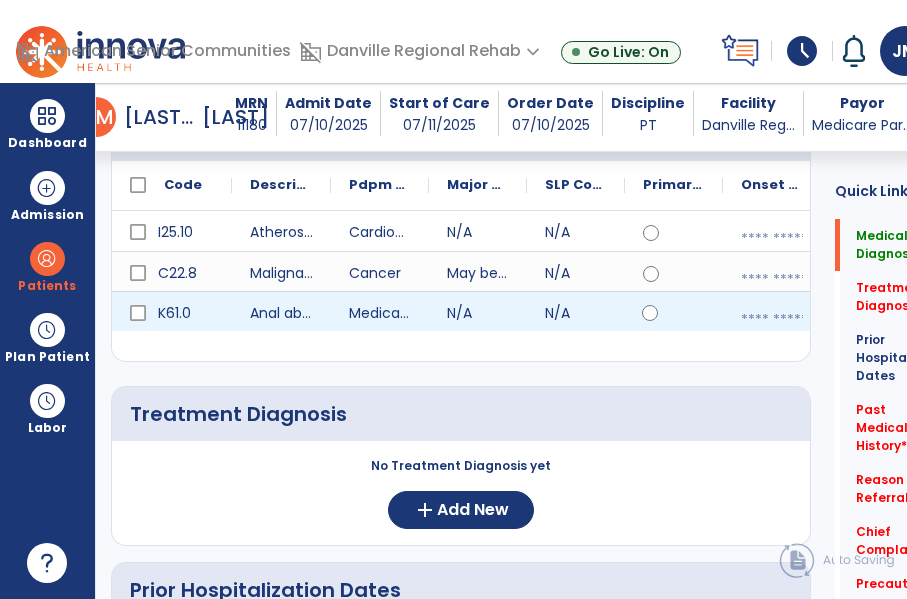 click at bounding box center [772, 320] 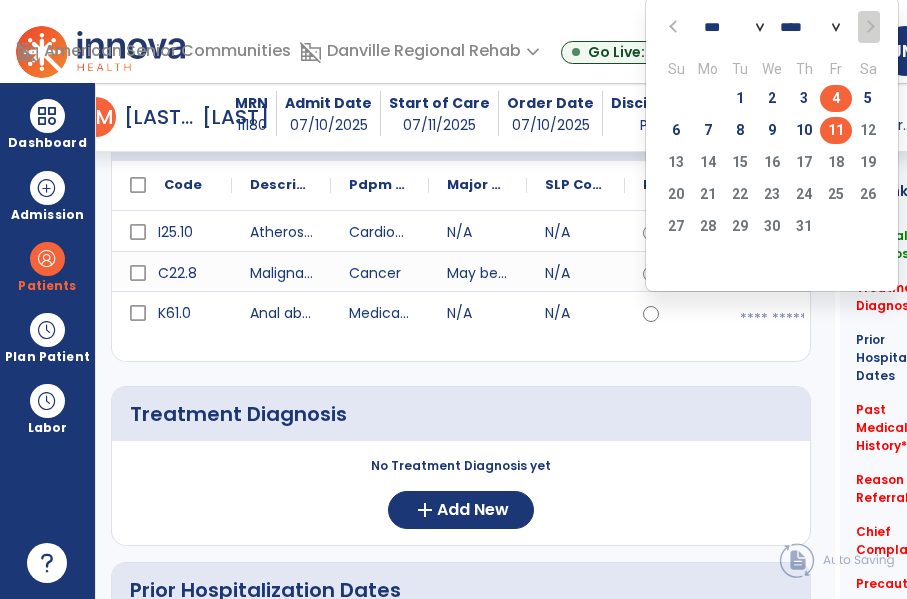 click on "4" 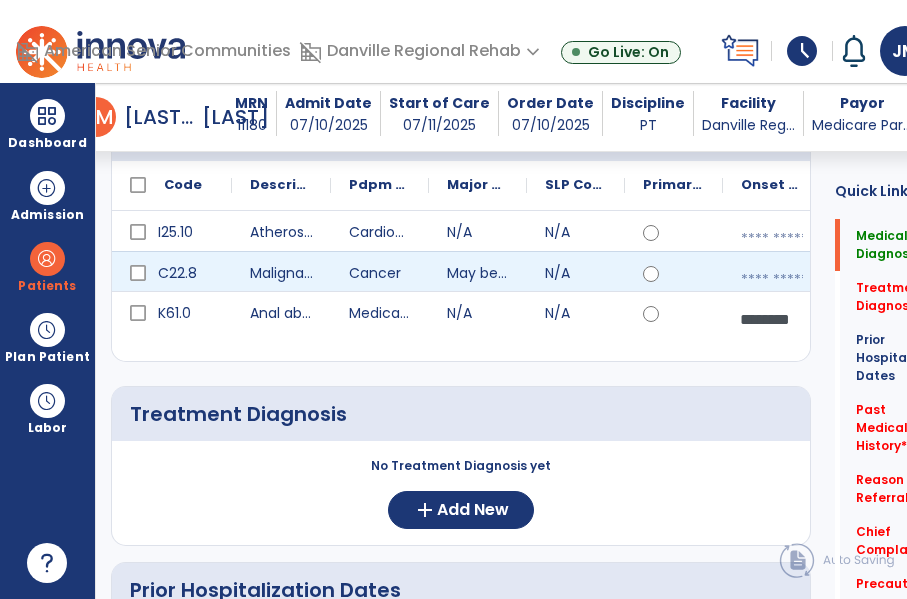 click at bounding box center (772, 280) 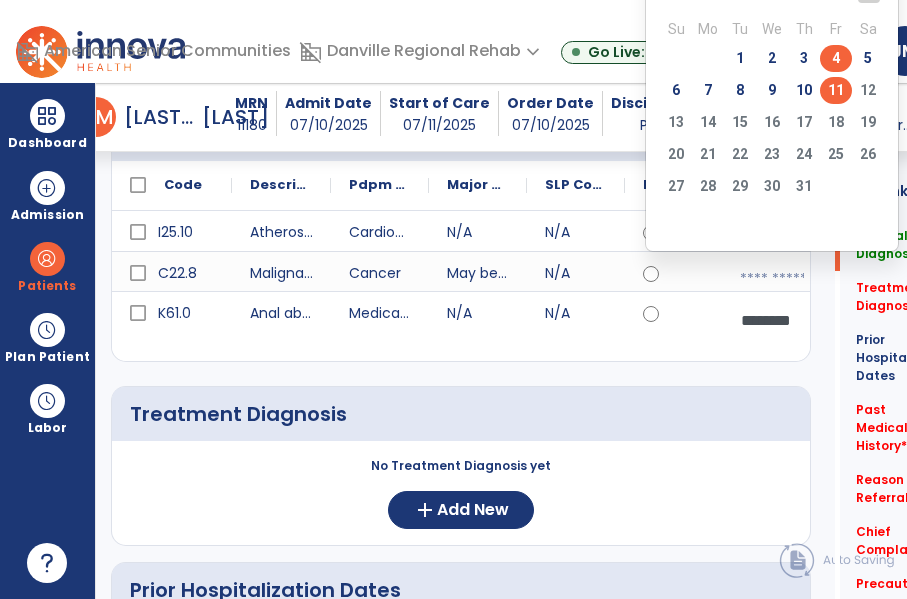 click on "4" 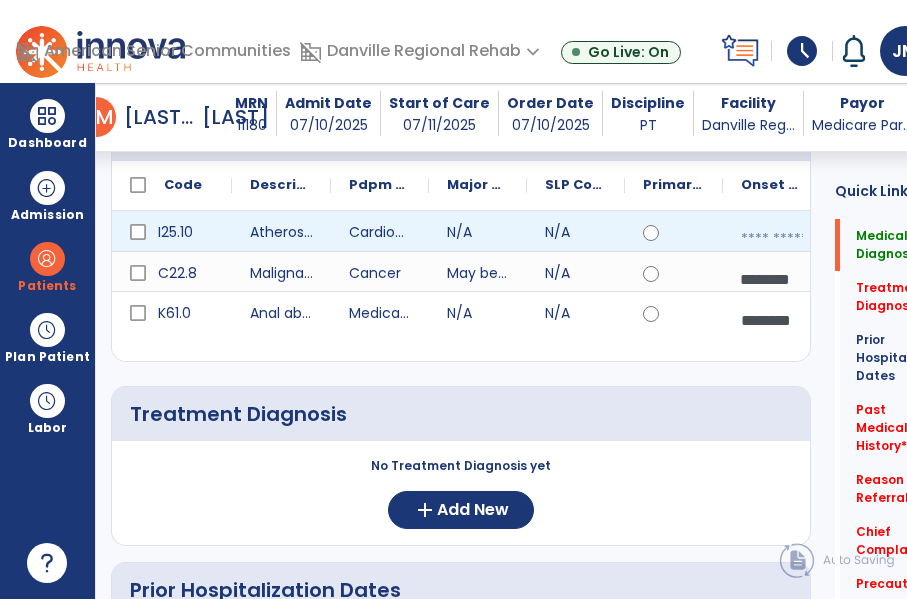 click at bounding box center (772, 239) 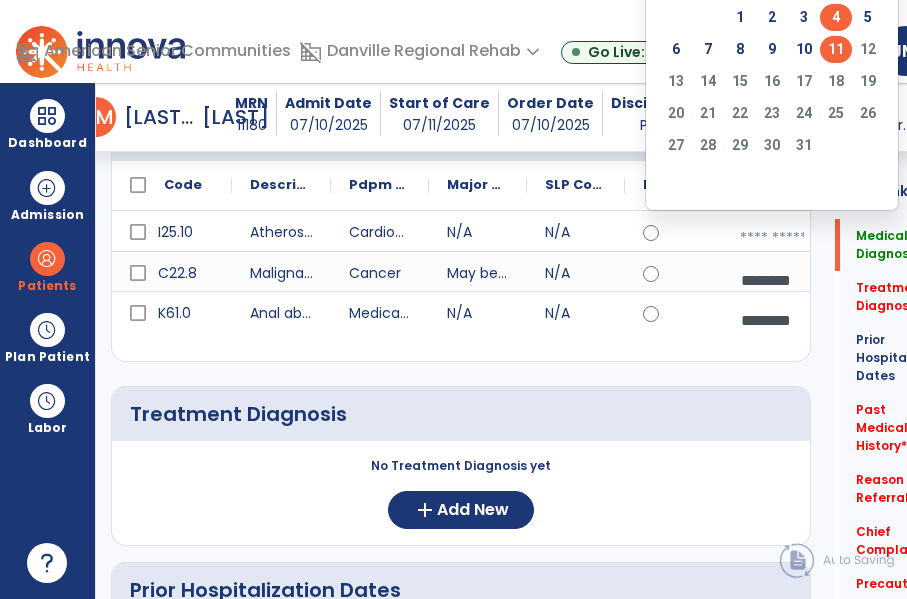 click on "4" 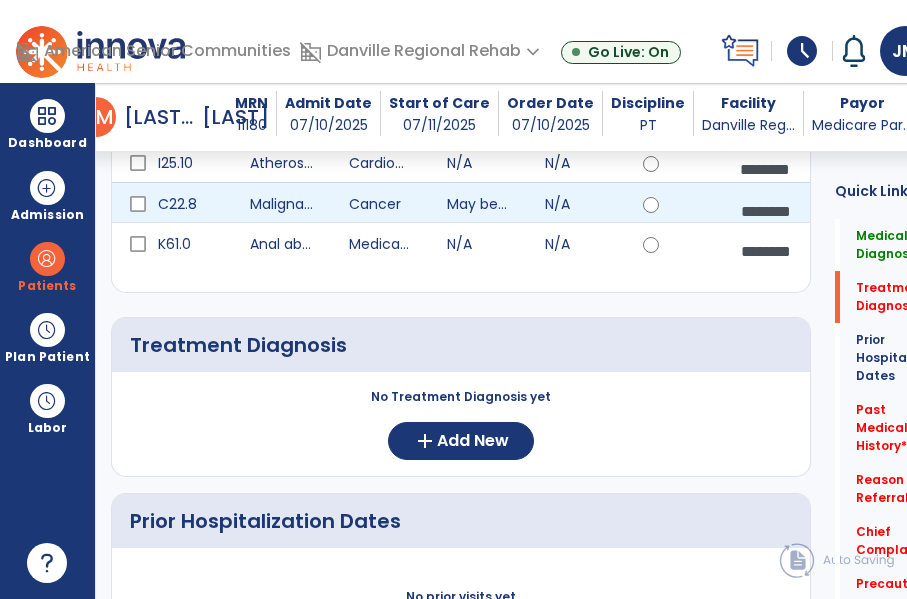 scroll, scrollTop: 341, scrollLeft: 0, axis: vertical 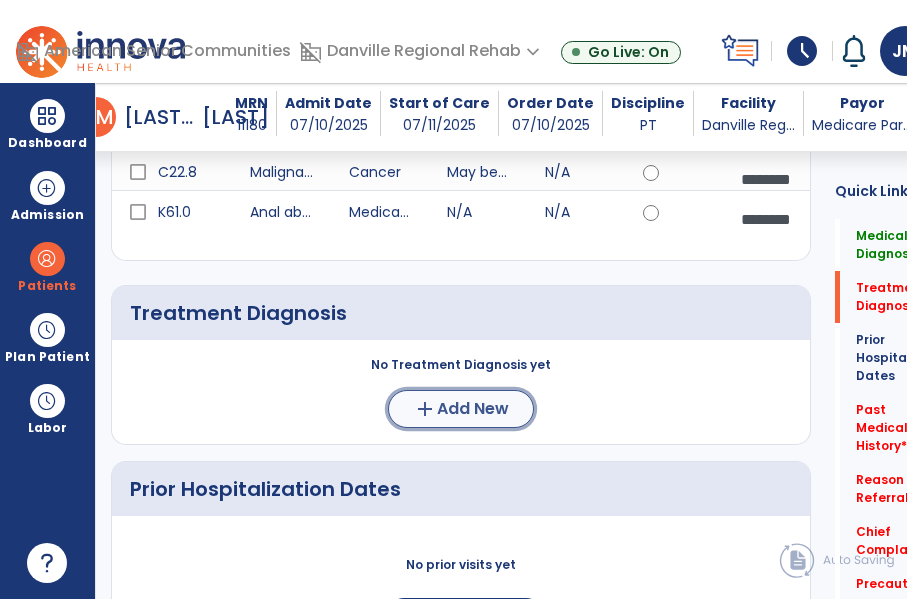 click on "Add New" 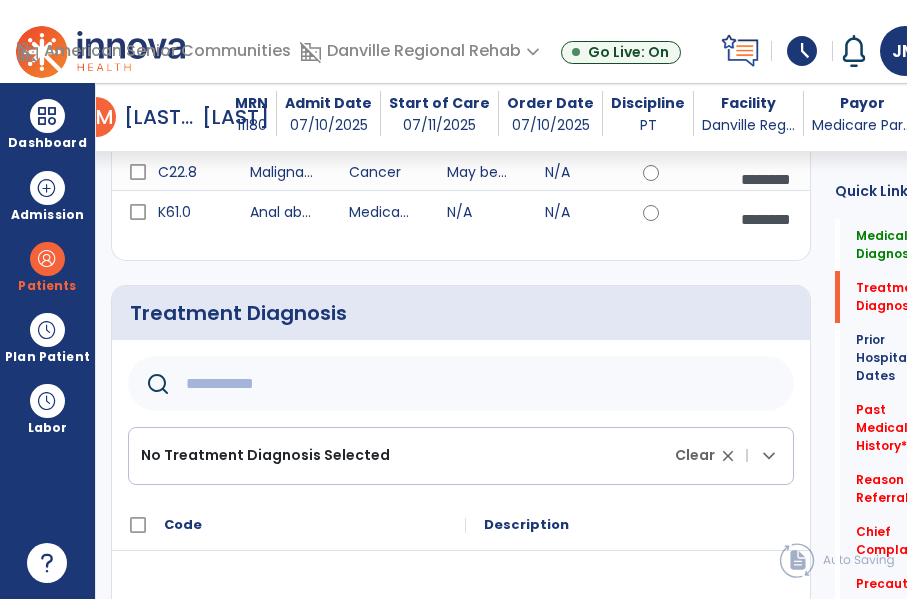 click 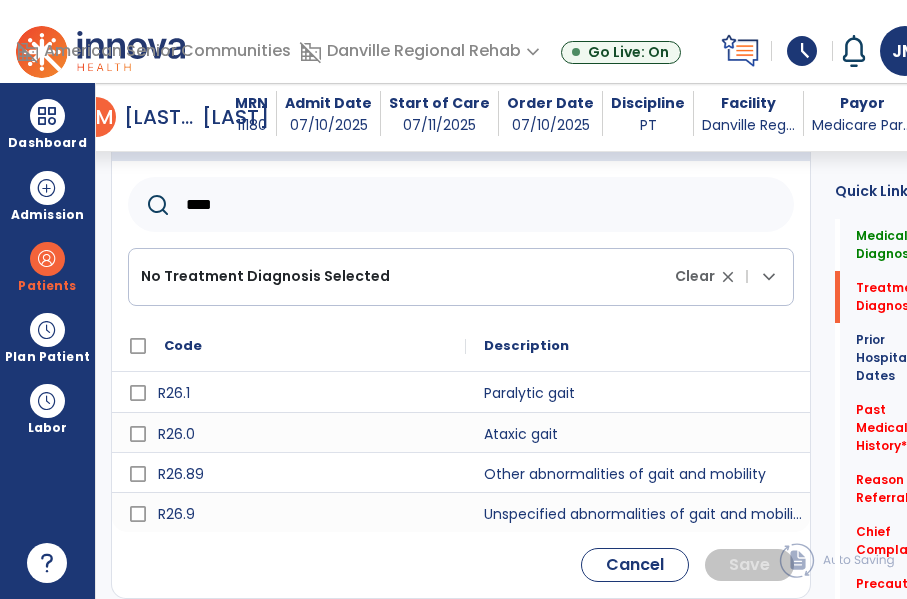 scroll, scrollTop: 527, scrollLeft: 0, axis: vertical 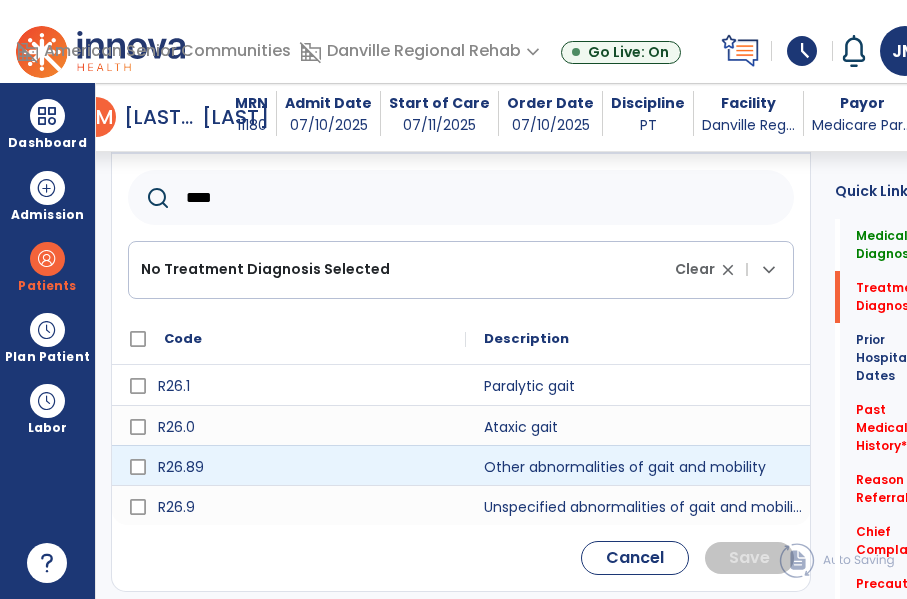 type on "****" 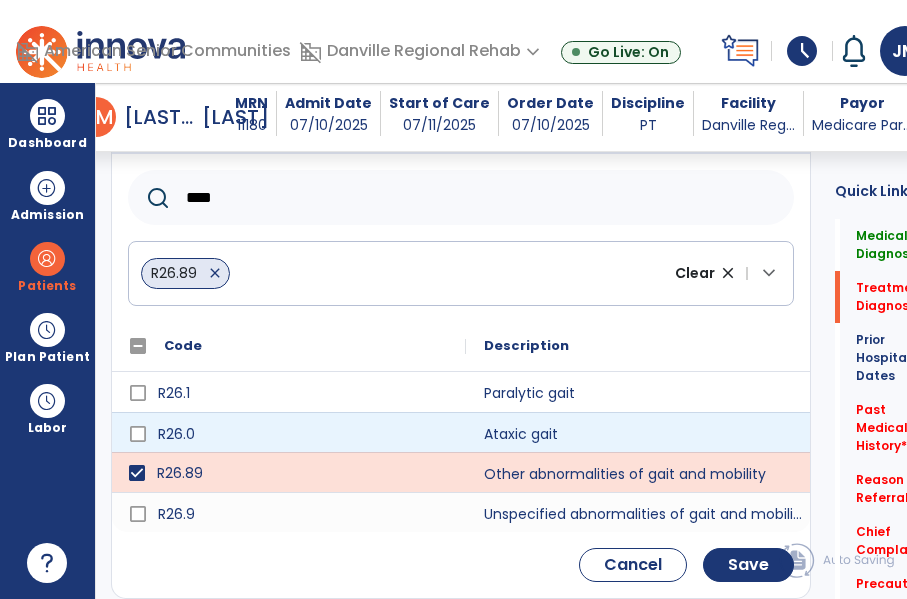 scroll, scrollTop: 522, scrollLeft: 0, axis: vertical 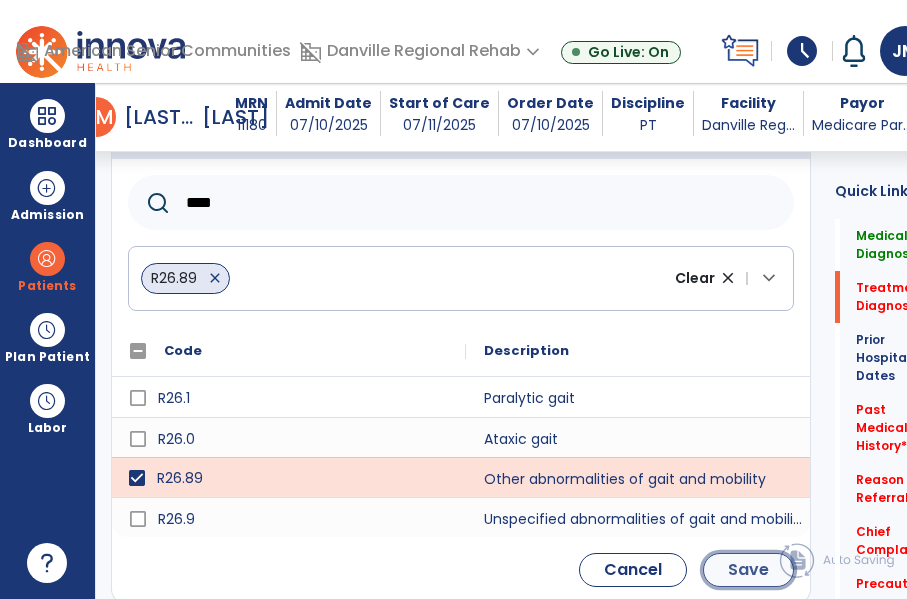 click on "Save" 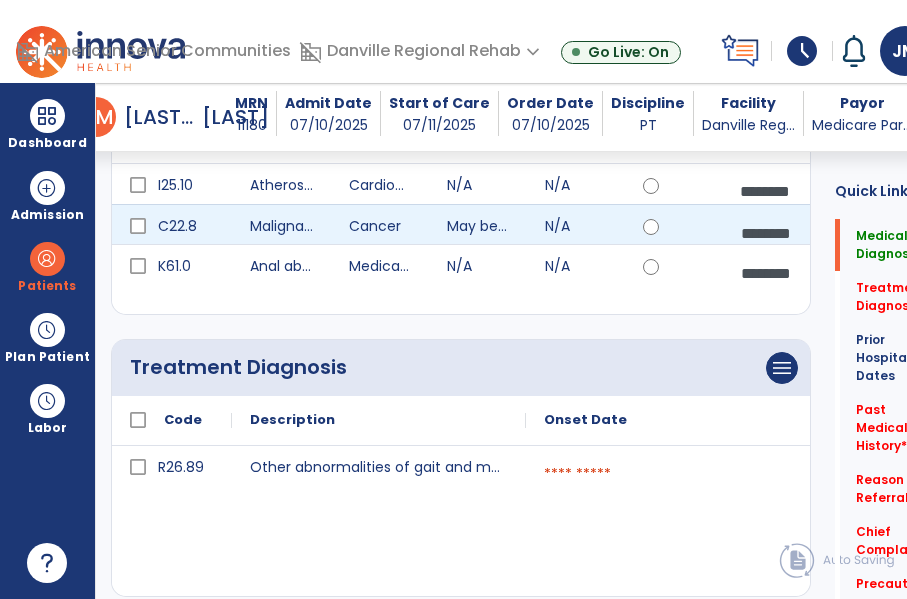 scroll, scrollTop: 288, scrollLeft: 0, axis: vertical 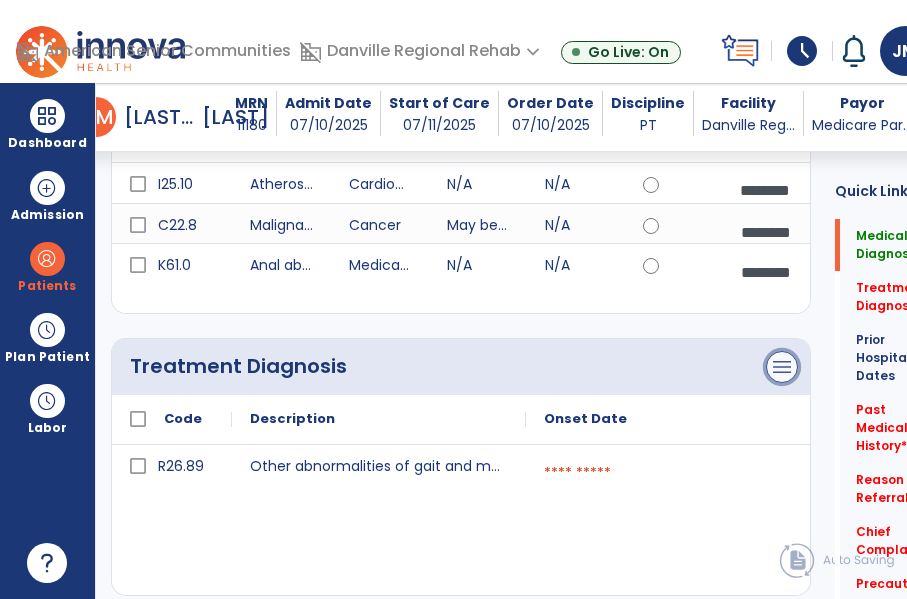 click on "menu" at bounding box center (782, 85) 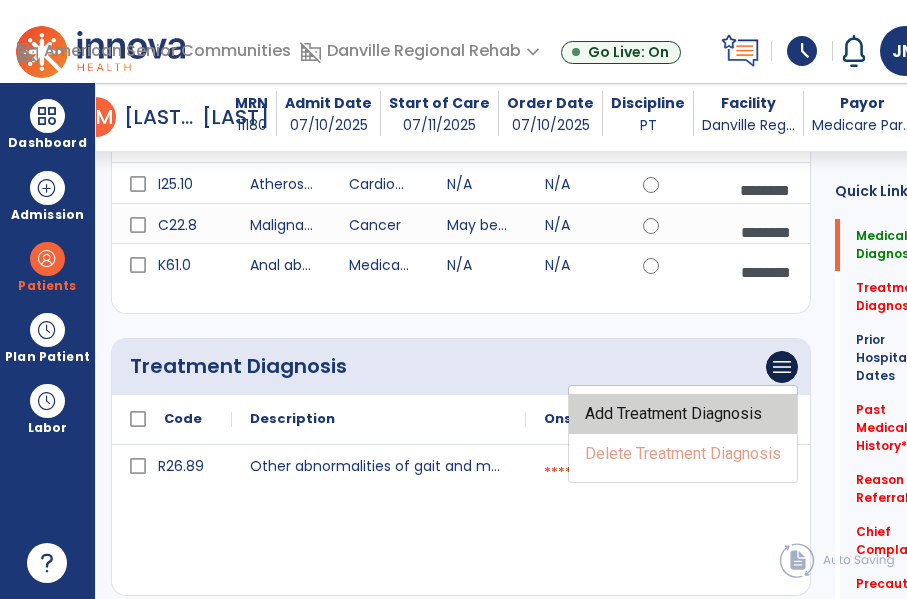 click on "Add Treatment Diagnosis" 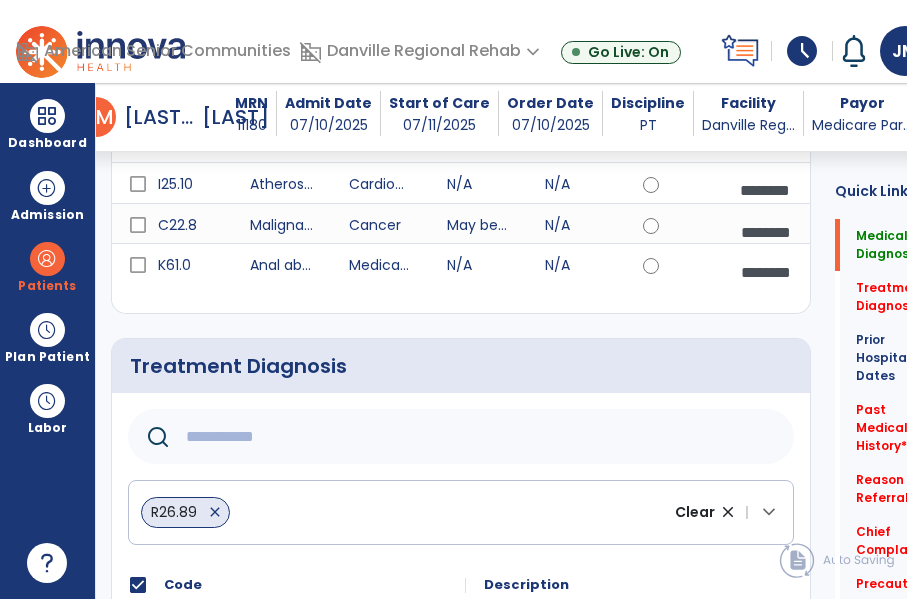 click 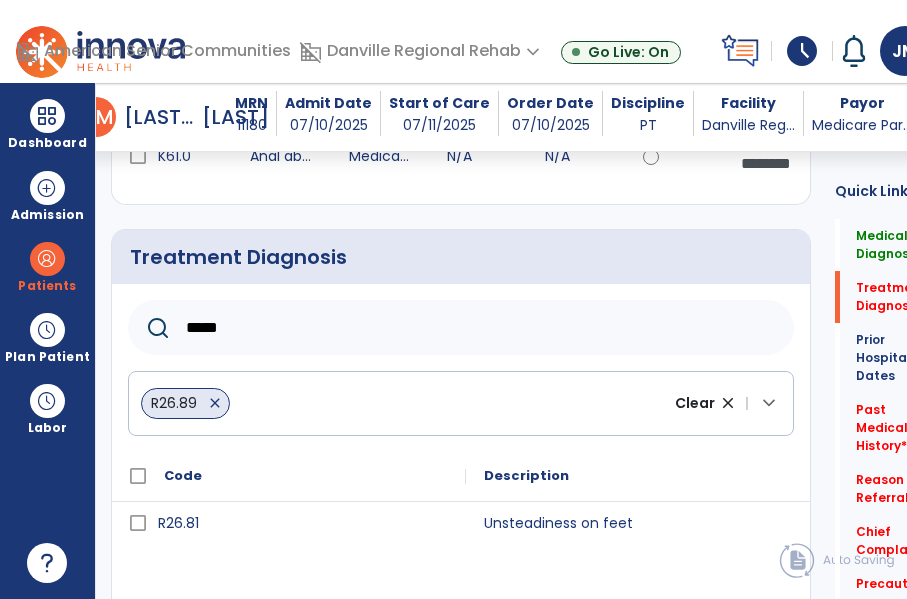 scroll, scrollTop: 402, scrollLeft: 0, axis: vertical 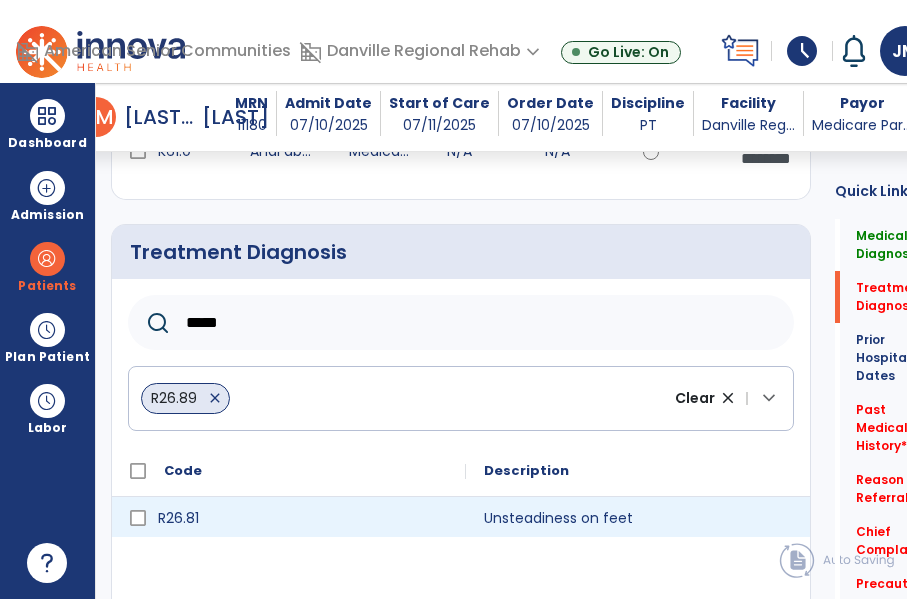 type on "*****" 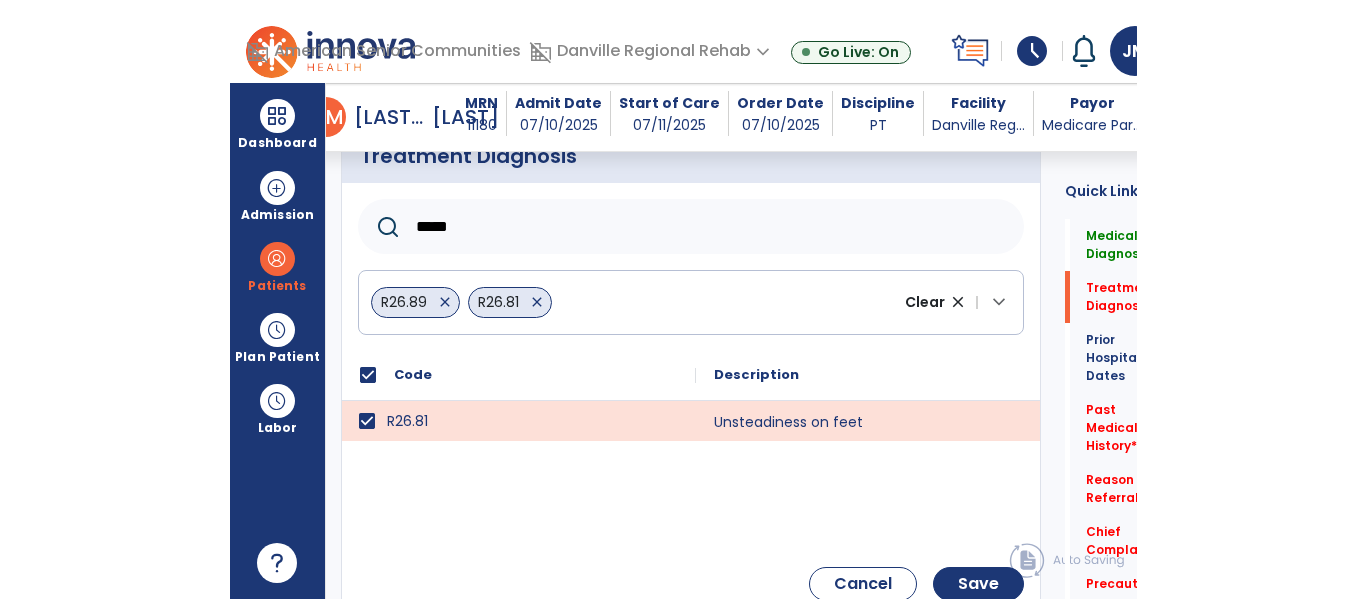 scroll, scrollTop: 499, scrollLeft: 0, axis: vertical 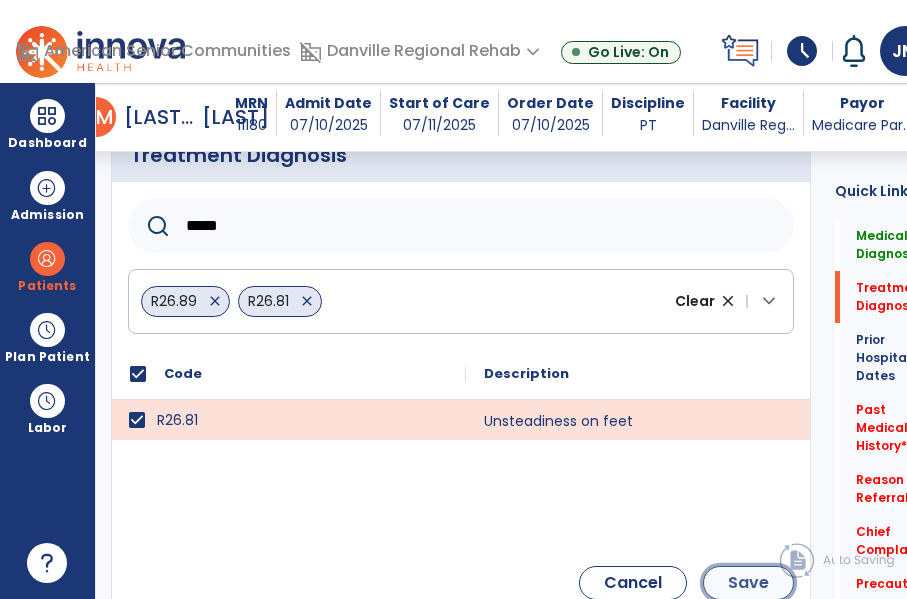 click on "Save" 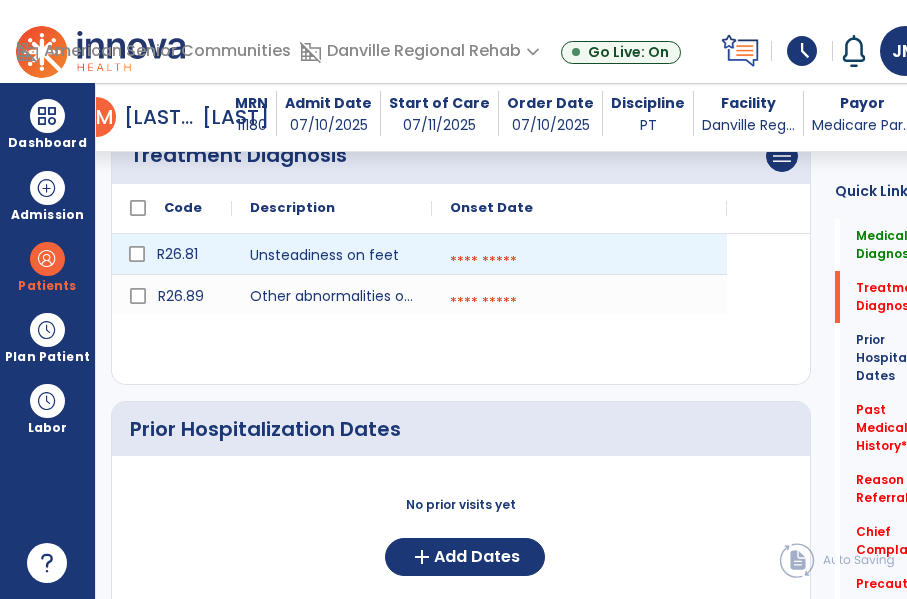 click at bounding box center [579, 262] 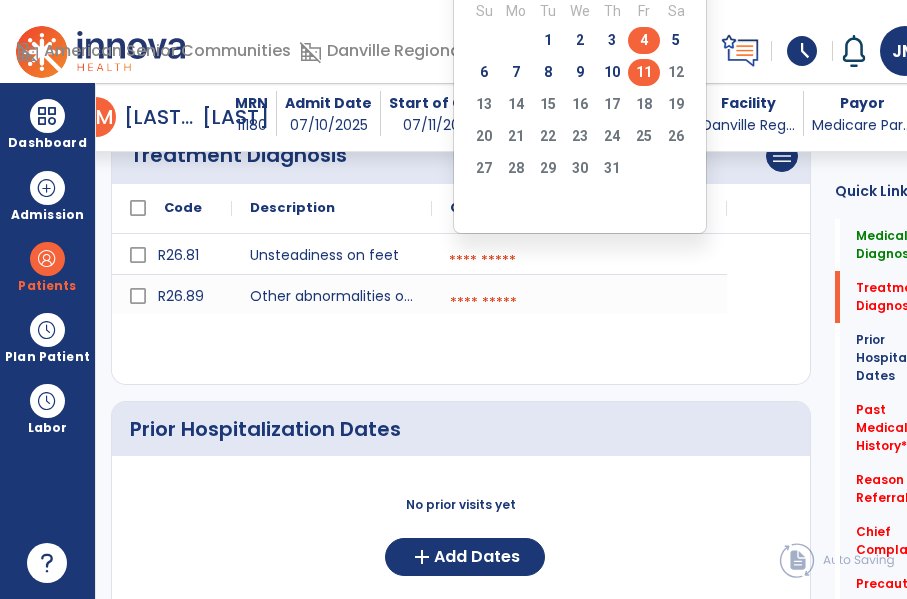 click on "4" 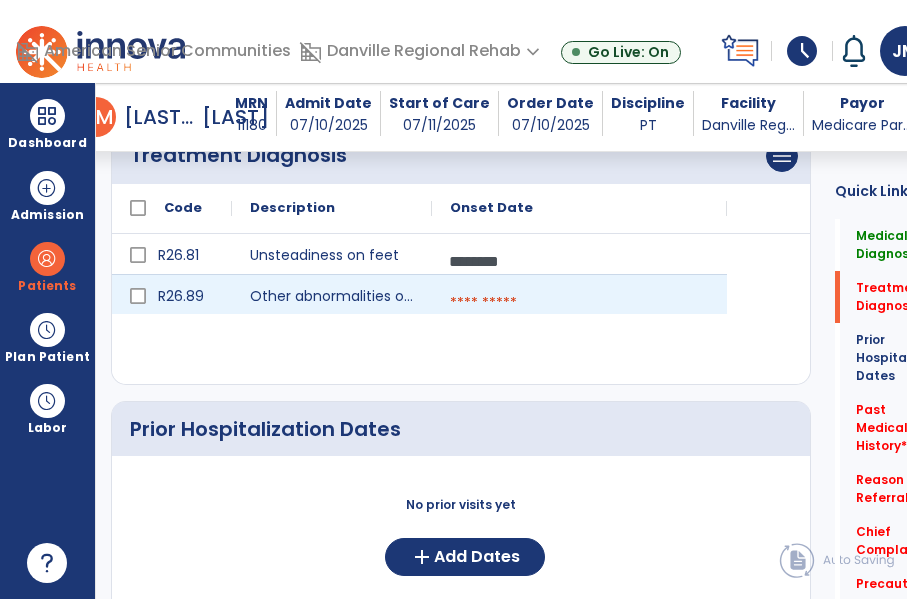 click at bounding box center [579, 303] 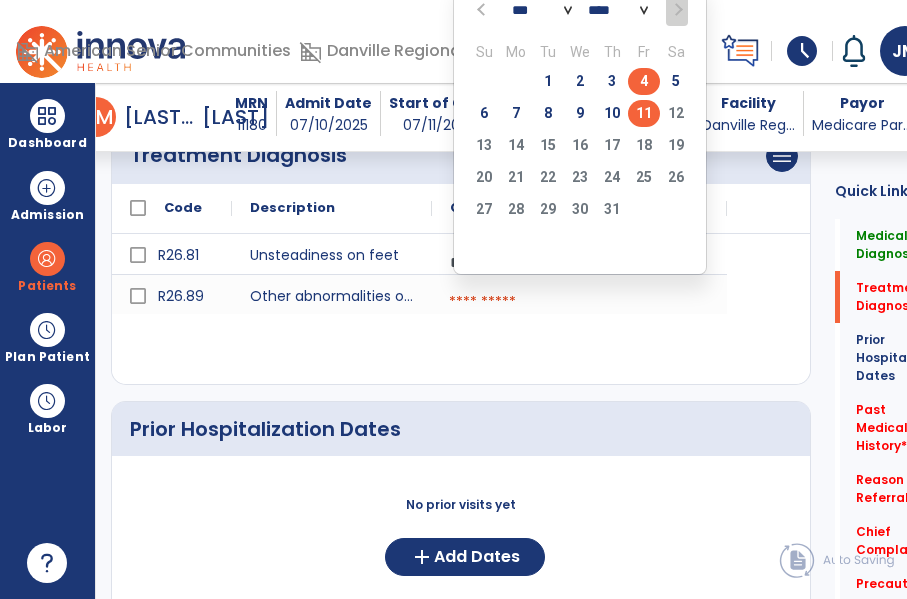 click on "4" 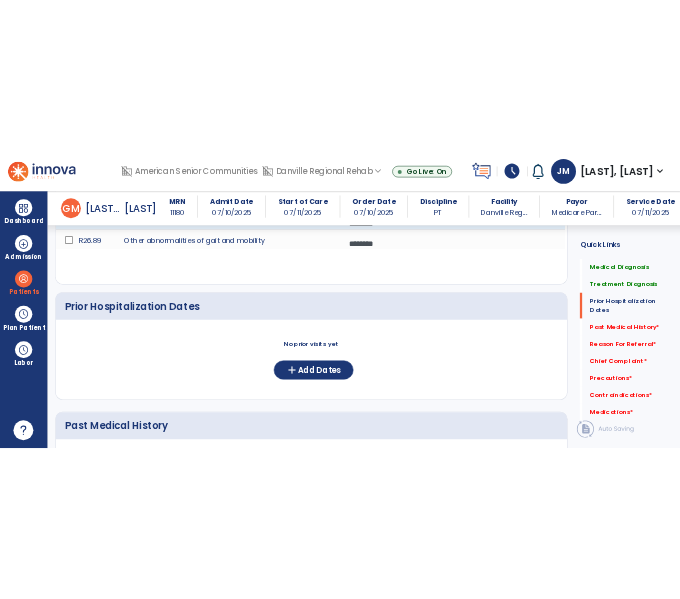 scroll, scrollTop: 605, scrollLeft: 0, axis: vertical 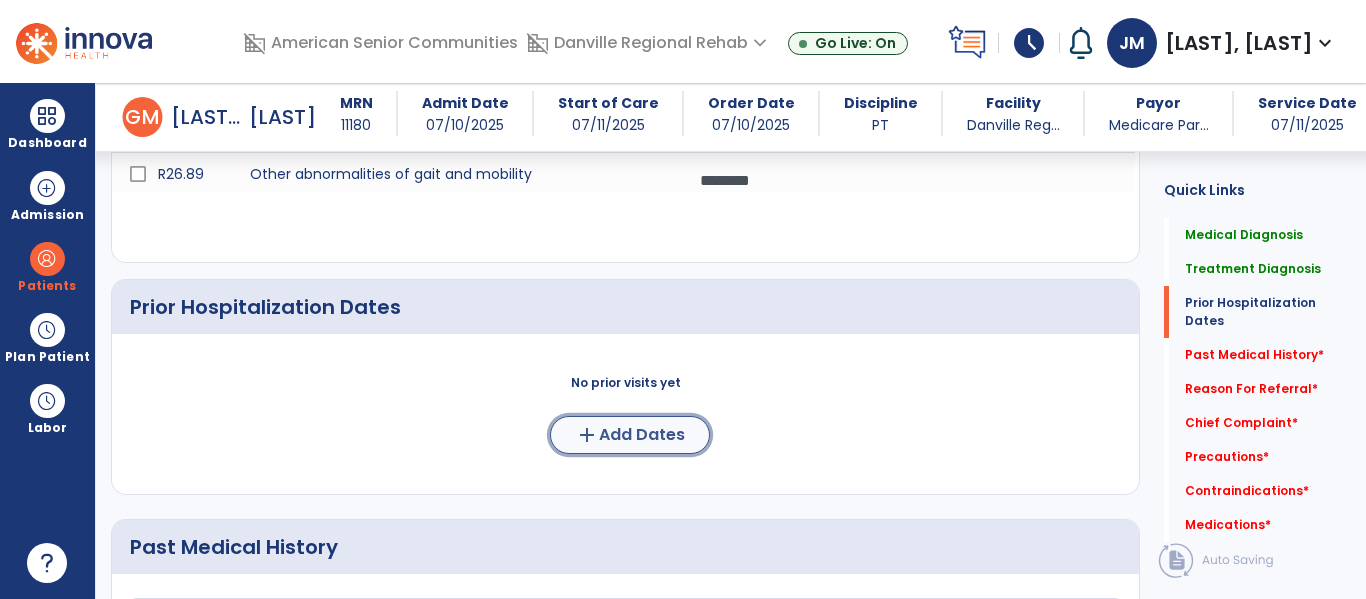 click on "Add Dates" 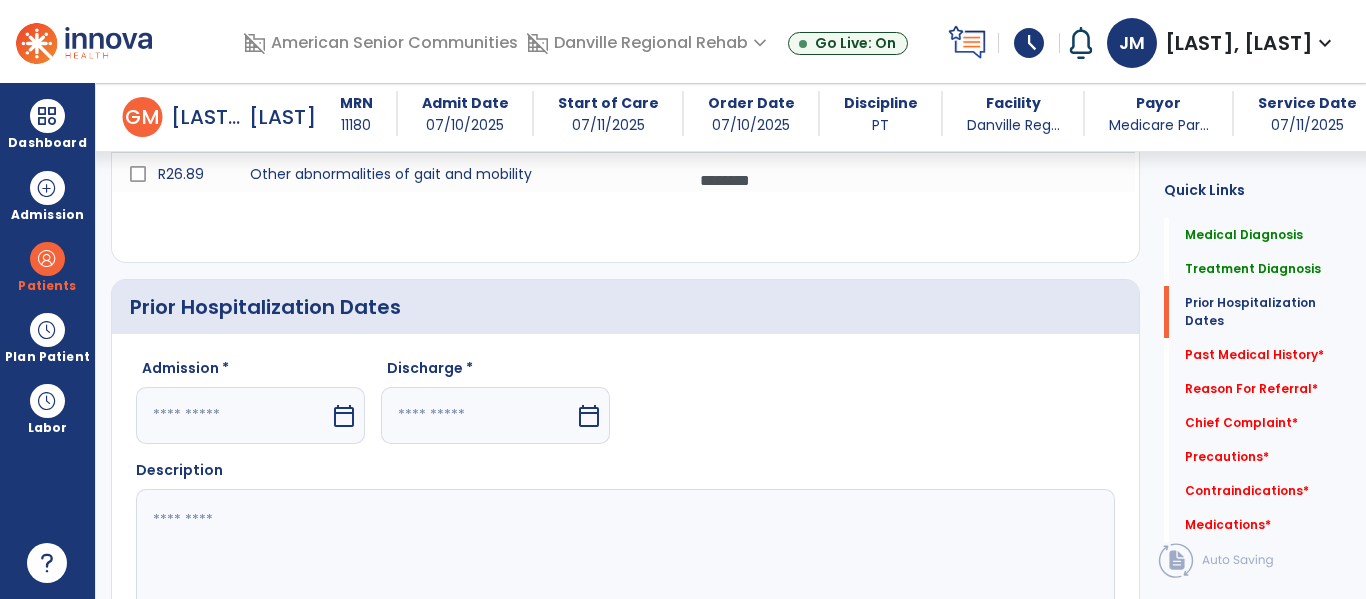 click at bounding box center (233, 415) 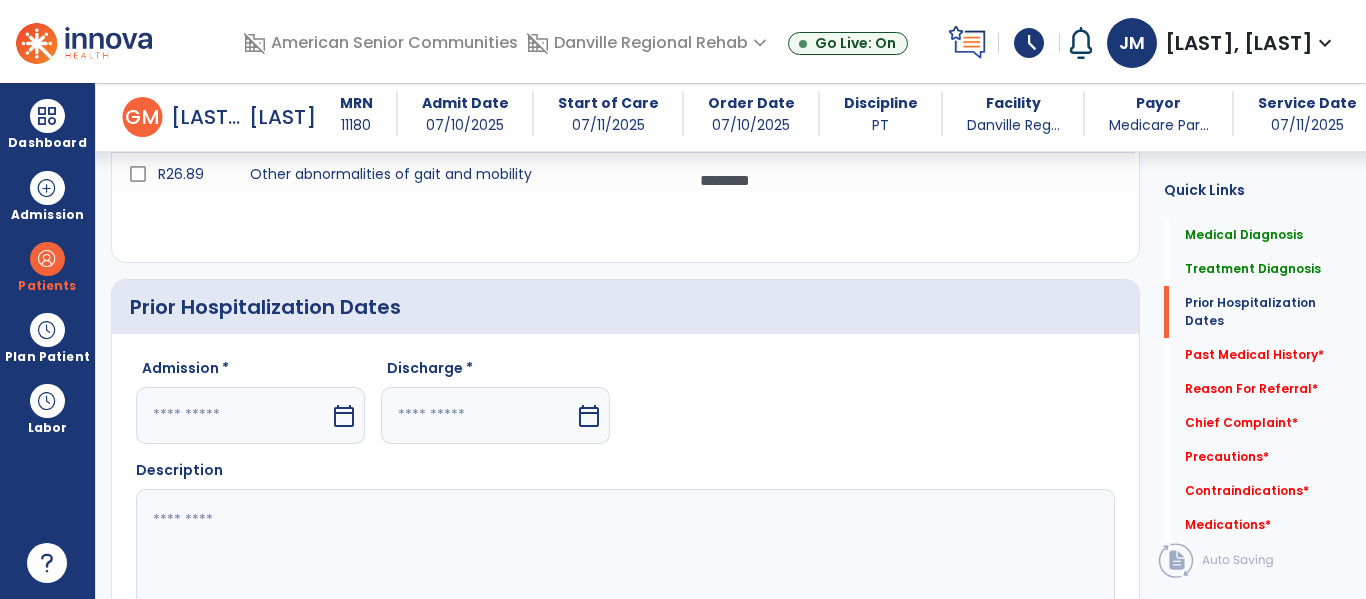 select on "*" 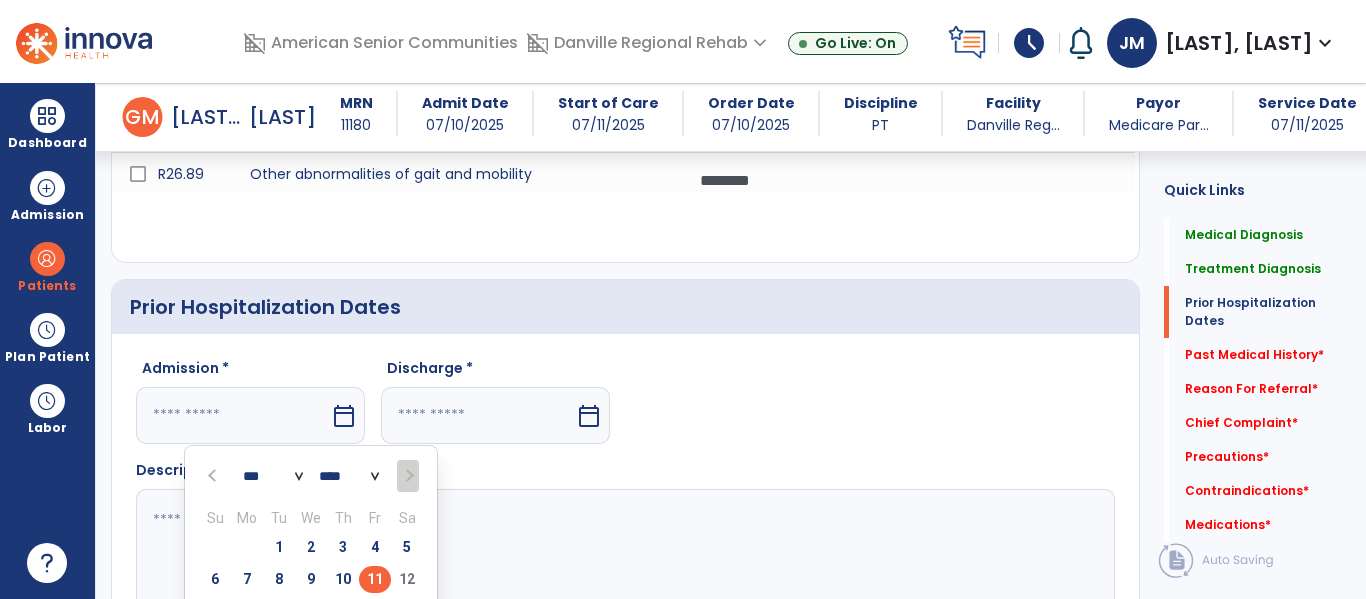 click at bounding box center (233, 415) 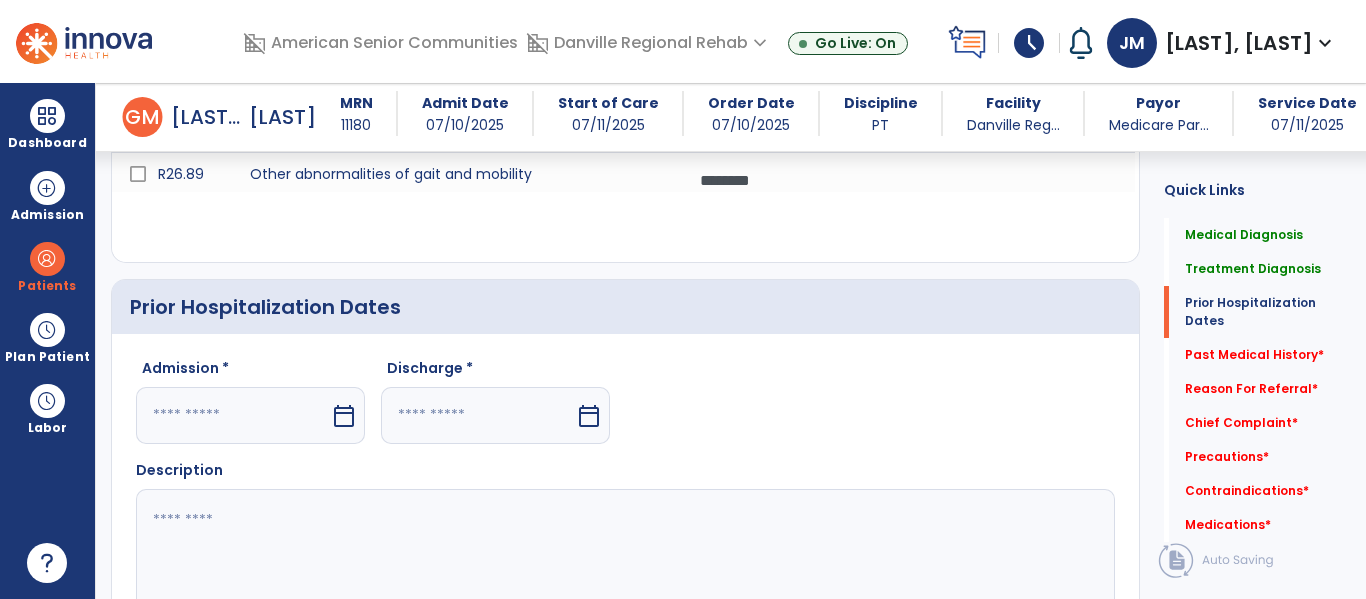 click at bounding box center (233, 415) 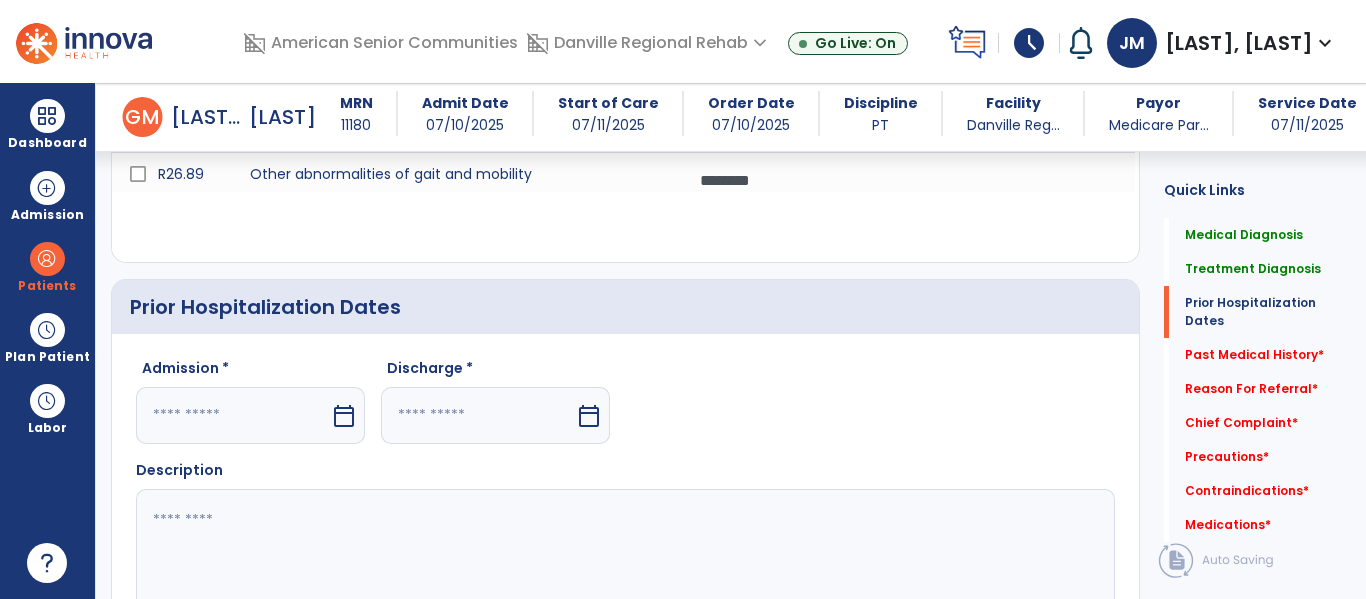 select on "*" 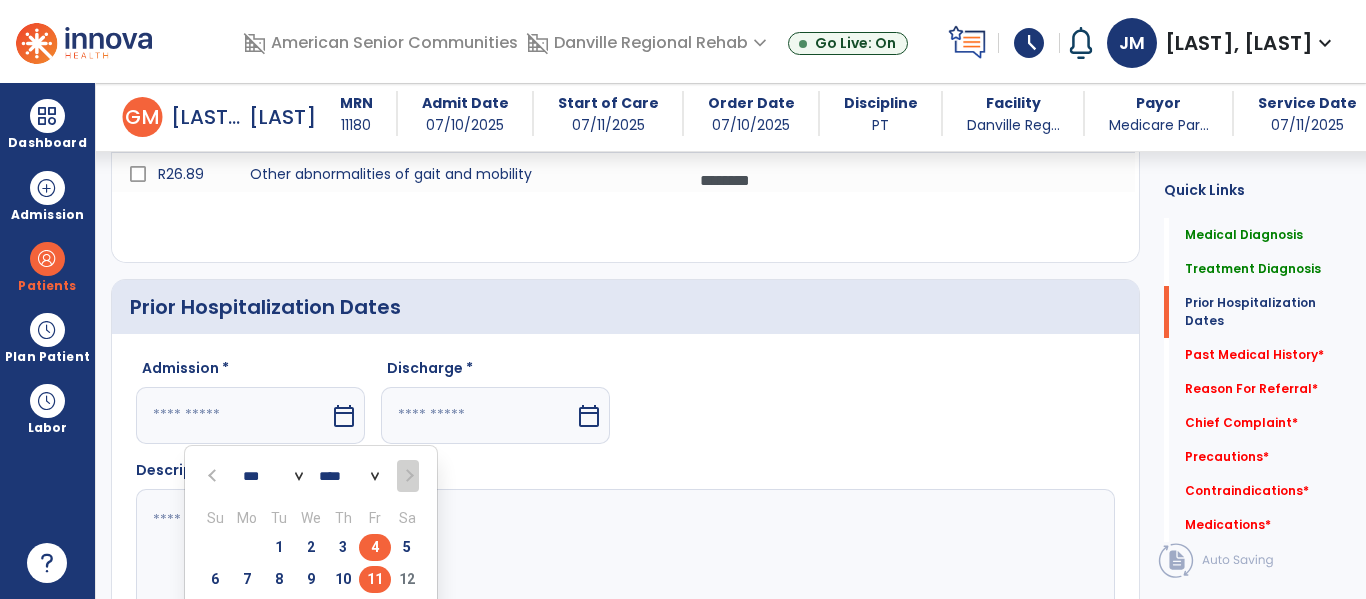 click on "4" at bounding box center [375, 547] 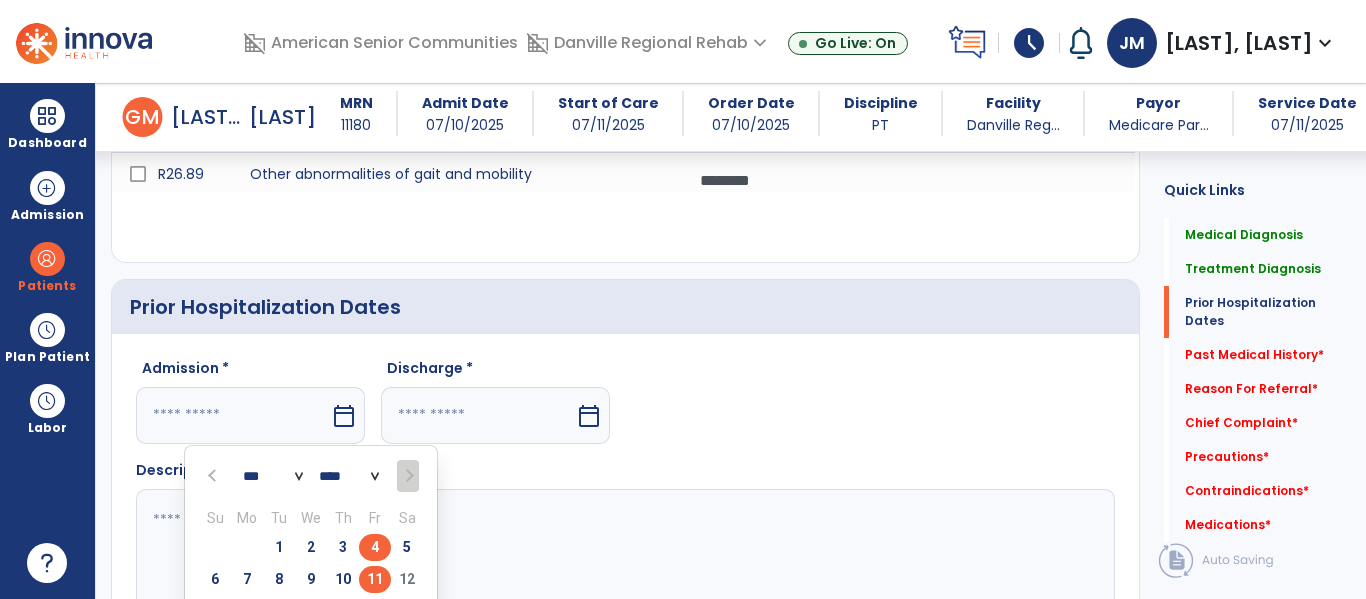 type on "********" 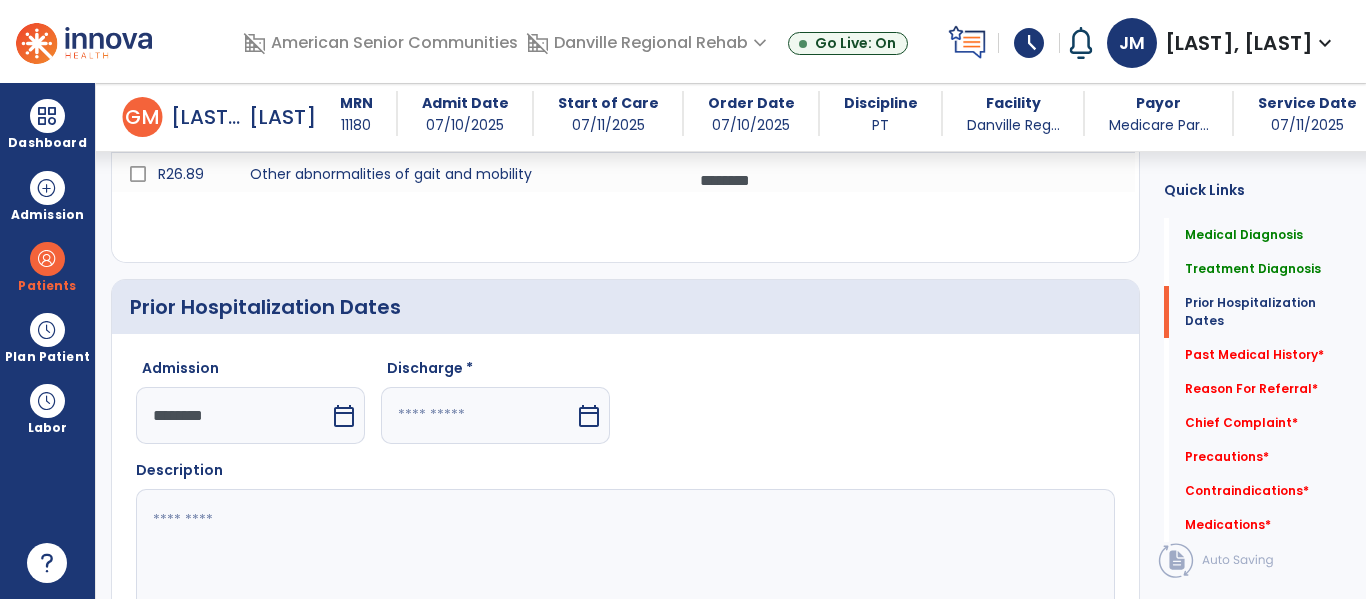 click at bounding box center [478, 415] 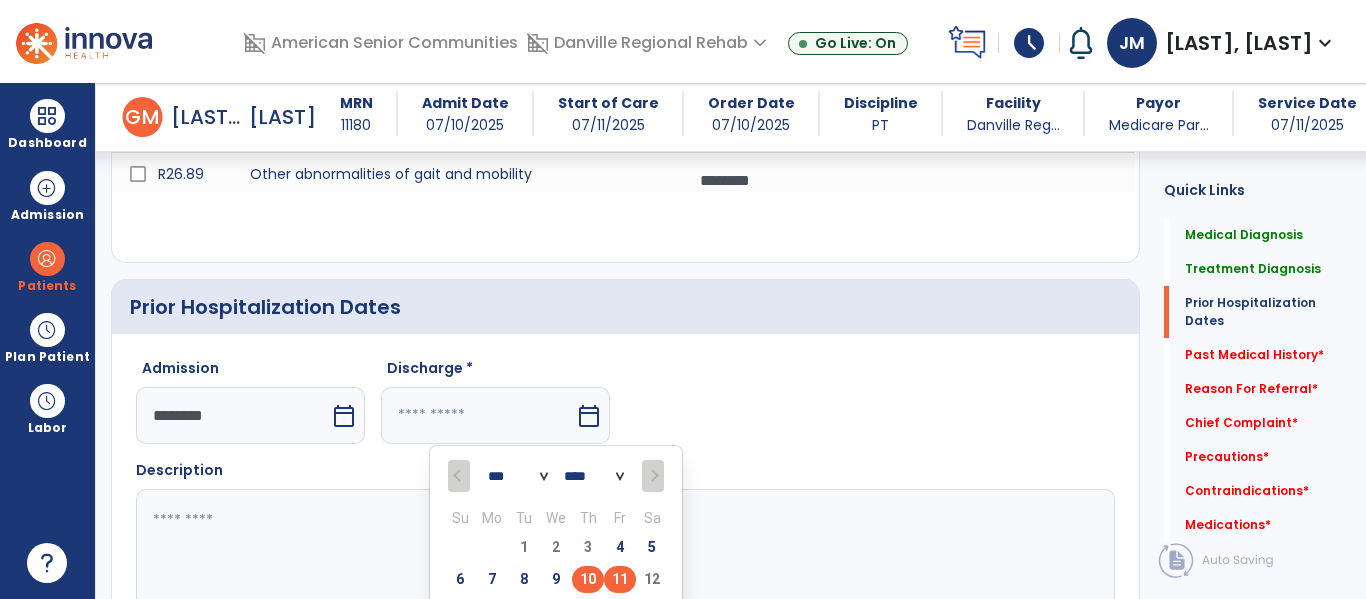 click on "10" at bounding box center [588, 579] 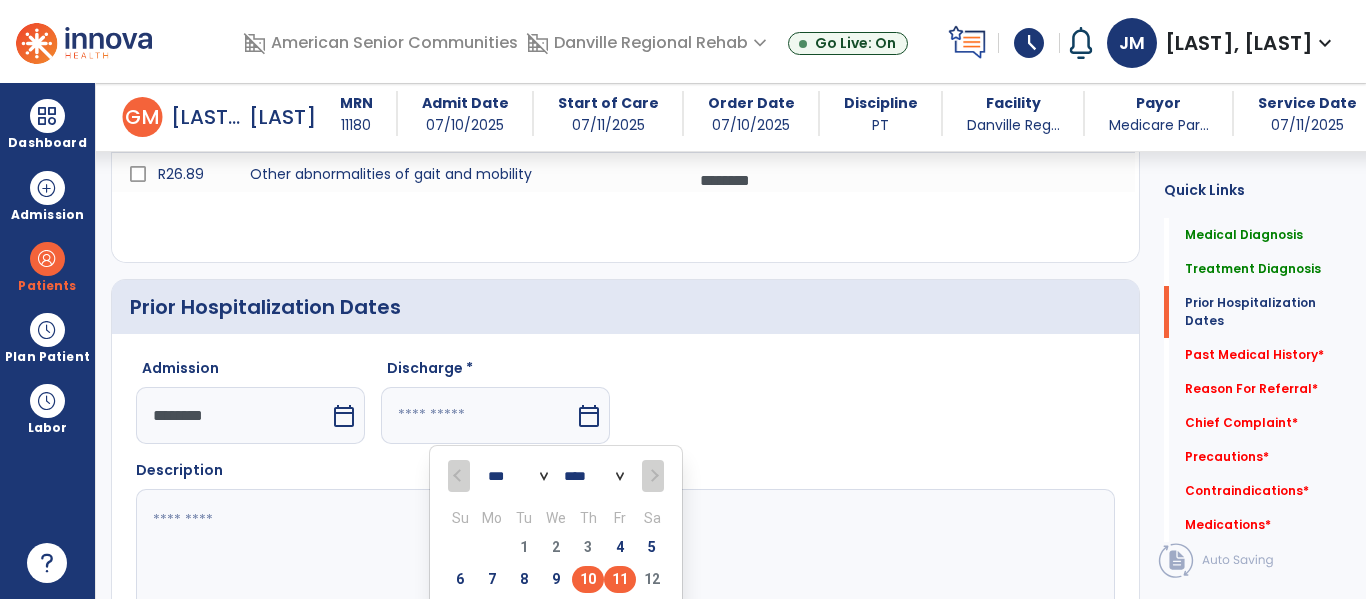 type on "*********" 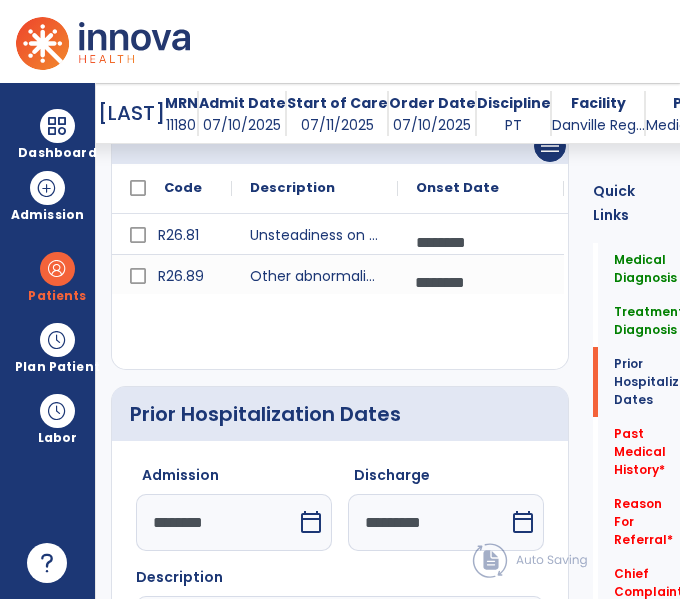 scroll, scrollTop: 701, scrollLeft: 0, axis: vertical 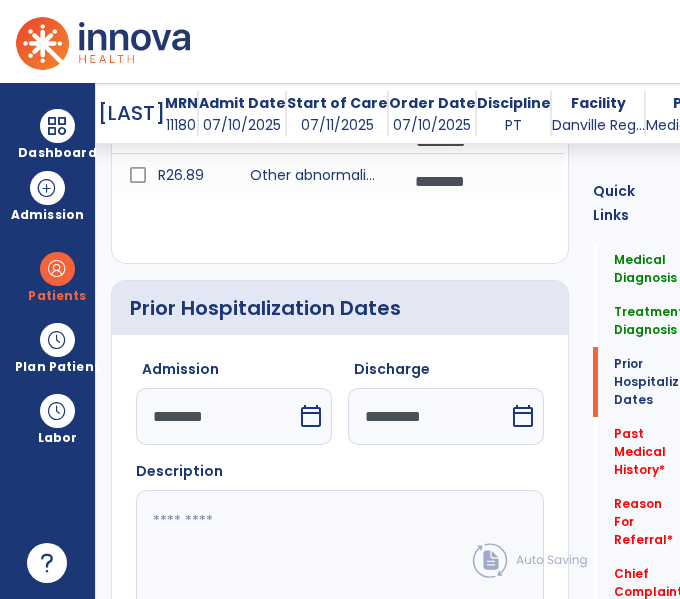 click 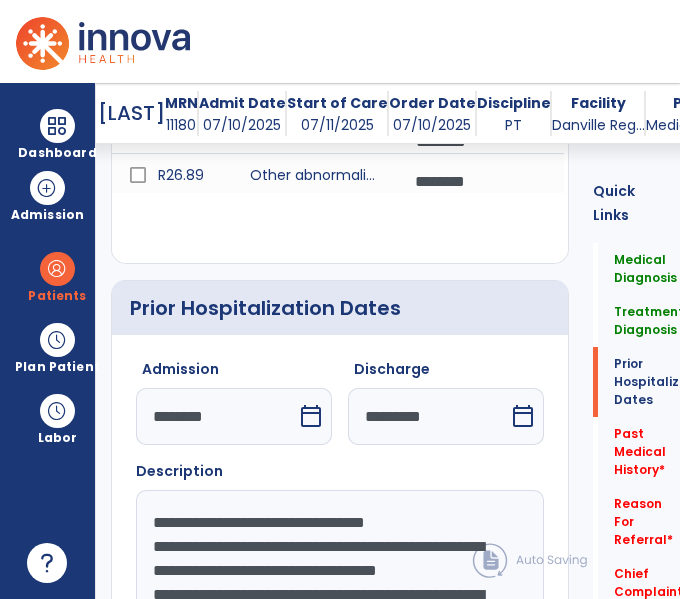 scroll, scrollTop: 87, scrollLeft: 0, axis: vertical 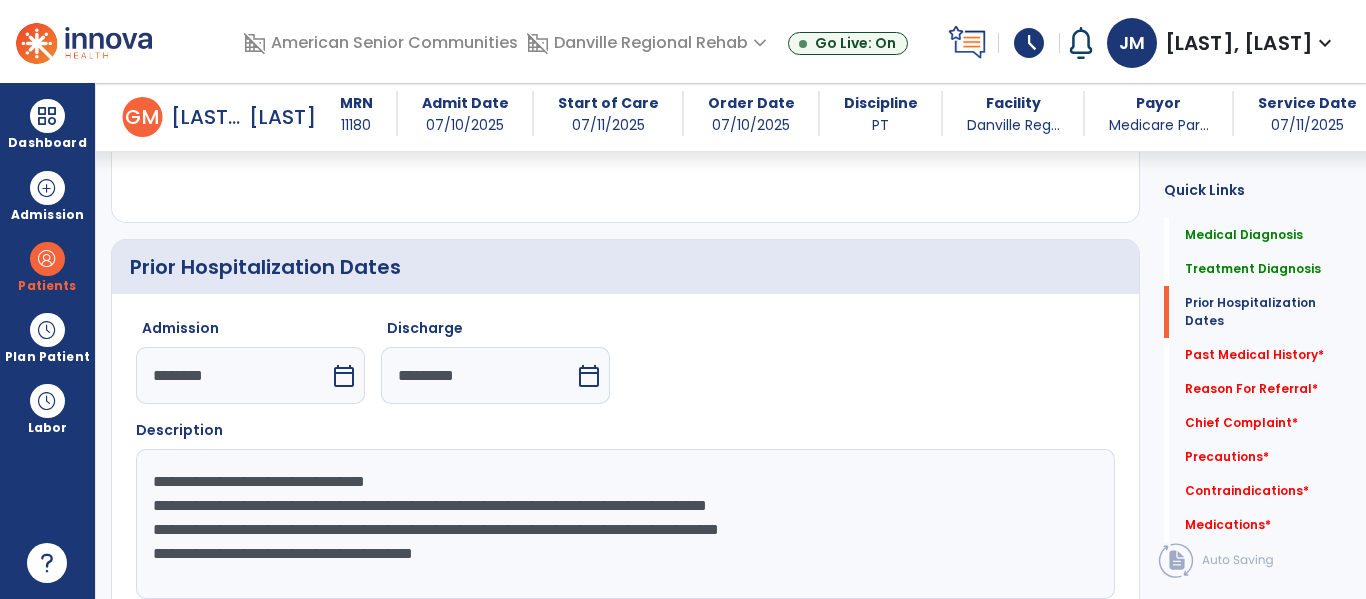 click on "**********" 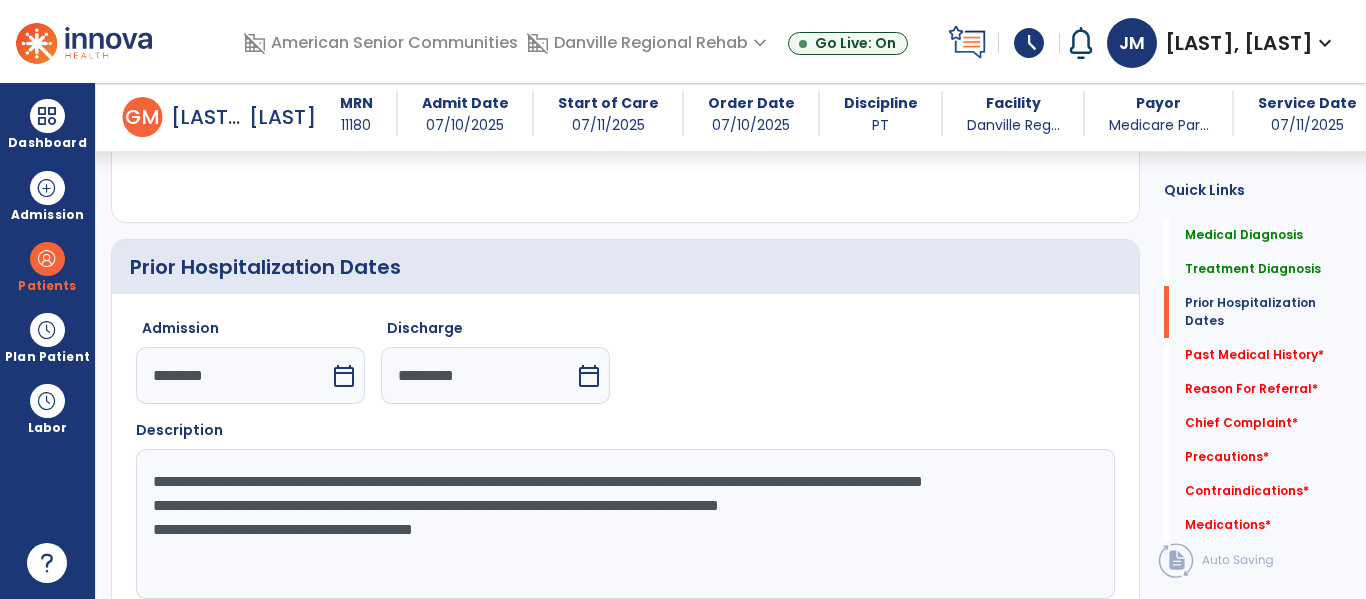 click on "**********" 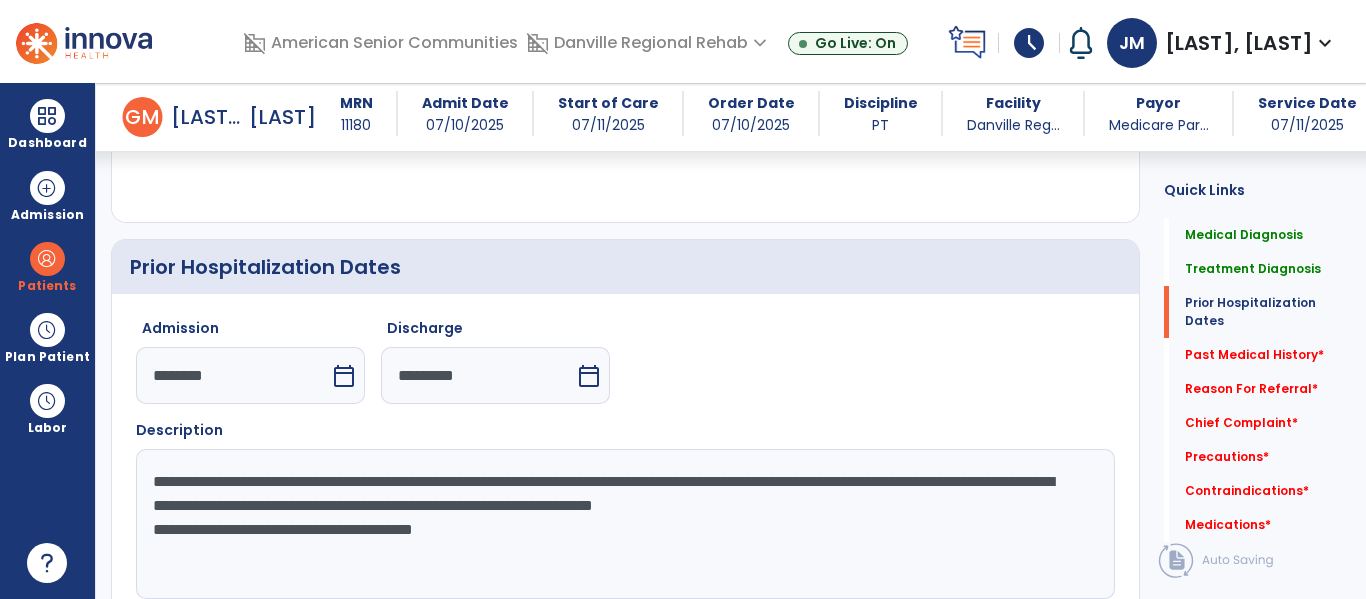 click on "**********" 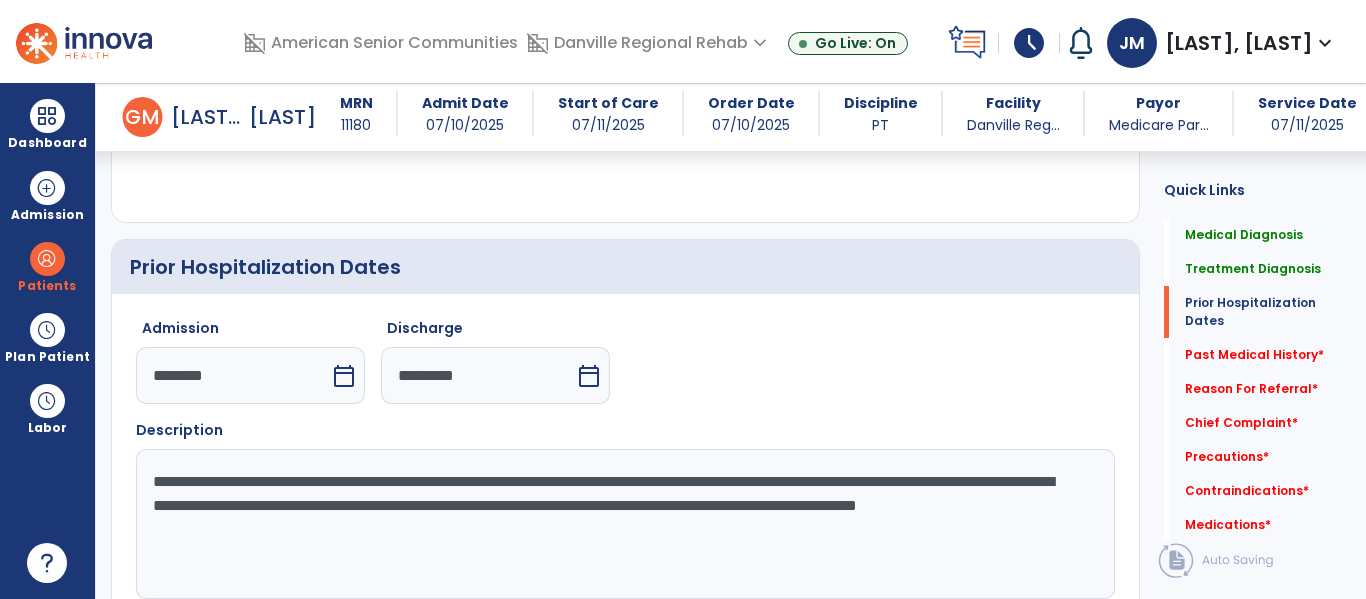 click on "**********" 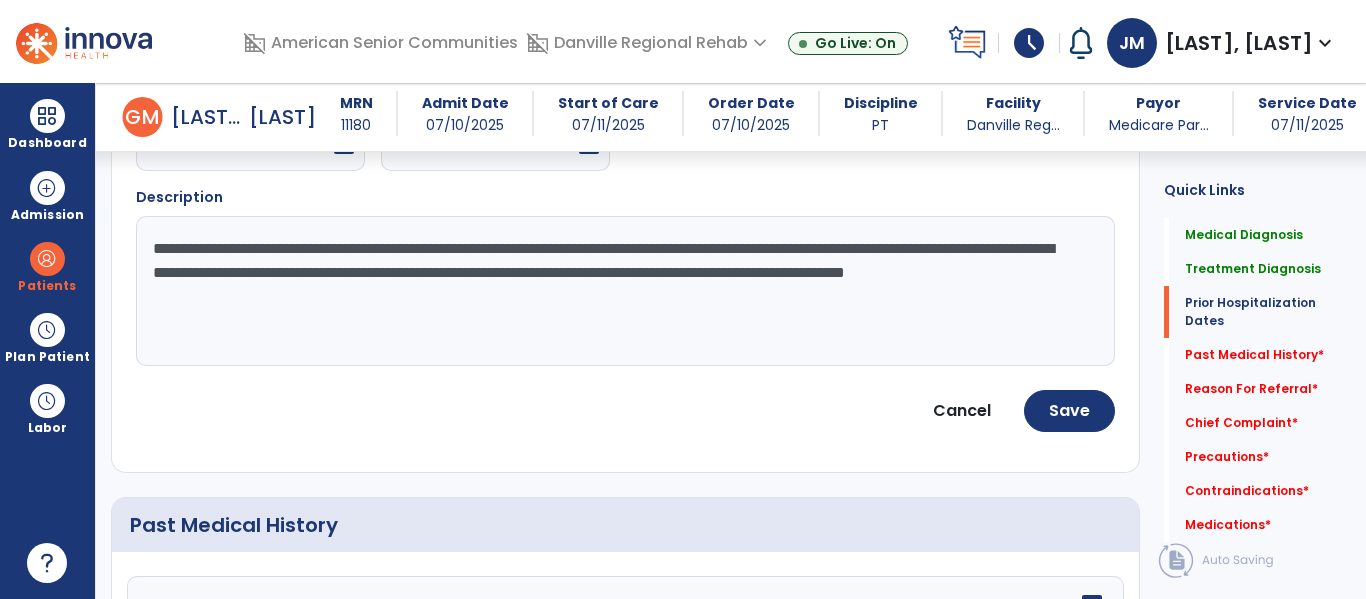 scroll, scrollTop: 880, scrollLeft: 0, axis: vertical 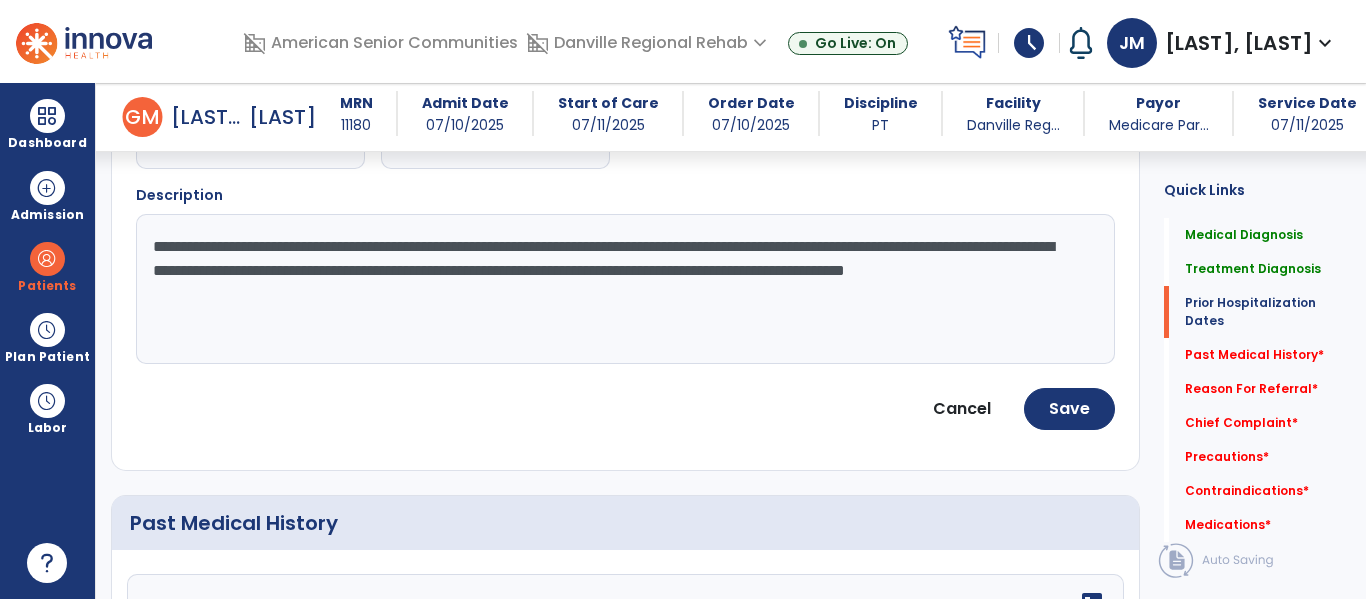 type on "**********" 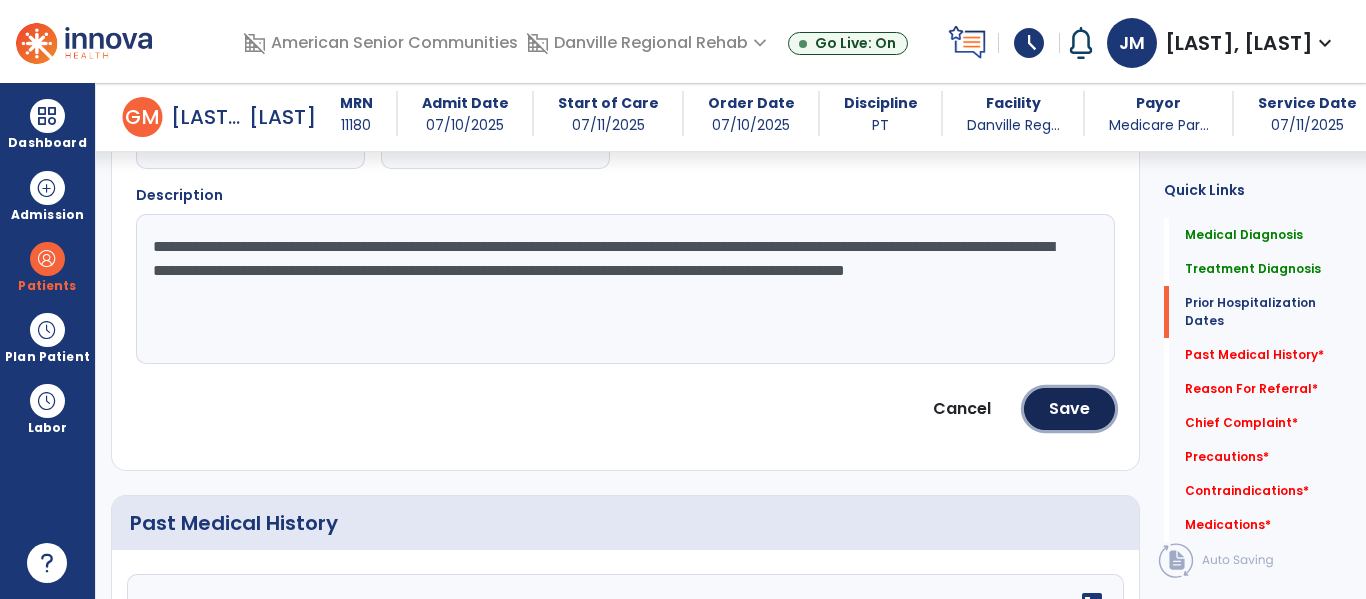 click on "Save" 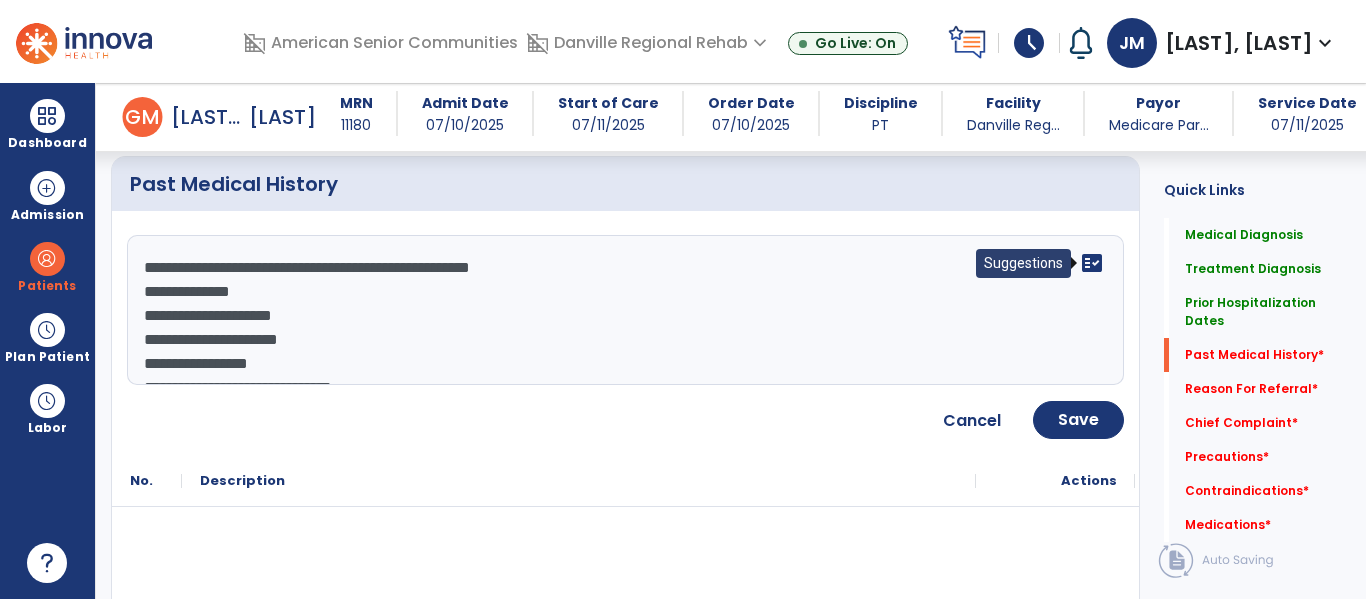 scroll, scrollTop: 1068, scrollLeft: 0, axis: vertical 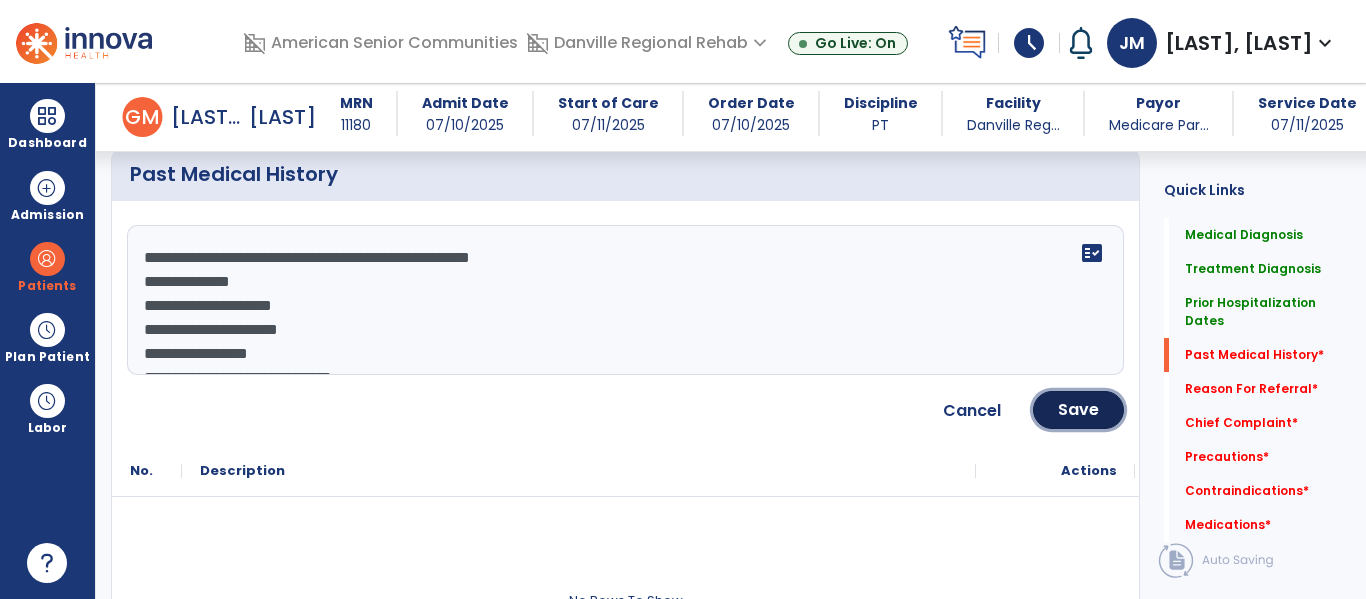 click on "Save" 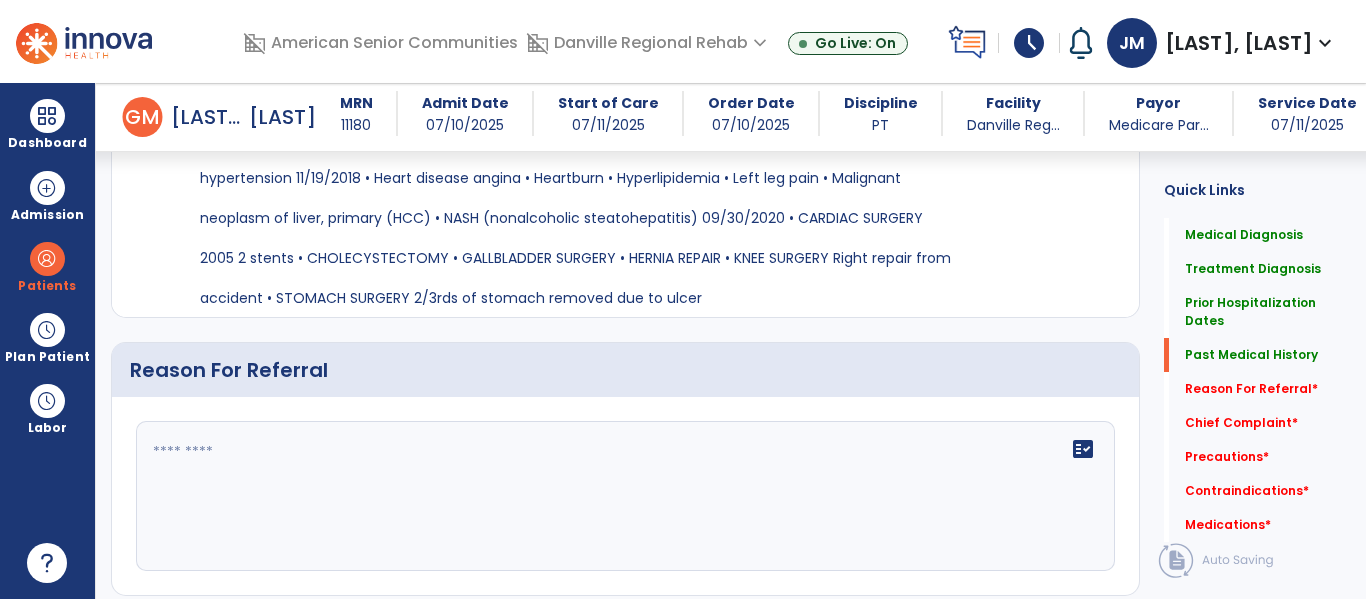 scroll, scrollTop: 1345, scrollLeft: 0, axis: vertical 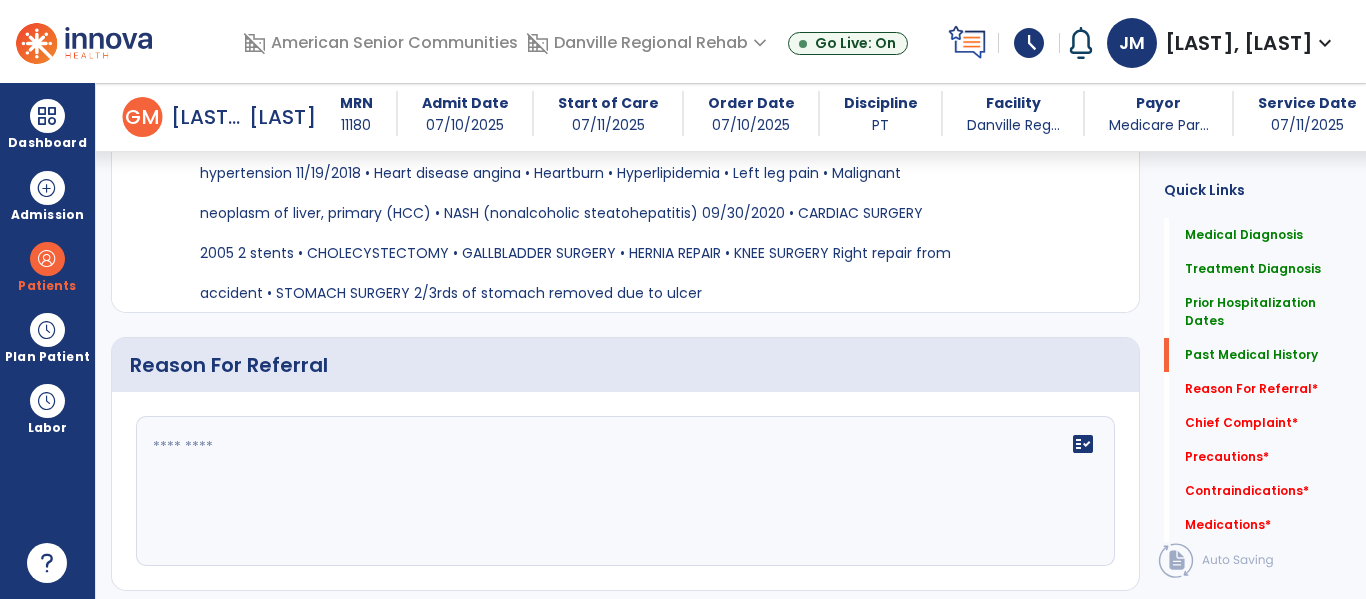 click on "fact_check" 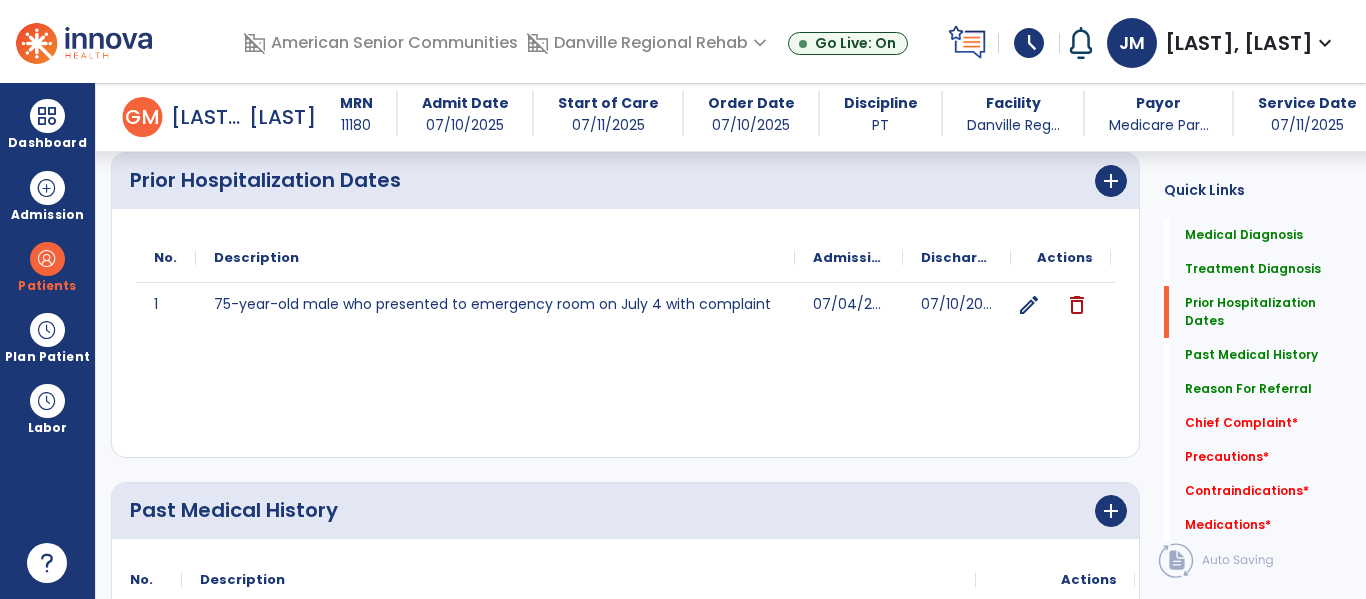 scroll, scrollTop: 731, scrollLeft: 0, axis: vertical 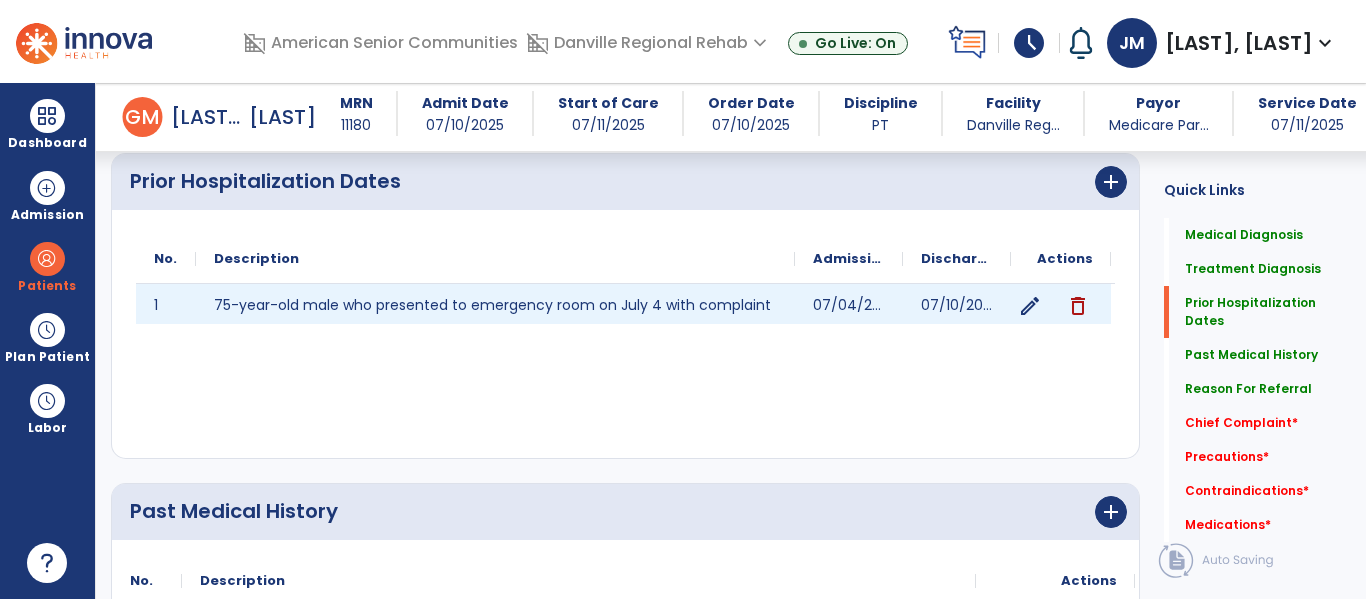 click on "edit" 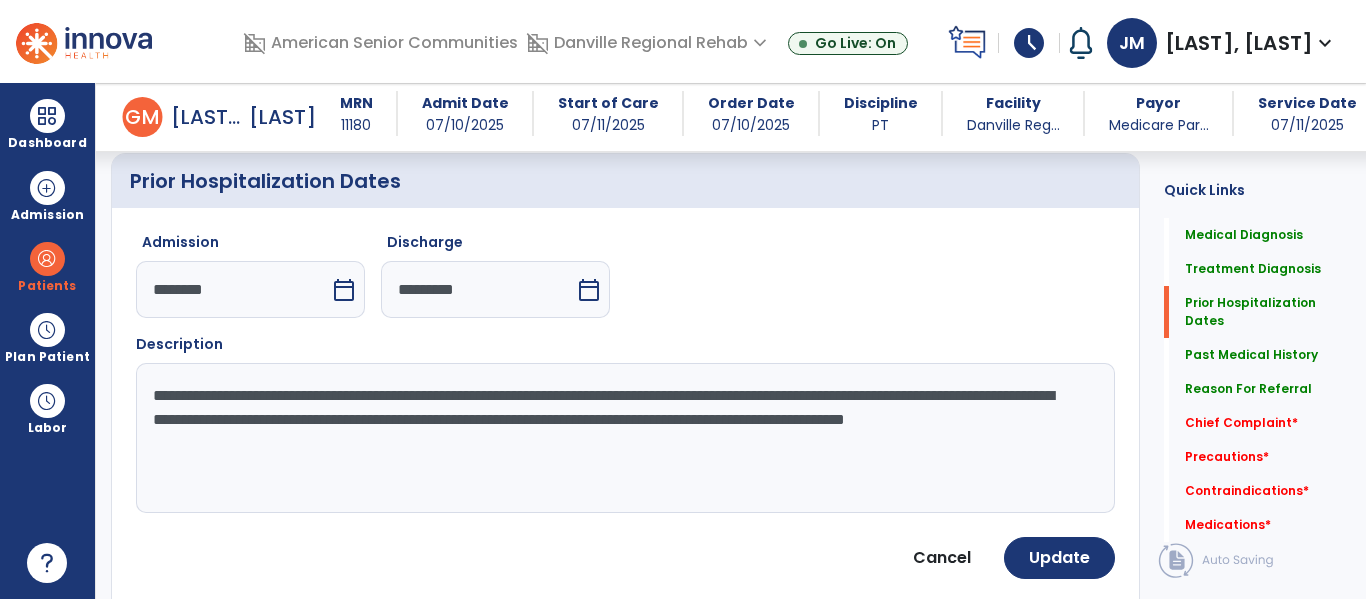 scroll, scrollTop: 796, scrollLeft: 0, axis: vertical 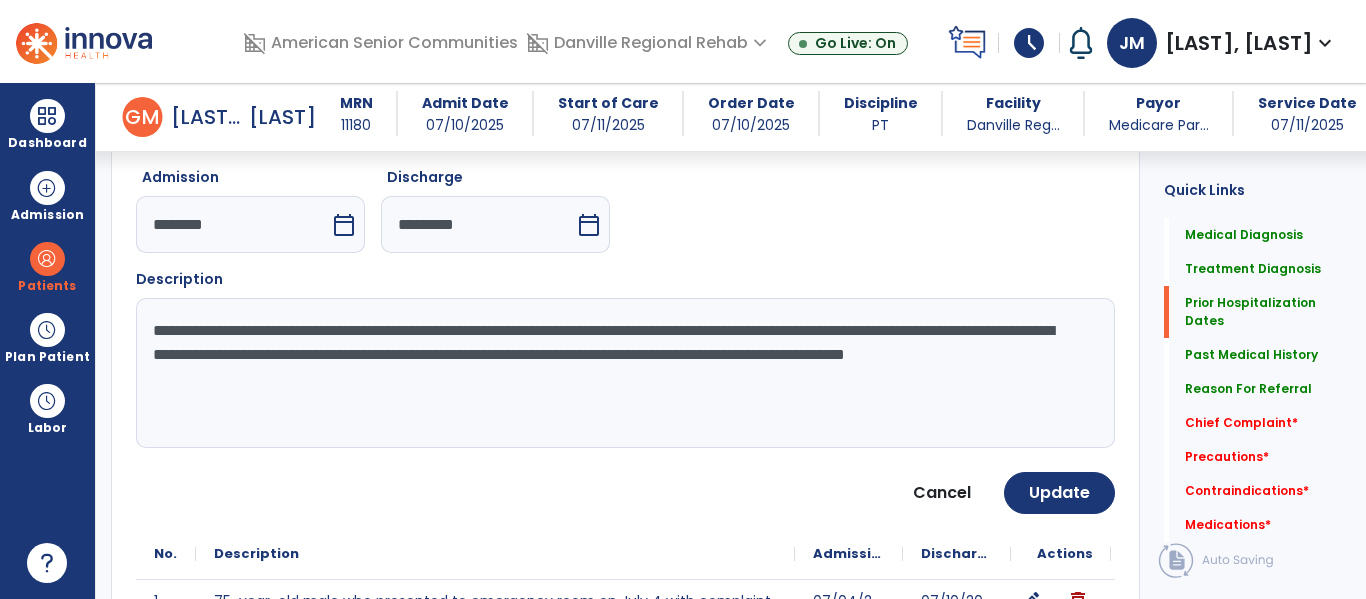 click on "**********" 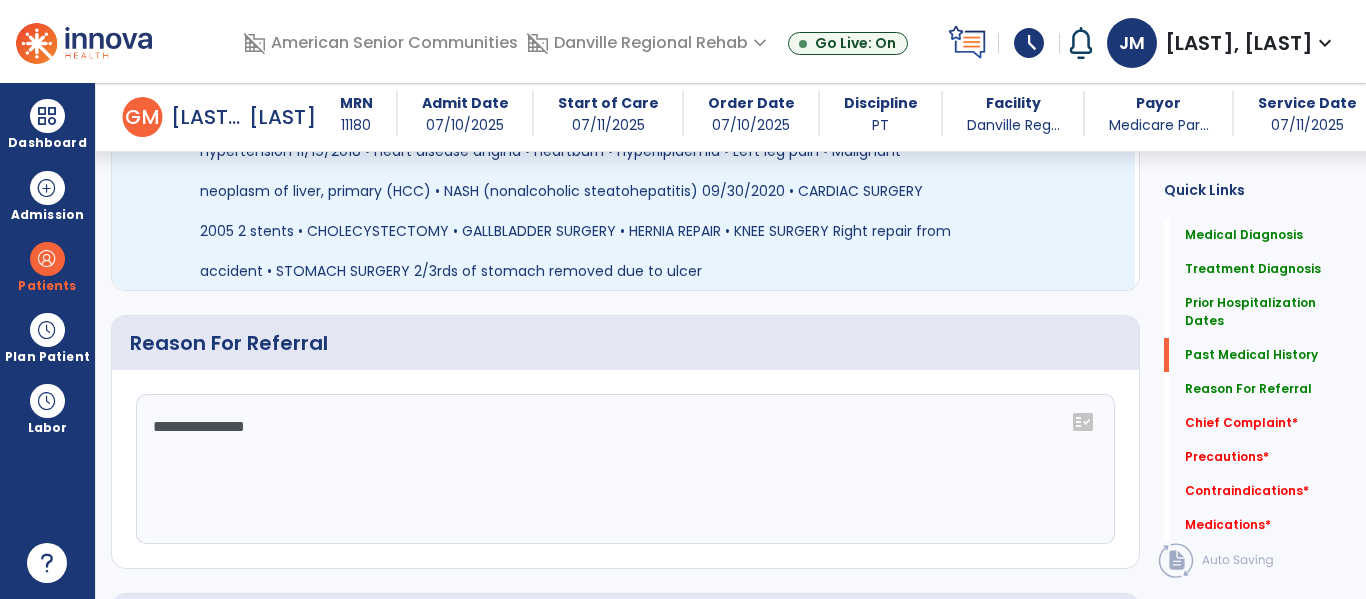 scroll, scrollTop: 1747, scrollLeft: 0, axis: vertical 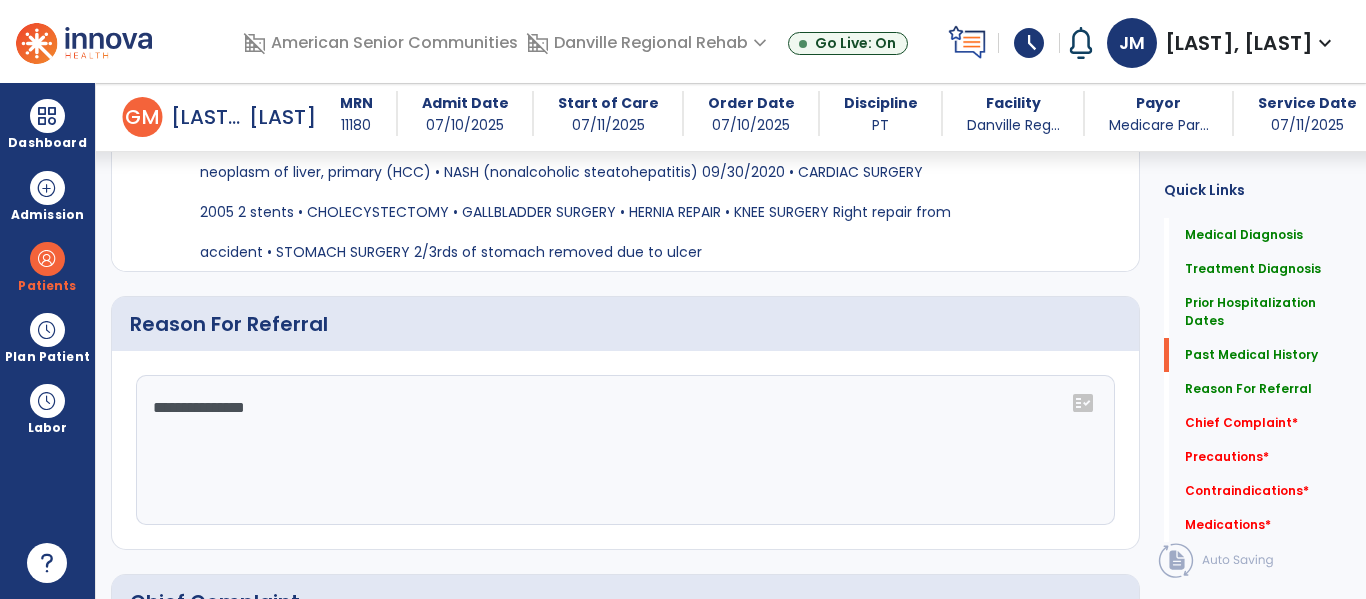 click on "**********" 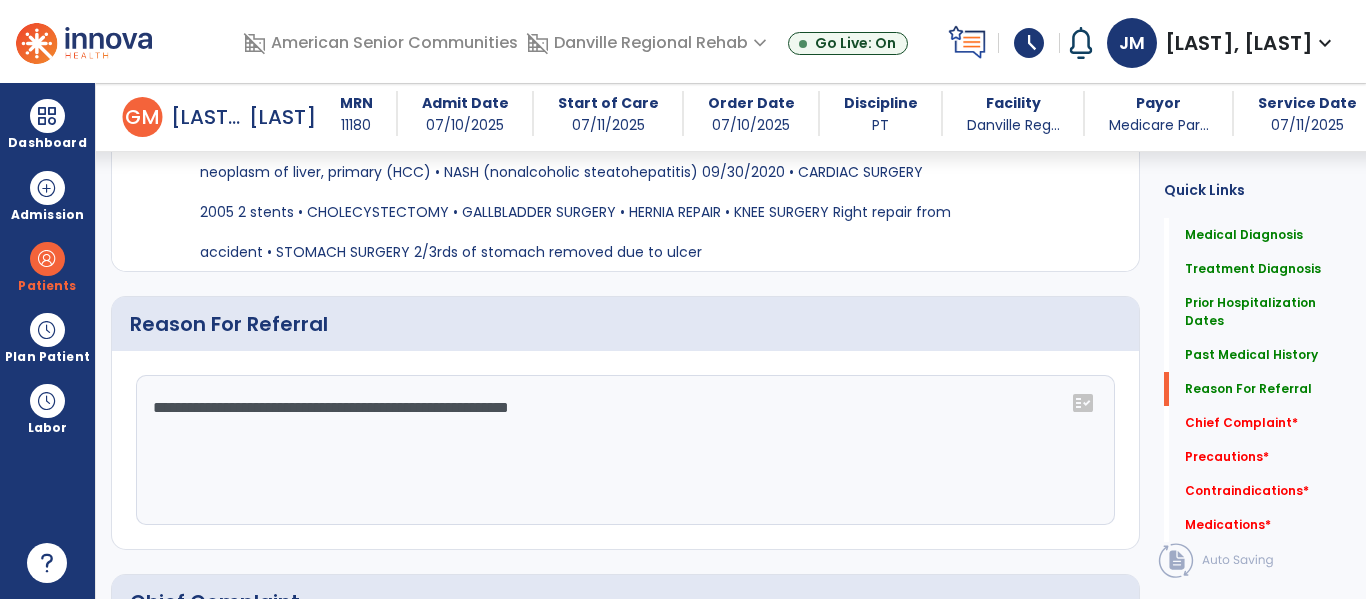 type on "**********" 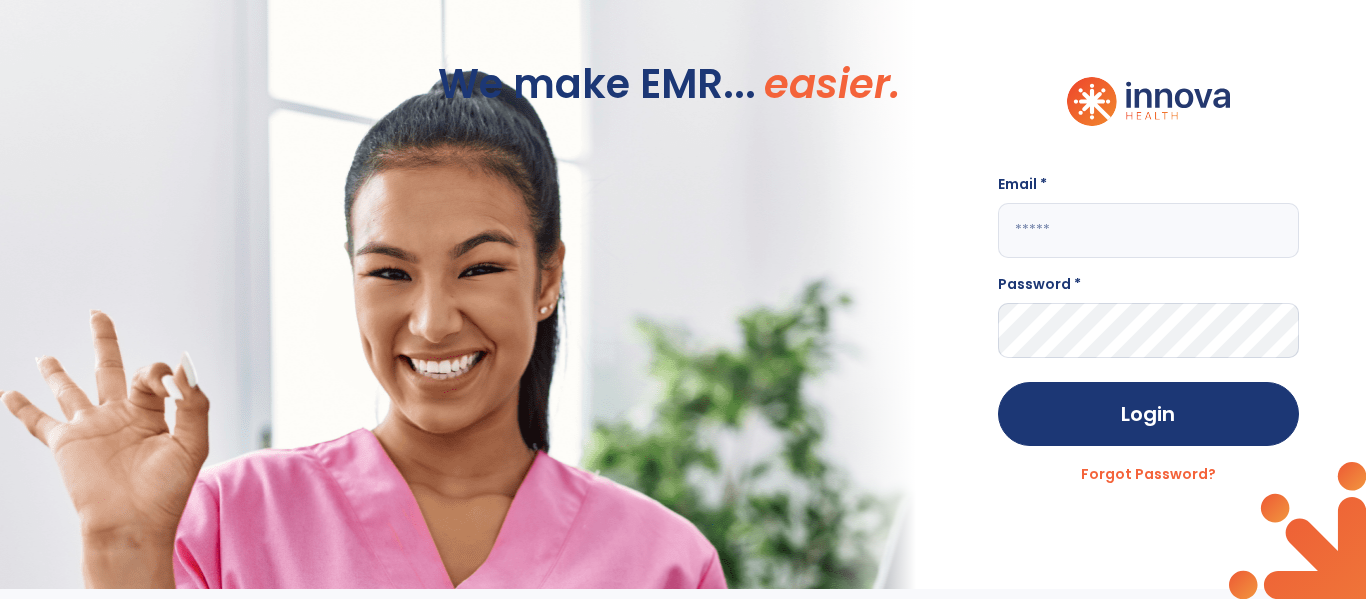 scroll, scrollTop: 0, scrollLeft: 0, axis: both 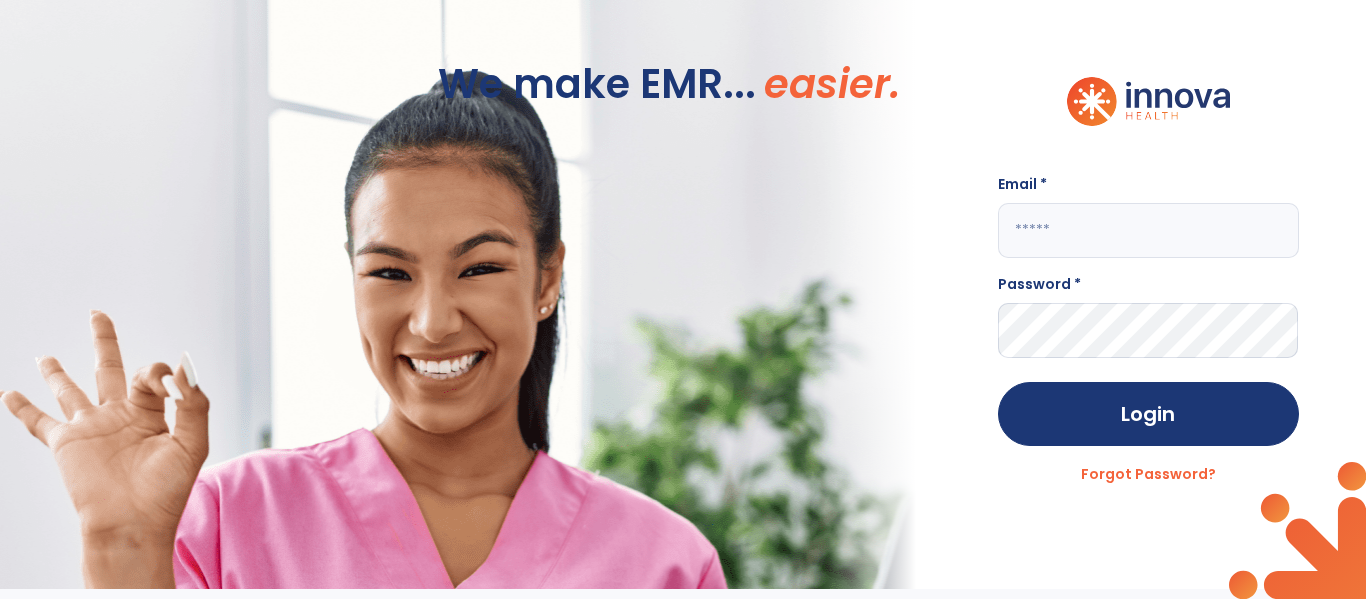 click 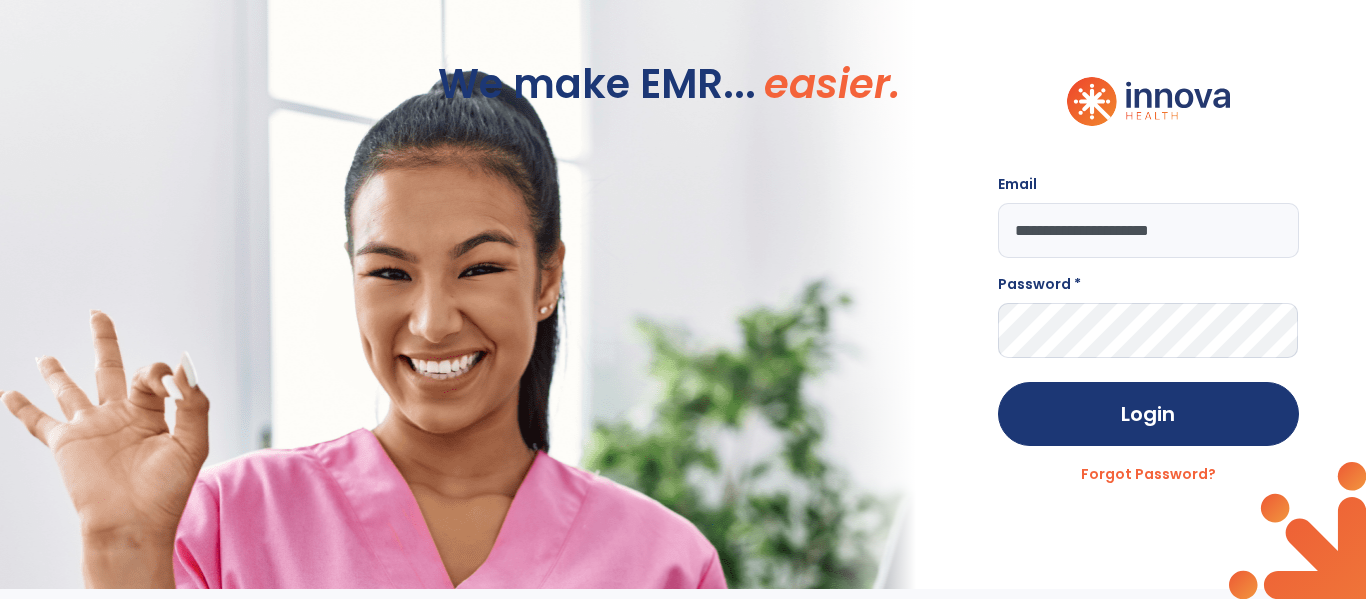 type on "**********" 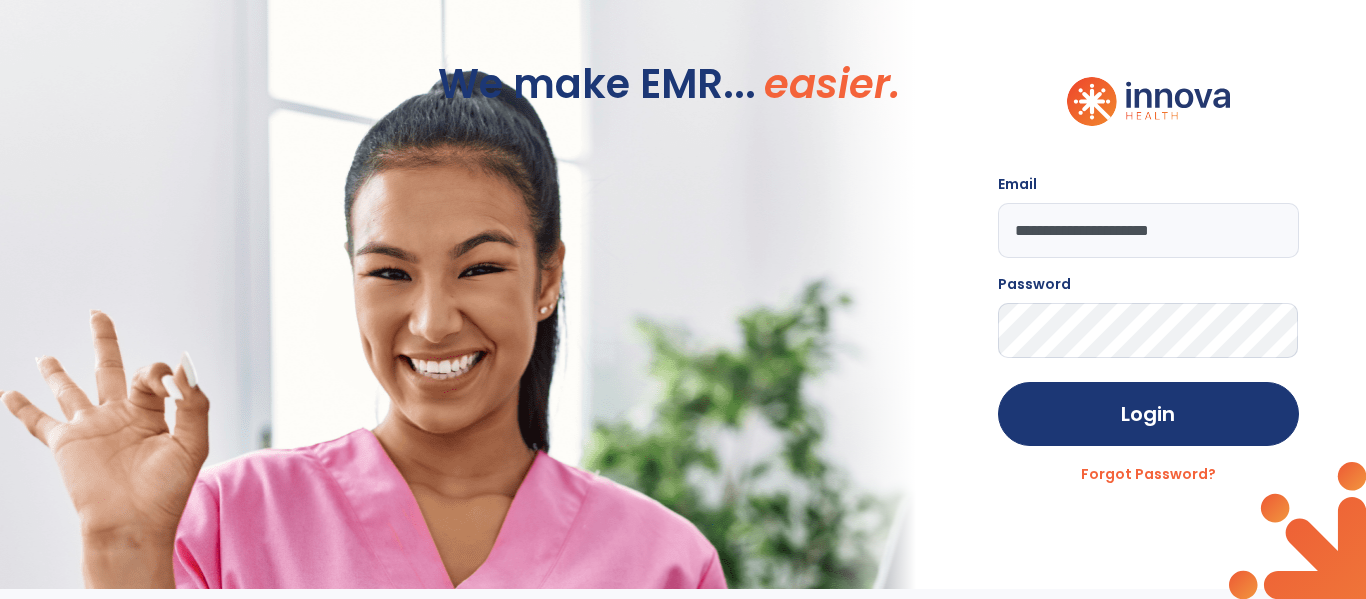 click on "Login" 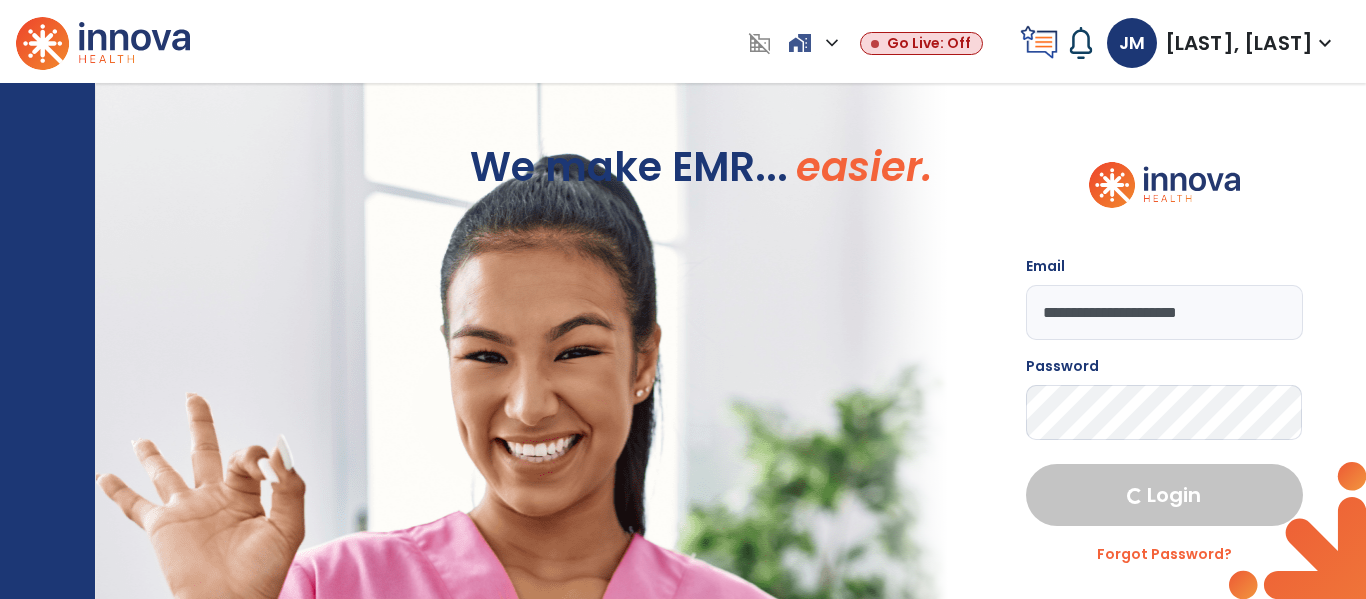 select on "****" 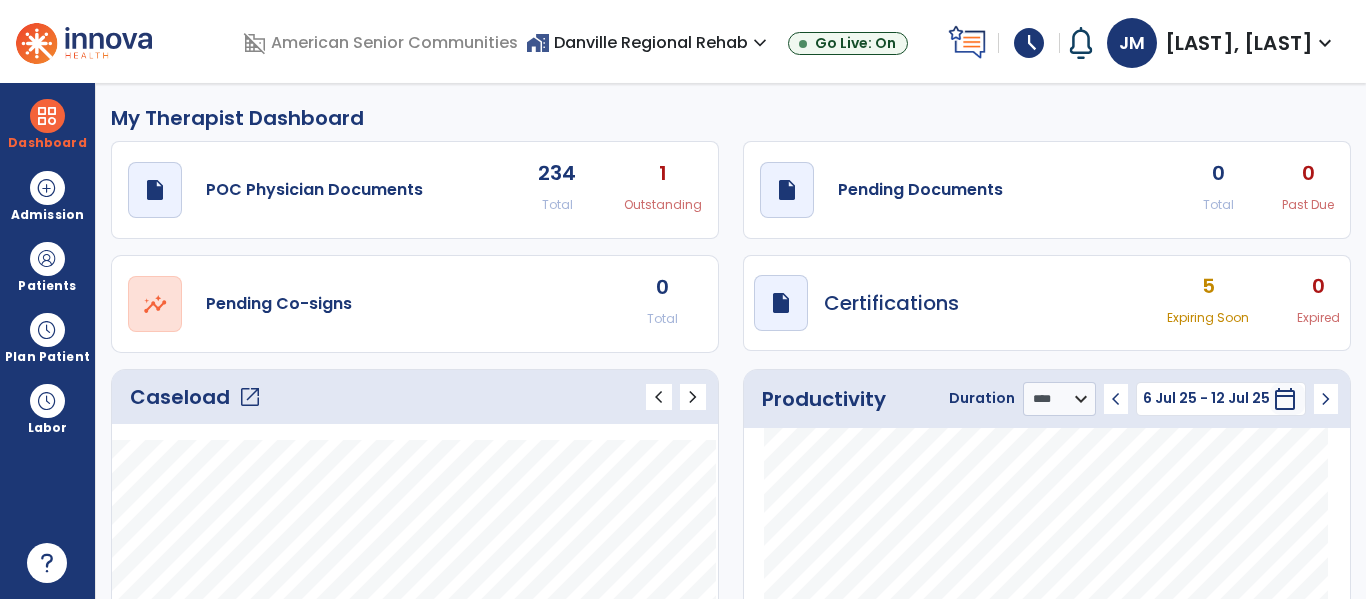 scroll, scrollTop: 140, scrollLeft: 0, axis: vertical 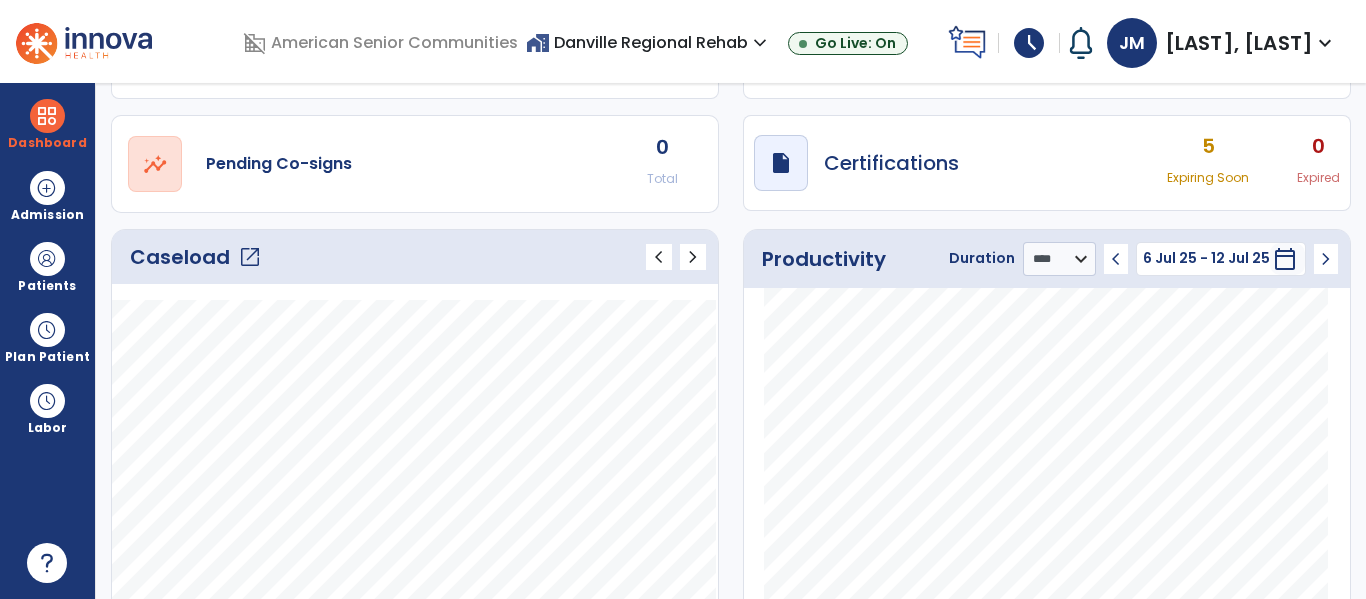 click on "open_in_new" 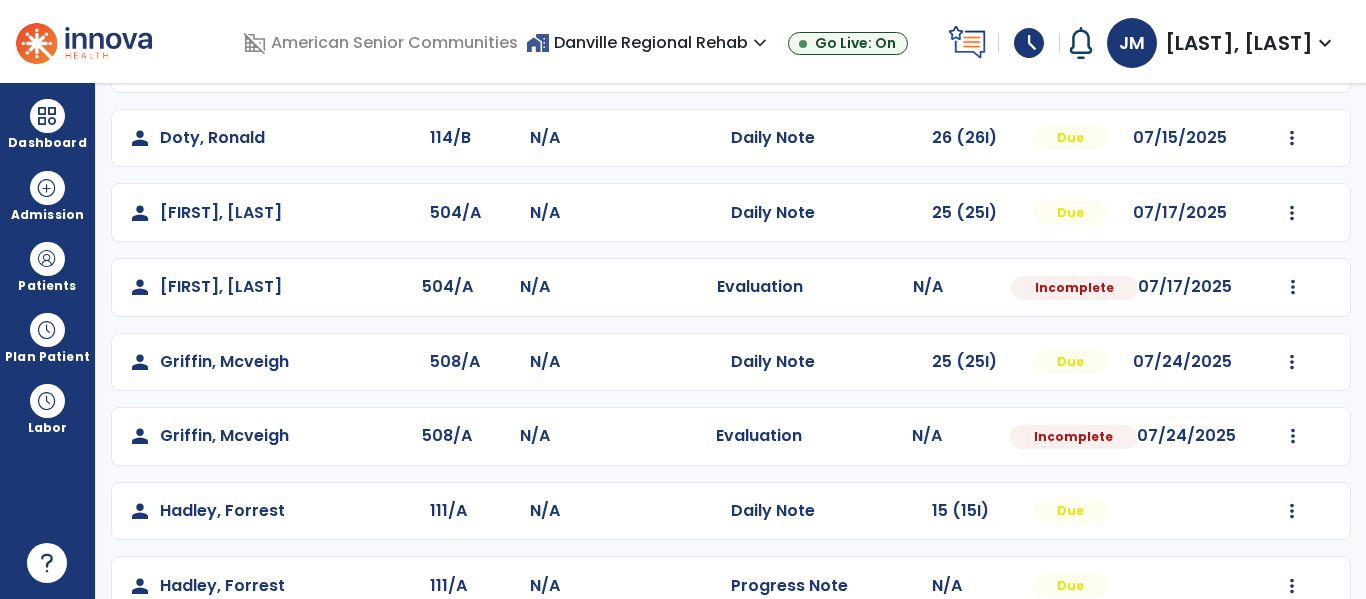 scroll, scrollTop: 401, scrollLeft: 0, axis: vertical 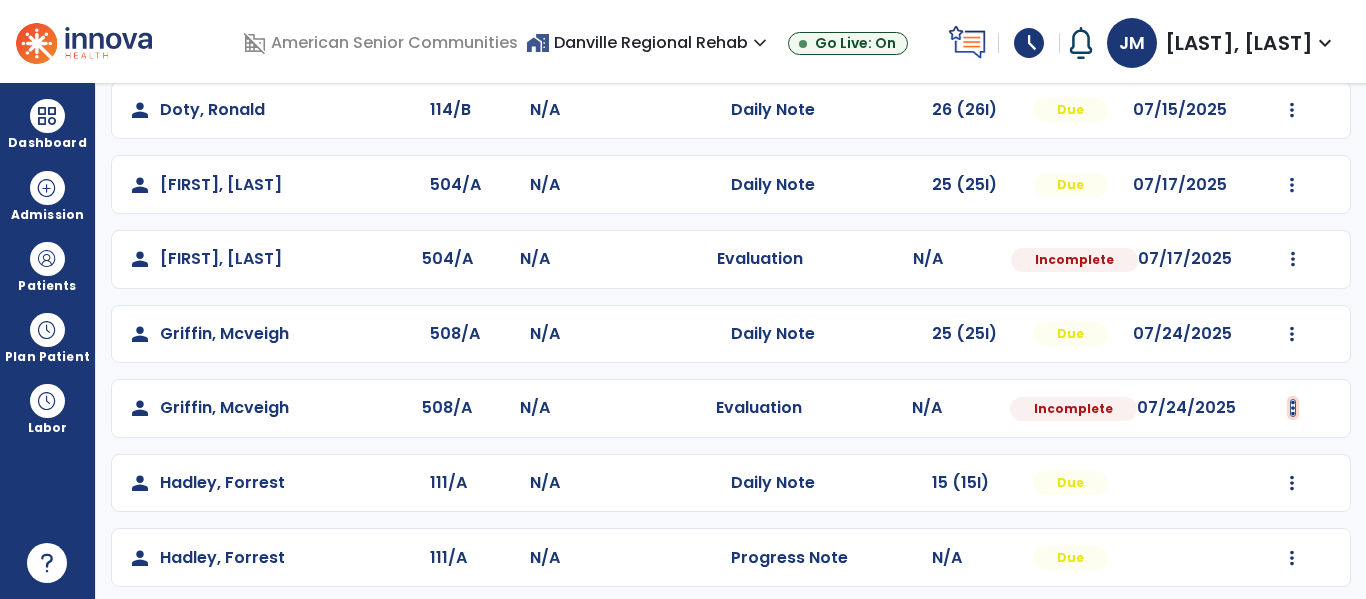 click at bounding box center [1292, -113] 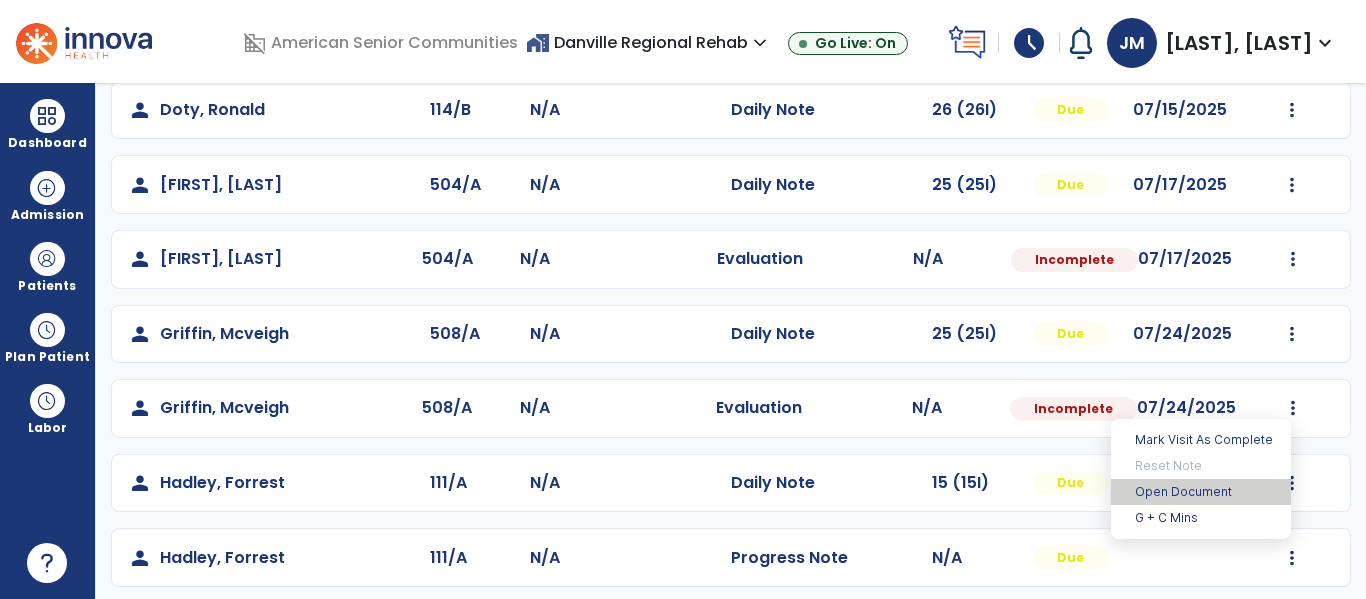 click on "Open Document" at bounding box center (1201, 492) 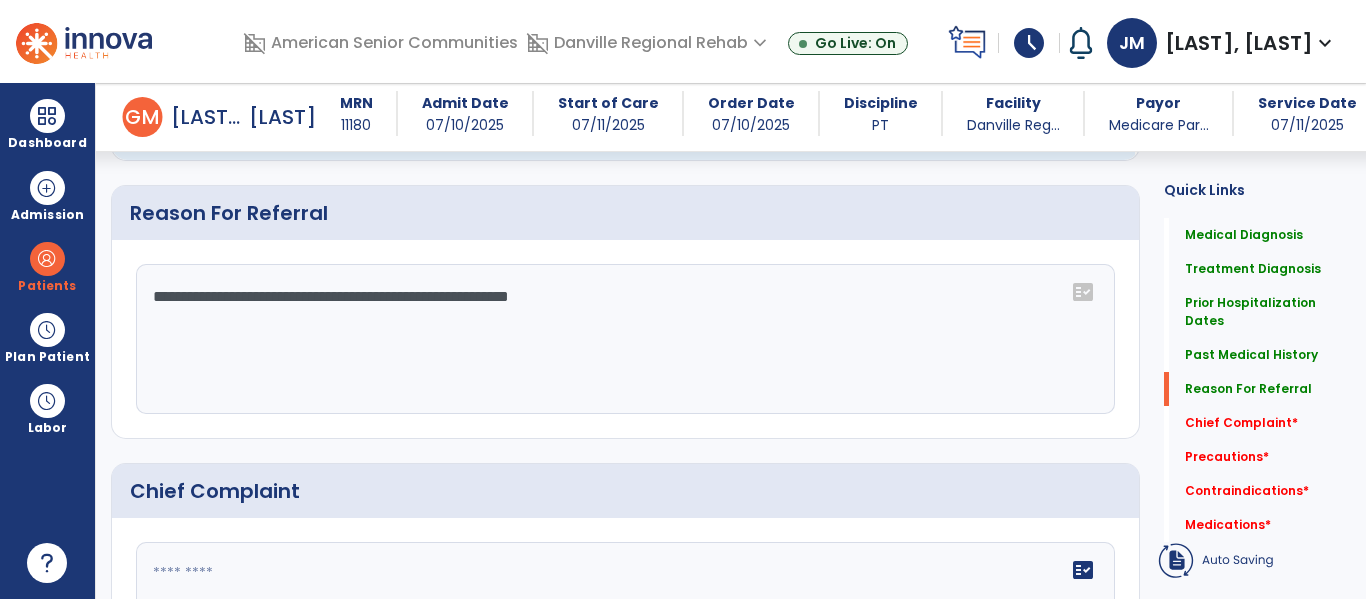 scroll, scrollTop: 1516, scrollLeft: 0, axis: vertical 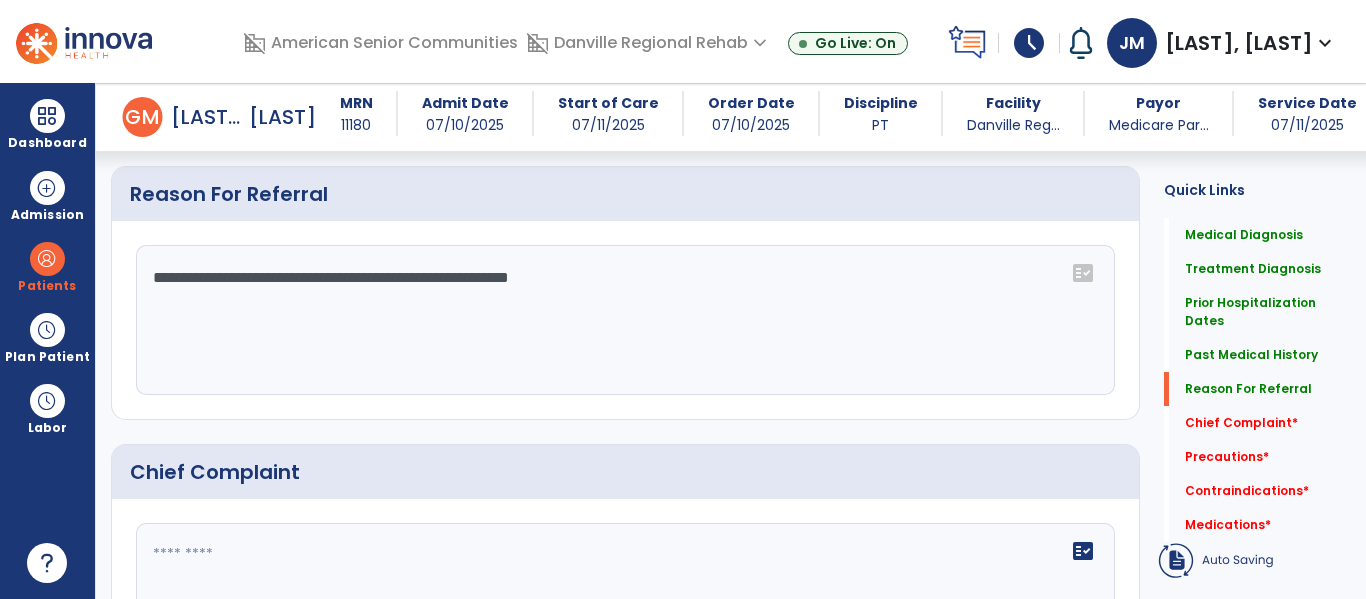 click on "**********" 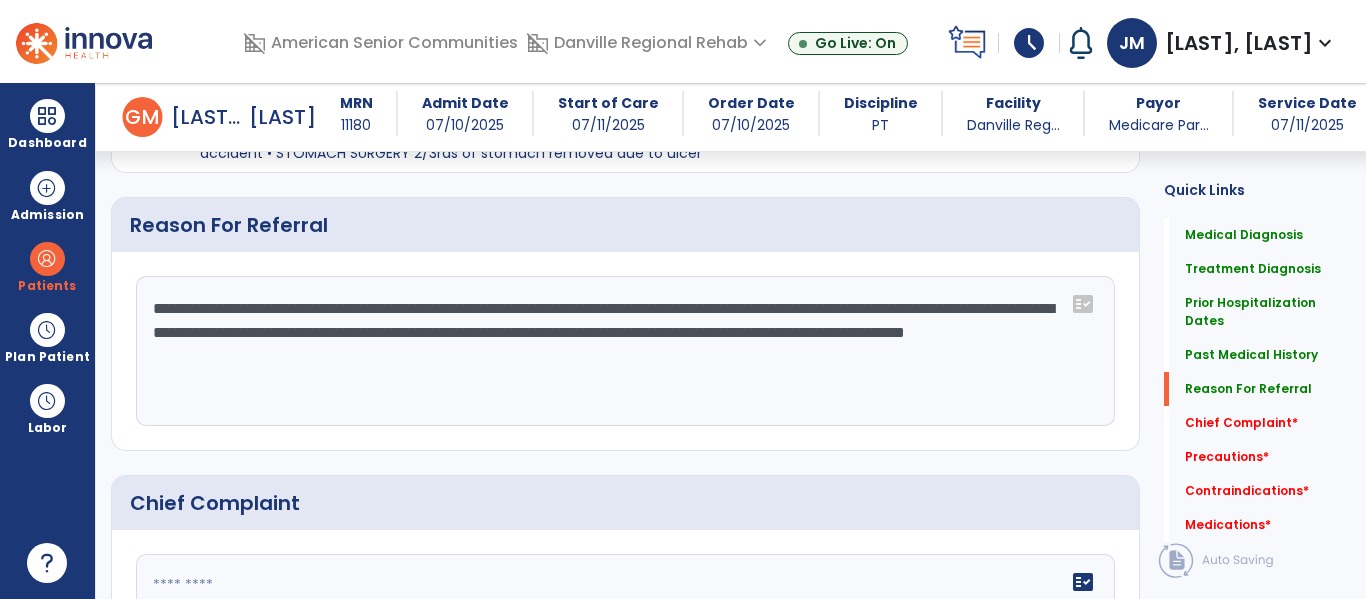 scroll, scrollTop: 1655, scrollLeft: 0, axis: vertical 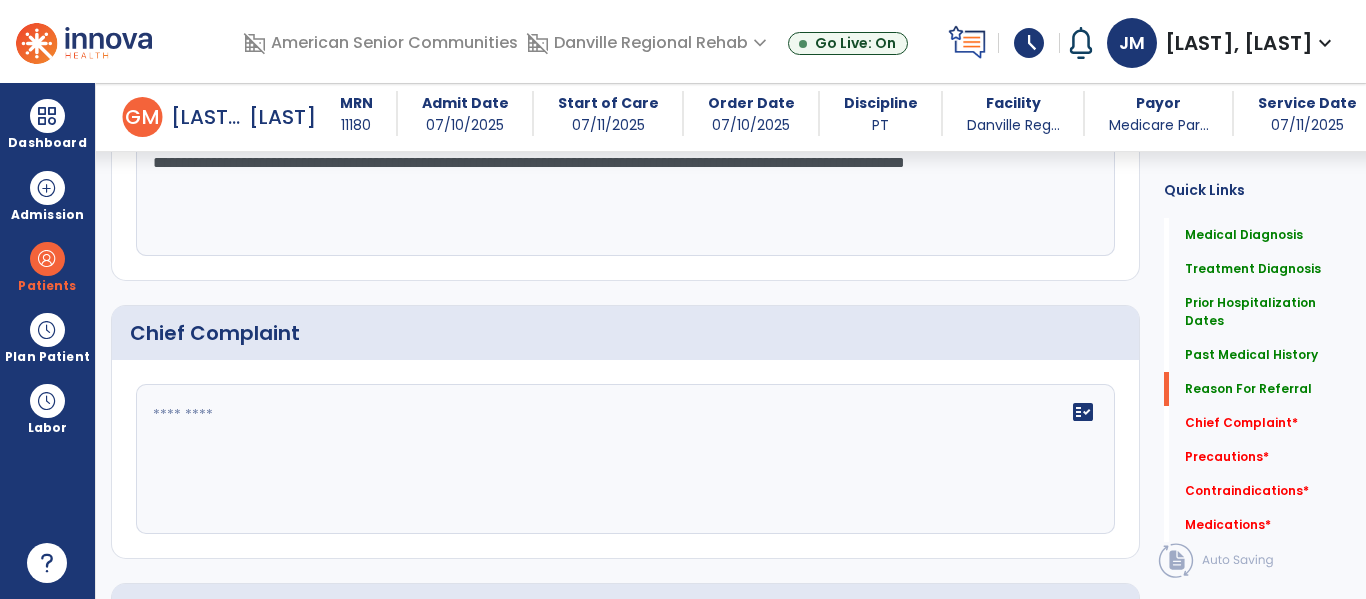 type on "**********" 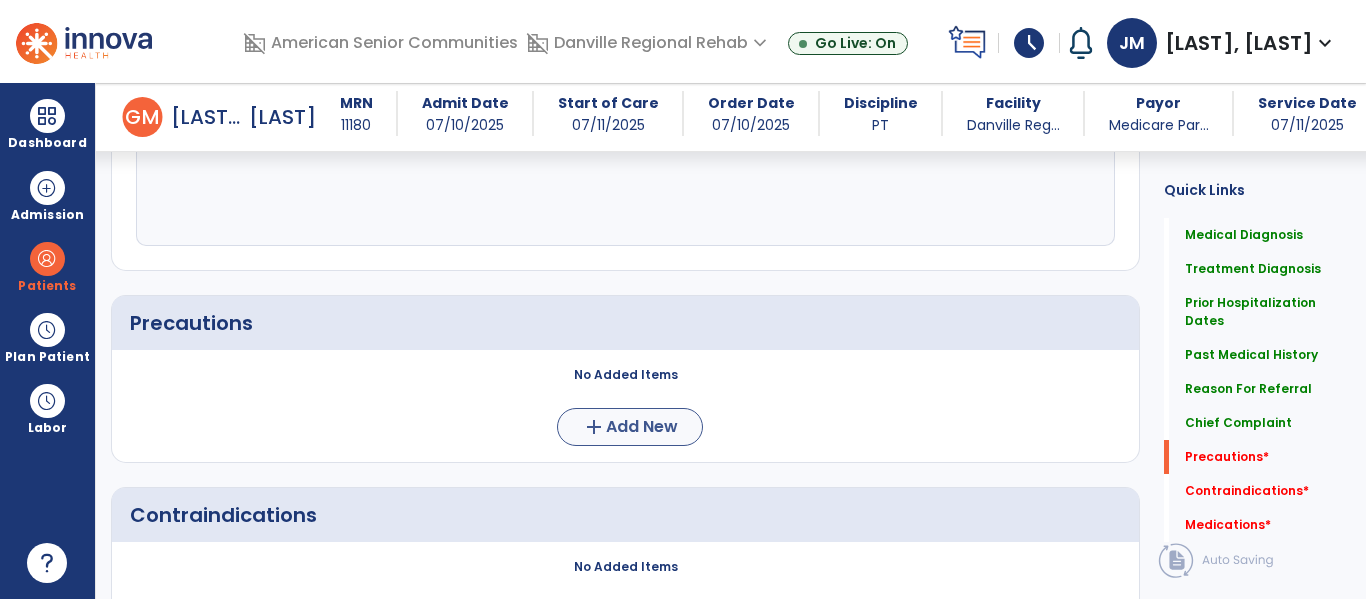 scroll, scrollTop: 1943, scrollLeft: 0, axis: vertical 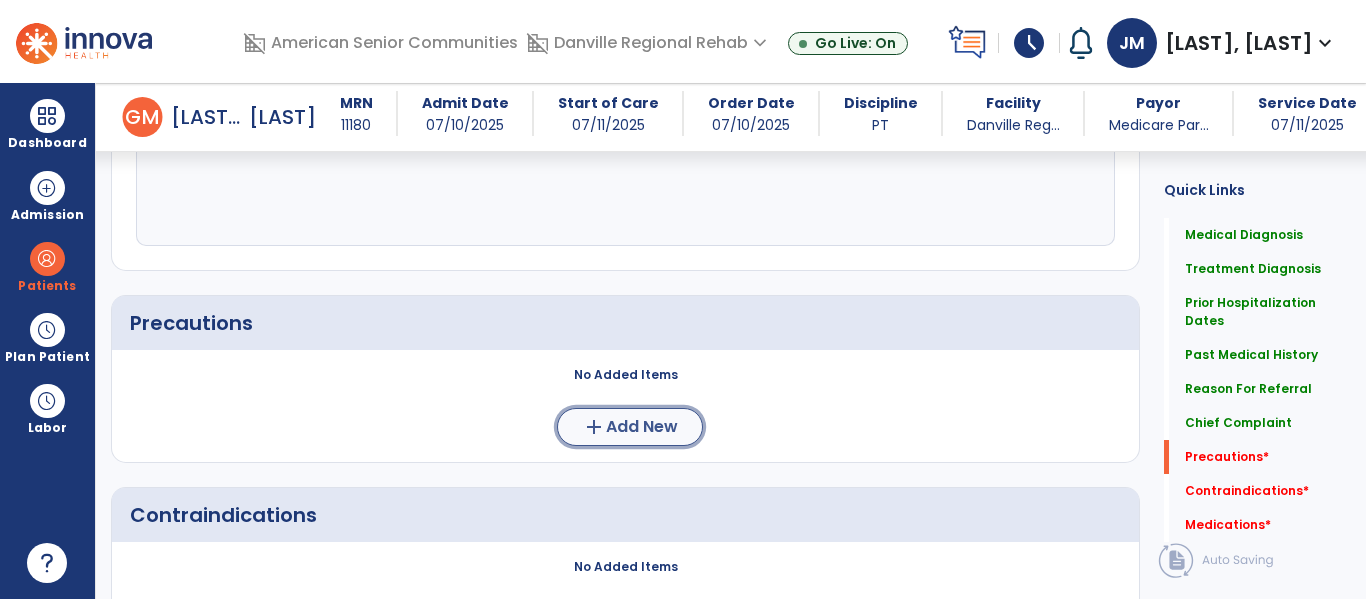 click on "Add New" 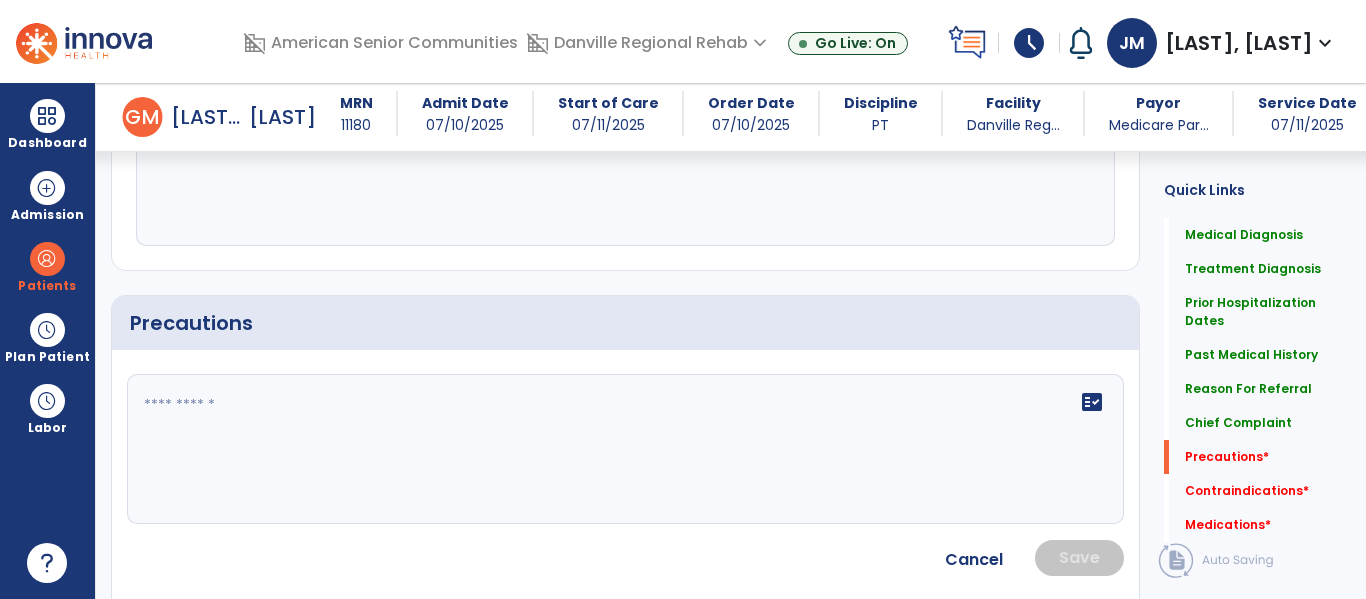 click on "fact_check" 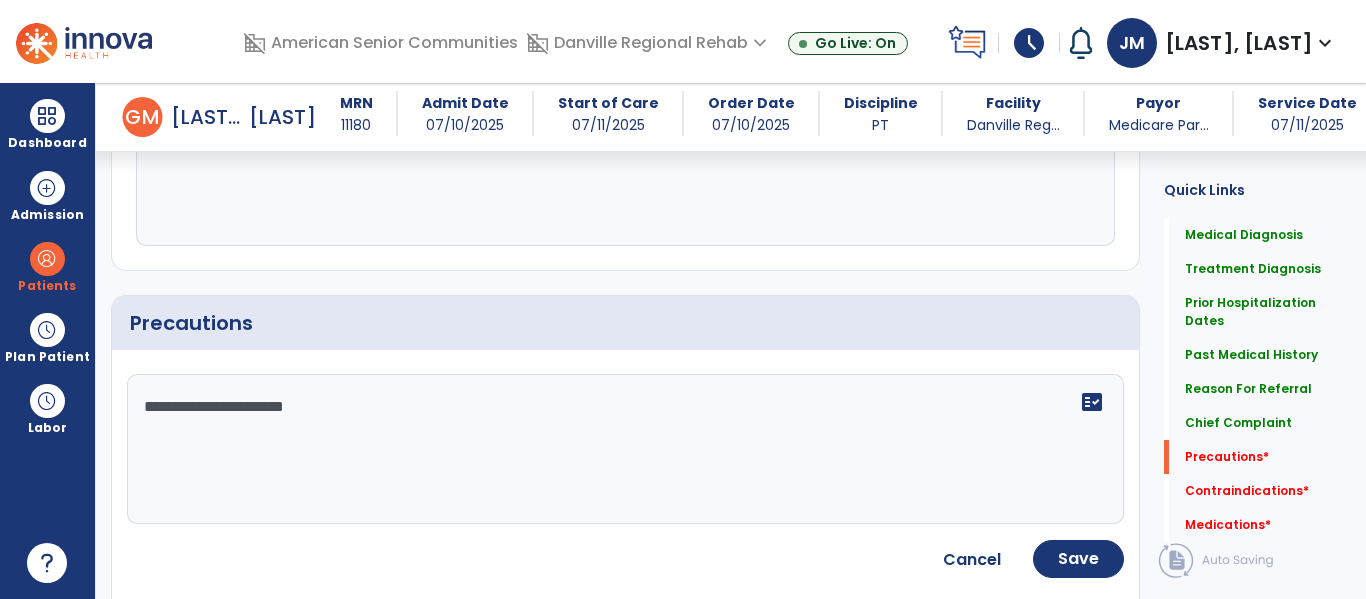 type on "**********" 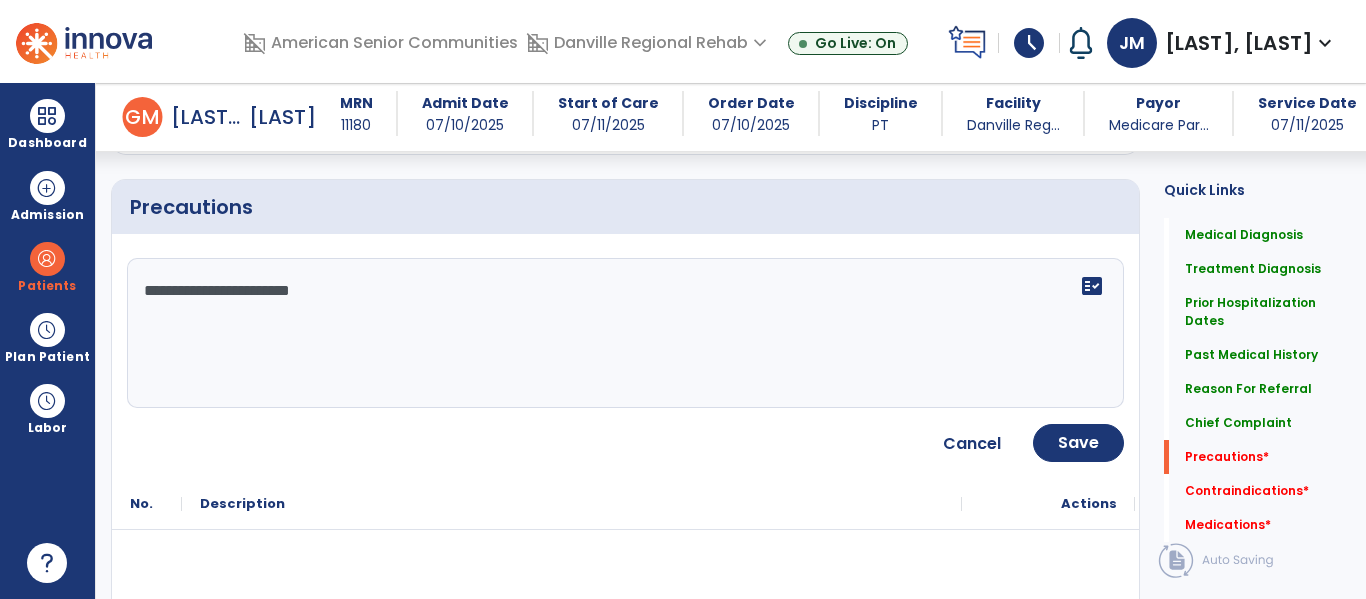 scroll, scrollTop: 2103, scrollLeft: 0, axis: vertical 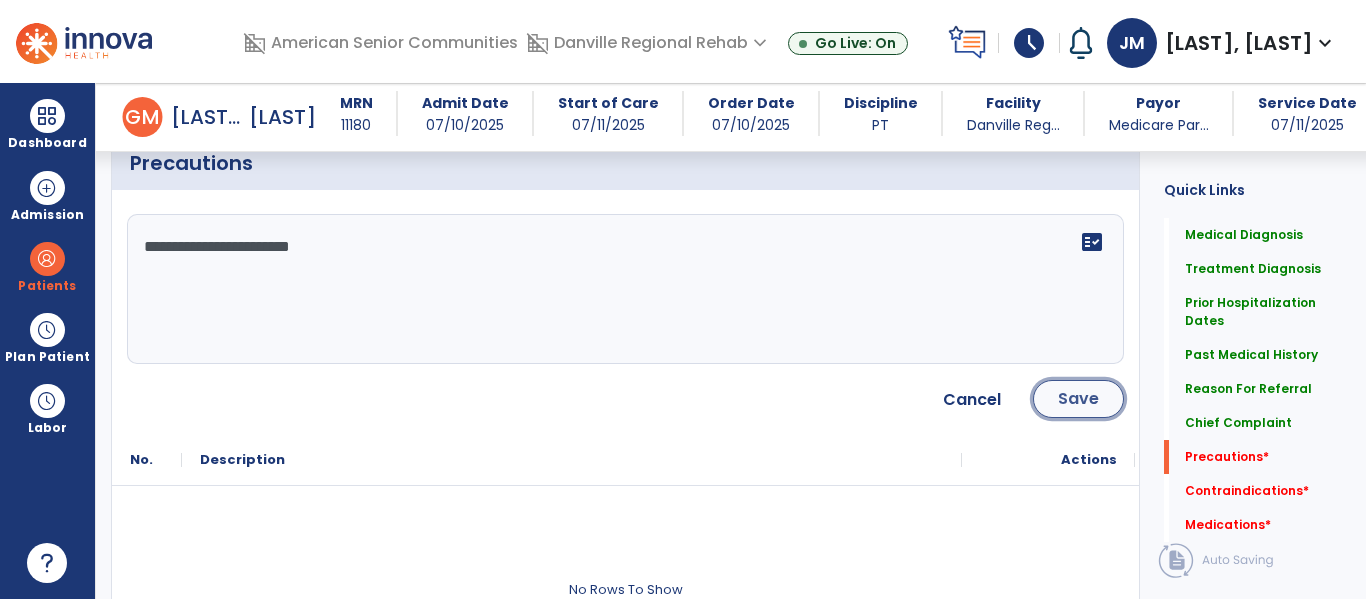 click on "Save" 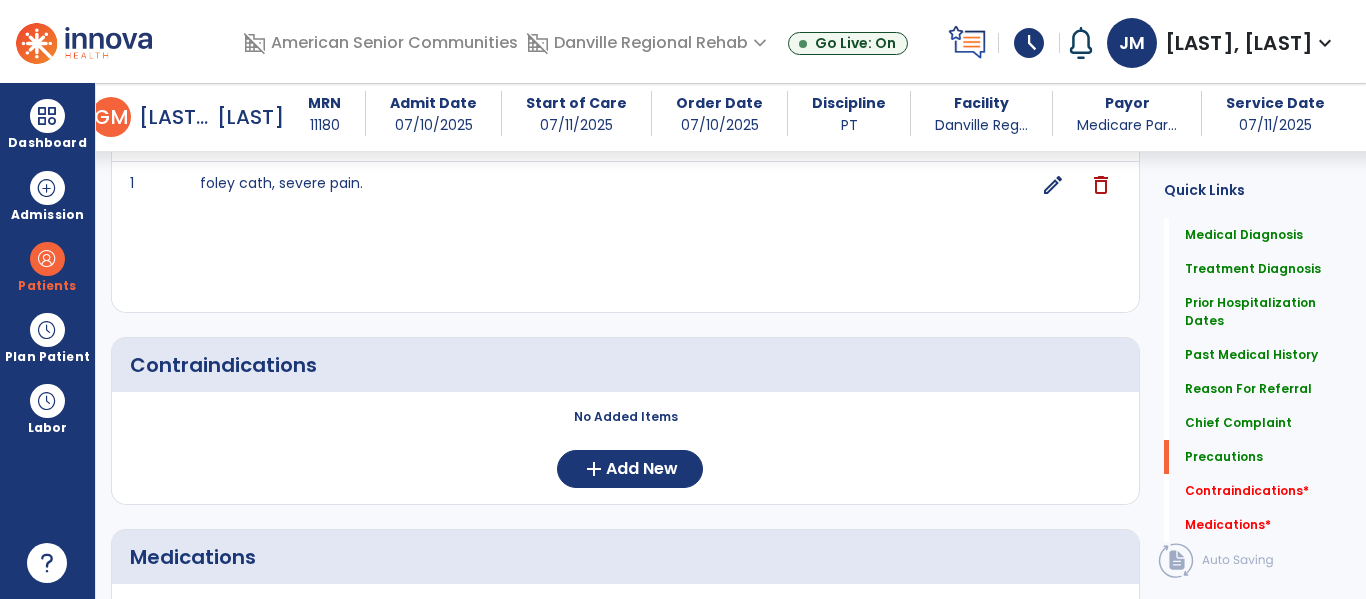 scroll, scrollTop: 2206, scrollLeft: 0, axis: vertical 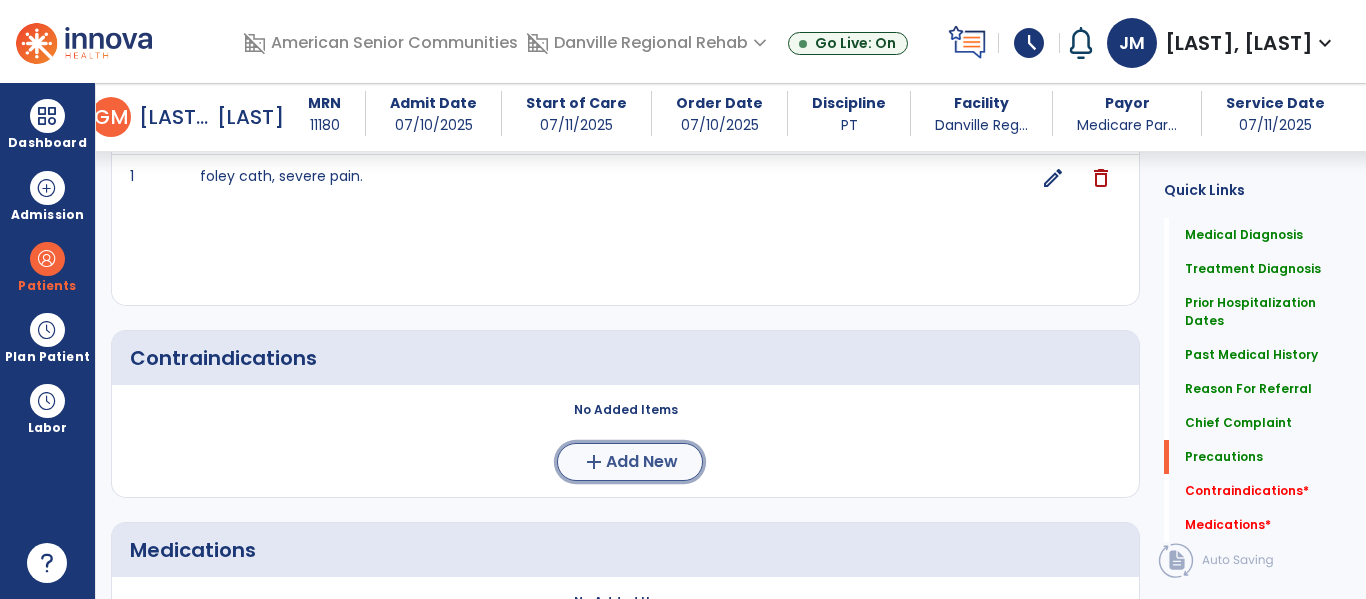 click on "Add New" 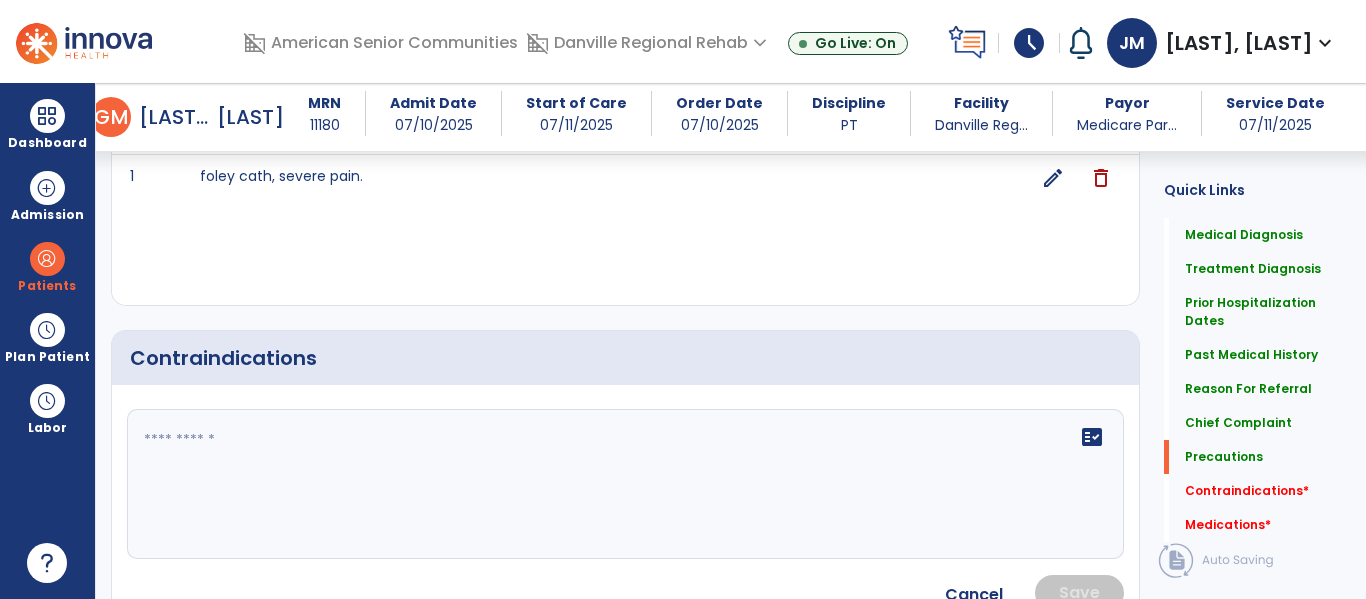 click 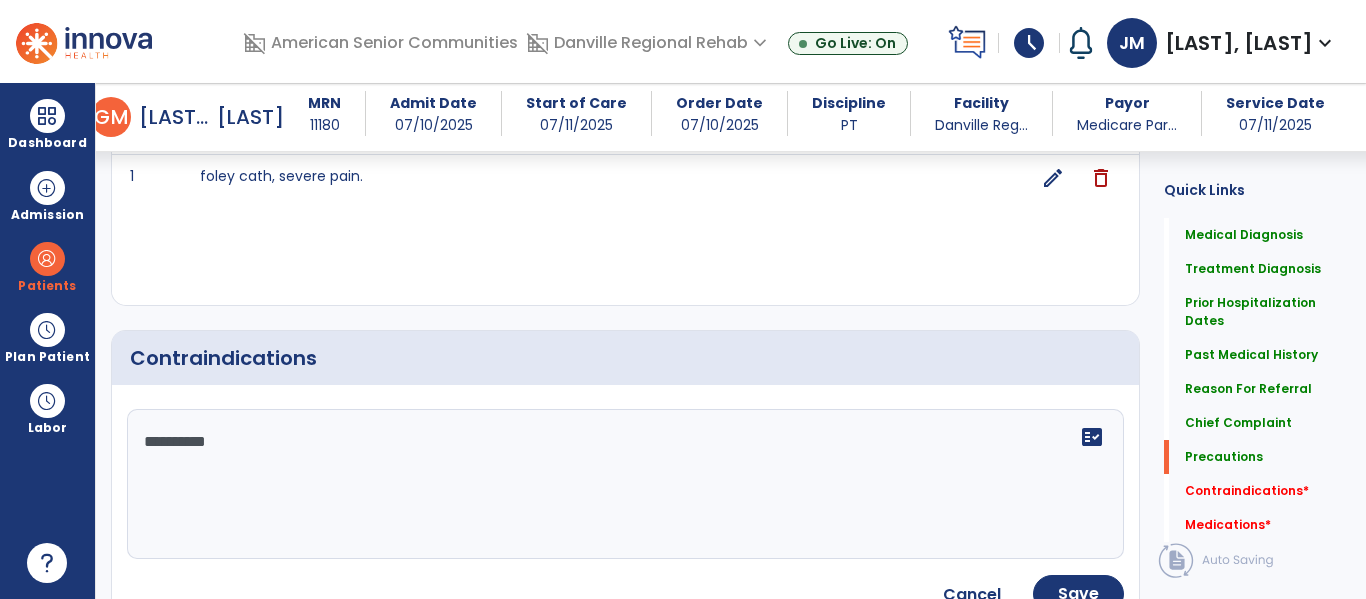 type on "**********" 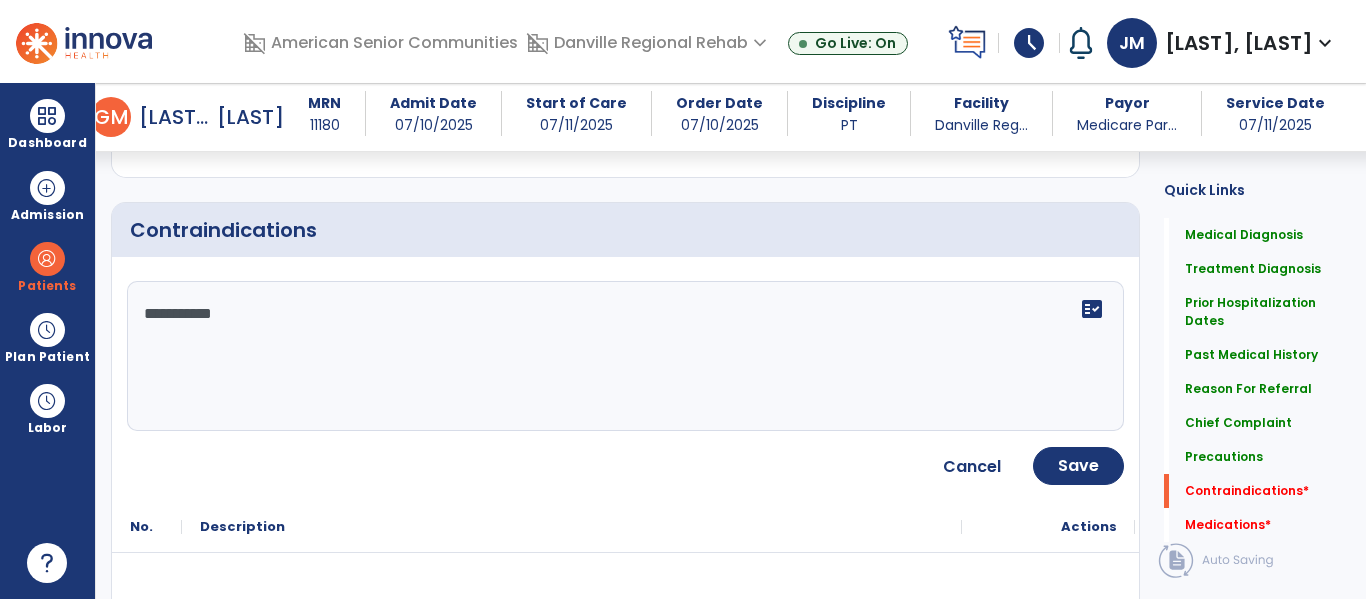 scroll, scrollTop: 2338, scrollLeft: 0, axis: vertical 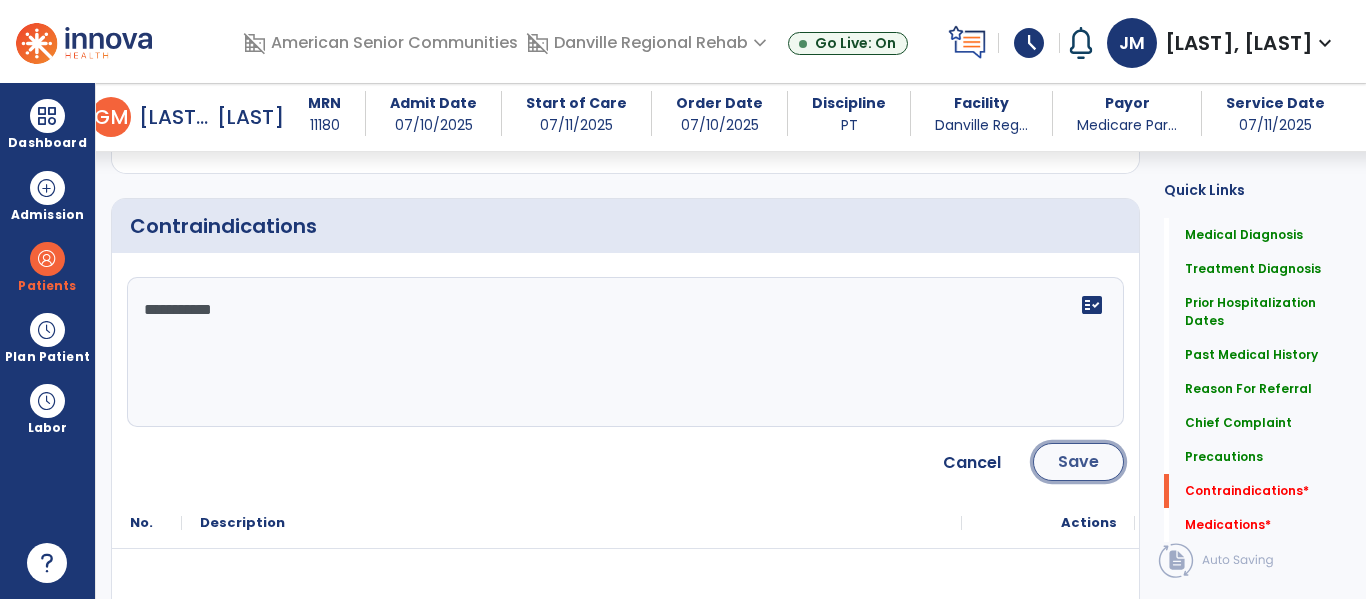 click on "Save" 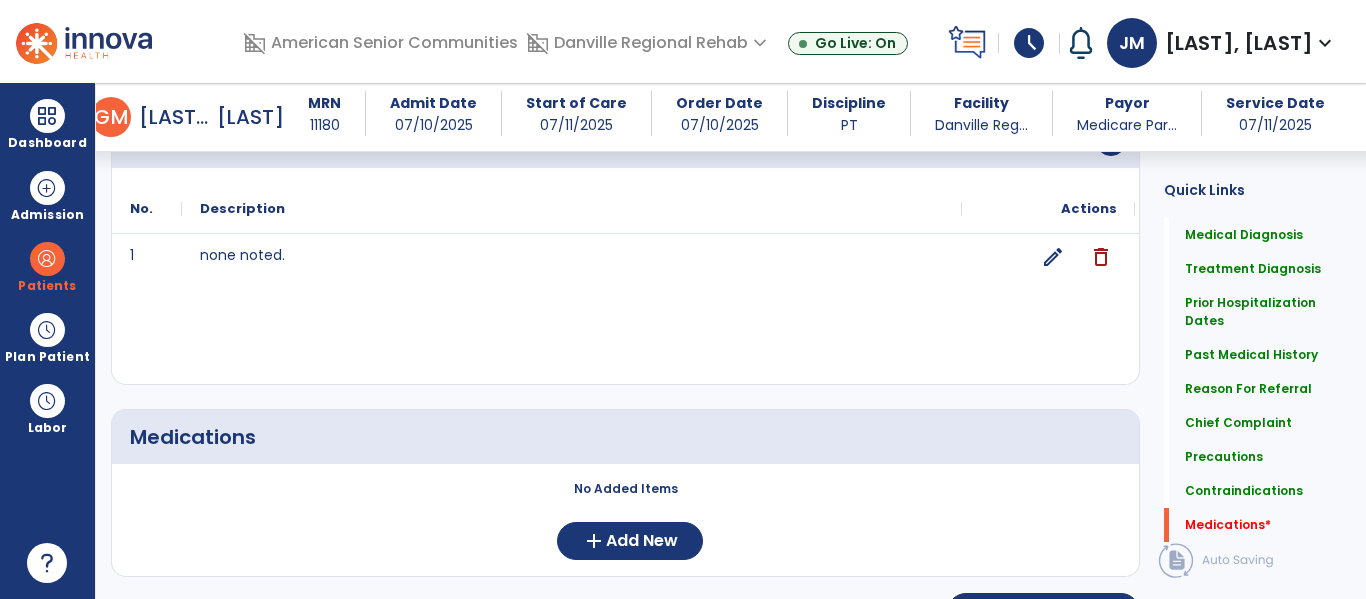 scroll, scrollTop: 2473, scrollLeft: 0, axis: vertical 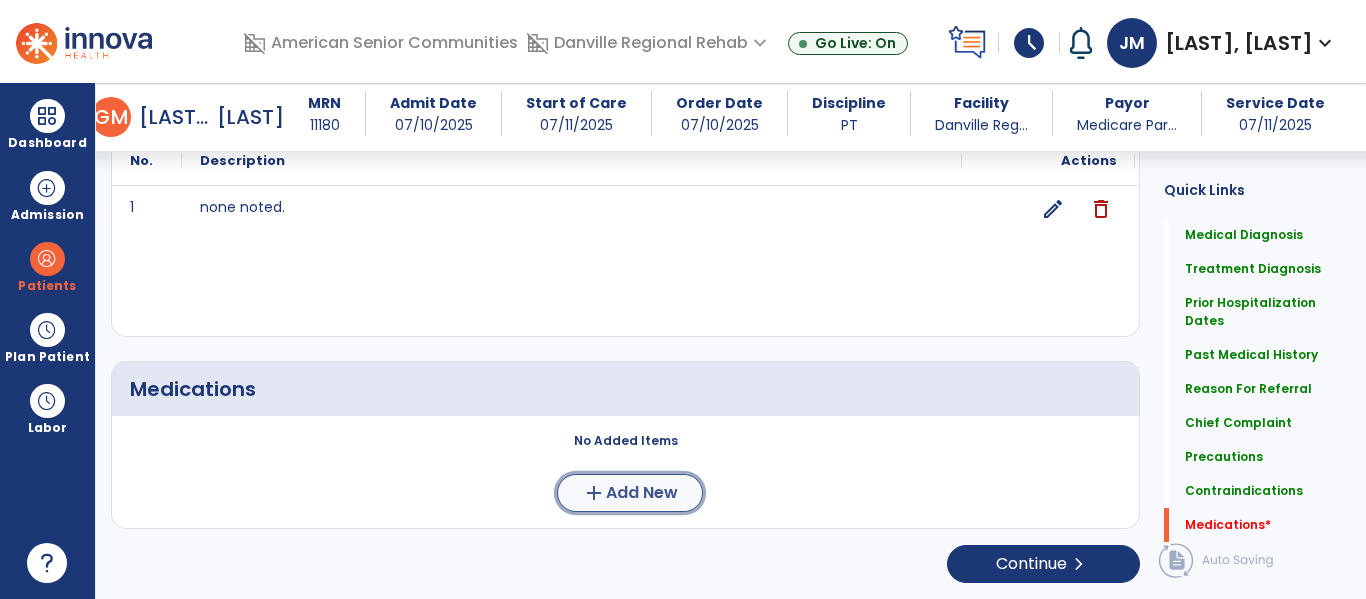 click on "Add New" 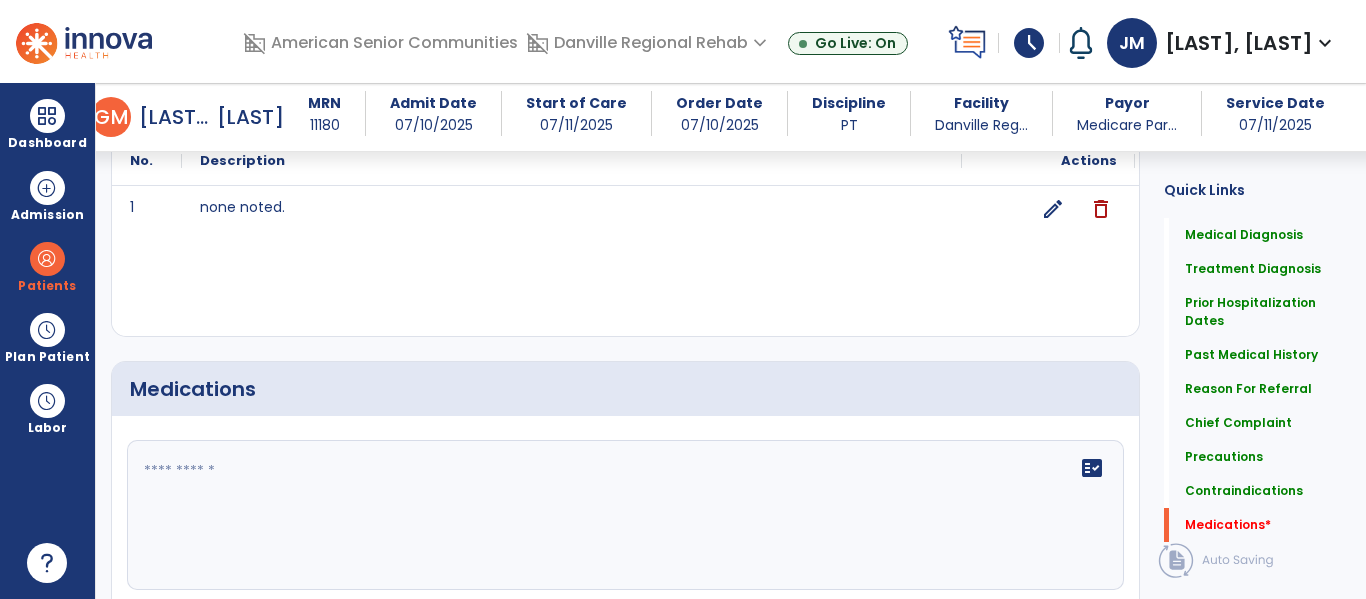 click on "fact_check" 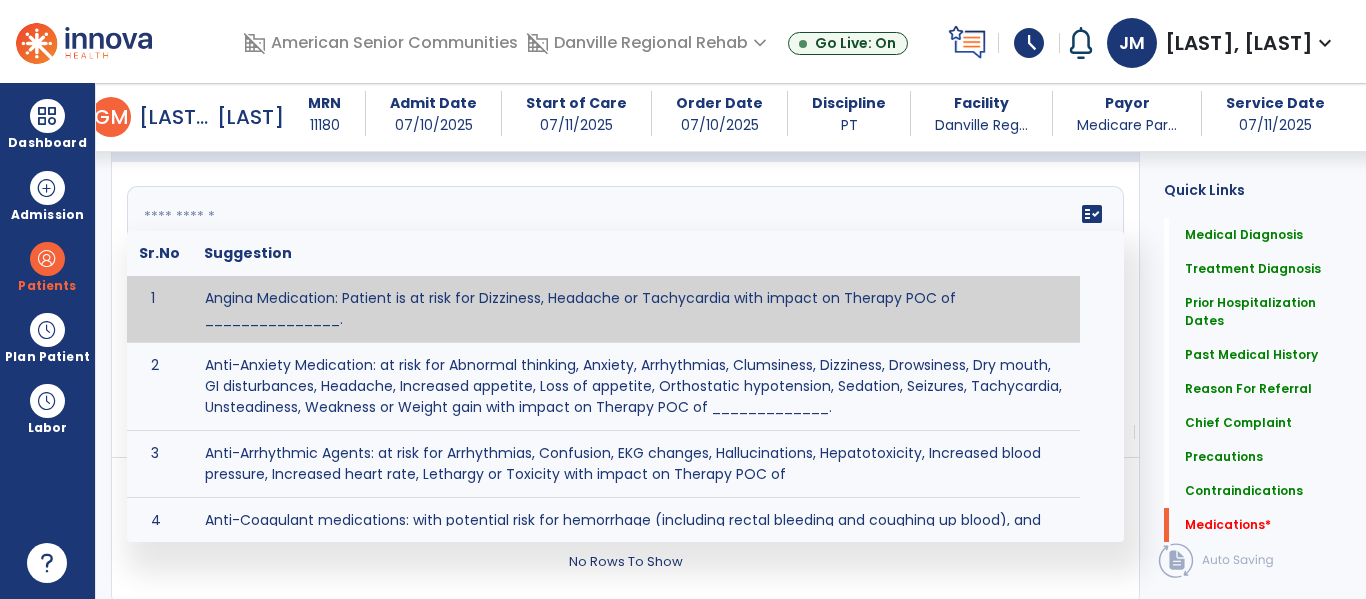 scroll, scrollTop: 2733, scrollLeft: 0, axis: vertical 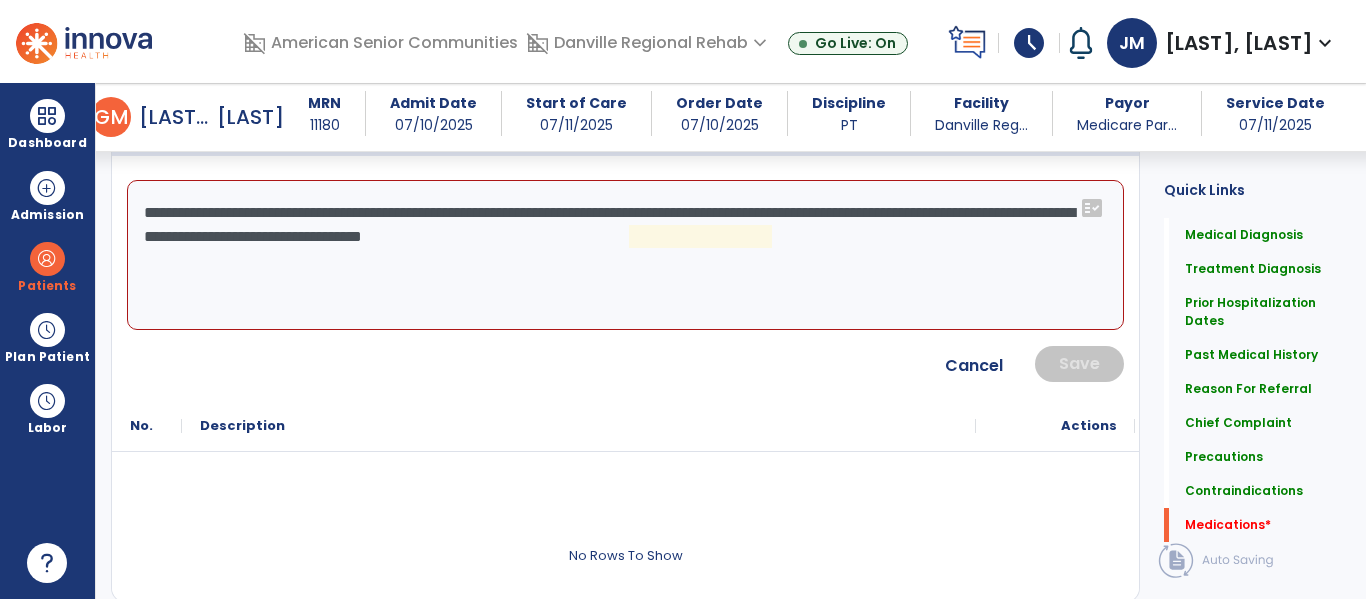 click on "**********" 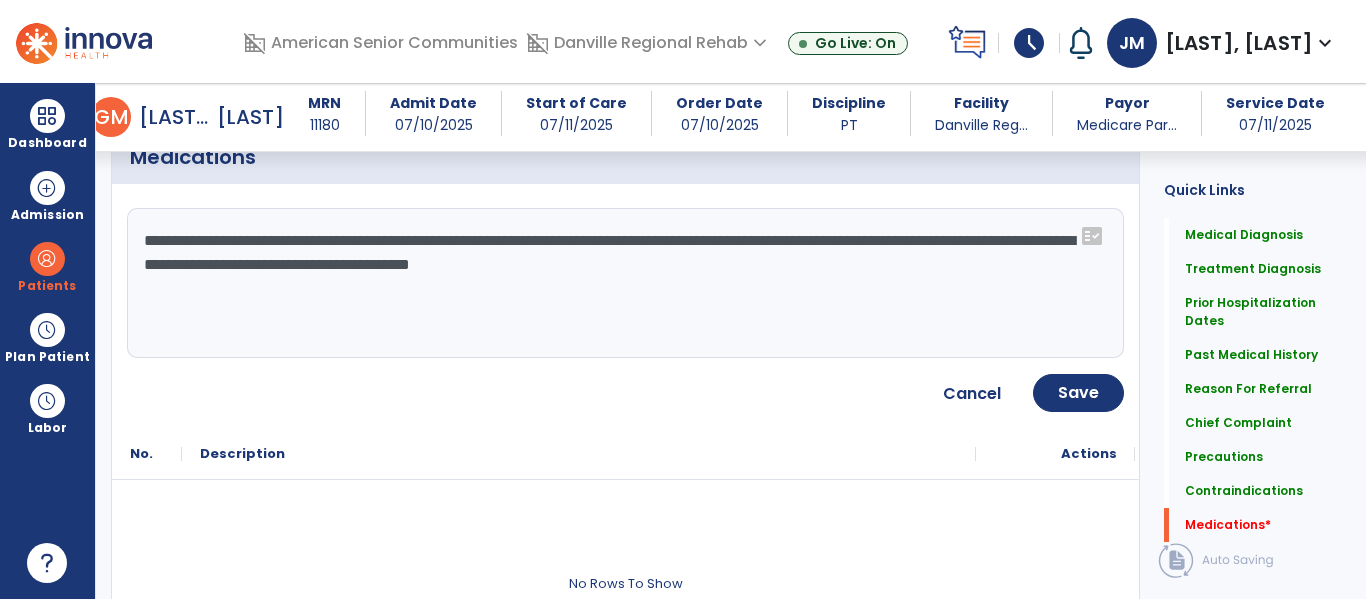 scroll, scrollTop: 2696, scrollLeft: 0, axis: vertical 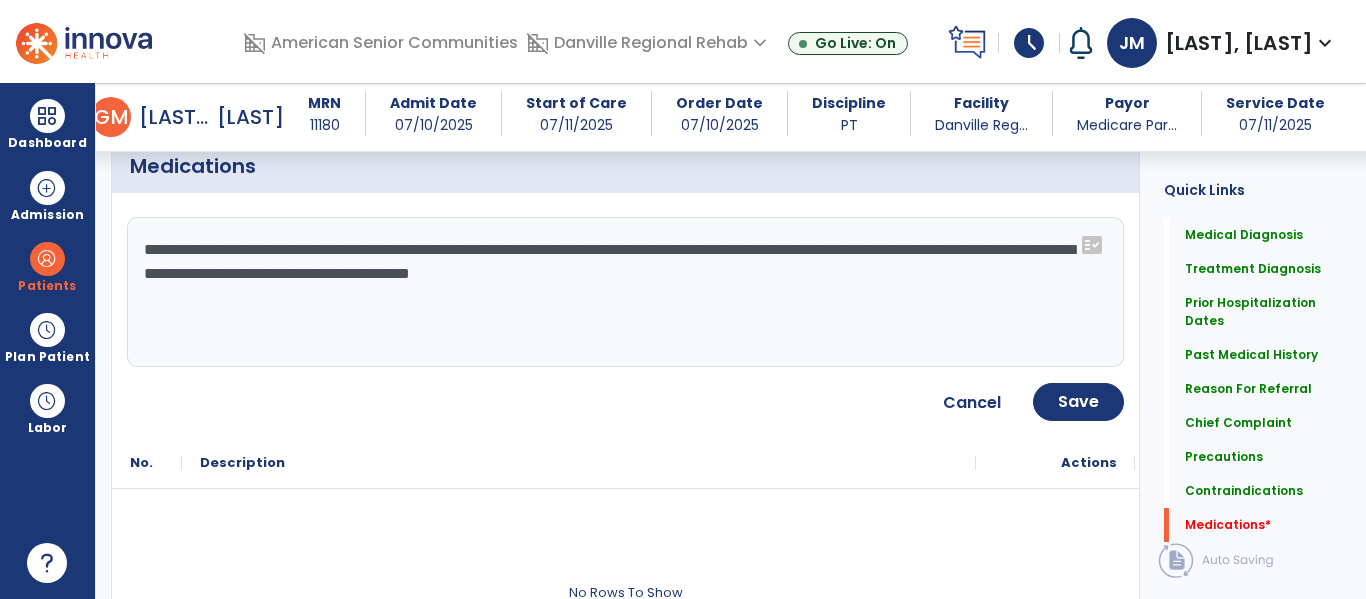 type on "**********" 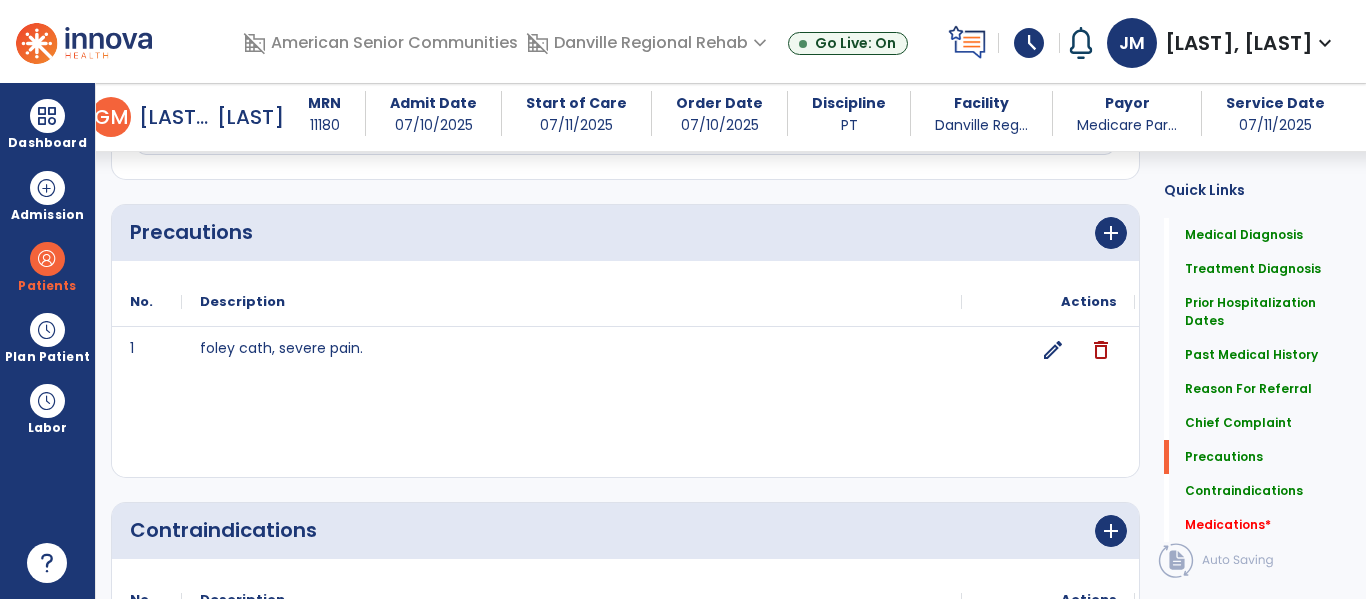 scroll, scrollTop: 2030, scrollLeft: 0, axis: vertical 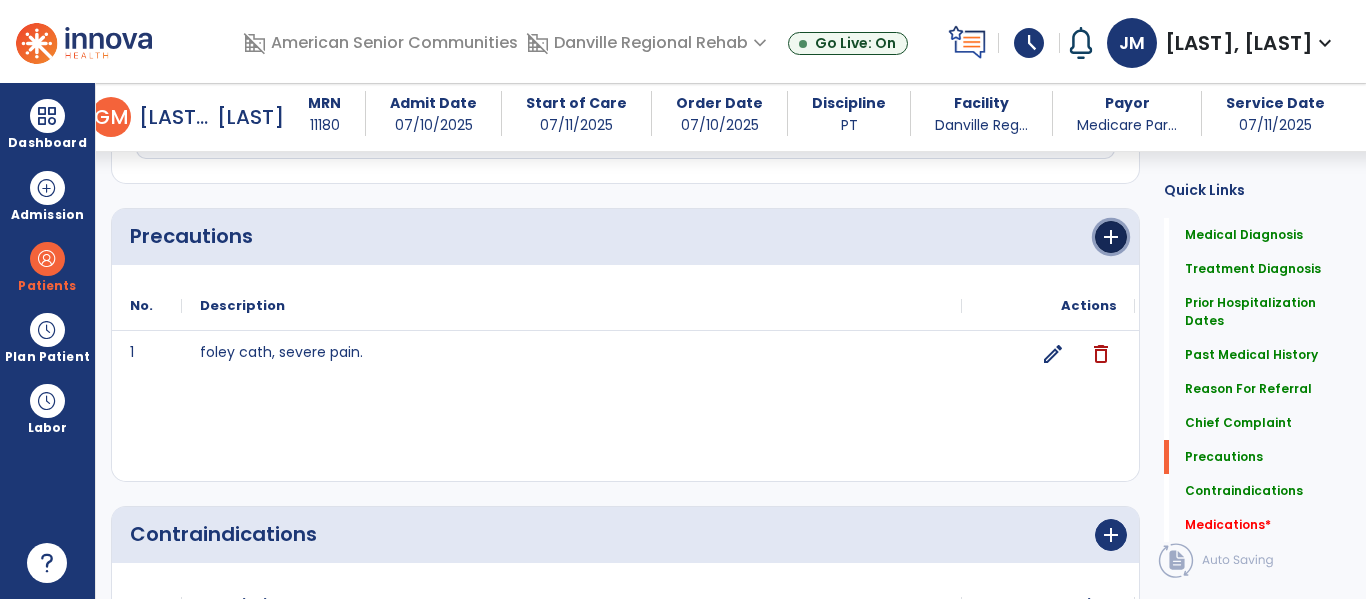 click on "add" 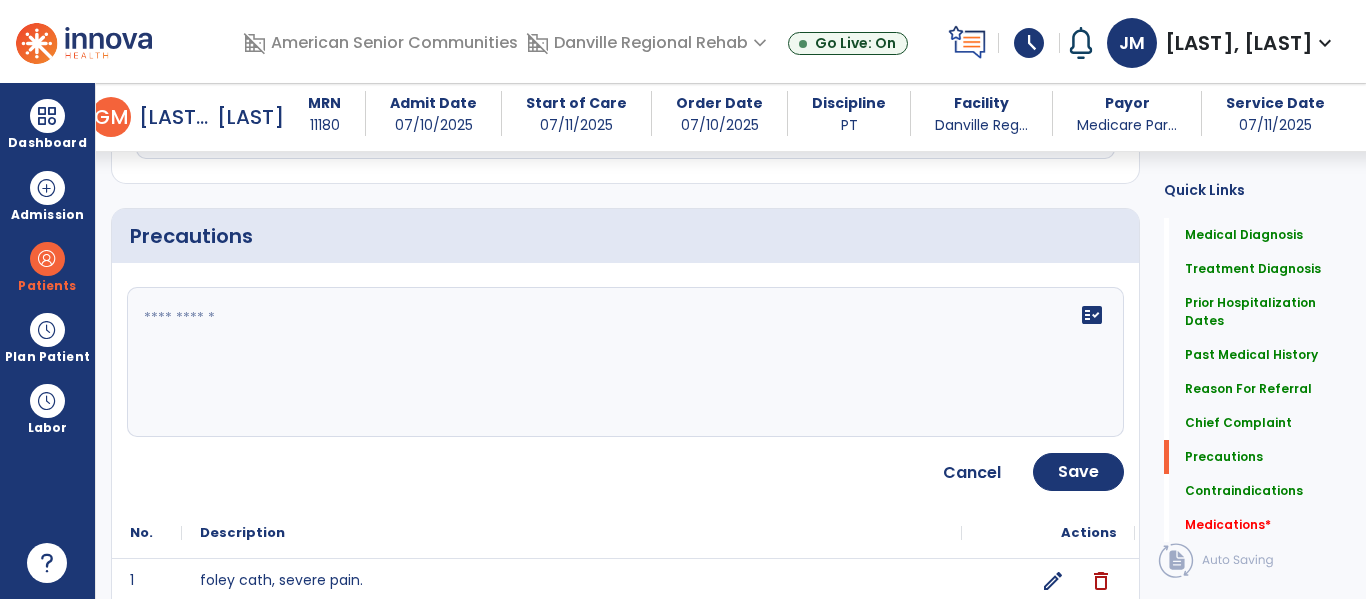 click 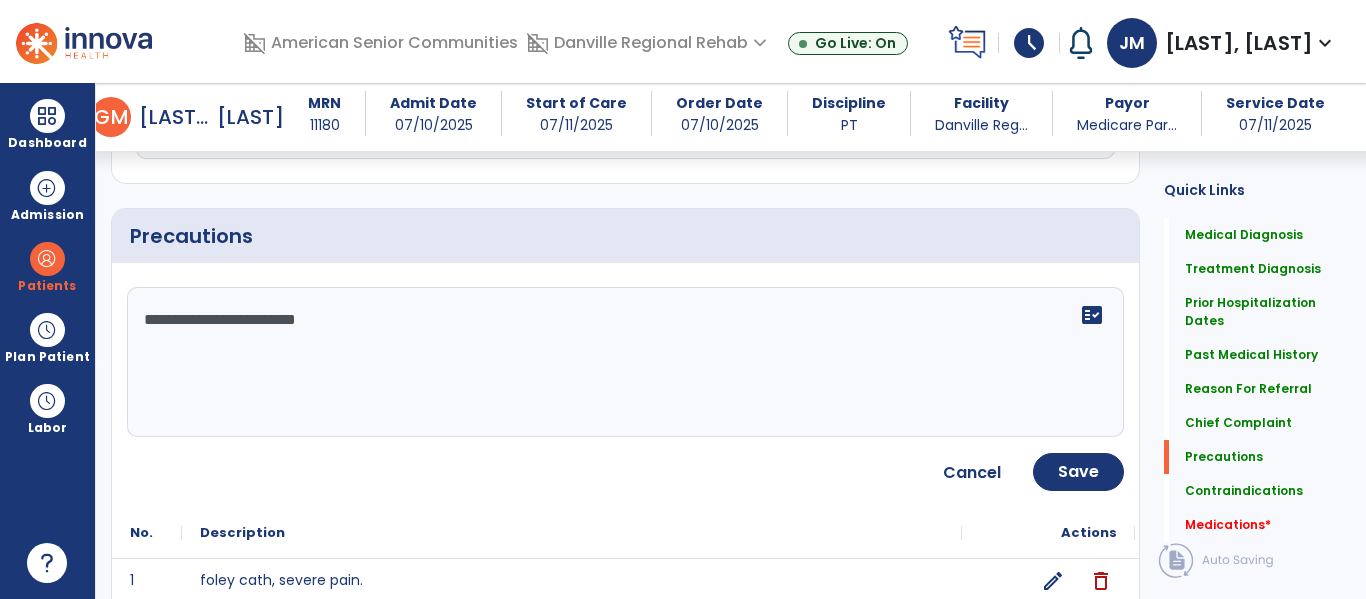 type on "**********" 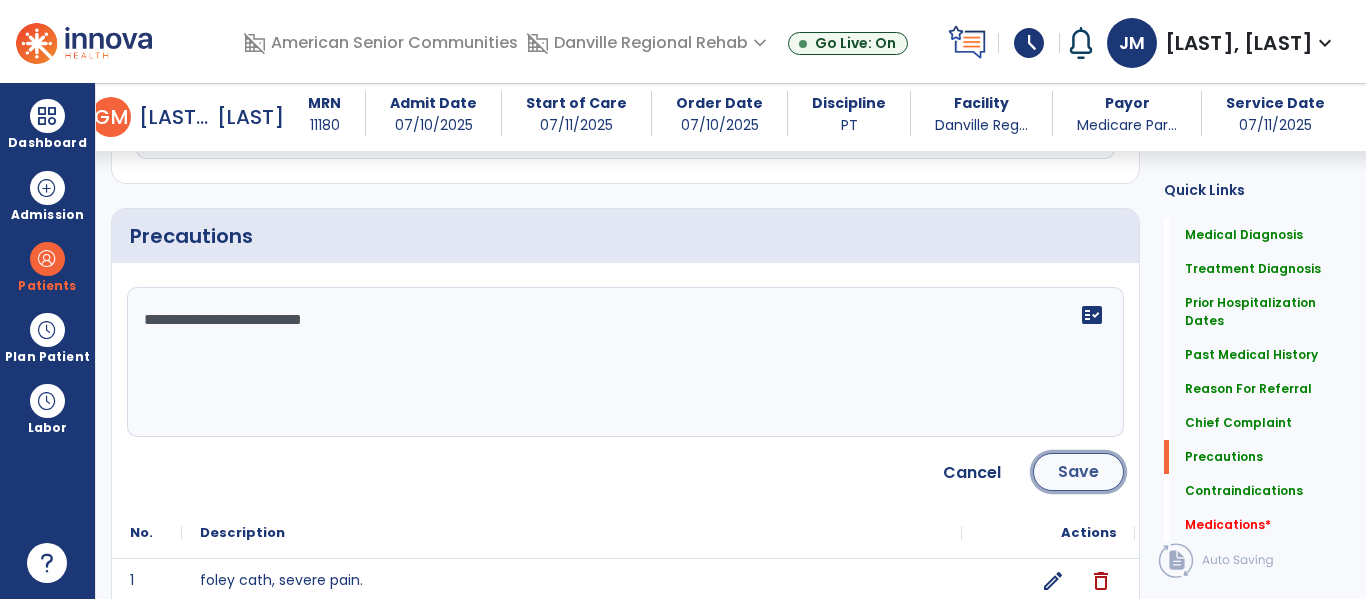 click on "Save" 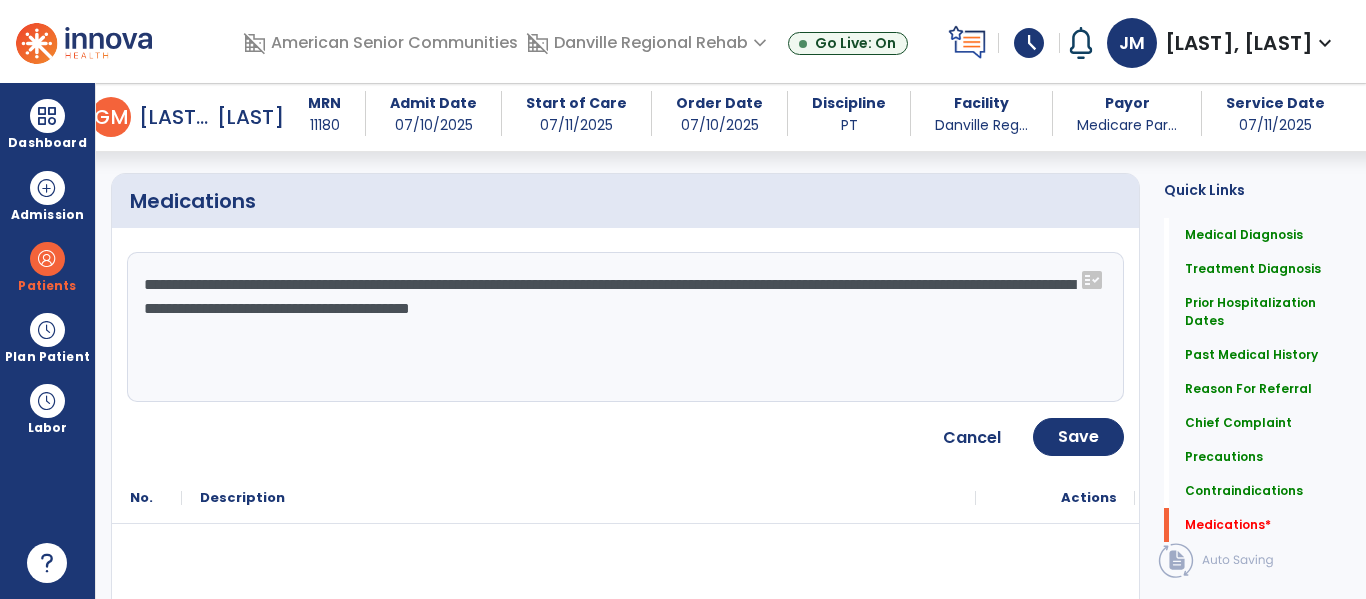 scroll, scrollTop: 2656, scrollLeft: 0, axis: vertical 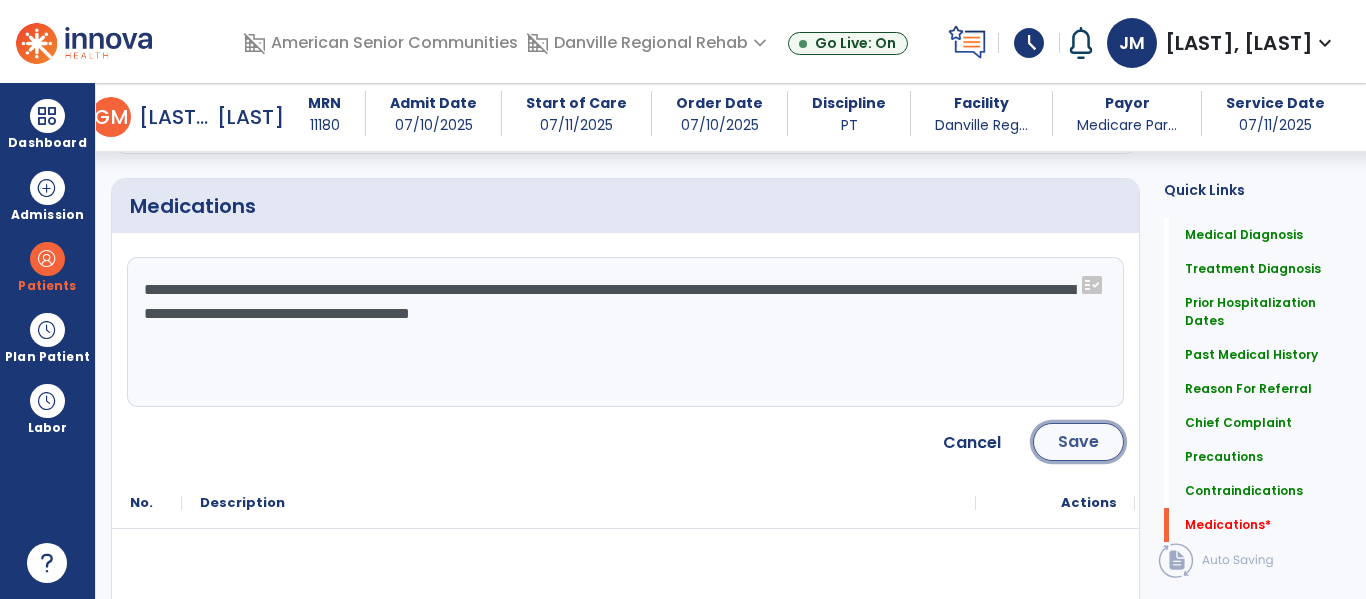 click on "Save" 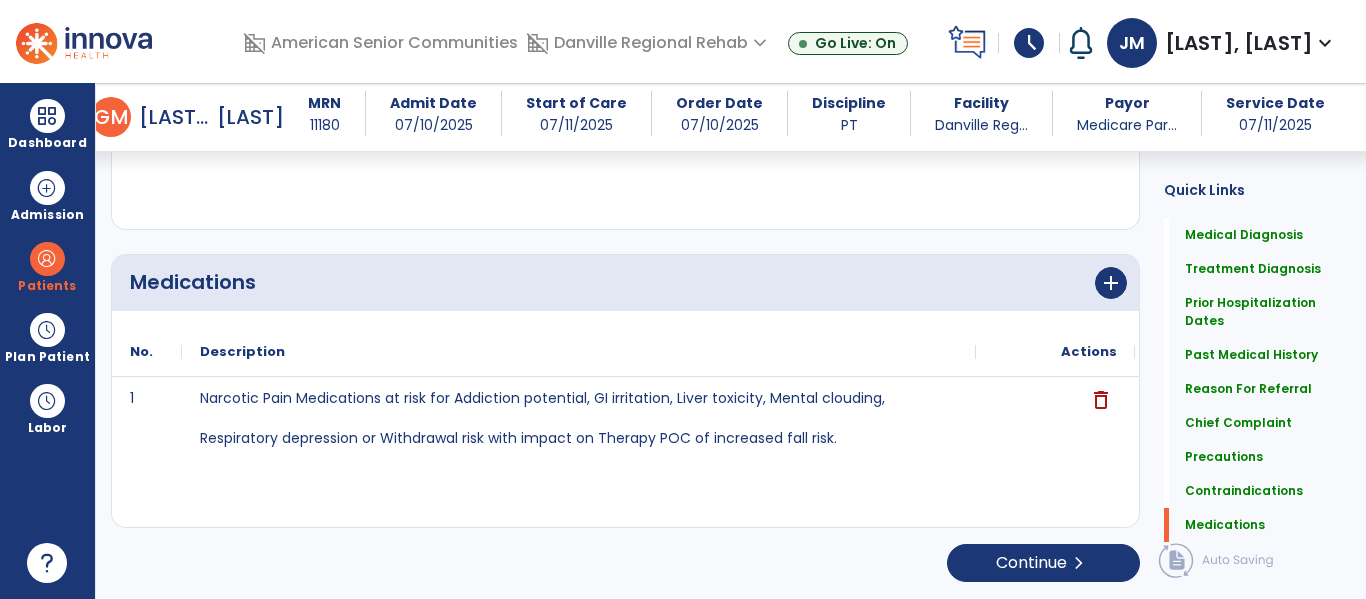 scroll, scrollTop: 2580, scrollLeft: 0, axis: vertical 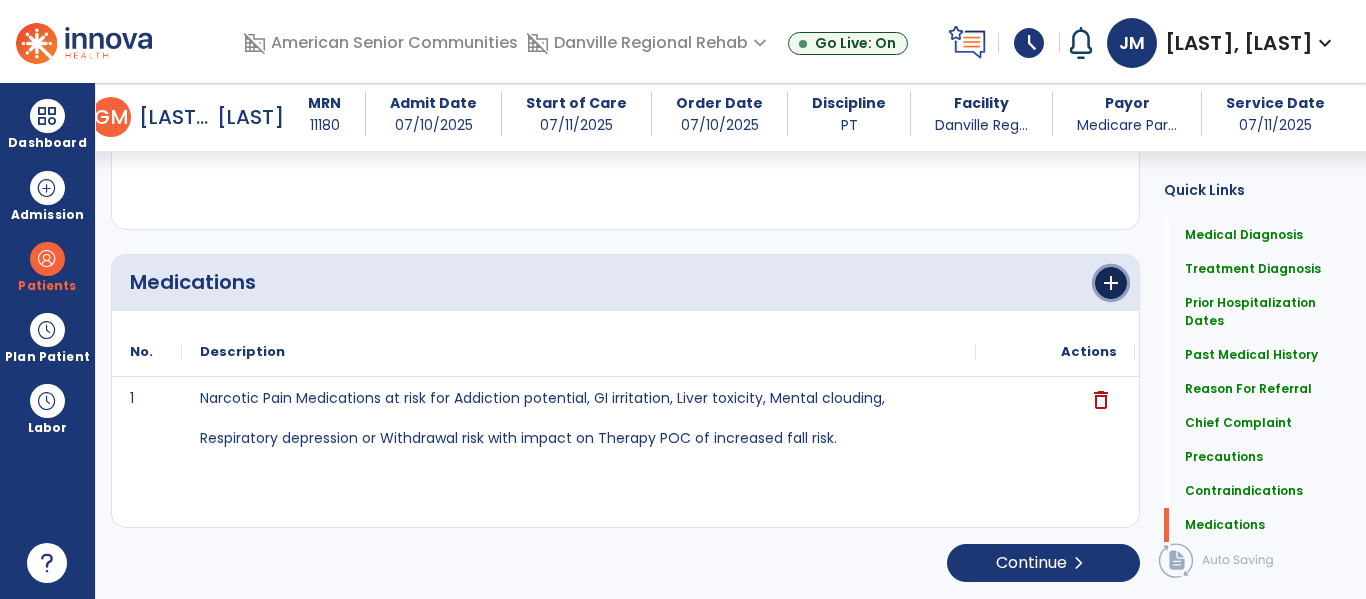 click on "add" 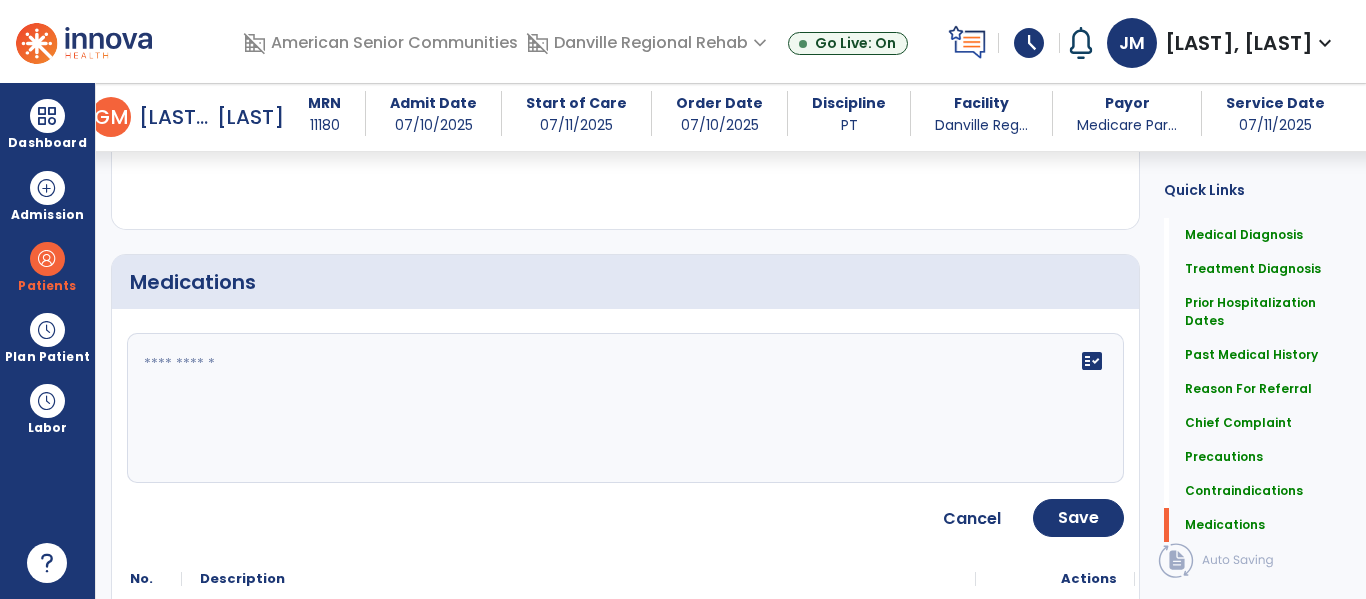 click 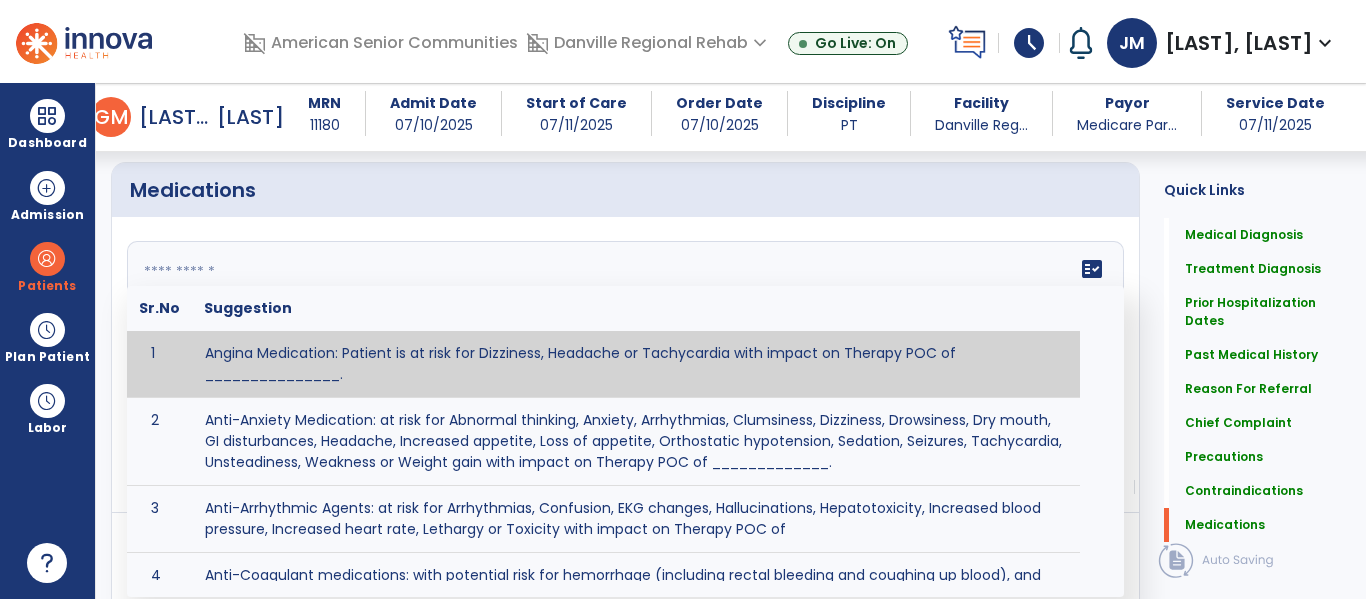scroll, scrollTop: 2685, scrollLeft: 0, axis: vertical 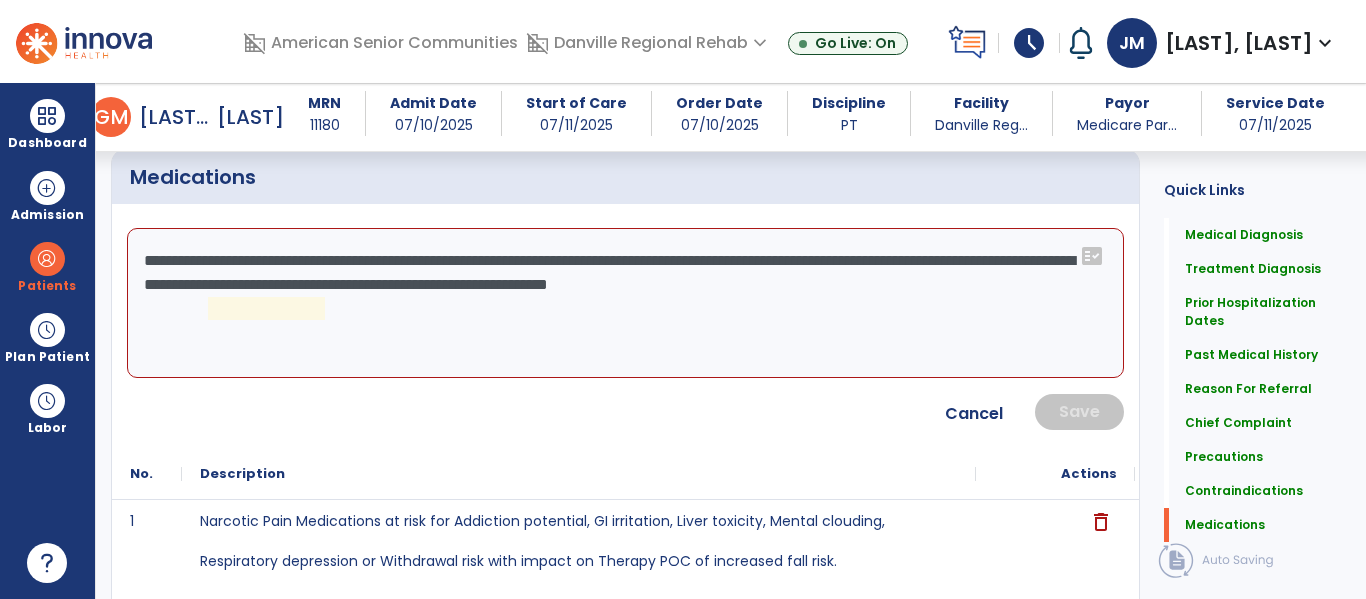 click on "**********" 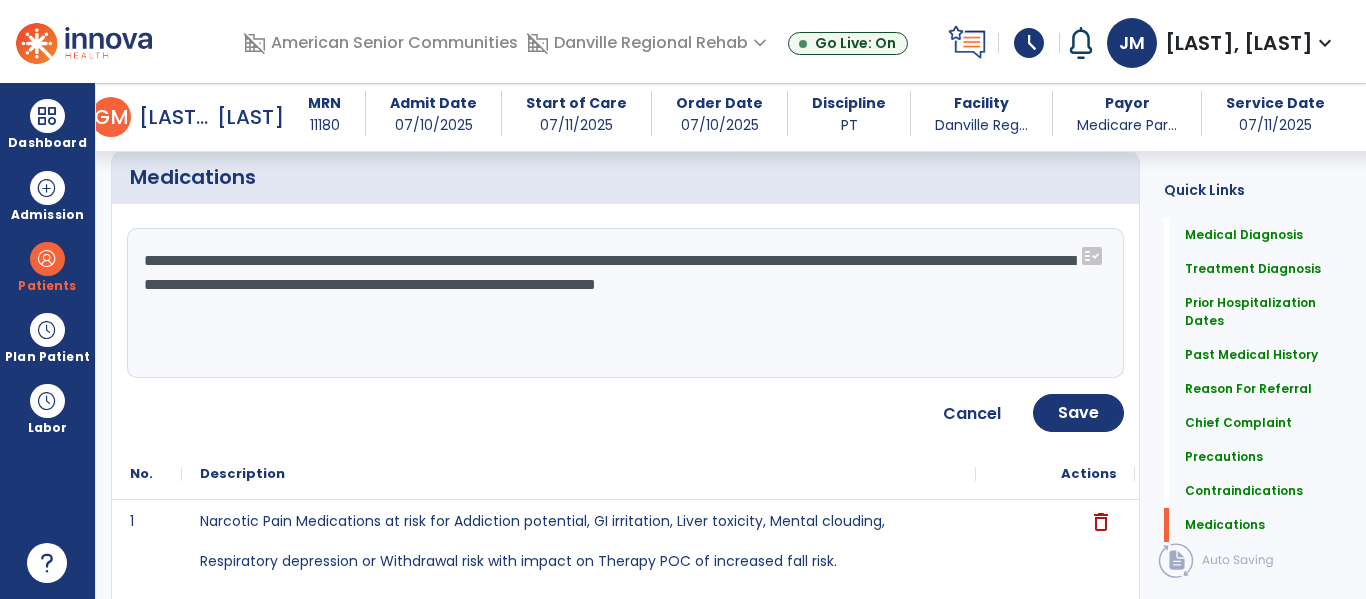 type on "**********" 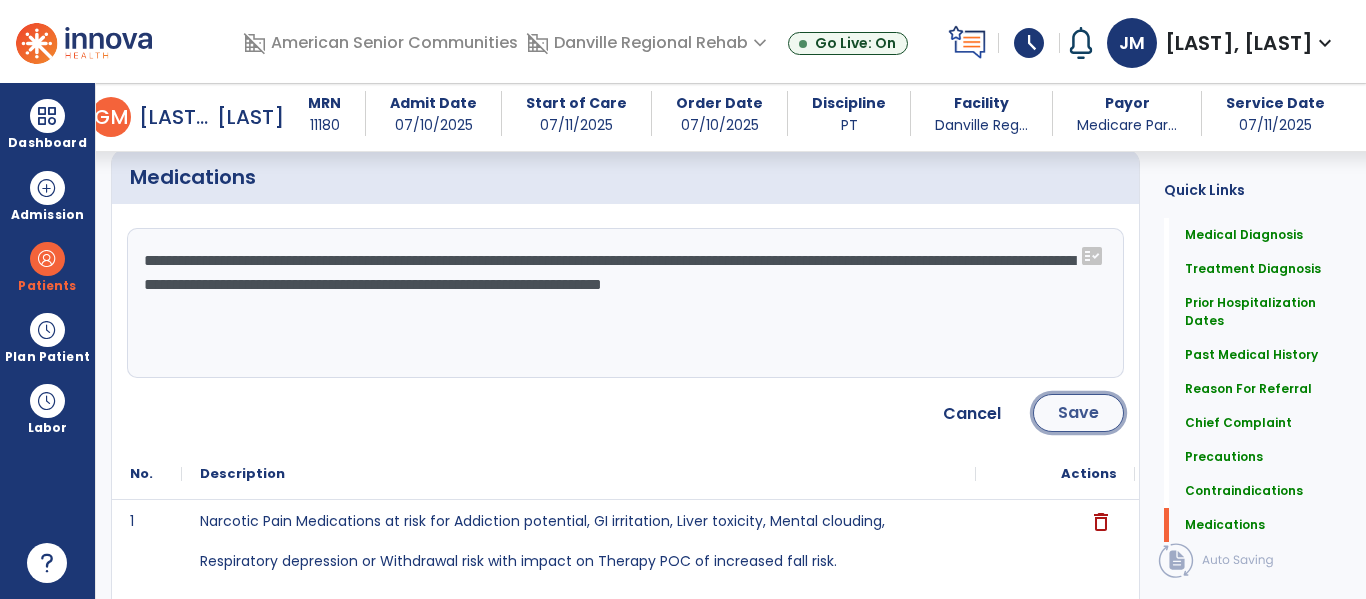 click on "Save" 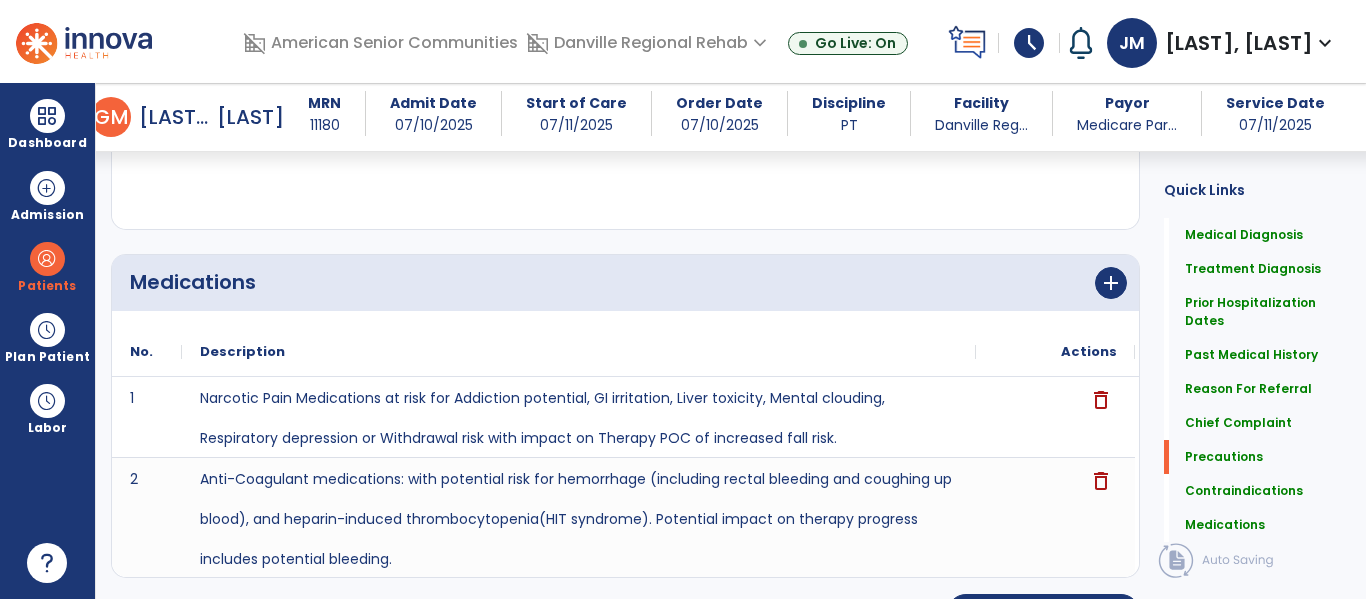 scroll, scrollTop: 0, scrollLeft: 0, axis: both 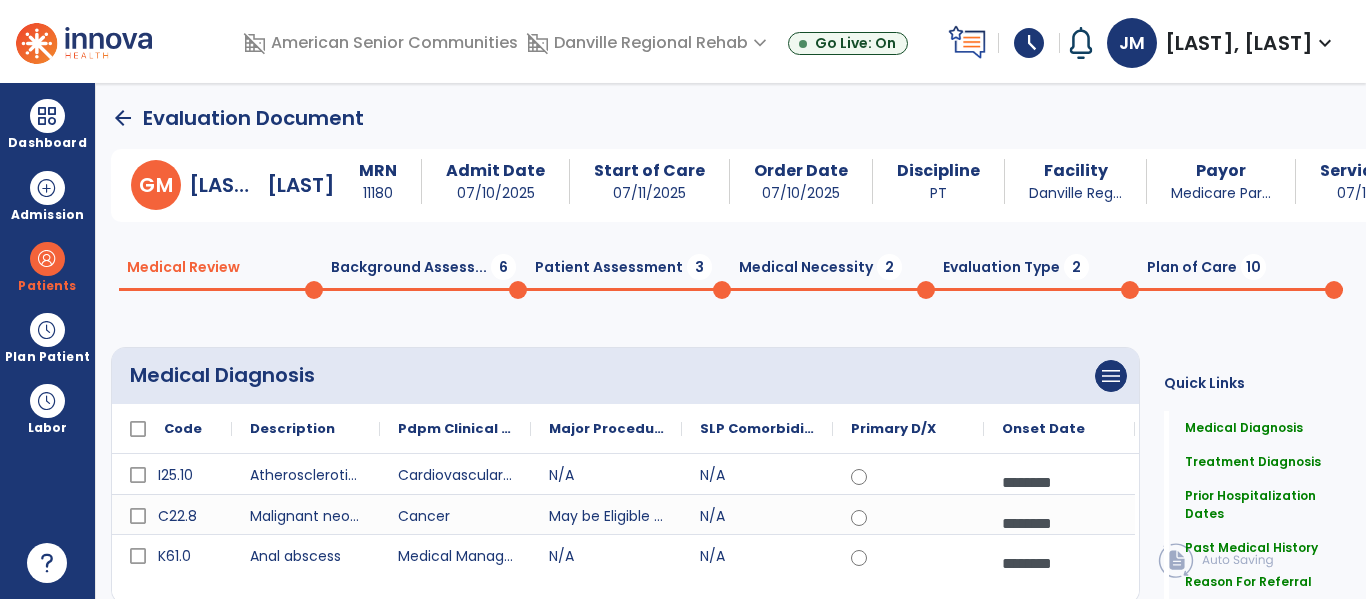 click on "Background Assess...  6" 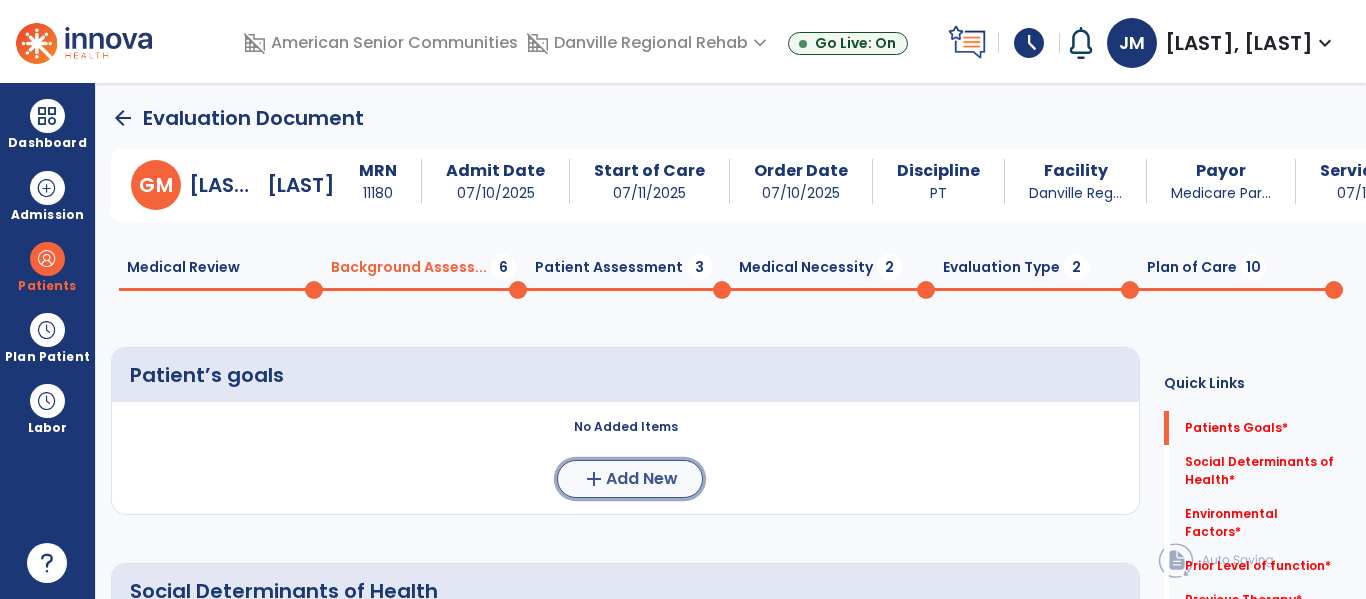 click on "Add New" 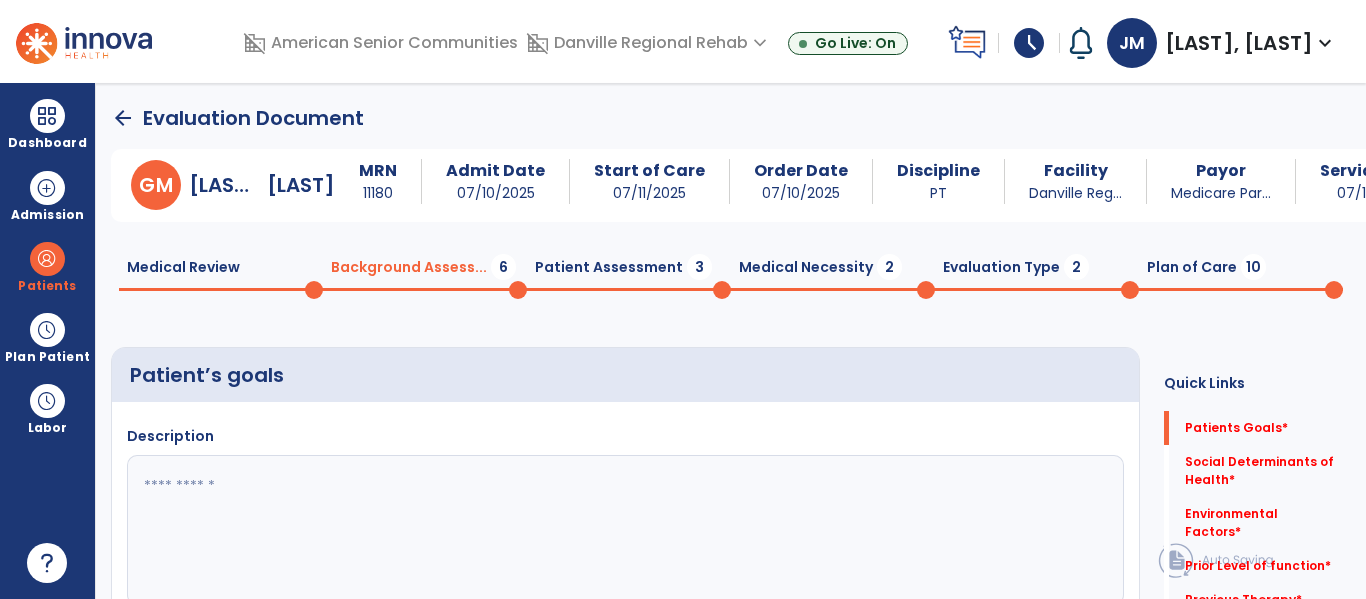 click 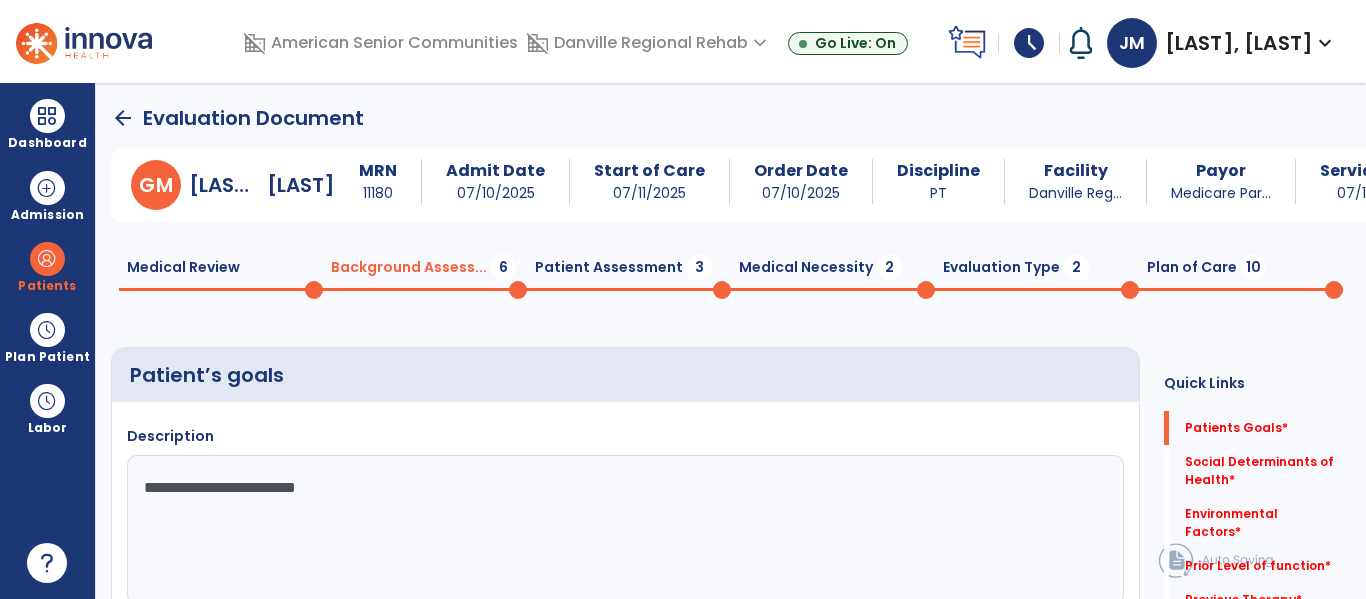 type on "**********" 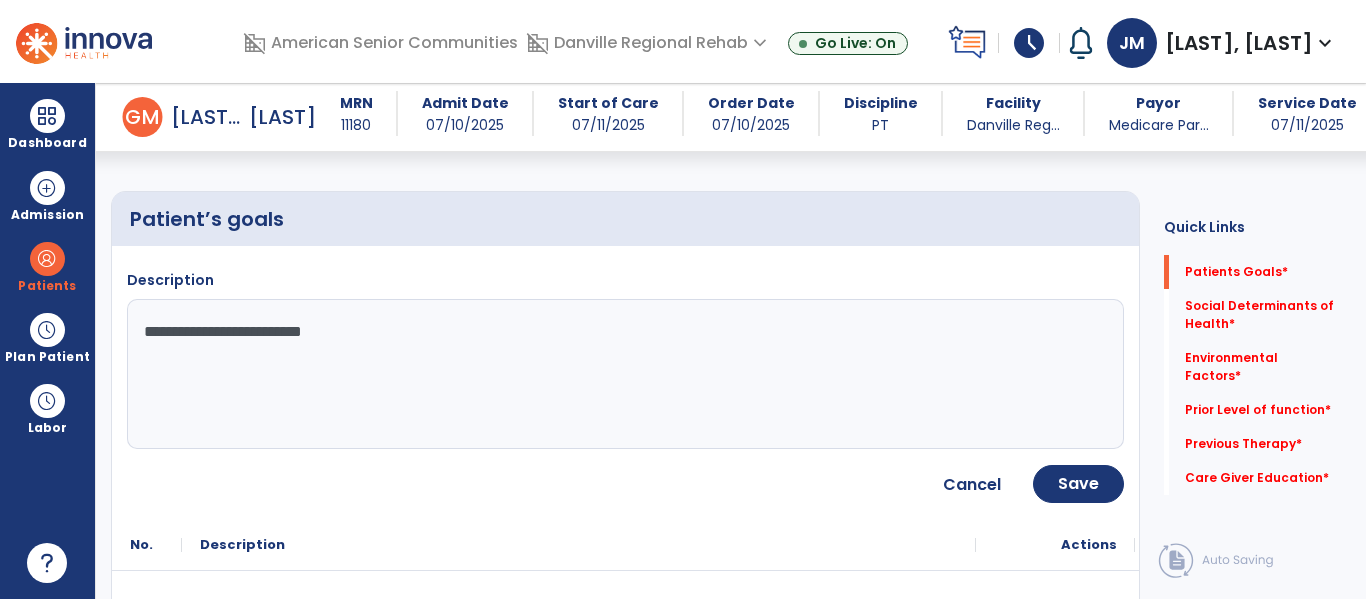 scroll, scrollTop: 139, scrollLeft: 0, axis: vertical 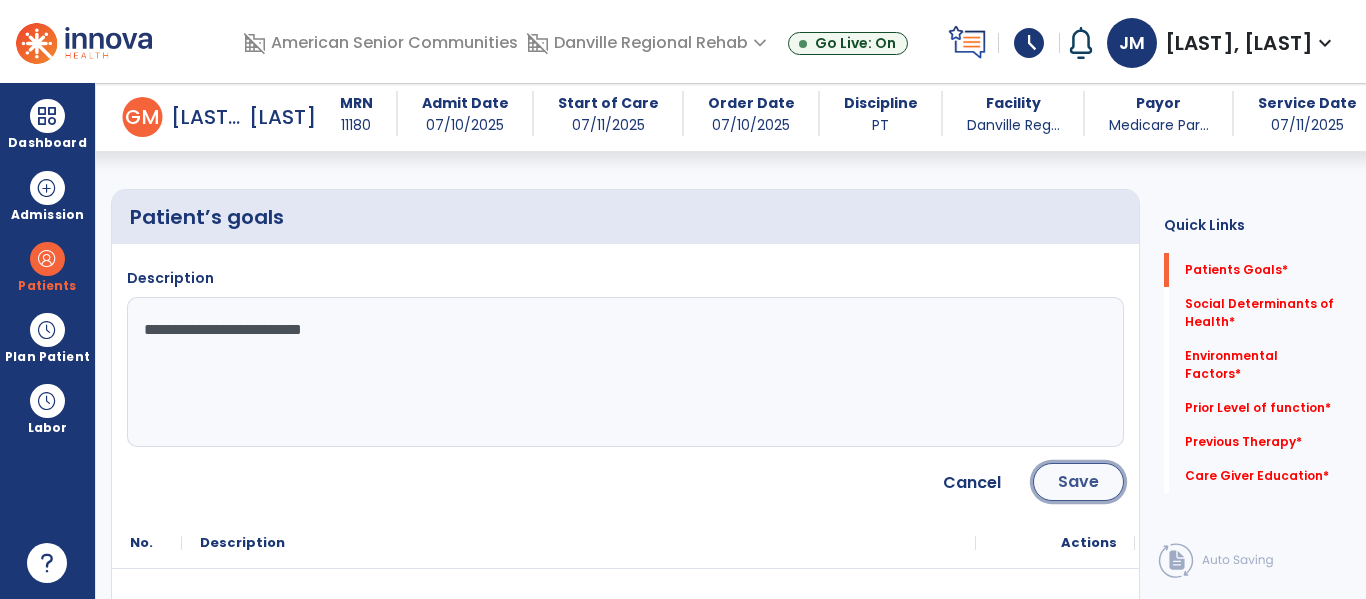 click on "Save" 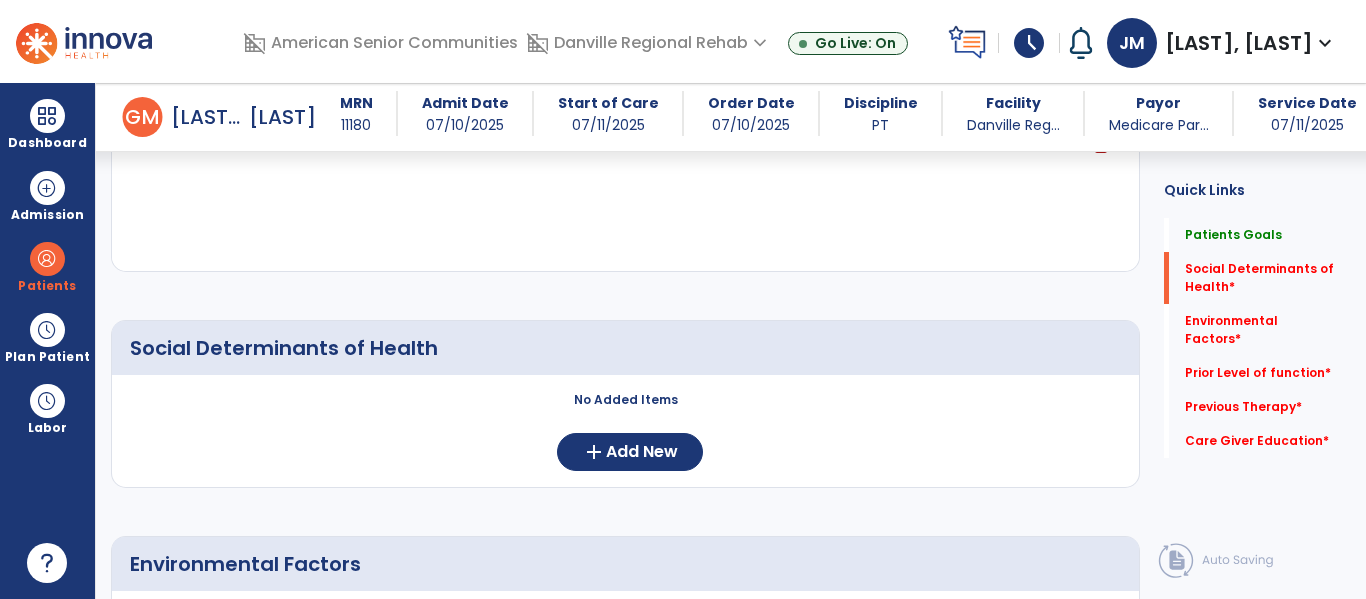 scroll, scrollTop: 337, scrollLeft: 0, axis: vertical 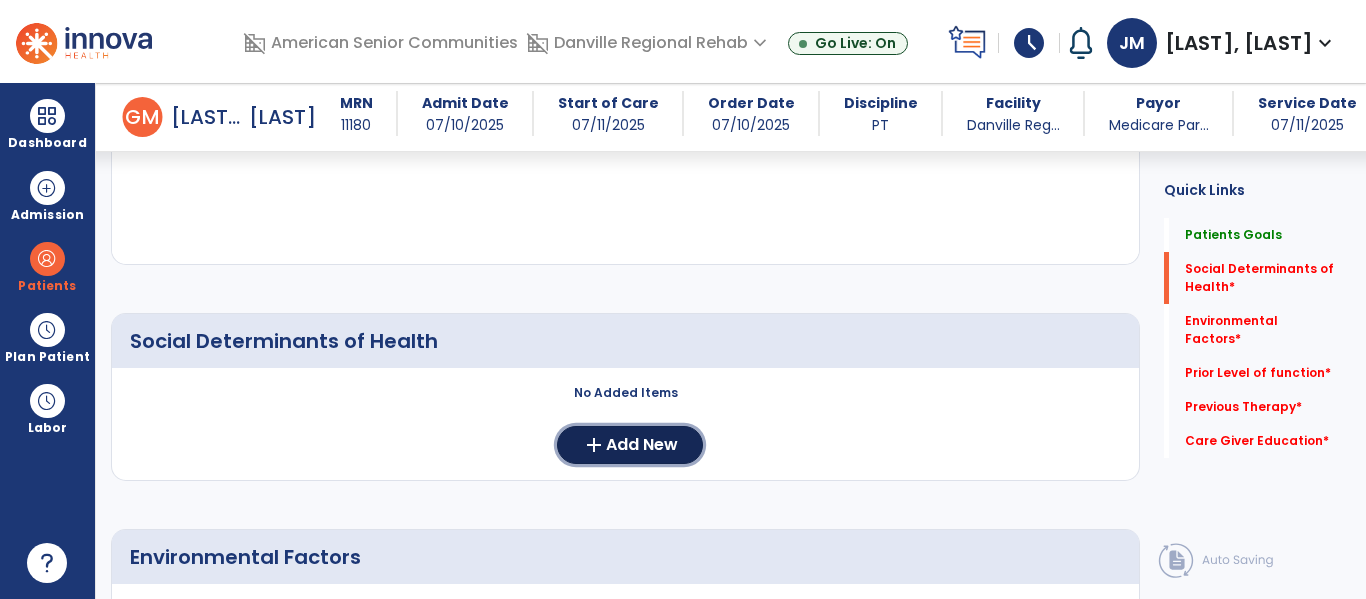 click on "add  Add New" 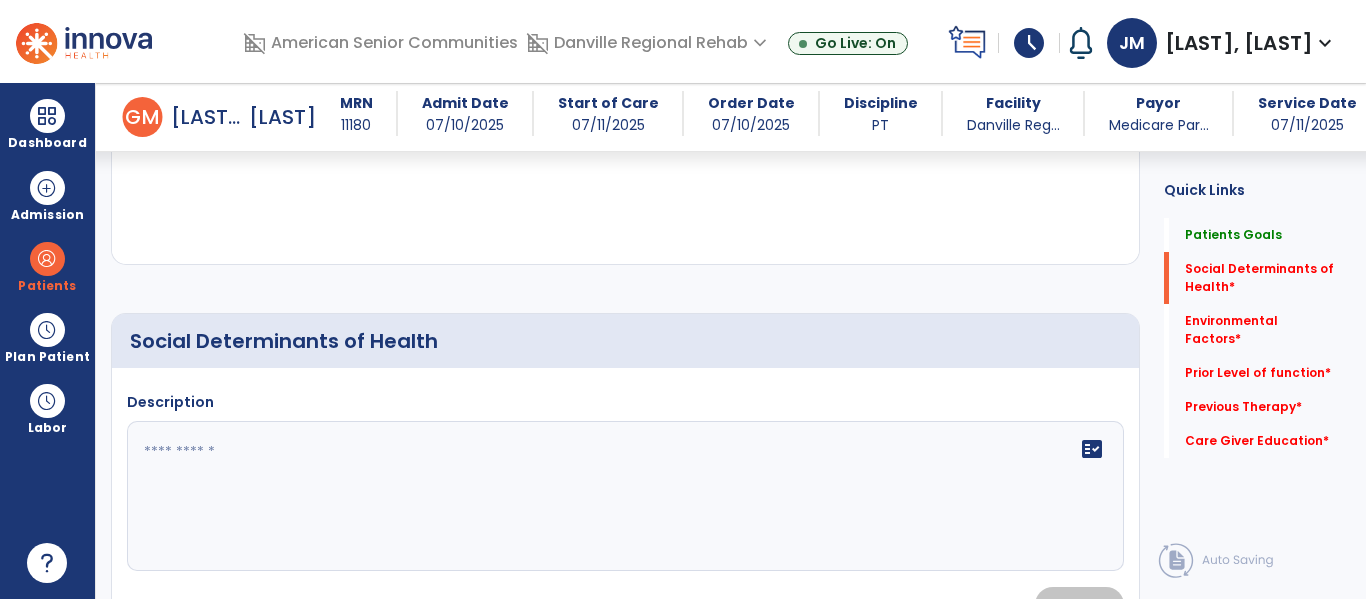 click 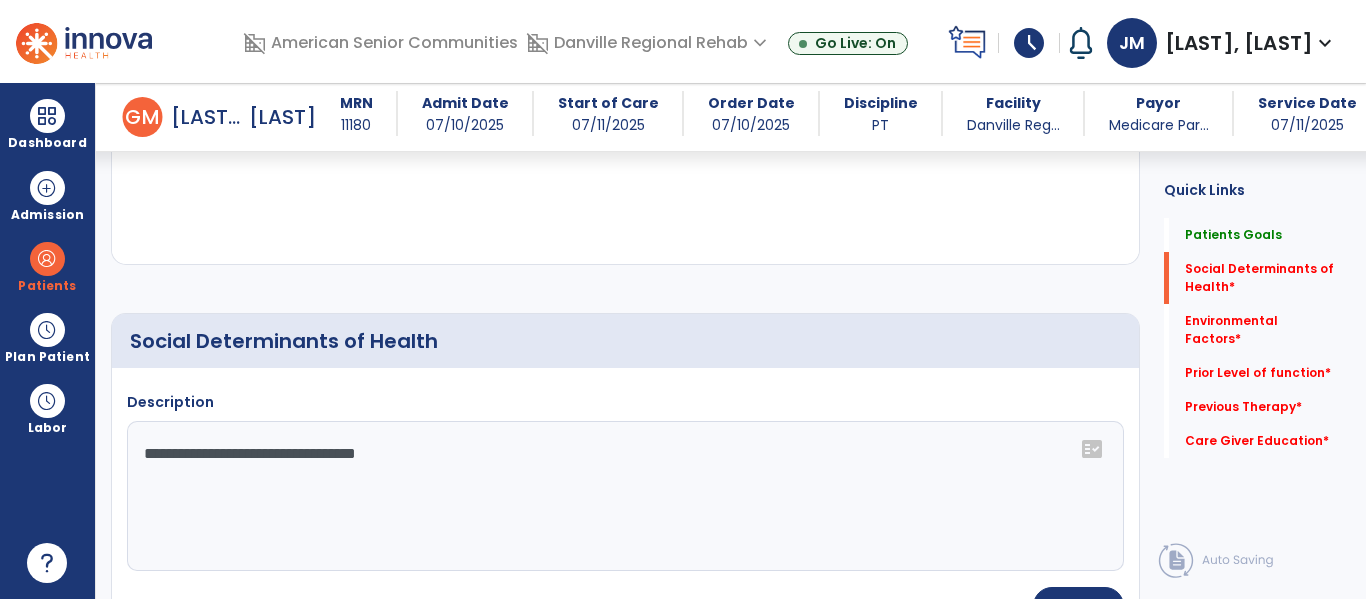 click on "**********" 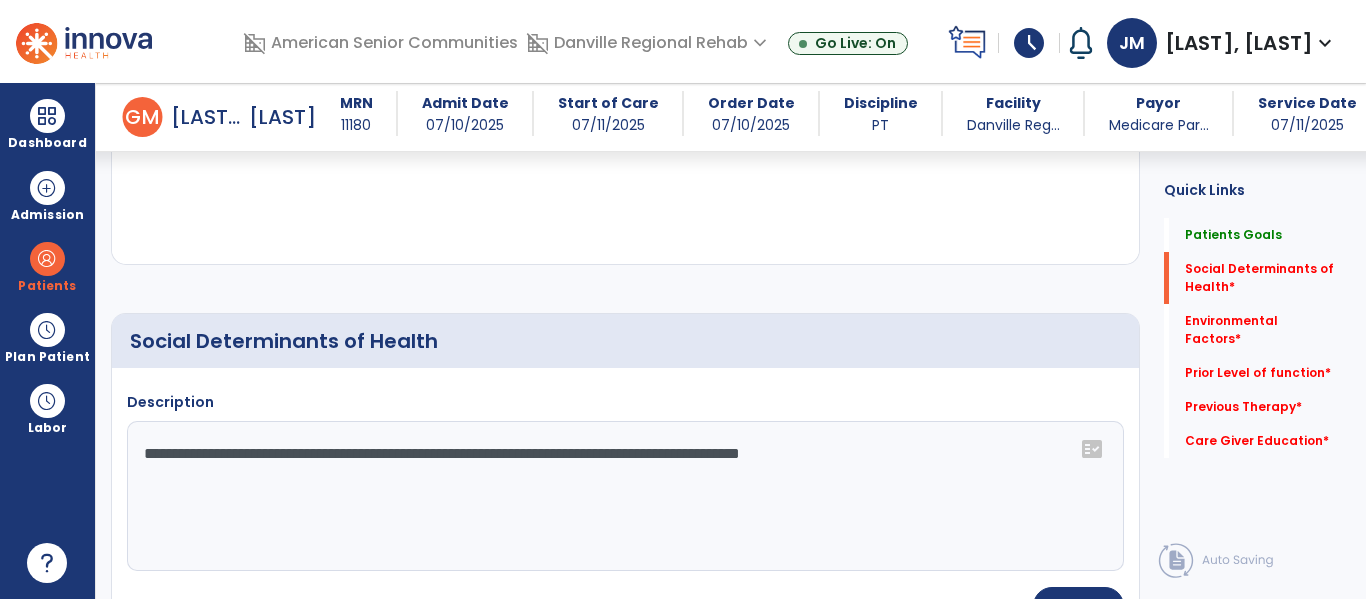 type on "**********" 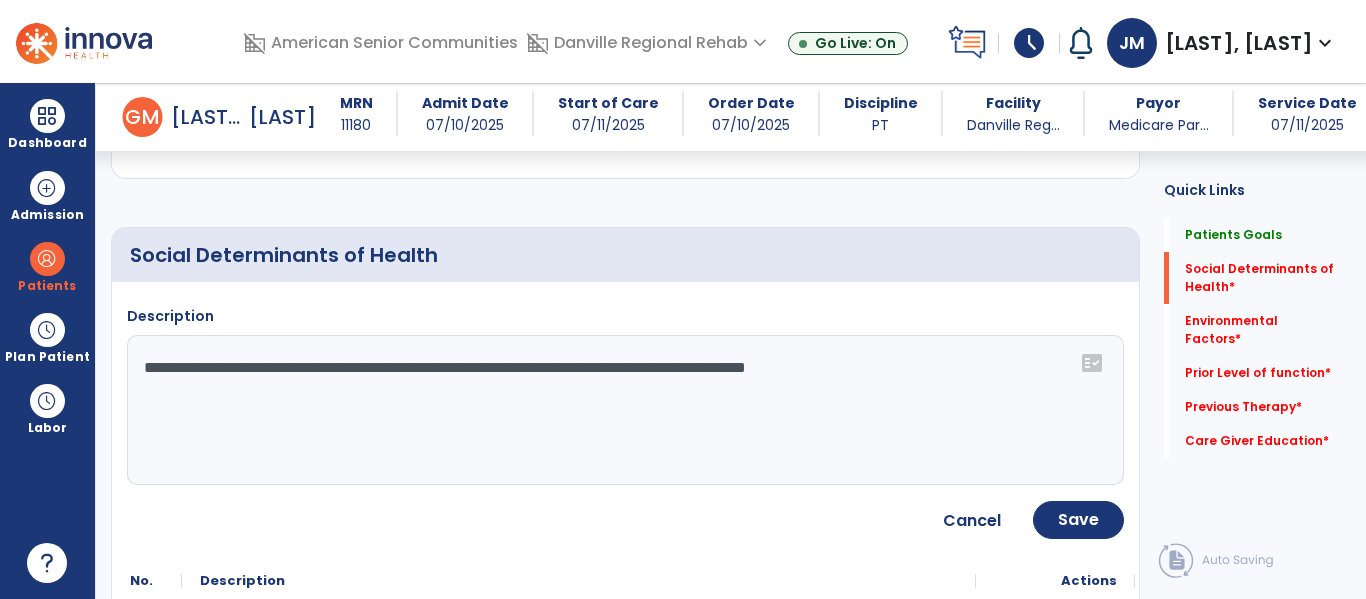 scroll, scrollTop: 454, scrollLeft: 0, axis: vertical 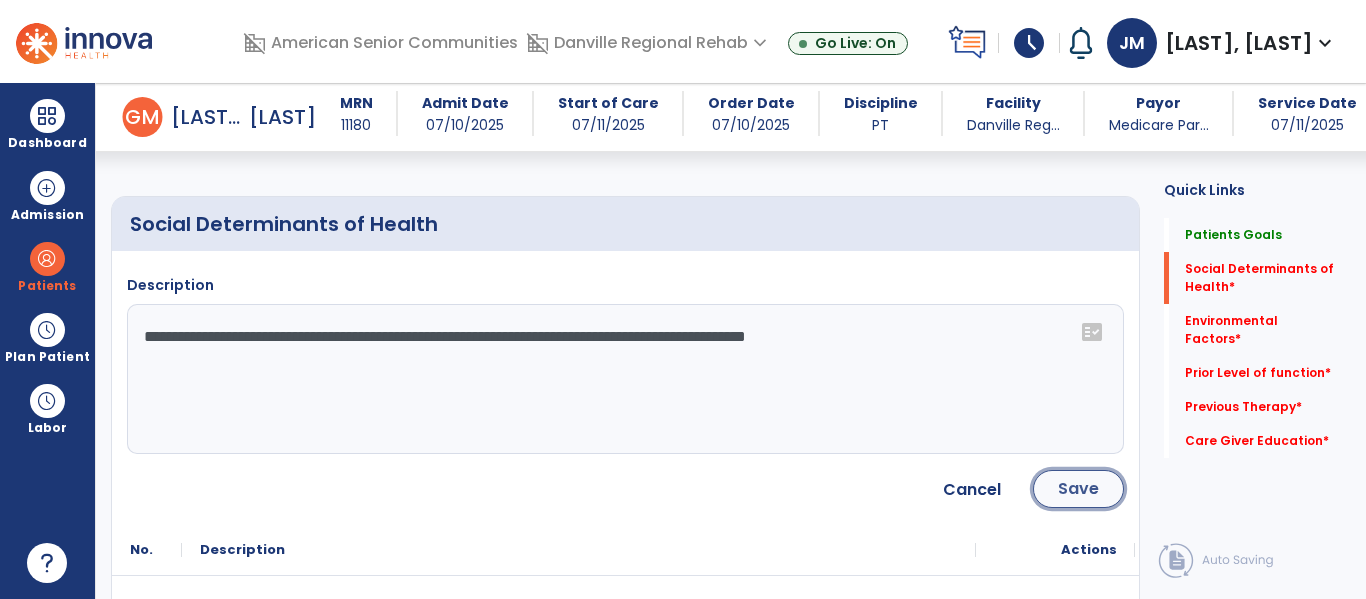 click on "Save" 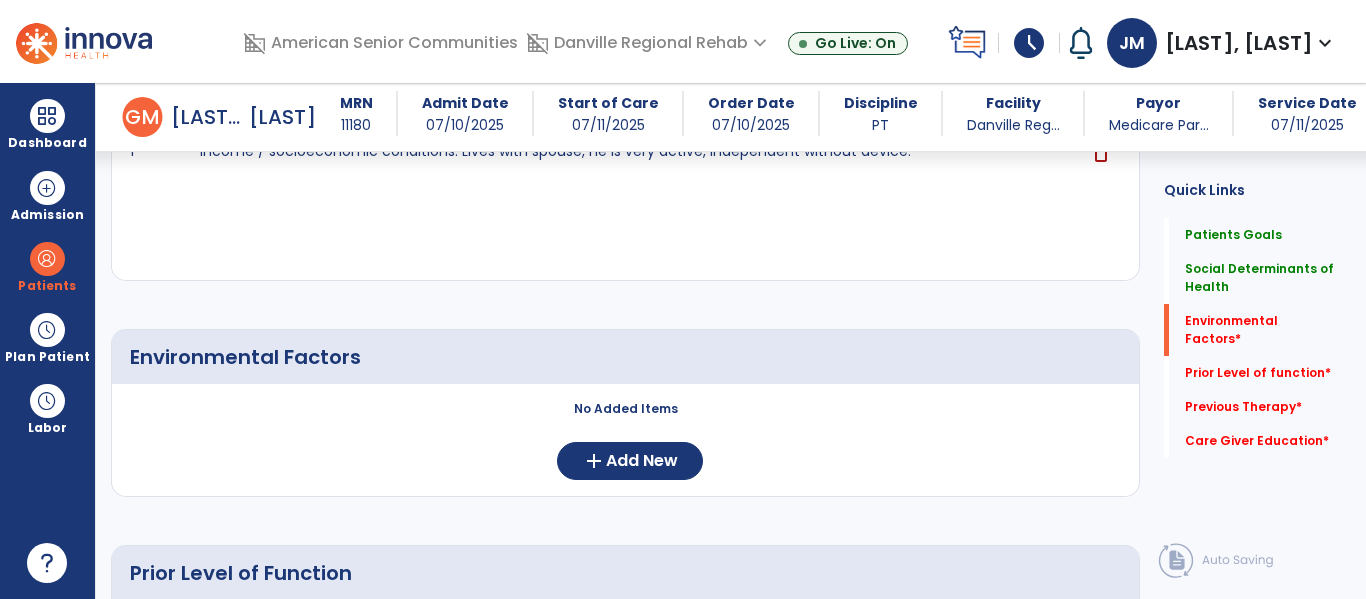 scroll, scrollTop: 655, scrollLeft: 0, axis: vertical 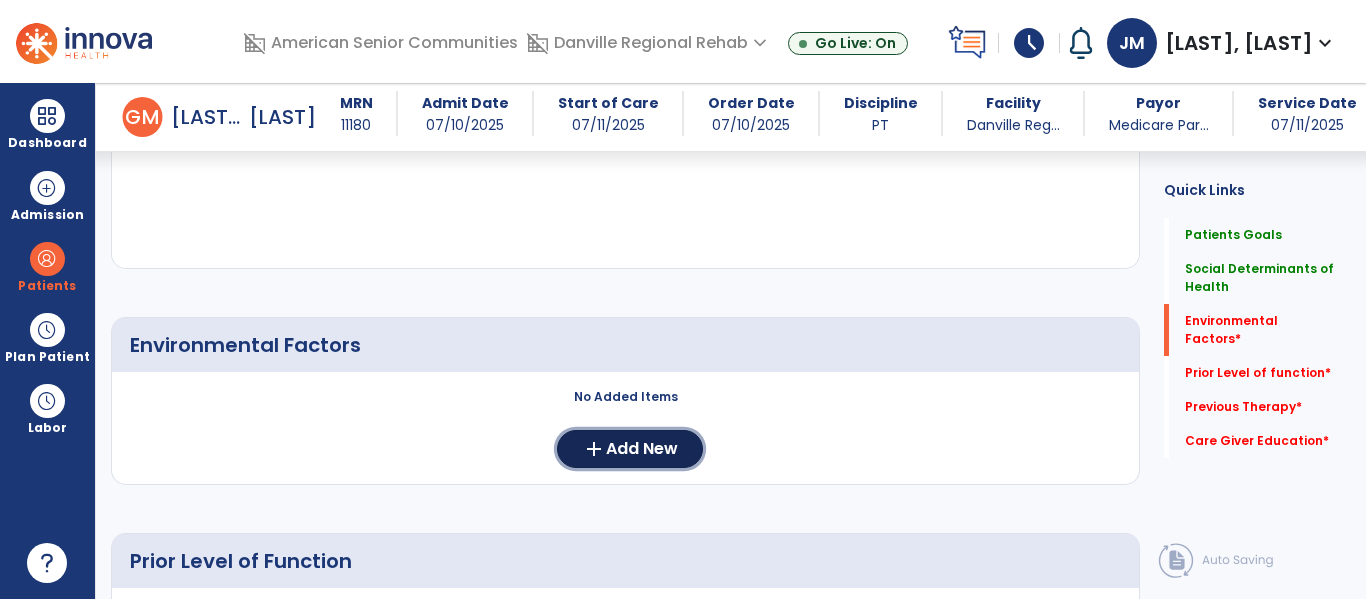click on "Add New" 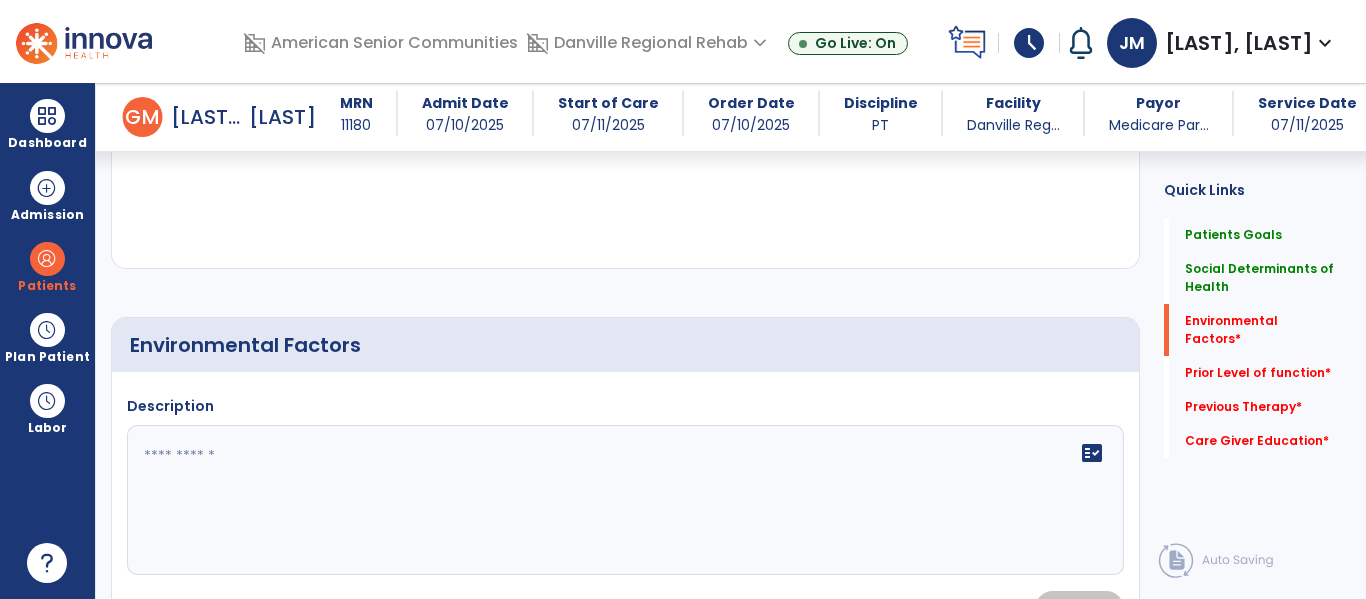 click 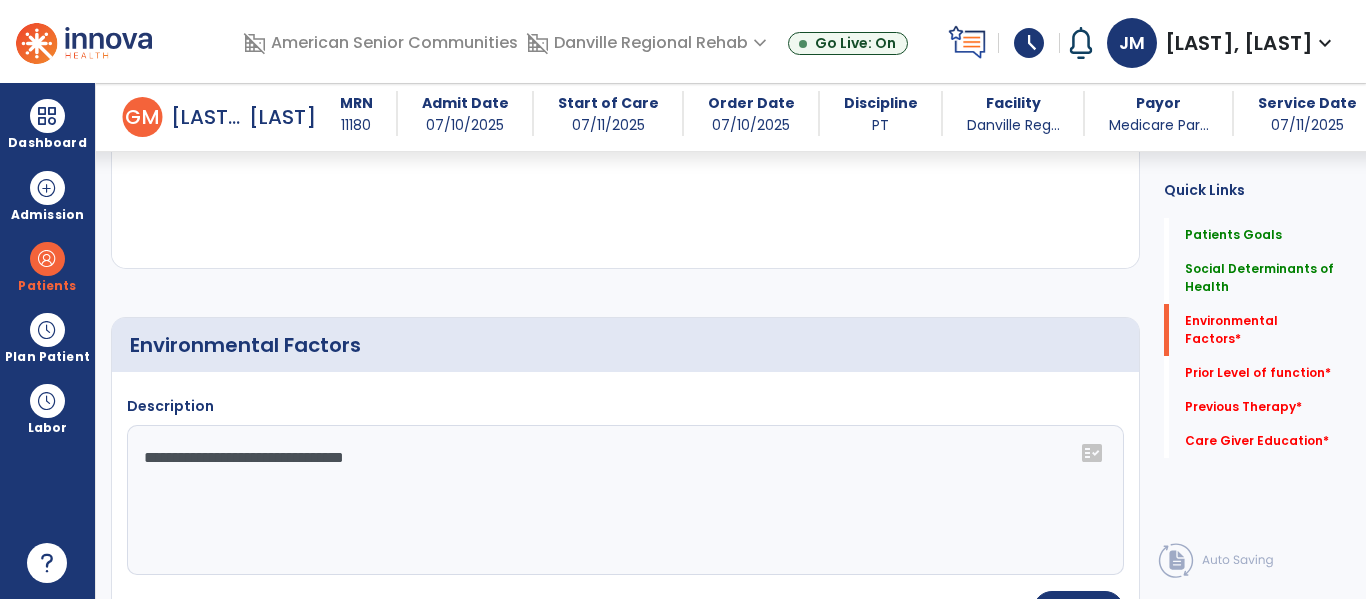 click on "**********" 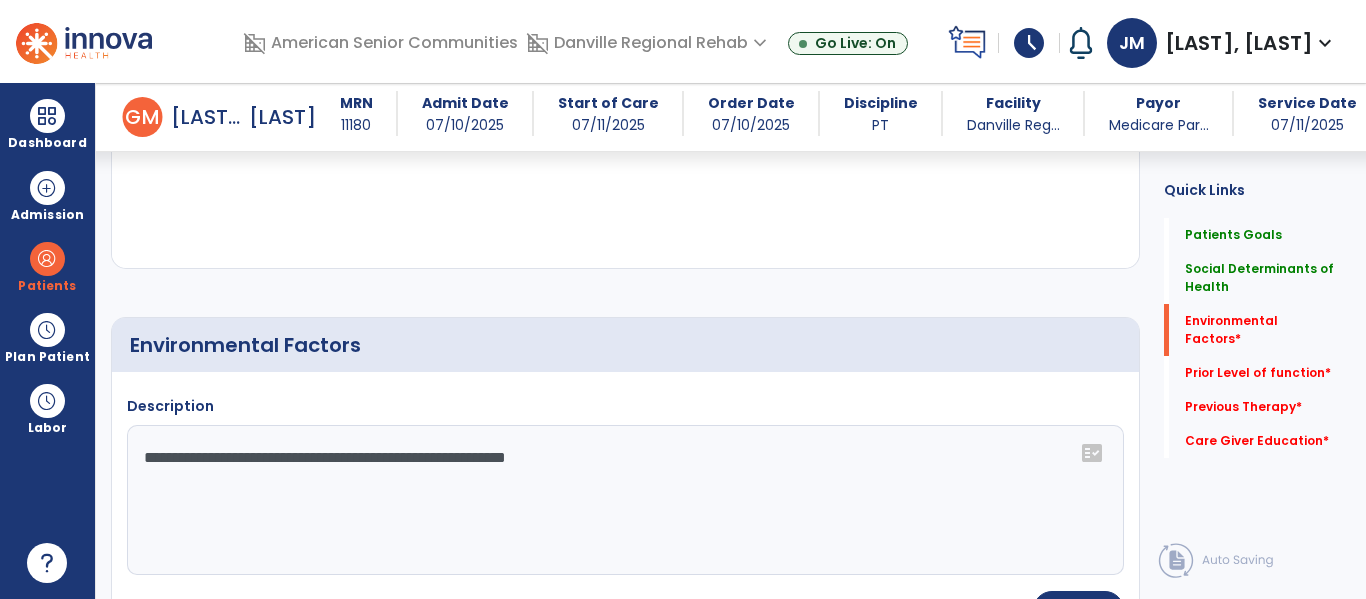 type on "**********" 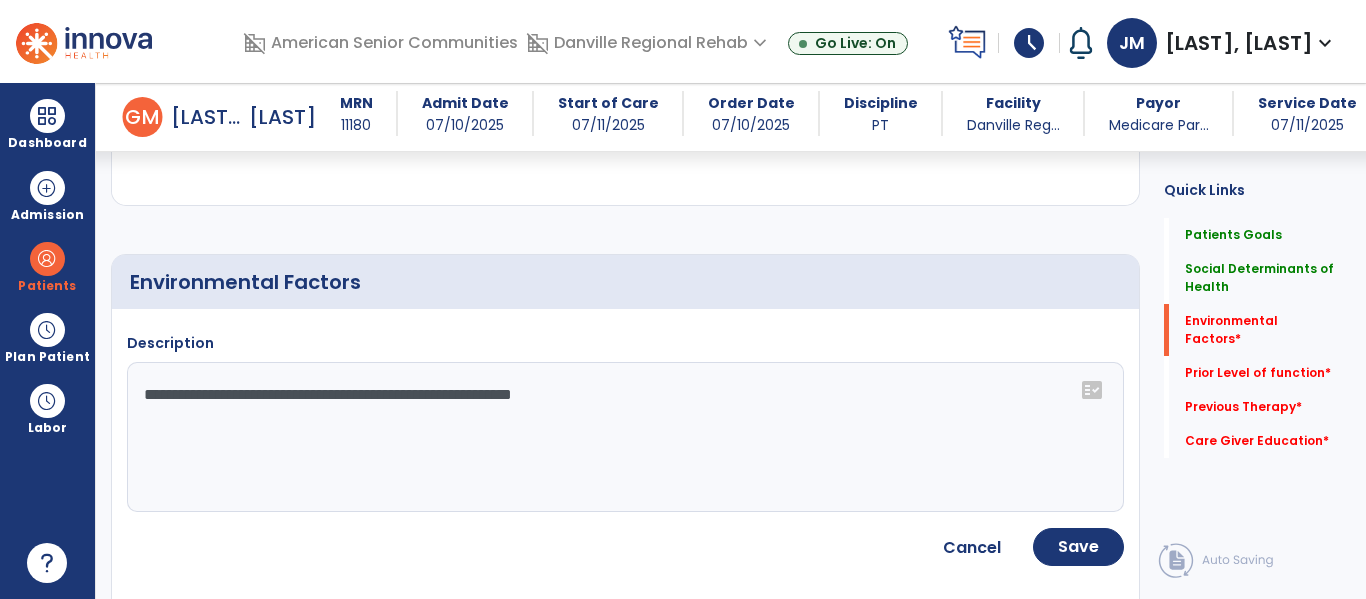 scroll, scrollTop: 733, scrollLeft: 0, axis: vertical 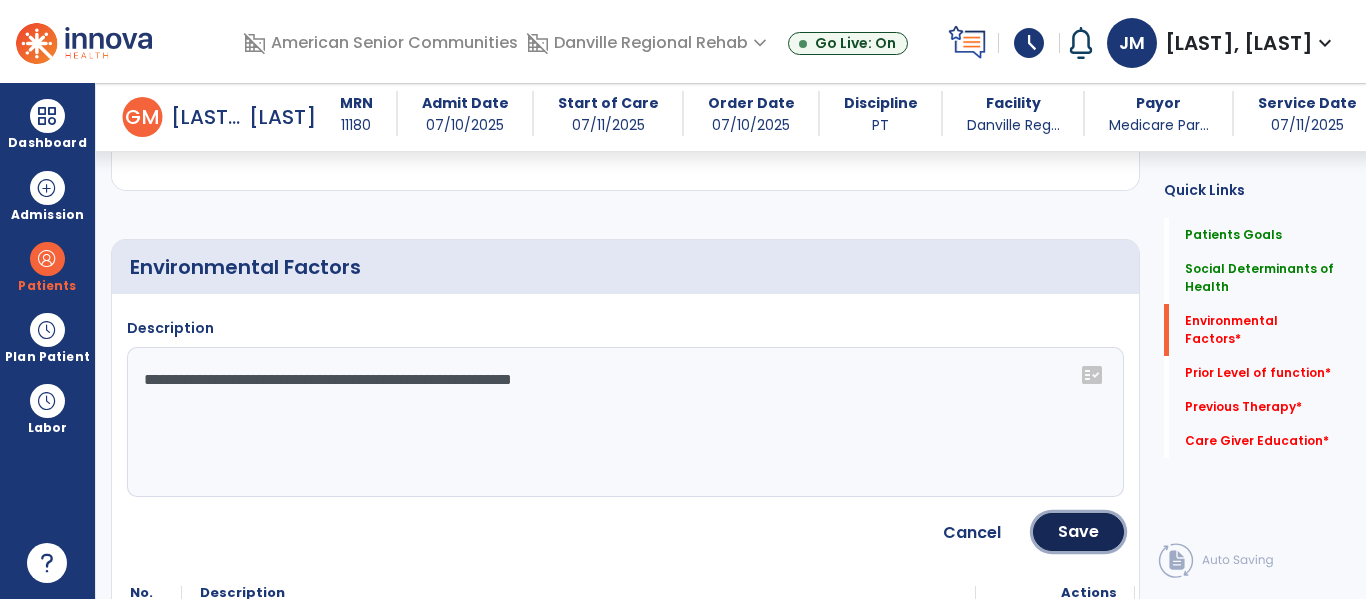 click on "Save" 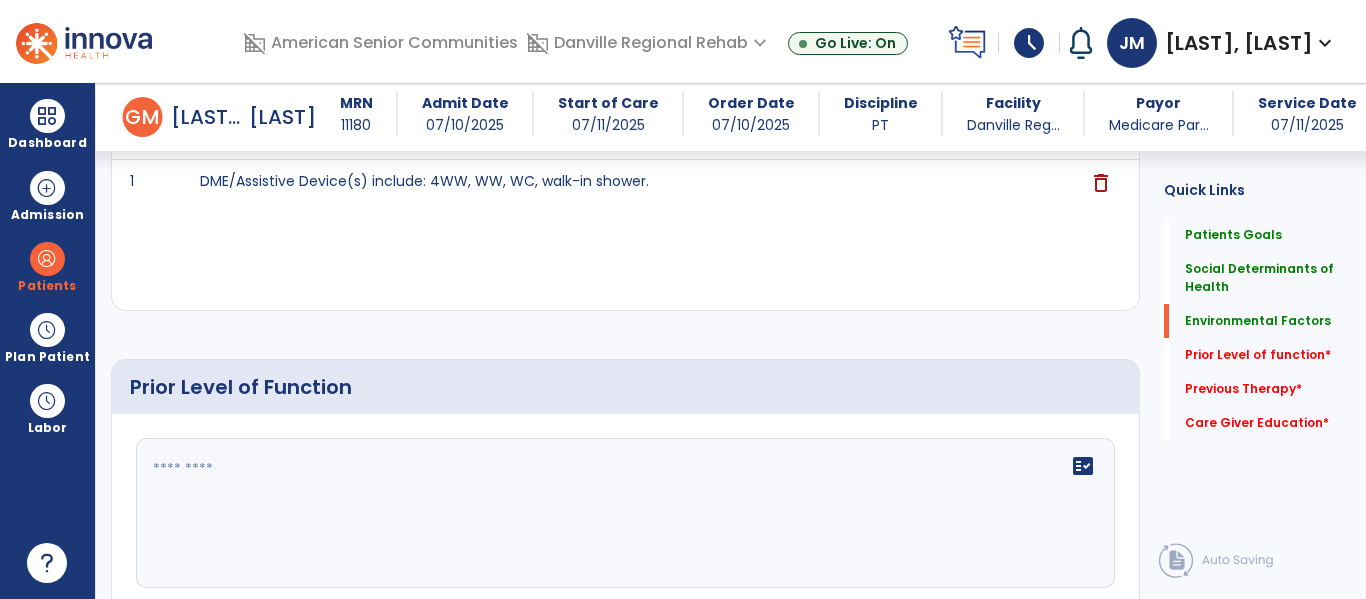 scroll, scrollTop: 976, scrollLeft: 0, axis: vertical 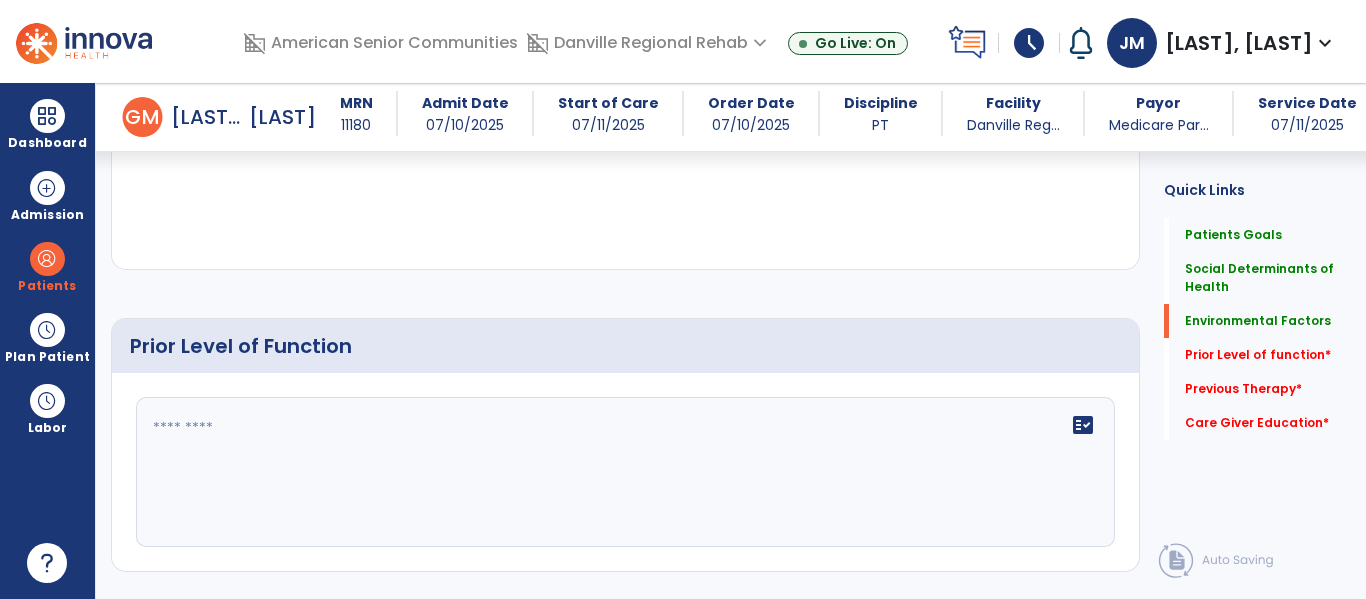 click on "fact_check" 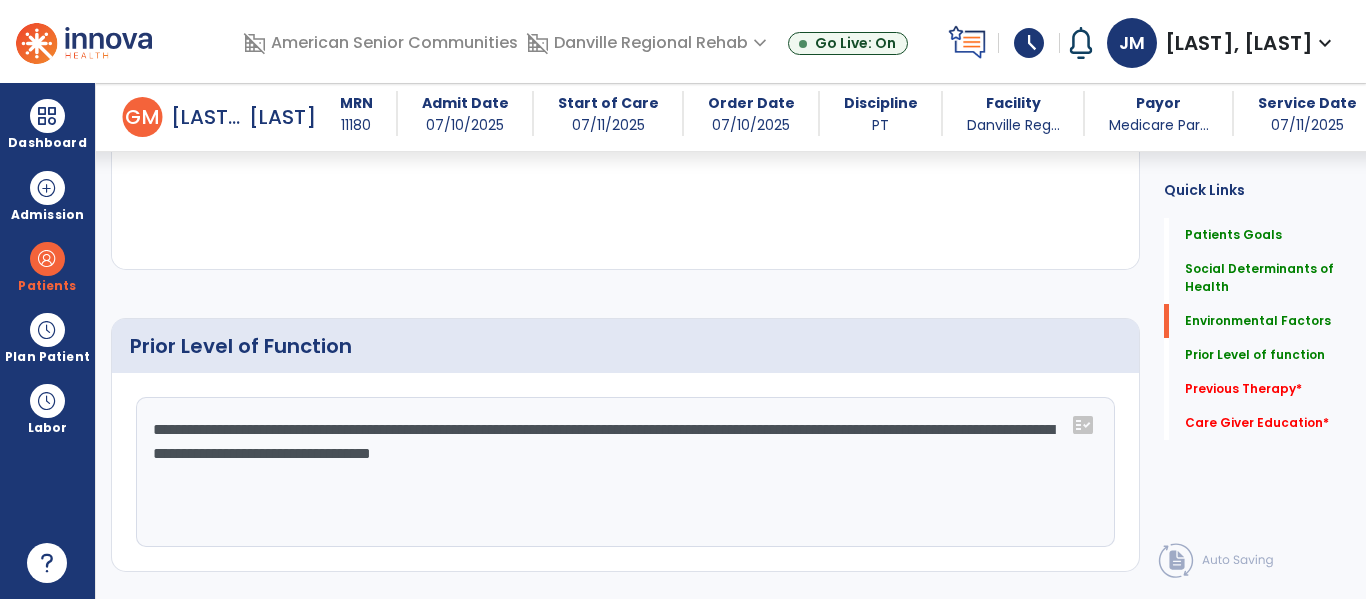 click on "**********" 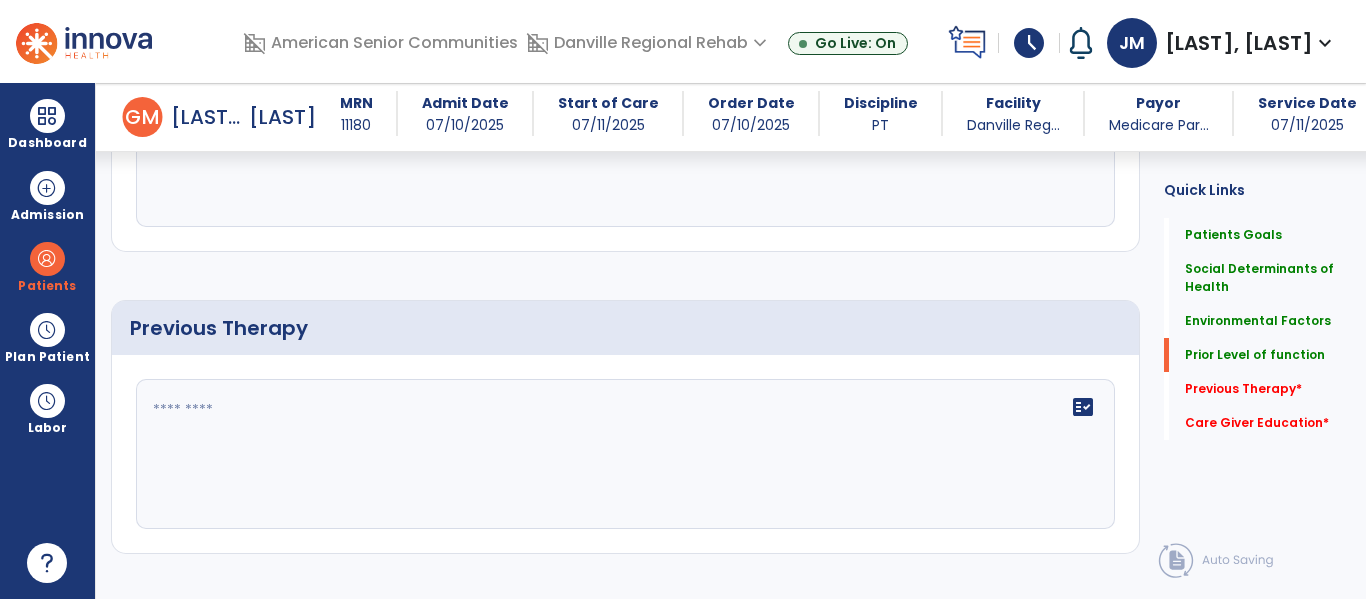 scroll, scrollTop: 1298, scrollLeft: 0, axis: vertical 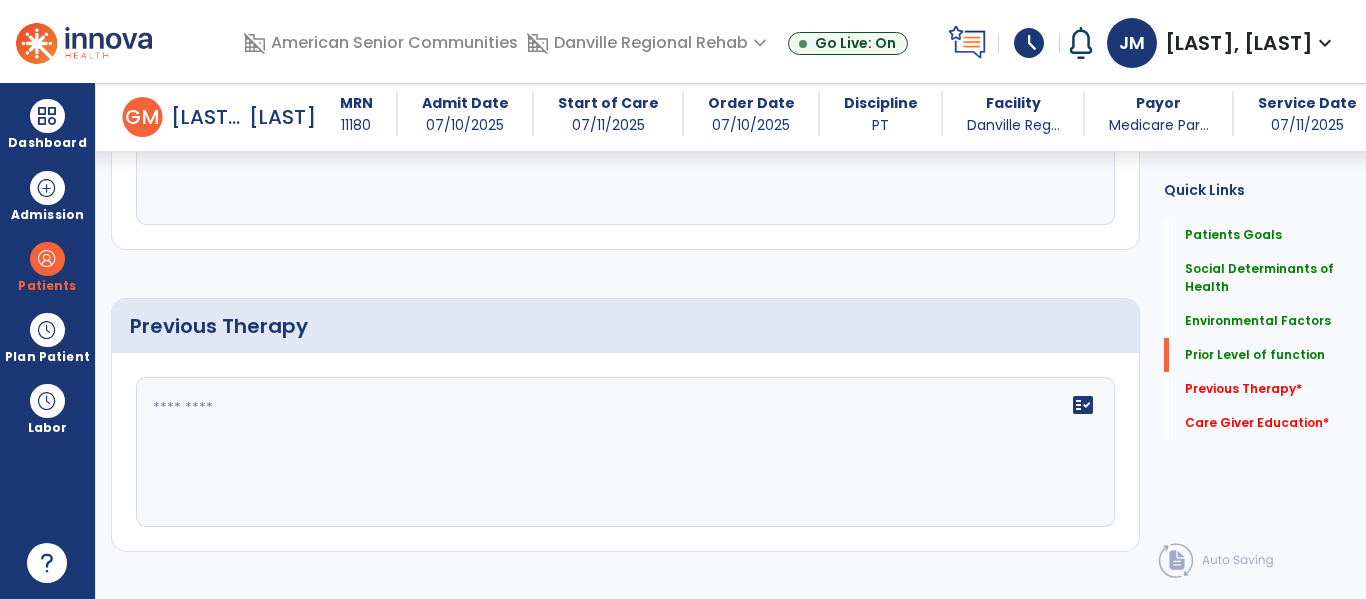 type on "**********" 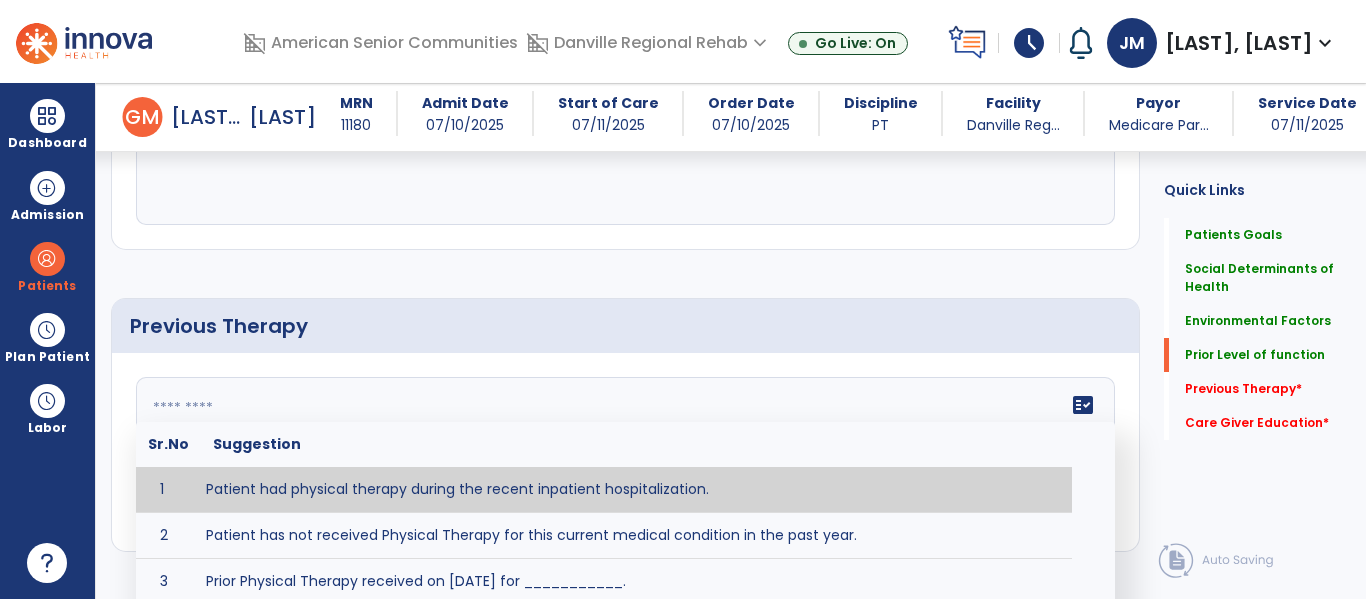type on "**********" 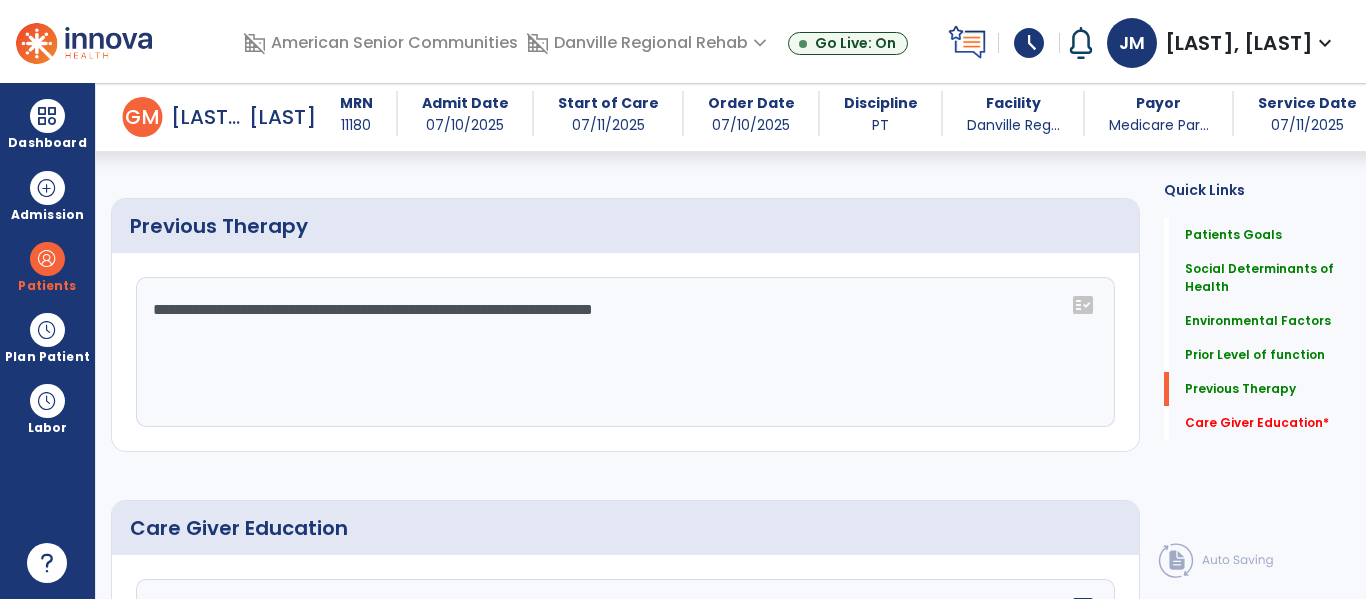 scroll, scrollTop: 1548, scrollLeft: 0, axis: vertical 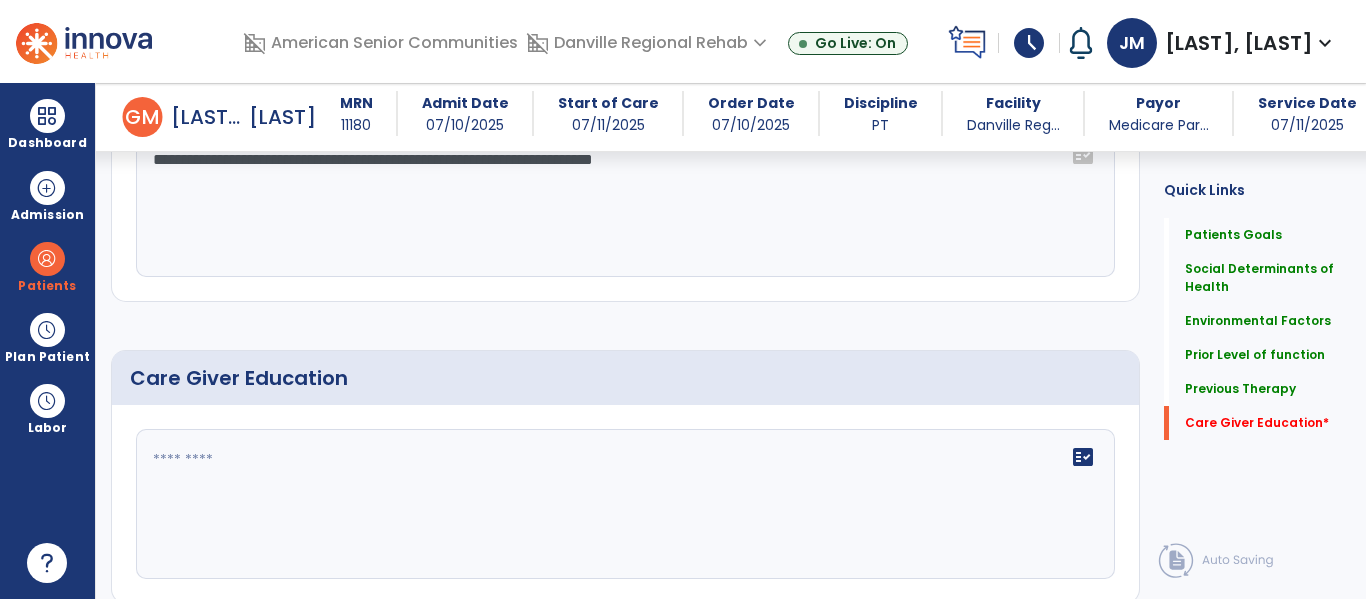 click on "fact_check" 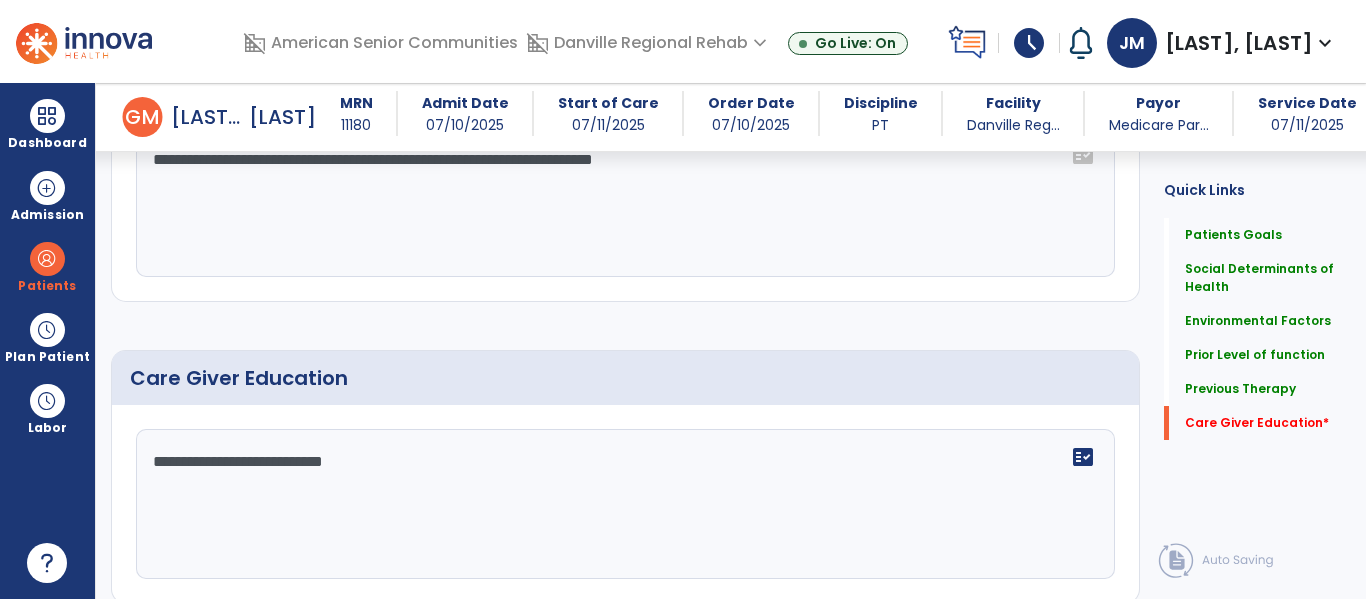 type on "**********" 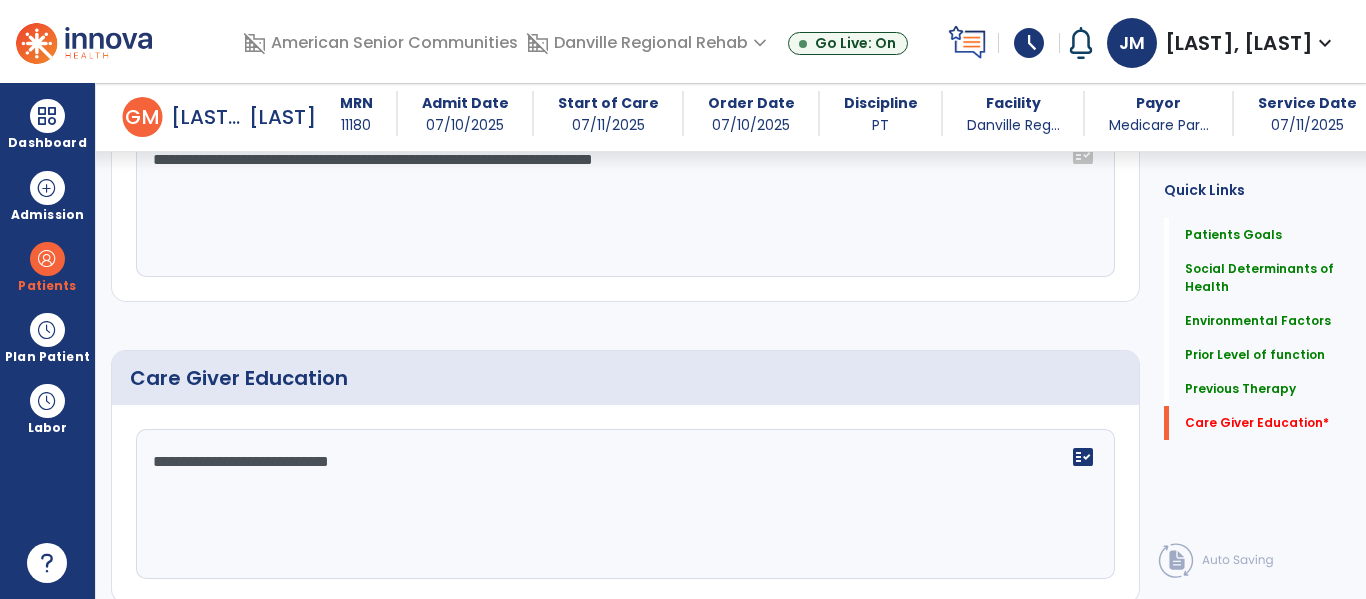 scroll, scrollTop: 1621, scrollLeft: 0, axis: vertical 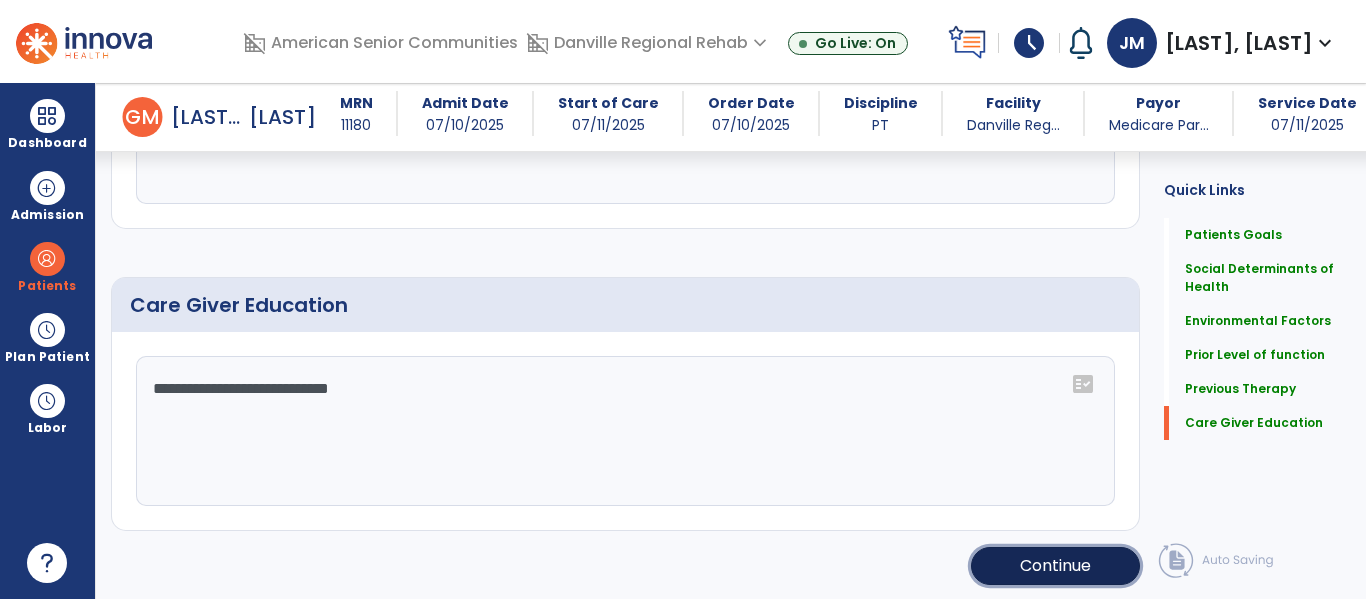 click on "Continue" 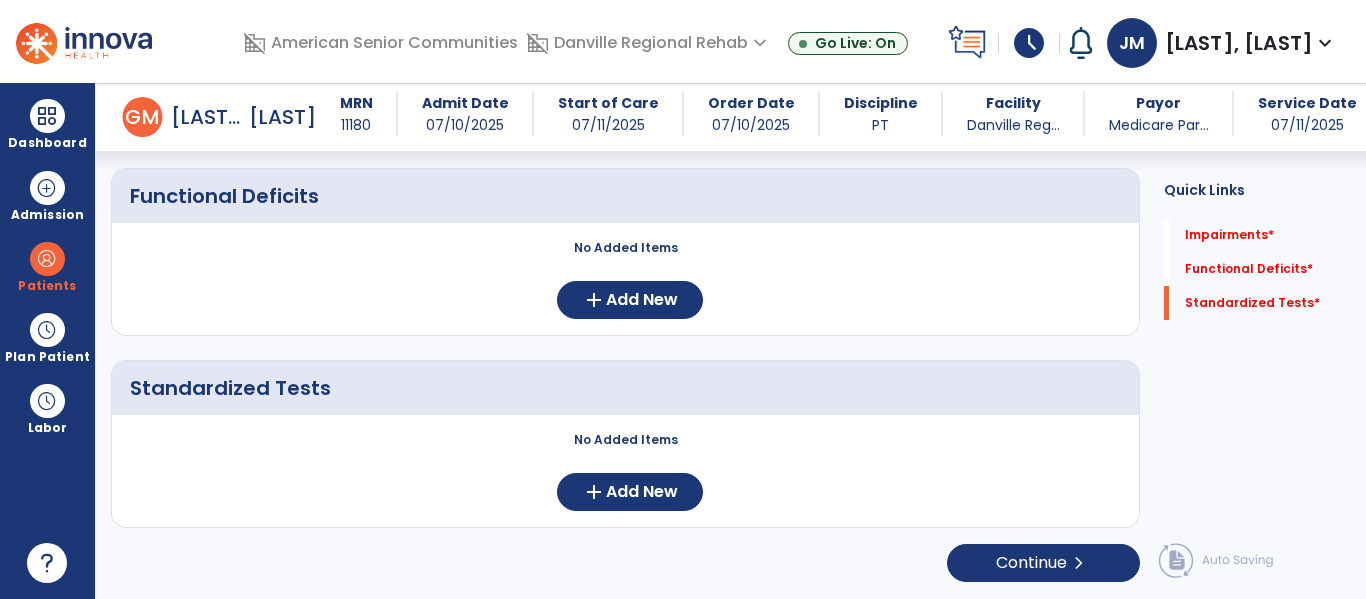 scroll, scrollTop: 0, scrollLeft: 0, axis: both 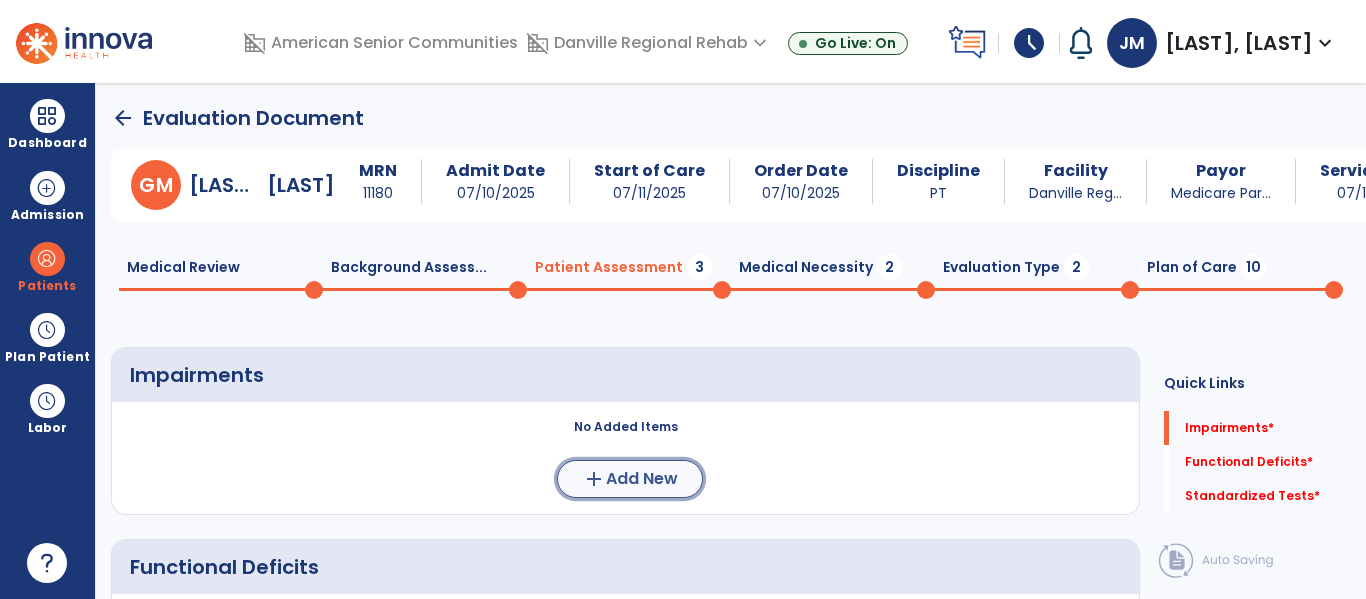 click on "Add New" 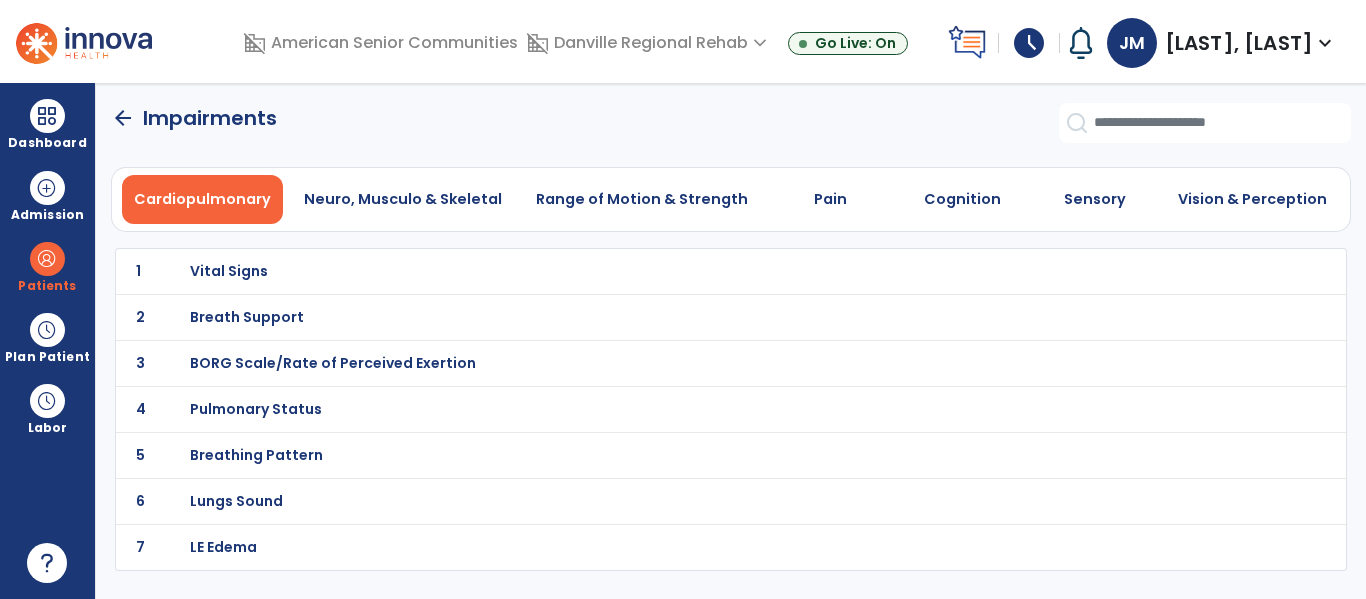 click on "BORG Scale/Rate of Perceived Exertion" at bounding box center (229, 271) 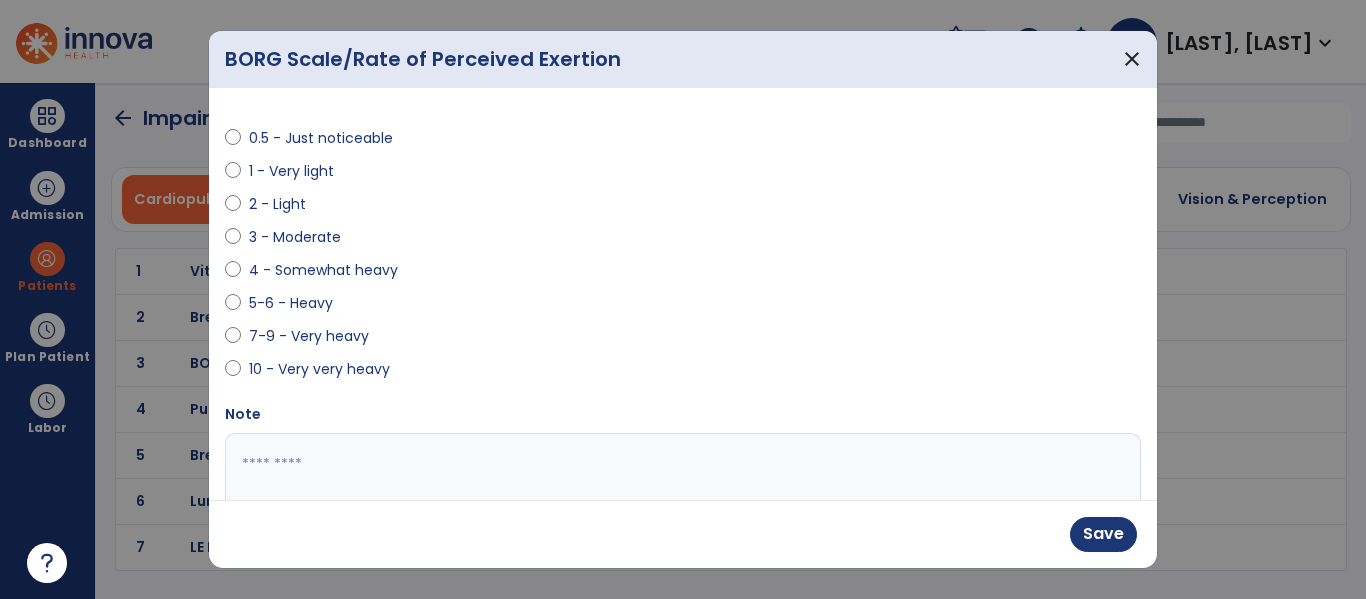 click at bounding box center (680, 508) 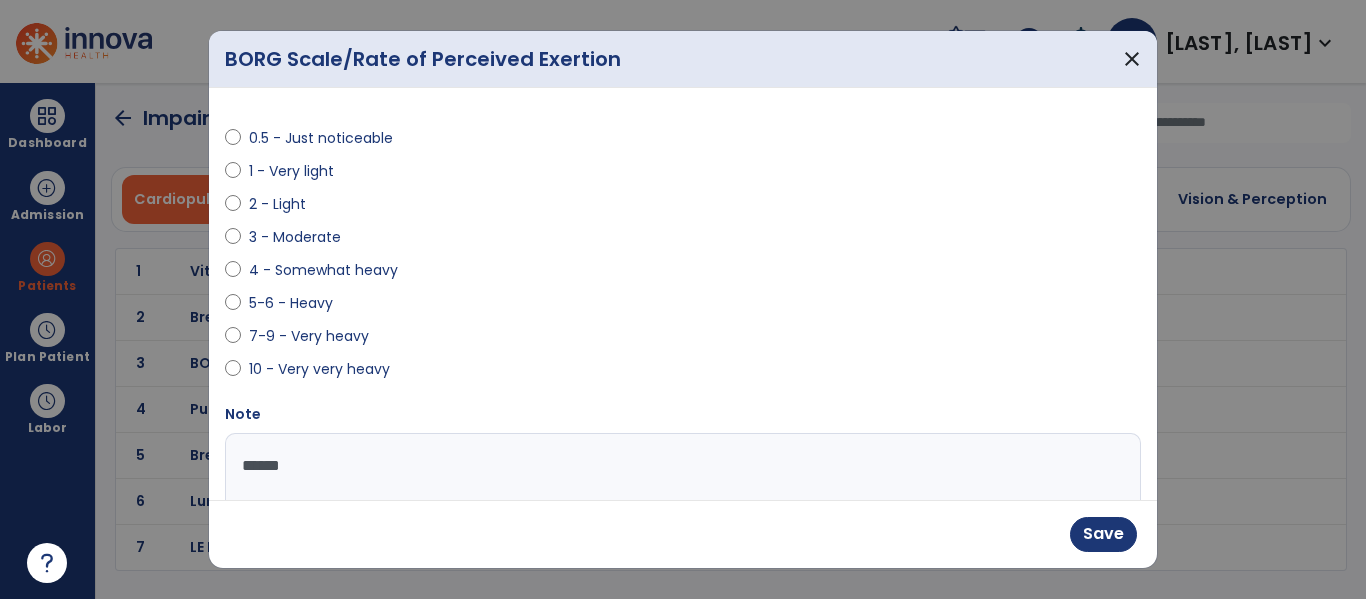 type on "*******" 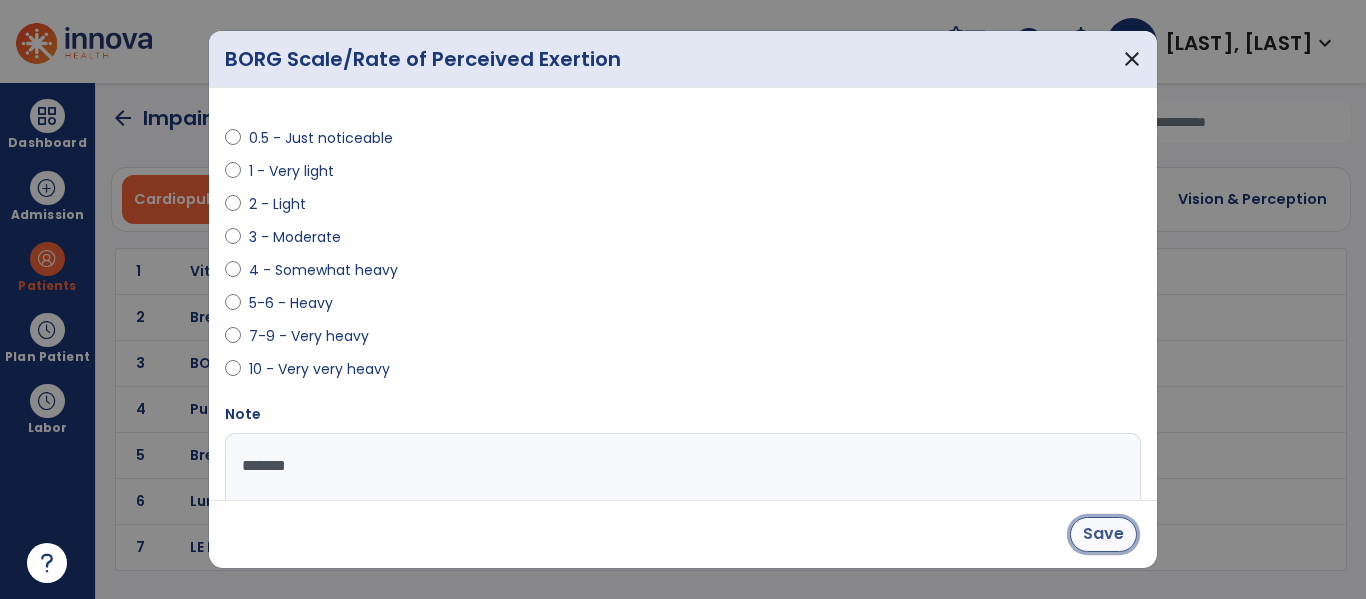 click on "Save" at bounding box center [1103, 534] 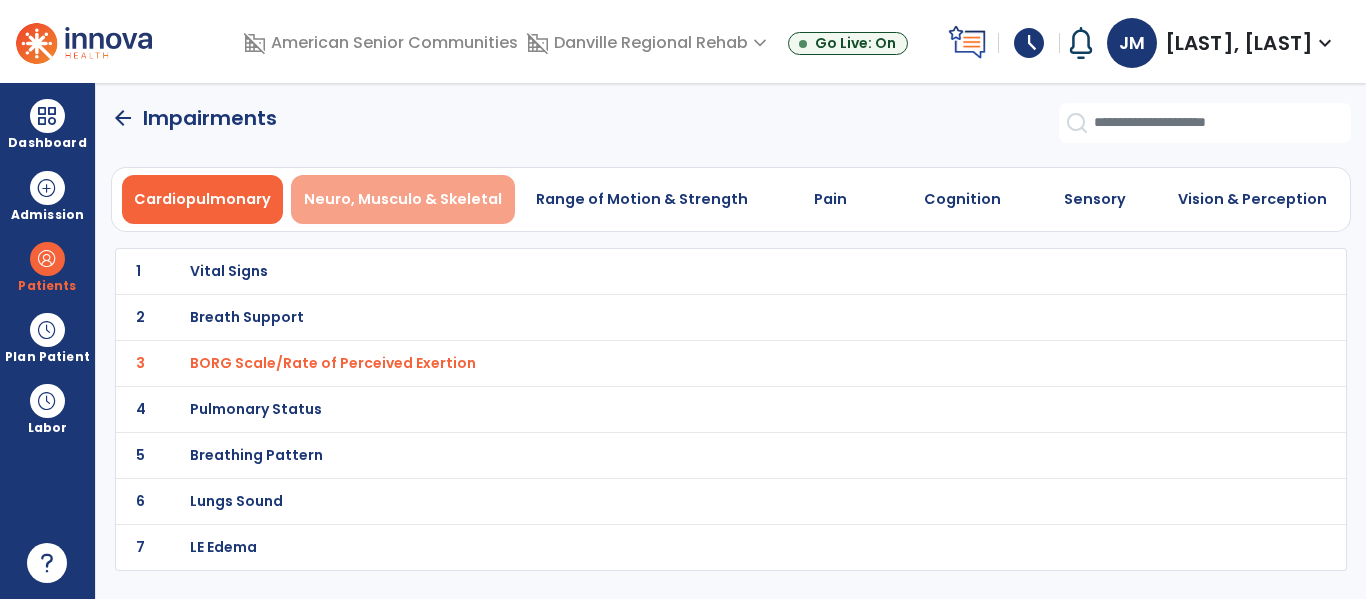 click on "Neuro, Musculo & Skeletal" at bounding box center (403, 199) 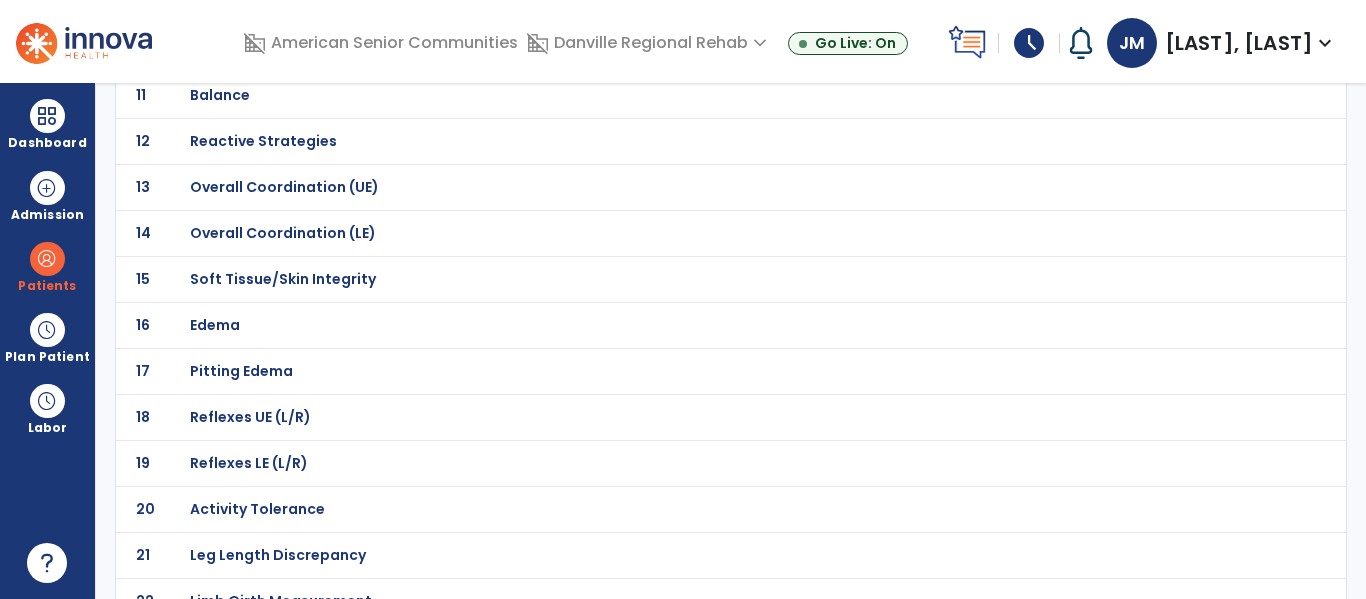 scroll, scrollTop: 650, scrollLeft: 0, axis: vertical 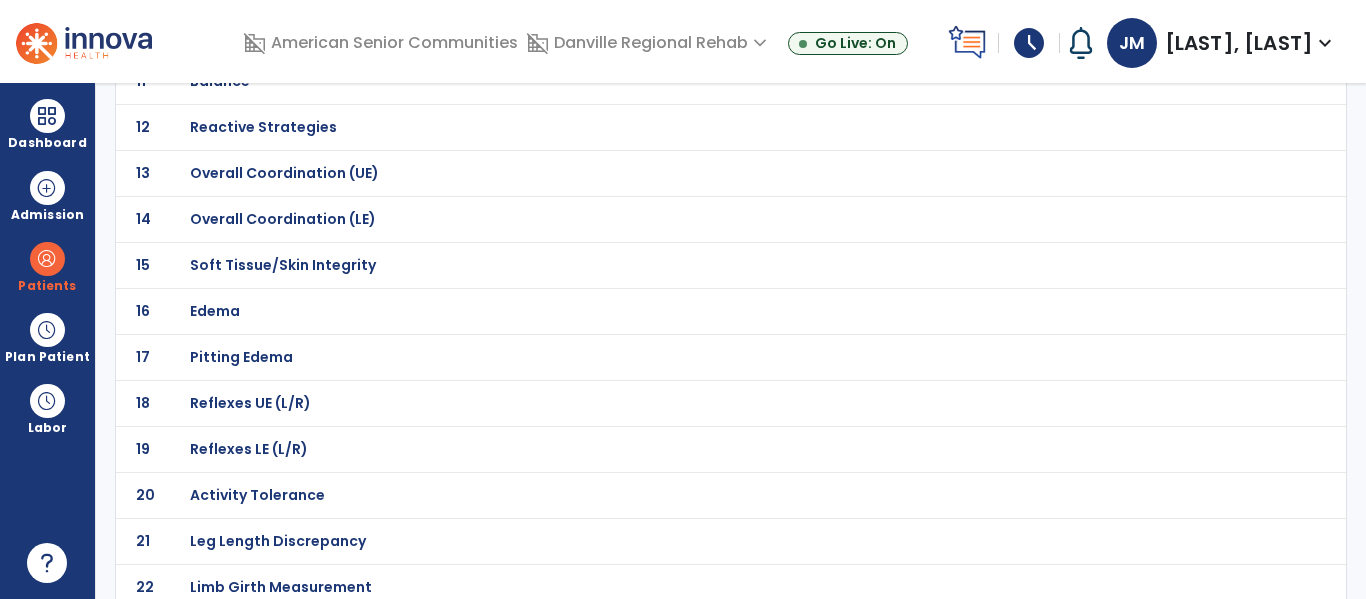 click on "Activity Tolerance" at bounding box center (261, -379) 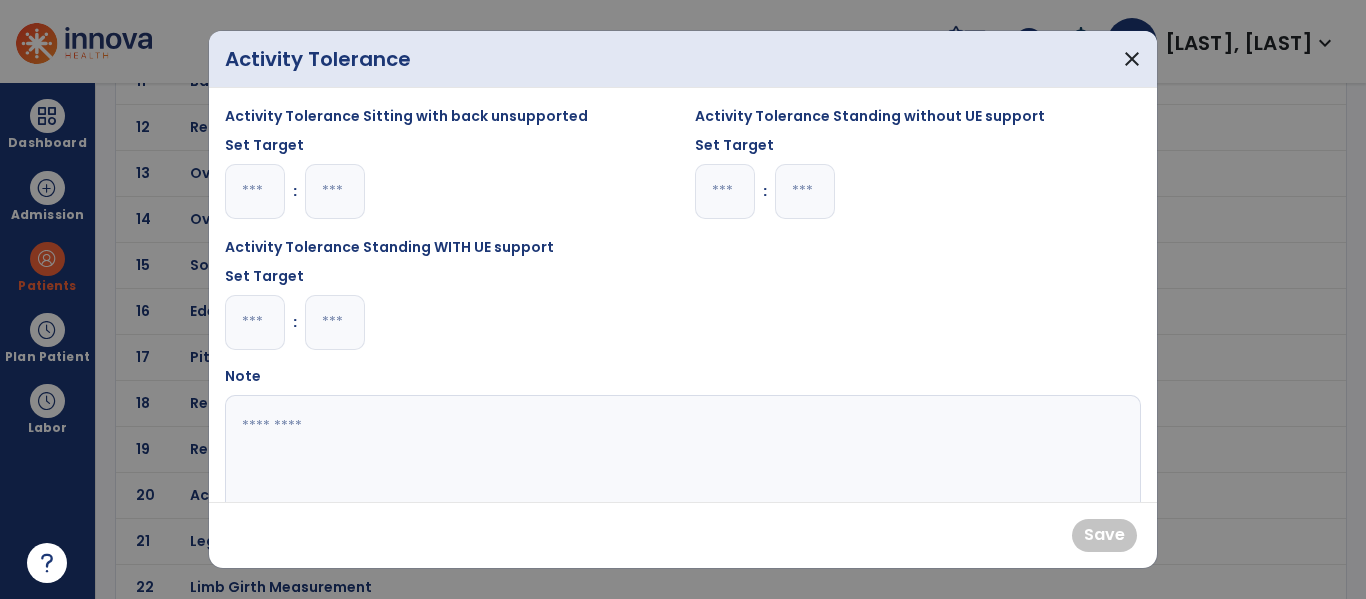 click at bounding box center (255, 322) 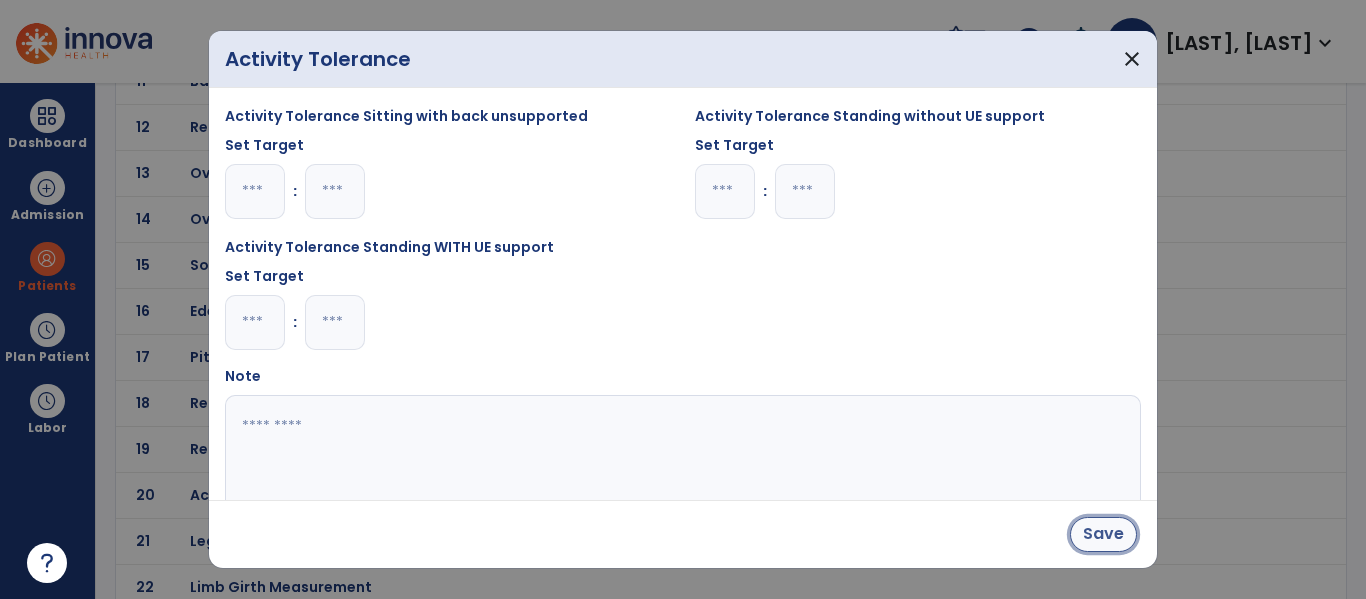 click on "Save" at bounding box center [1103, 534] 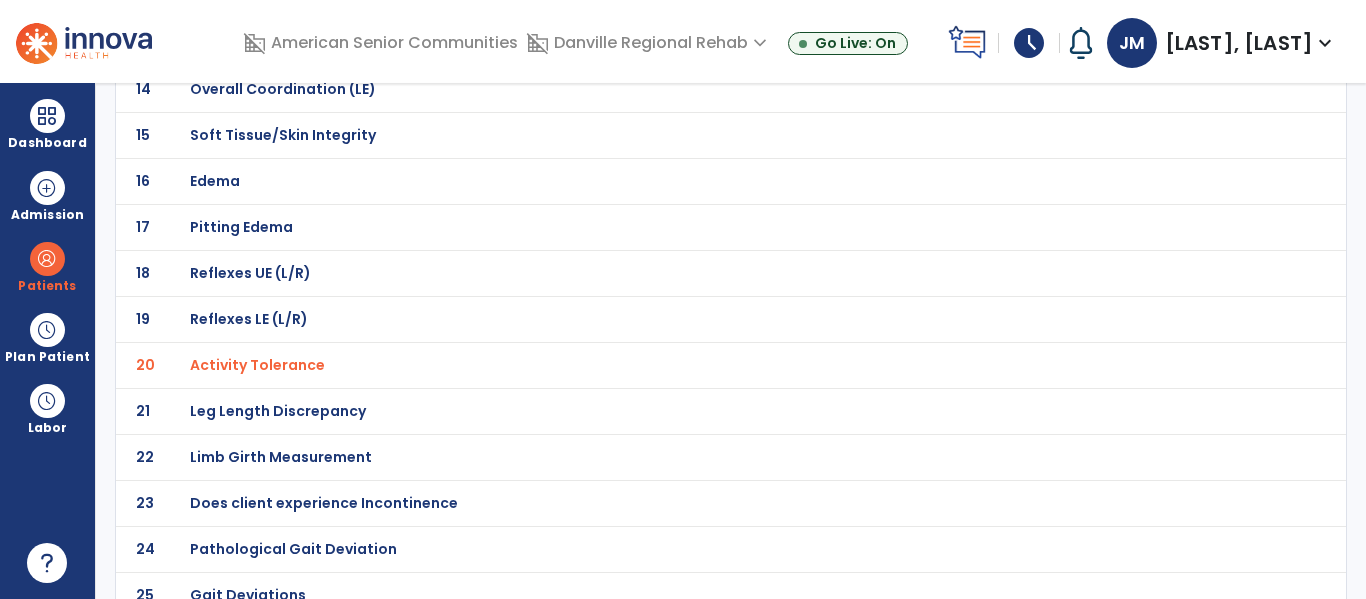 scroll, scrollTop: 800, scrollLeft: 0, axis: vertical 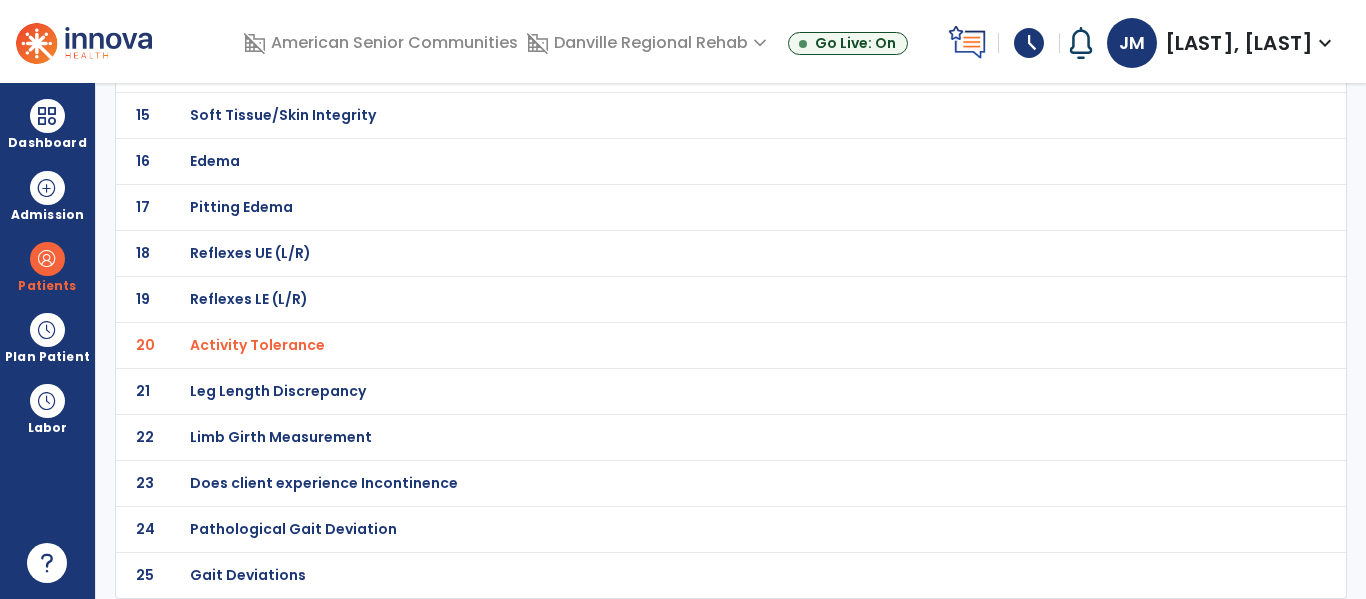 click on "Gait Deviations" at bounding box center (261, -529) 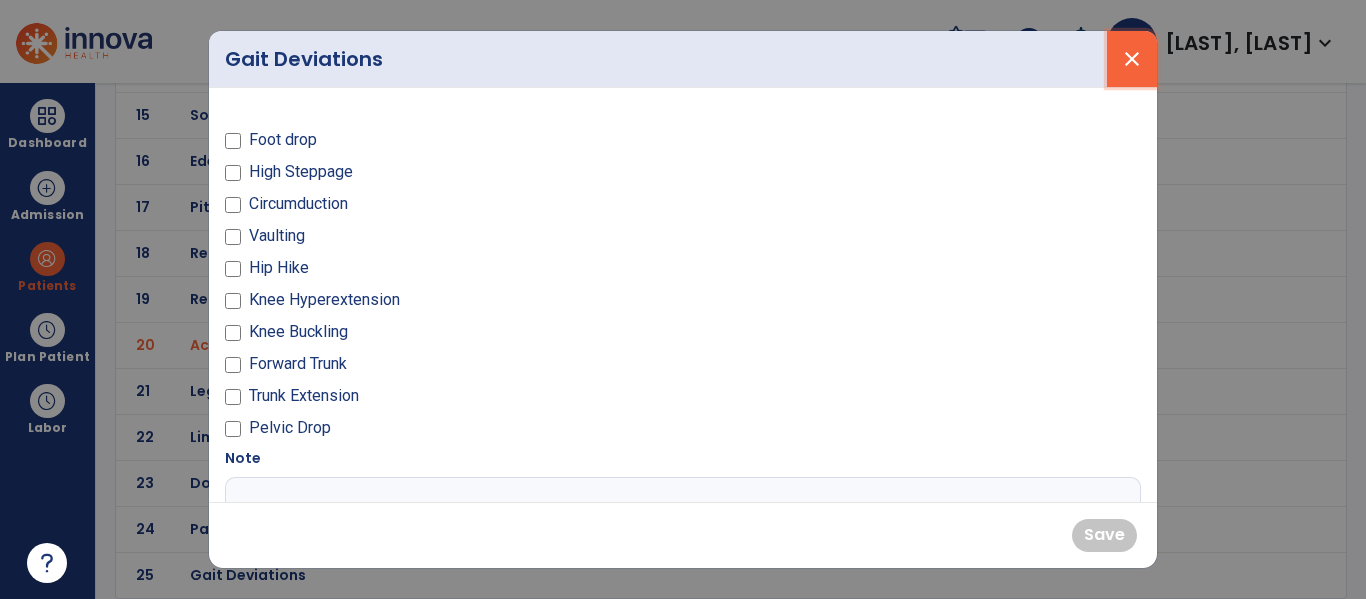 click on "close" at bounding box center [1132, 59] 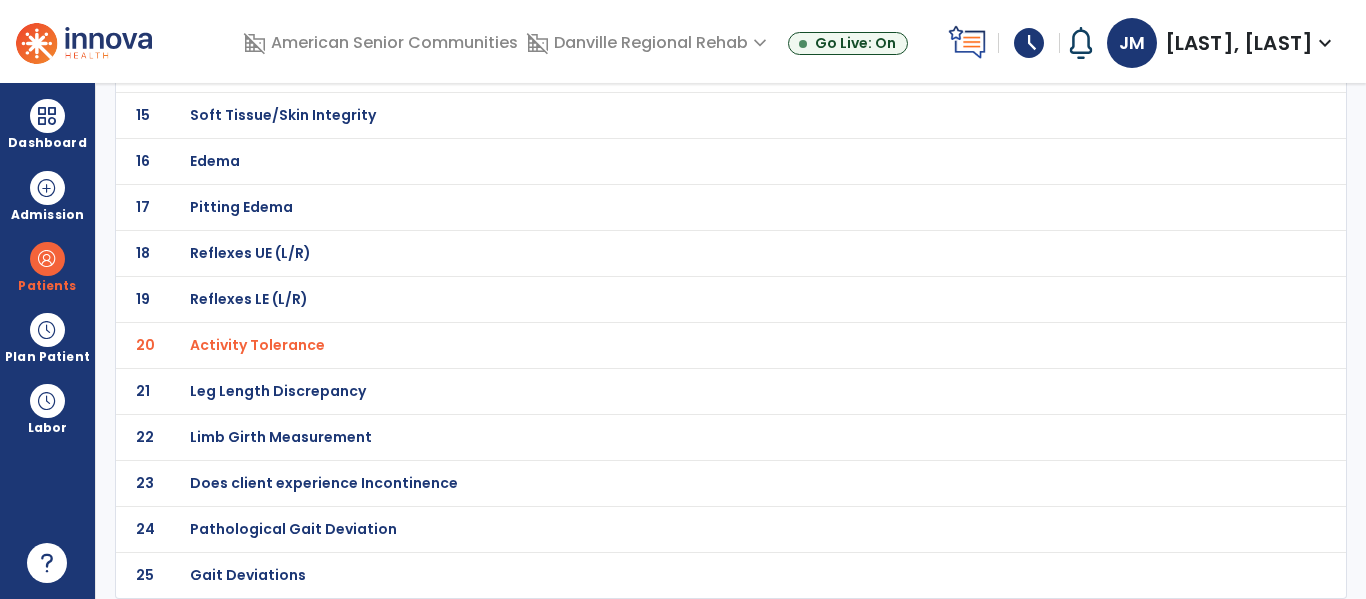 scroll, scrollTop: 0, scrollLeft: 0, axis: both 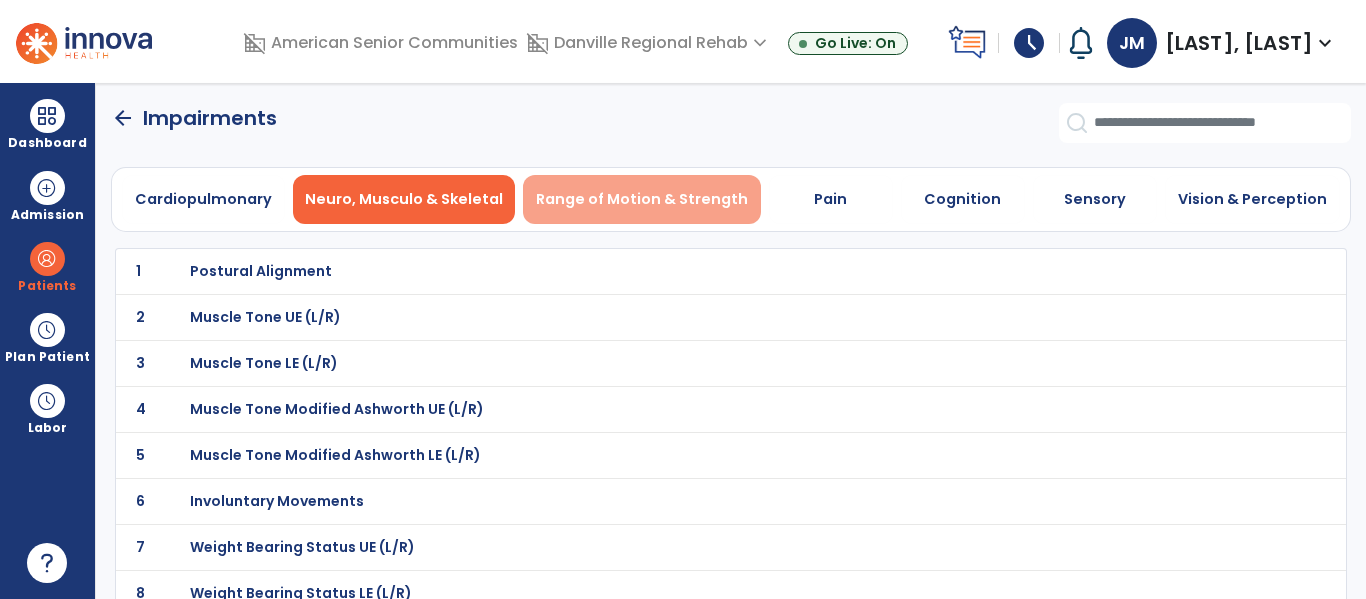 click on "Range of Motion & Strength" at bounding box center (642, 199) 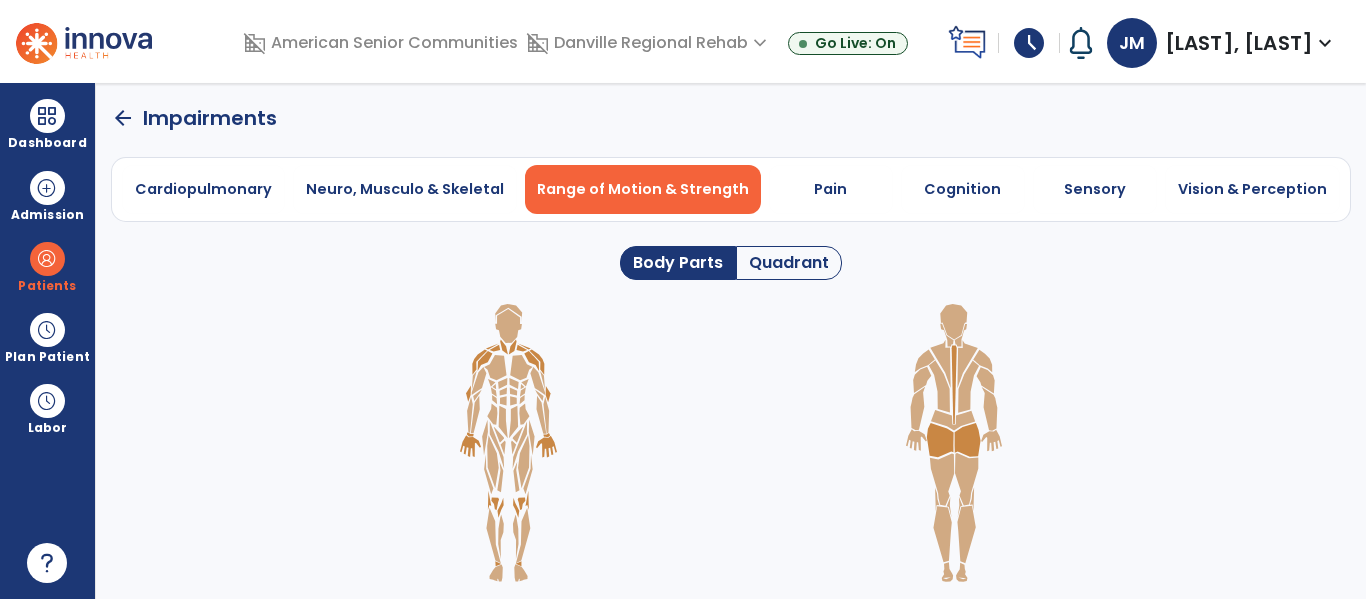 click on "Quadrant" 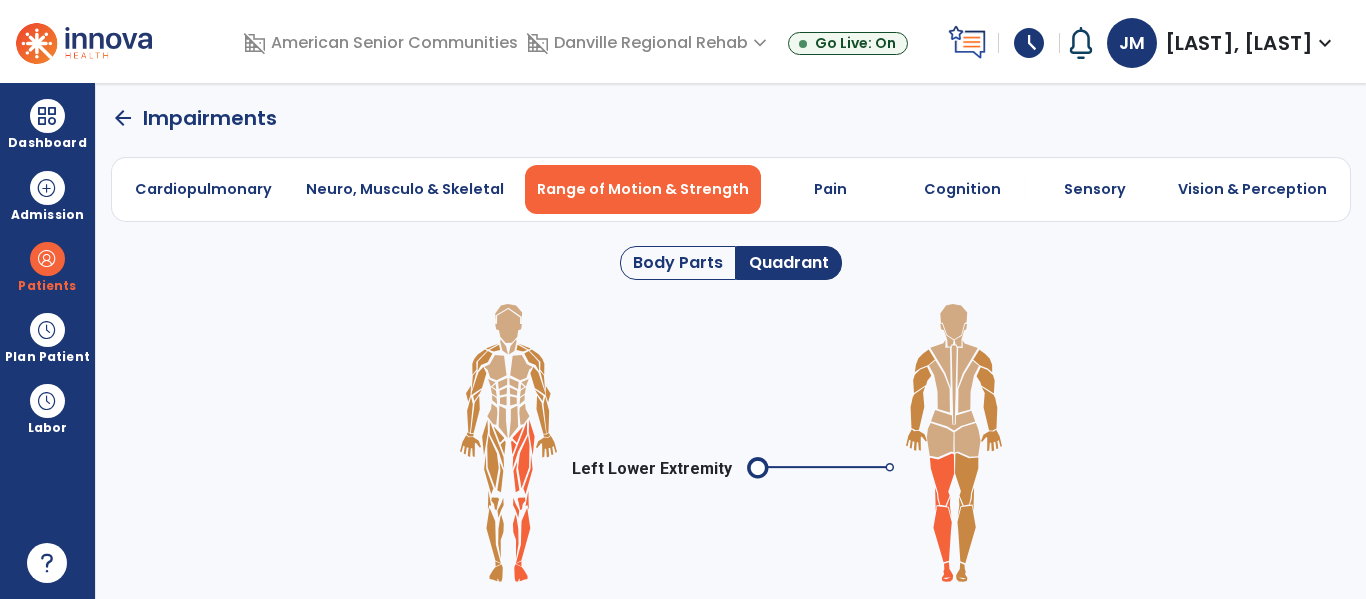 click 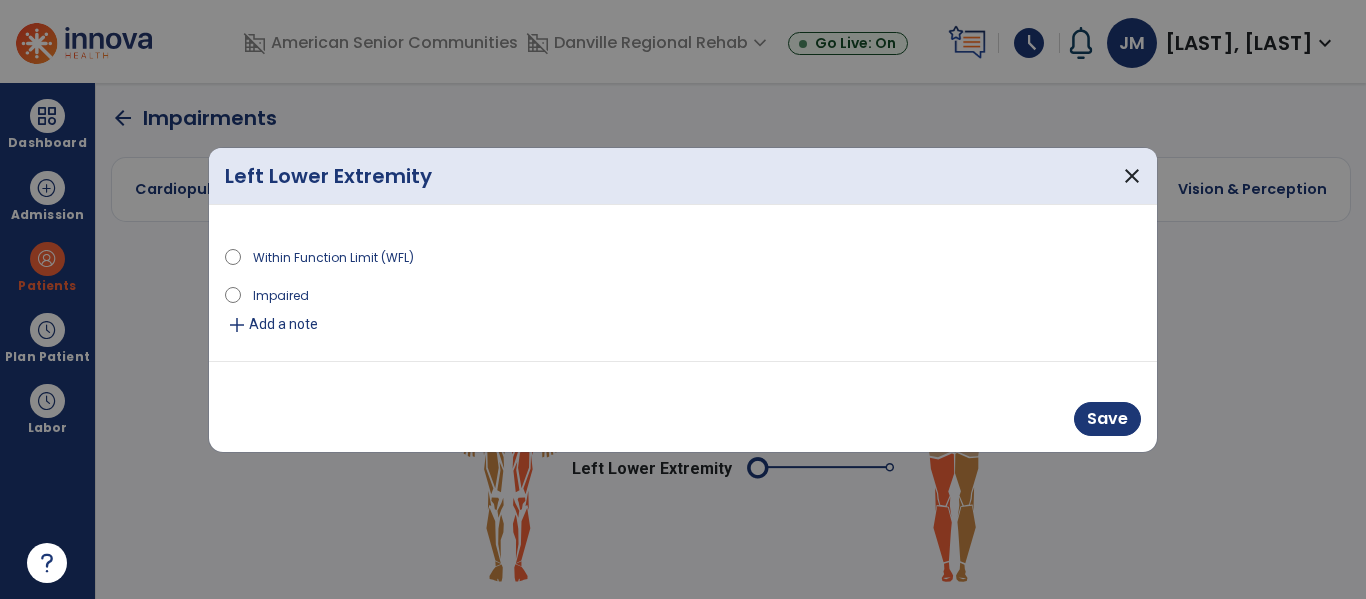 click on "Impaired" at bounding box center (281, 294) 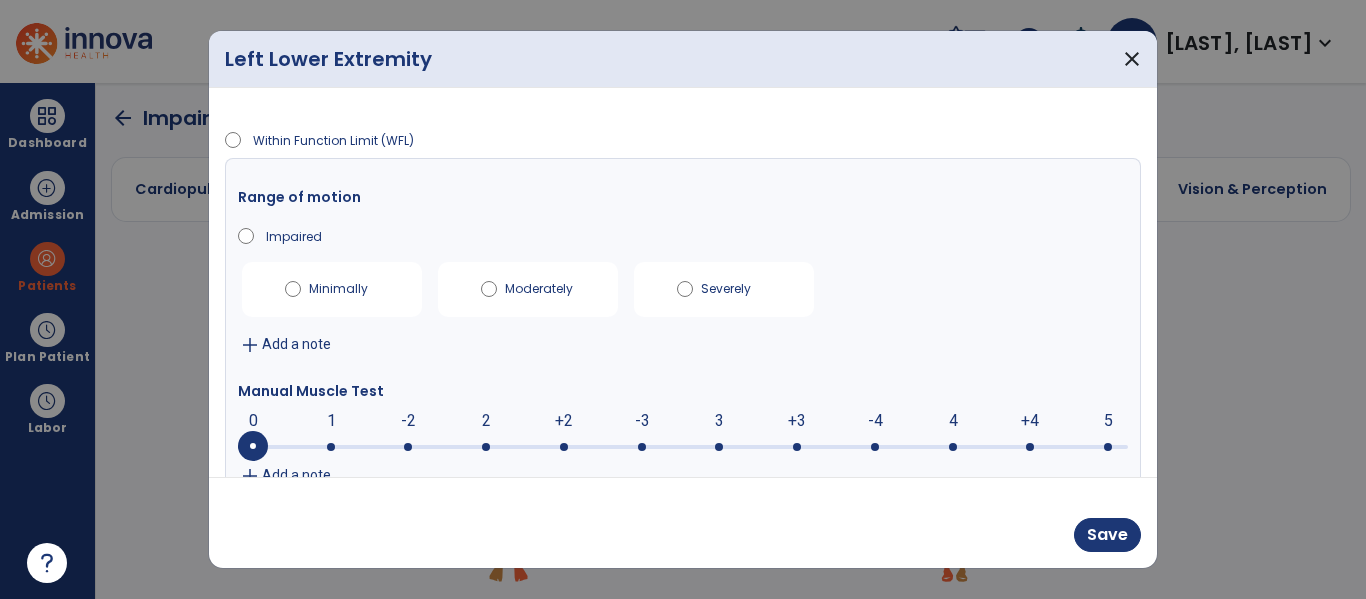 click at bounding box center (1030, 447) 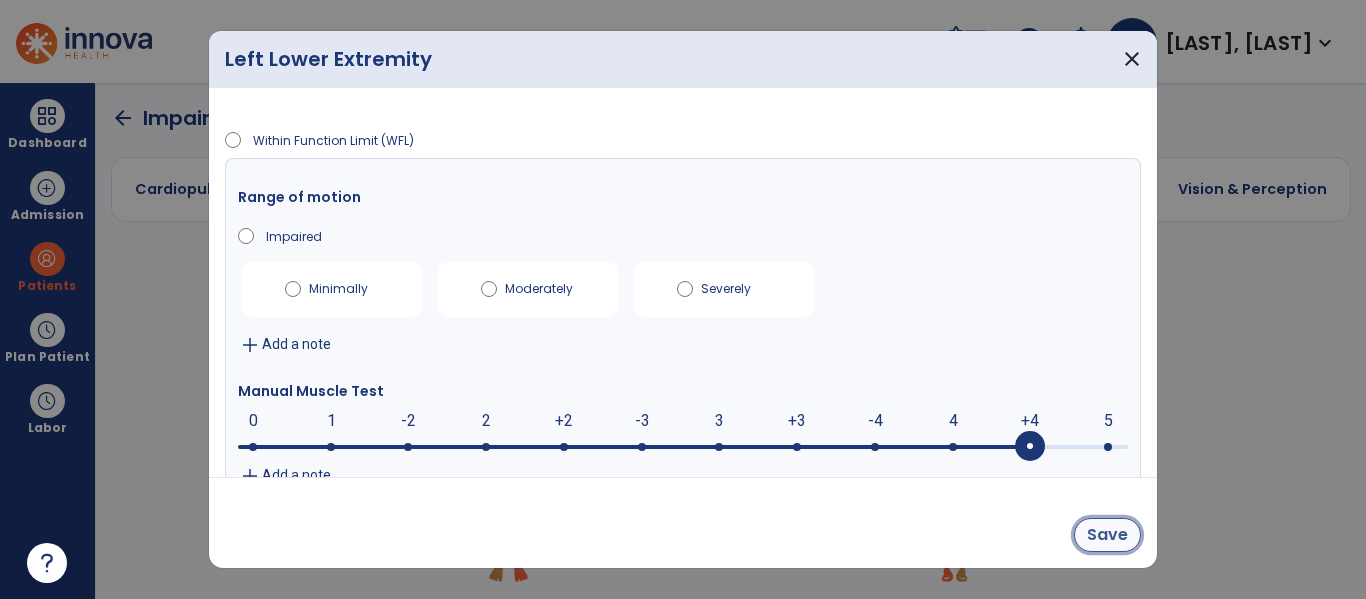 click on "Save" at bounding box center (1107, 535) 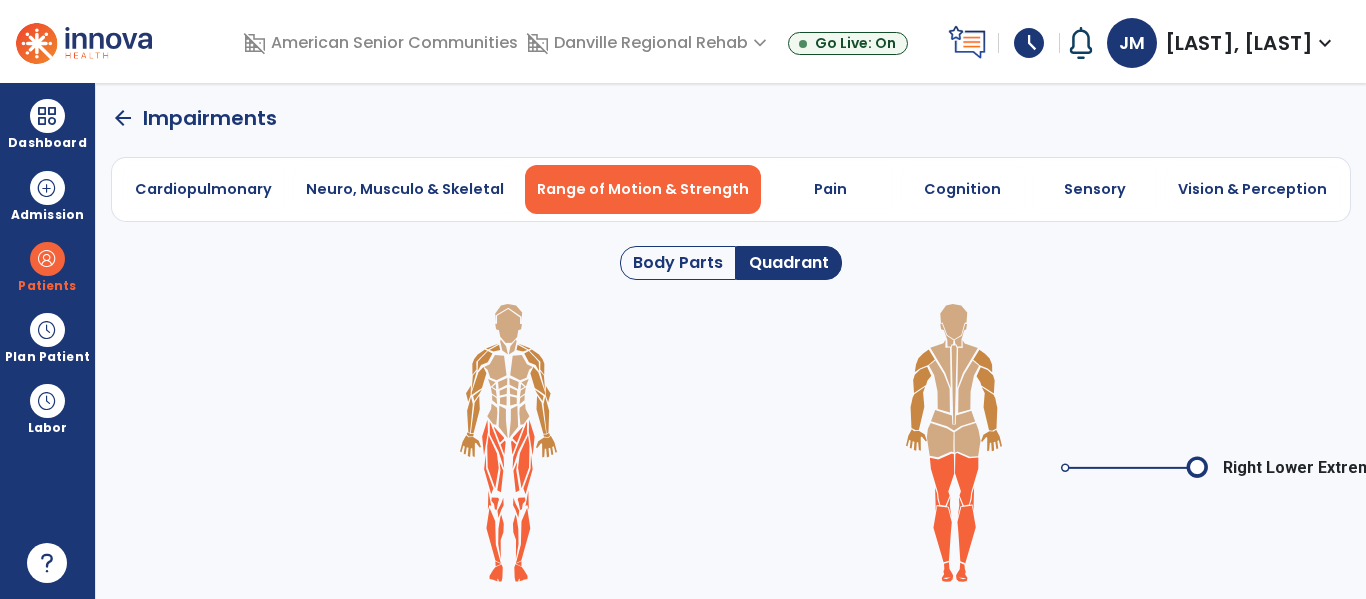 click 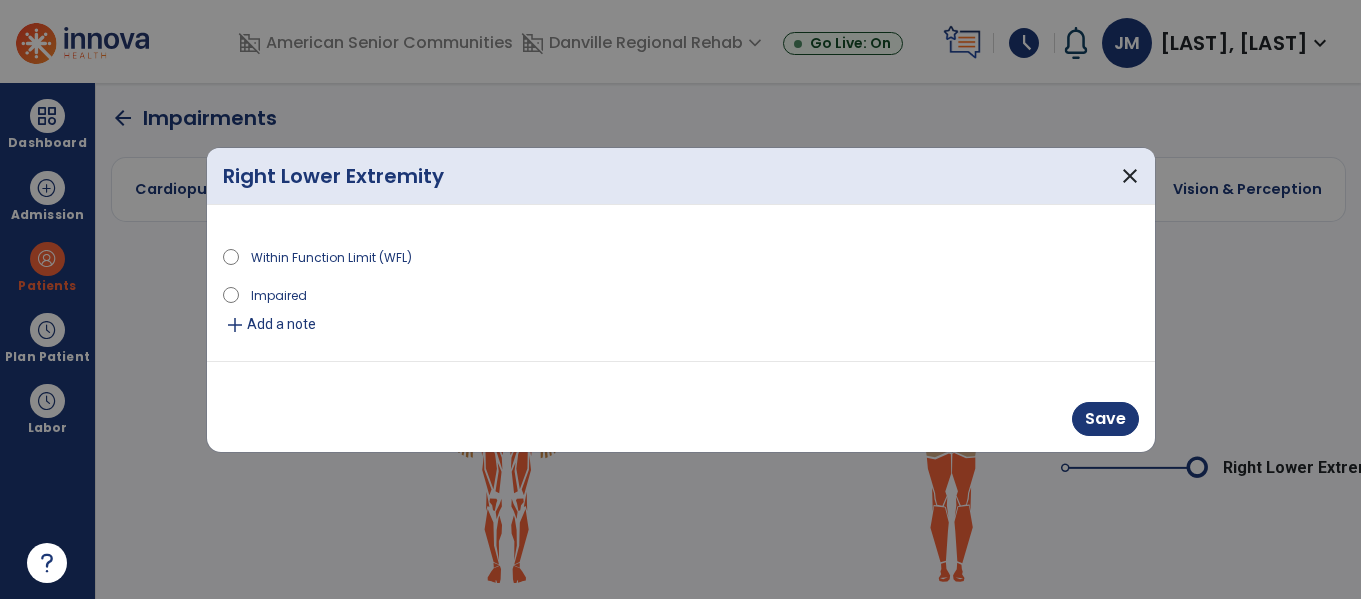 click on "Impaired" at bounding box center [279, 294] 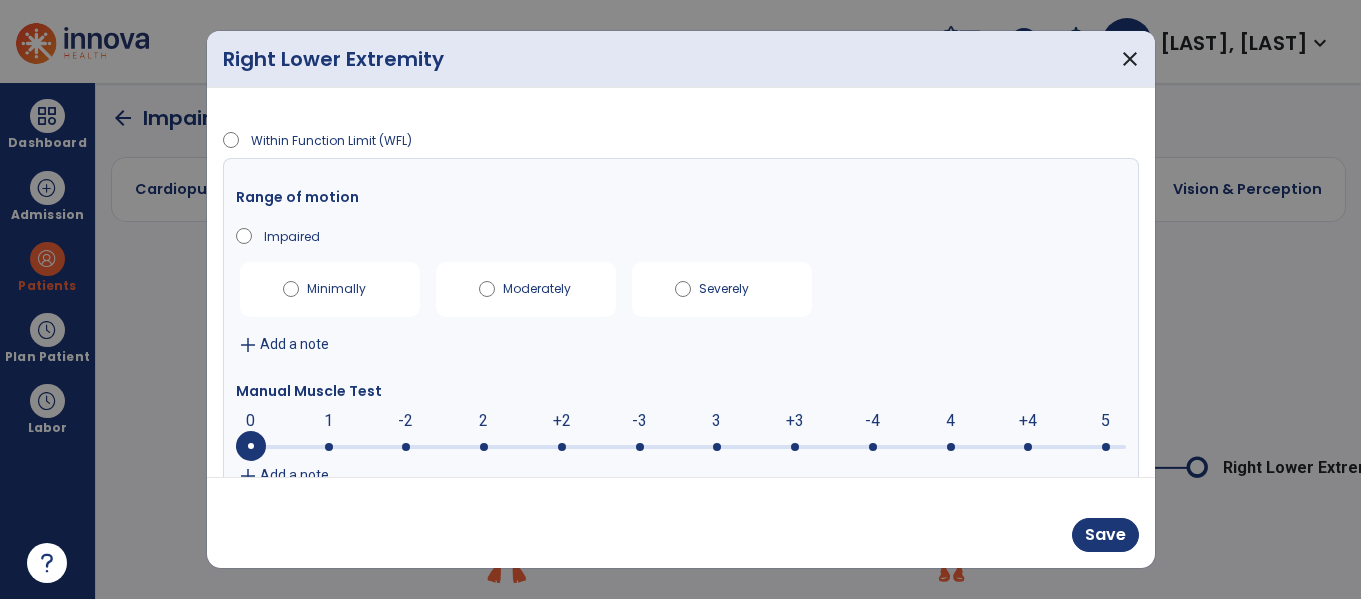 click at bounding box center (681, 445) 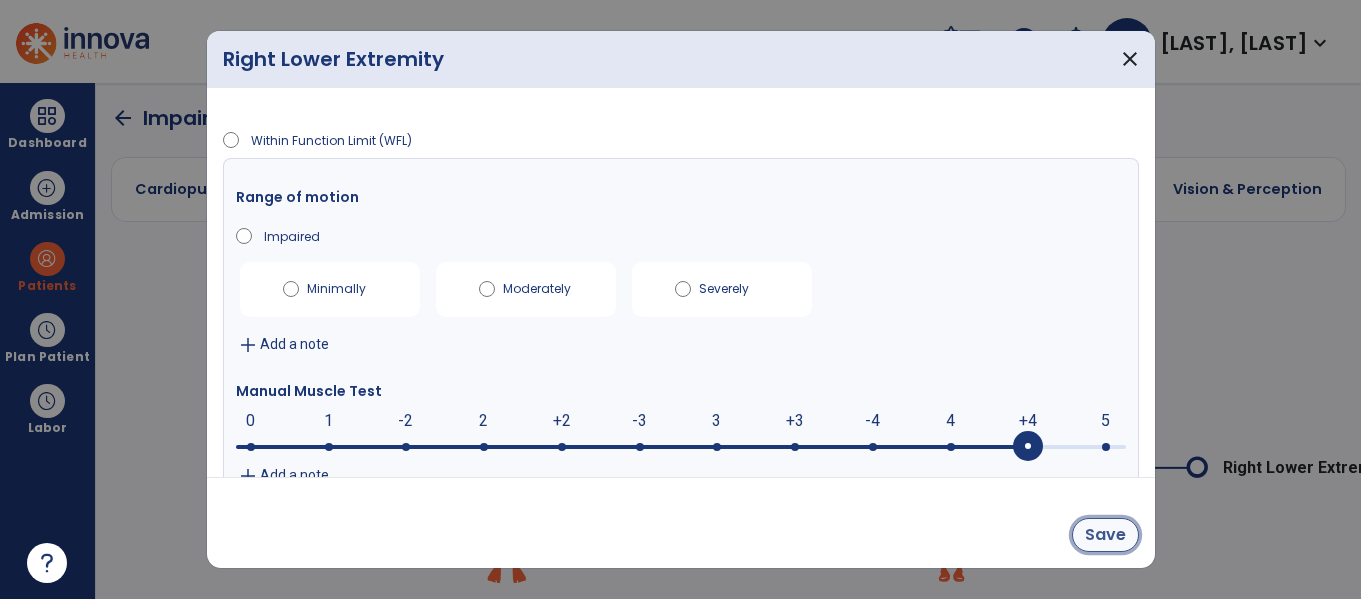 click on "Save" at bounding box center [1105, 535] 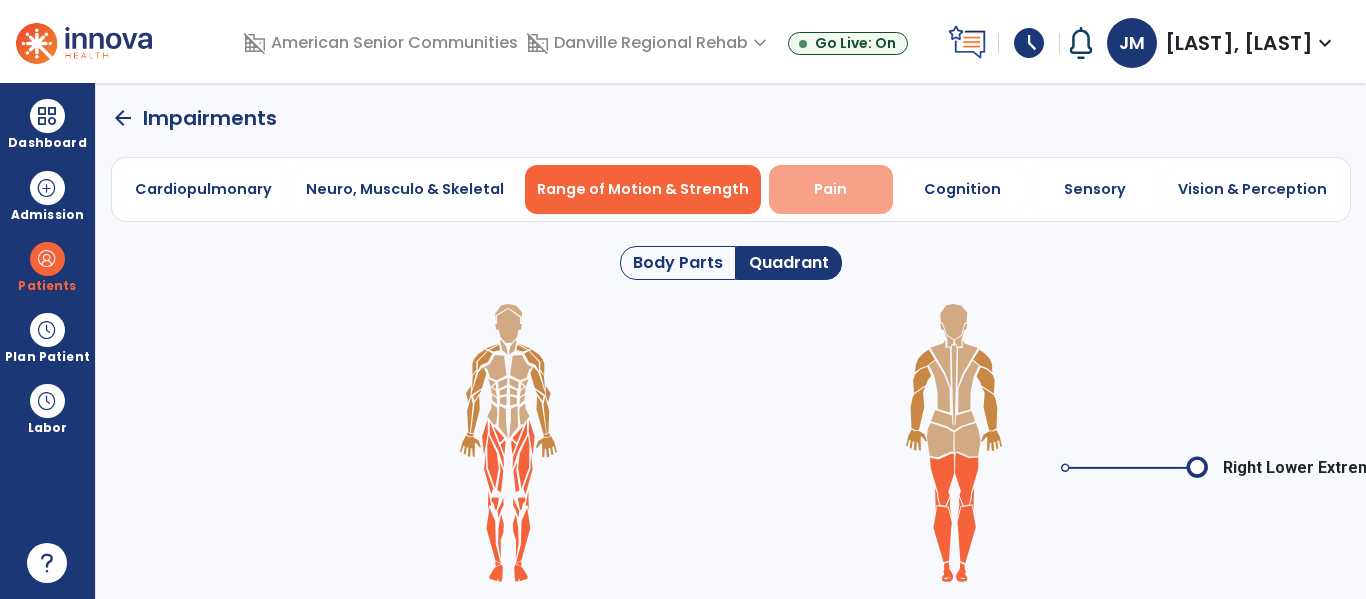 click on "Pain" at bounding box center (830, 189) 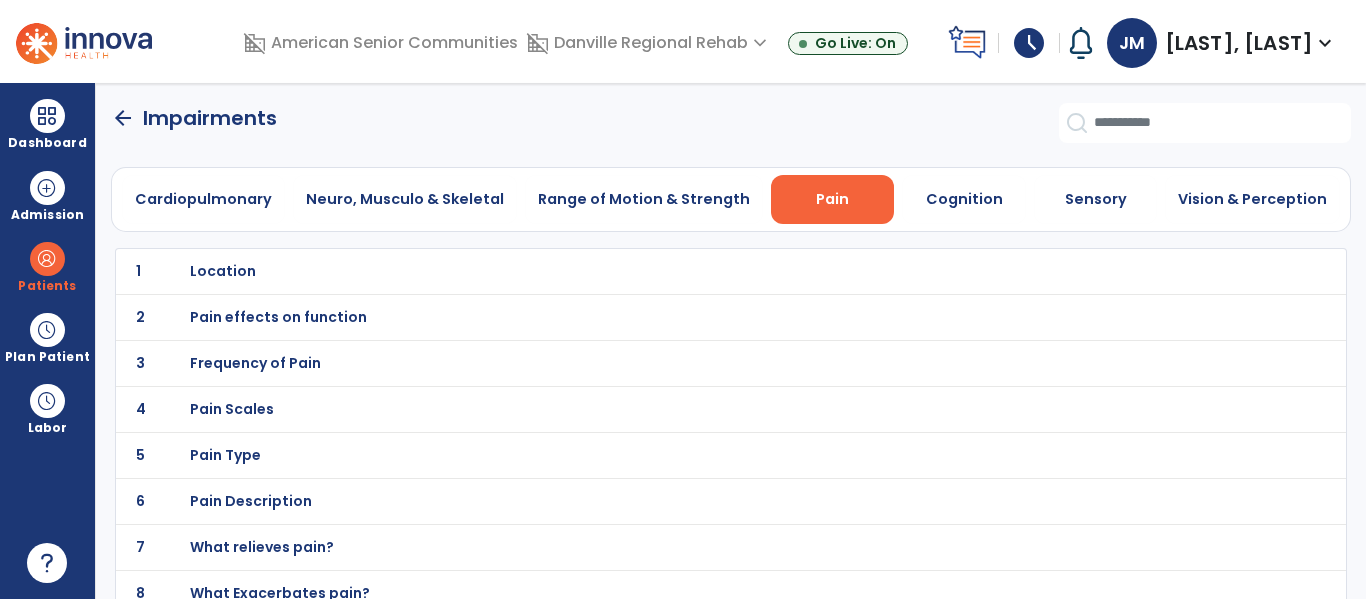 click on "Pain effects on function" at bounding box center [223, 271] 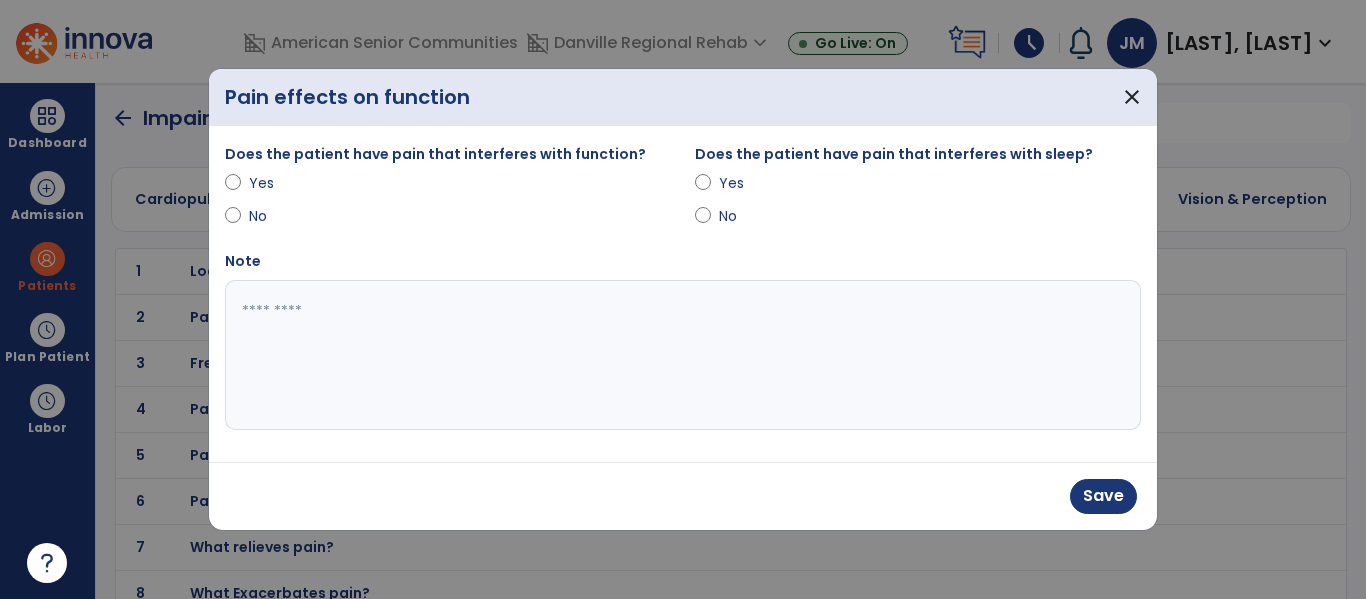 click at bounding box center (683, 355) 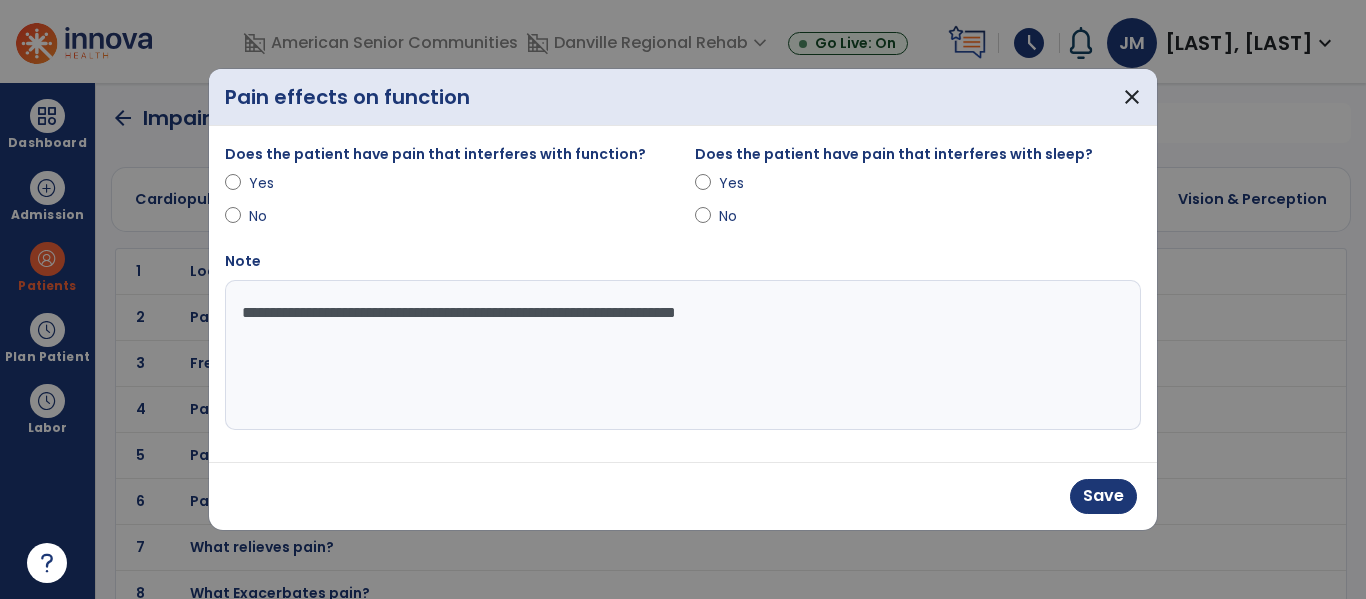 type on "**********" 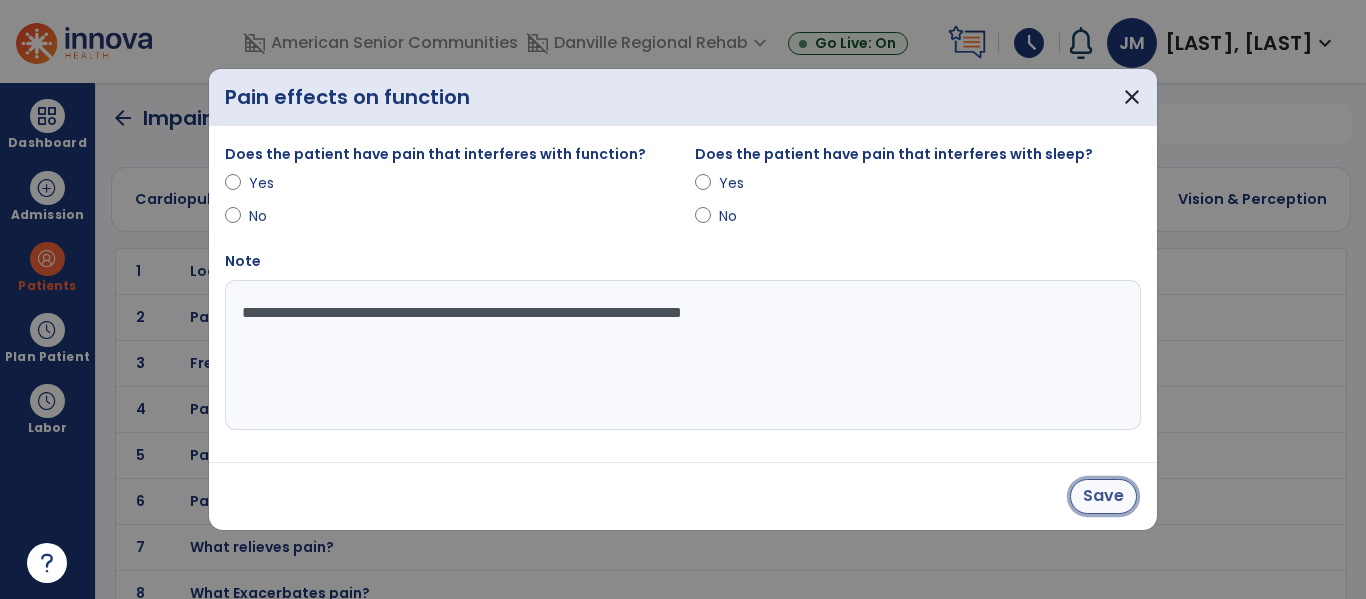 click on "Save" at bounding box center [1103, 496] 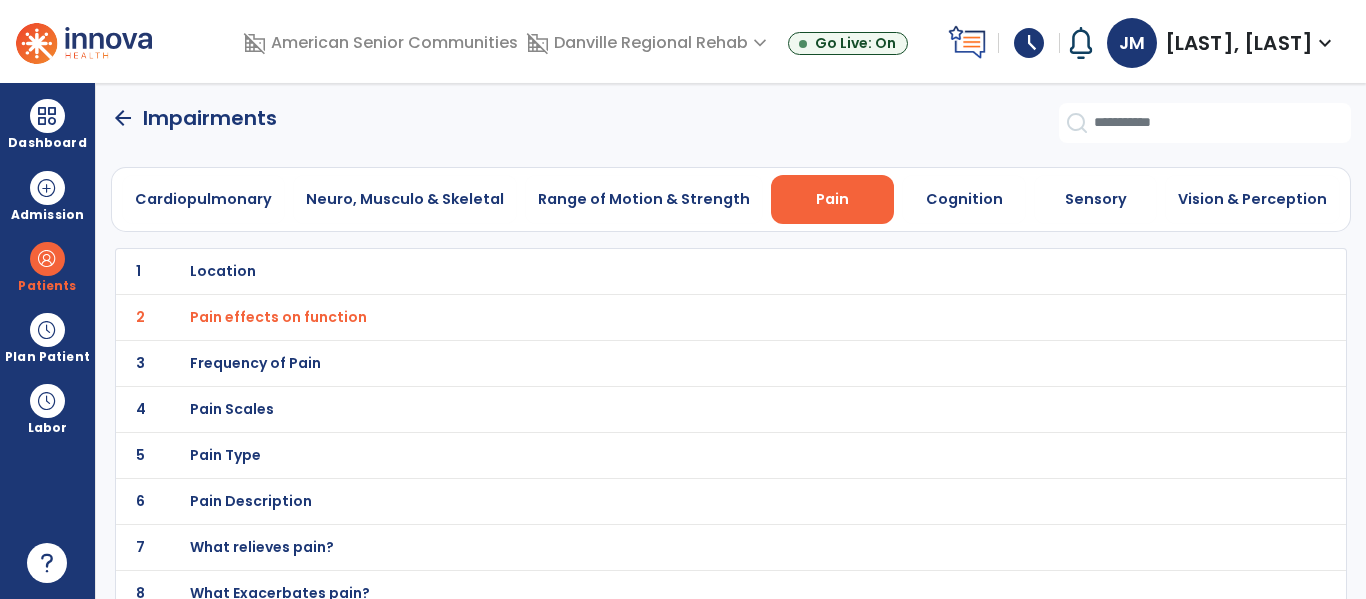 click on "Frequency of Pain" at bounding box center (223, 271) 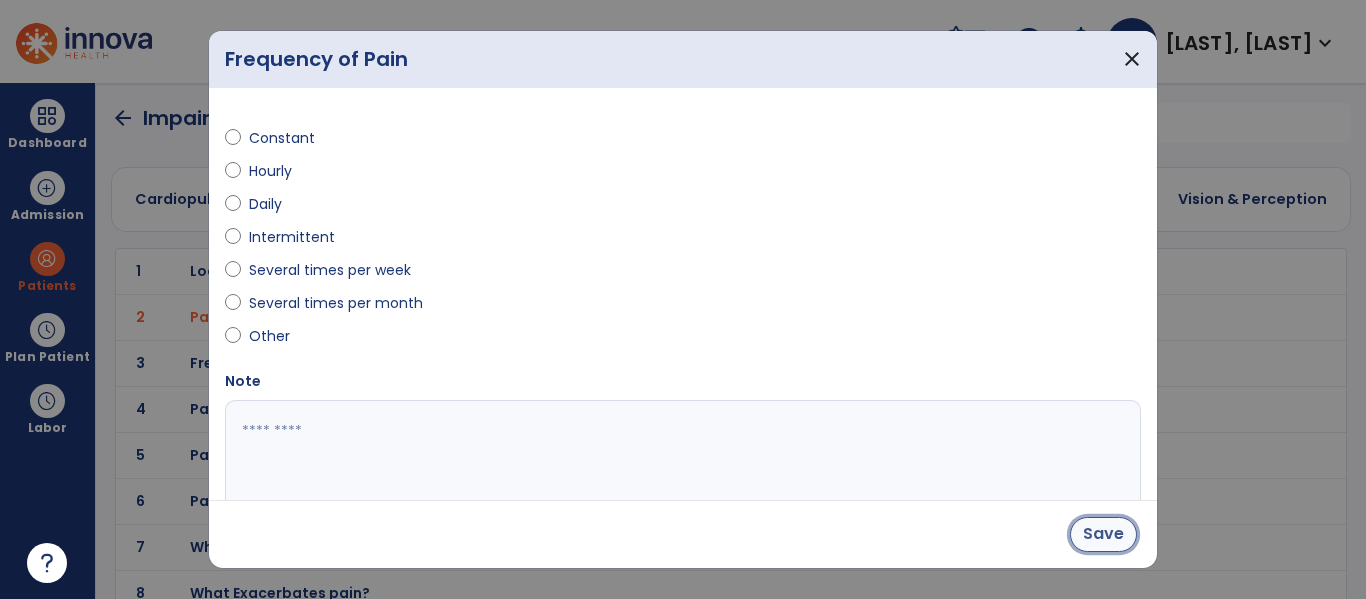 click on "Save" at bounding box center (1103, 534) 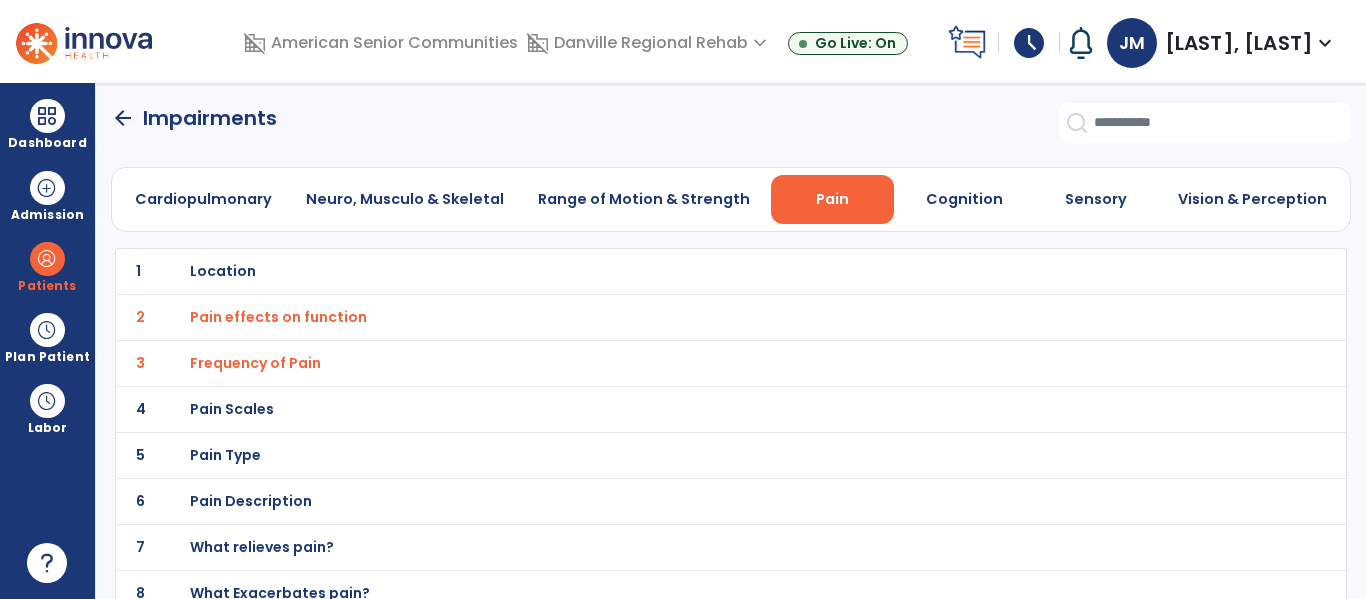 click on "Pain Scales" at bounding box center (223, 271) 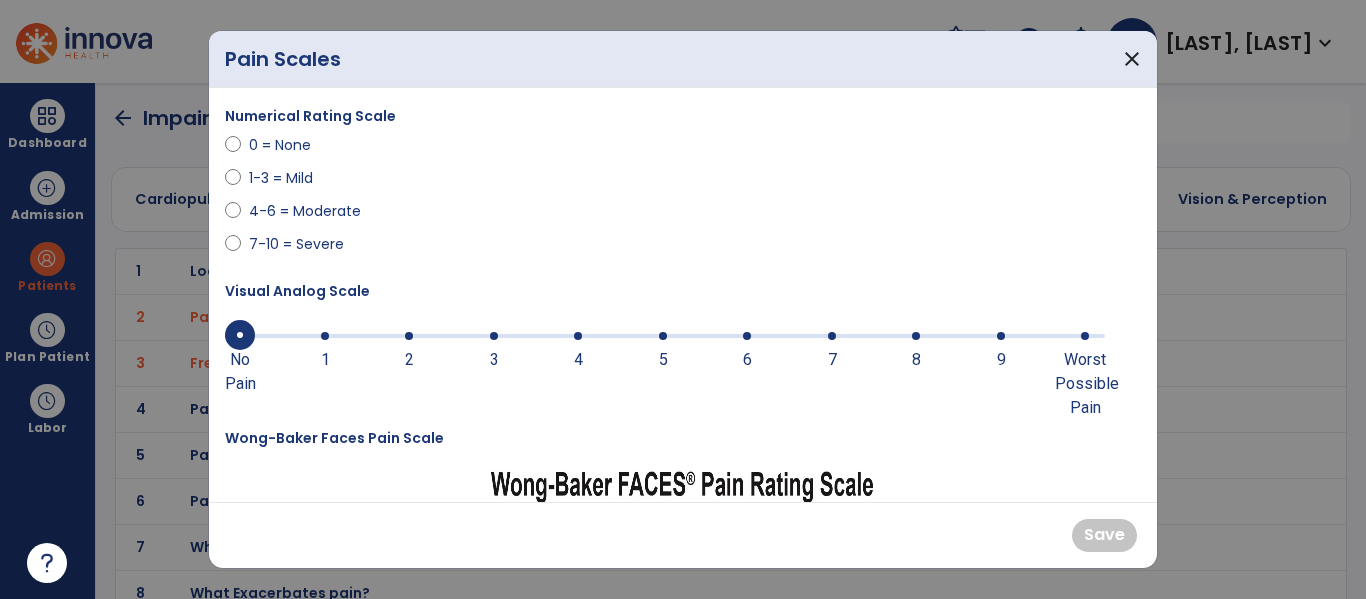 click at bounding box center (1085, 336) 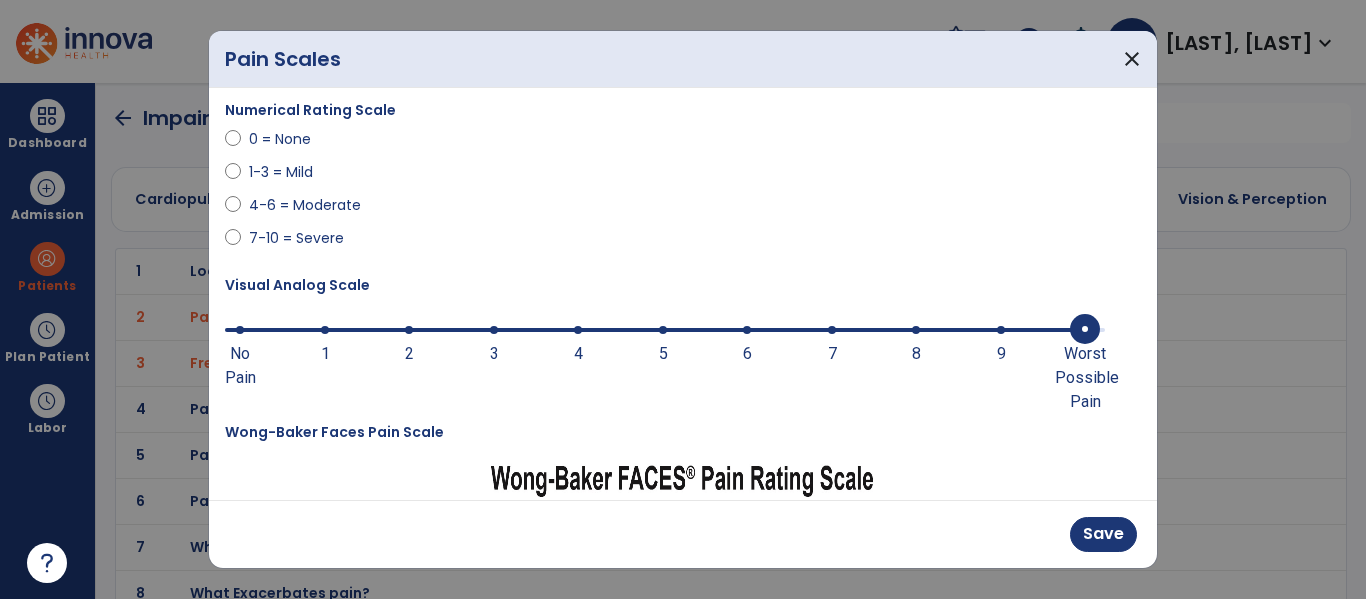 scroll, scrollTop: 0, scrollLeft: 0, axis: both 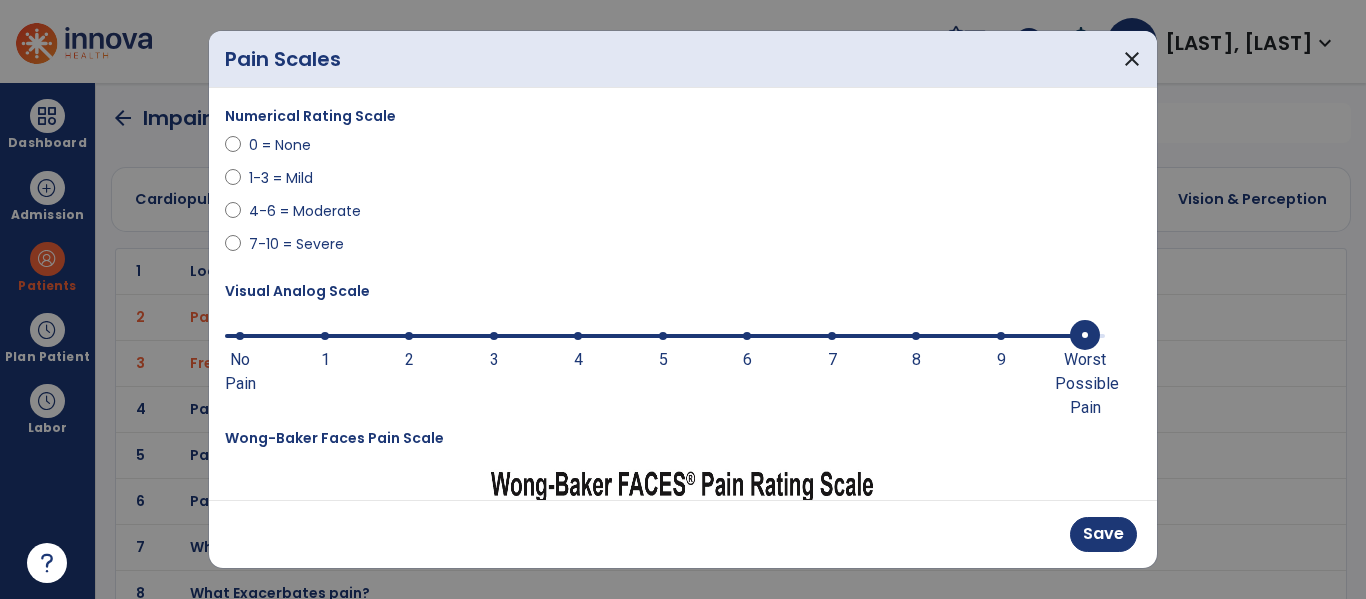 click at bounding box center [916, 336] 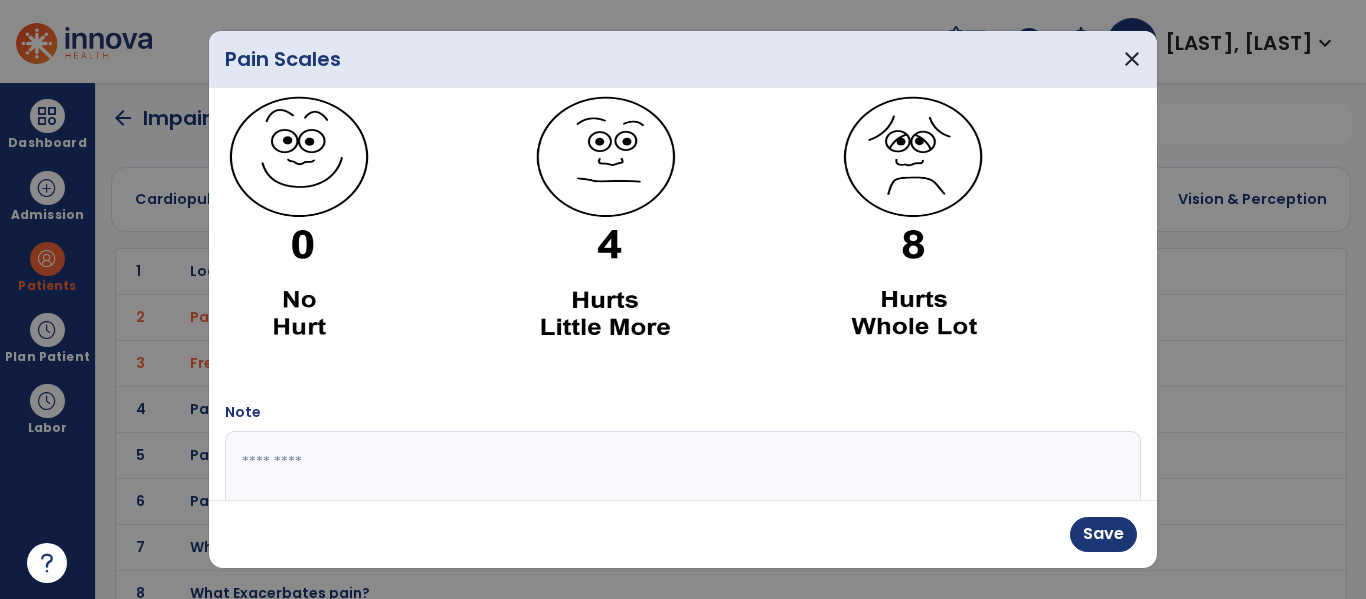 scroll, scrollTop: 532, scrollLeft: 0, axis: vertical 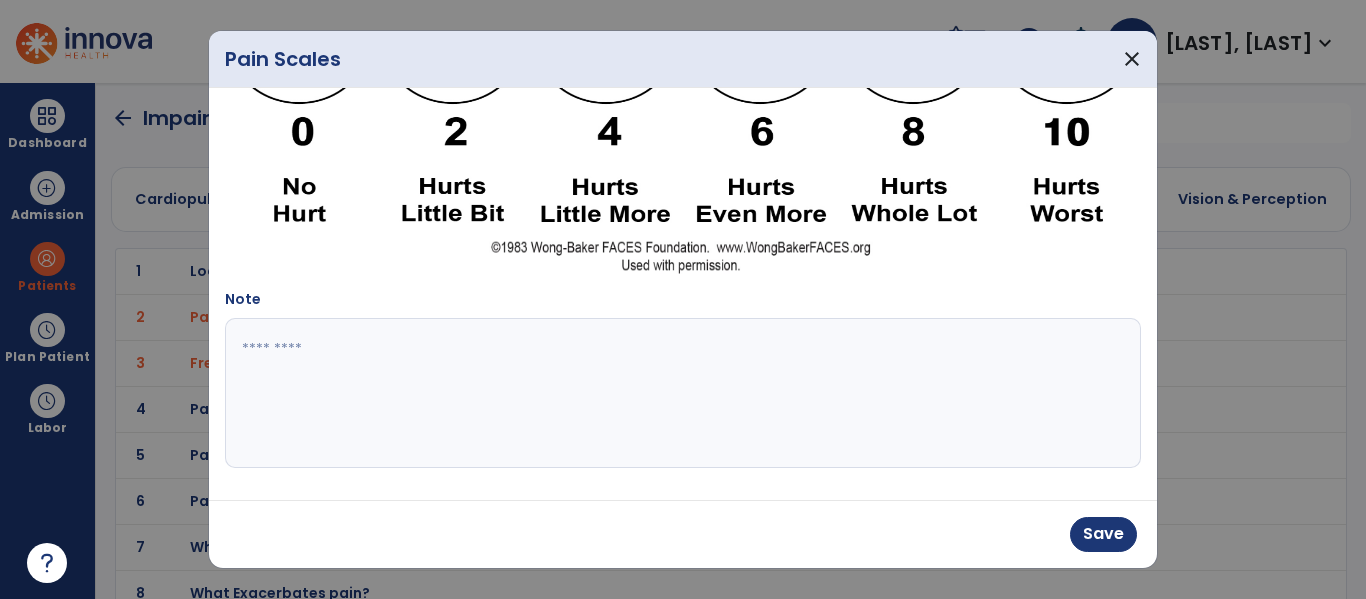 click at bounding box center (680, 393) 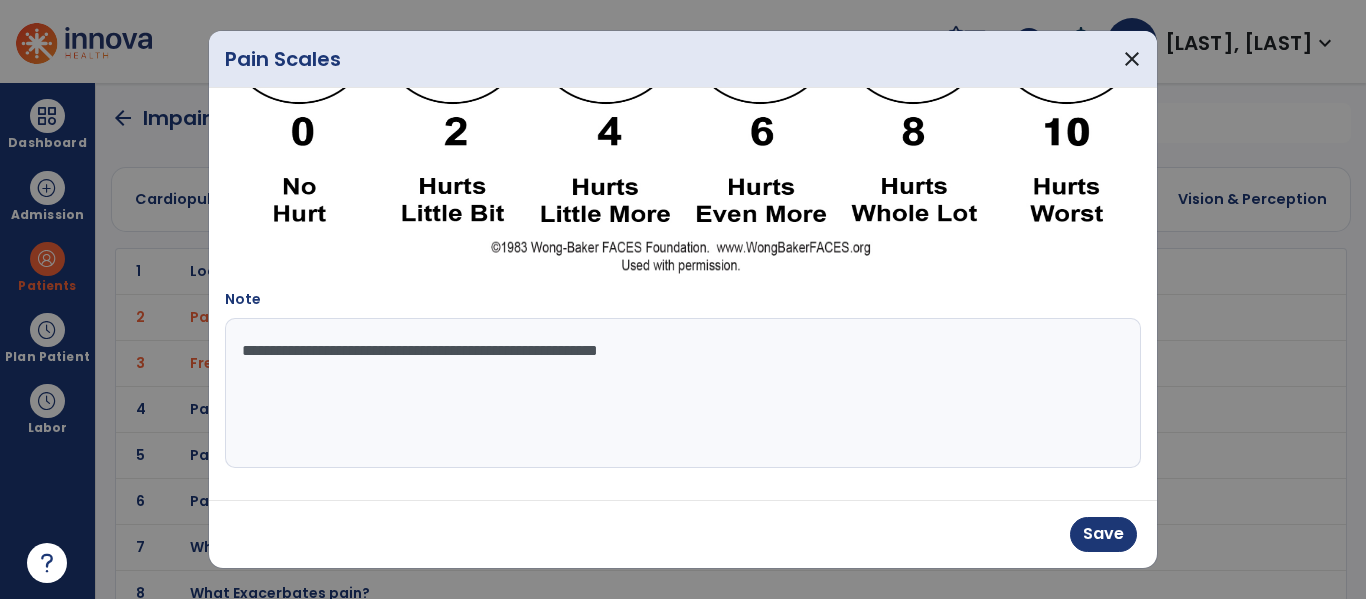 type on "**********" 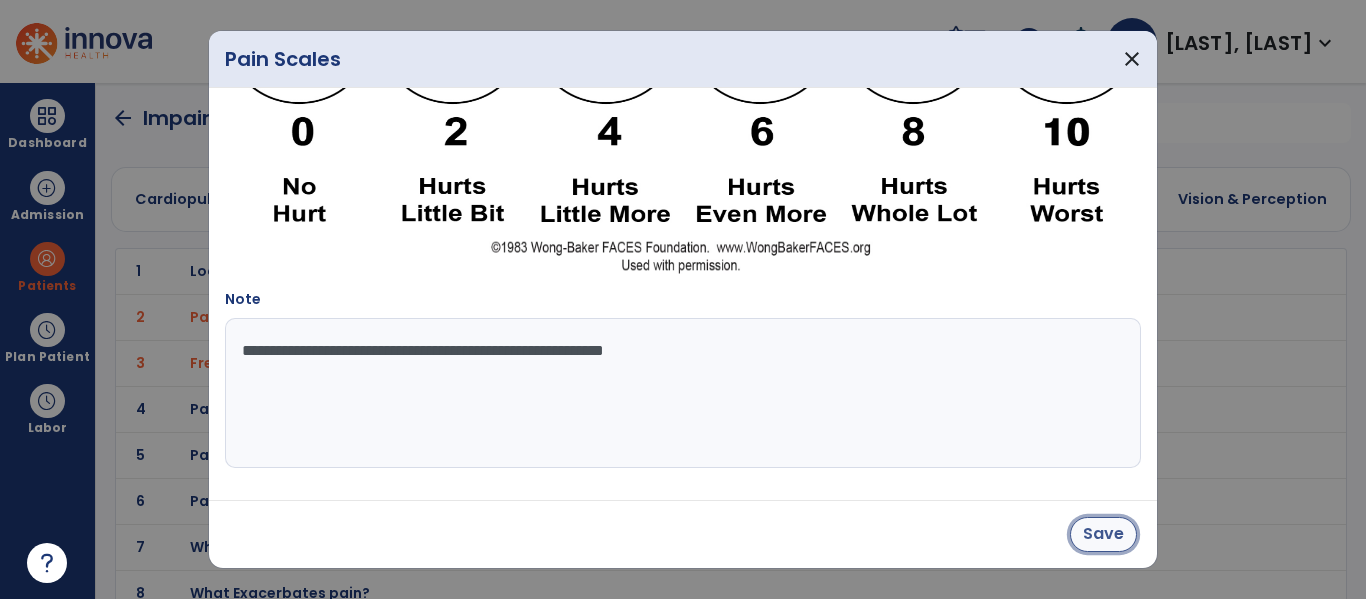 click on "Save" at bounding box center [1103, 534] 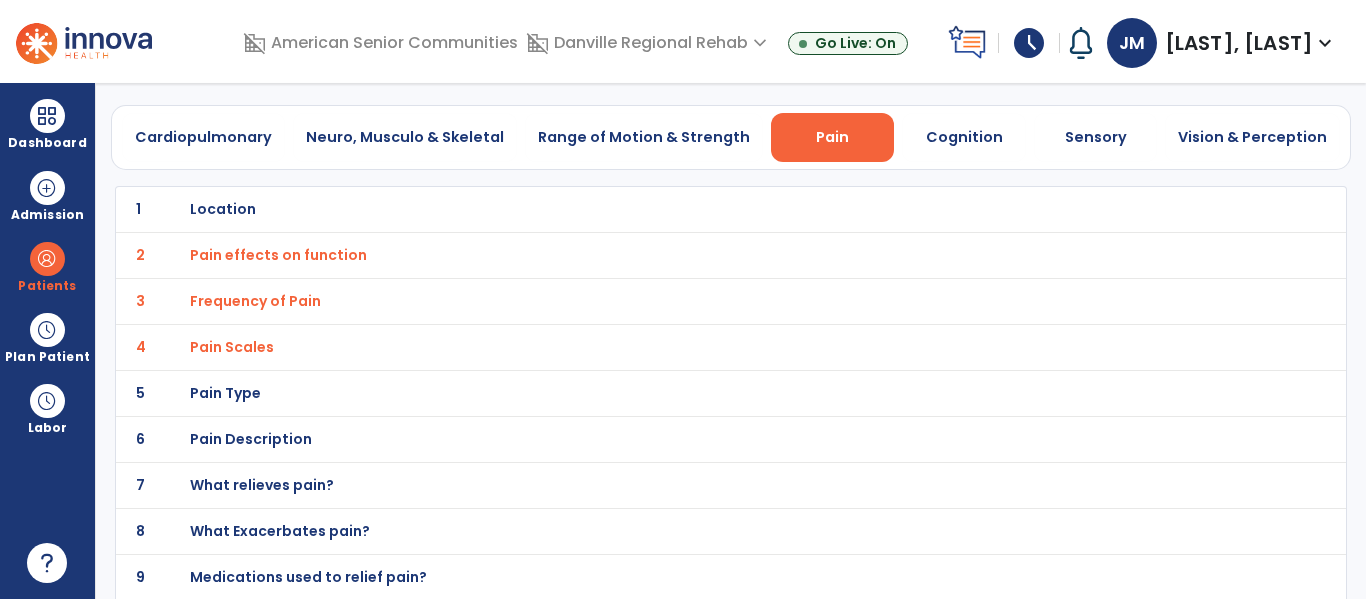 scroll, scrollTop: 110, scrollLeft: 0, axis: vertical 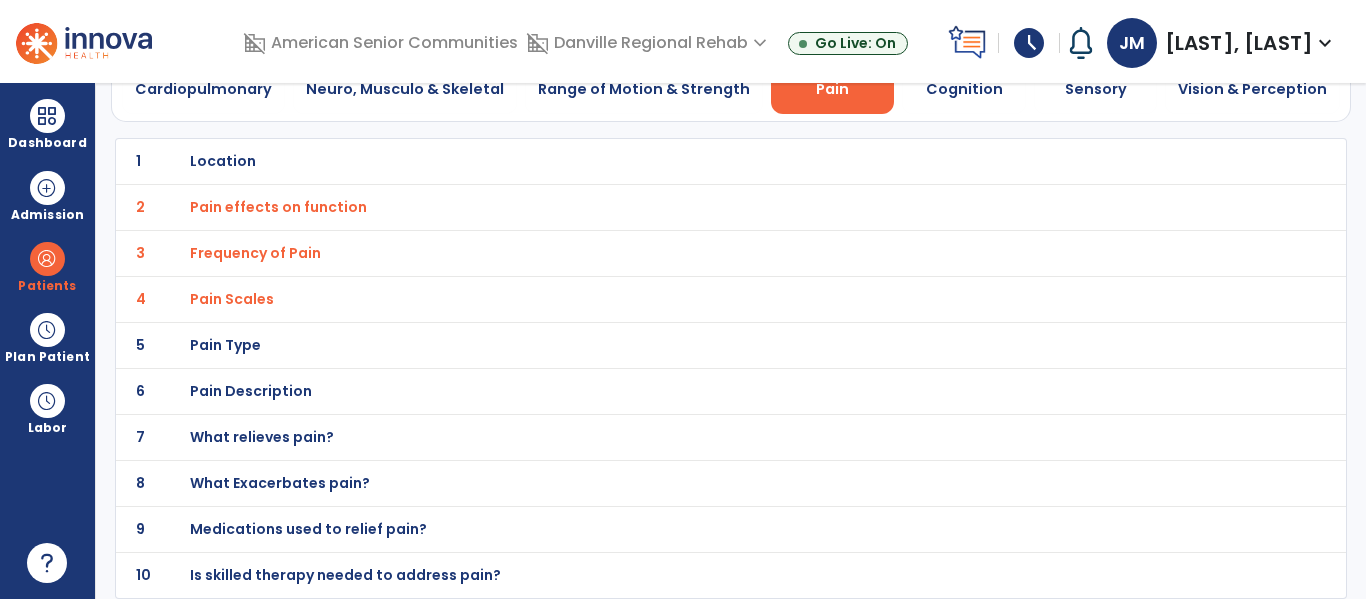 click on "What relieves pain?" at bounding box center [223, 161] 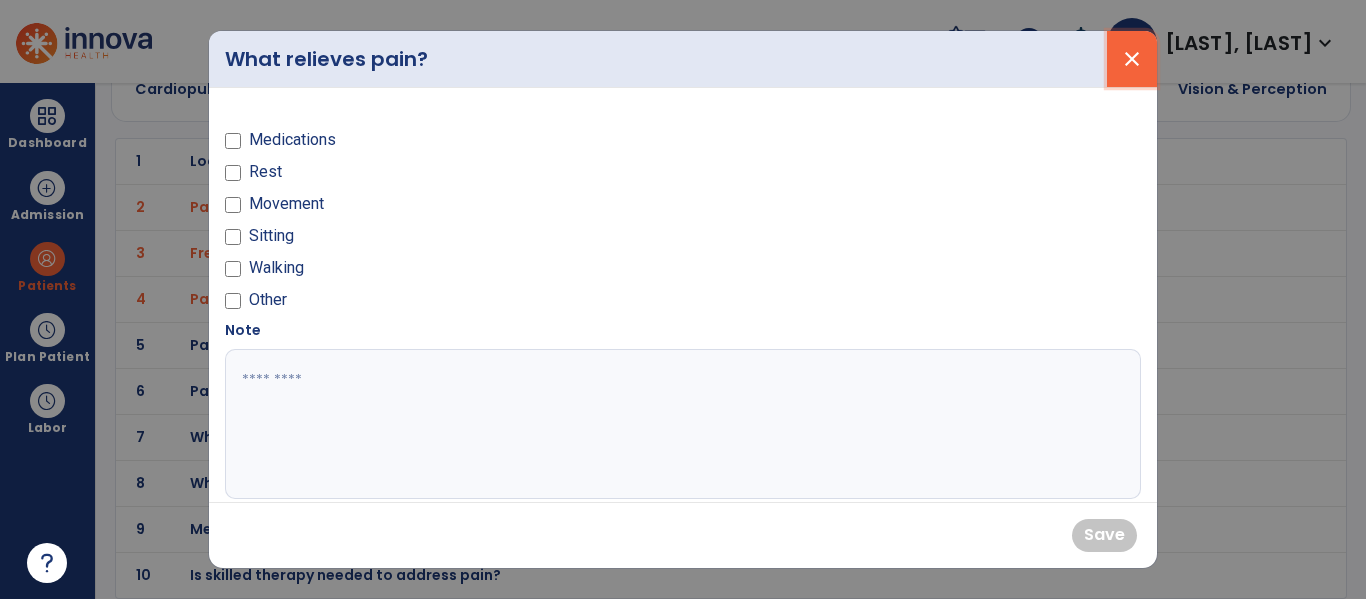 click on "close" at bounding box center (1132, 59) 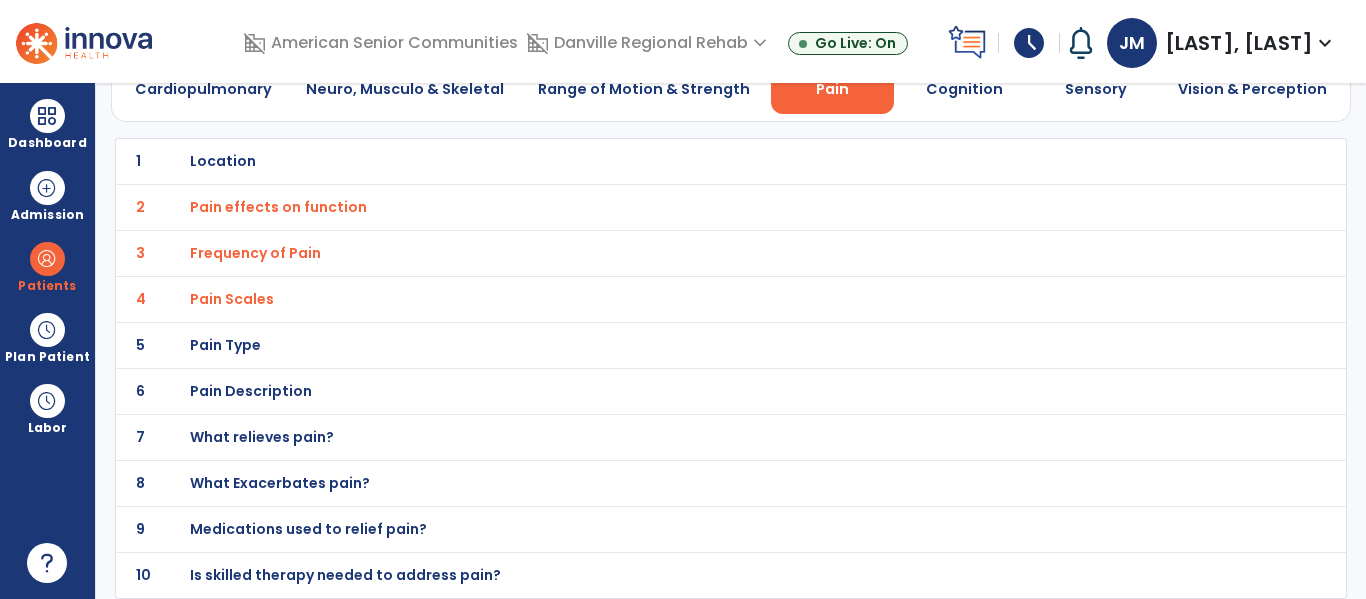 scroll, scrollTop: 0, scrollLeft: 0, axis: both 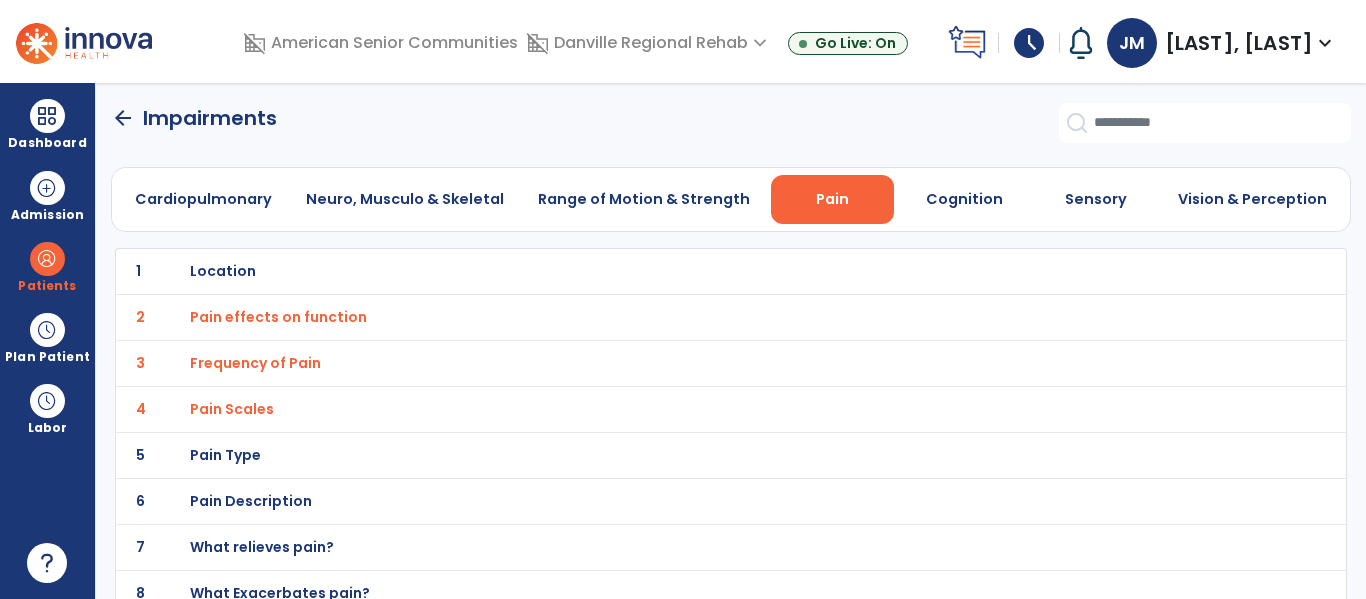 click on "arrow_back" 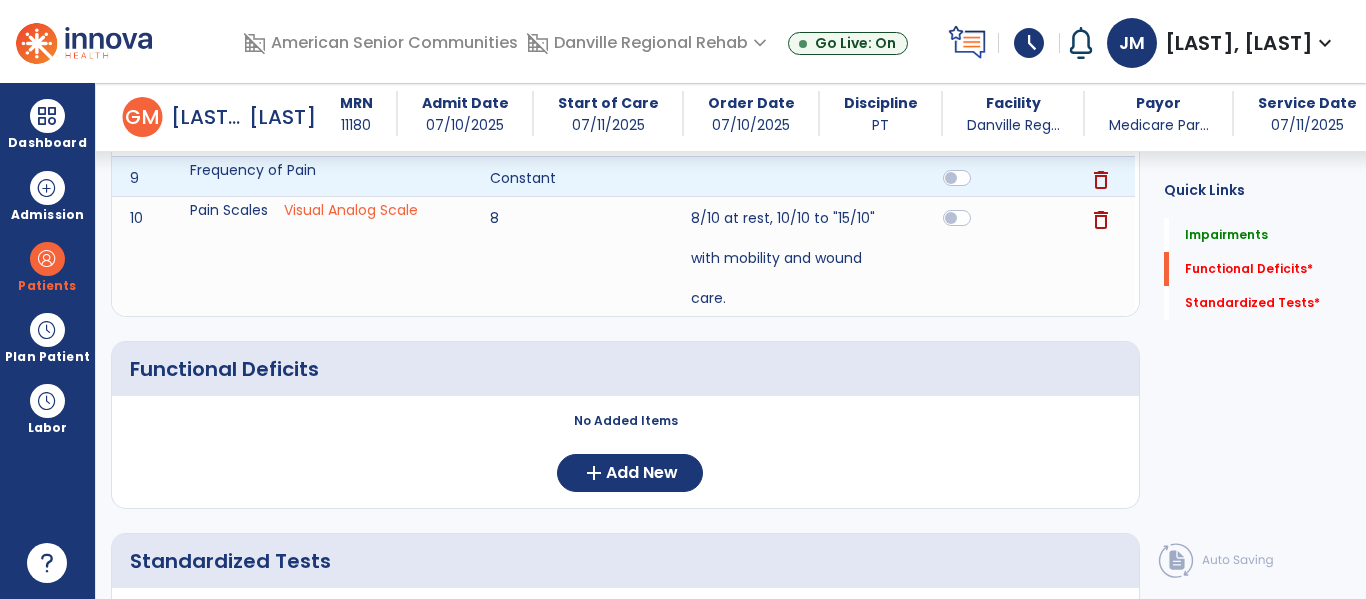 scroll, scrollTop: 789, scrollLeft: 0, axis: vertical 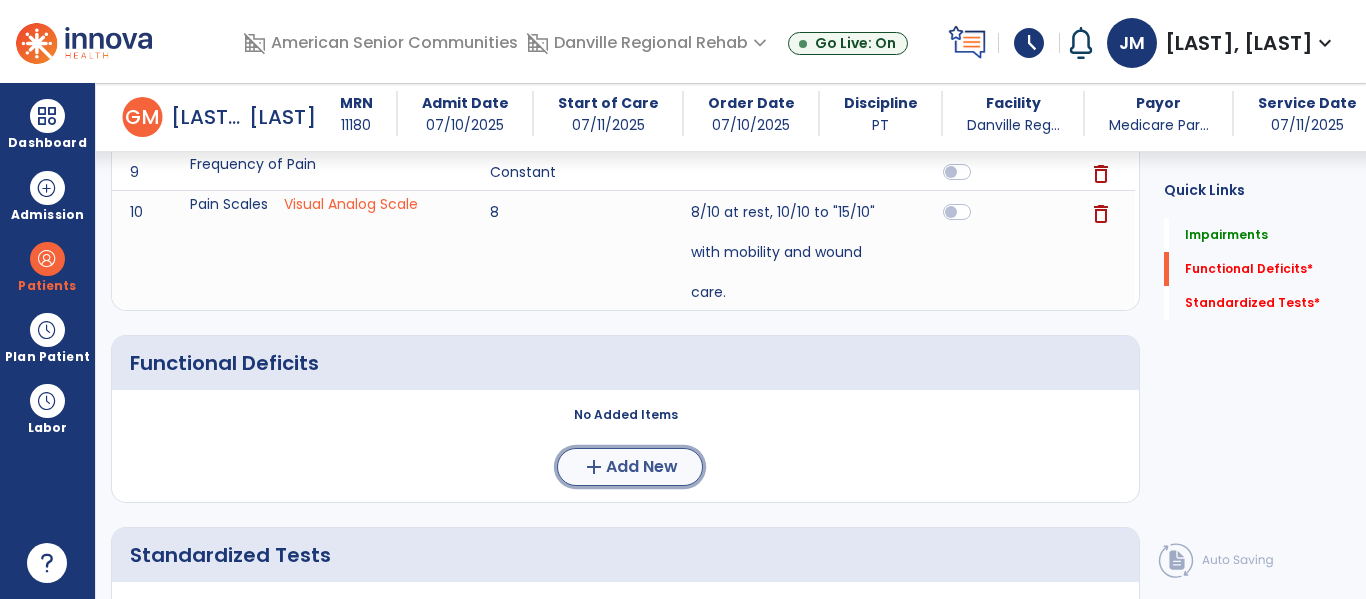 click on "Add New" 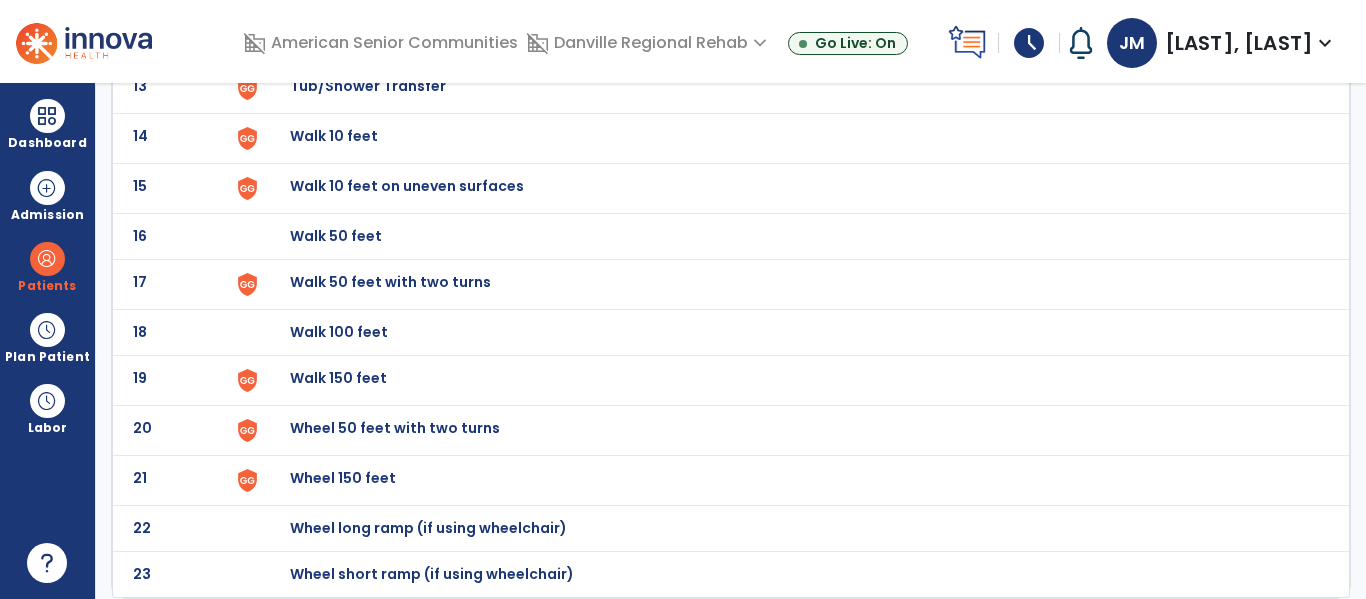 scroll, scrollTop: 0, scrollLeft: 0, axis: both 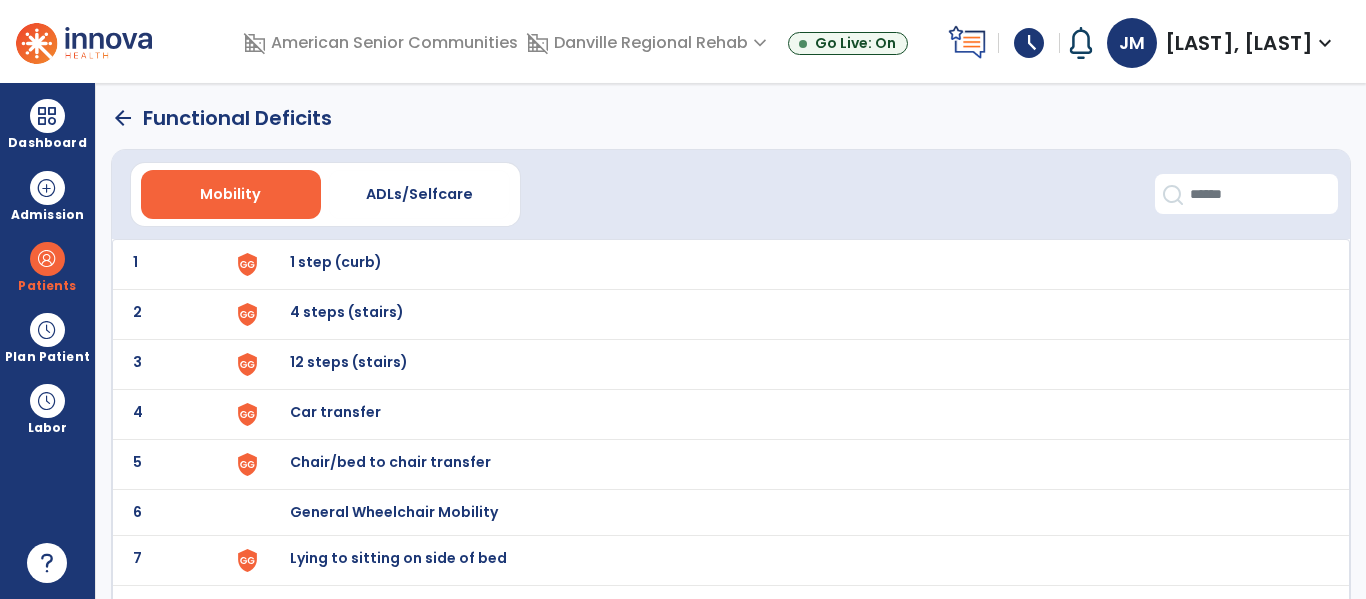 click at bounding box center [247, 264] 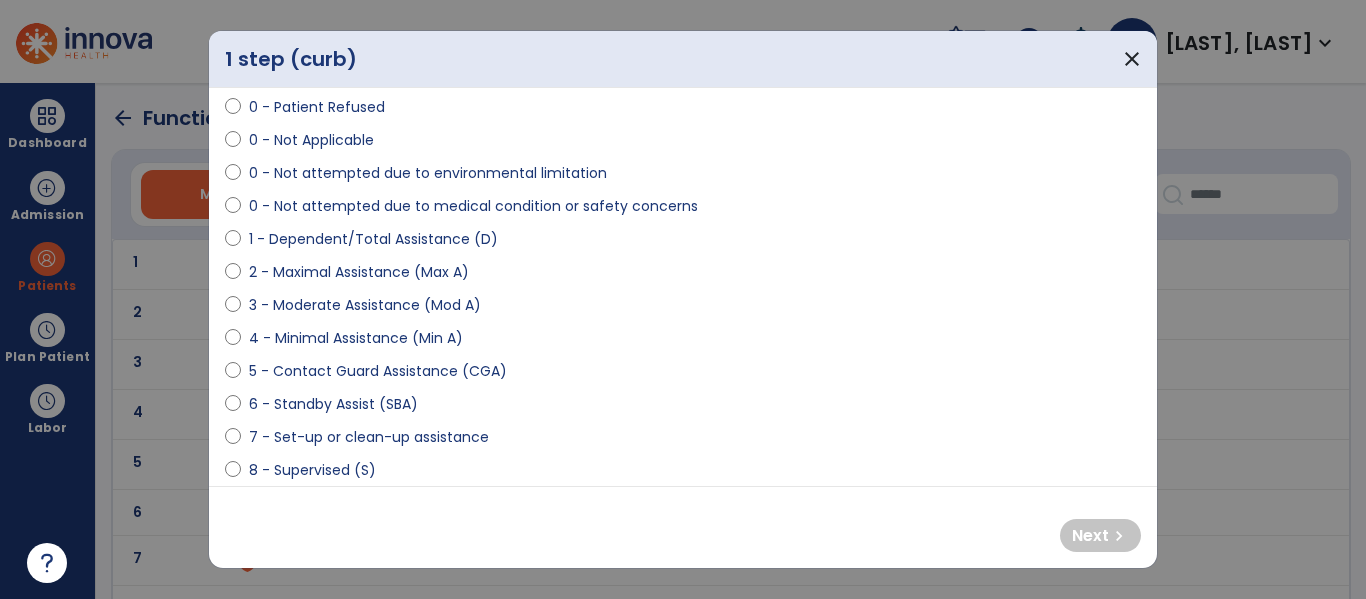 scroll, scrollTop: 111, scrollLeft: 0, axis: vertical 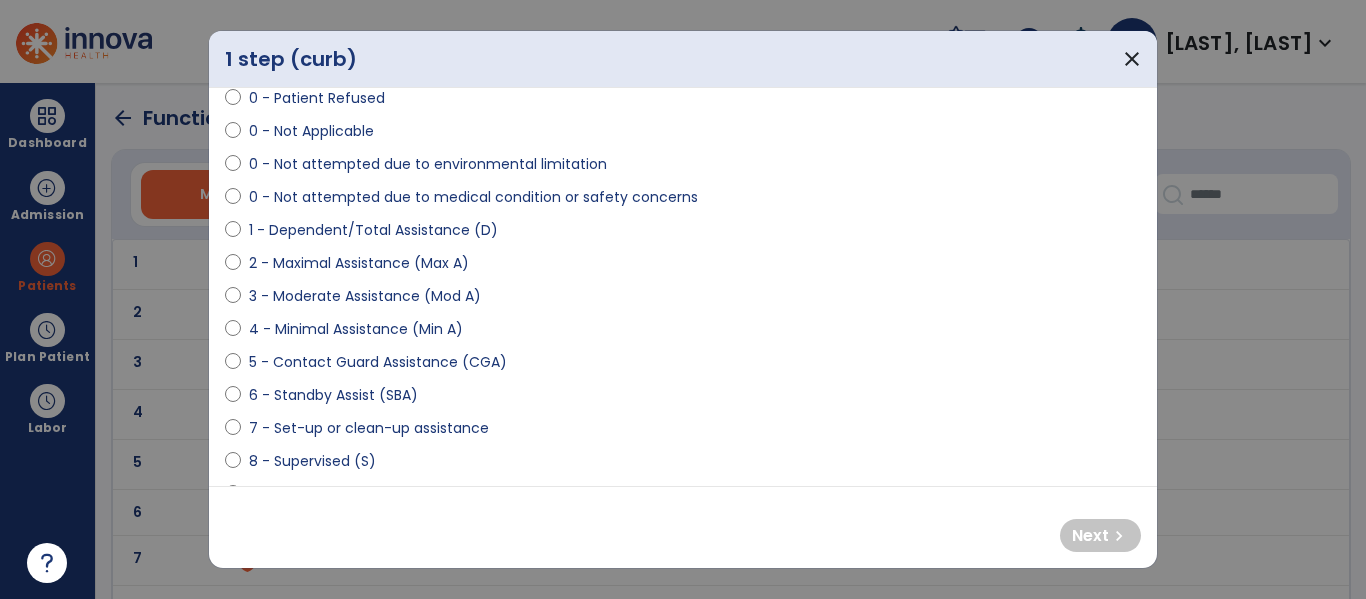 select on "**********" 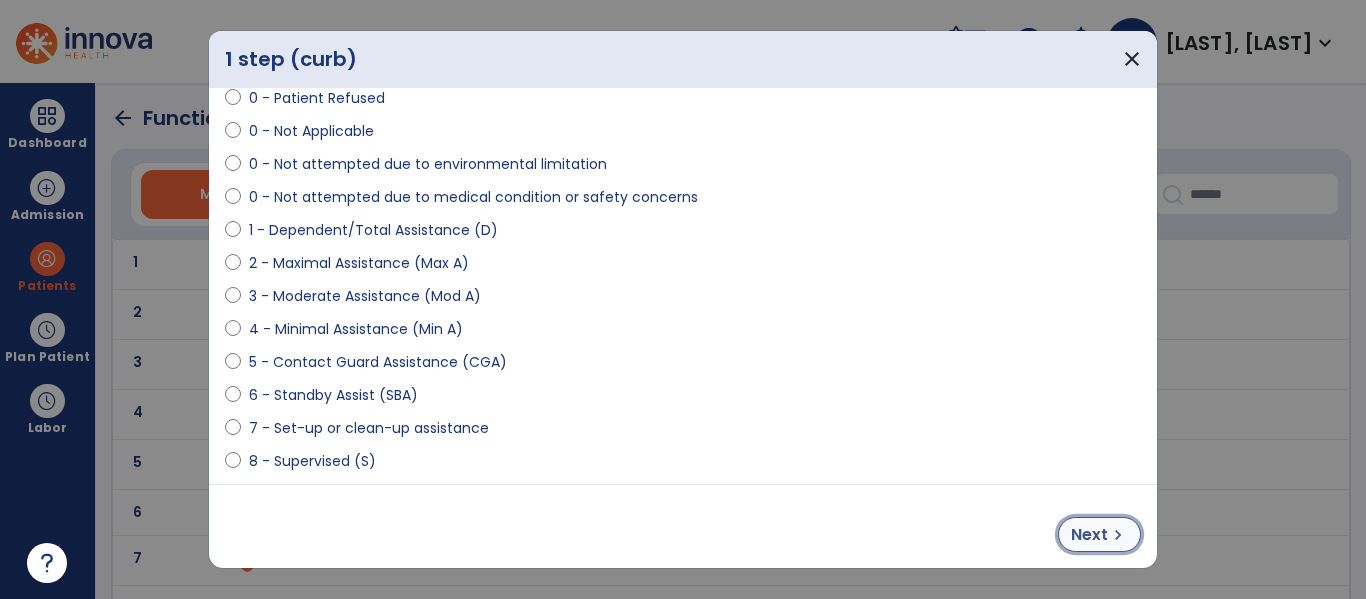 click on "chevron_right" at bounding box center [1118, 535] 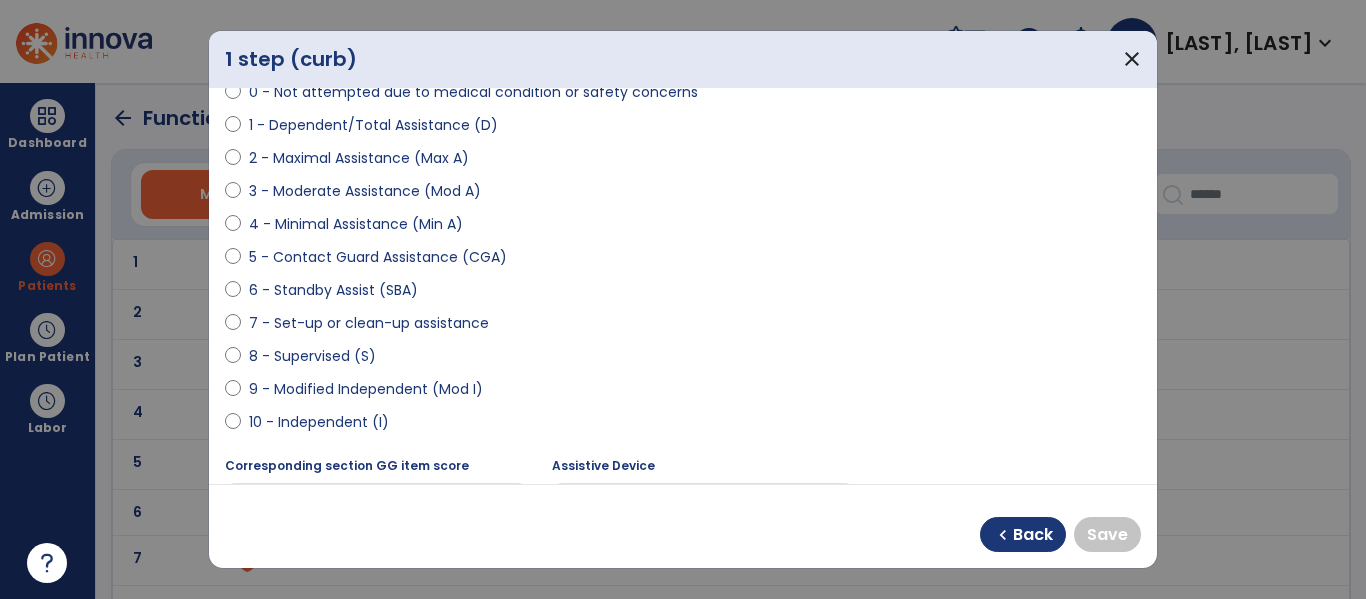 scroll, scrollTop: 217, scrollLeft: 0, axis: vertical 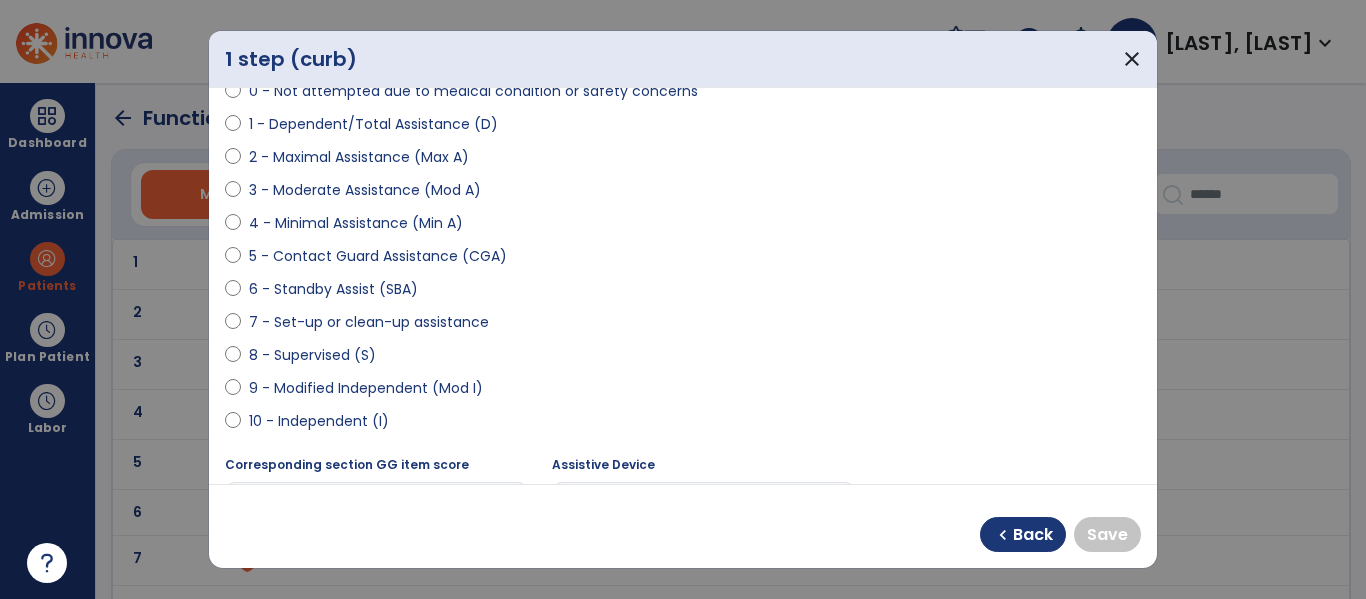select on "**********" 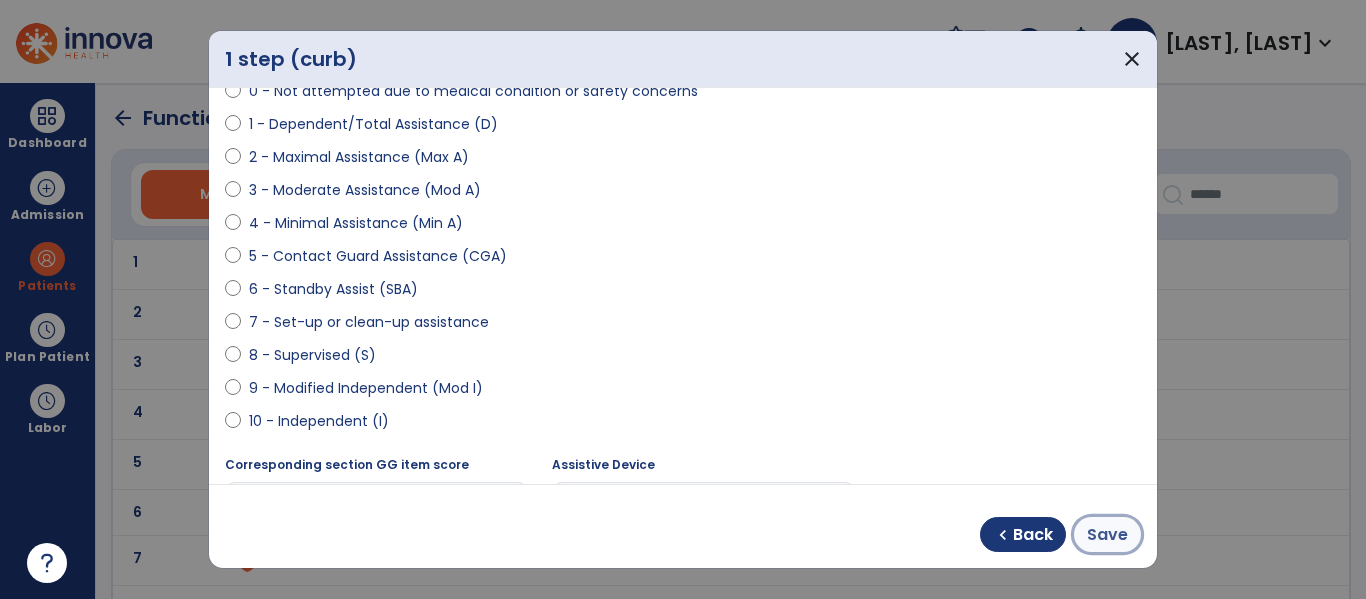 click on "Save" at bounding box center (1107, 535) 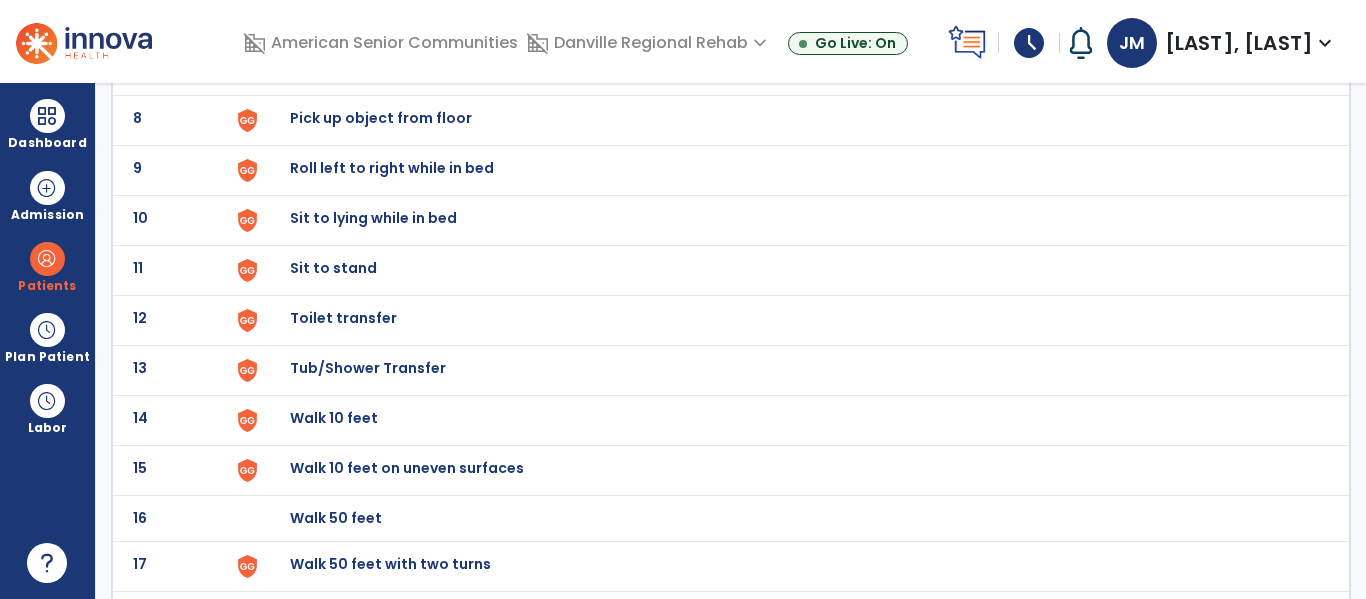 scroll, scrollTop: 496, scrollLeft: 0, axis: vertical 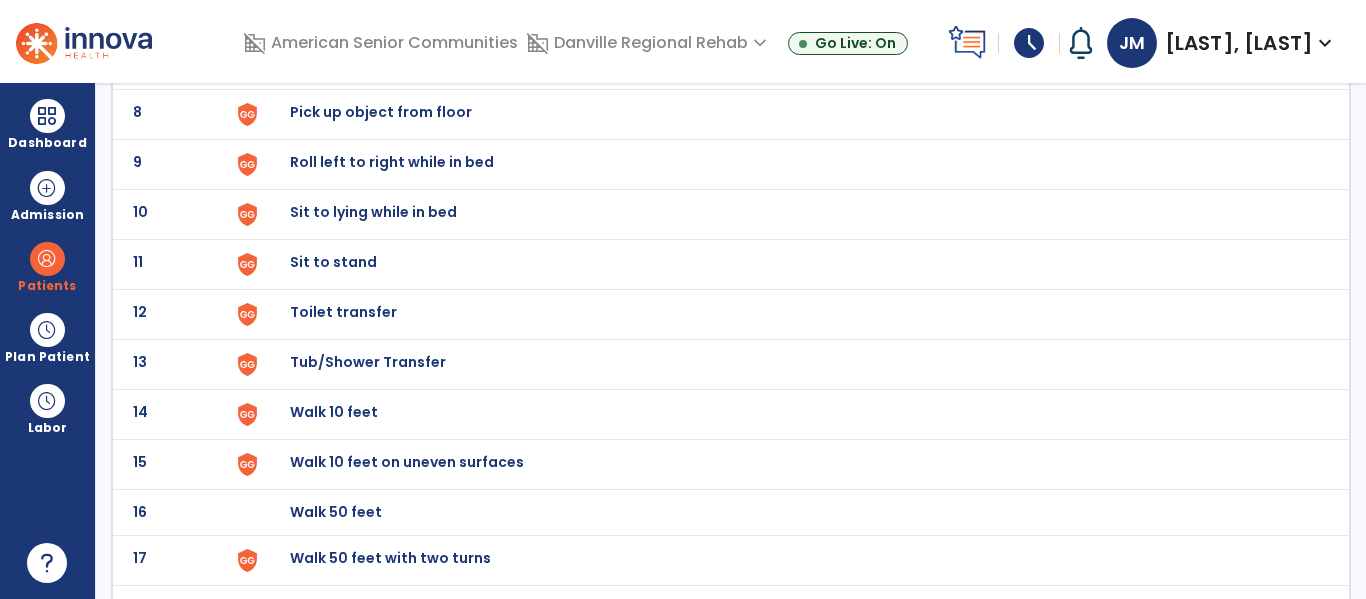 click on "Walk 50 feet with two turns" at bounding box center (336, -234) 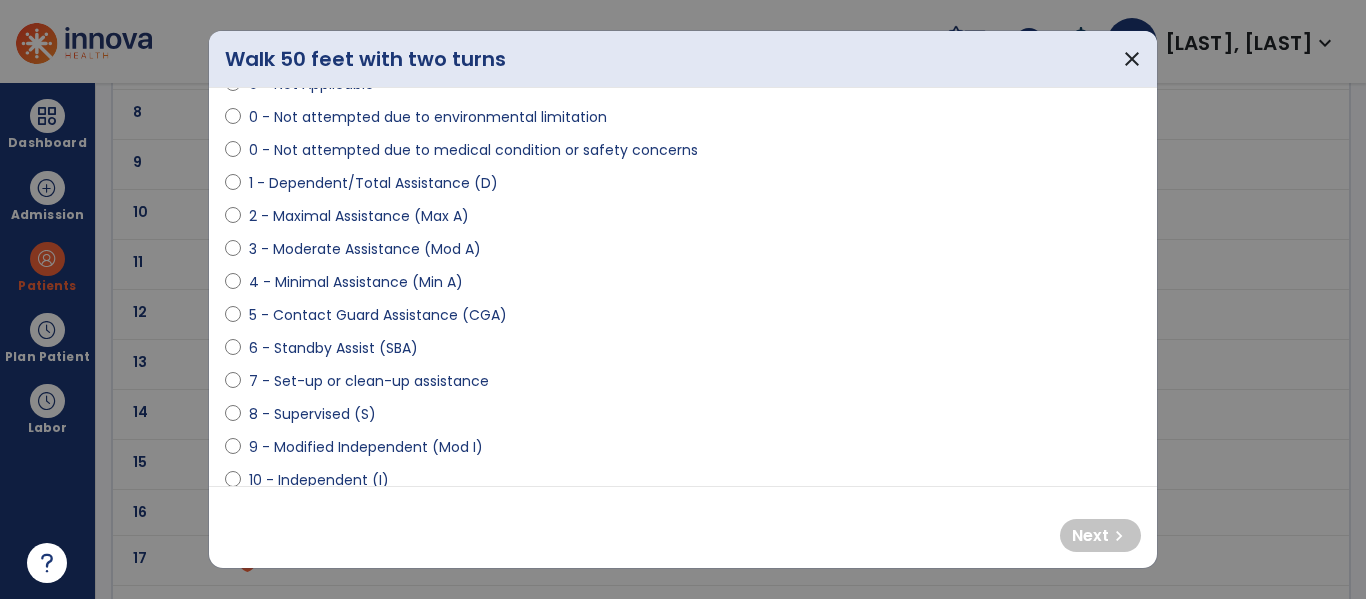 scroll, scrollTop: 159, scrollLeft: 0, axis: vertical 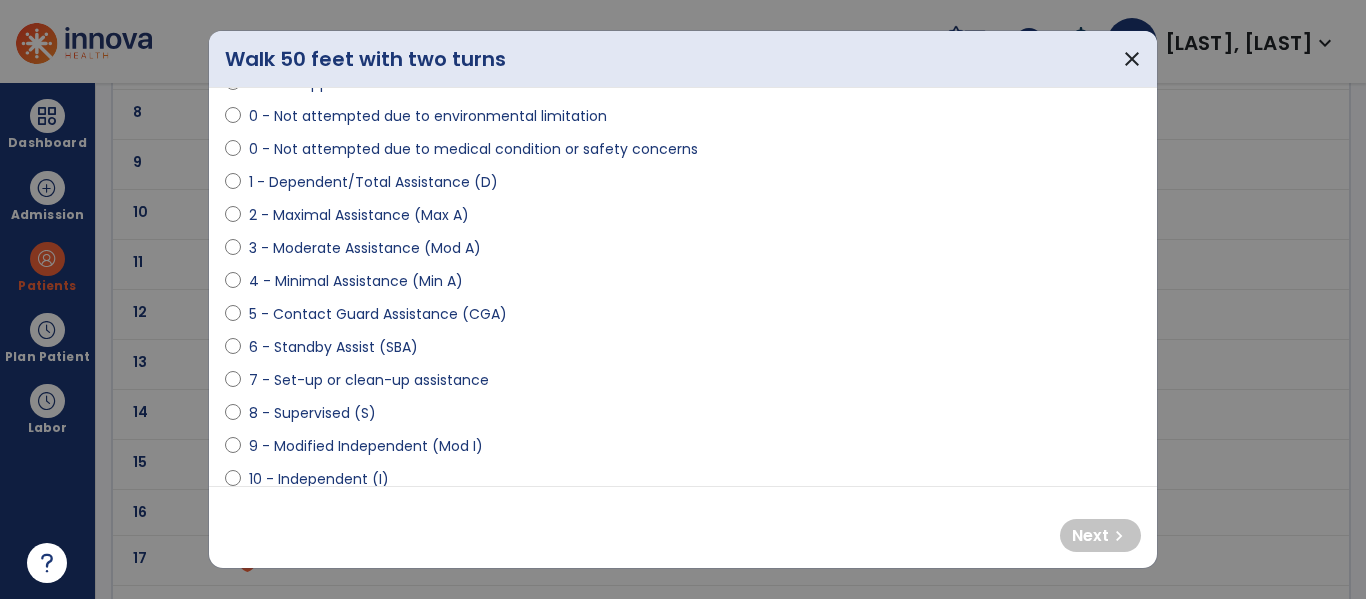 select on "**********" 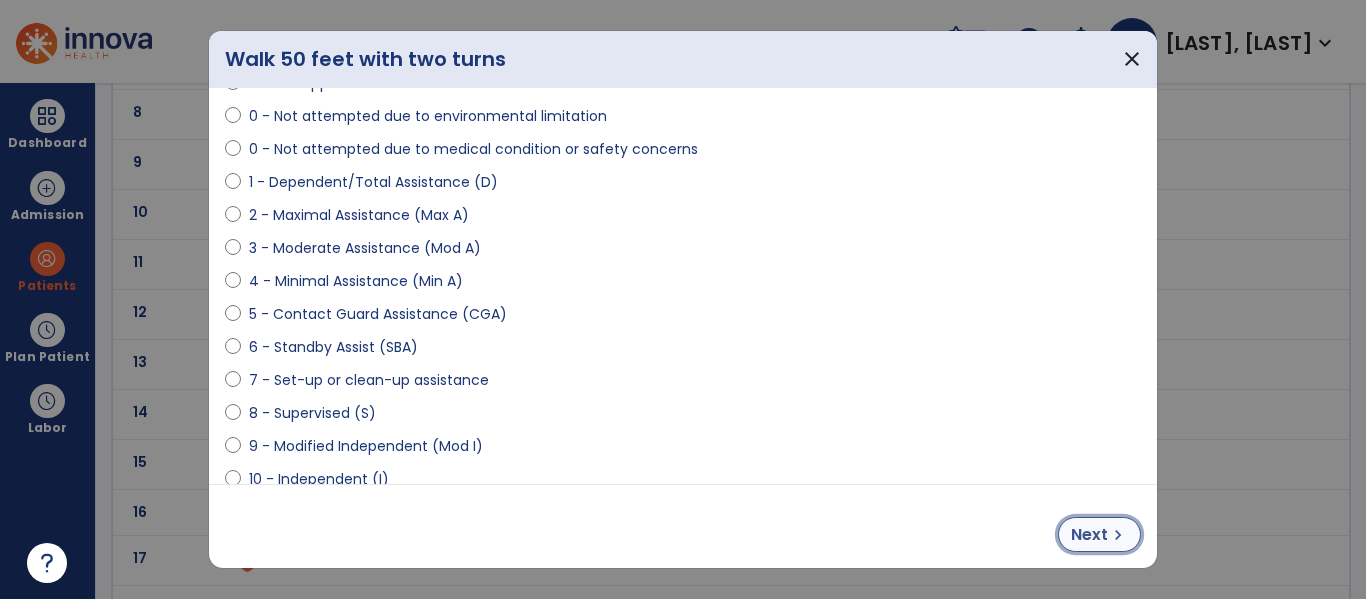 click on "Next" at bounding box center [1089, 535] 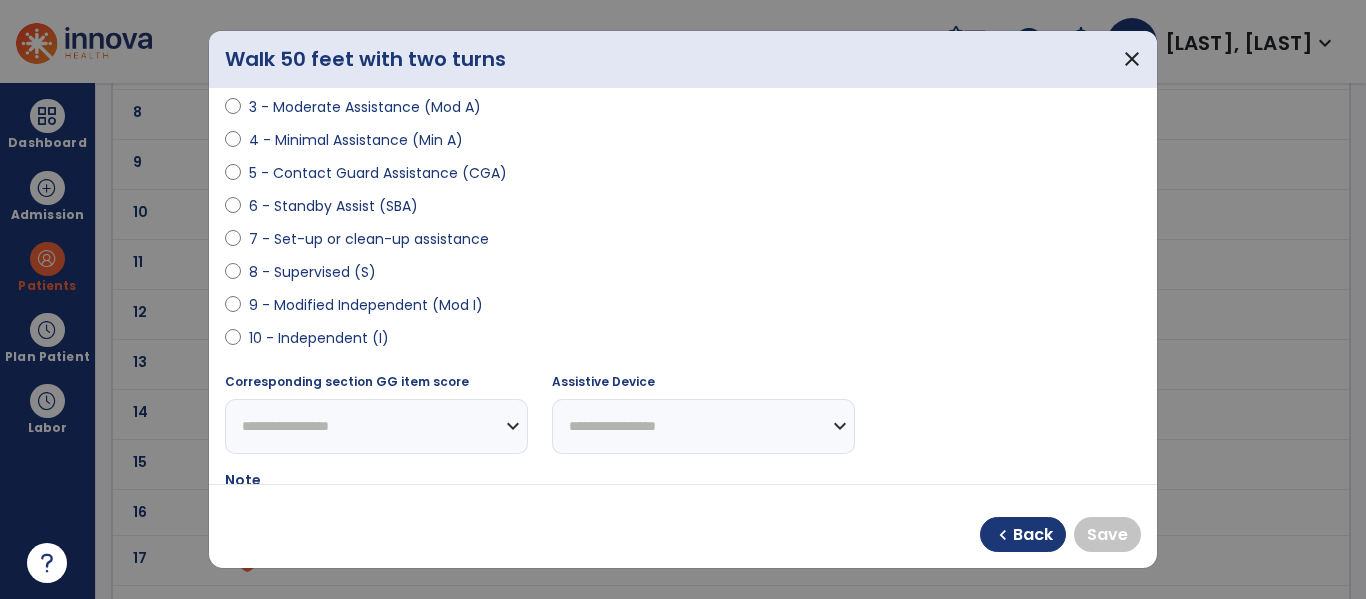 scroll, scrollTop: 306, scrollLeft: 0, axis: vertical 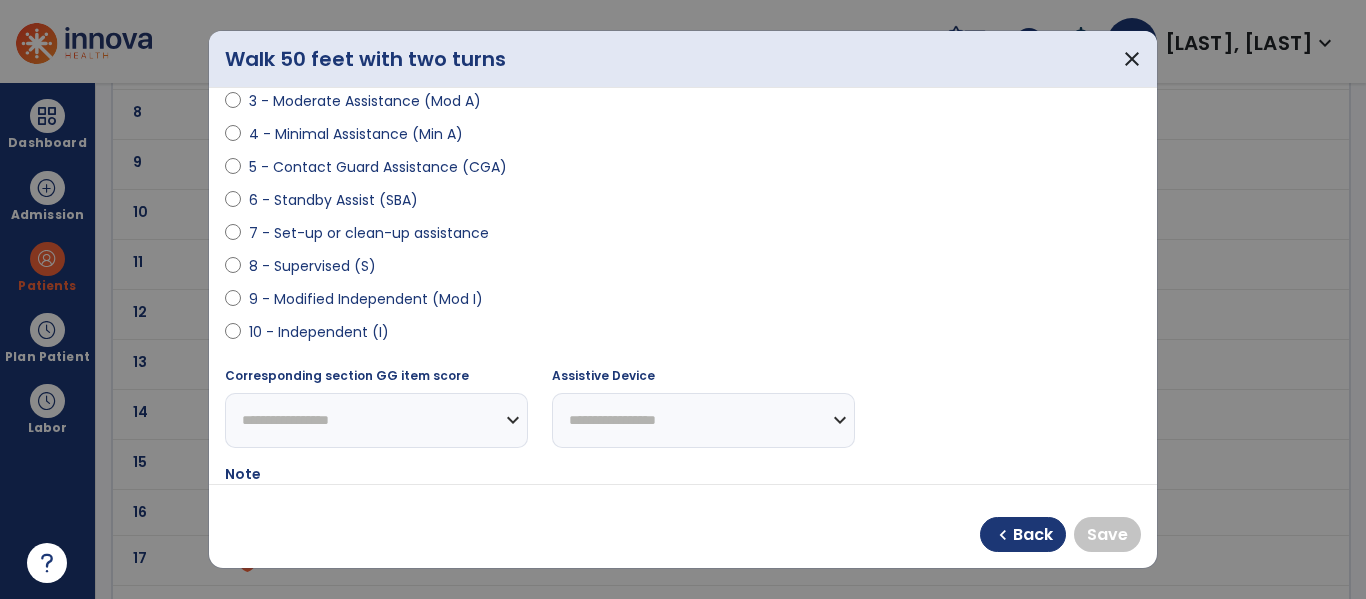 select on "**********" 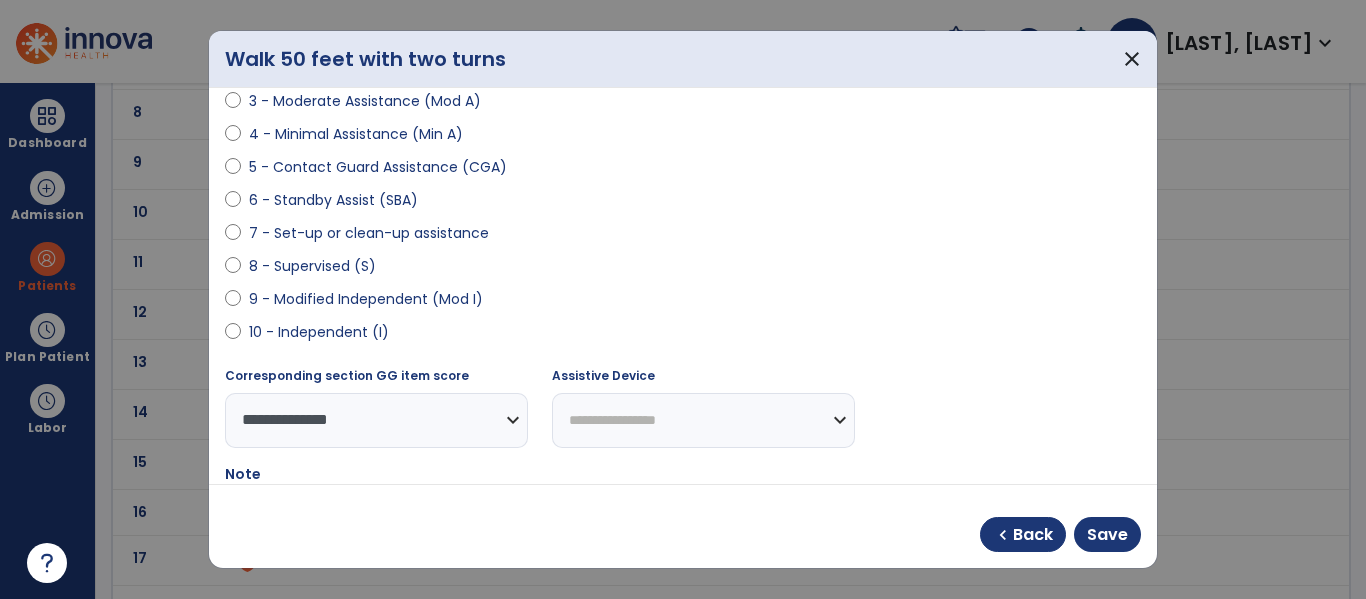 click on "**********" at bounding box center (703, 420) 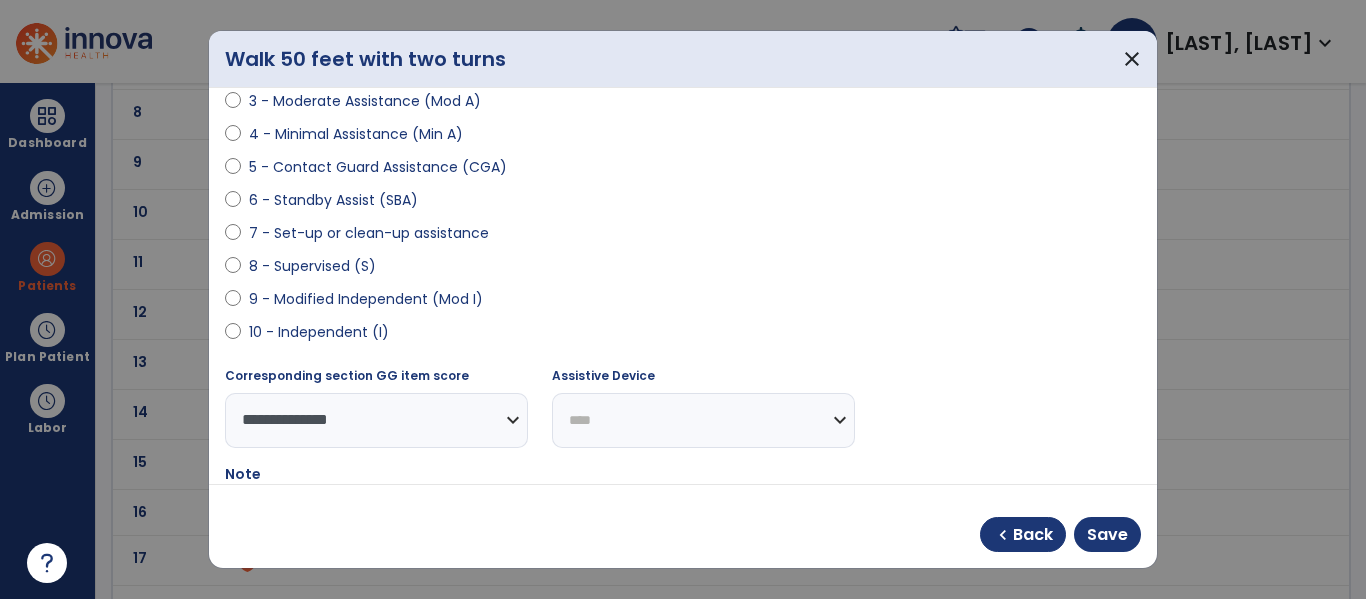 click on "**********" at bounding box center [703, 420] 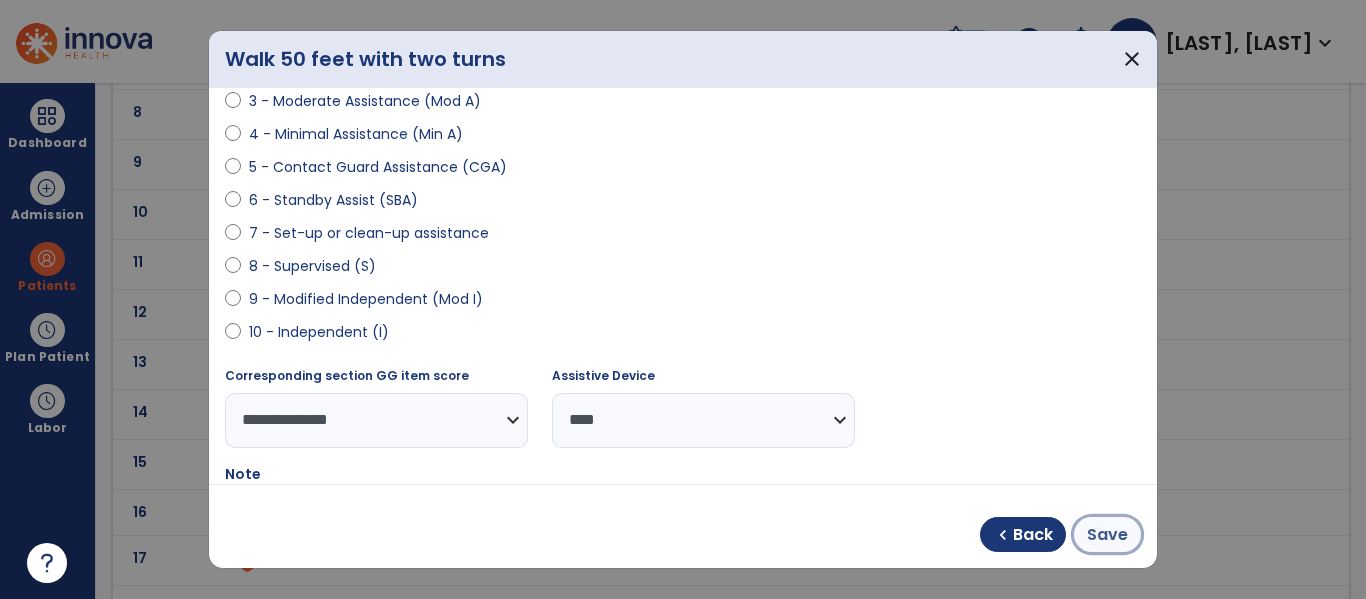 click on "Save" at bounding box center (1107, 535) 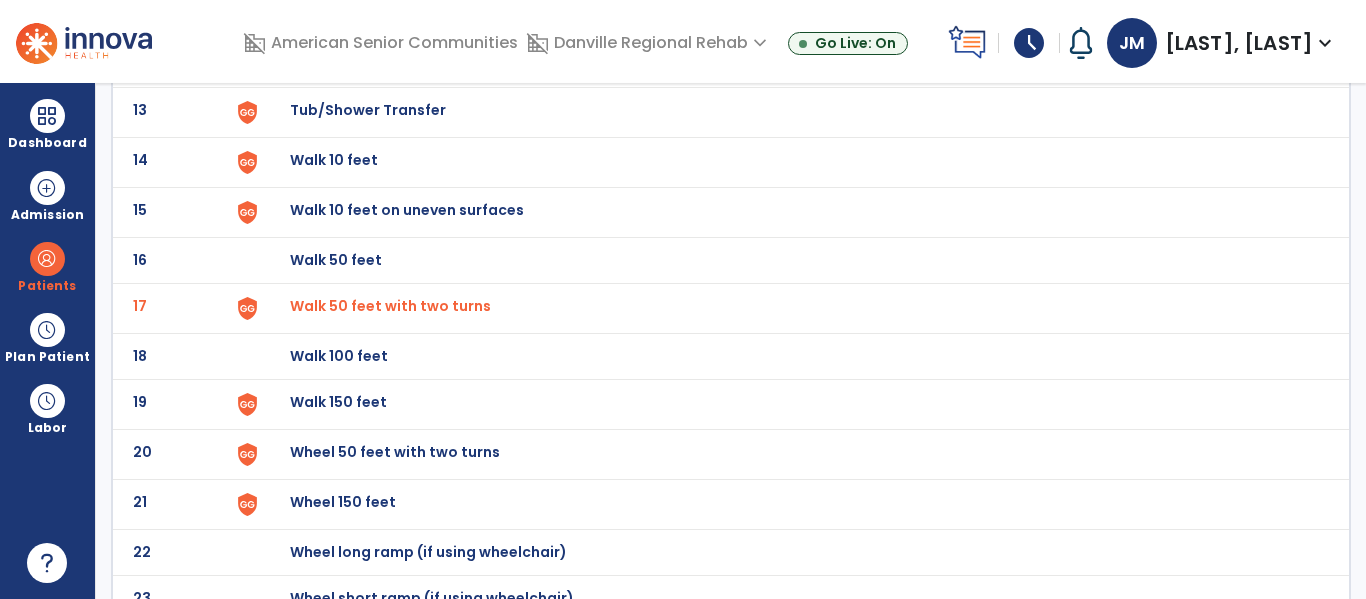 scroll, scrollTop: 772, scrollLeft: 0, axis: vertical 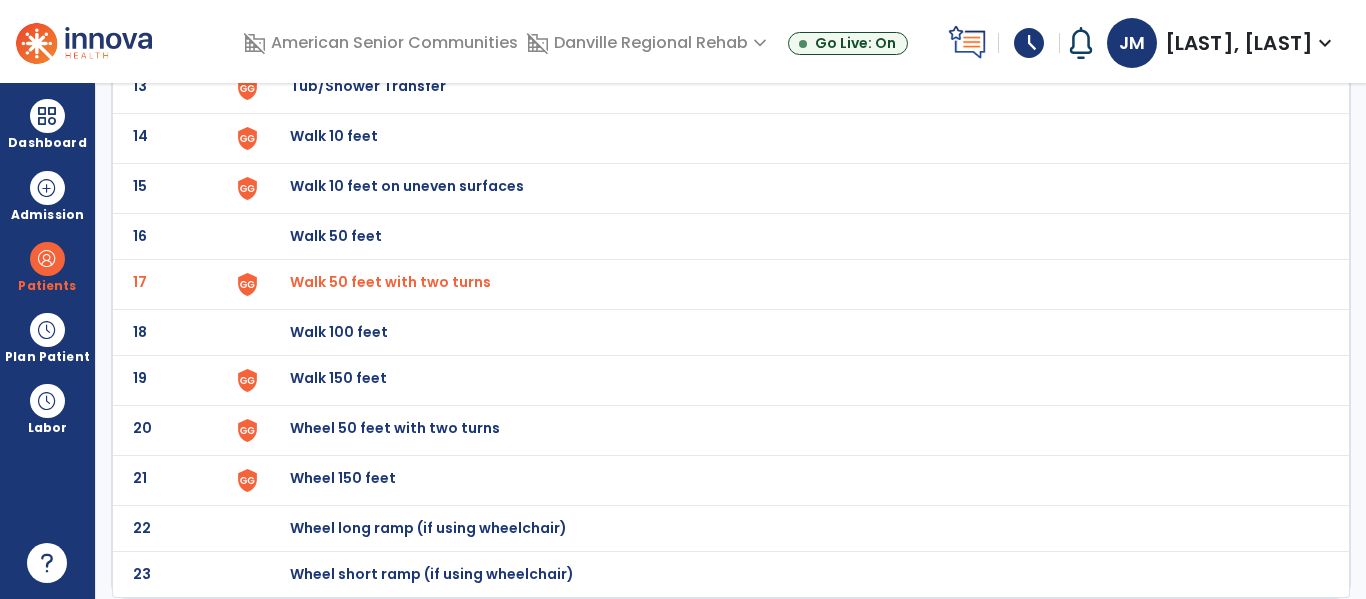 click on "Walk 150 feet" at bounding box center (336, -510) 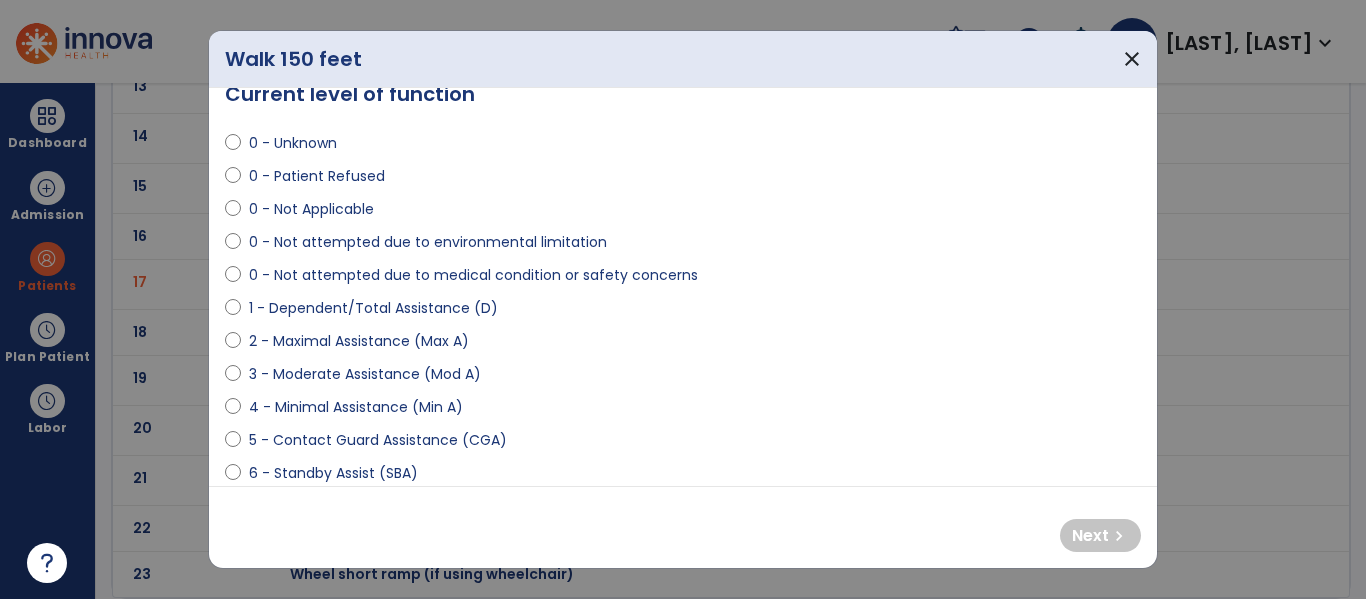 scroll, scrollTop: 39, scrollLeft: 0, axis: vertical 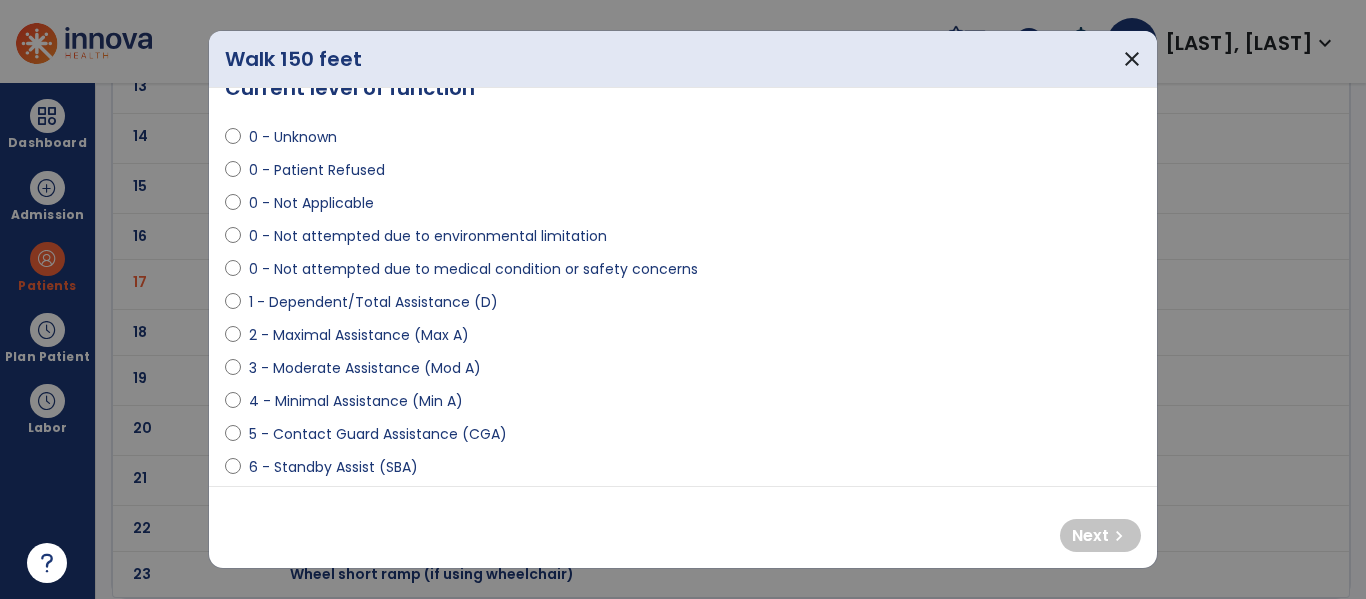 select on "**********" 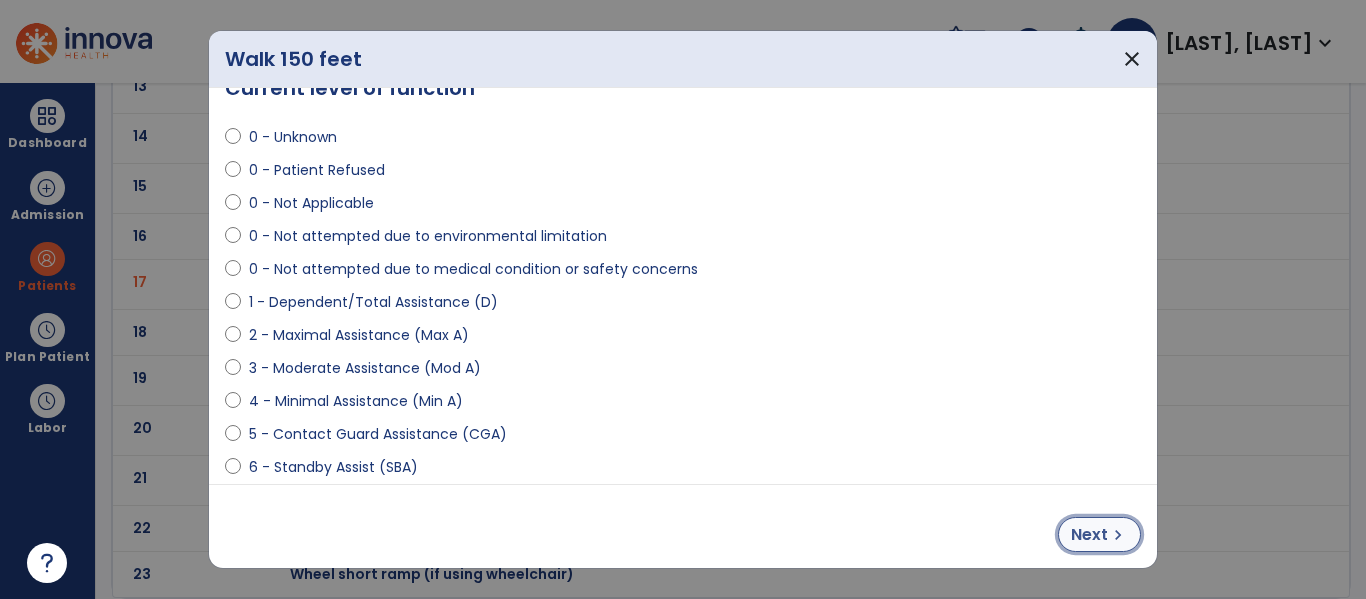 click on "chevron_right" at bounding box center (1118, 535) 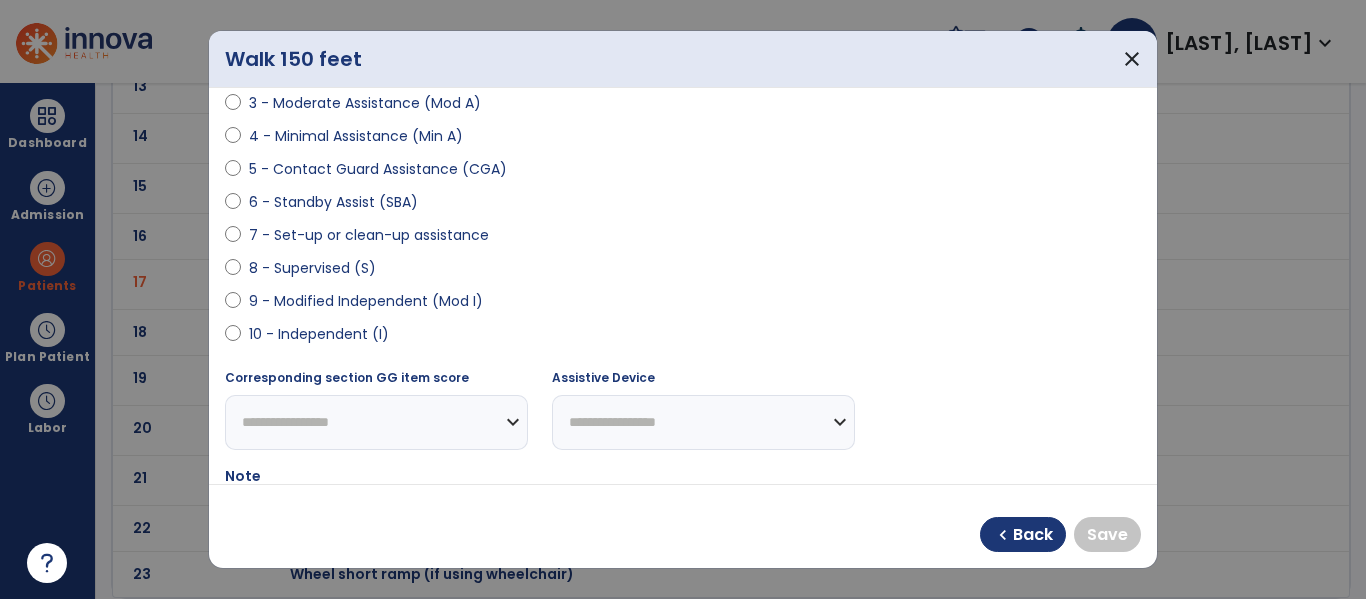 scroll, scrollTop: 309, scrollLeft: 0, axis: vertical 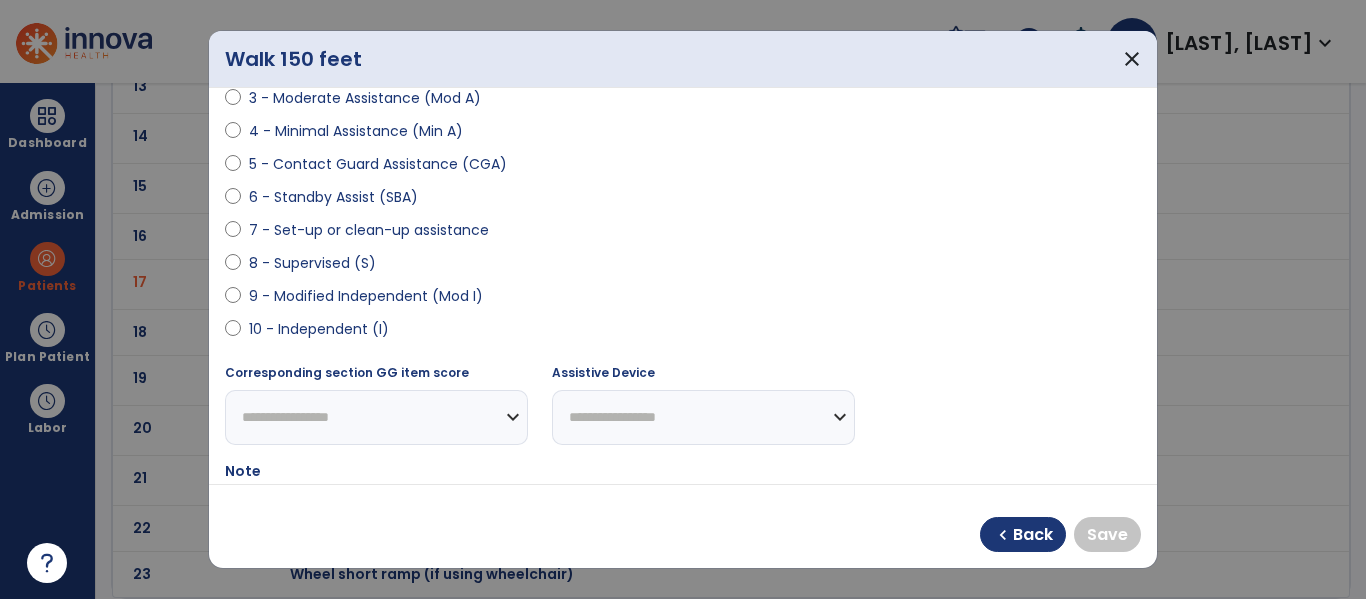 select on "**********" 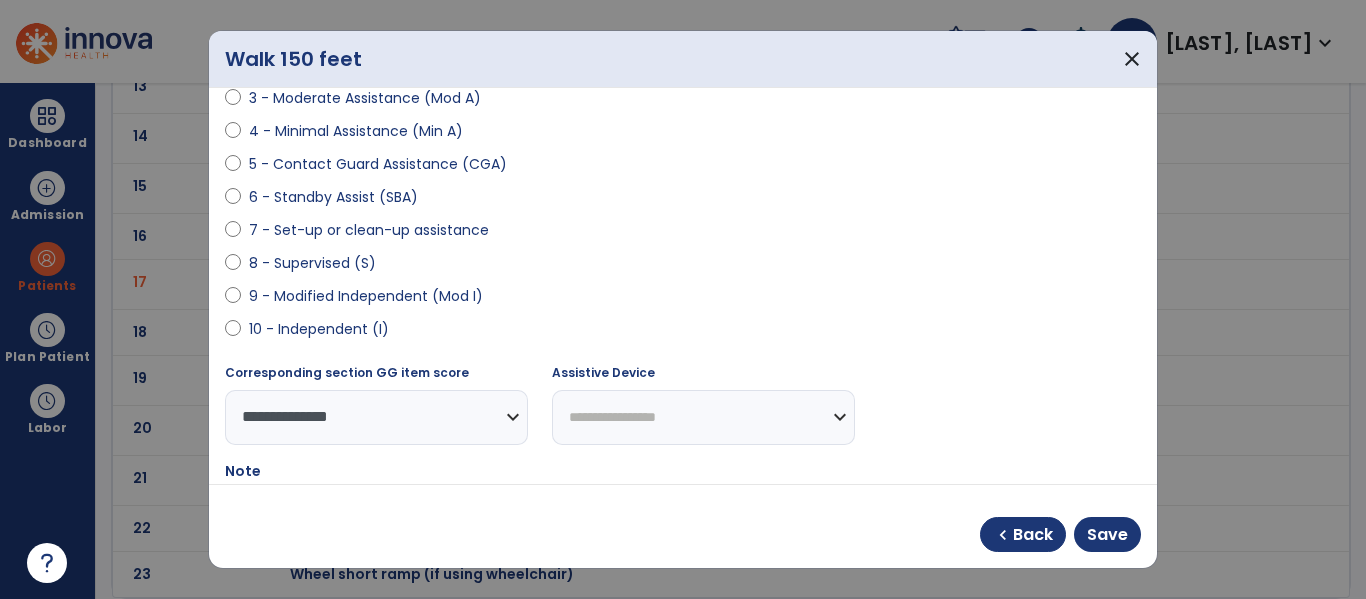 click on "**********" at bounding box center (703, 417) 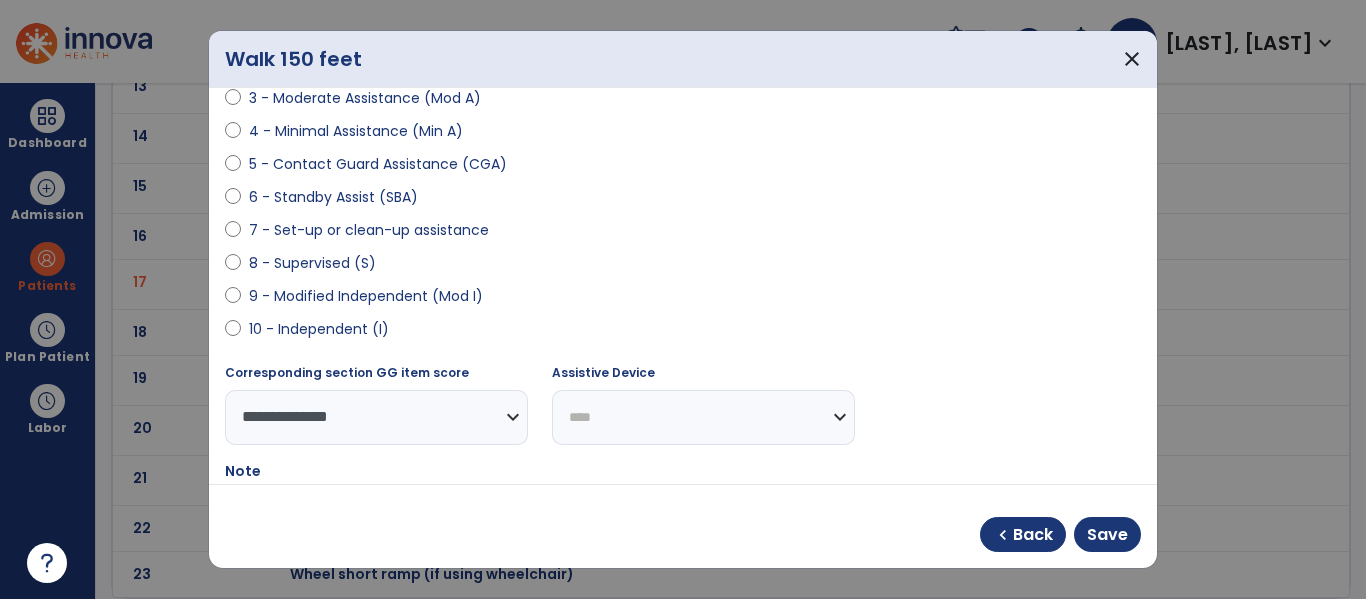 click on "**********" at bounding box center [703, 417] 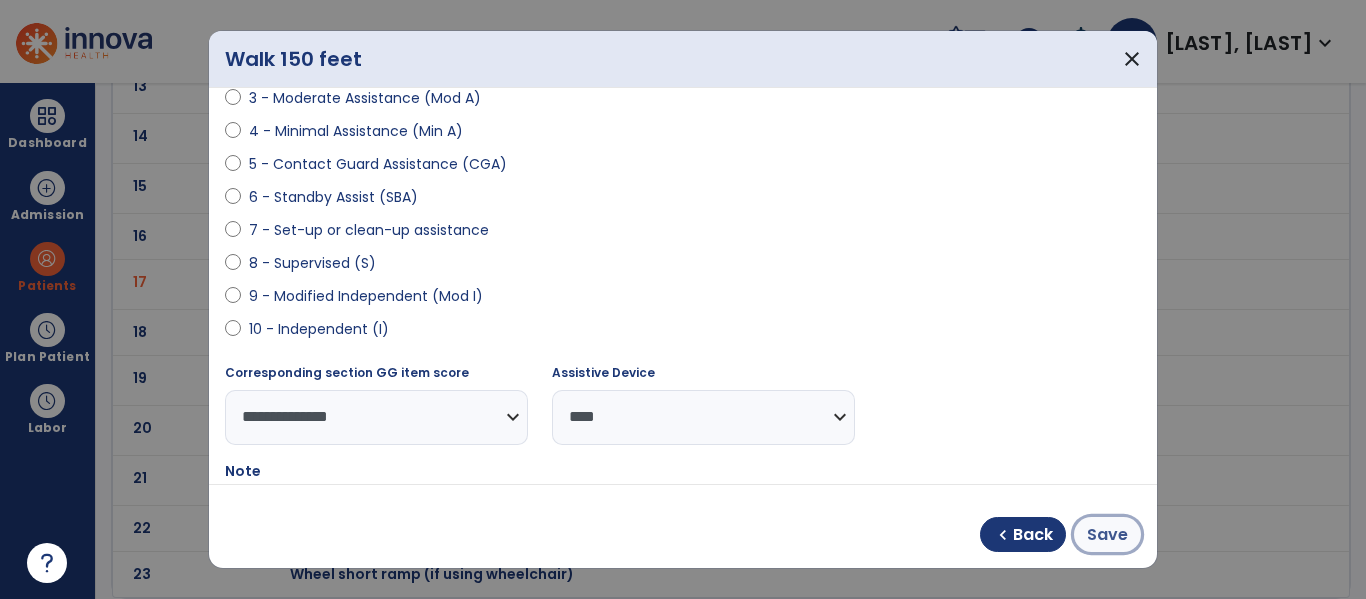 click on "Save" at bounding box center (1107, 534) 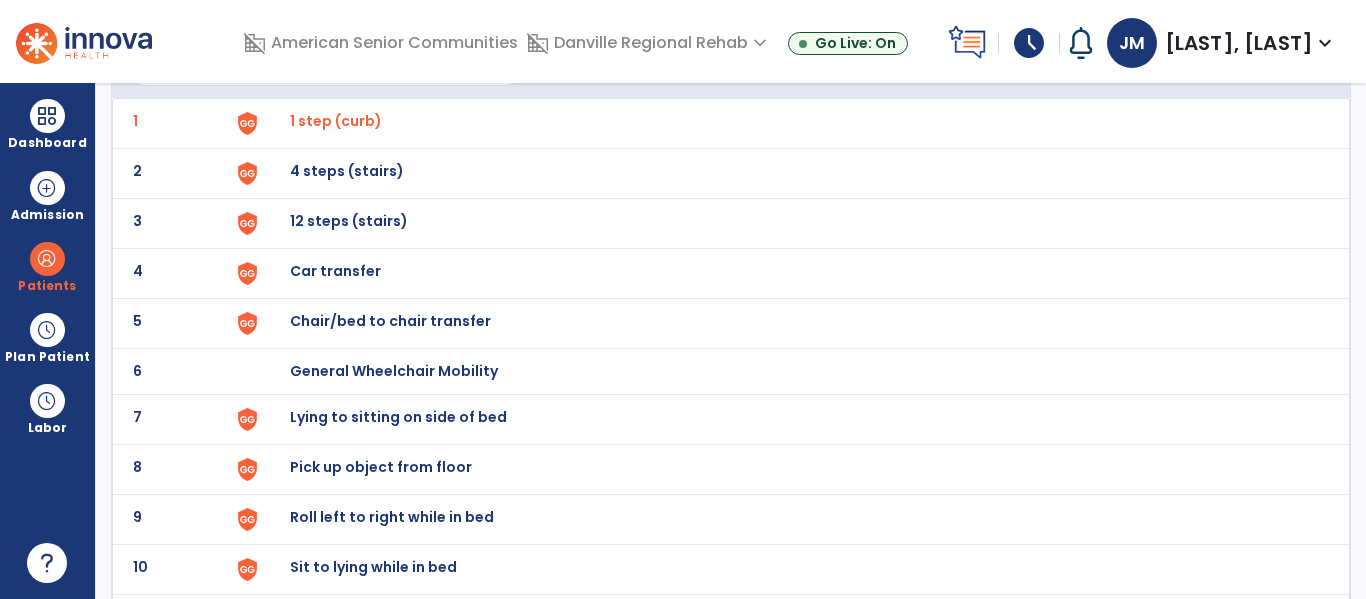 scroll, scrollTop: 142, scrollLeft: 0, axis: vertical 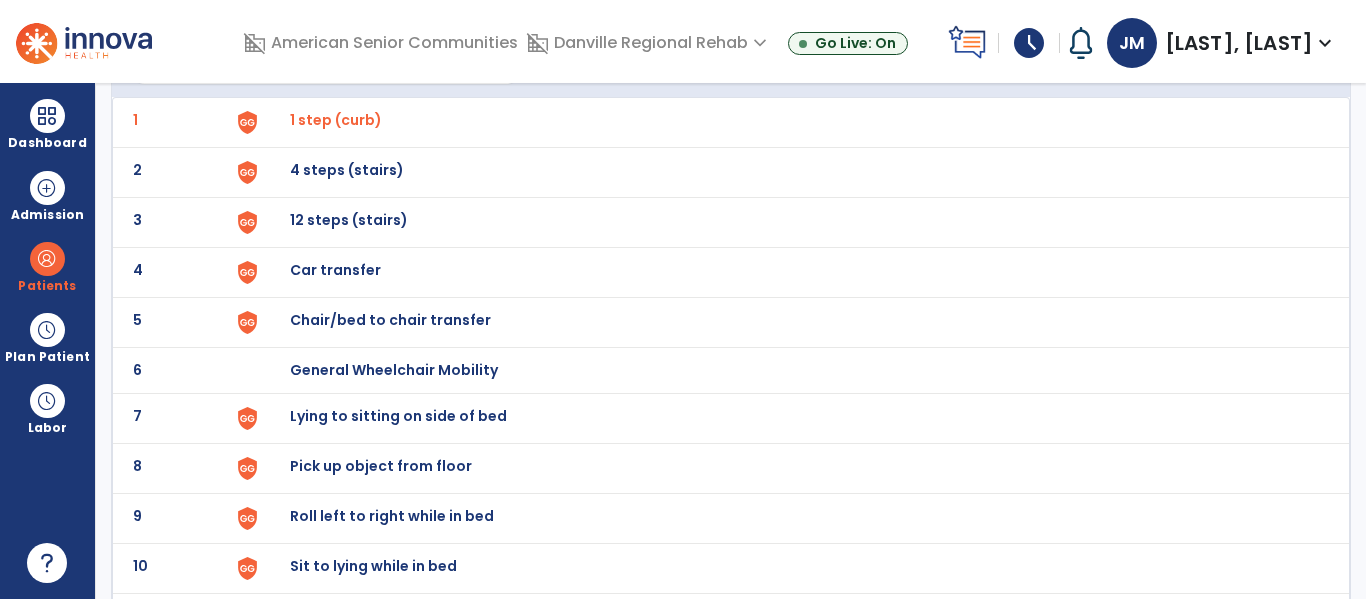 click on "Chair/bed to chair transfer" at bounding box center [336, 120] 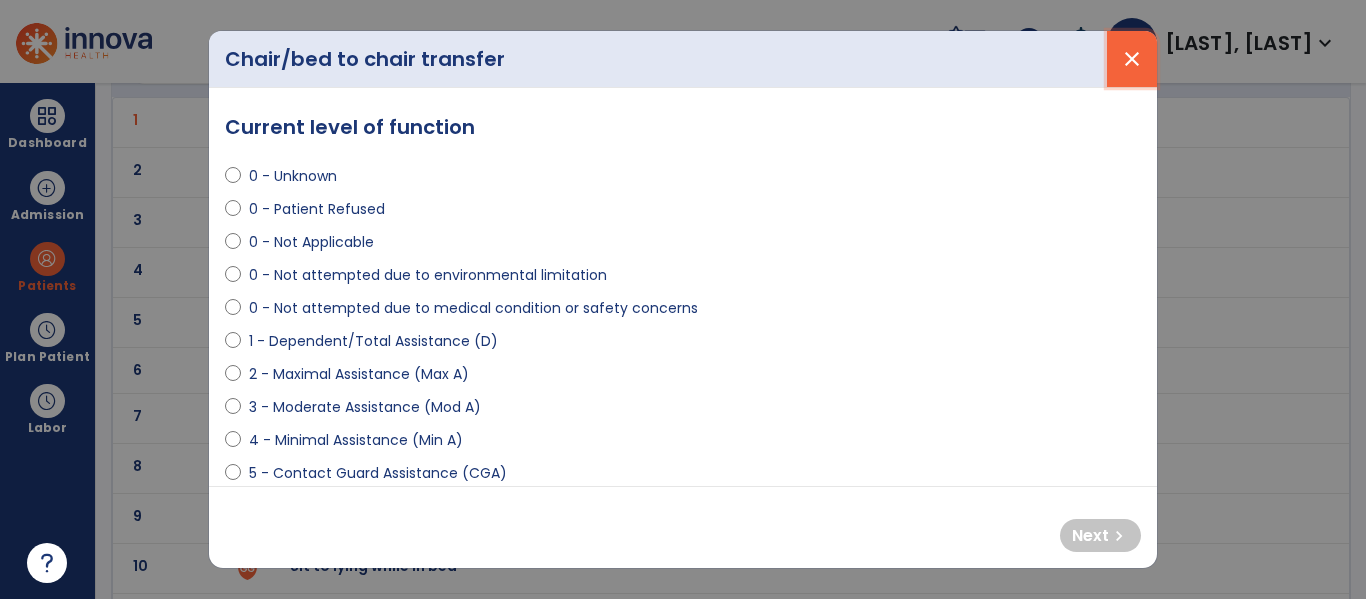 click on "close" at bounding box center [1132, 59] 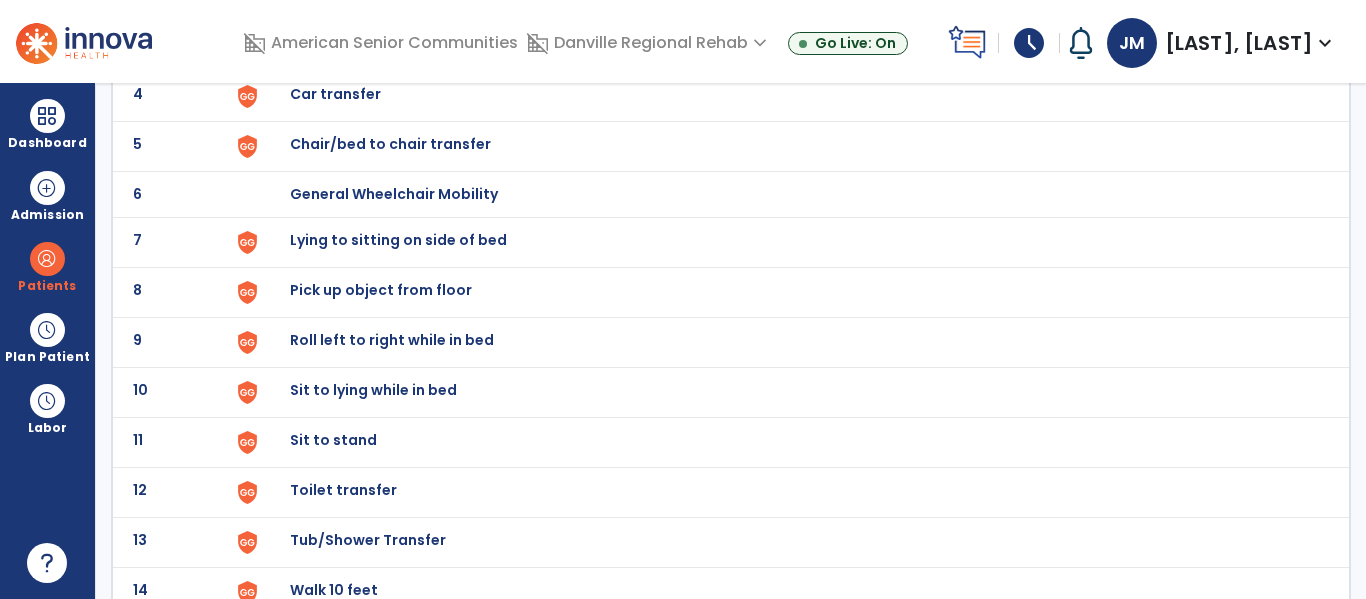 scroll, scrollTop: 329, scrollLeft: 0, axis: vertical 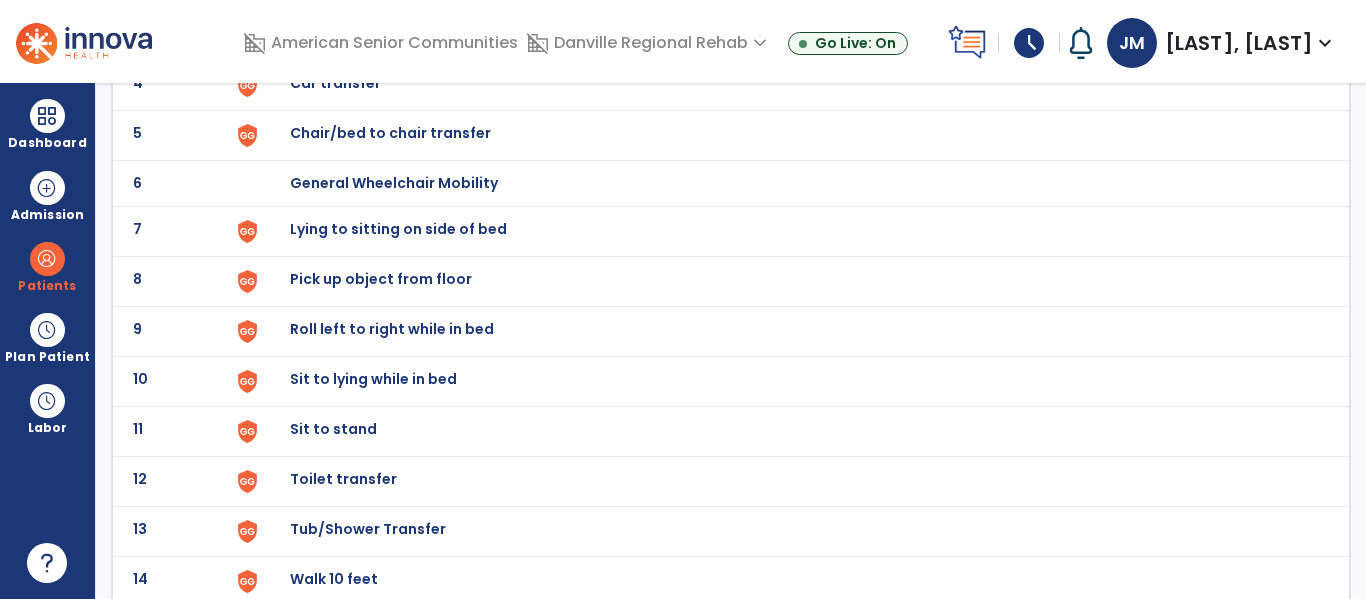 click on "Sit to stand" at bounding box center [336, -67] 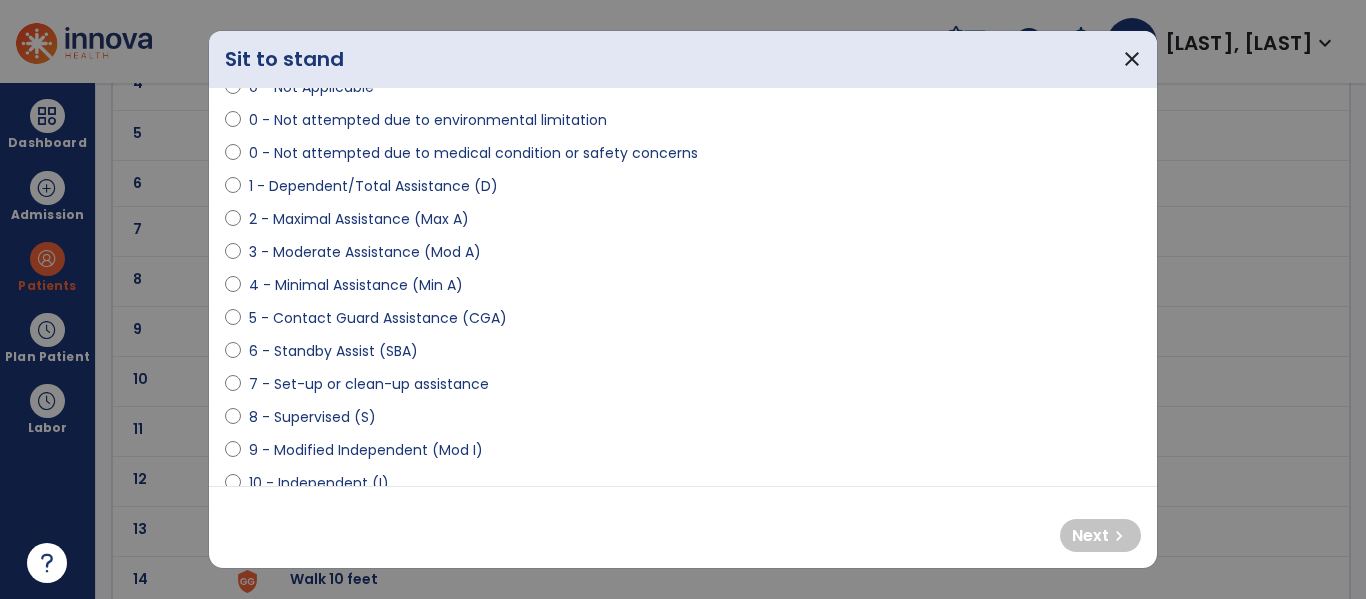 scroll, scrollTop: 158, scrollLeft: 0, axis: vertical 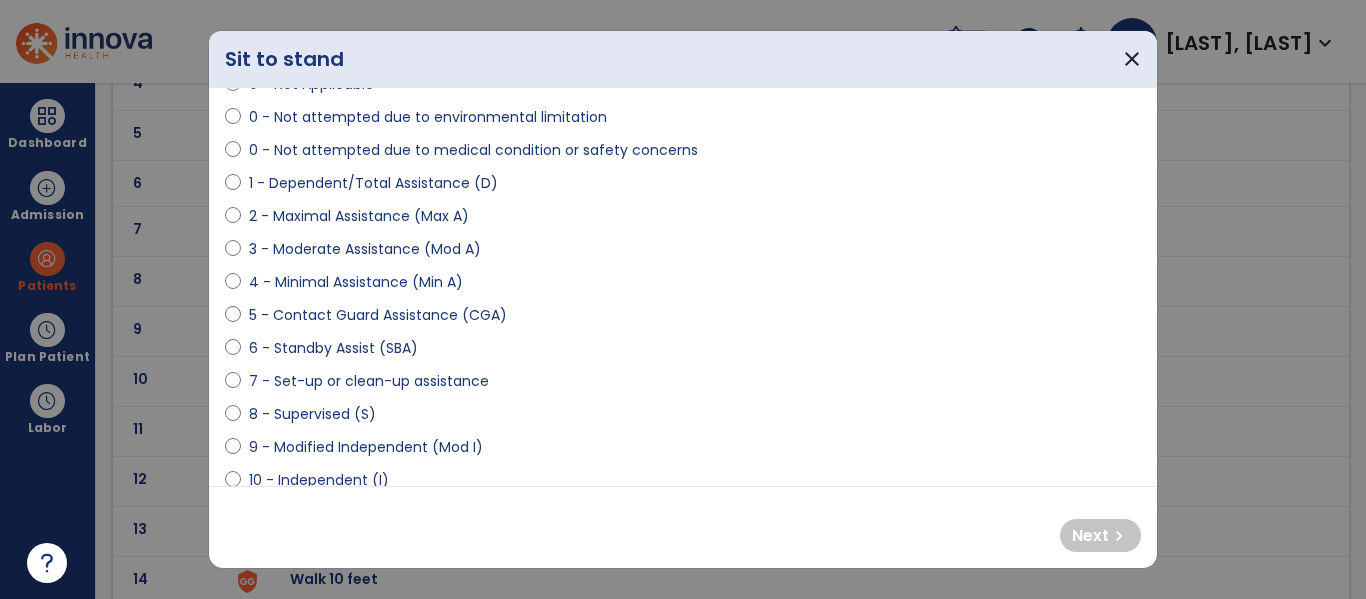 select on "**********" 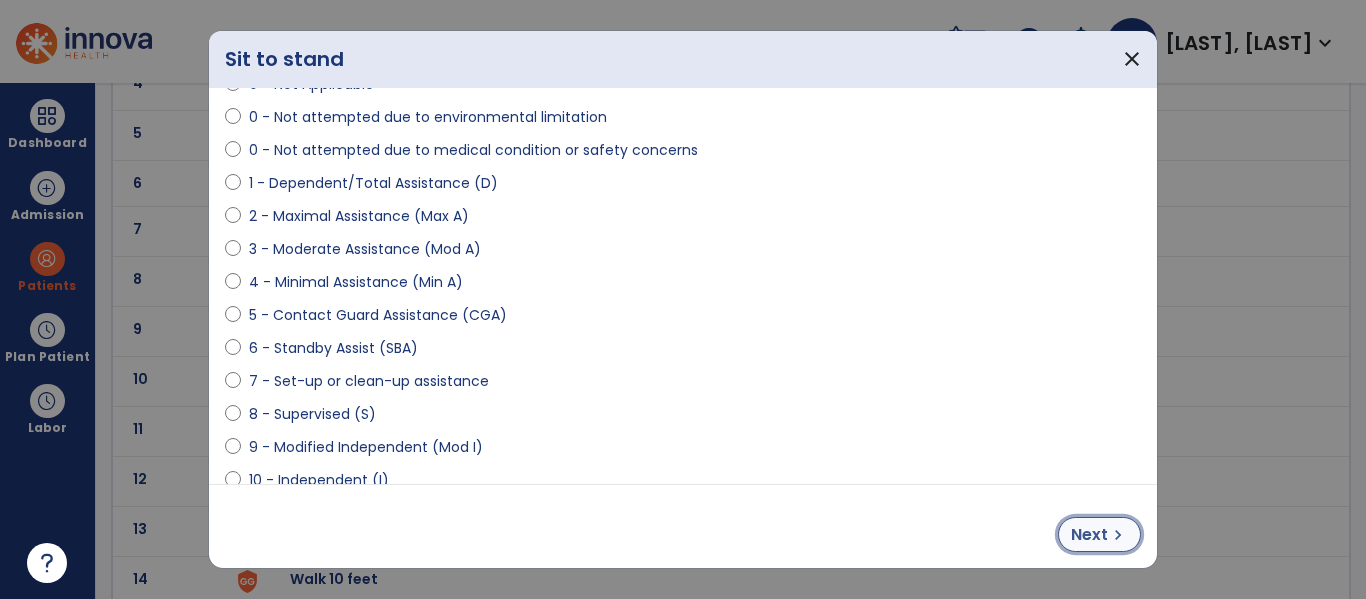 click on "Next" at bounding box center [1089, 535] 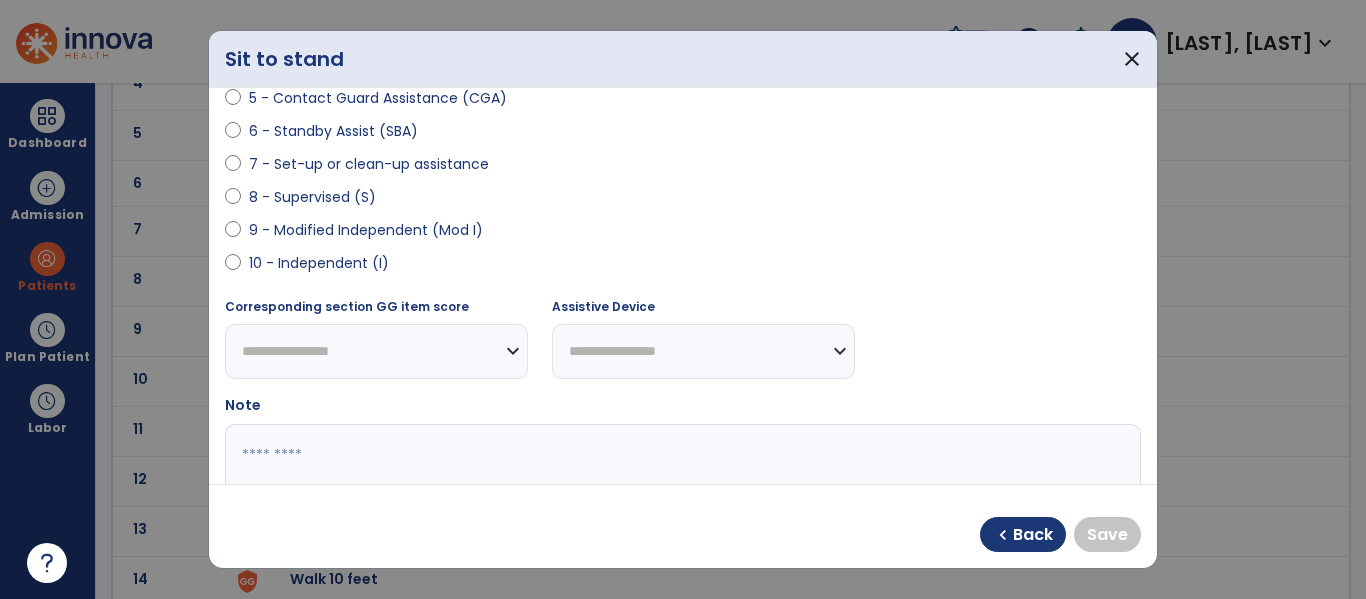 scroll, scrollTop: 378, scrollLeft: 0, axis: vertical 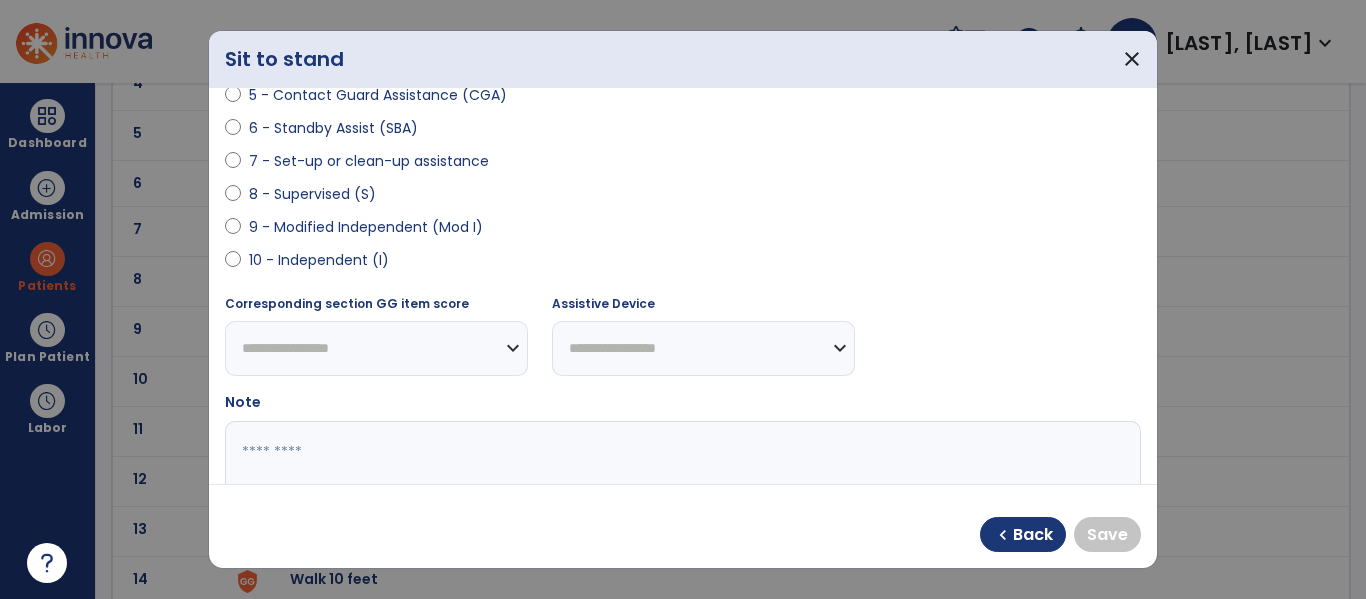 select on "**********" 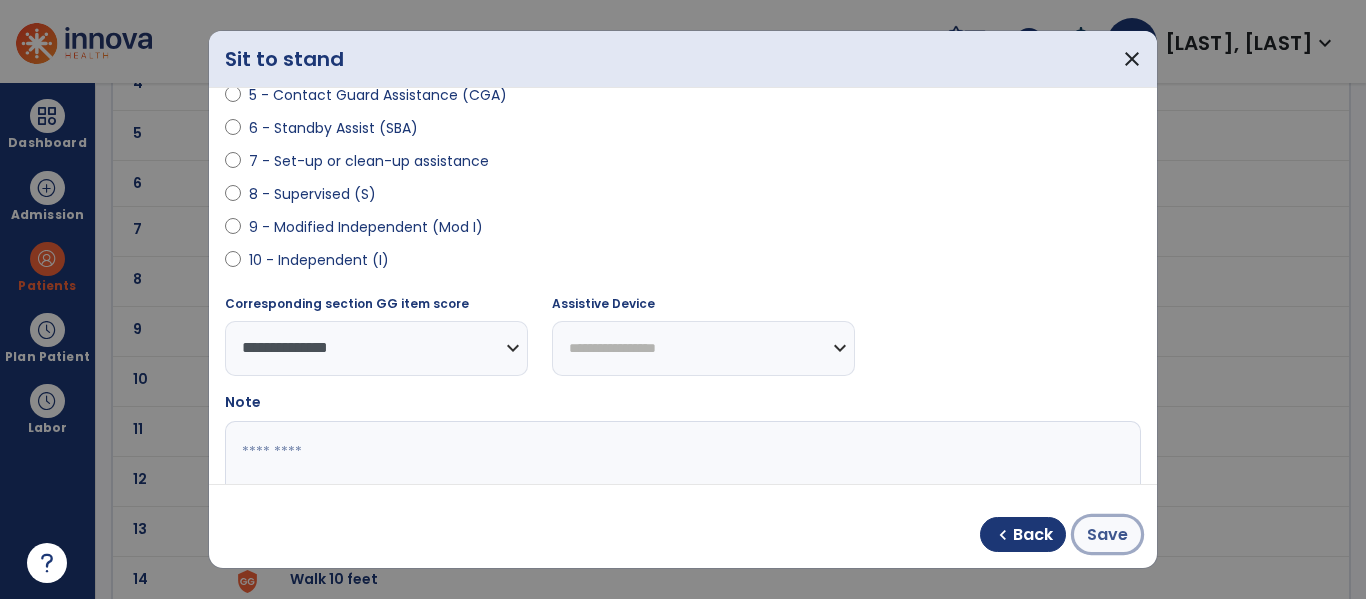 click on "Save" at bounding box center [1107, 535] 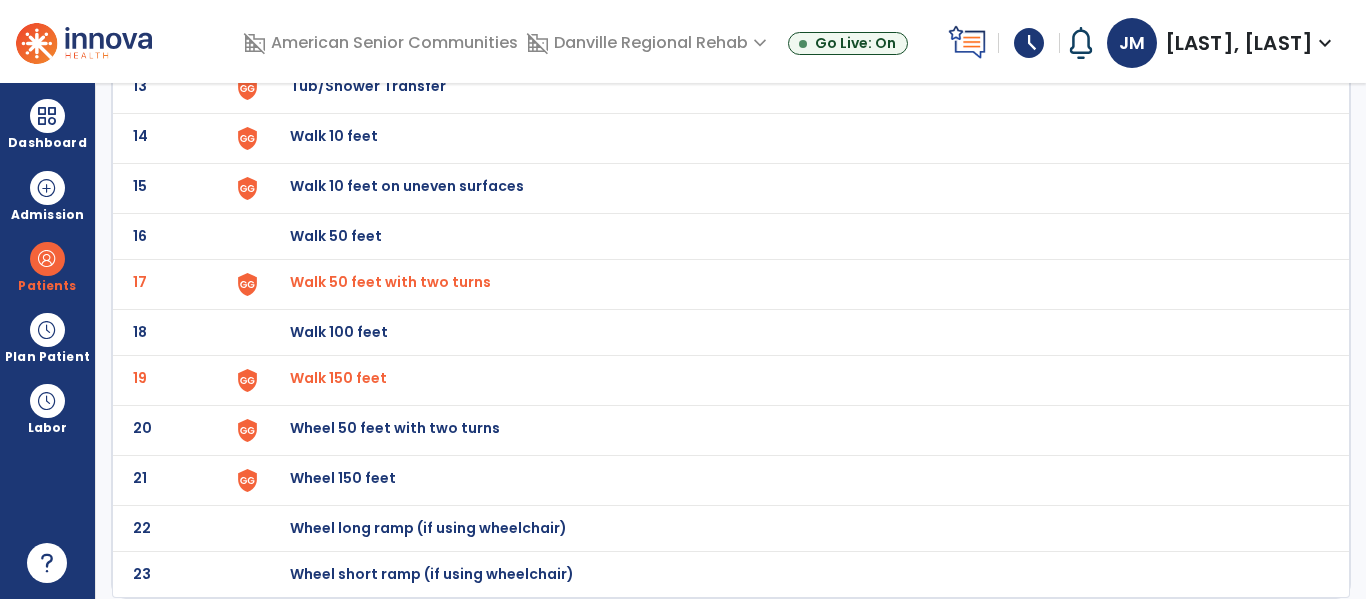 scroll, scrollTop: 0, scrollLeft: 0, axis: both 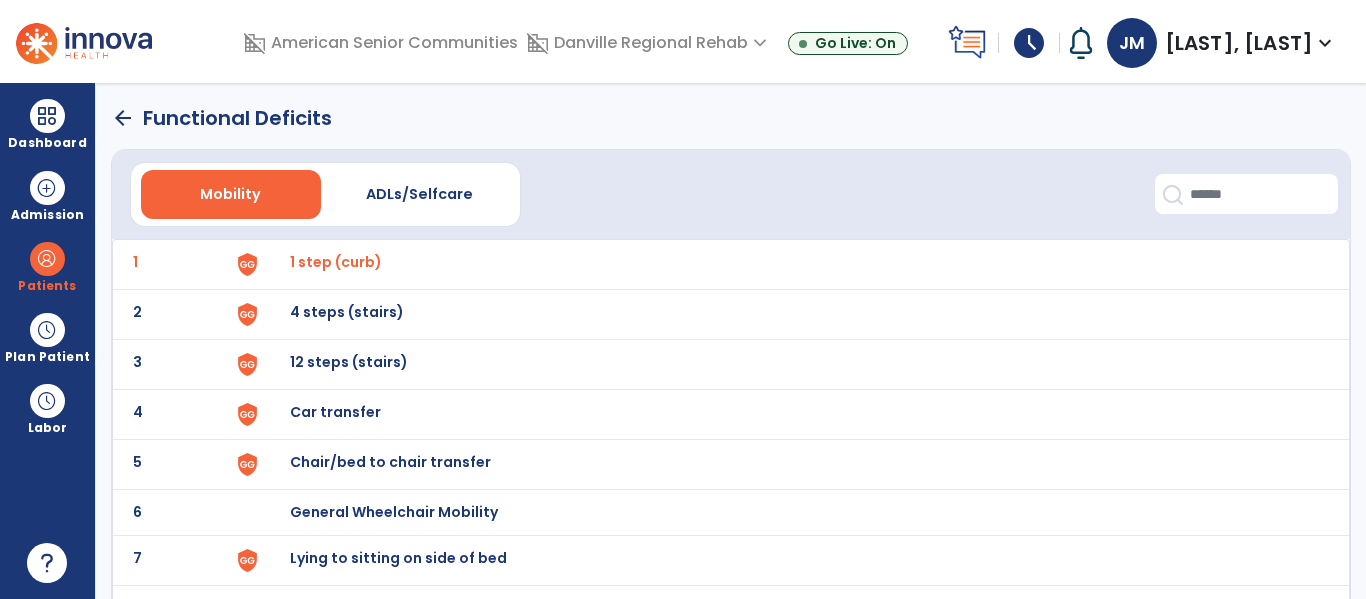 click on "4 steps (stairs)" at bounding box center (336, 262) 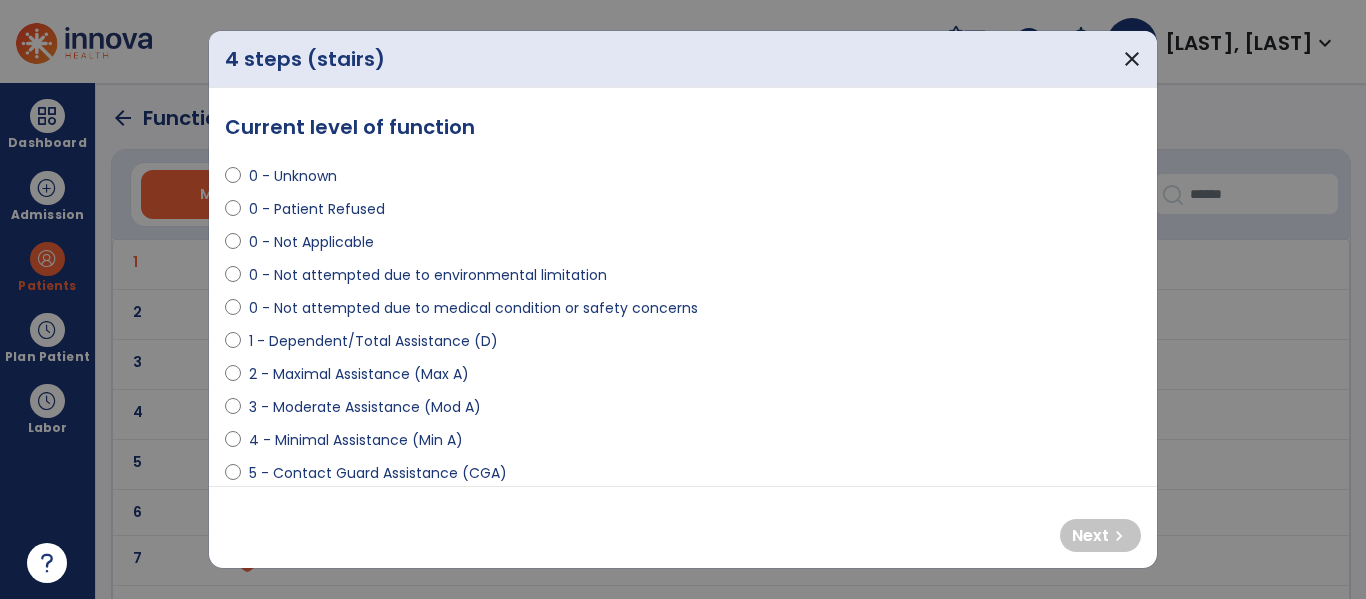 select on "**********" 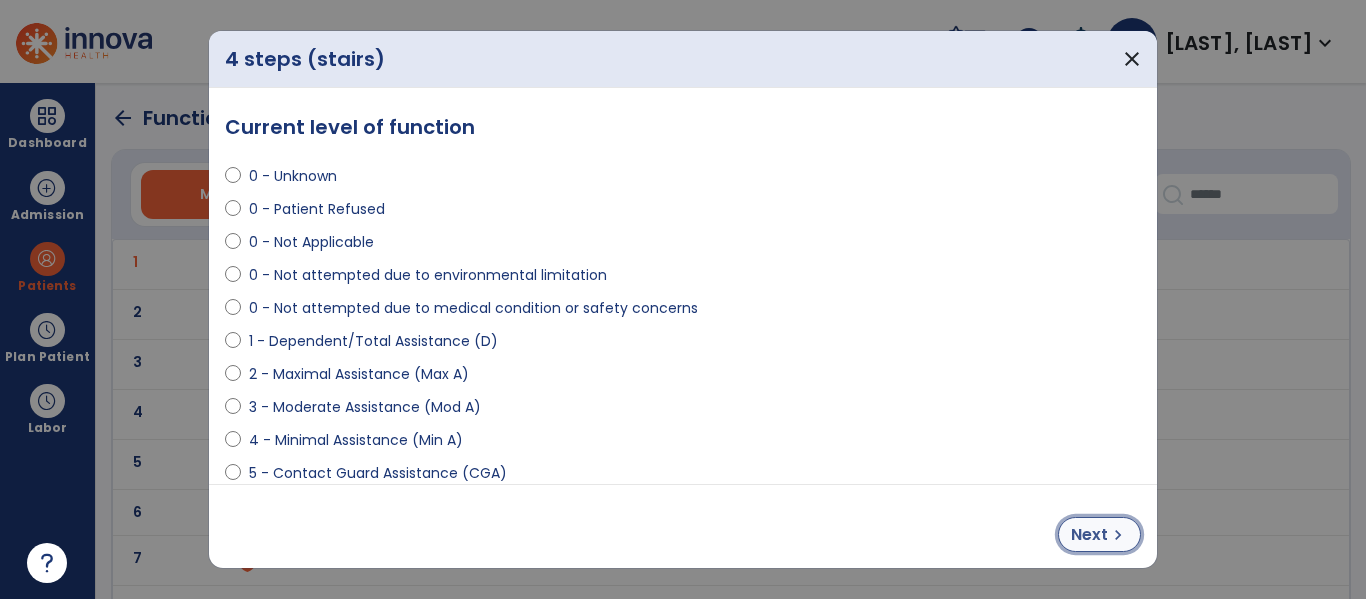 click on "Next" at bounding box center (1089, 535) 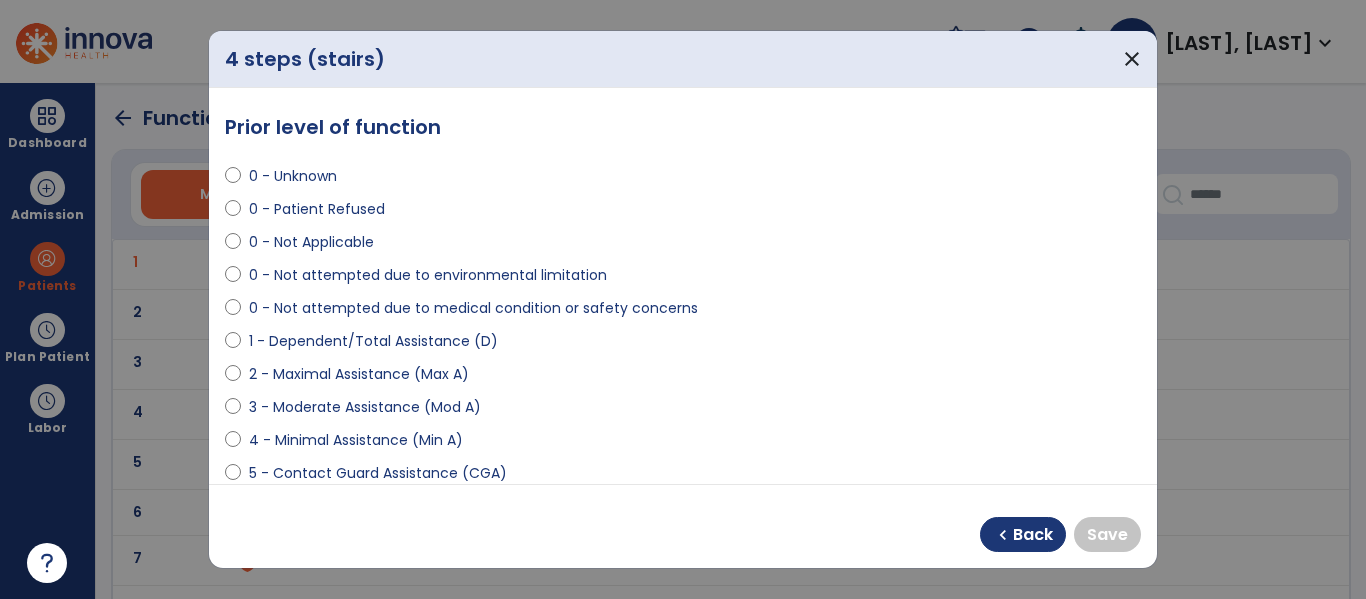 select on "**********" 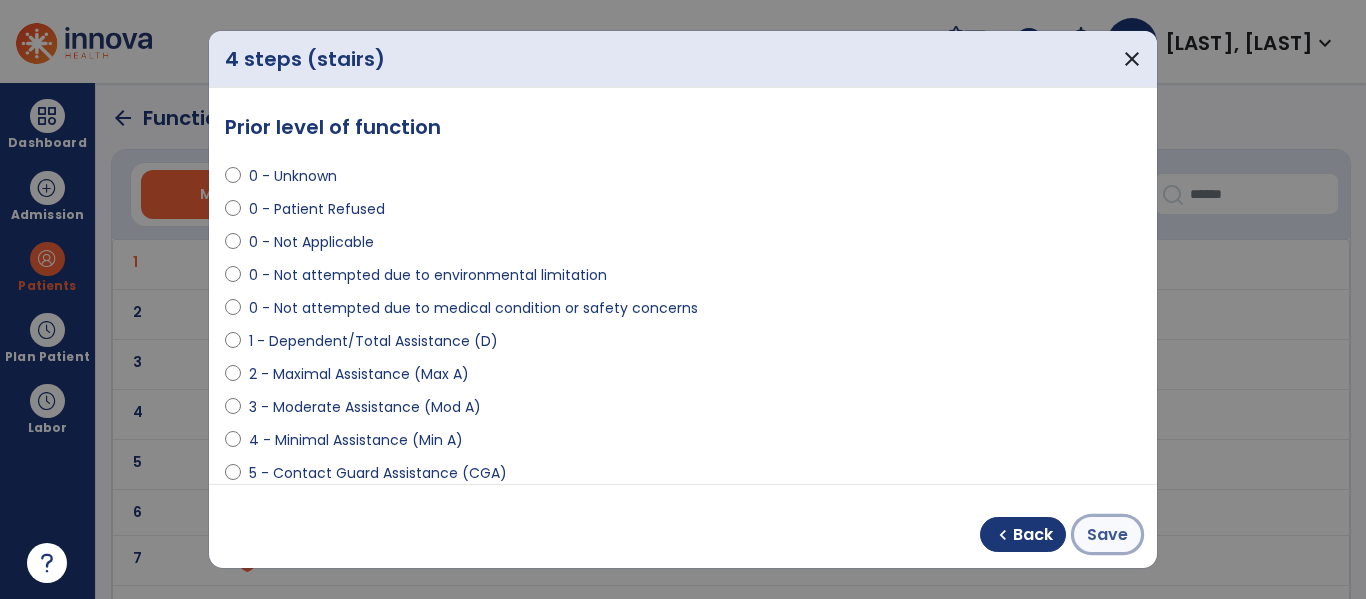 click on "Save" at bounding box center (1107, 535) 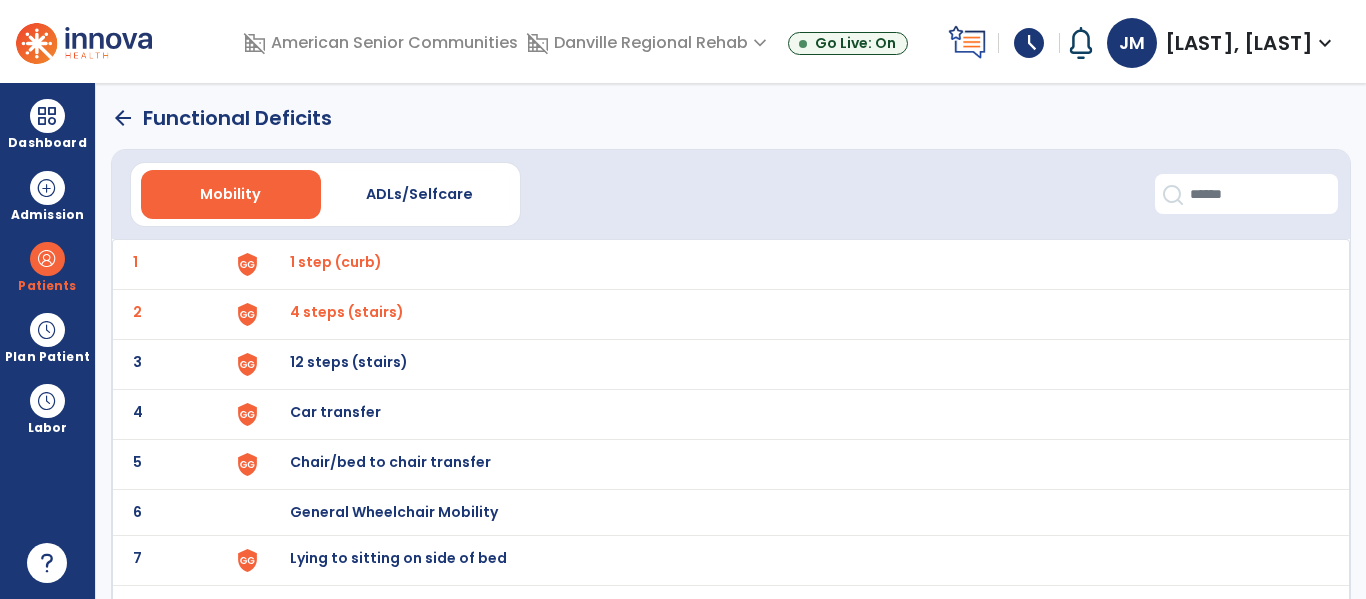 click on "12 steps (stairs)" at bounding box center (336, 262) 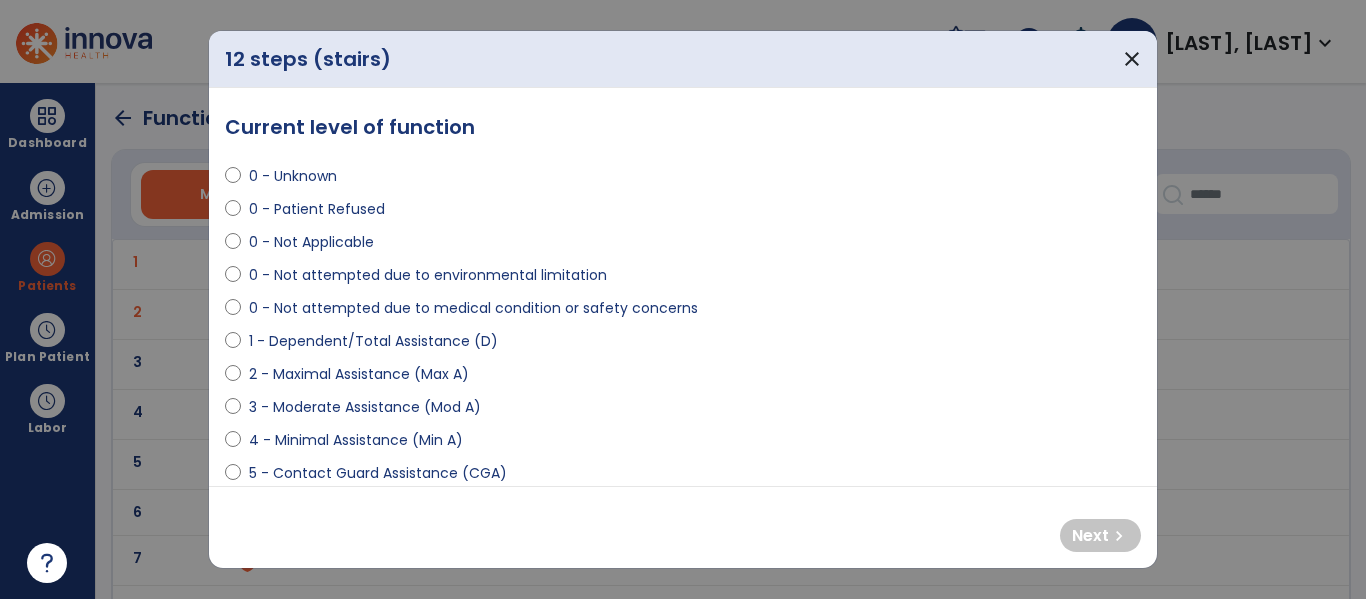 select on "**********" 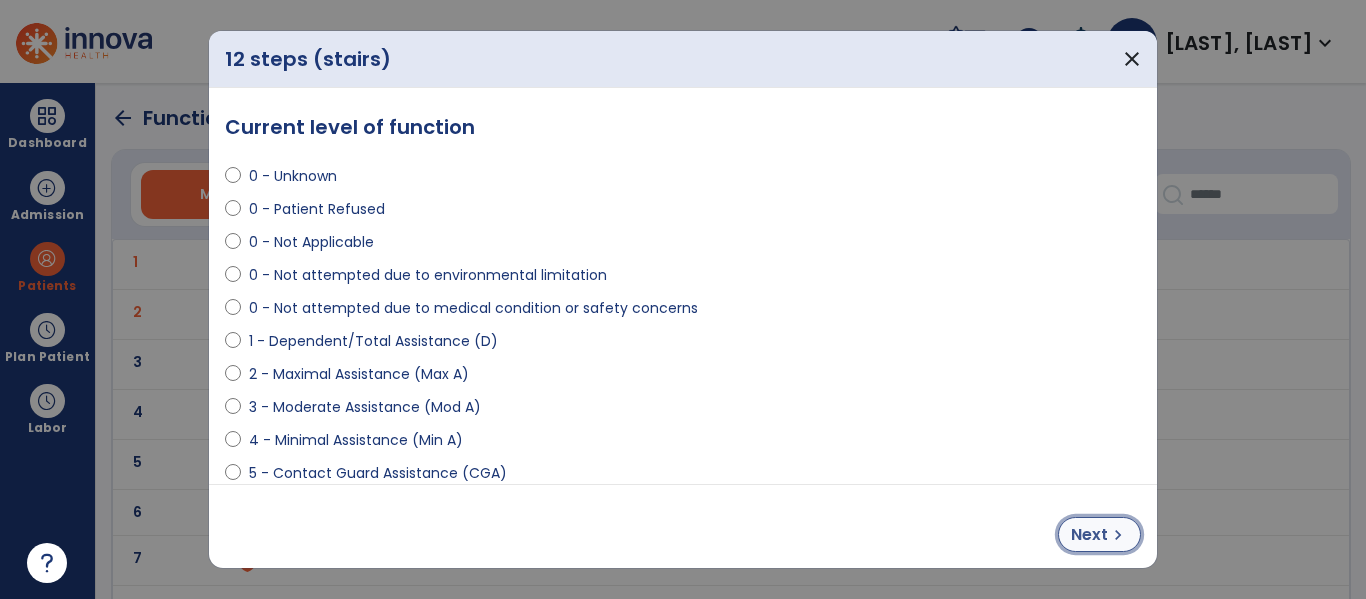 click on "Next  chevron_right" at bounding box center (1099, 534) 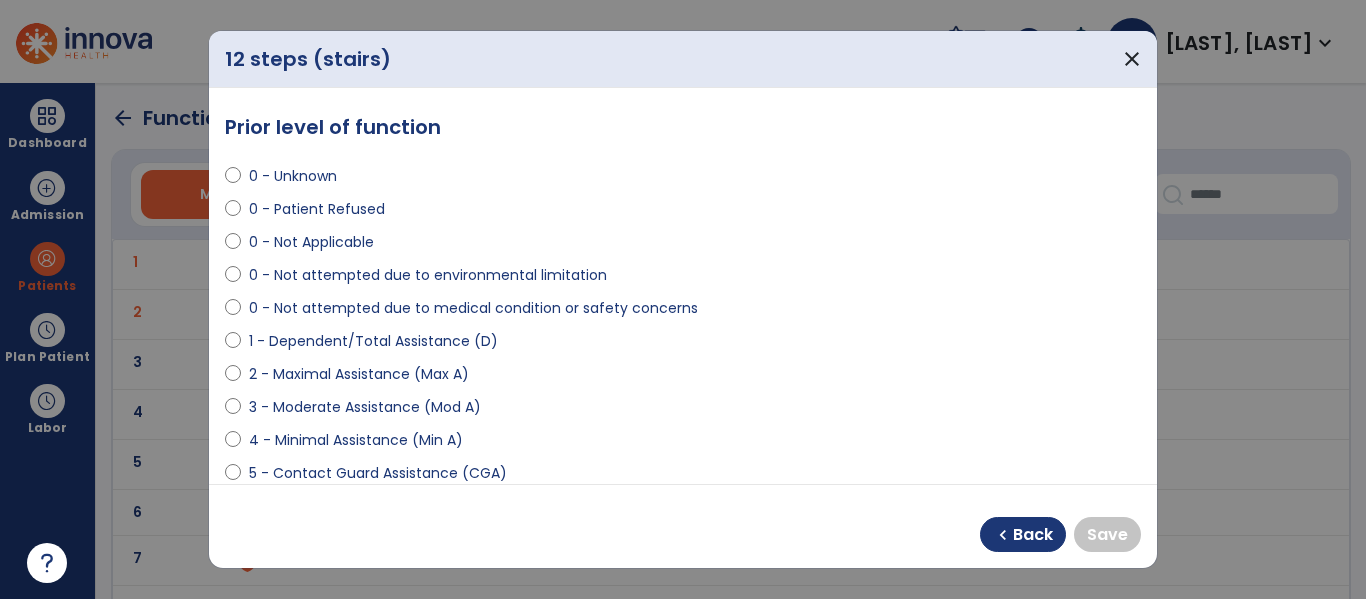 select on "**********" 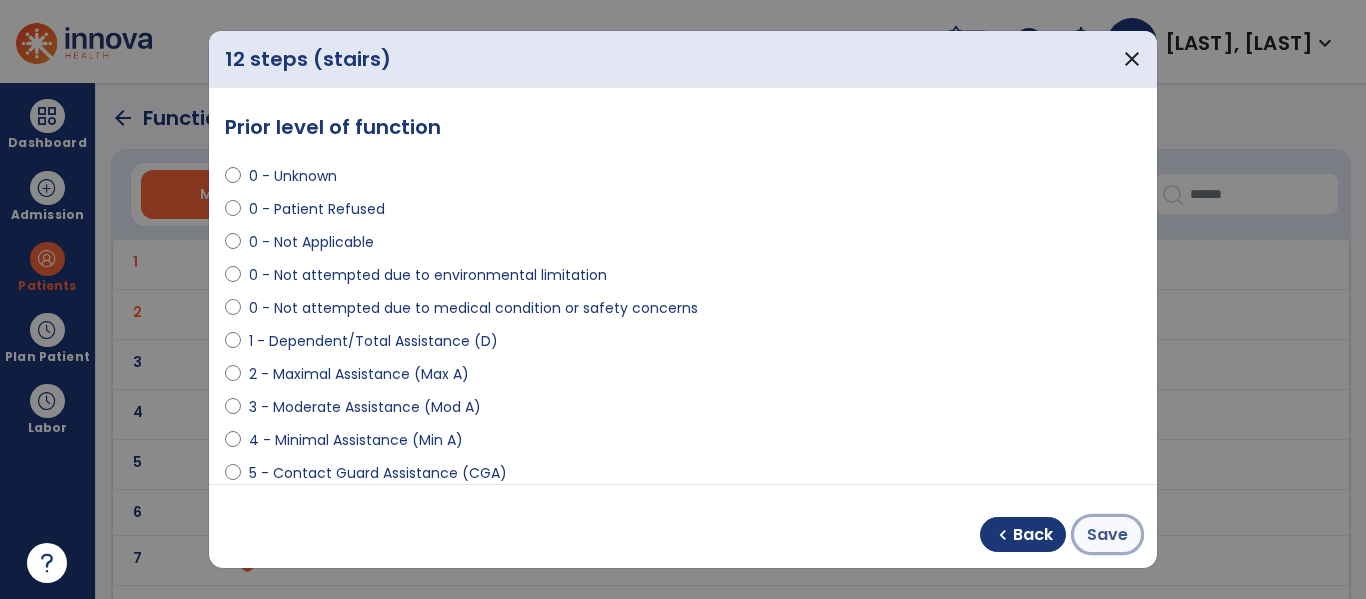 click on "Save" at bounding box center [1107, 535] 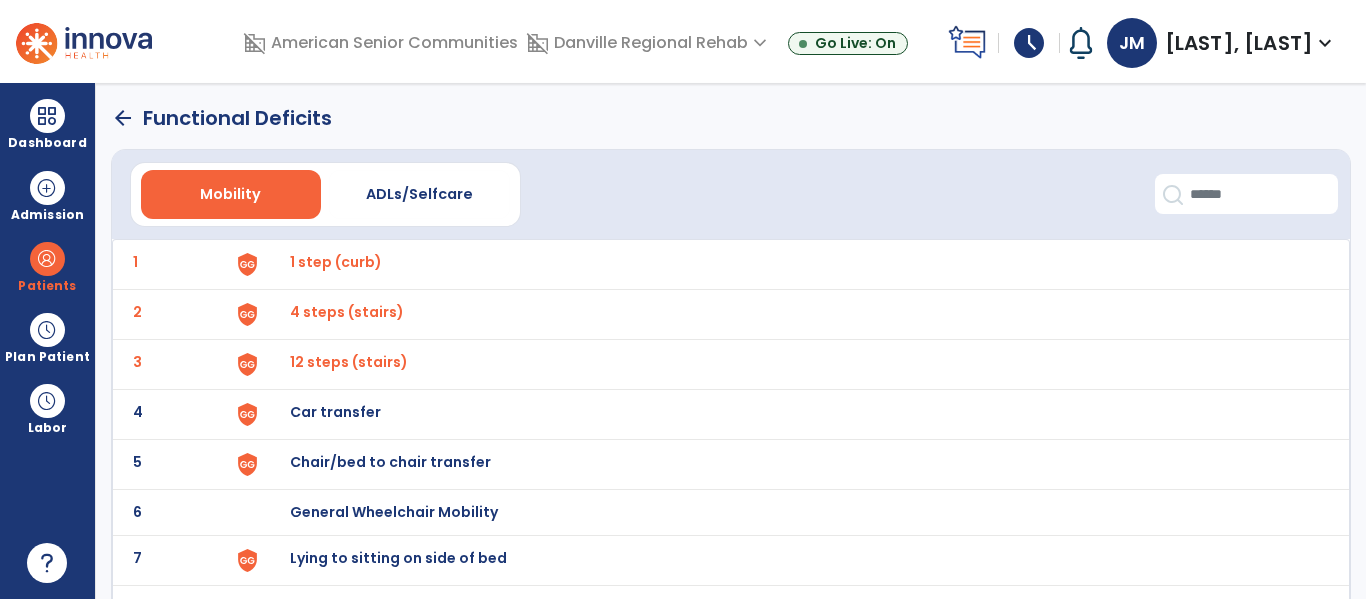 click on "Car transfer" at bounding box center (336, 262) 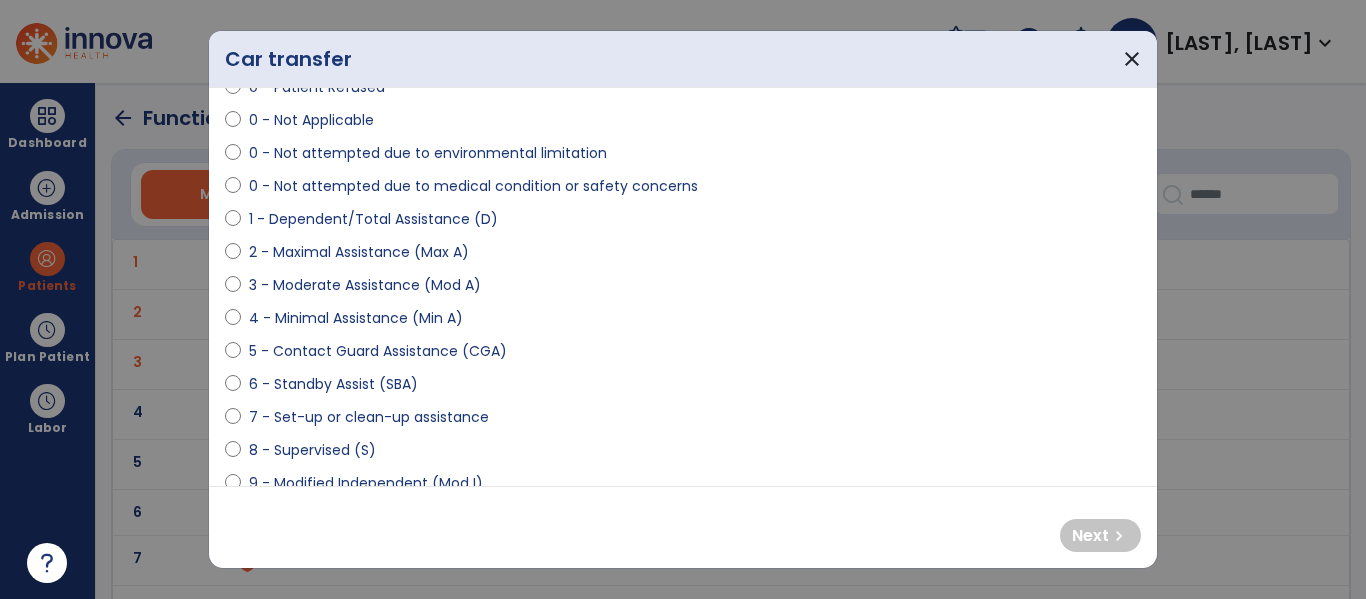 scroll, scrollTop: 123, scrollLeft: 0, axis: vertical 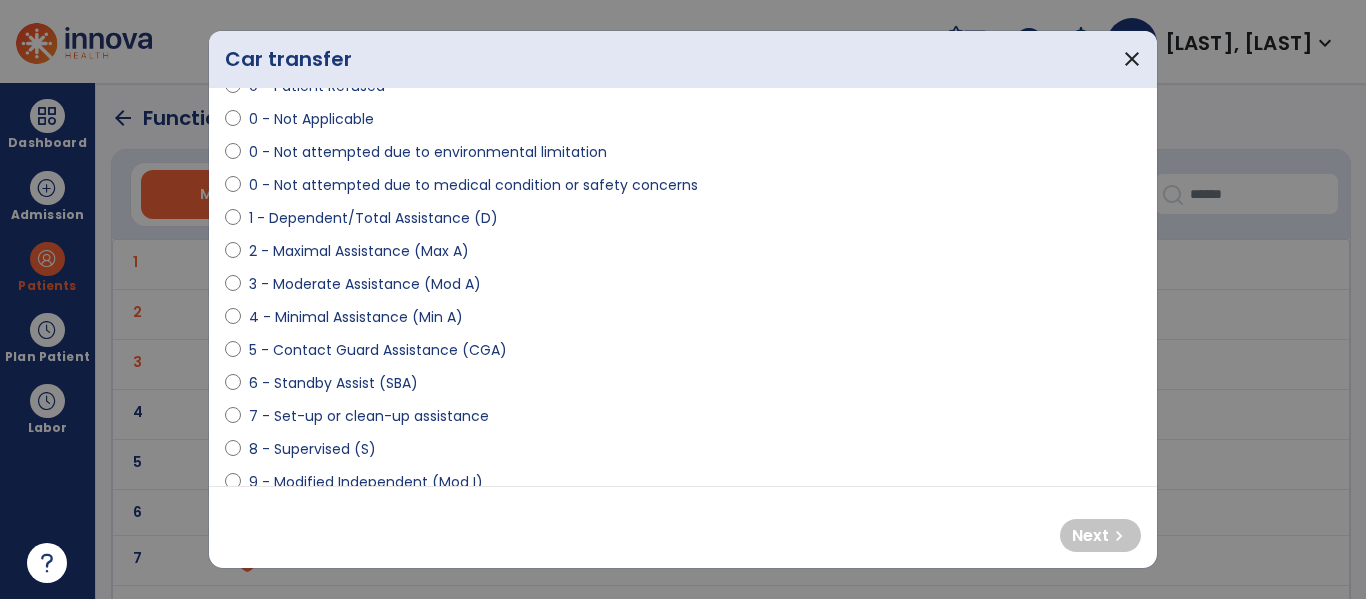 select on "**********" 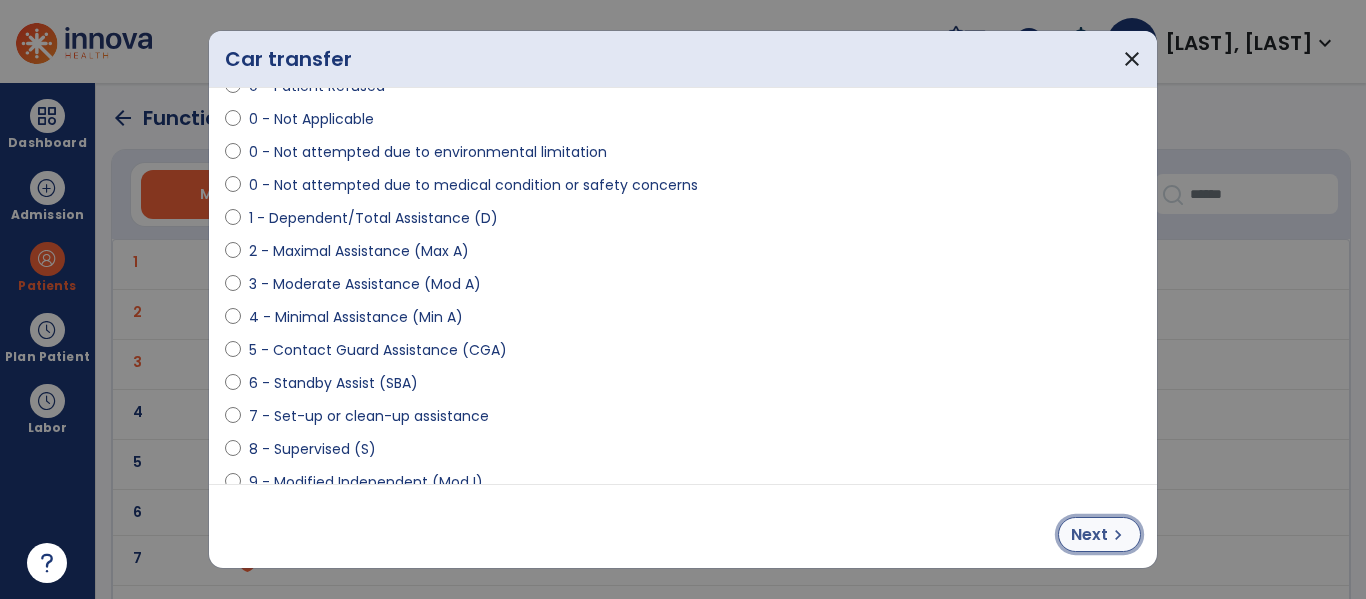 click on "Next" at bounding box center [1089, 535] 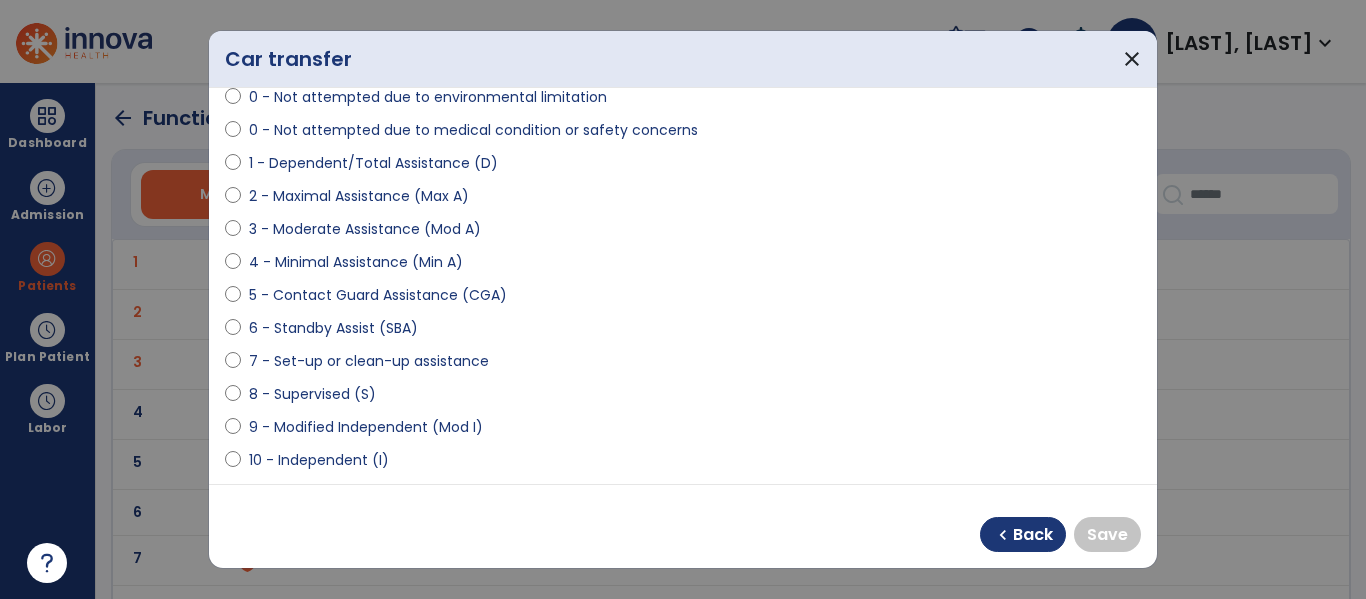 scroll, scrollTop: 179, scrollLeft: 0, axis: vertical 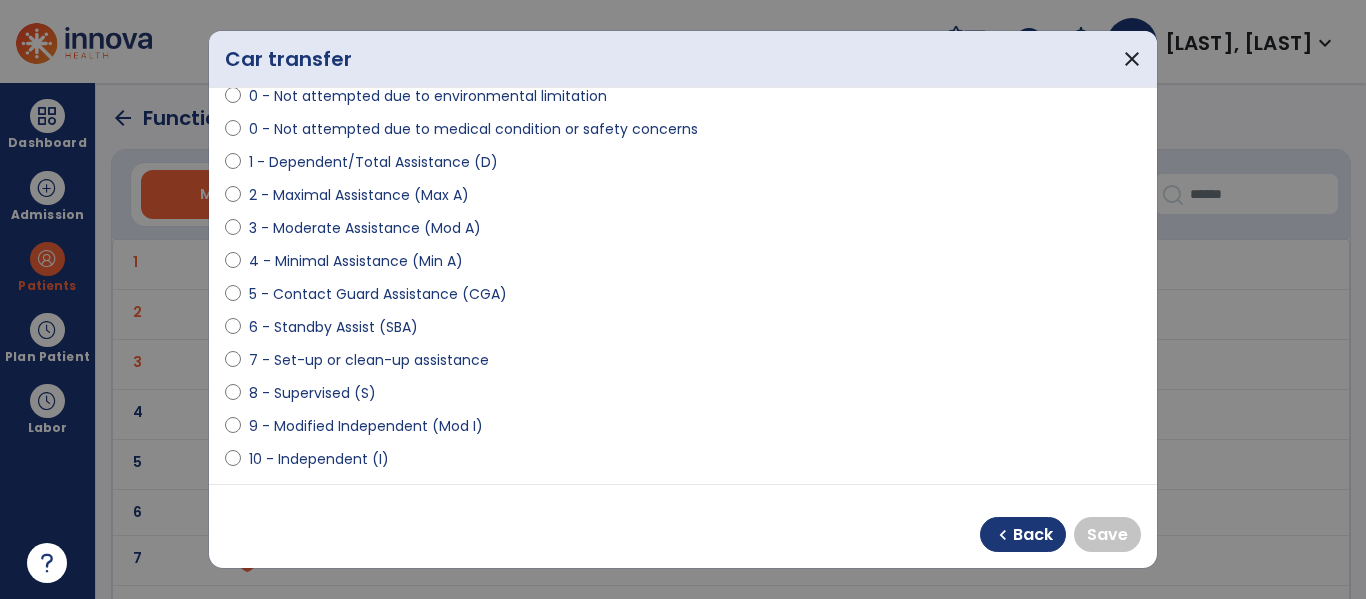 click on "10 - Independent (I)" at bounding box center (319, 459) 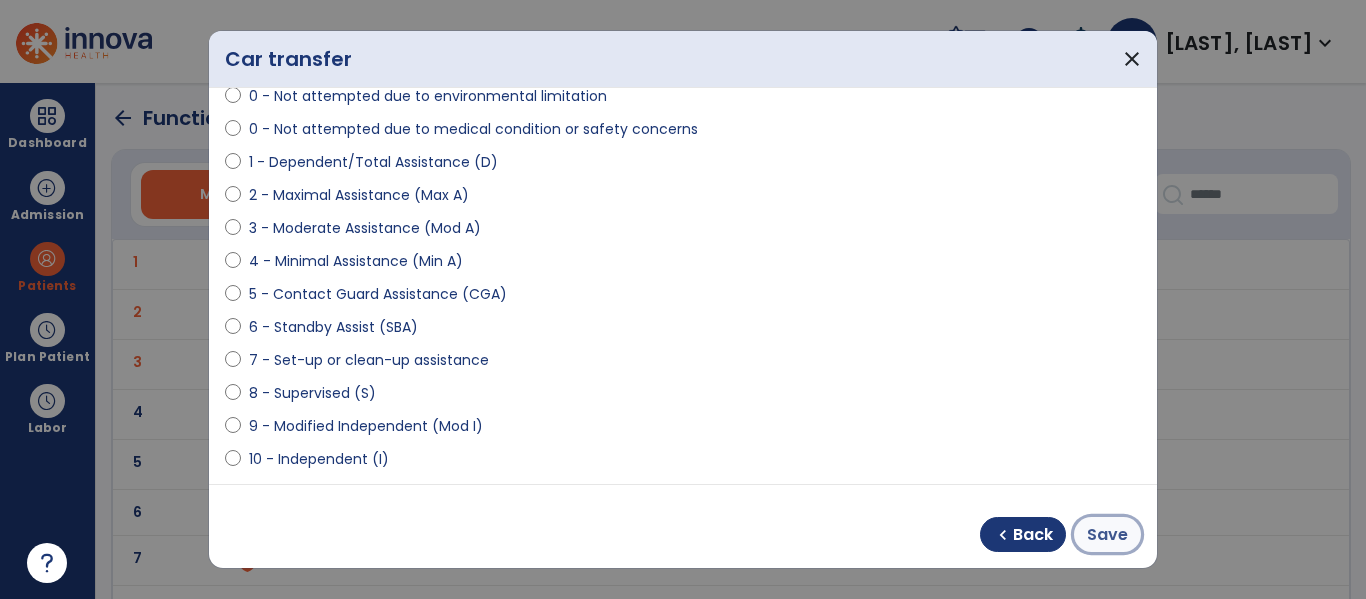 click on "Save" at bounding box center [1107, 535] 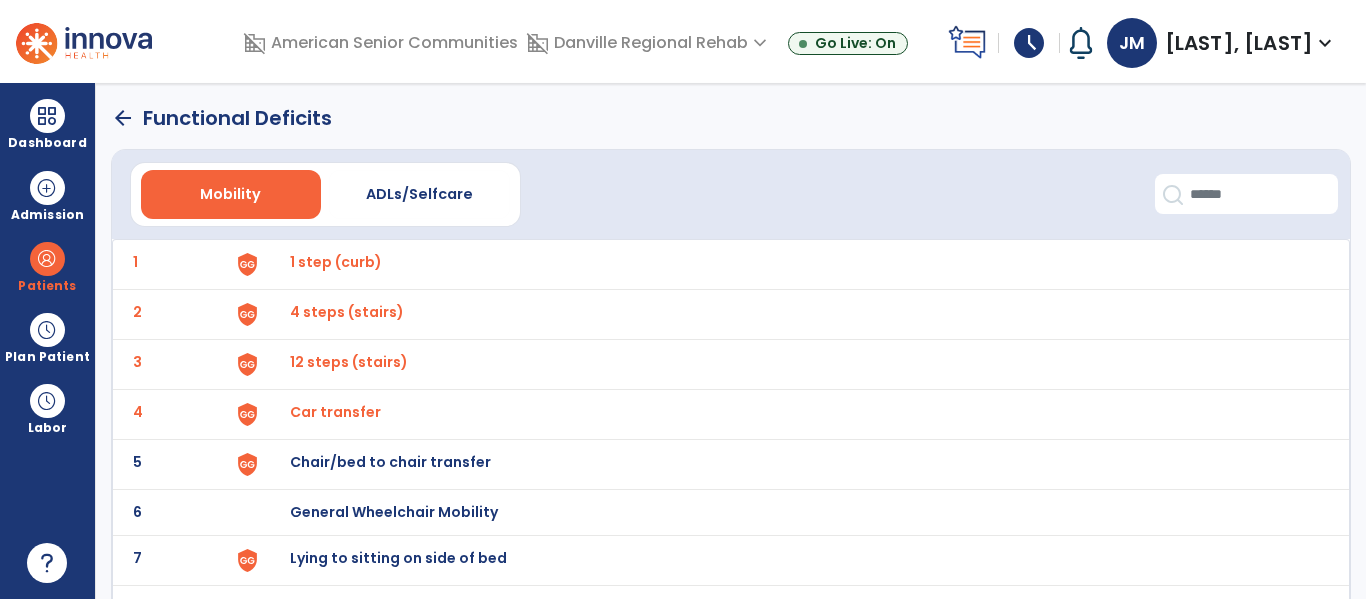 click on "Chair/bed to chair transfer" at bounding box center [336, 262] 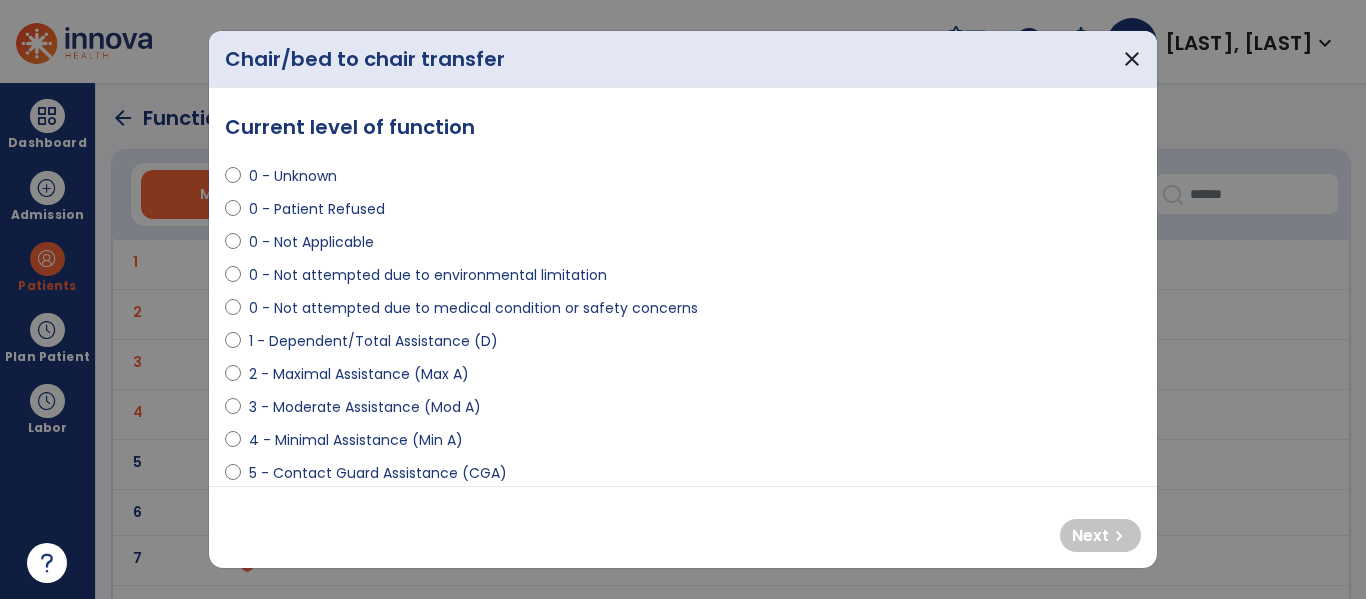 select on "**********" 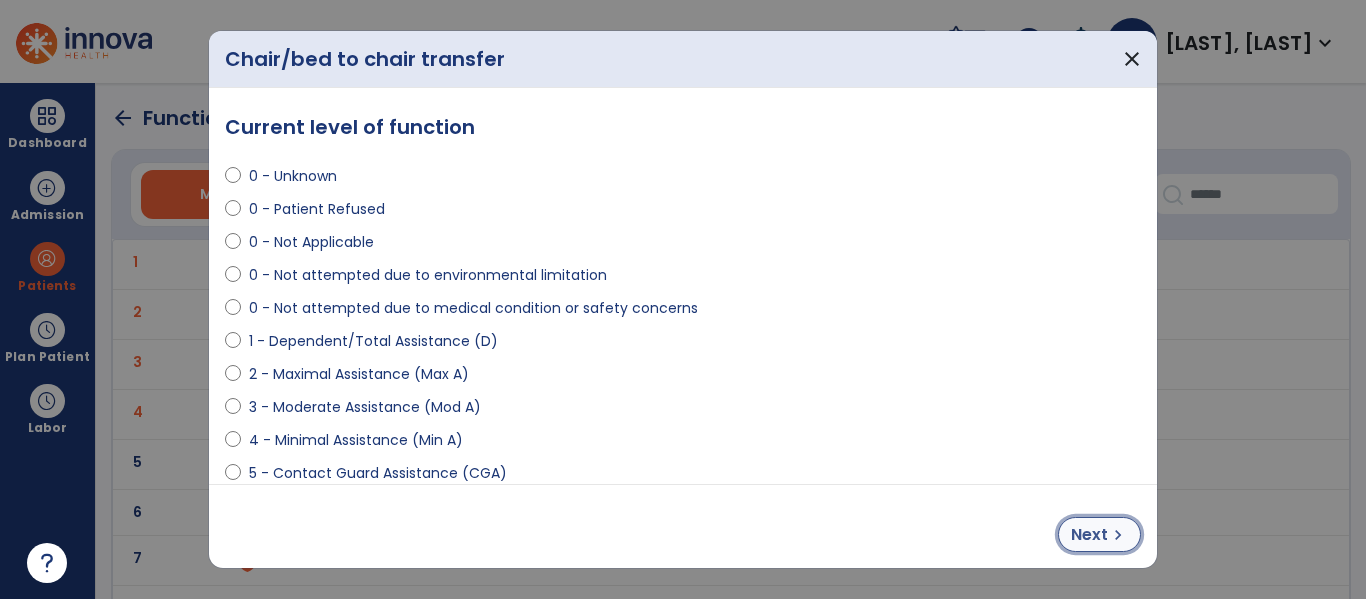 click on "Next" at bounding box center (1089, 535) 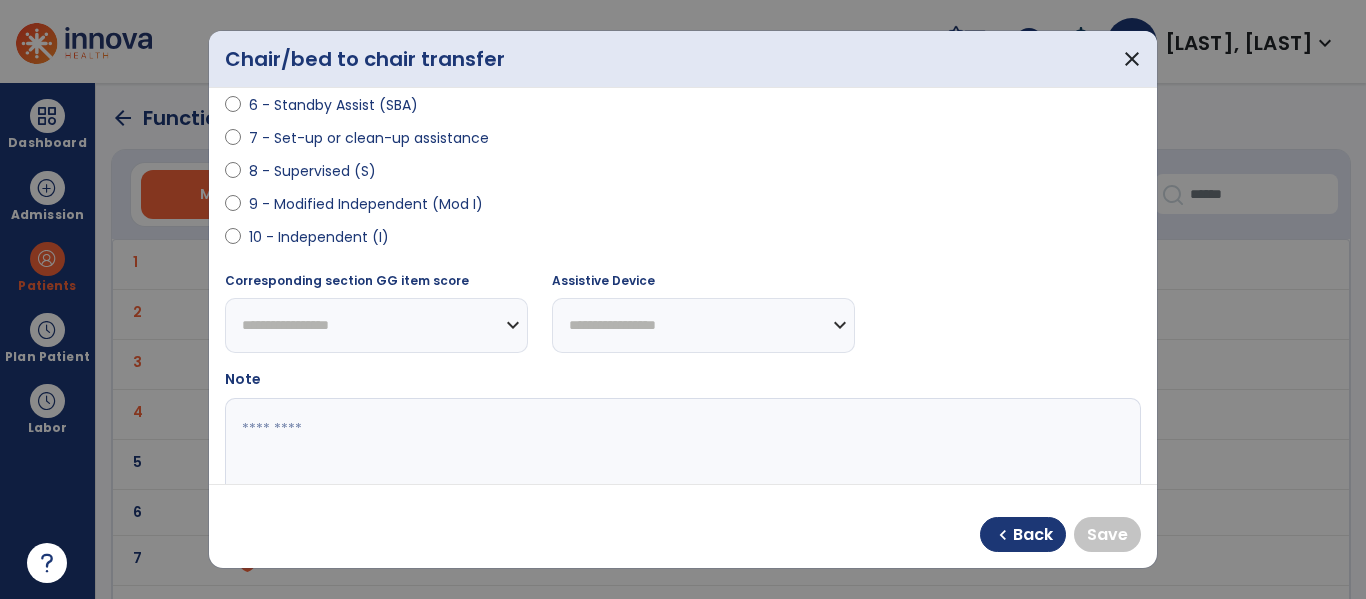 scroll, scrollTop: 420, scrollLeft: 0, axis: vertical 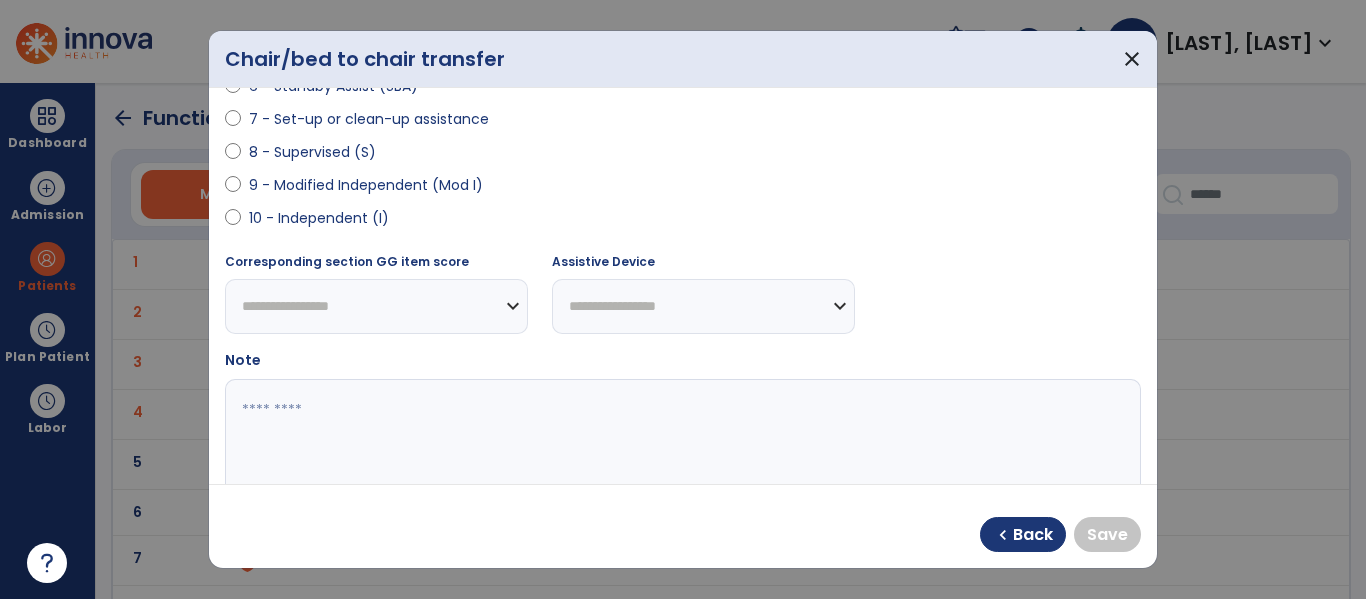select on "**********" 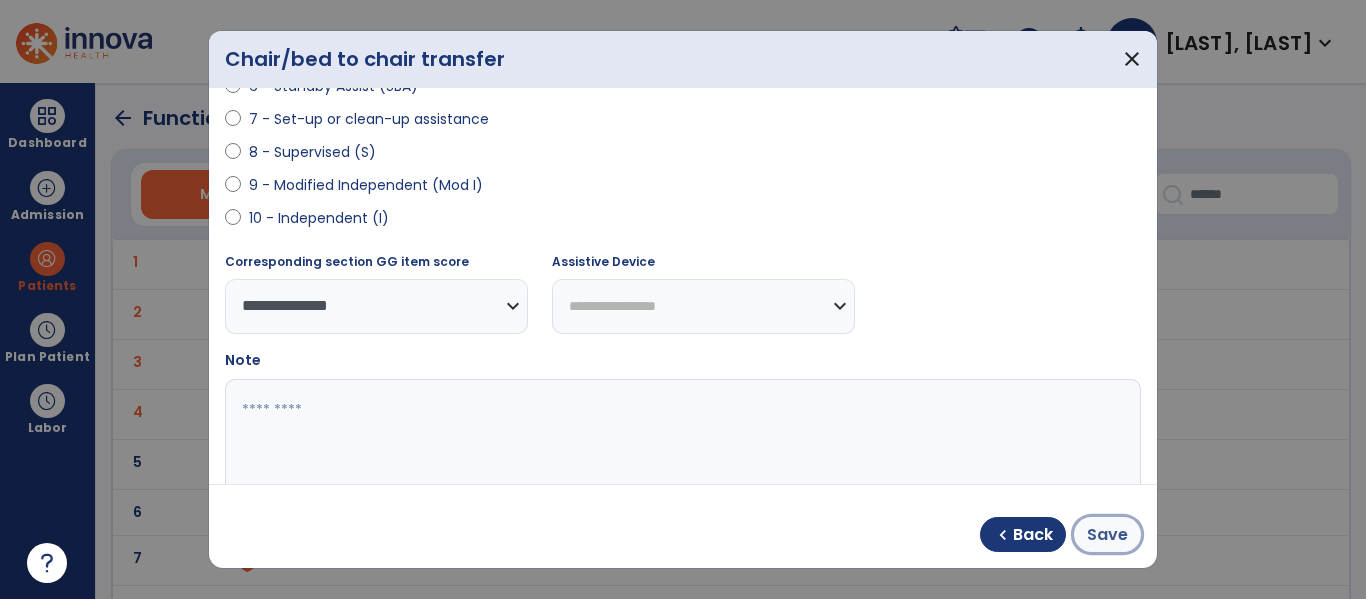 click on "Save" at bounding box center (1107, 535) 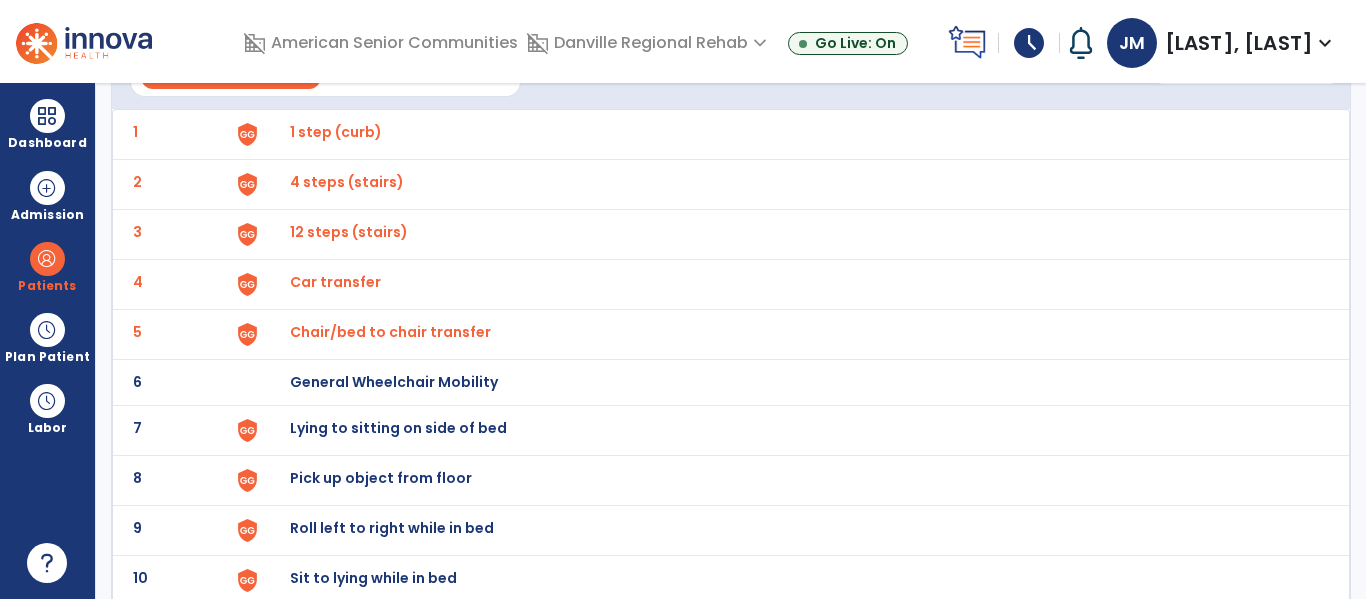 scroll, scrollTop: 144, scrollLeft: 0, axis: vertical 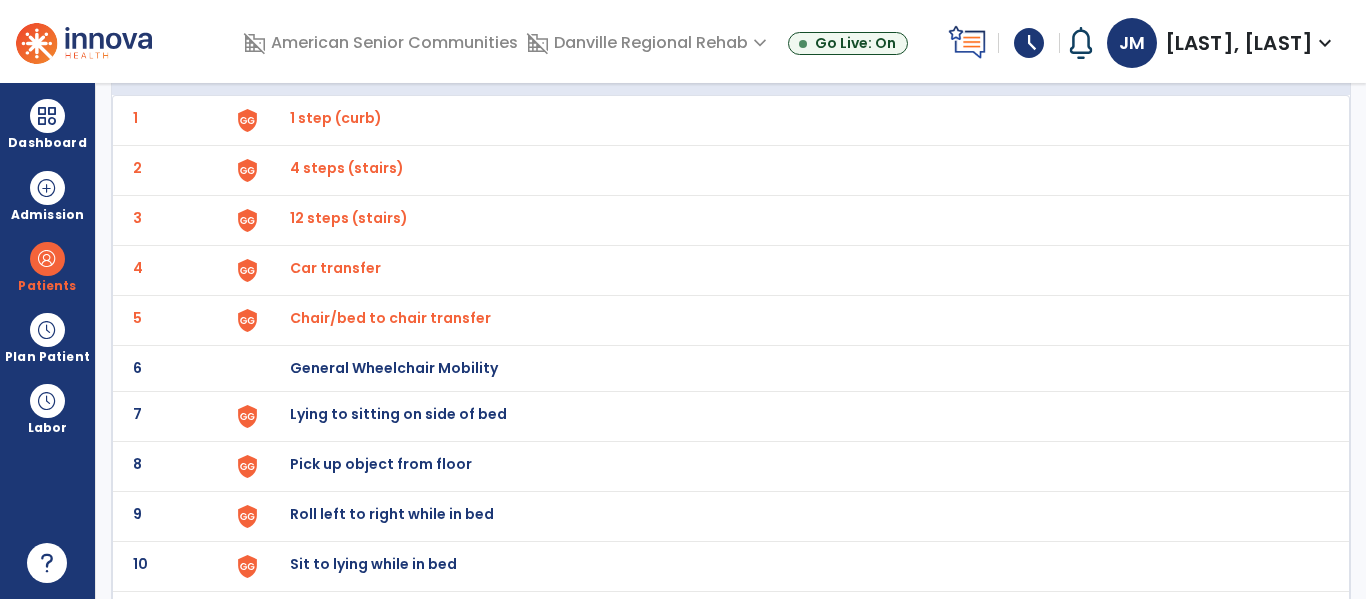click on "Lying to sitting on side of bed" at bounding box center (336, 118) 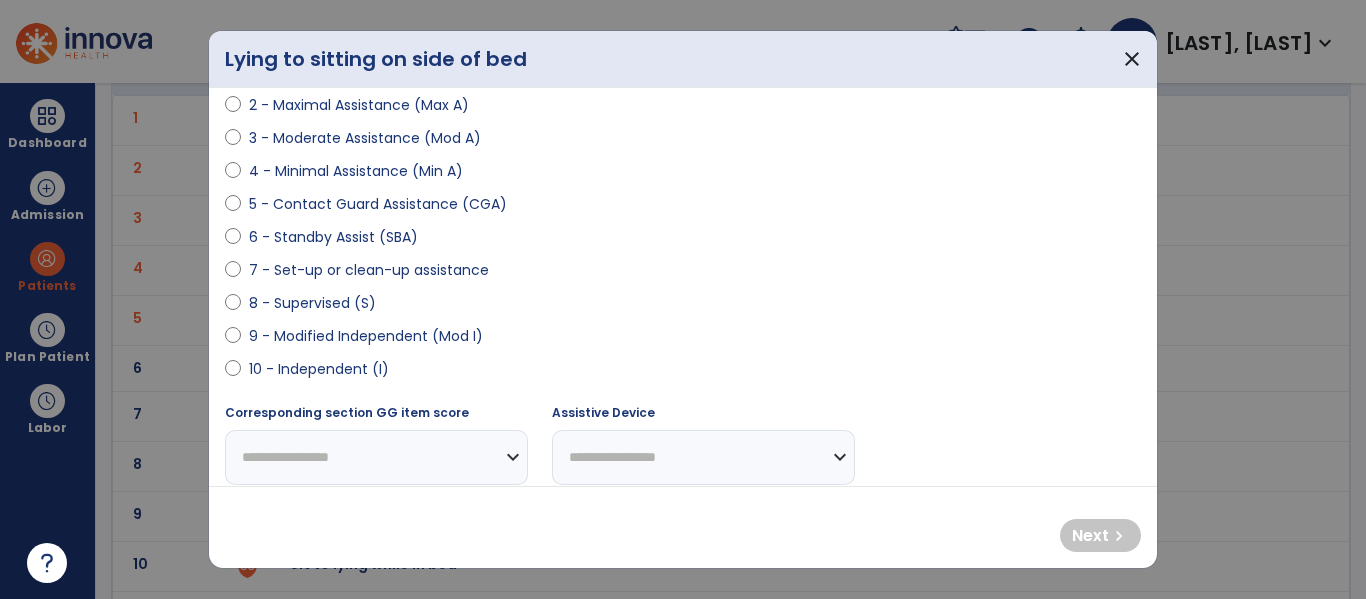 scroll, scrollTop: 272, scrollLeft: 0, axis: vertical 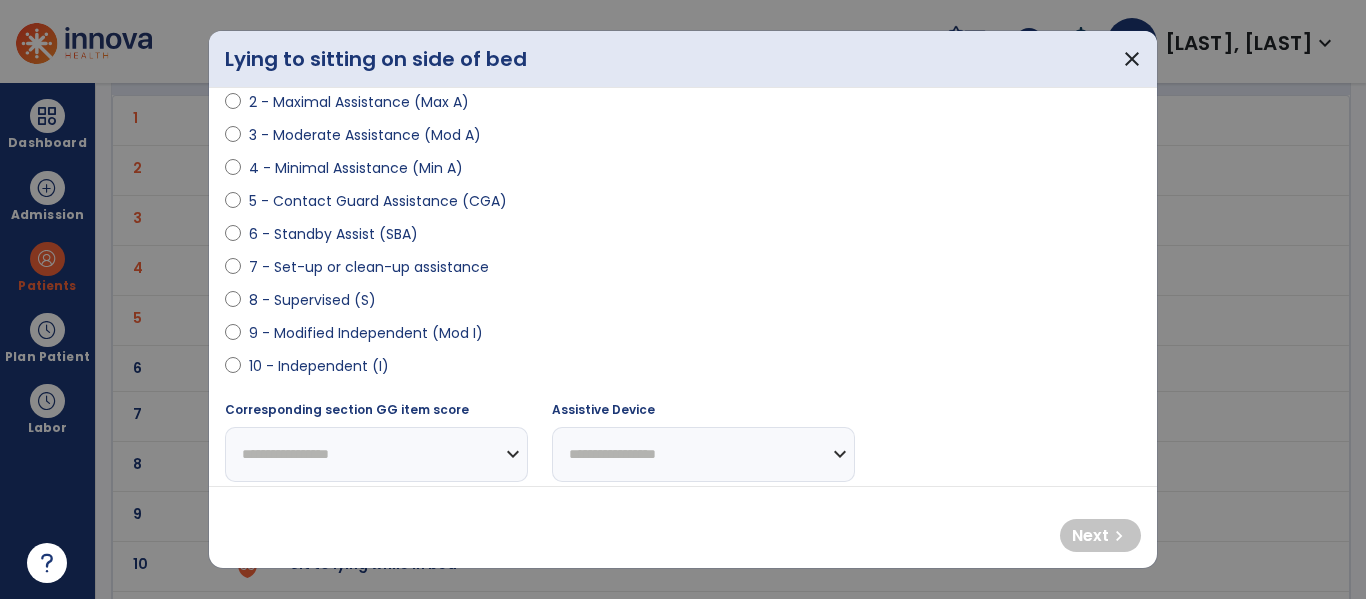 select on "**********" 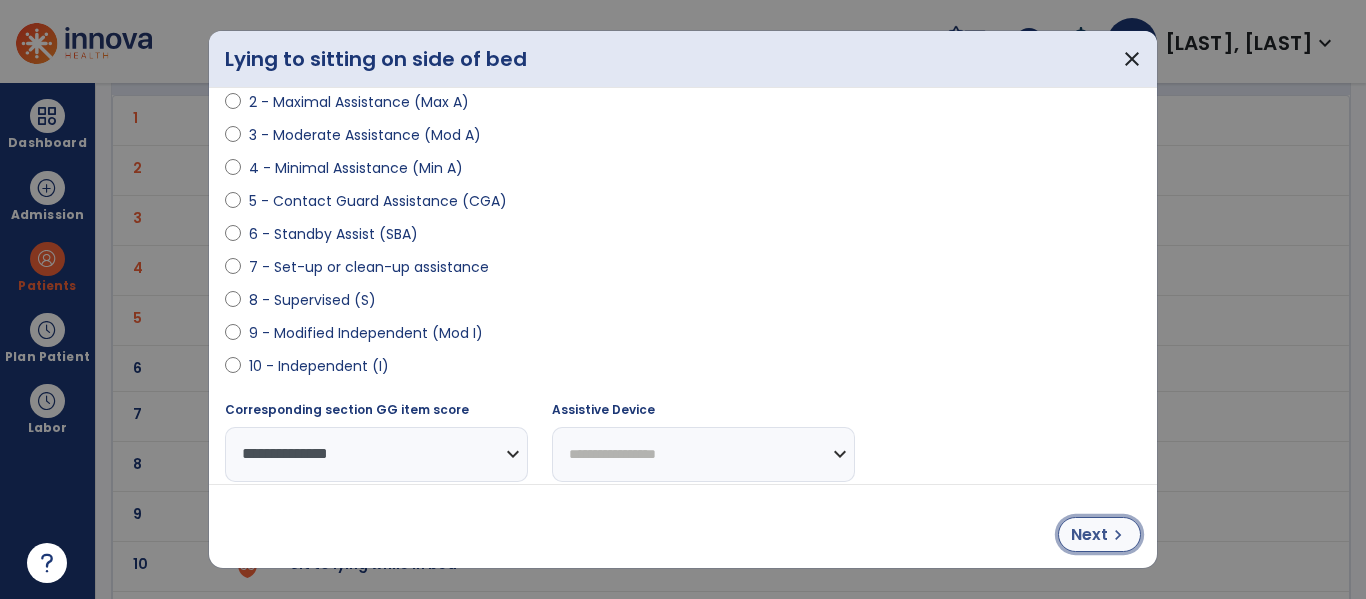 click on "Next" at bounding box center (1089, 535) 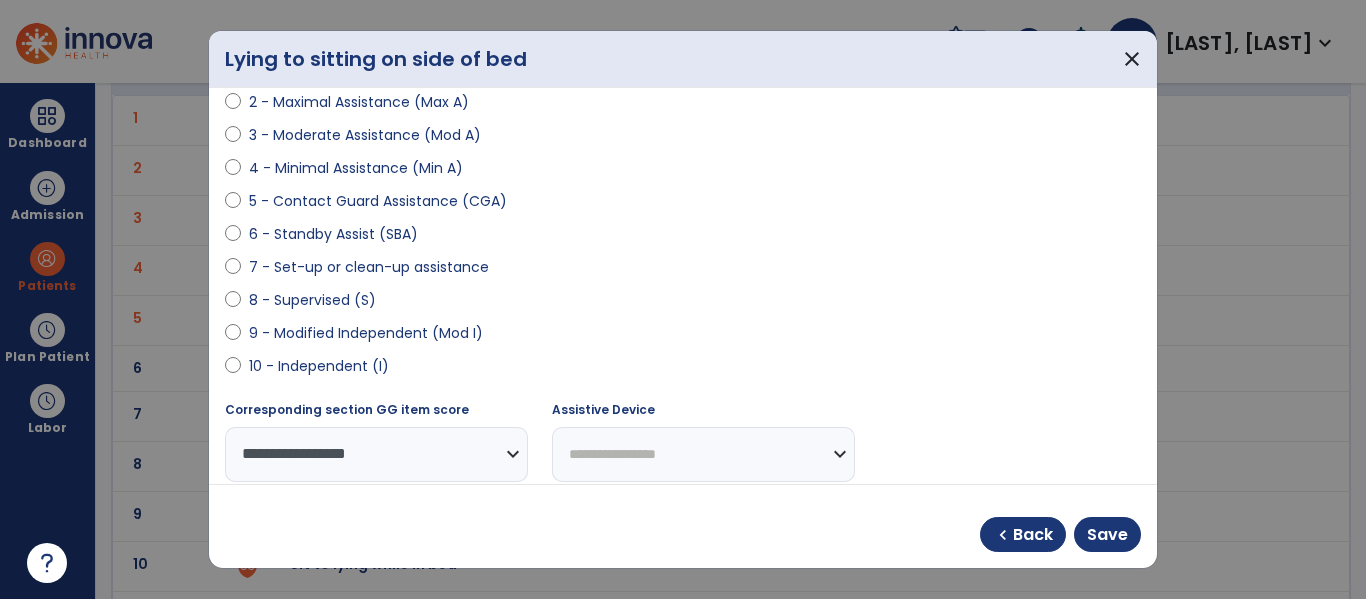 select on "**********" 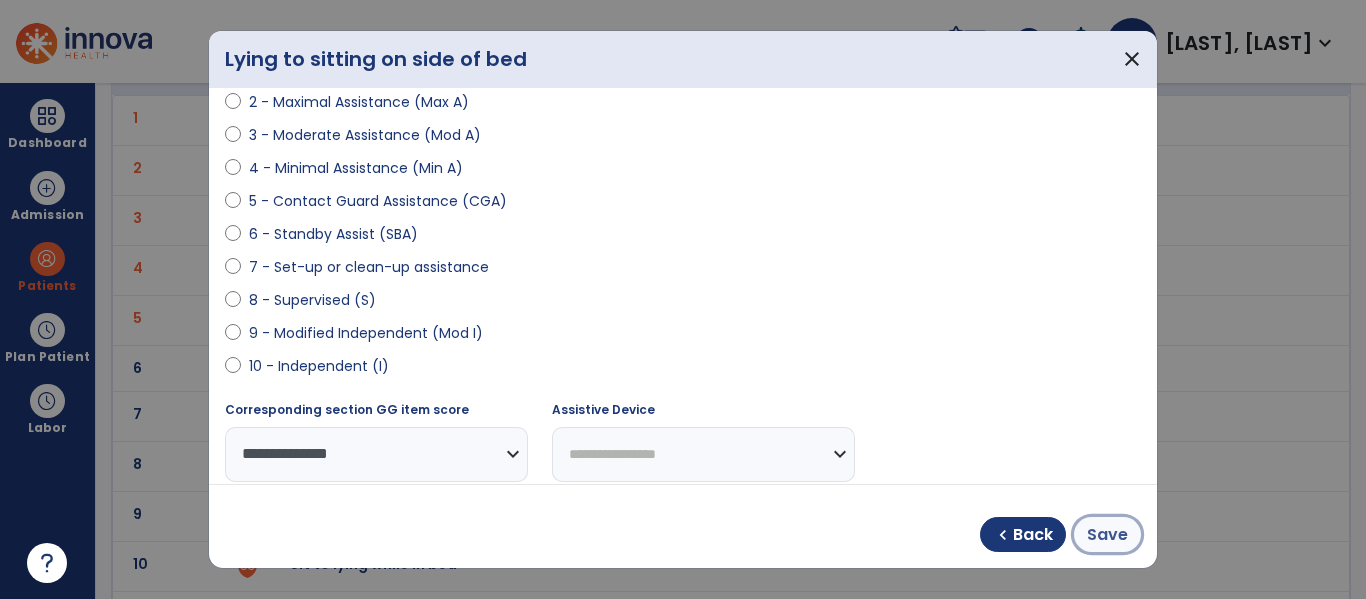 click on "Save" at bounding box center [1107, 535] 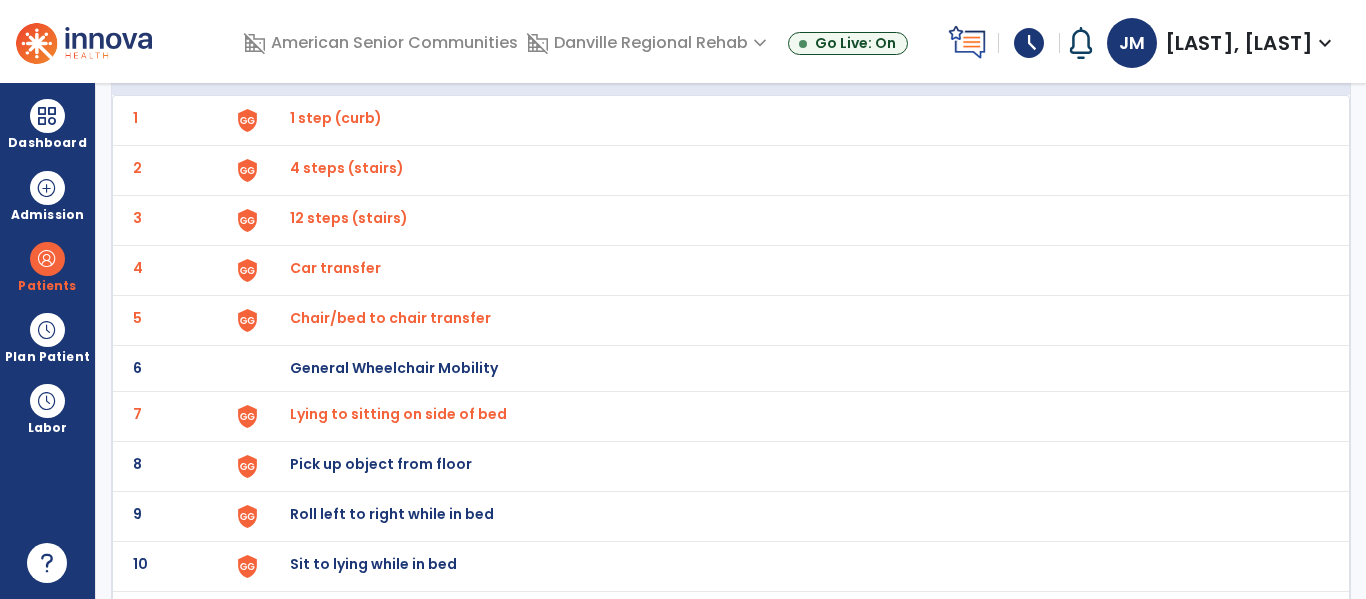 click on "Pick up object from floor" at bounding box center (336, 118) 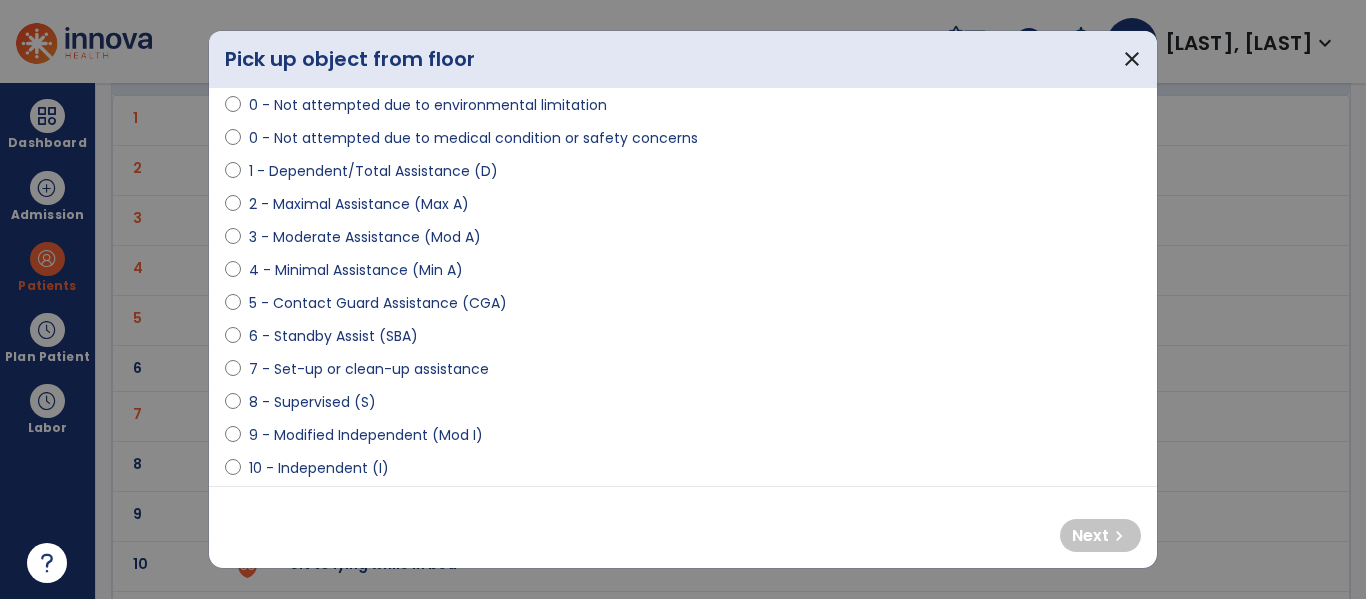 scroll, scrollTop: 171, scrollLeft: 0, axis: vertical 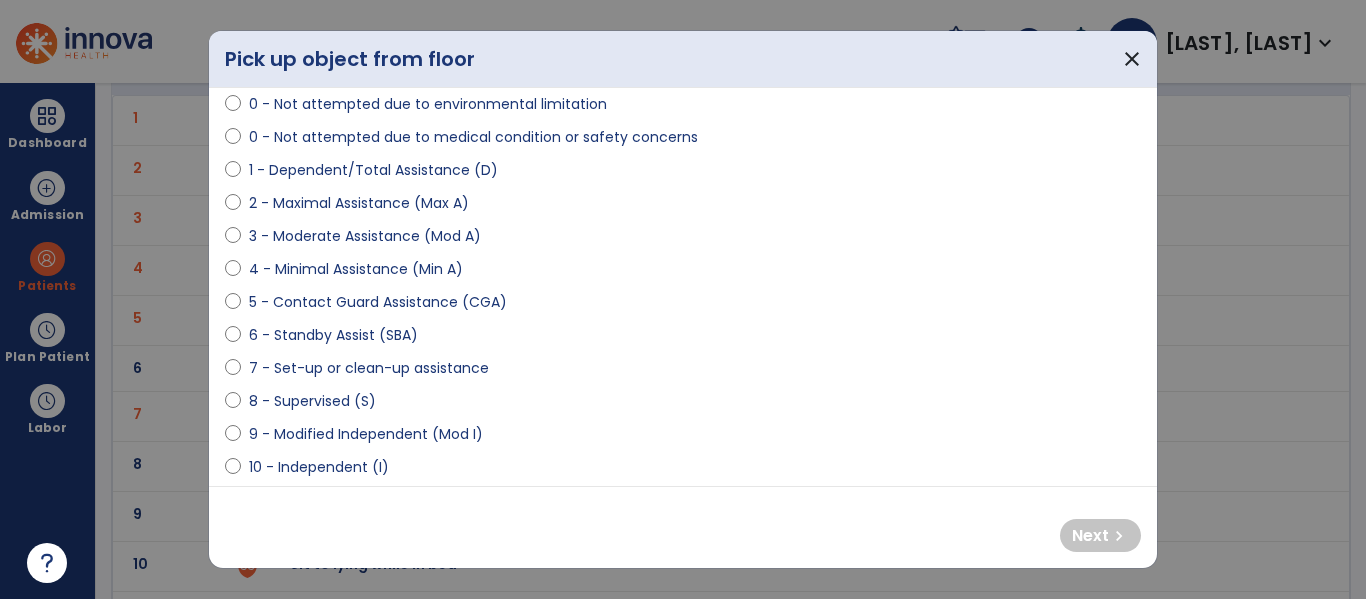 select on "**********" 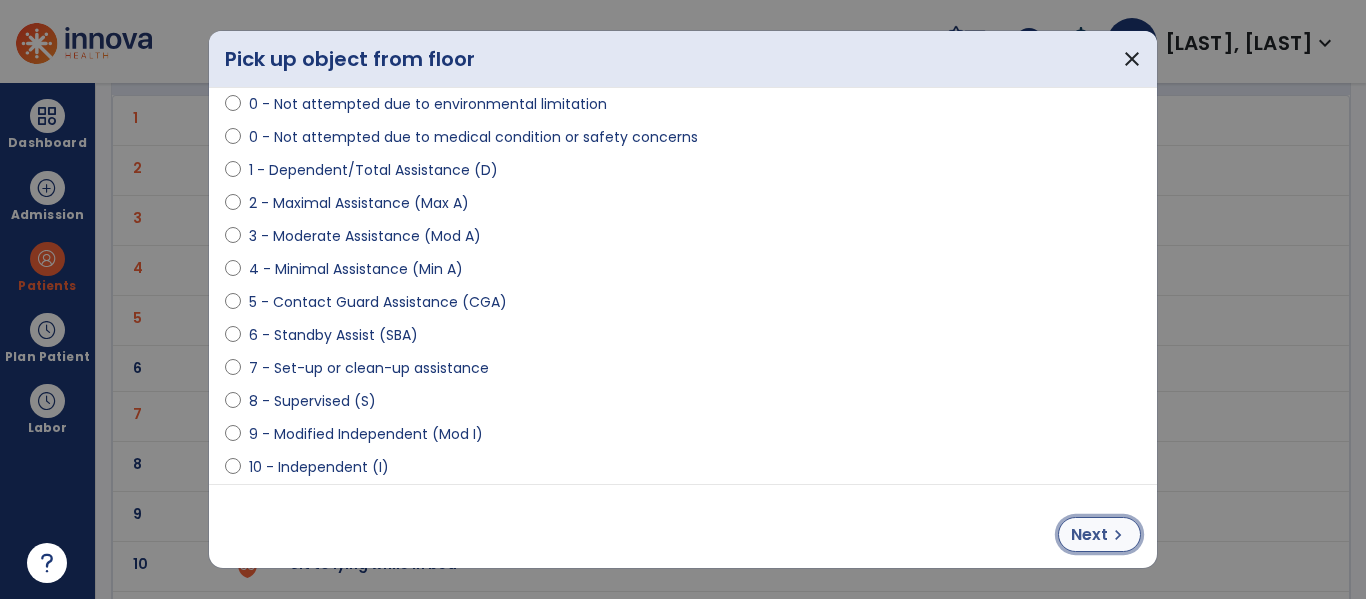 click on "Next" at bounding box center (1089, 535) 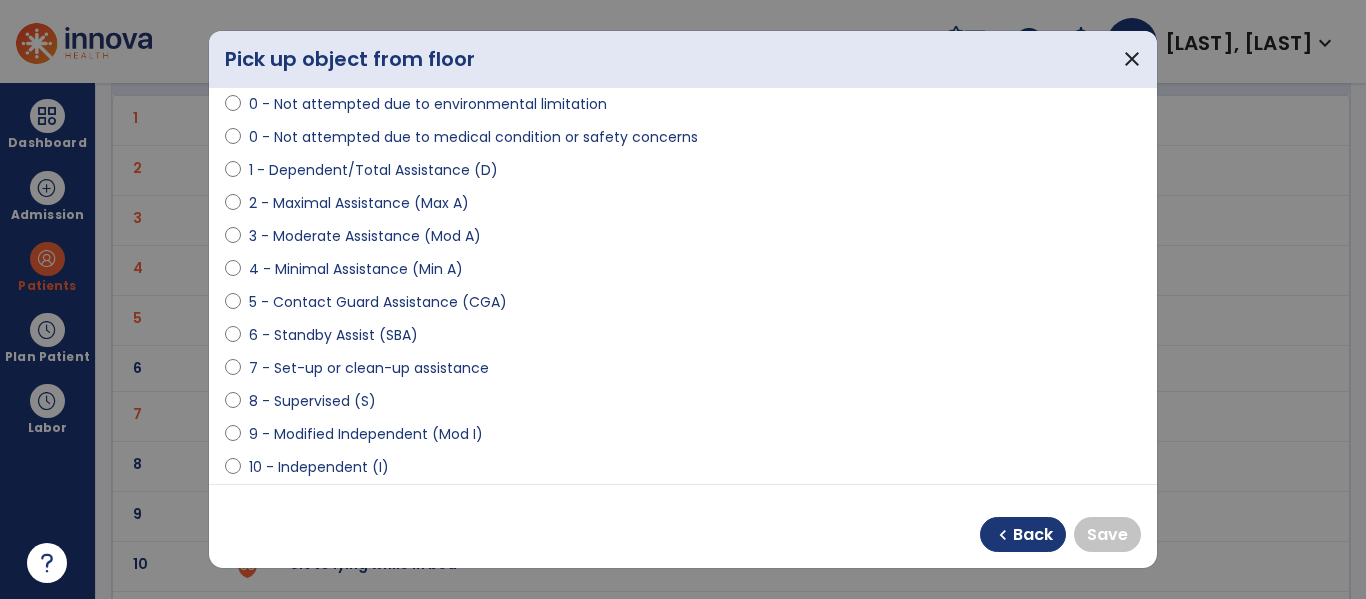 select on "**********" 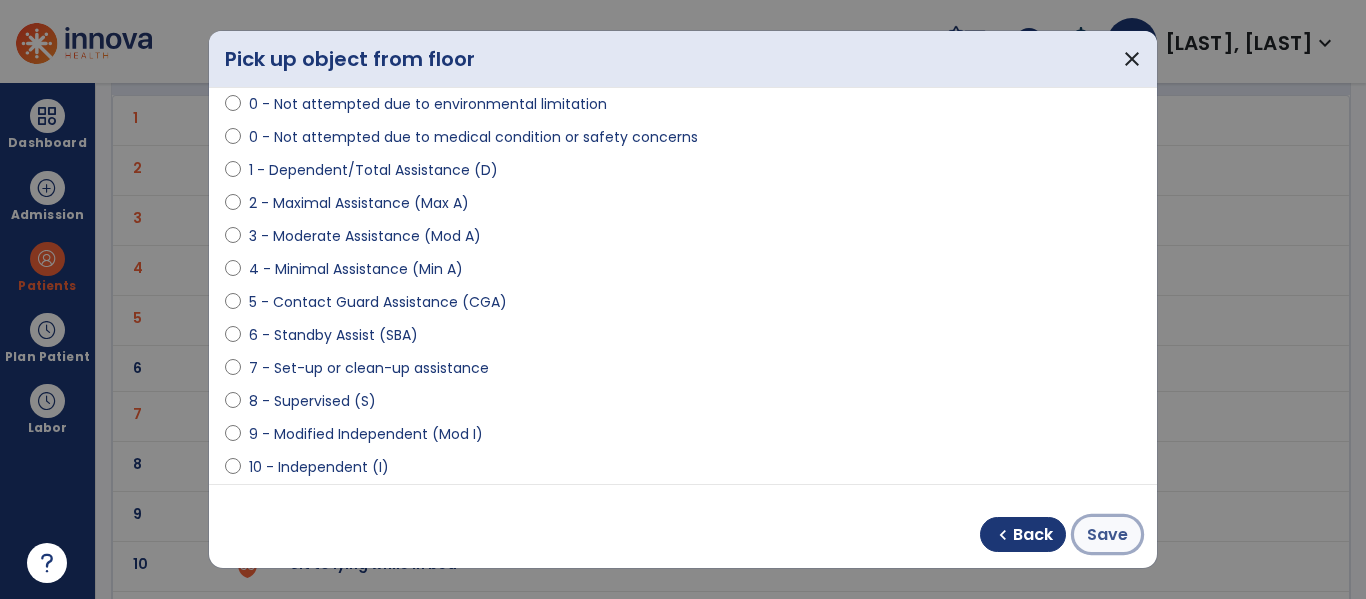 click on "Save" at bounding box center (1107, 535) 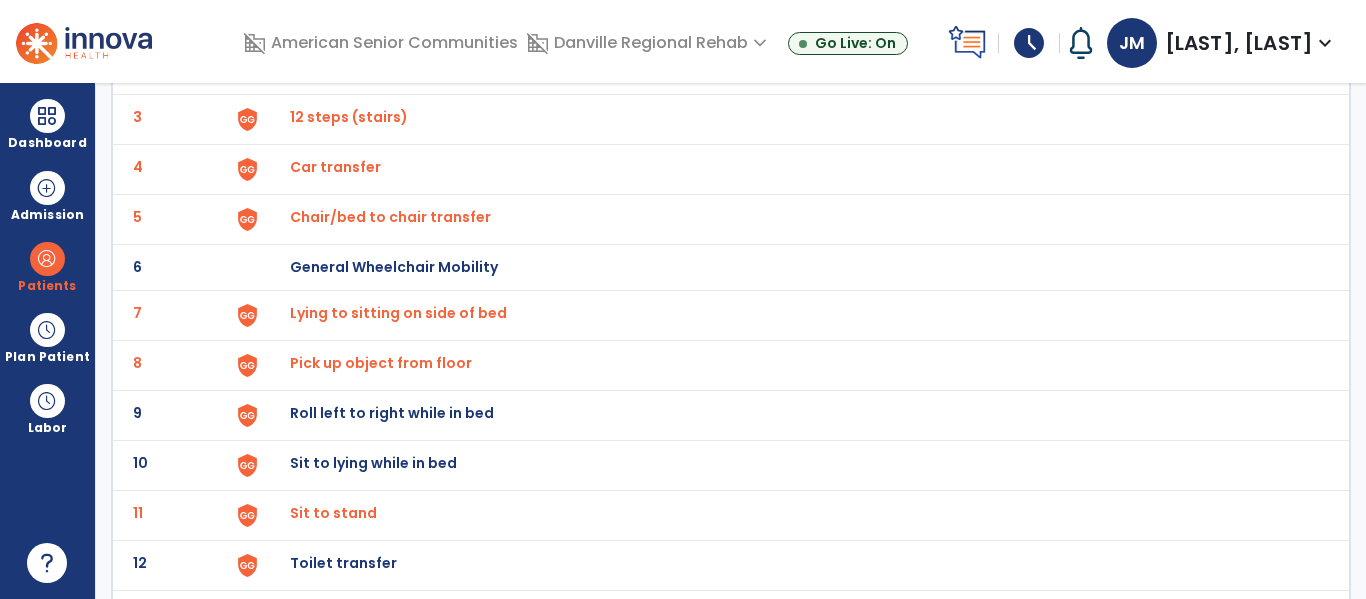 scroll, scrollTop: 249, scrollLeft: 0, axis: vertical 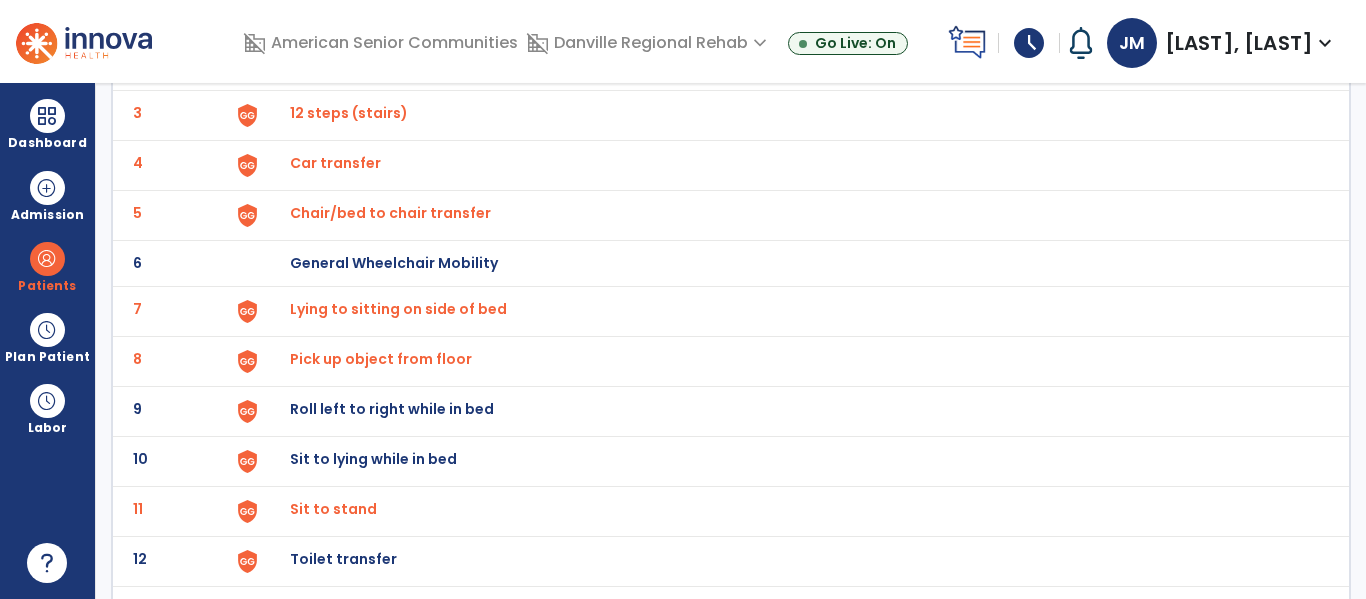click on "Pick up object from floor" at bounding box center [336, 13] 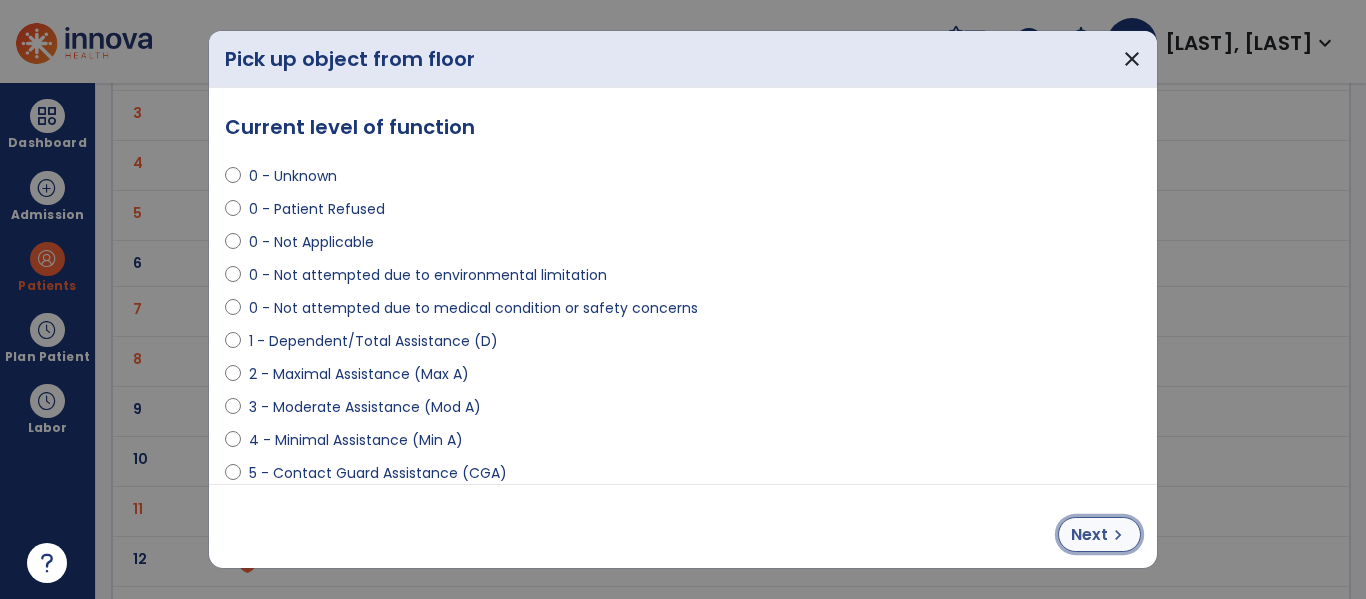 click on "chevron_right" at bounding box center [1118, 535] 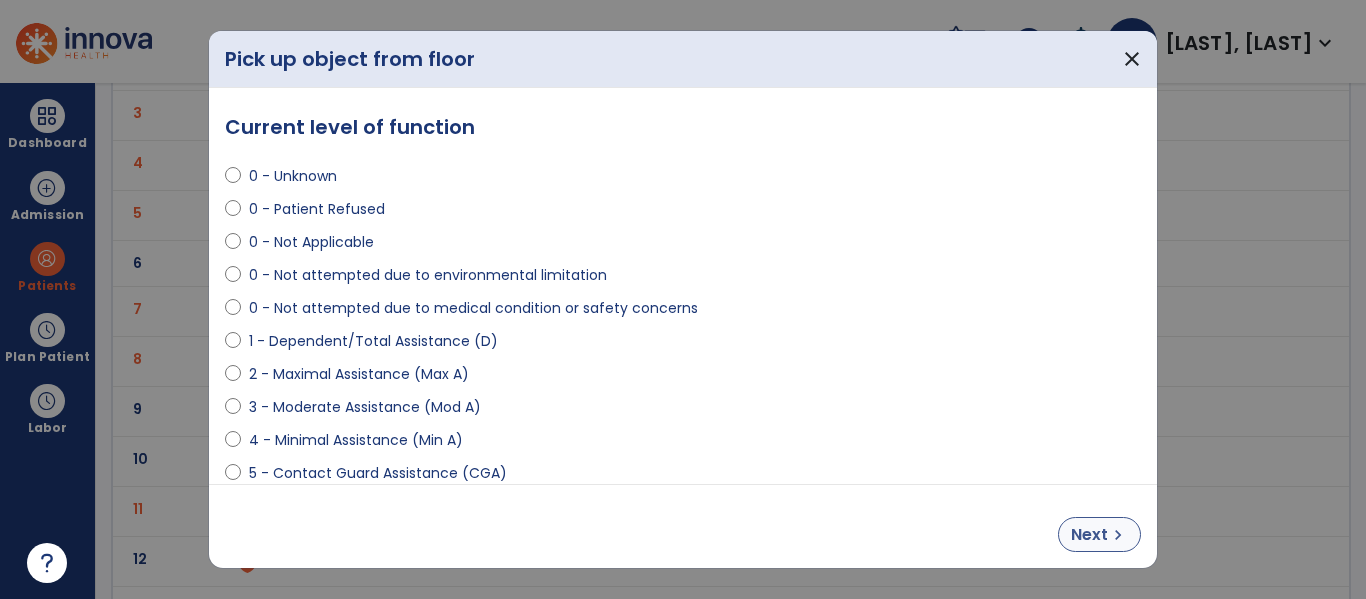 select on "**********" 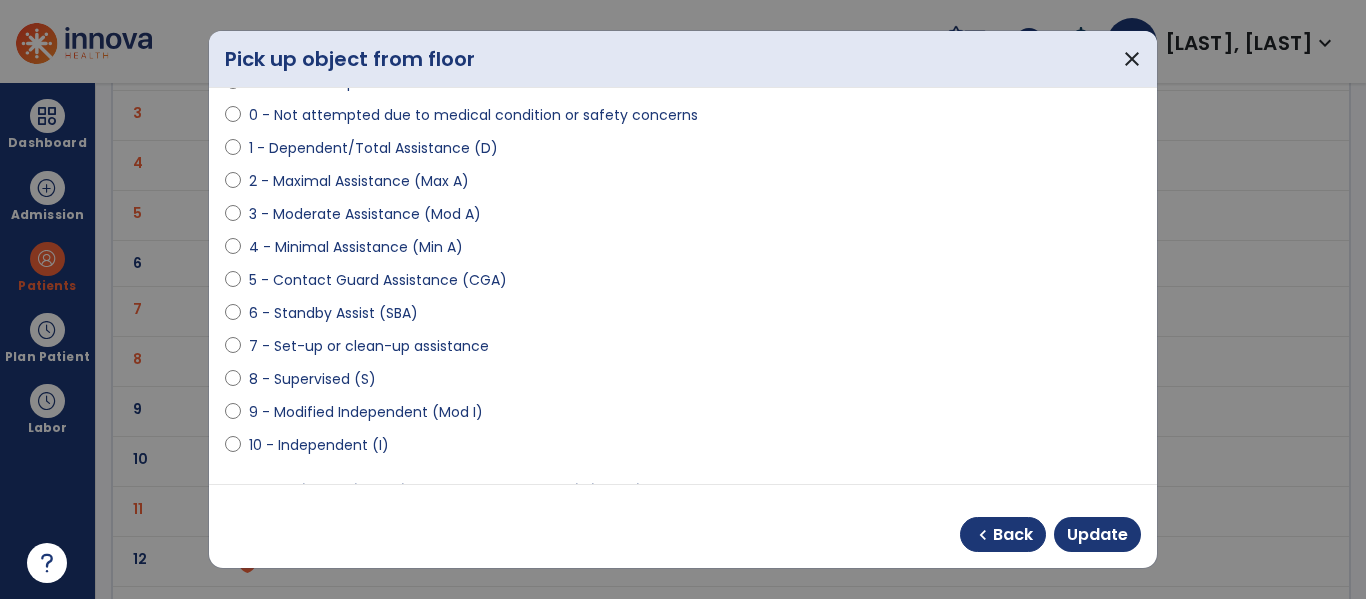 scroll, scrollTop: 197, scrollLeft: 0, axis: vertical 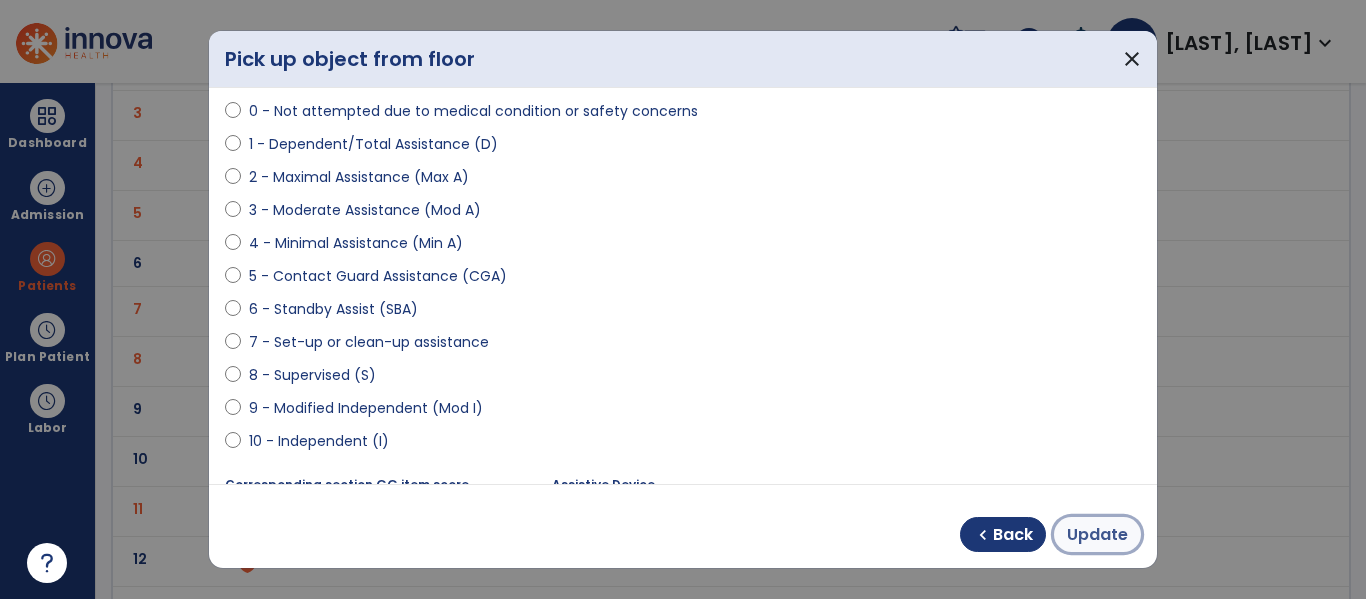 click on "Update" at bounding box center [1097, 535] 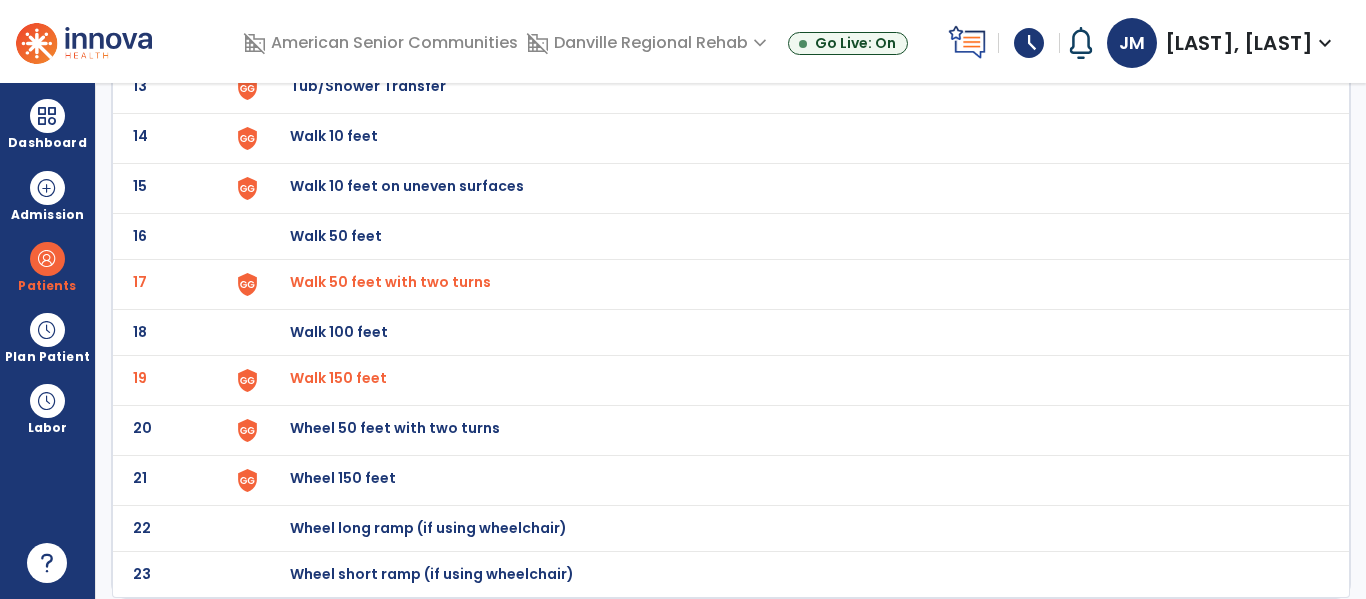 scroll, scrollTop: 0, scrollLeft: 0, axis: both 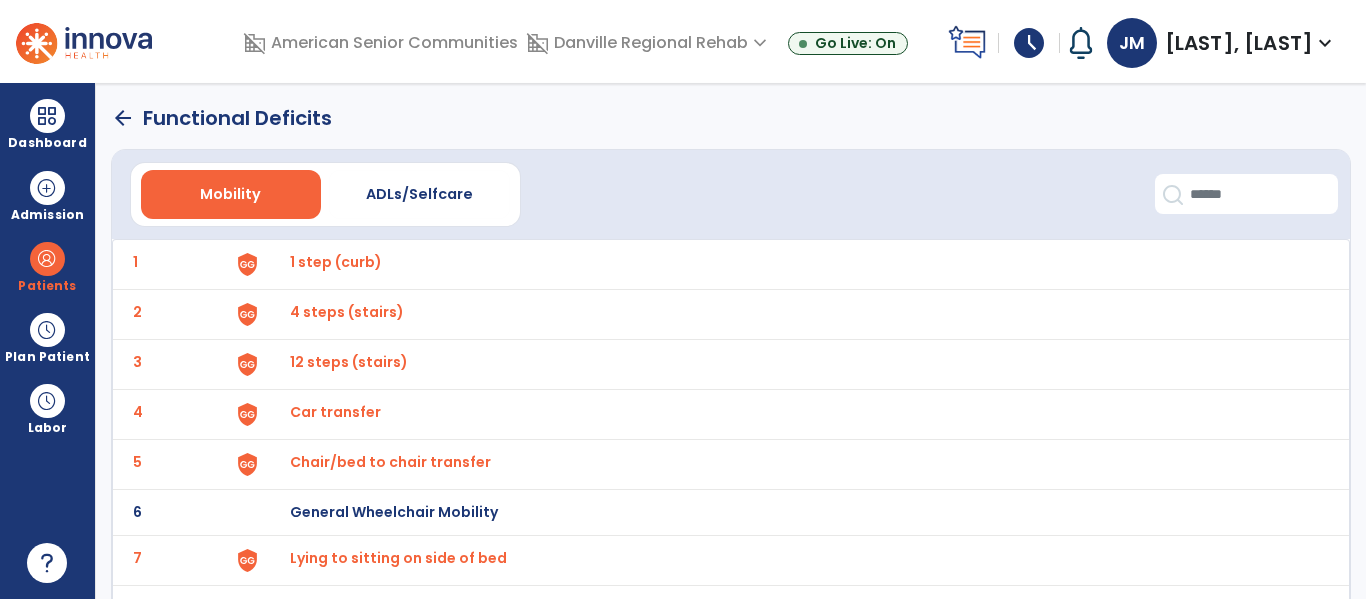 click on "arrow_back" 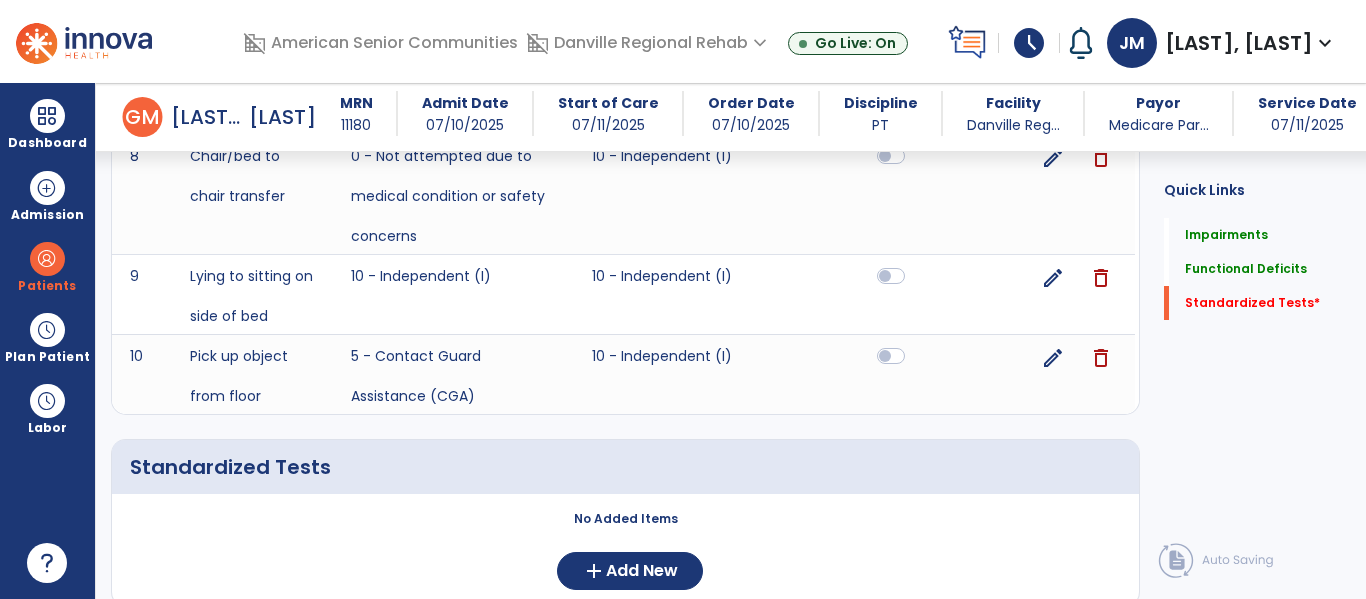 scroll, scrollTop: 1663, scrollLeft: 0, axis: vertical 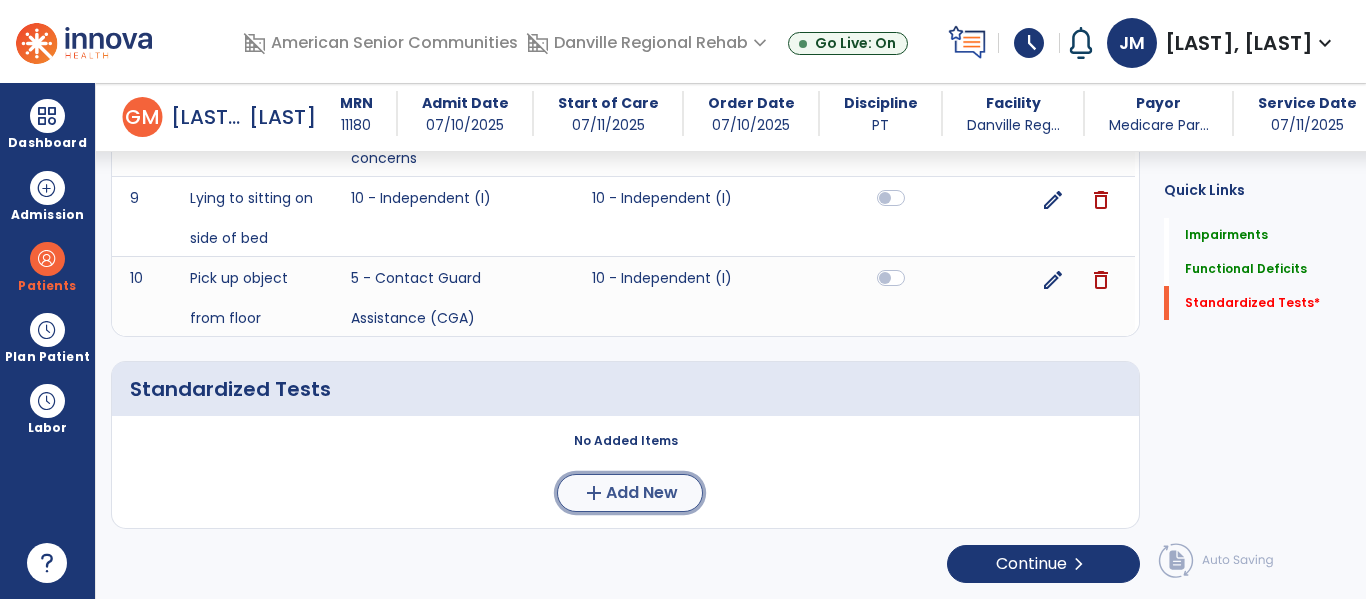 click on "add  Add New" 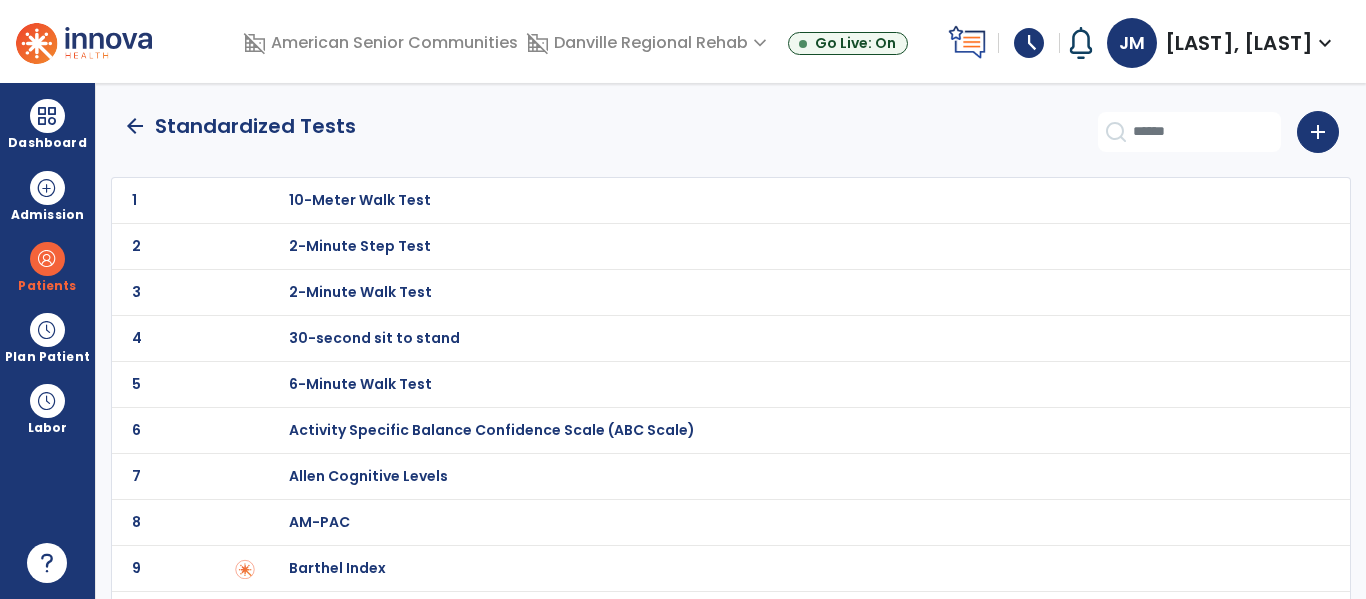 scroll, scrollTop: 1926, scrollLeft: 0, axis: vertical 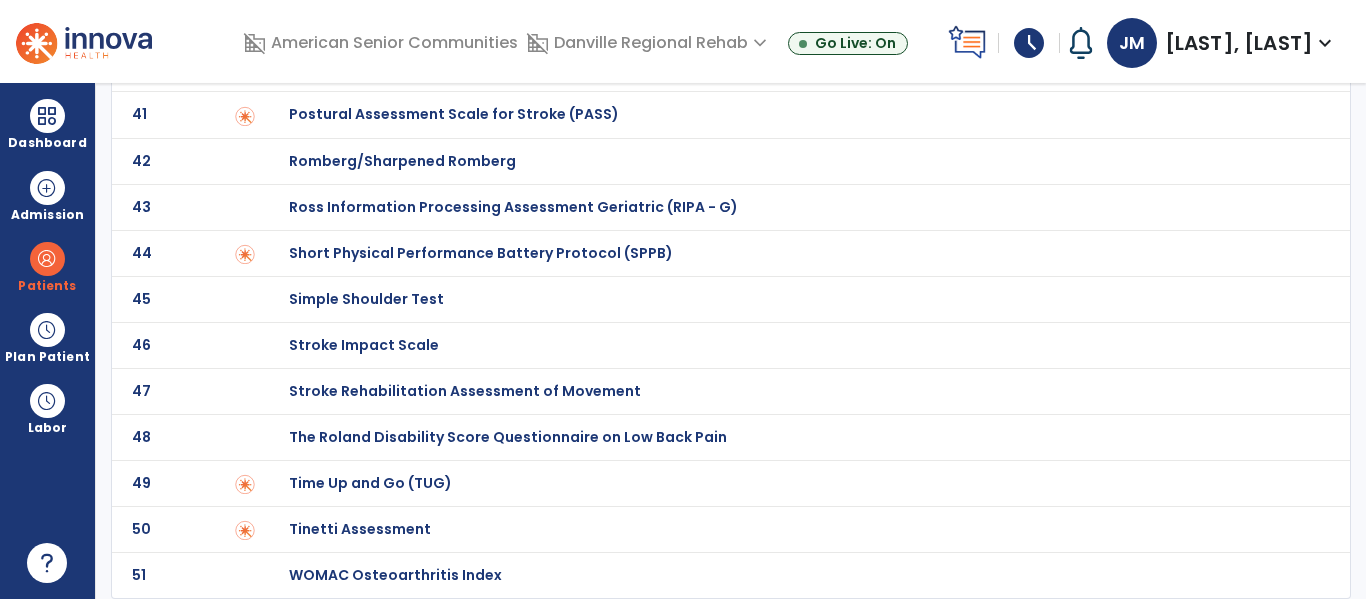 click on "Time Up and Go (TUG)" at bounding box center [360, -1726] 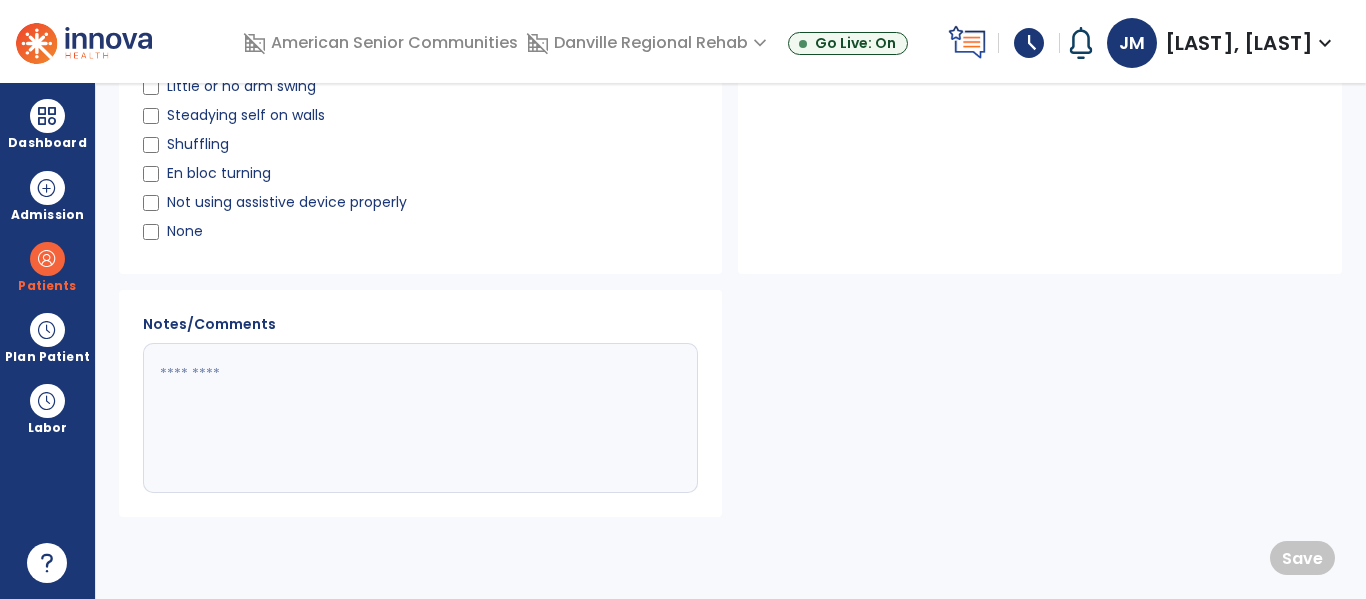 scroll, scrollTop: 0, scrollLeft: 0, axis: both 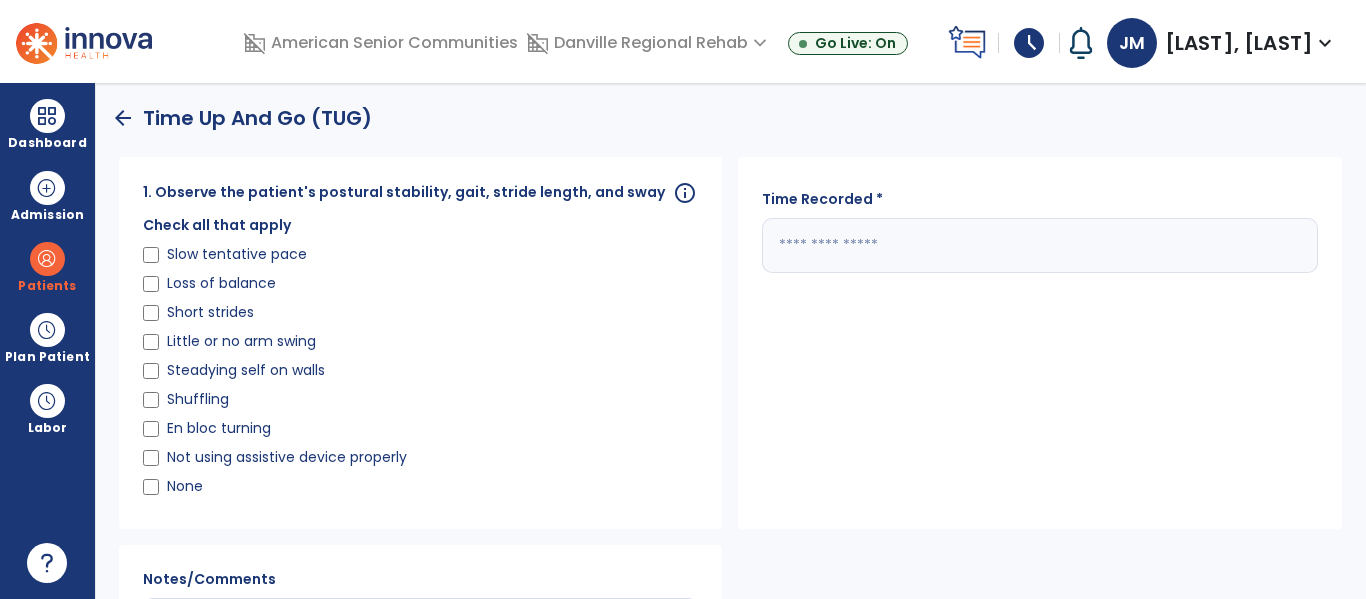 click 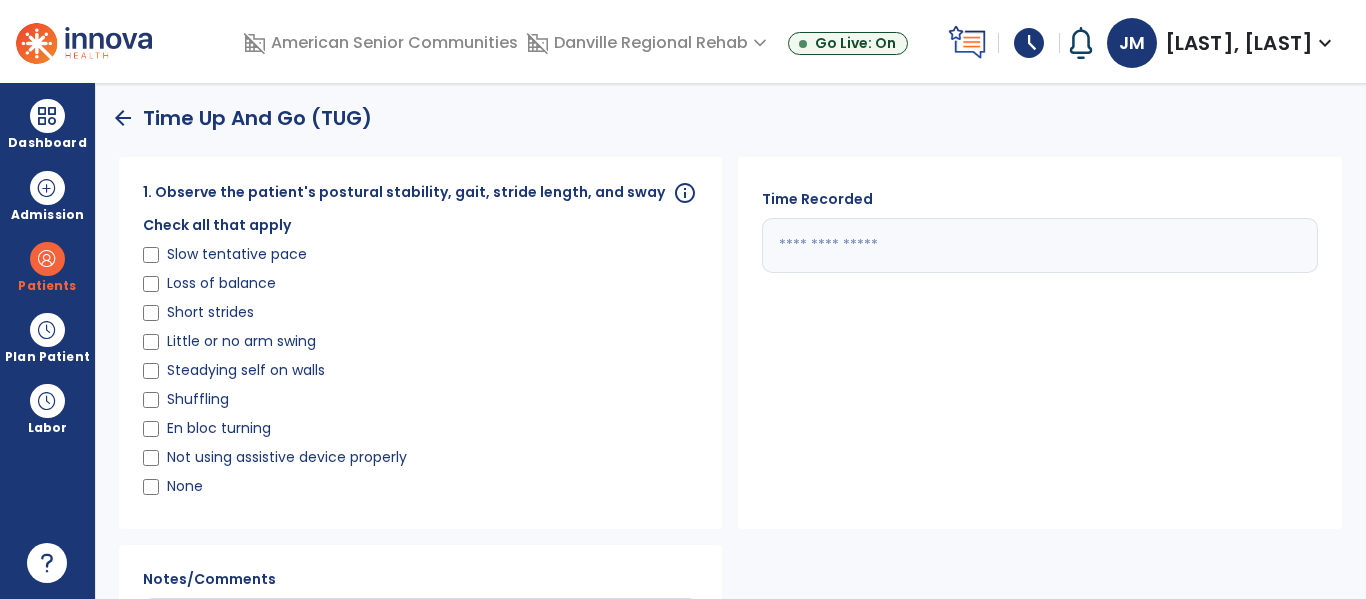 type on "**" 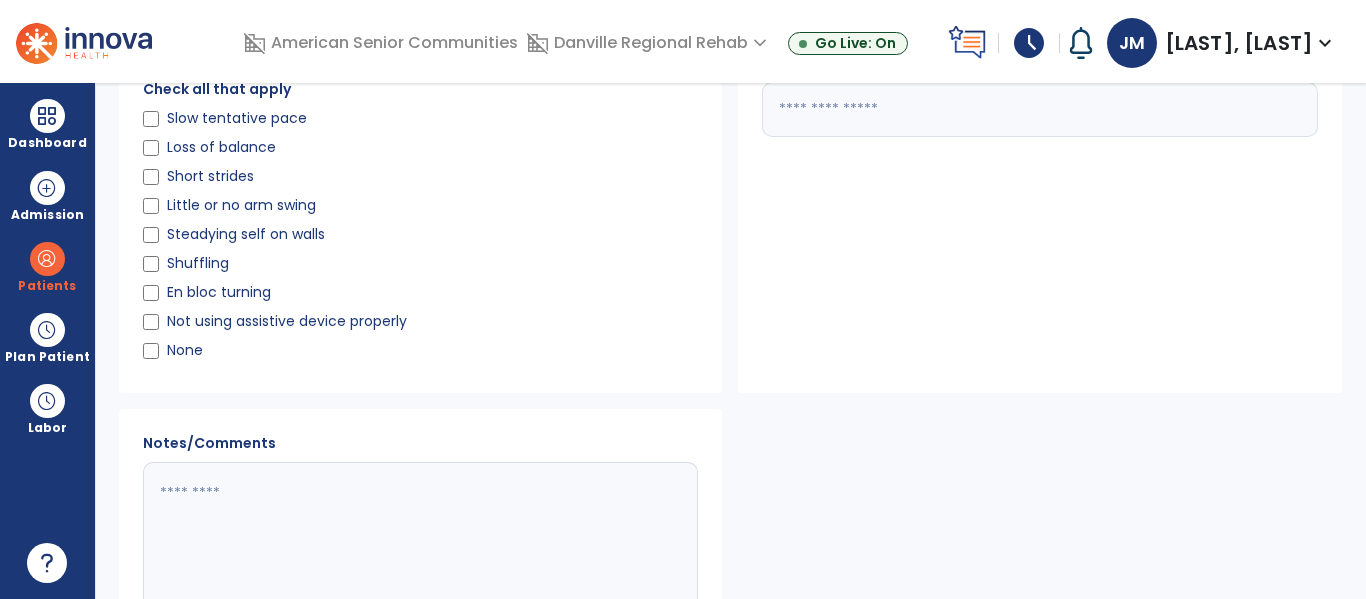 scroll, scrollTop: 257, scrollLeft: 0, axis: vertical 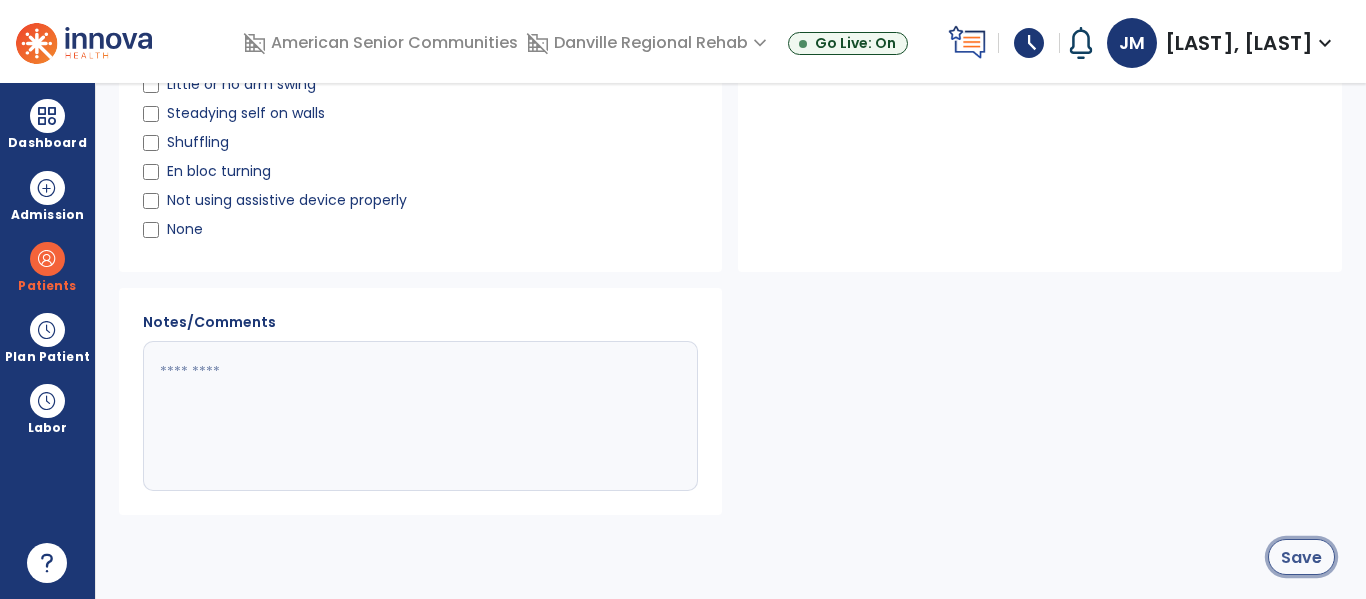 click on "Save" 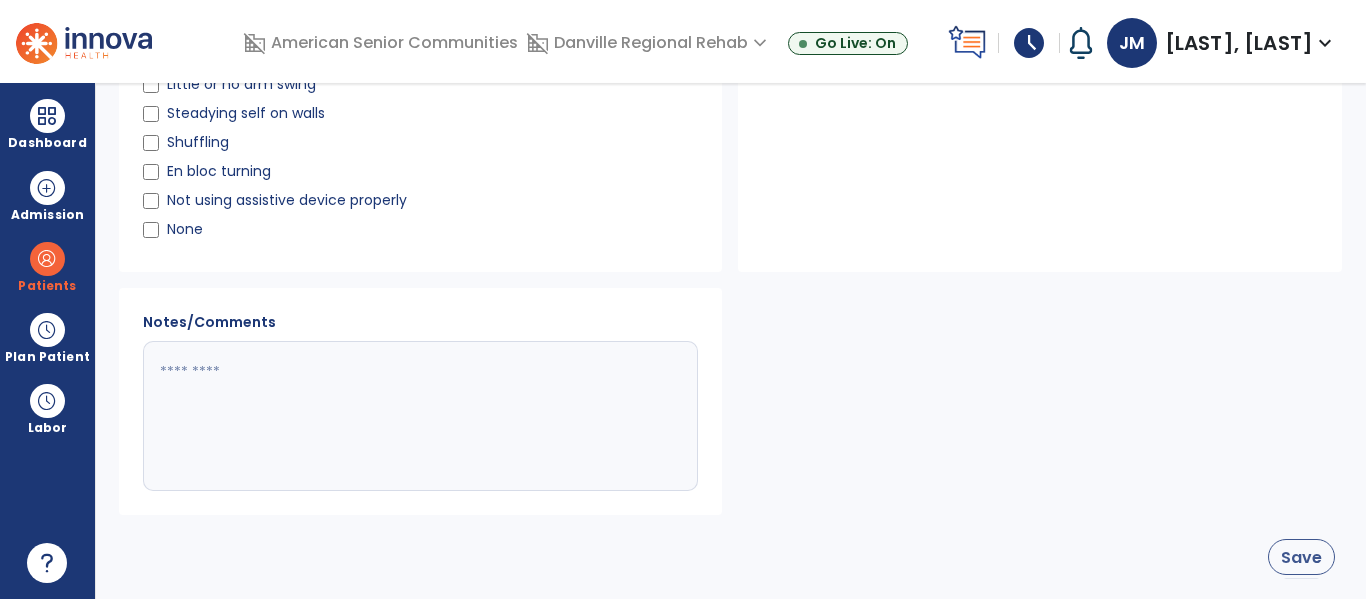 scroll, scrollTop: 1926, scrollLeft: 0, axis: vertical 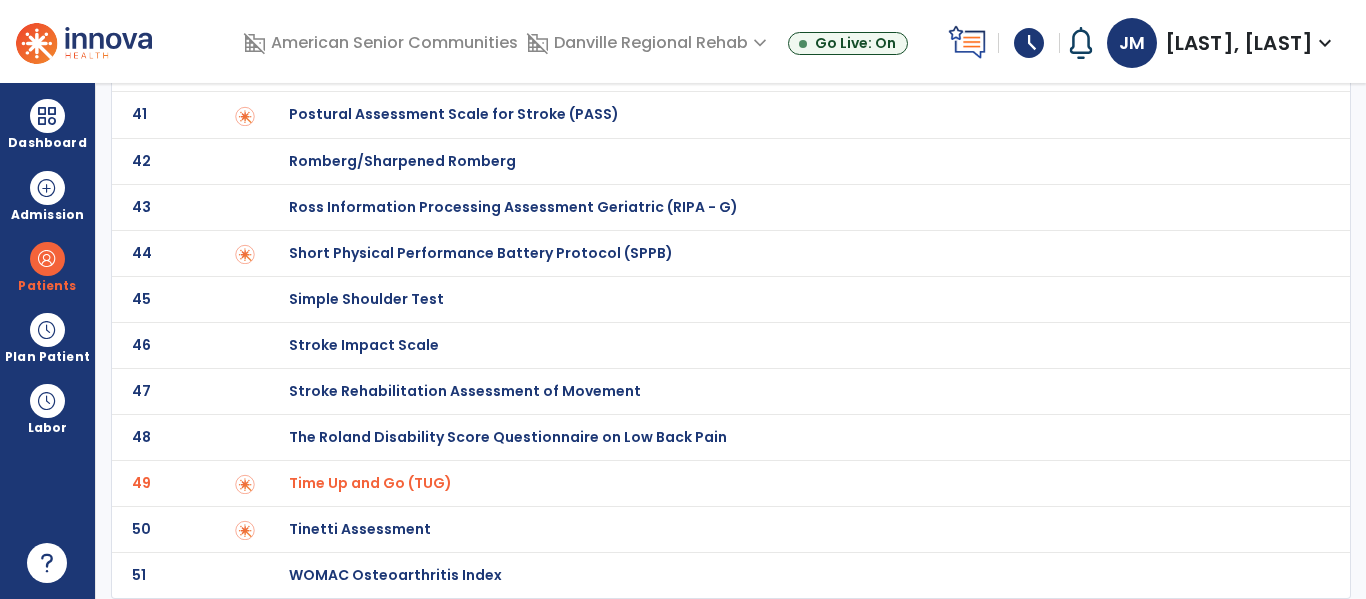 click on "Tinetti Assessment" at bounding box center (360, -1726) 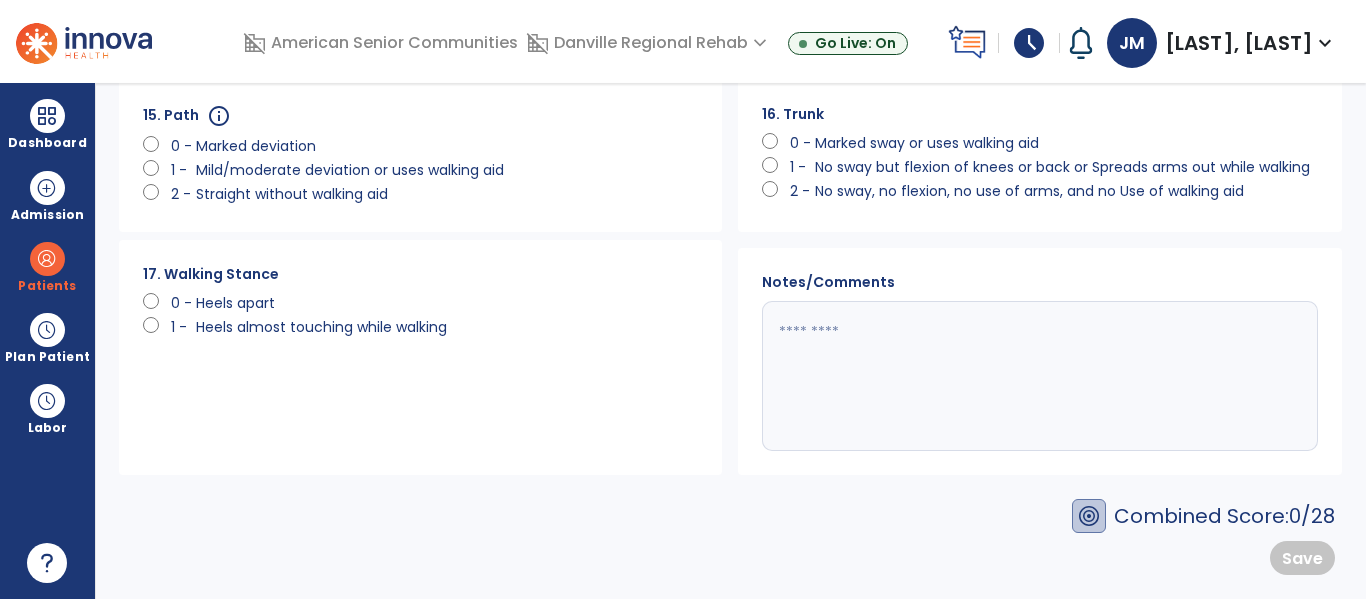 scroll, scrollTop: 0, scrollLeft: 0, axis: both 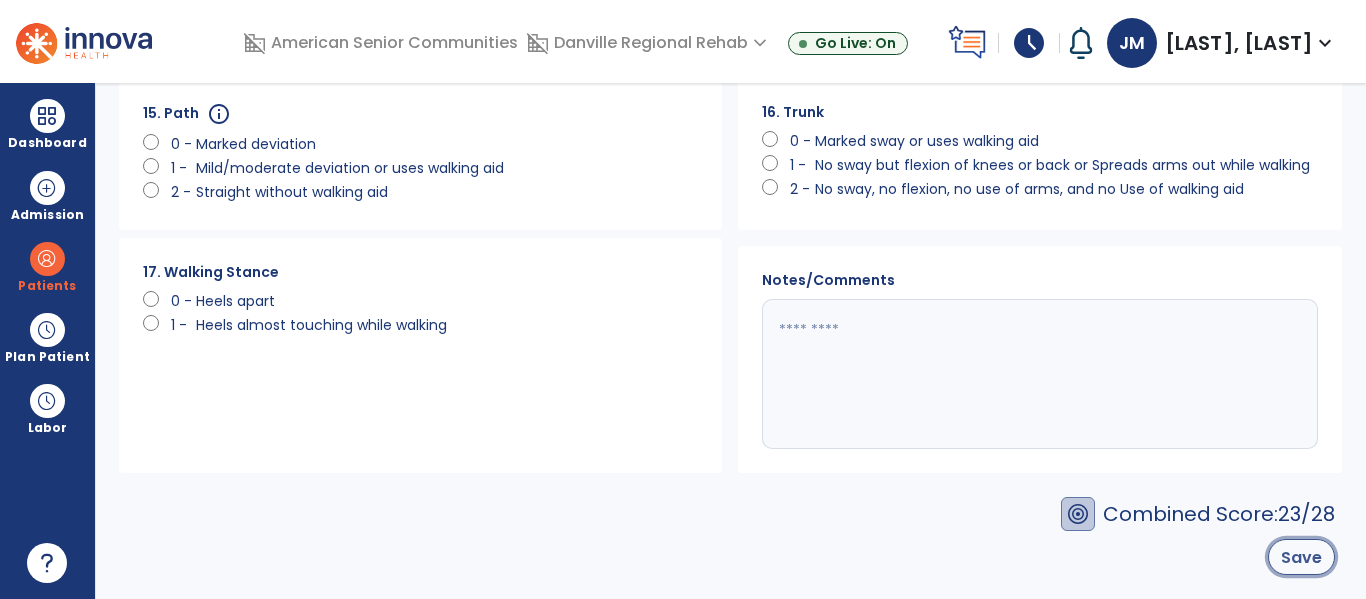 click on "Save" 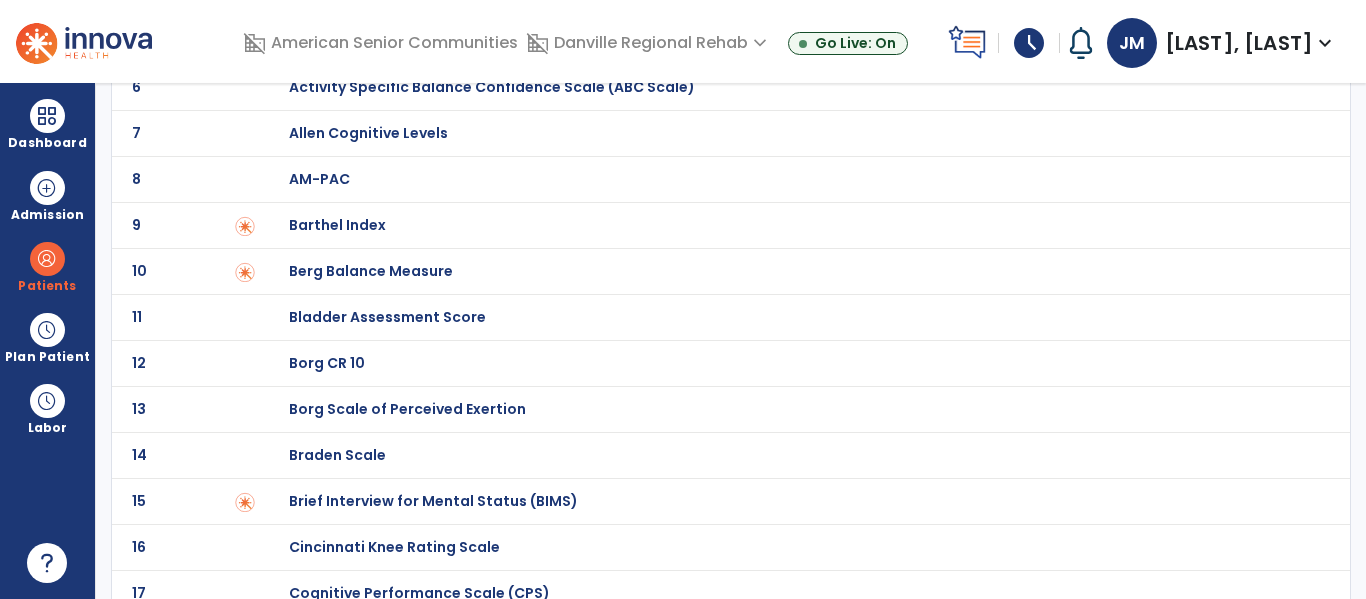 scroll, scrollTop: 335, scrollLeft: 0, axis: vertical 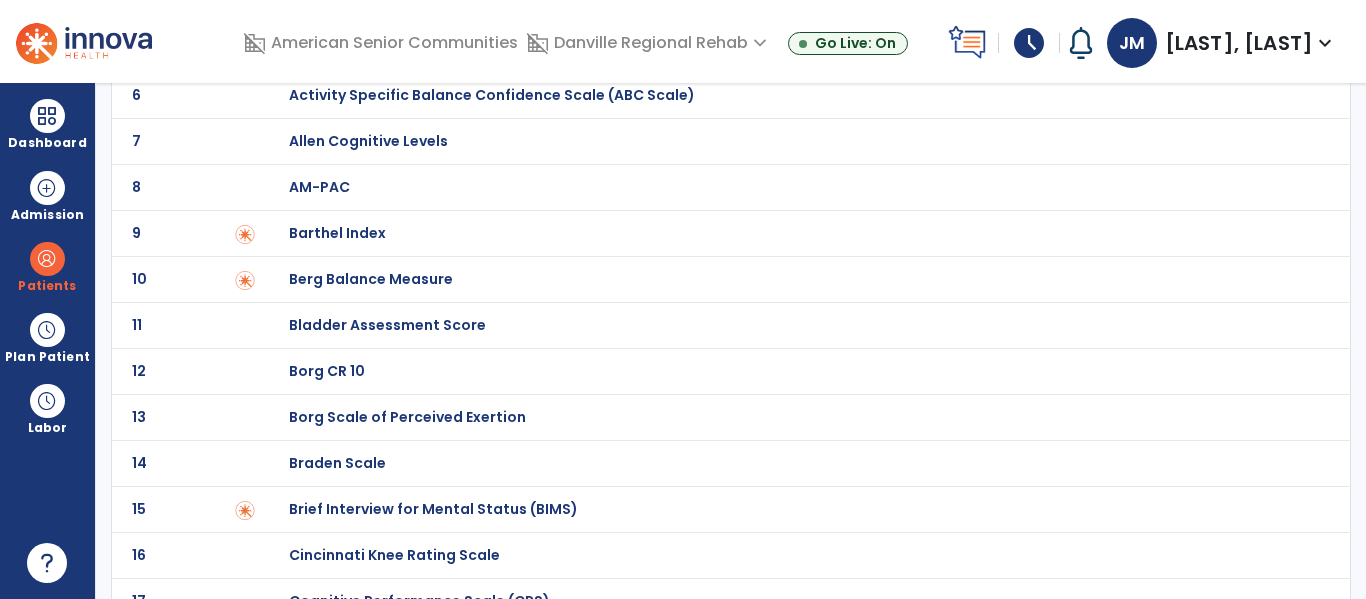 click on "Berg Balance Measure" at bounding box center (360, -135) 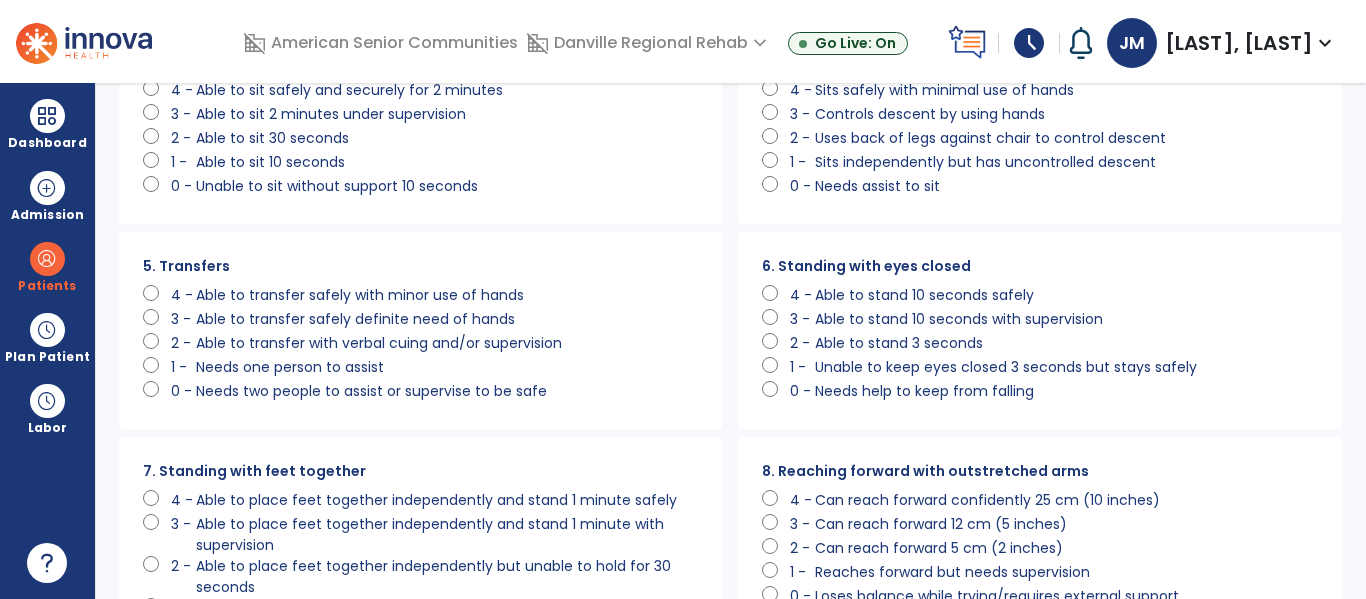 scroll, scrollTop: 0, scrollLeft: 0, axis: both 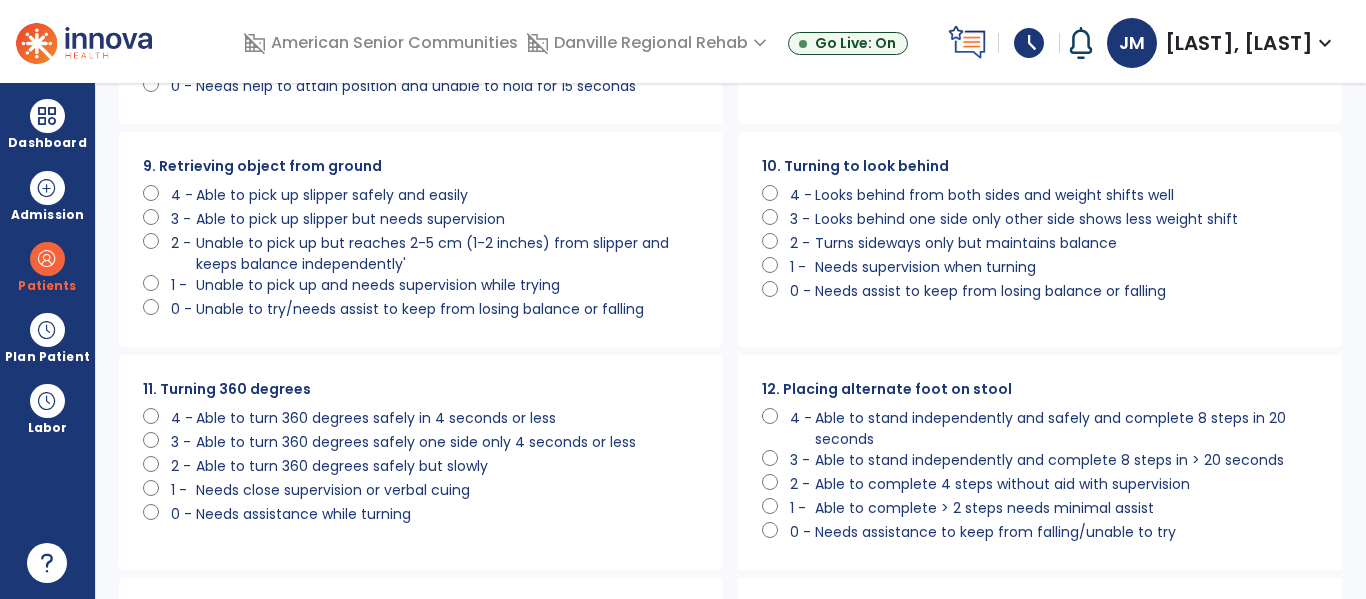 click on "2 -   Able to turn 360 degrees safely but slowly" 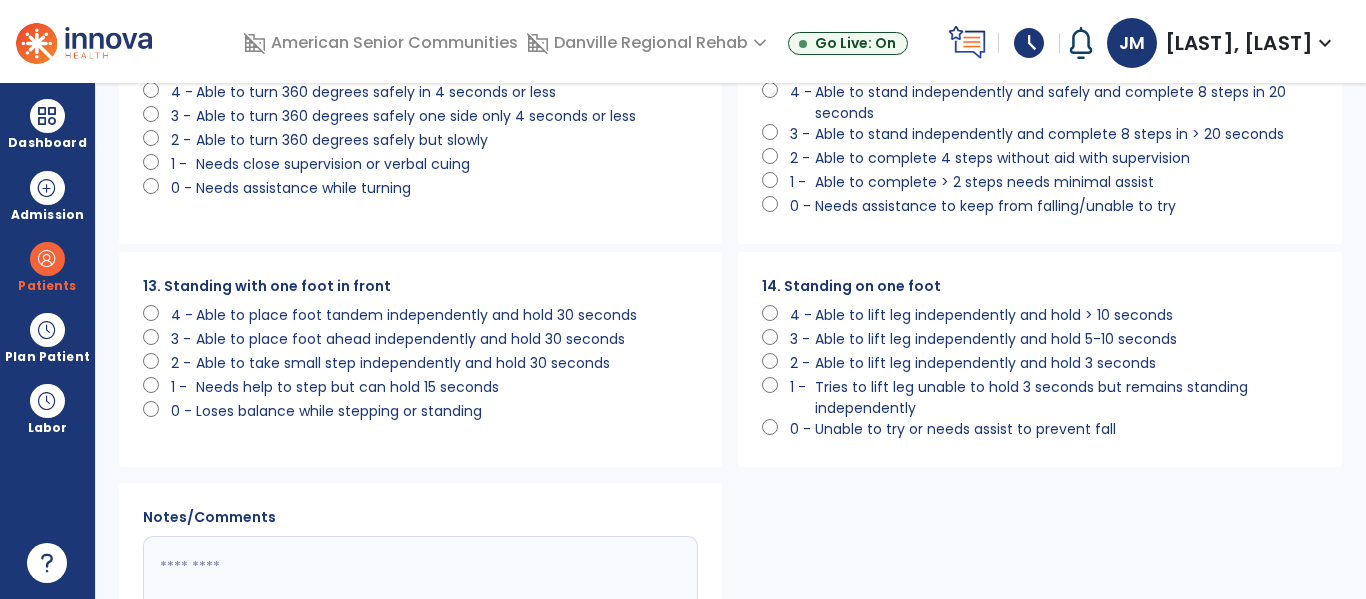scroll, scrollTop: 1227, scrollLeft: 0, axis: vertical 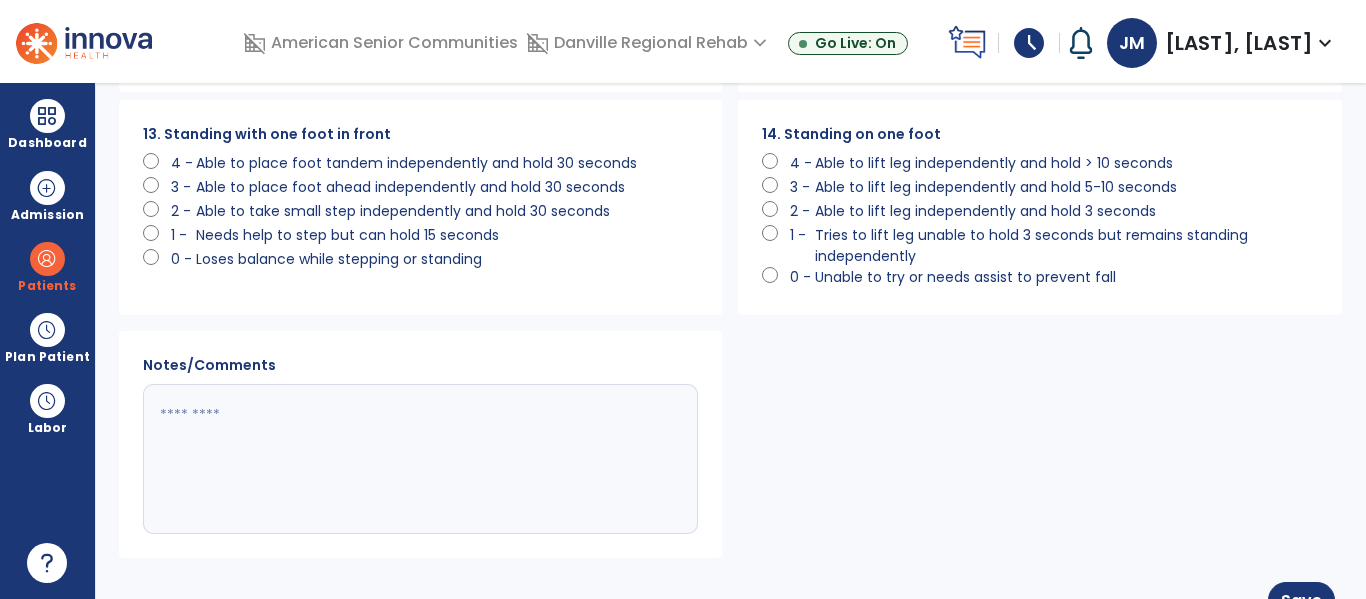 click 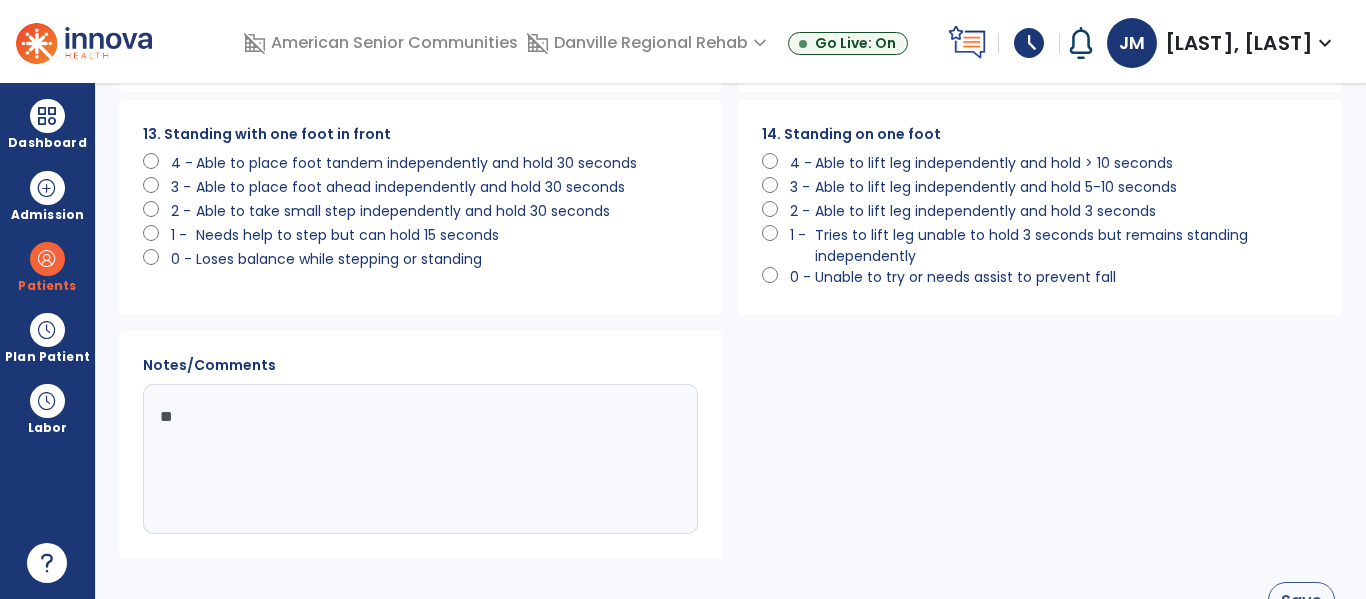 type on "**" 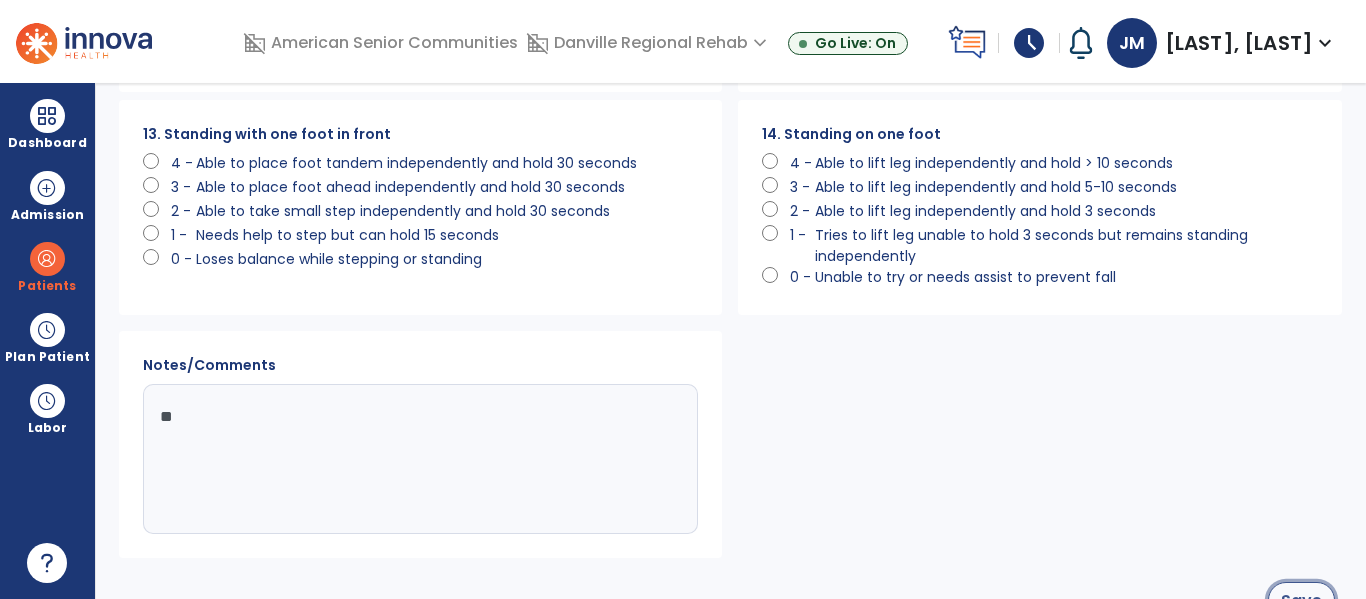 click on "Save" 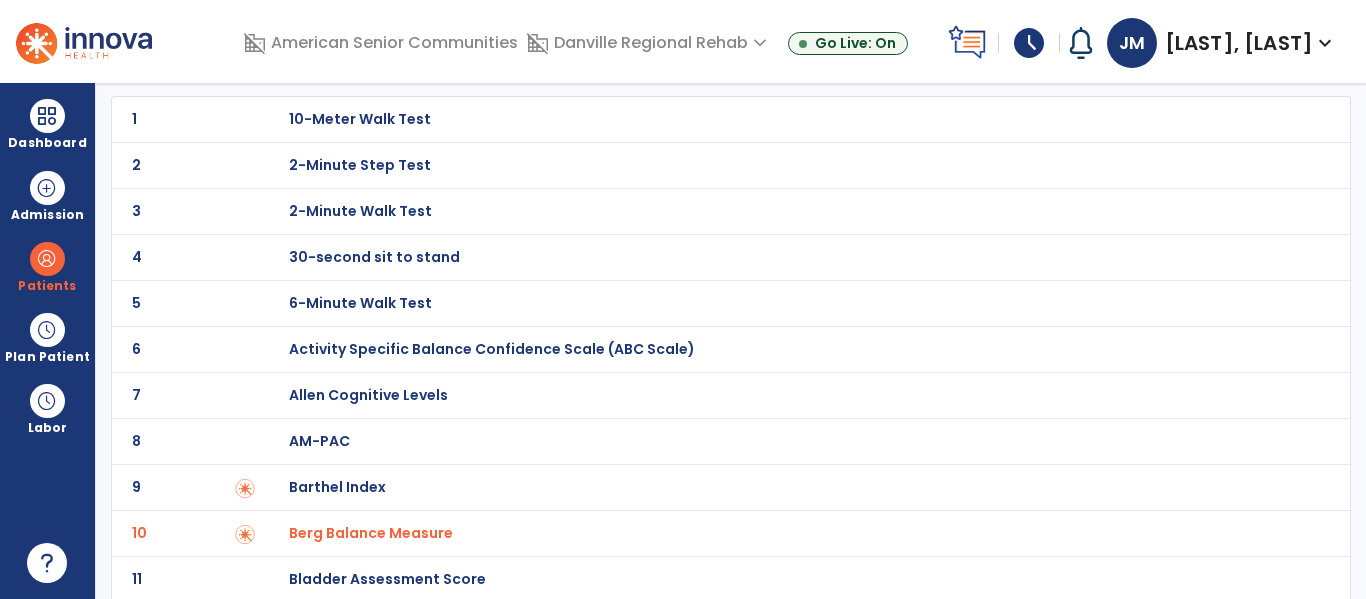 scroll, scrollTop: 0, scrollLeft: 0, axis: both 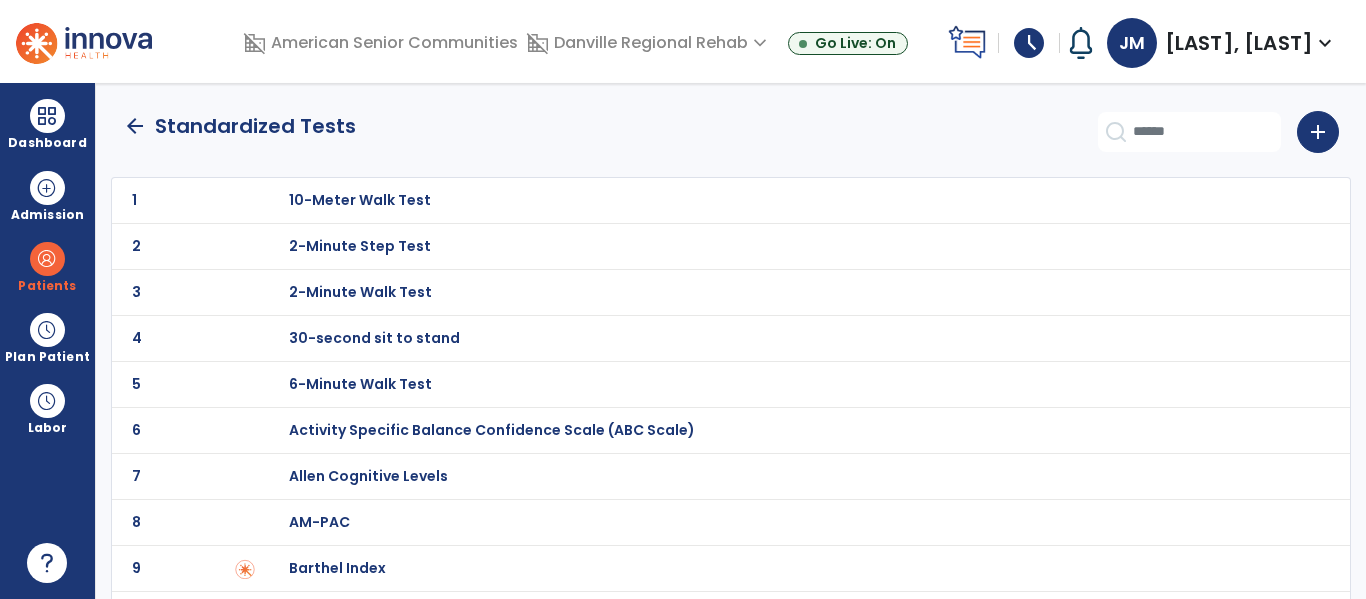 click on "arrow_back" 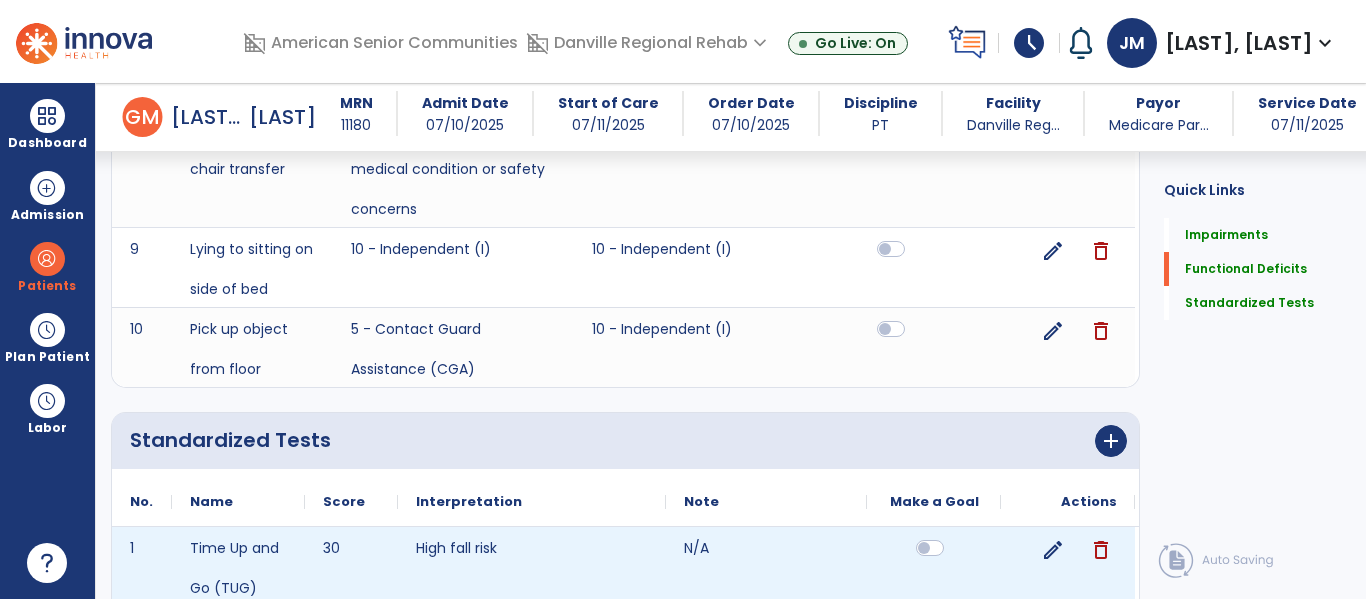 scroll, scrollTop: 1851, scrollLeft: 0, axis: vertical 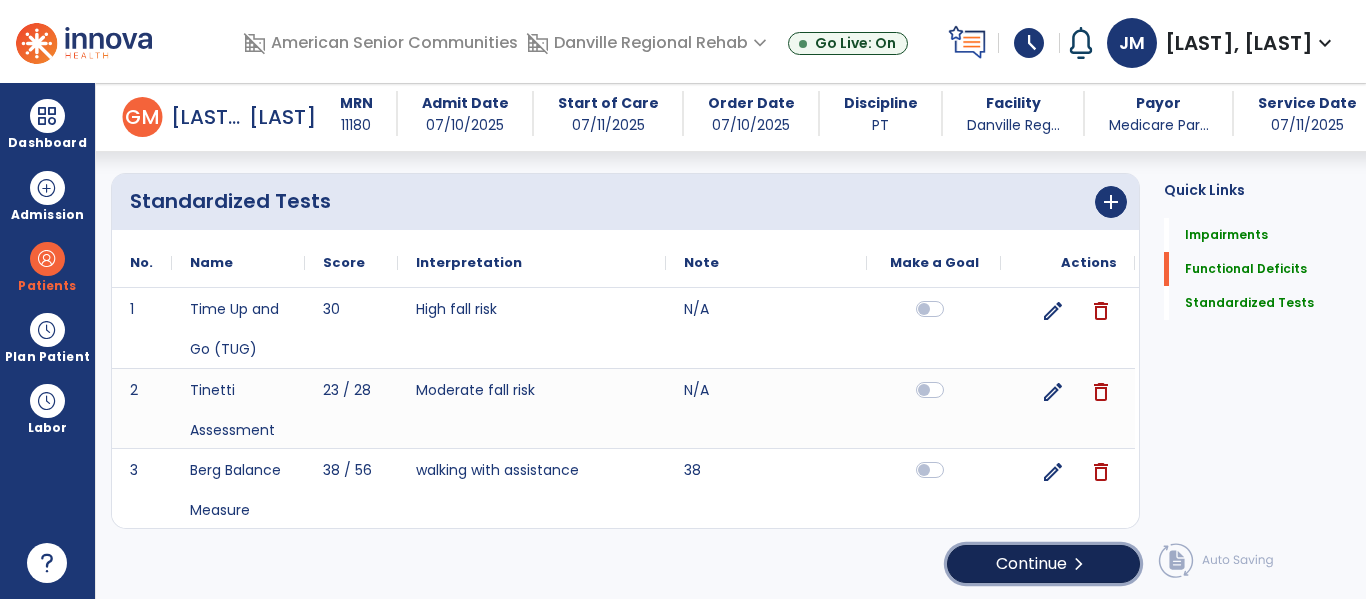 click on "Continue  chevron_right" 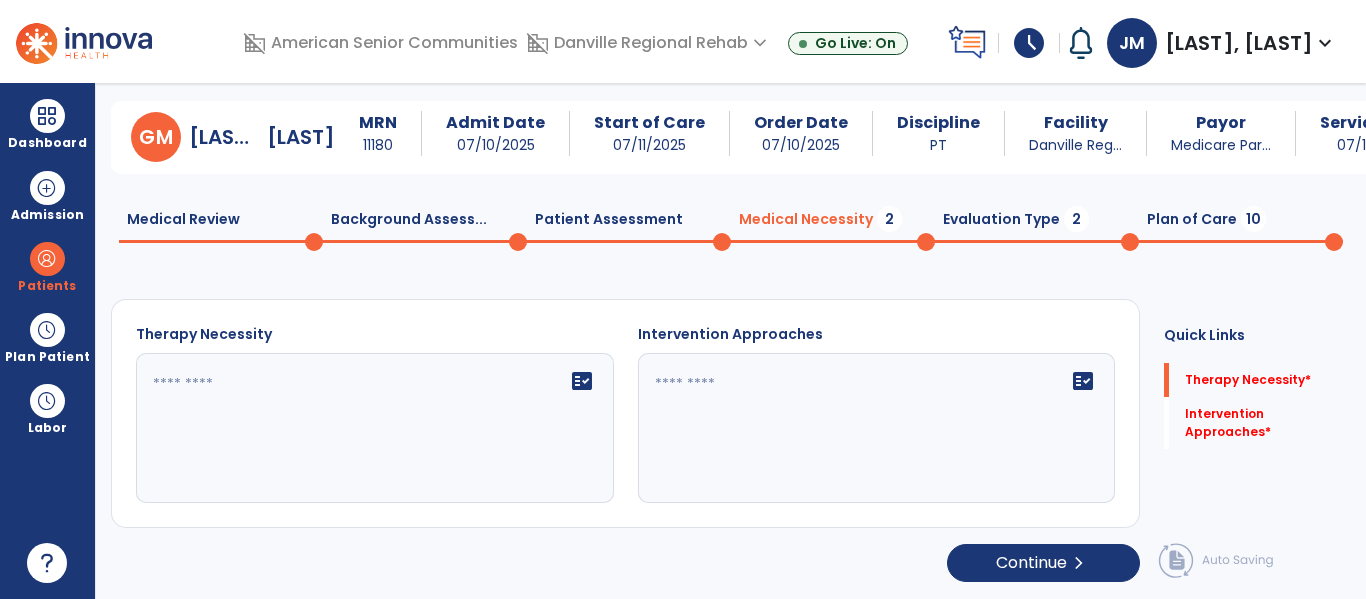 scroll, scrollTop: 29, scrollLeft: 0, axis: vertical 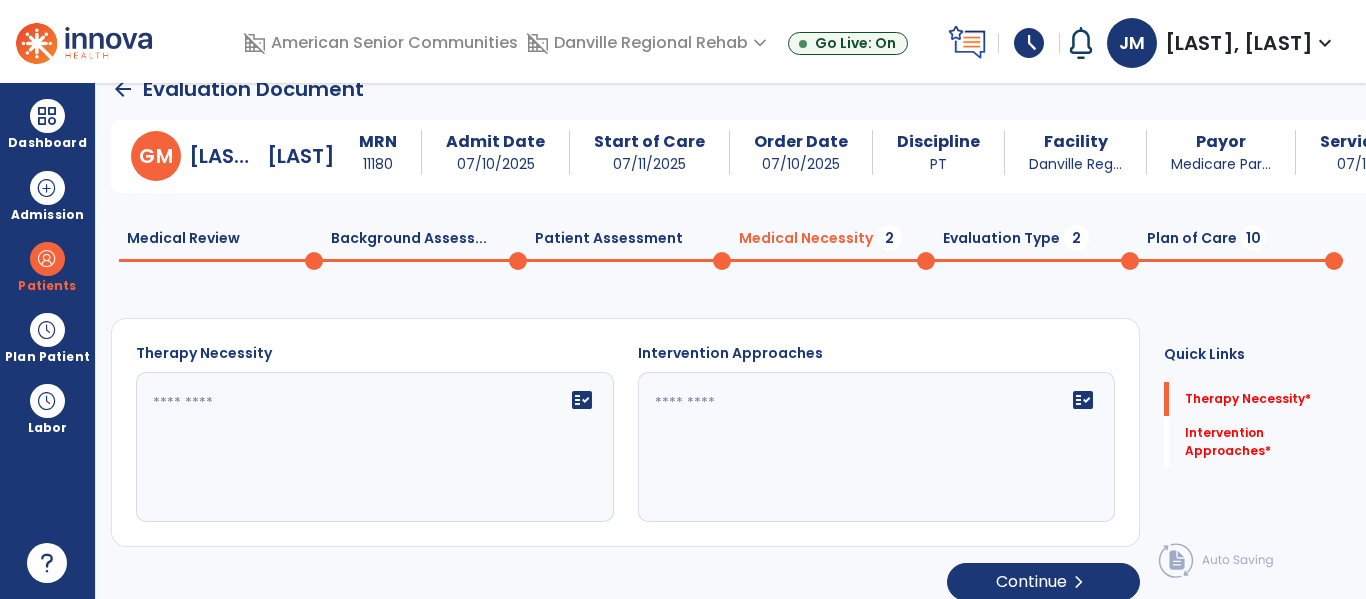 click 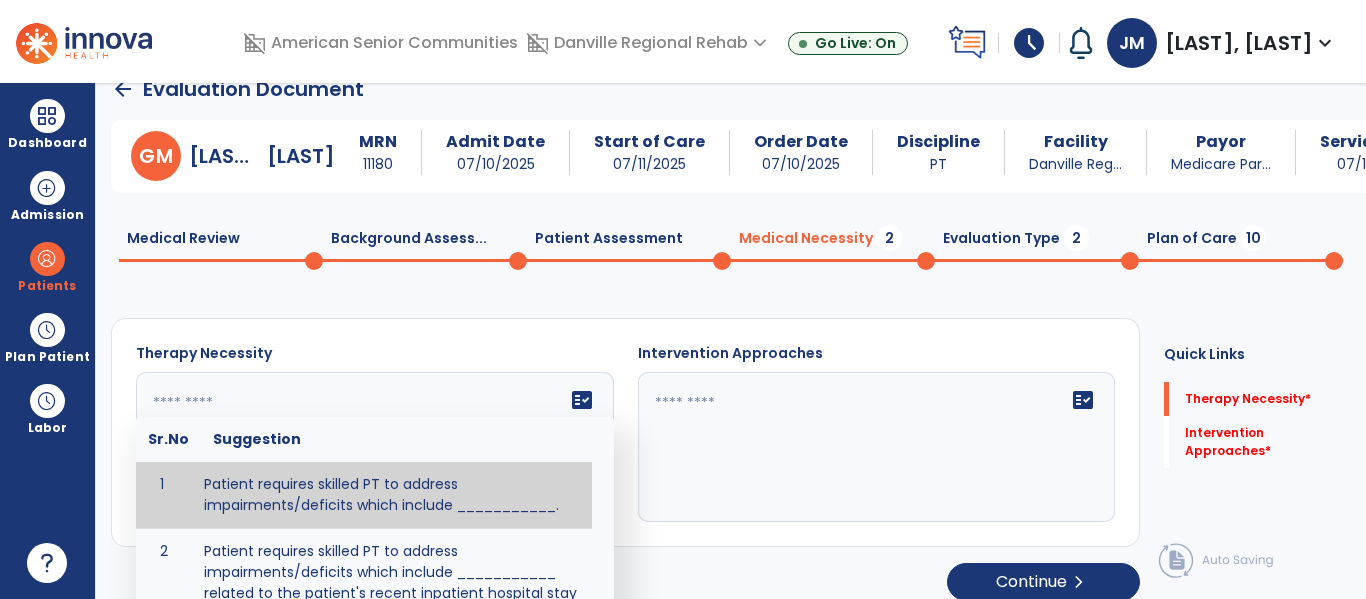 scroll, scrollTop: 65, scrollLeft: 0, axis: vertical 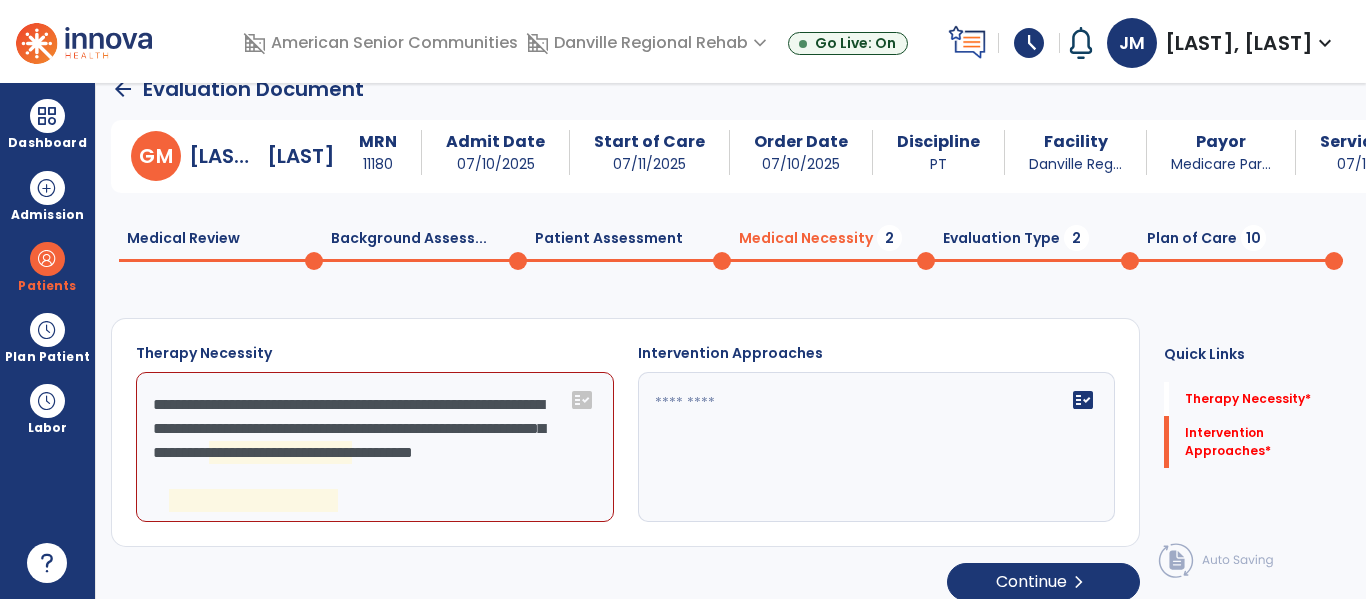 click on "**********" 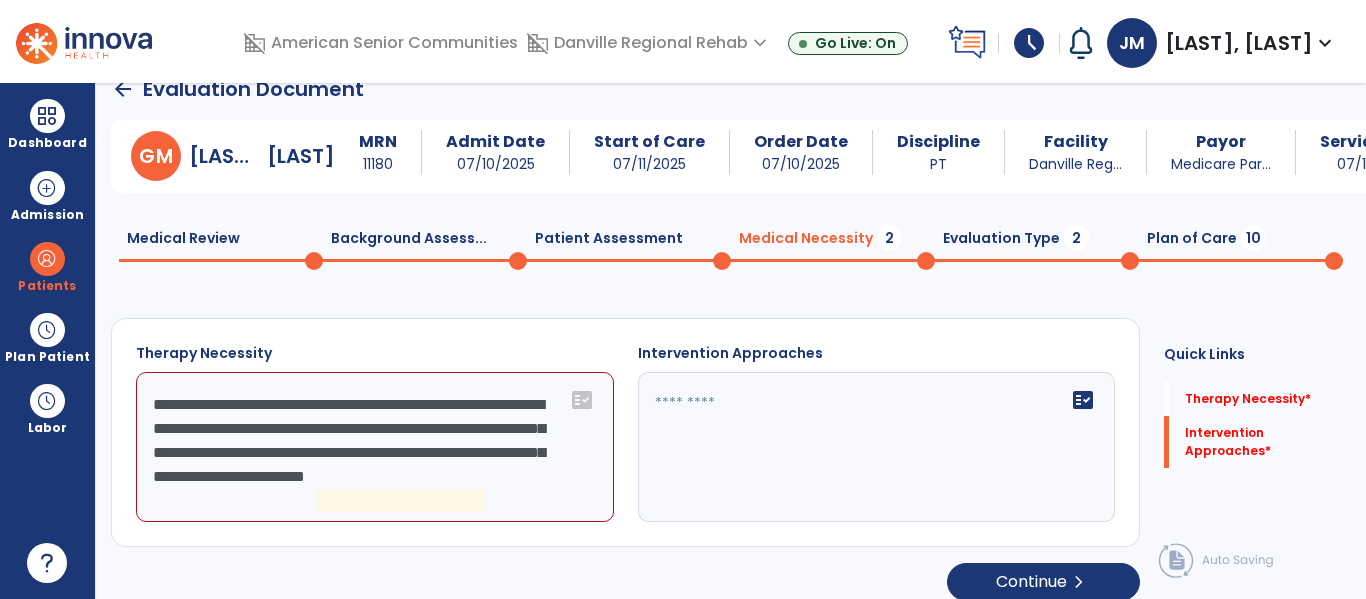 click on "**********" 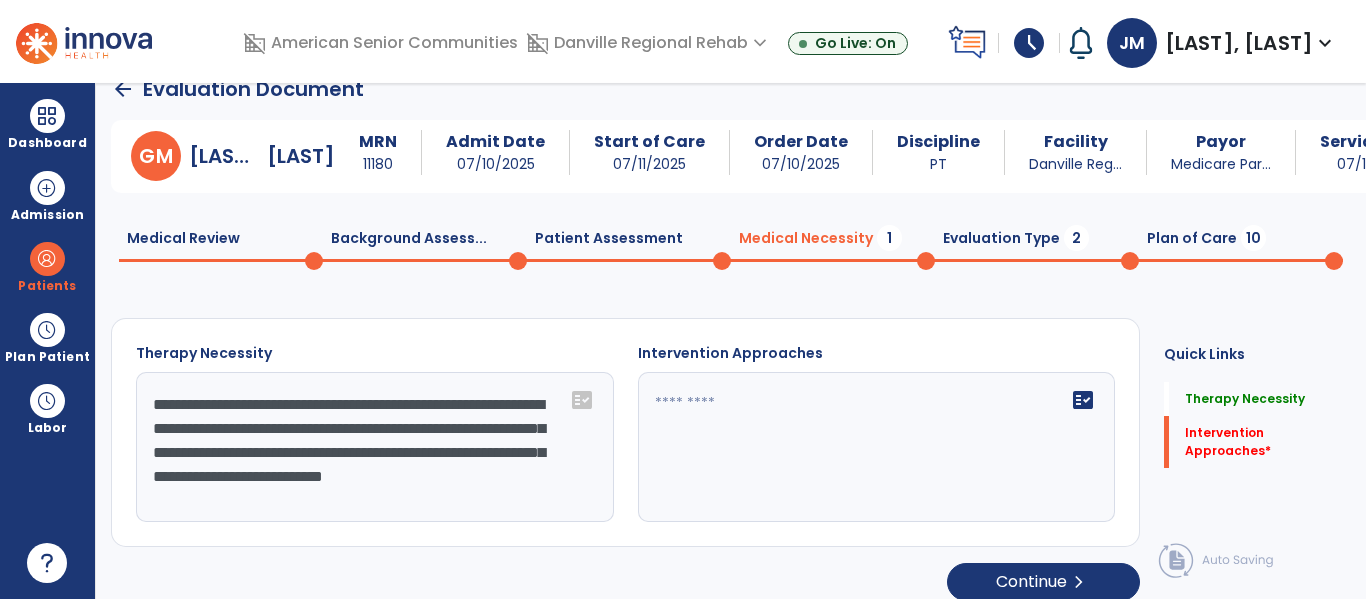 type on "**********" 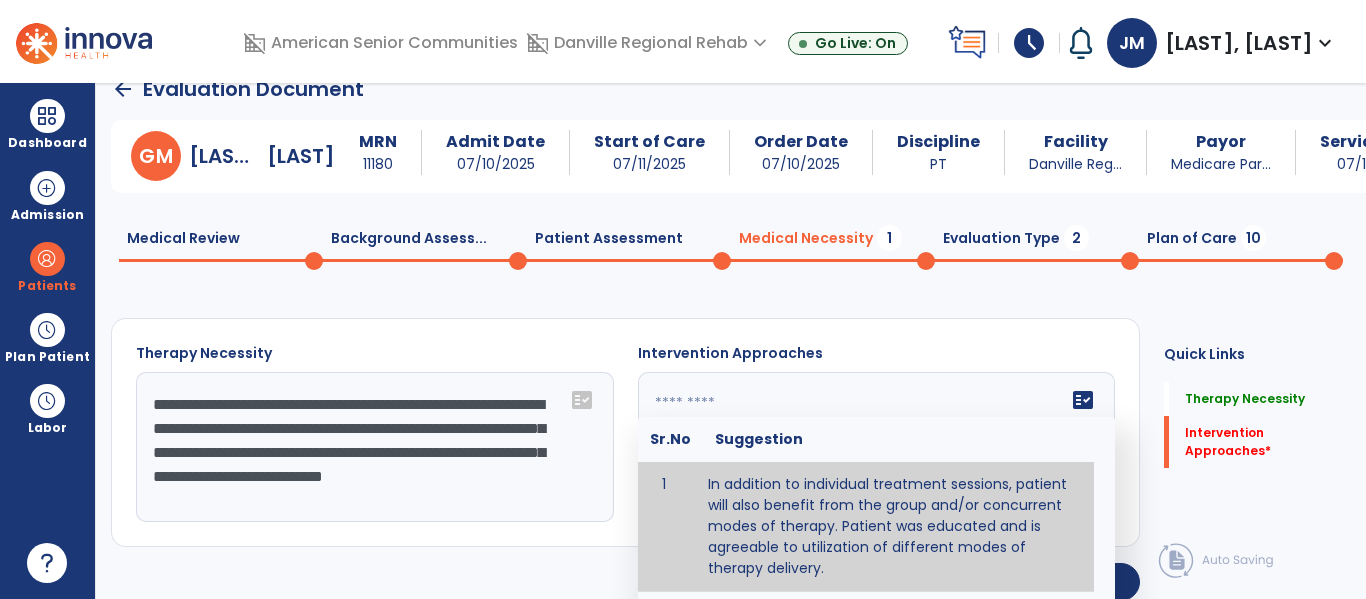 type on "**********" 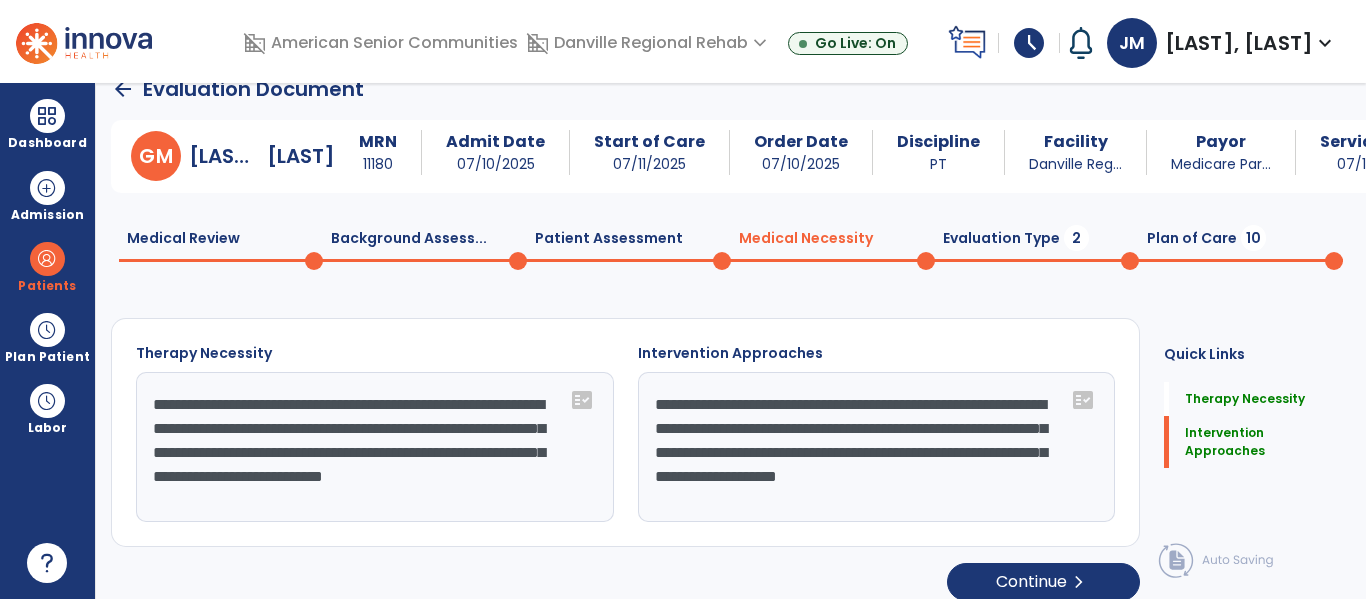 click on "Evaluation Type  2" 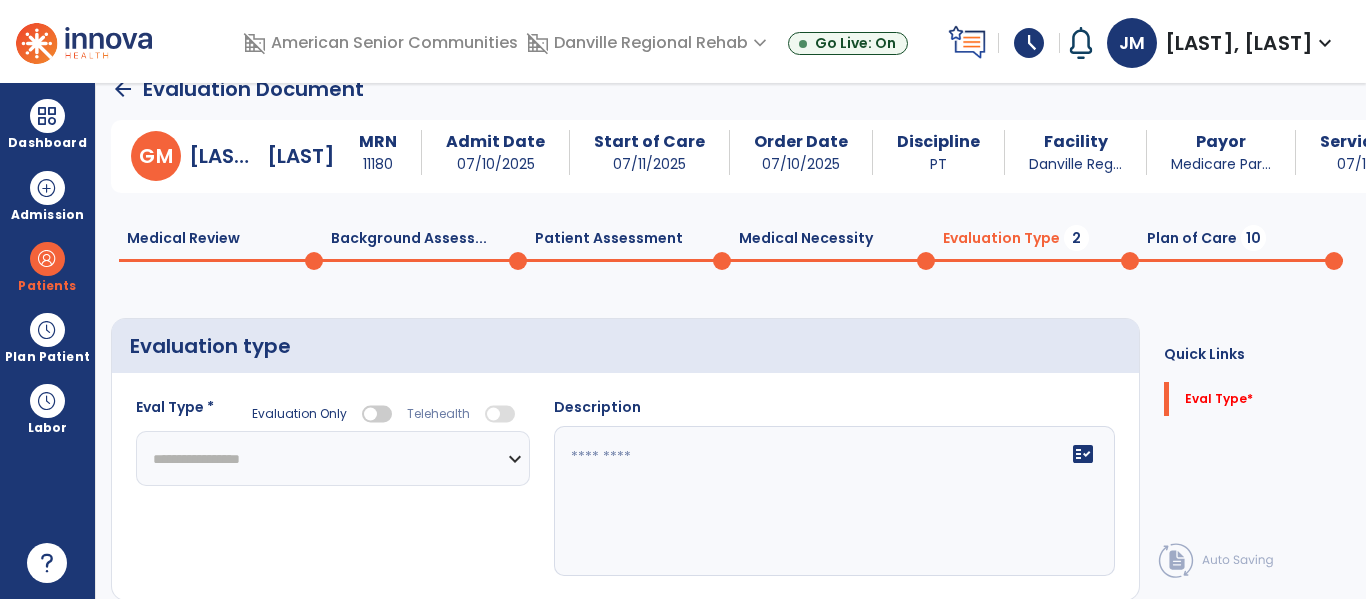click on "**********" 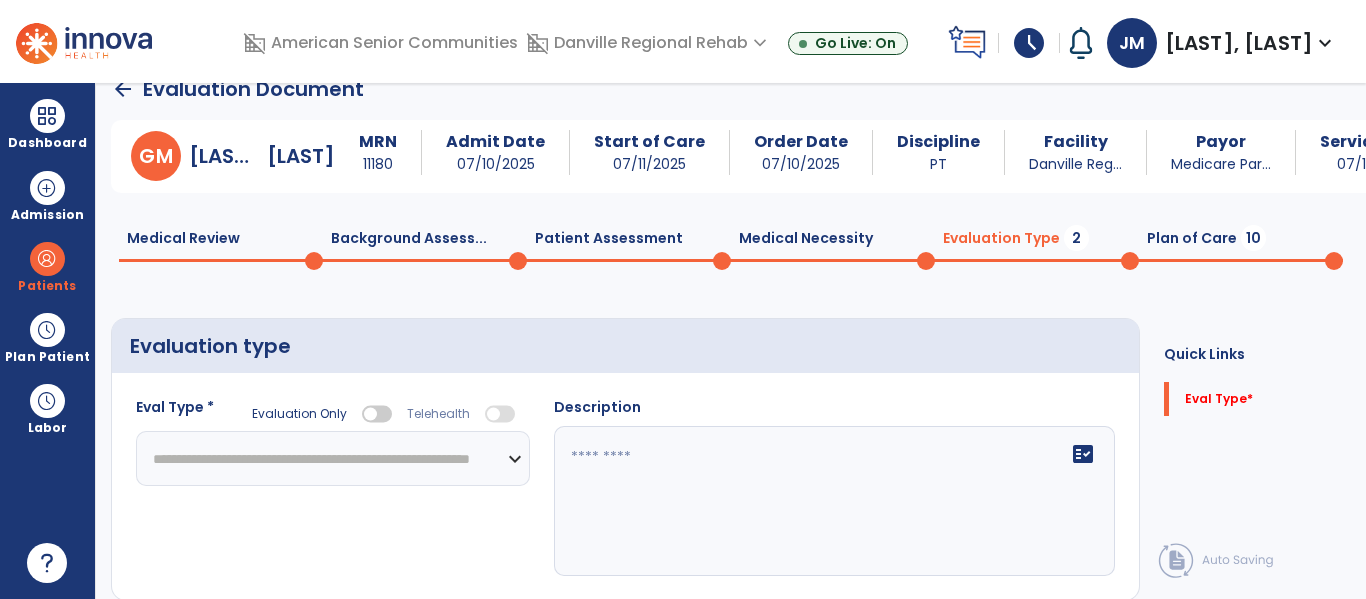 click on "**********" 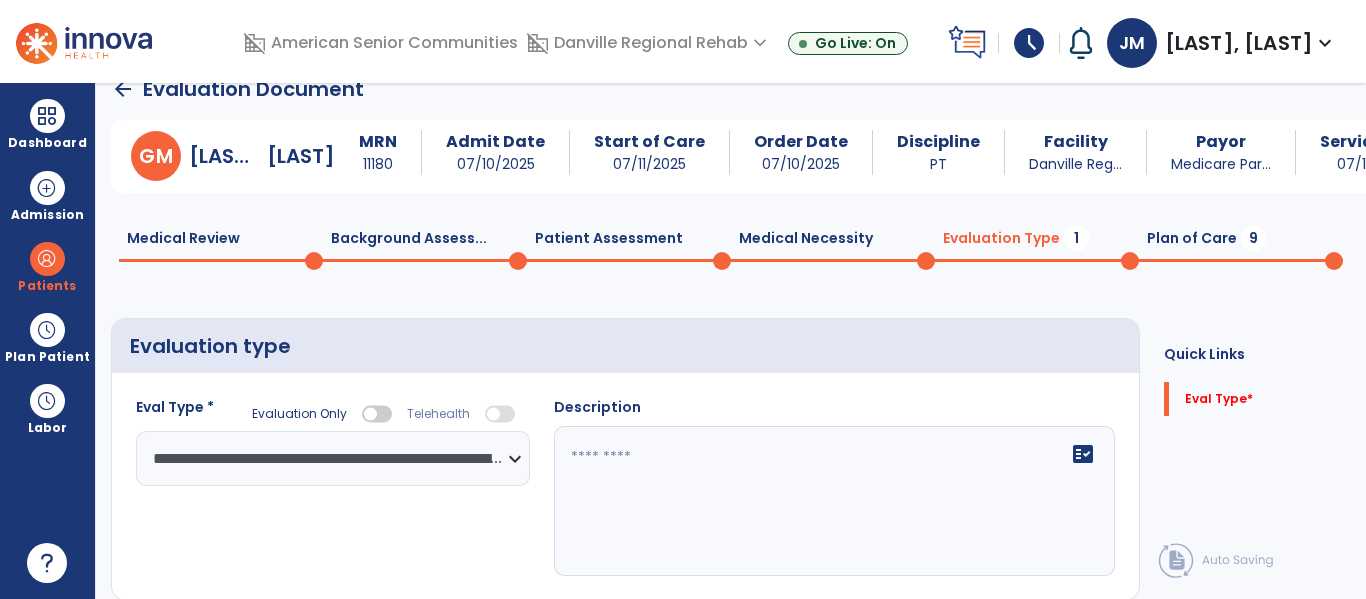 click 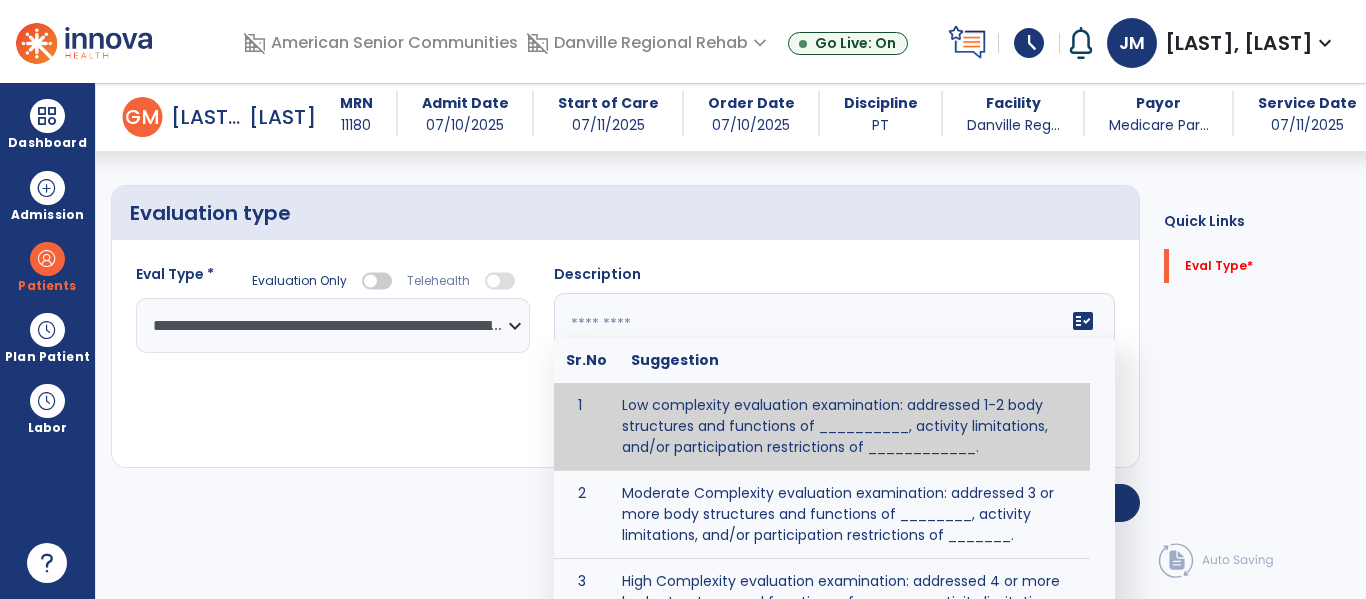 scroll, scrollTop: 193, scrollLeft: 0, axis: vertical 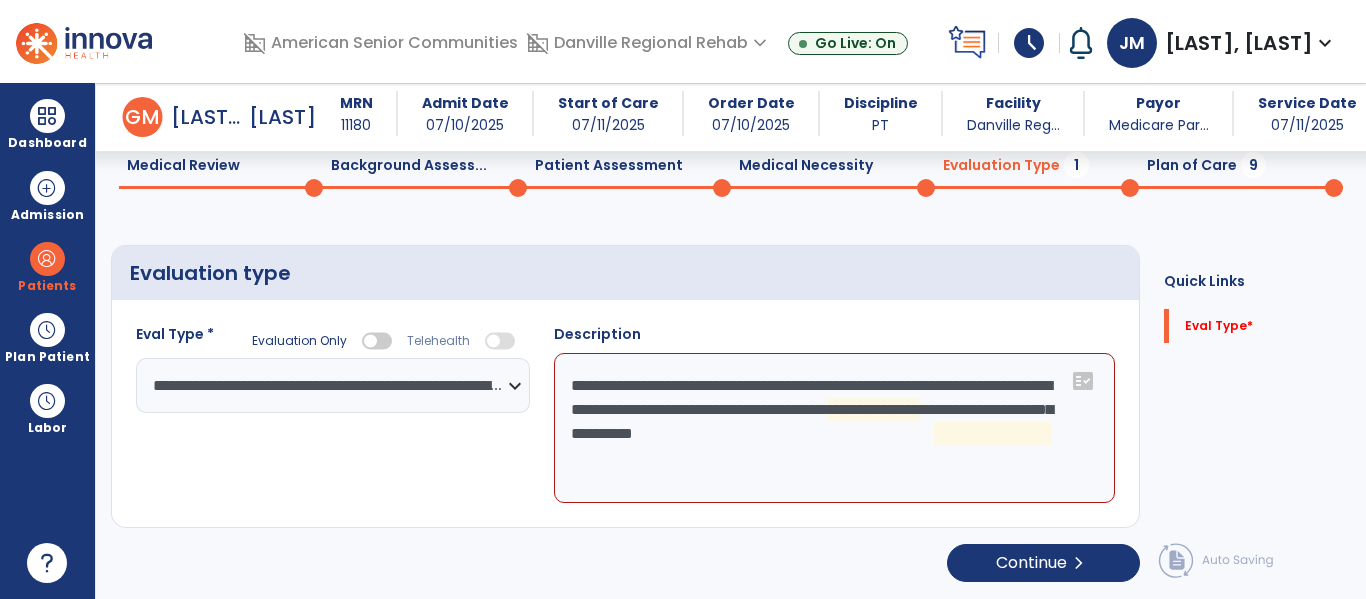 click on "**********" 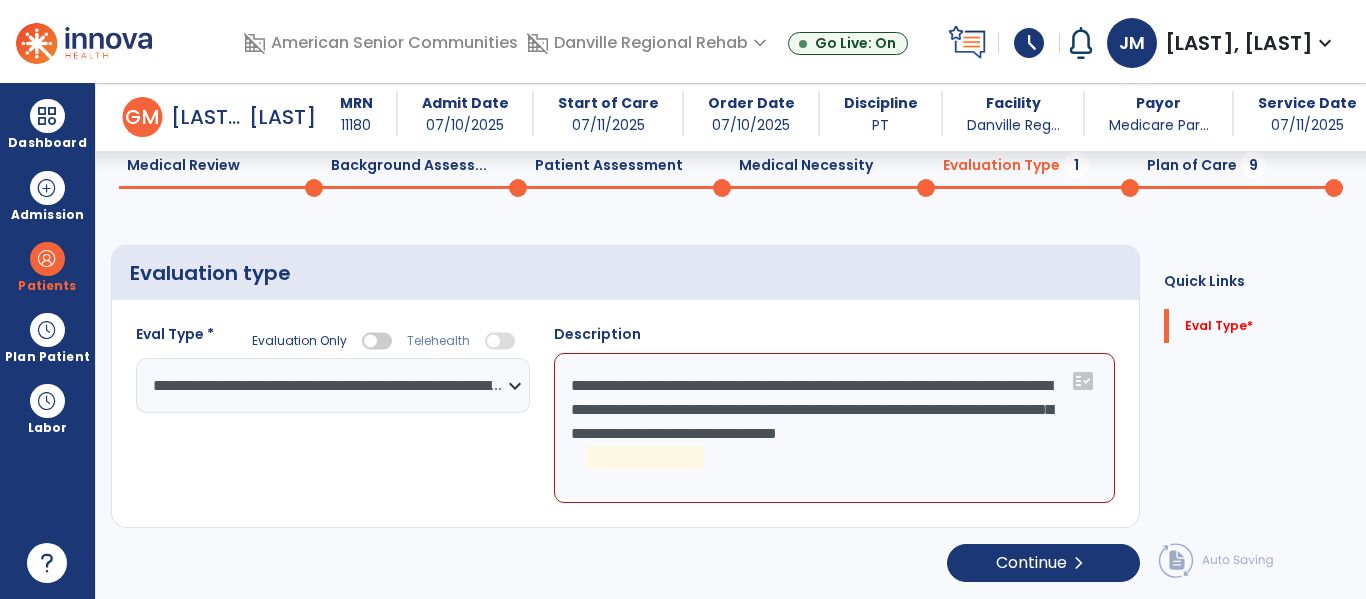 click on "**********" 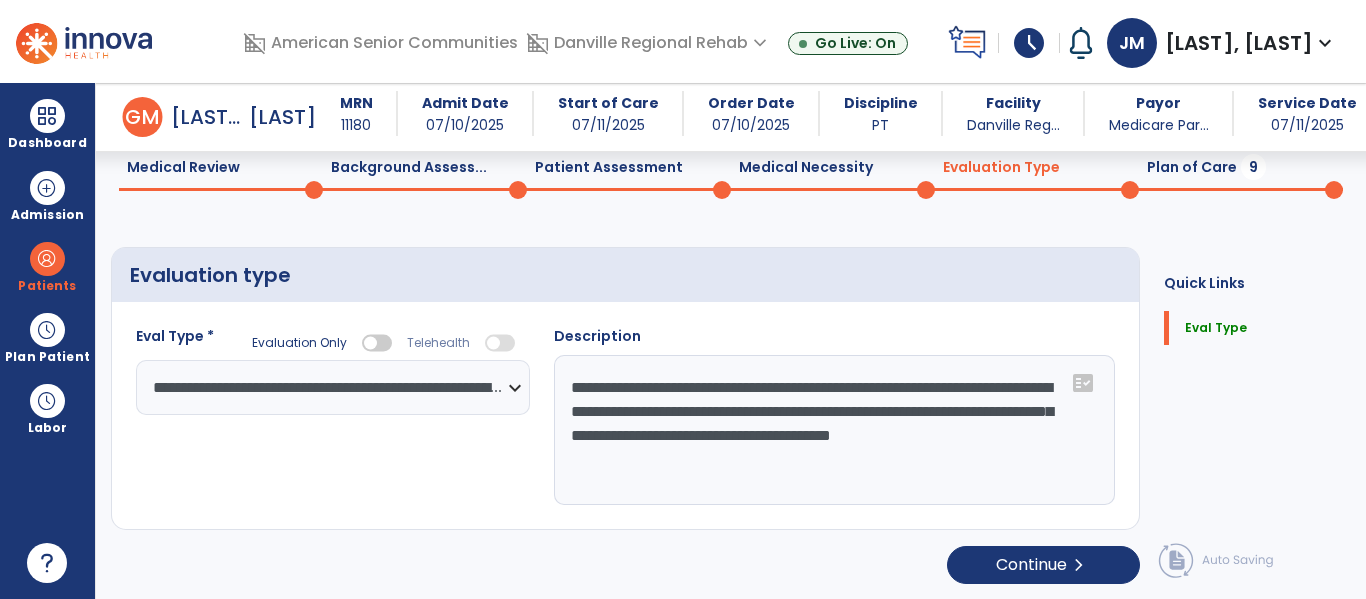 scroll, scrollTop: 83, scrollLeft: 0, axis: vertical 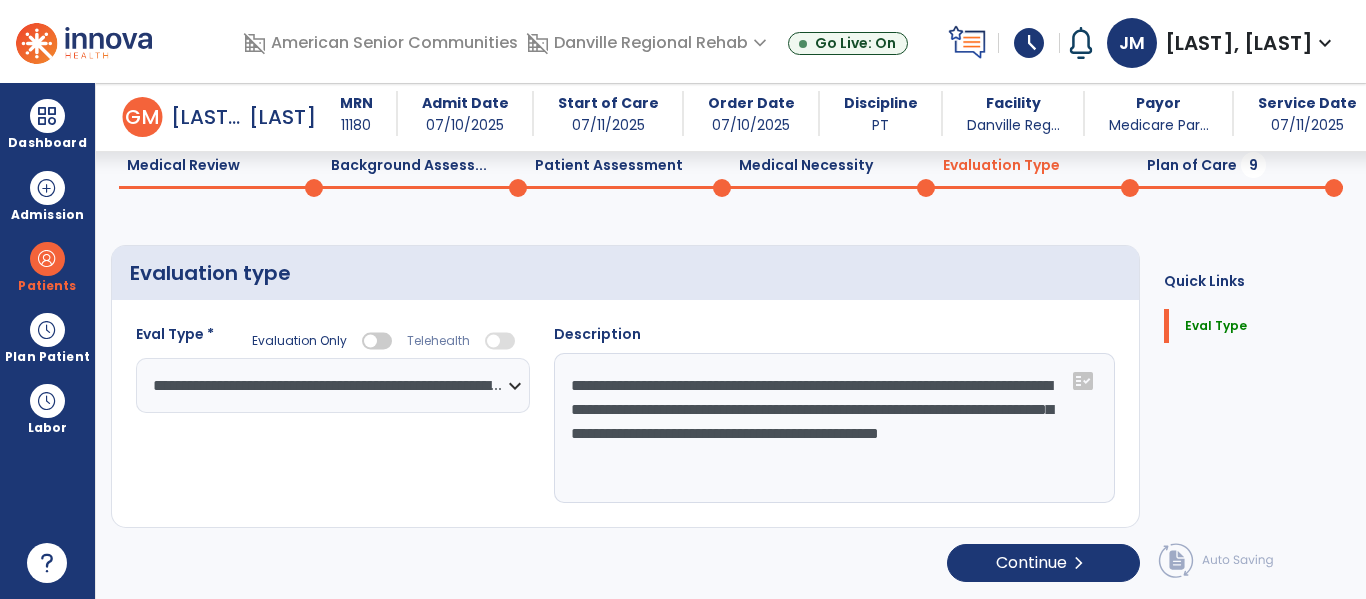 type on "**********" 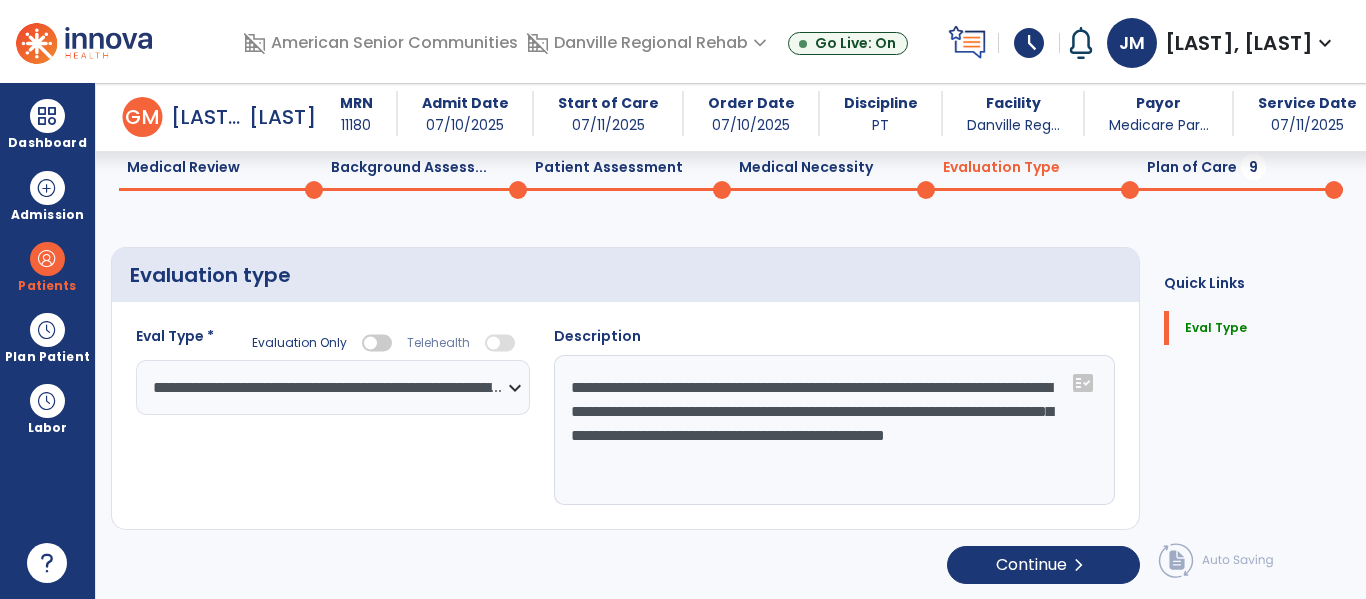 scroll, scrollTop: 83, scrollLeft: 0, axis: vertical 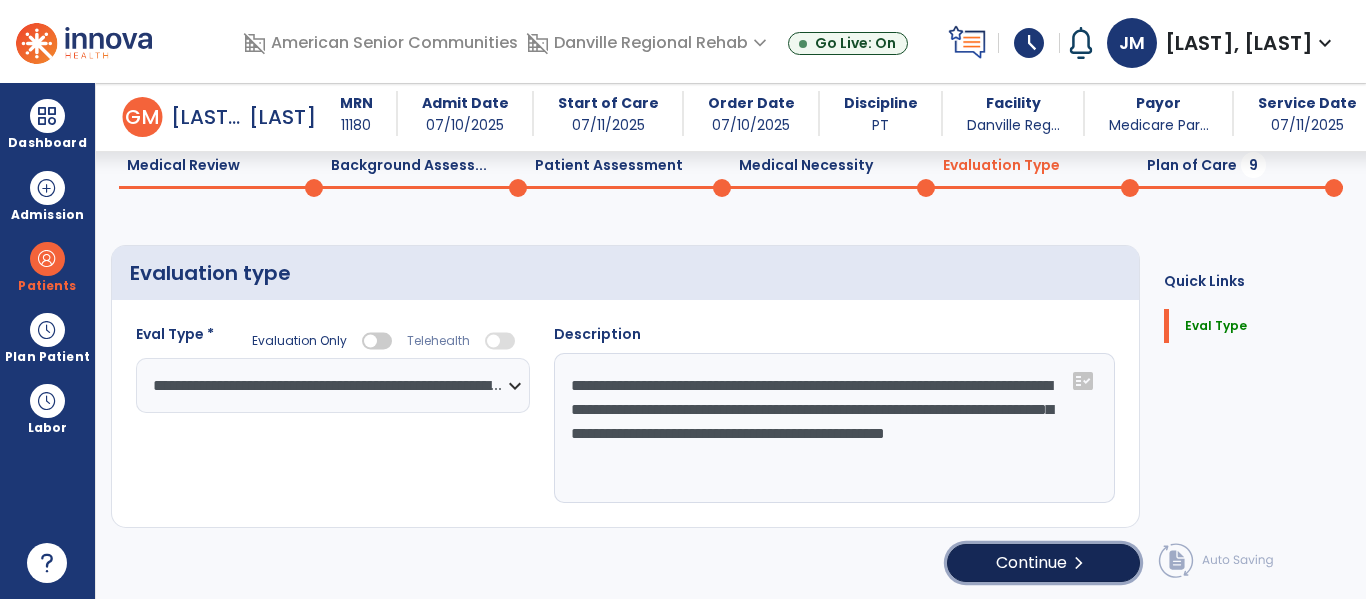 click on "Continue  chevron_right" 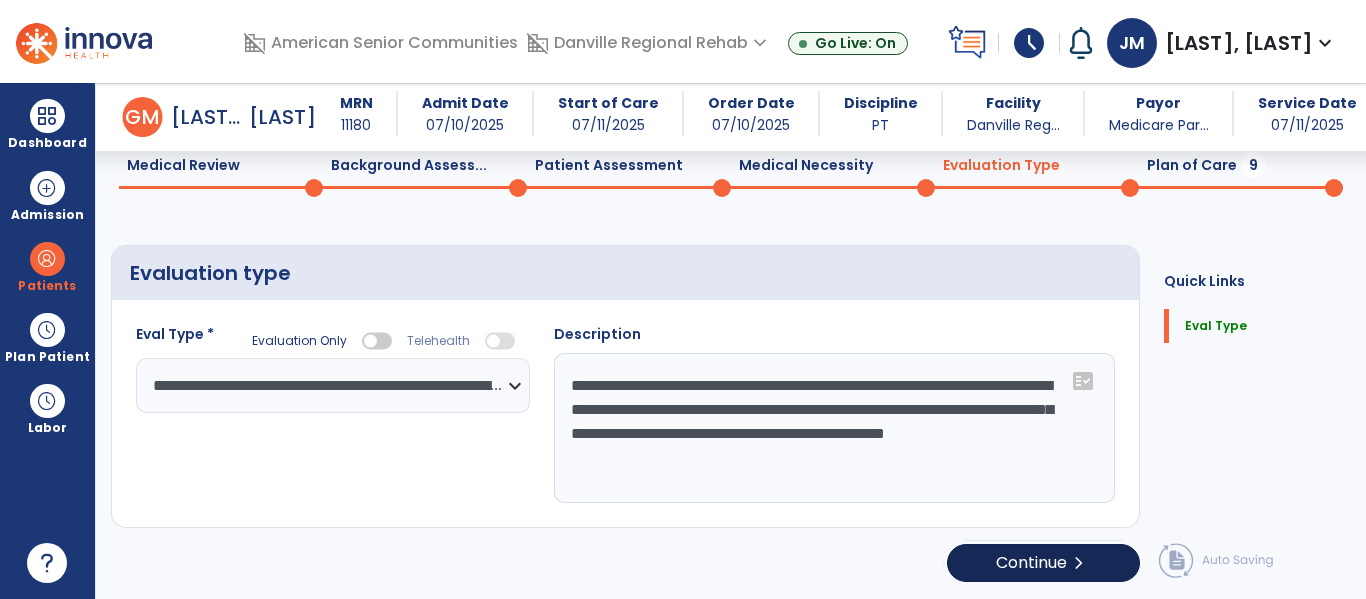 select on "*****" 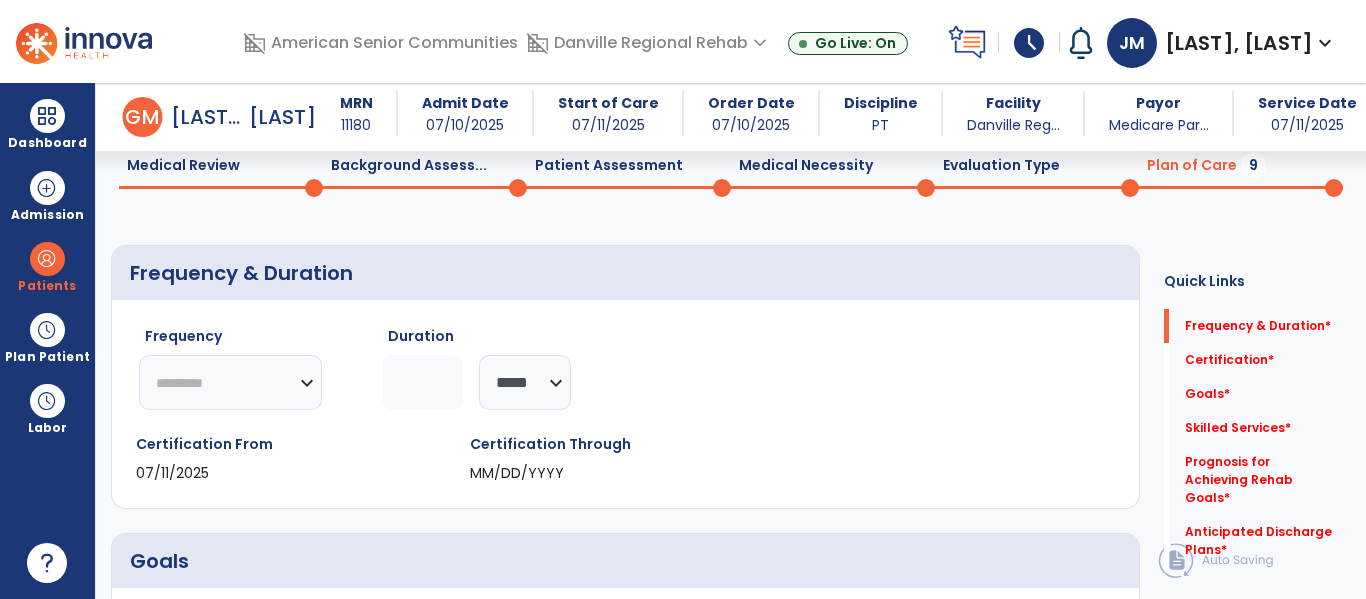 click on "********* ** ** ** ** ** ** **" 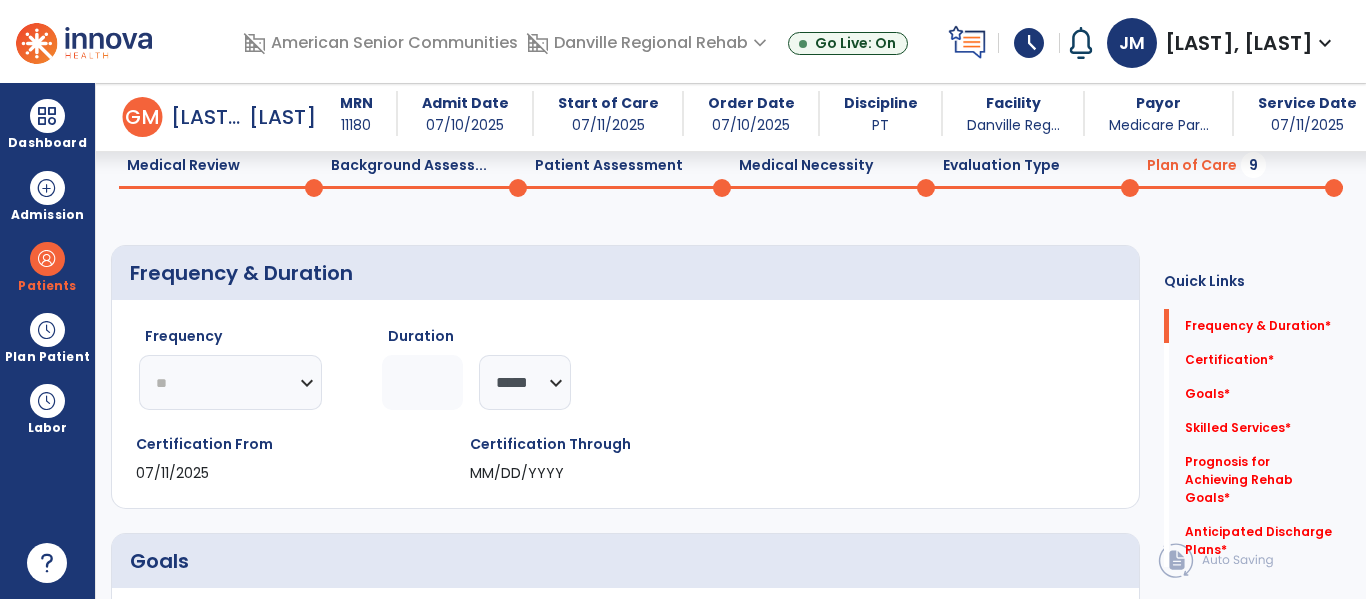 click 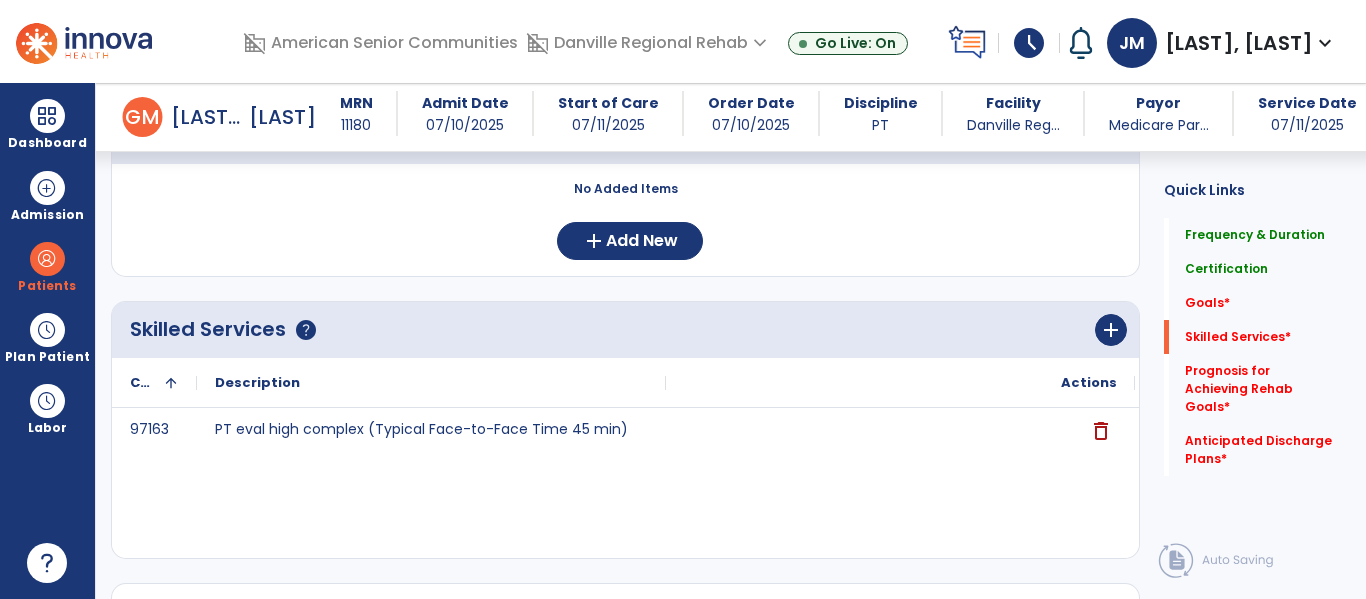 scroll, scrollTop: 513, scrollLeft: 0, axis: vertical 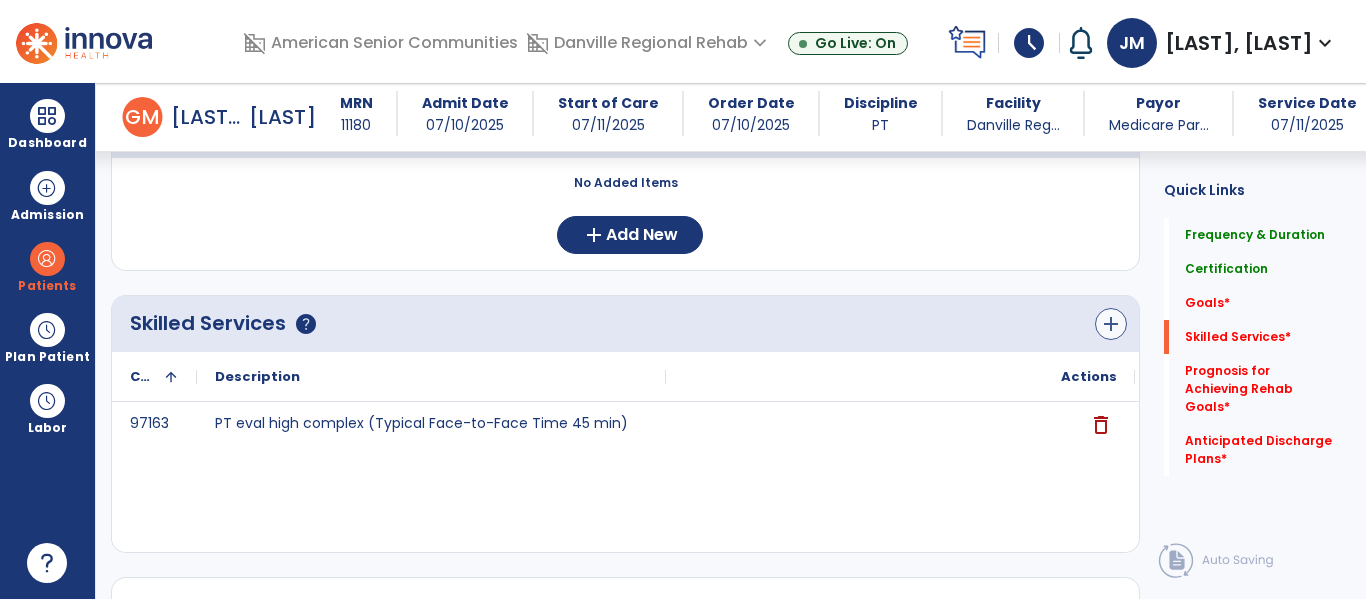 type on "*" 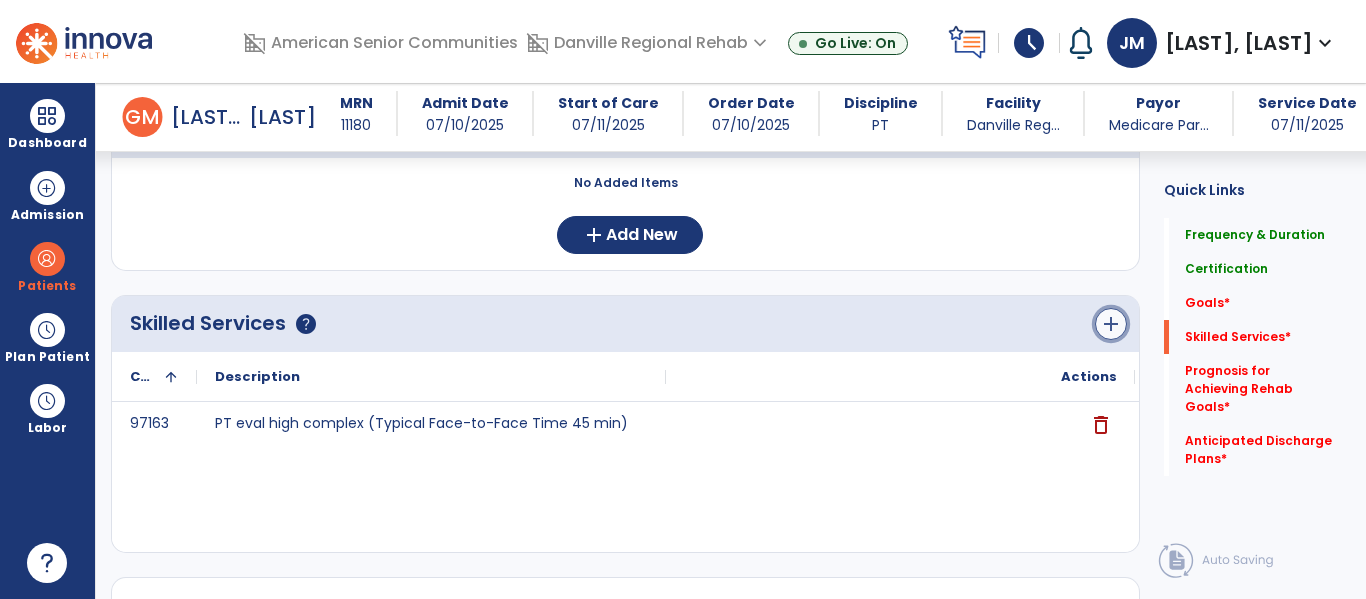 click on "add" 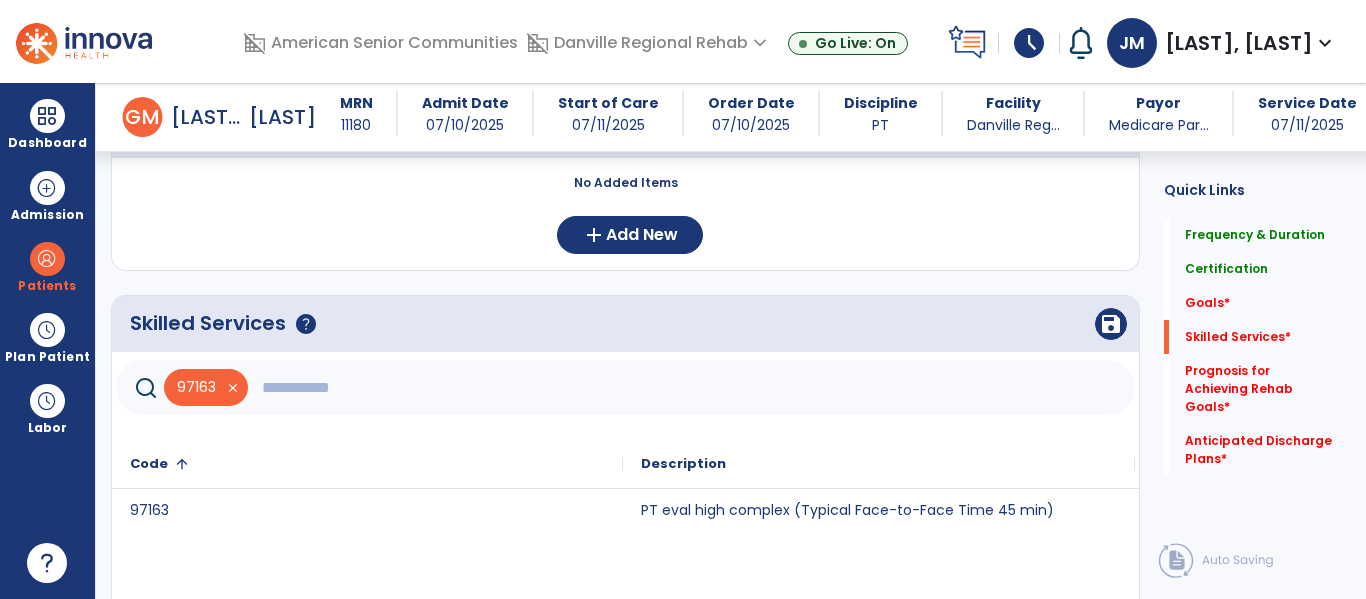 click 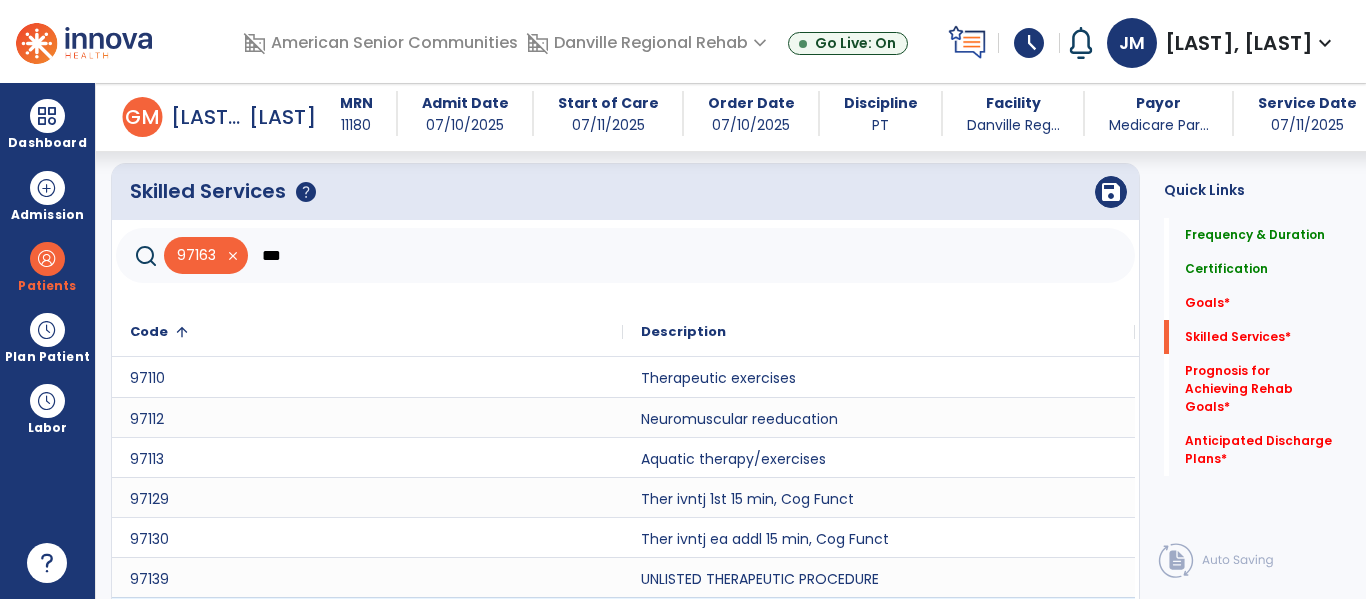 scroll, scrollTop: 849, scrollLeft: 0, axis: vertical 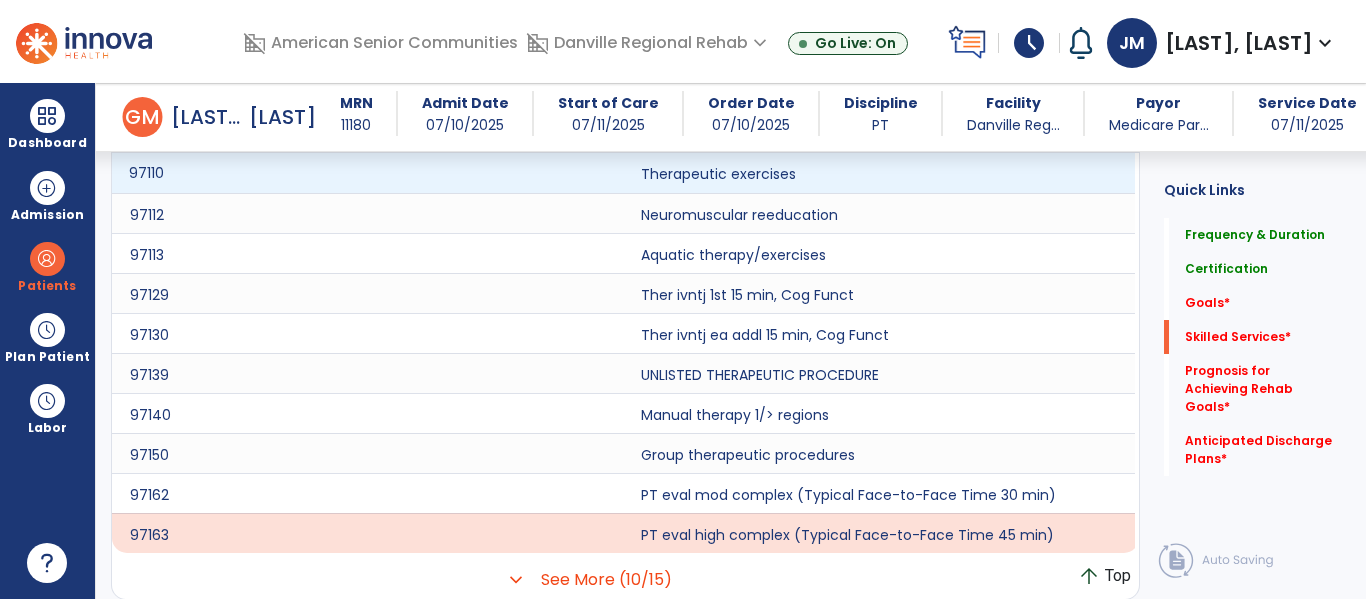 click on "97110" 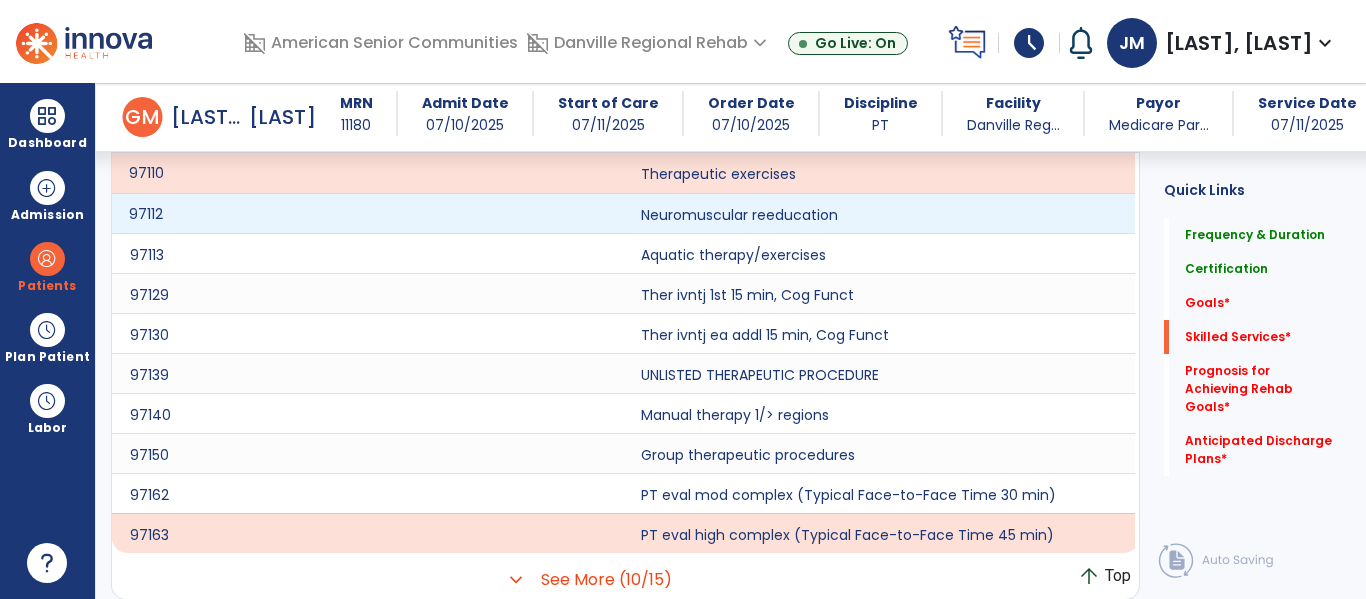 click on "97112" 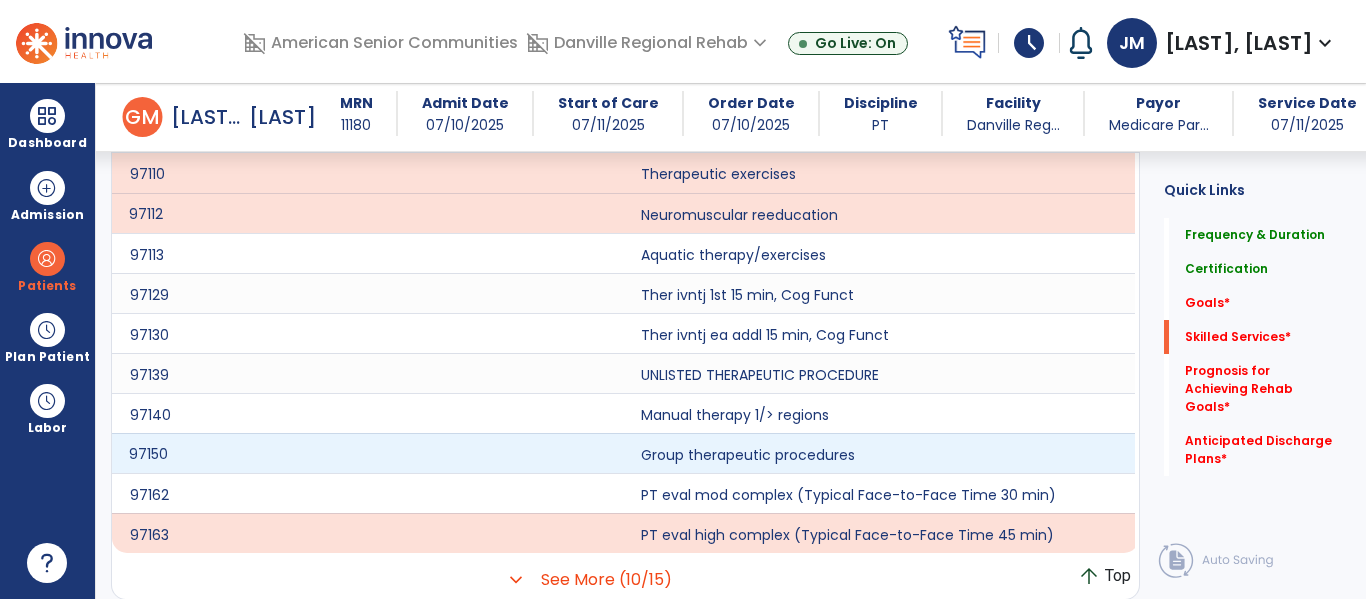 click on "97150" 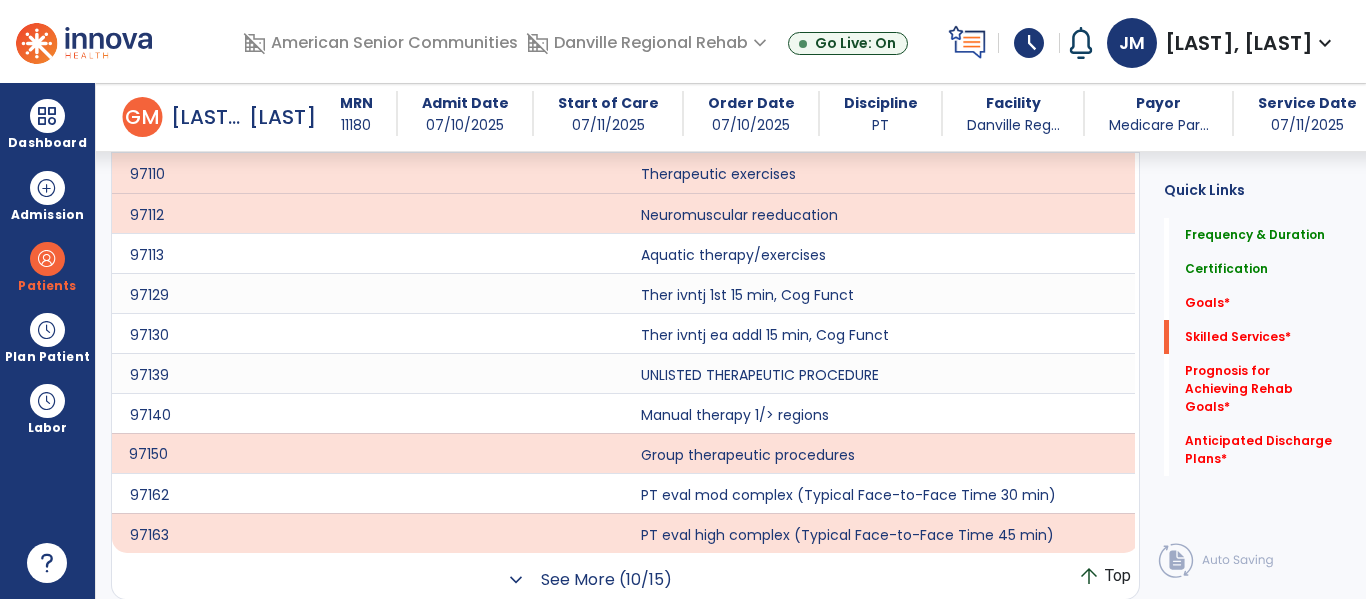 click on "See More (10/15)" 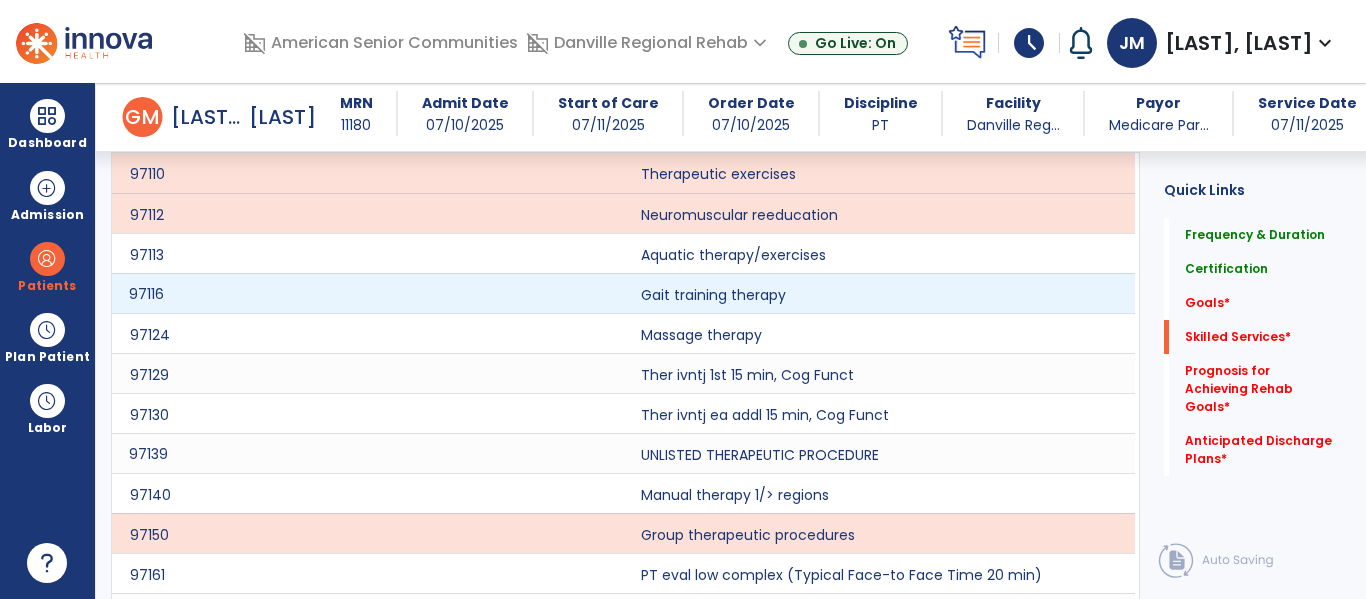 click on "97116" 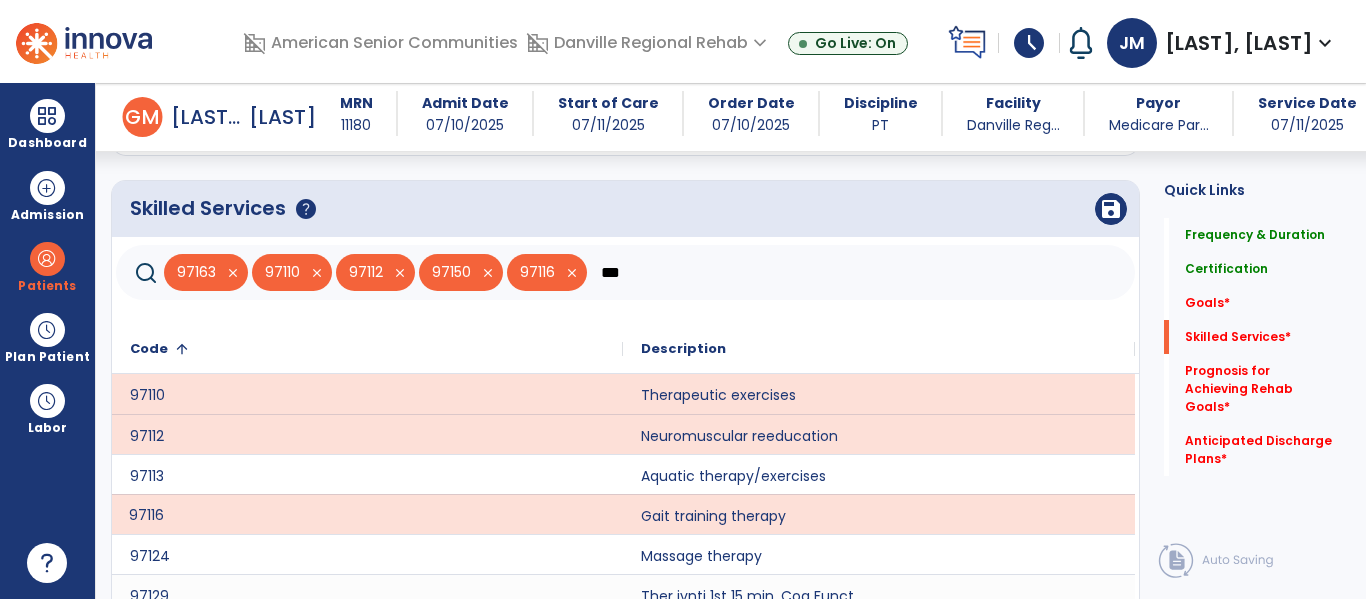 scroll, scrollTop: 624, scrollLeft: 0, axis: vertical 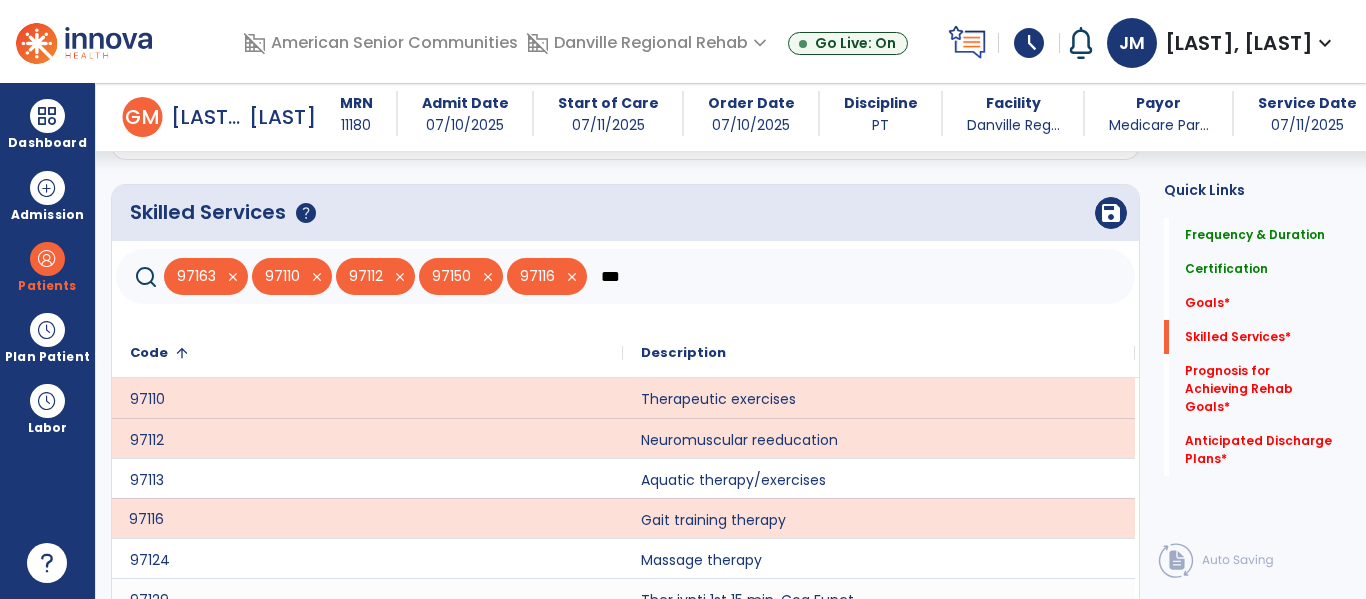 click on "***" 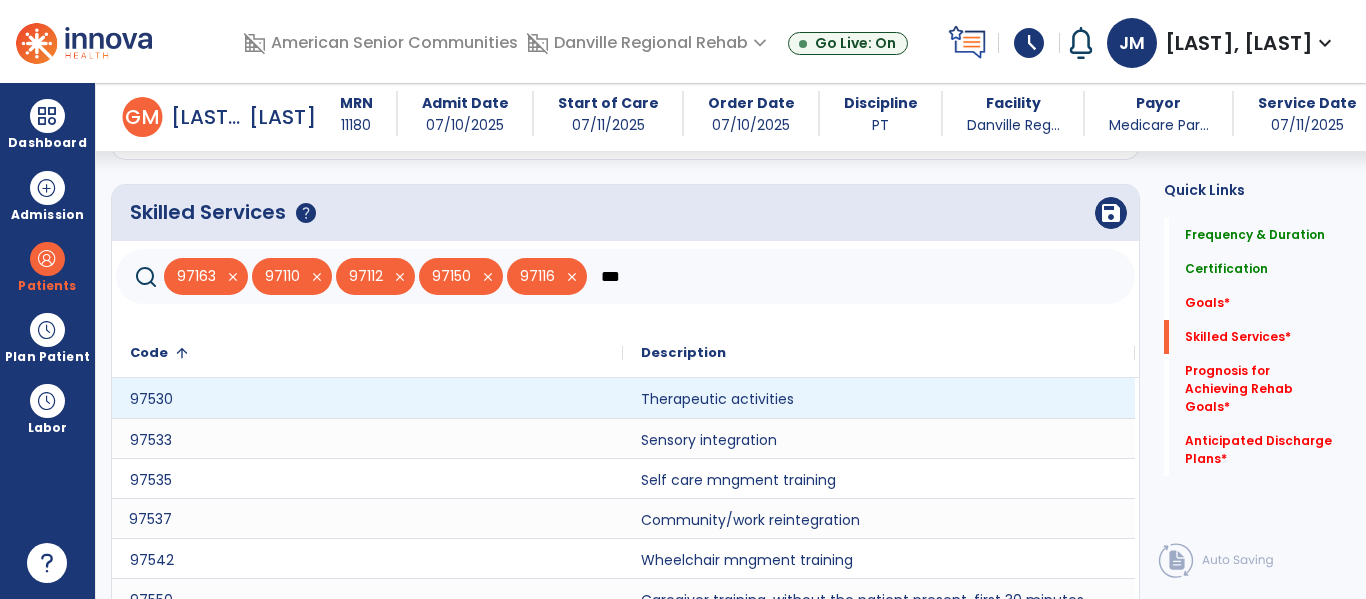 type on "***" 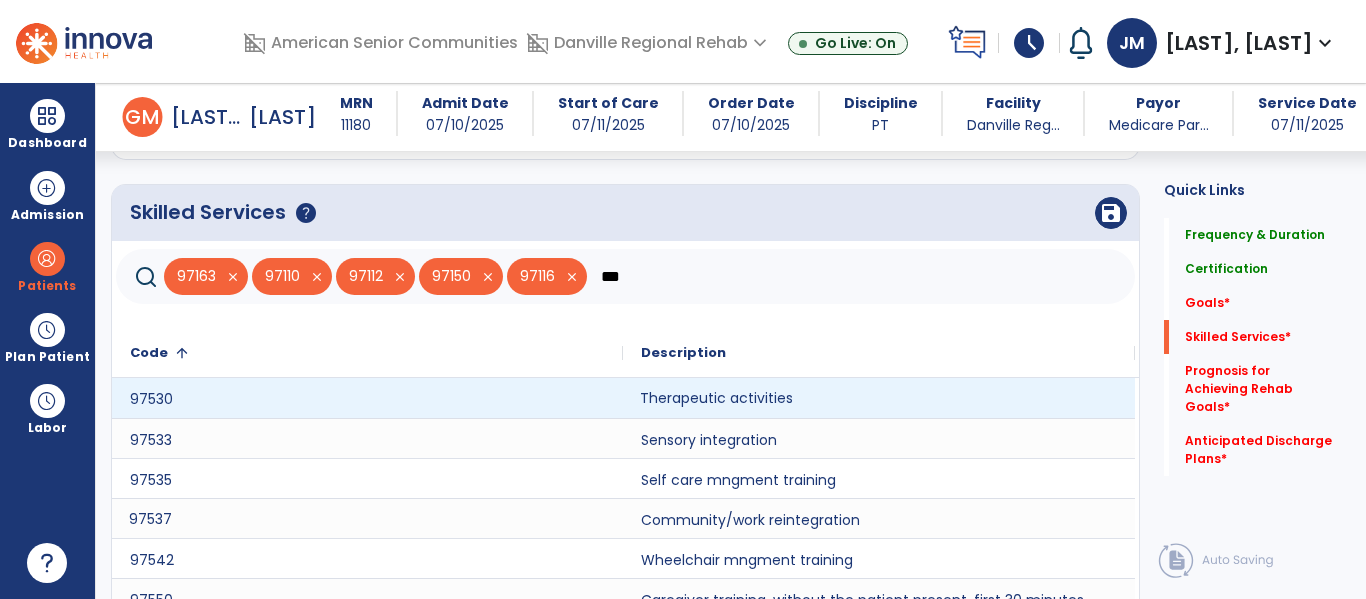 click on "Therapeutic activities" 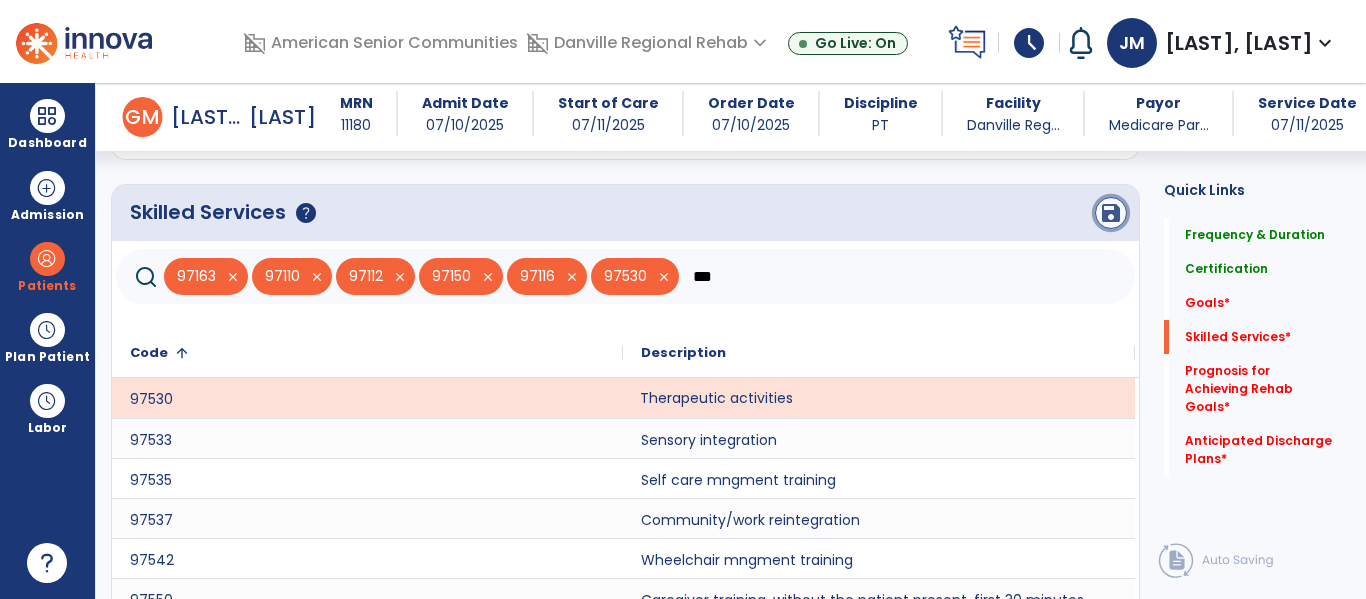 click on "save" 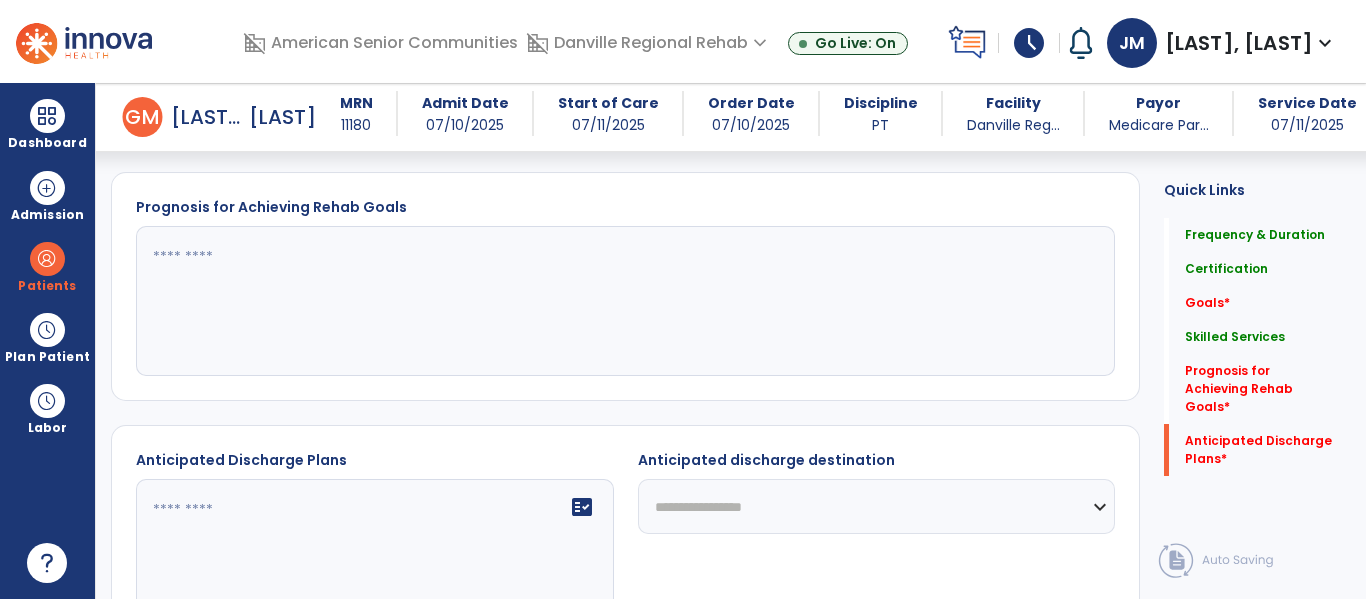 scroll, scrollTop: 1018, scrollLeft: 0, axis: vertical 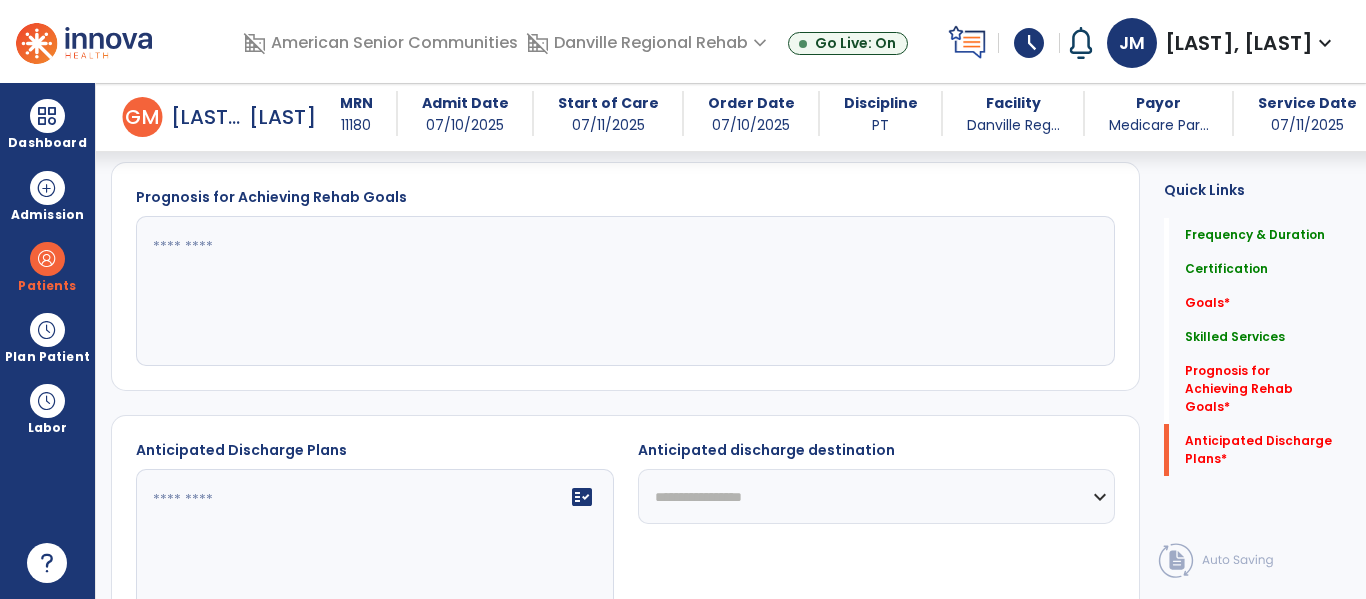click 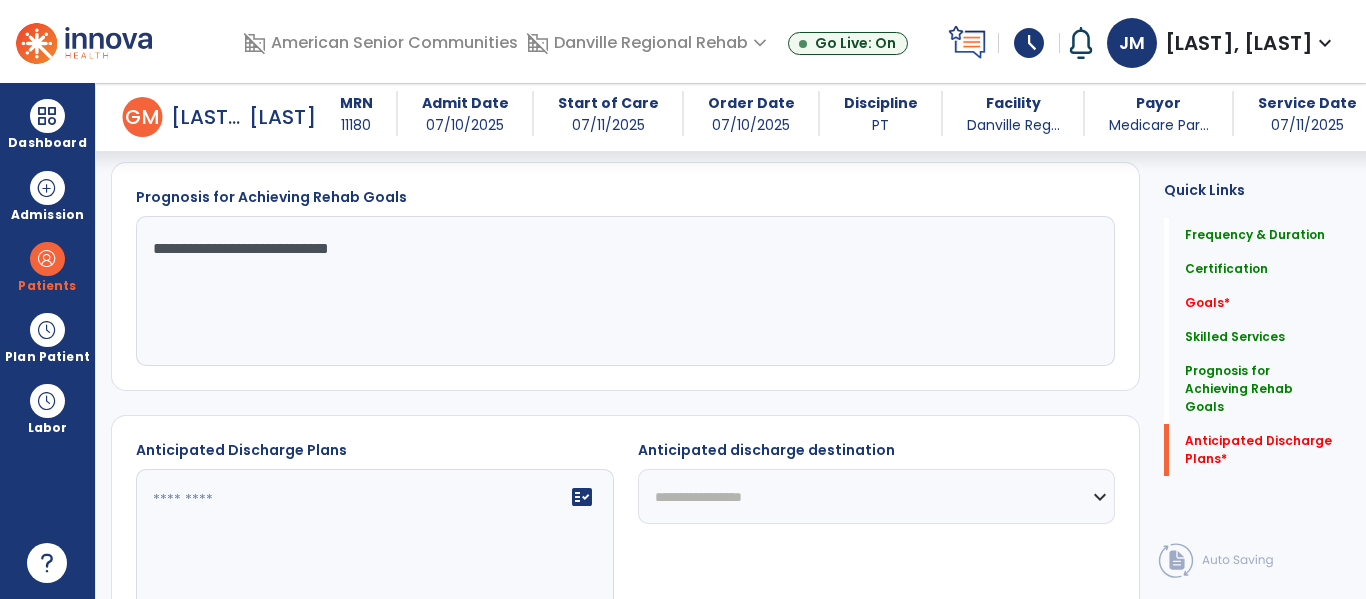 scroll, scrollTop: 1033, scrollLeft: 0, axis: vertical 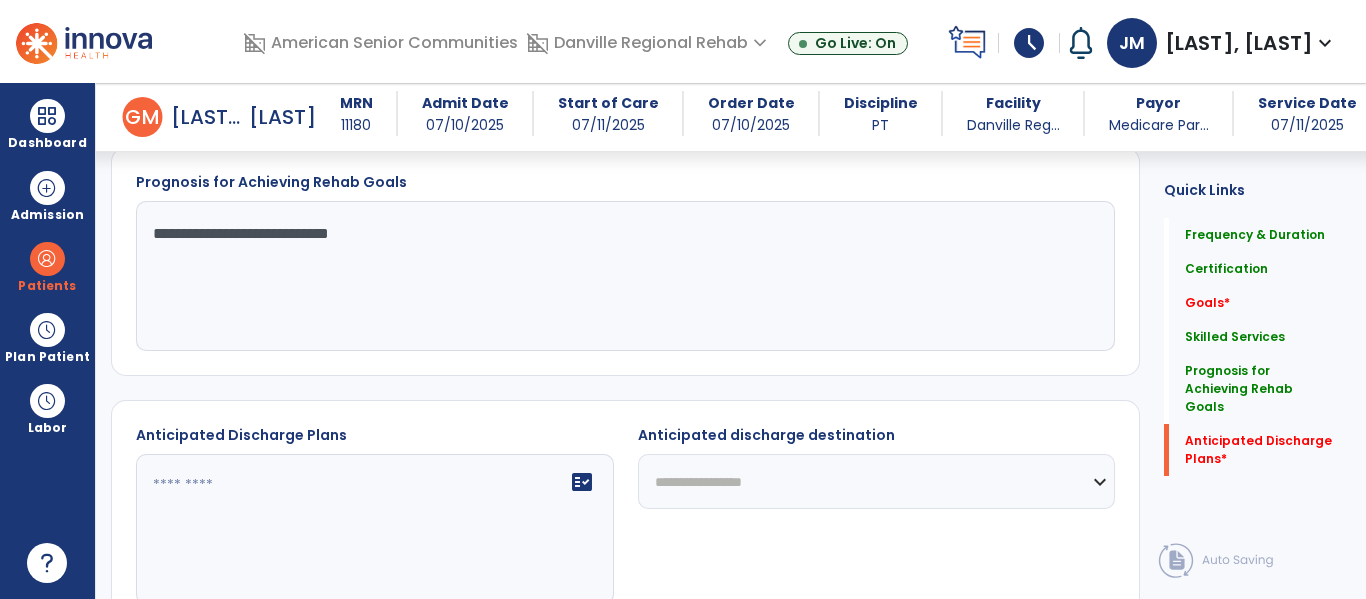 type on "**********" 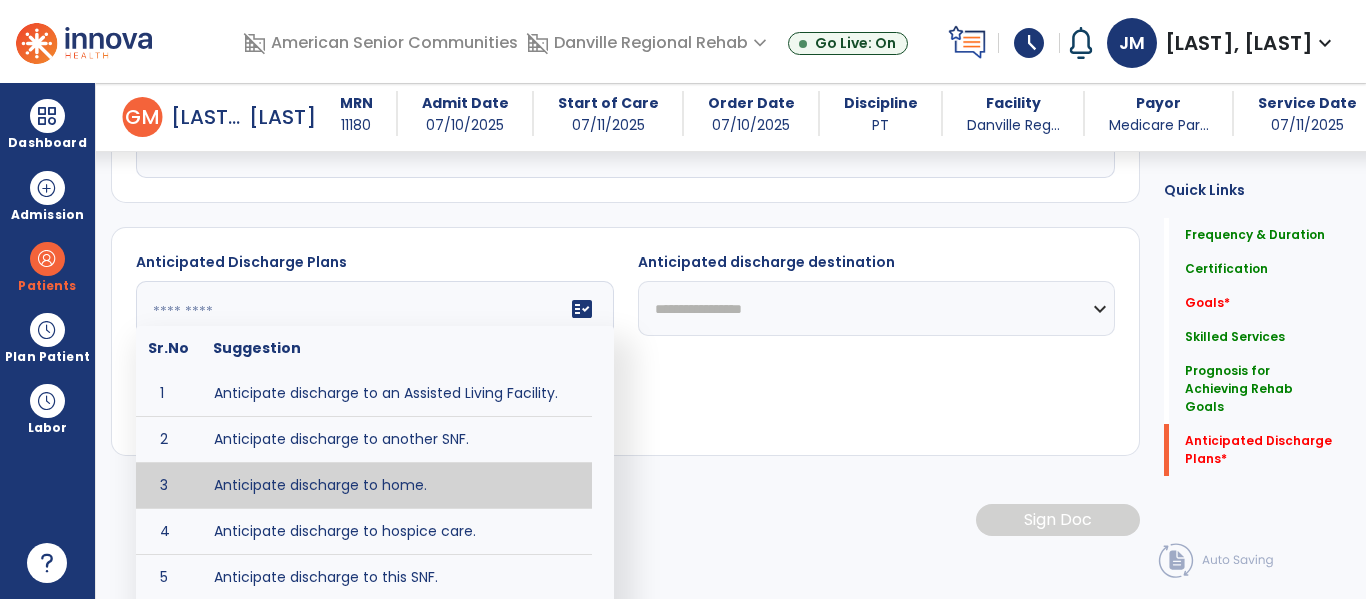 type on "**********" 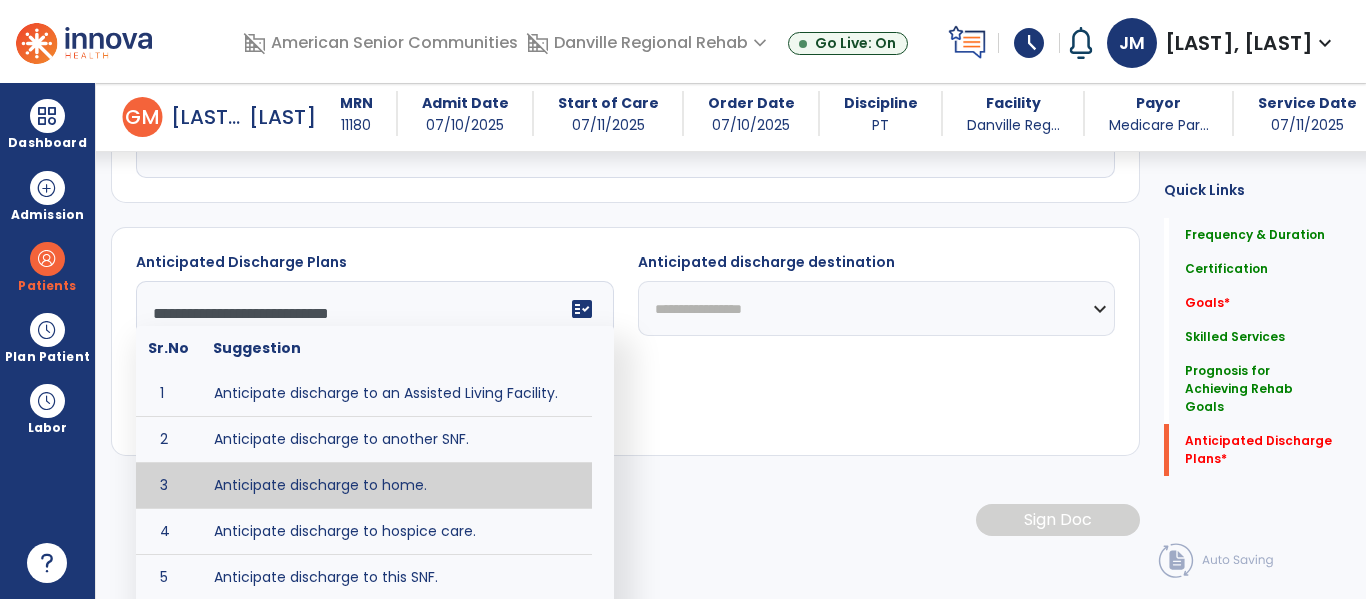 scroll, scrollTop: 1160, scrollLeft: 0, axis: vertical 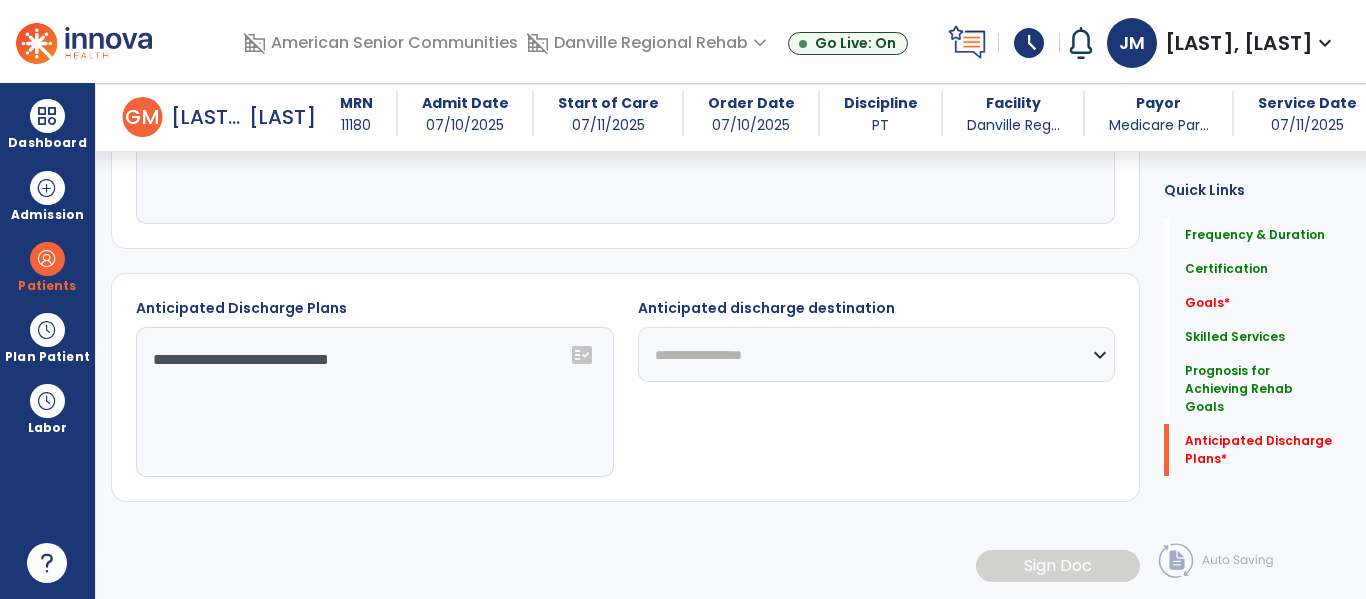 click on "**********" 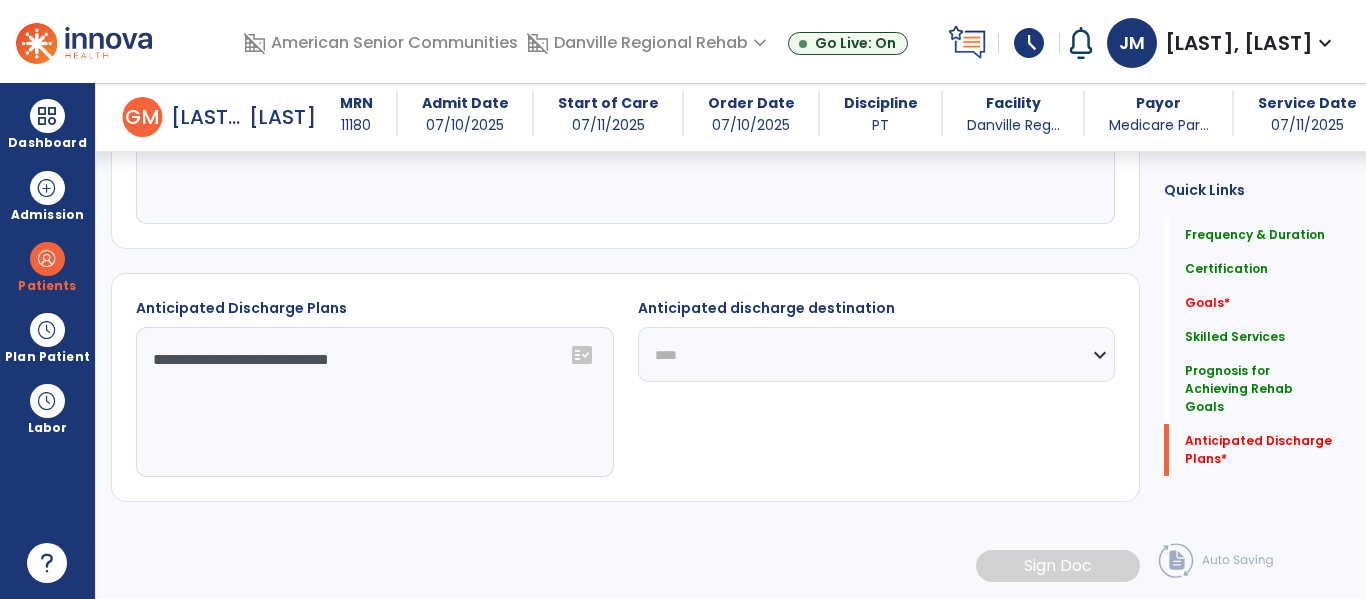 click on "**********" 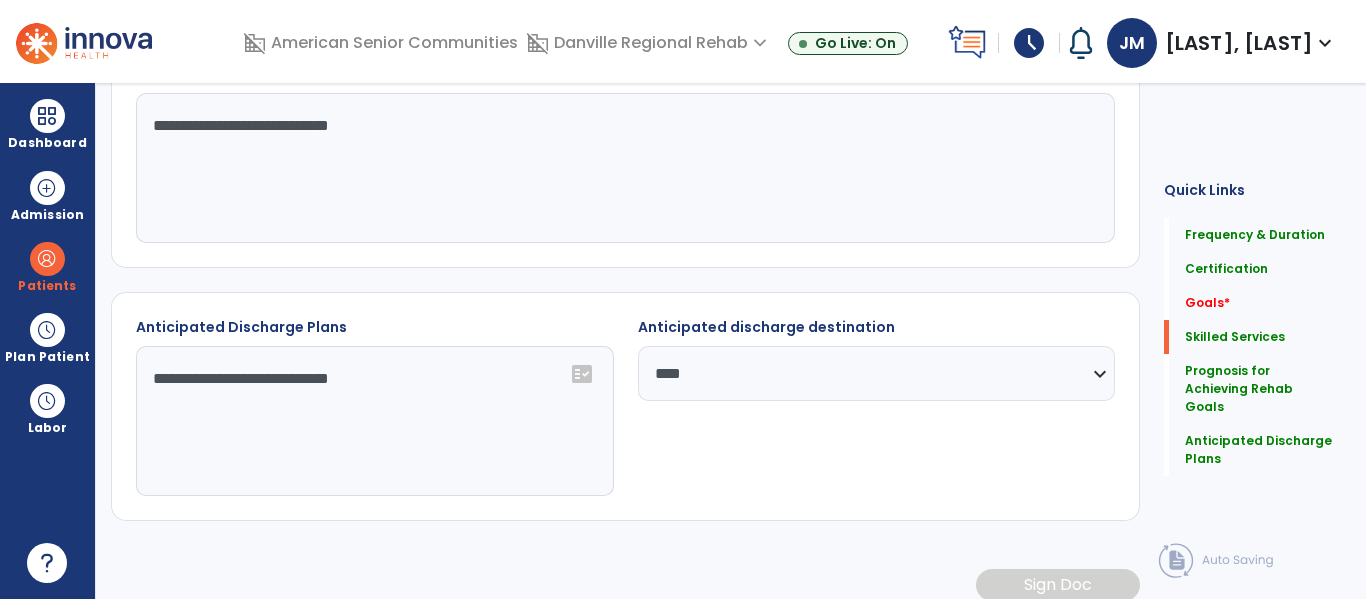 scroll, scrollTop: 0, scrollLeft: 0, axis: both 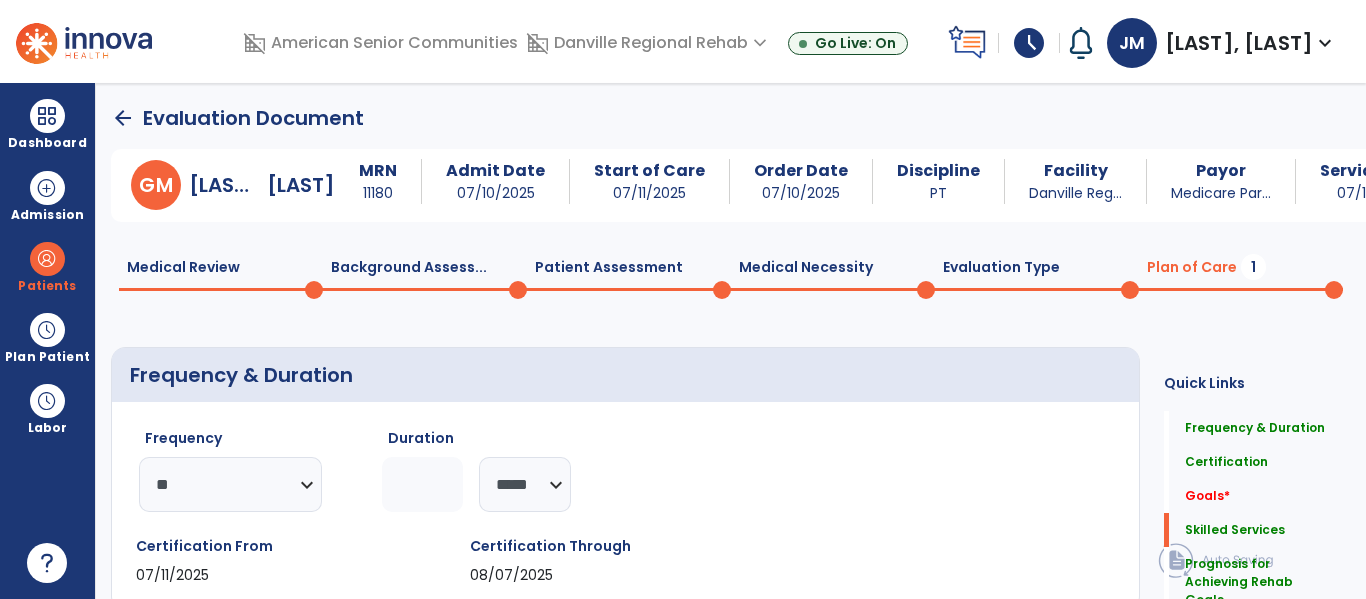 click on "arrow_back" 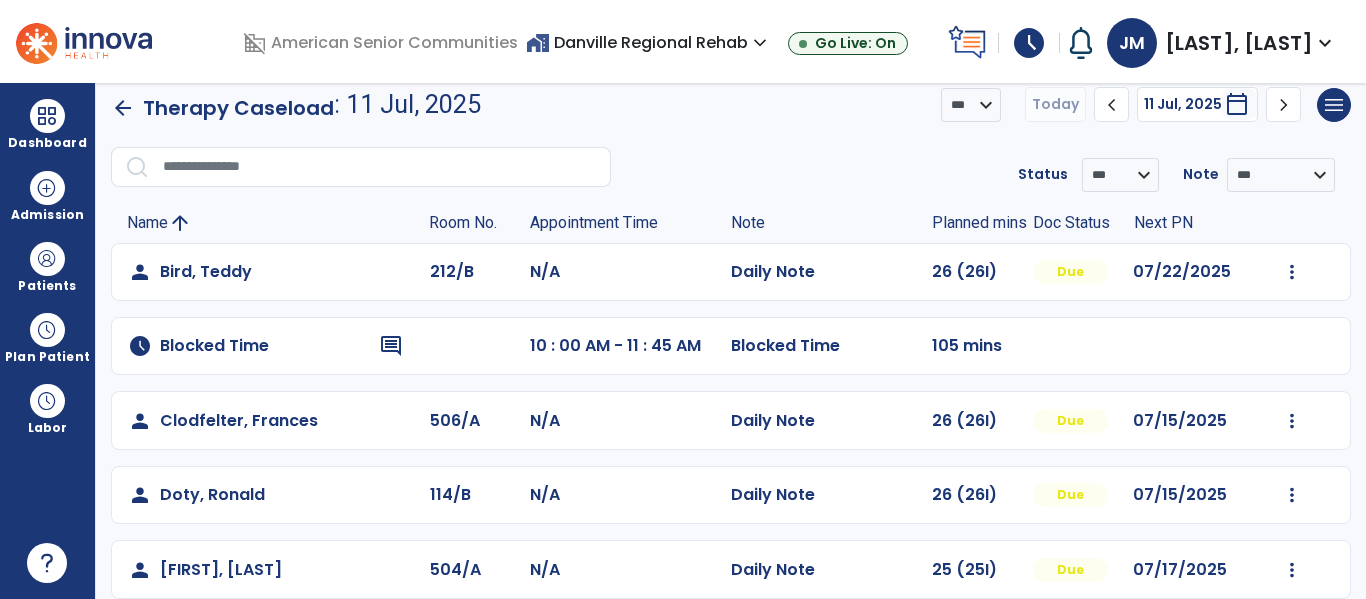 scroll, scrollTop: 17, scrollLeft: 0, axis: vertical 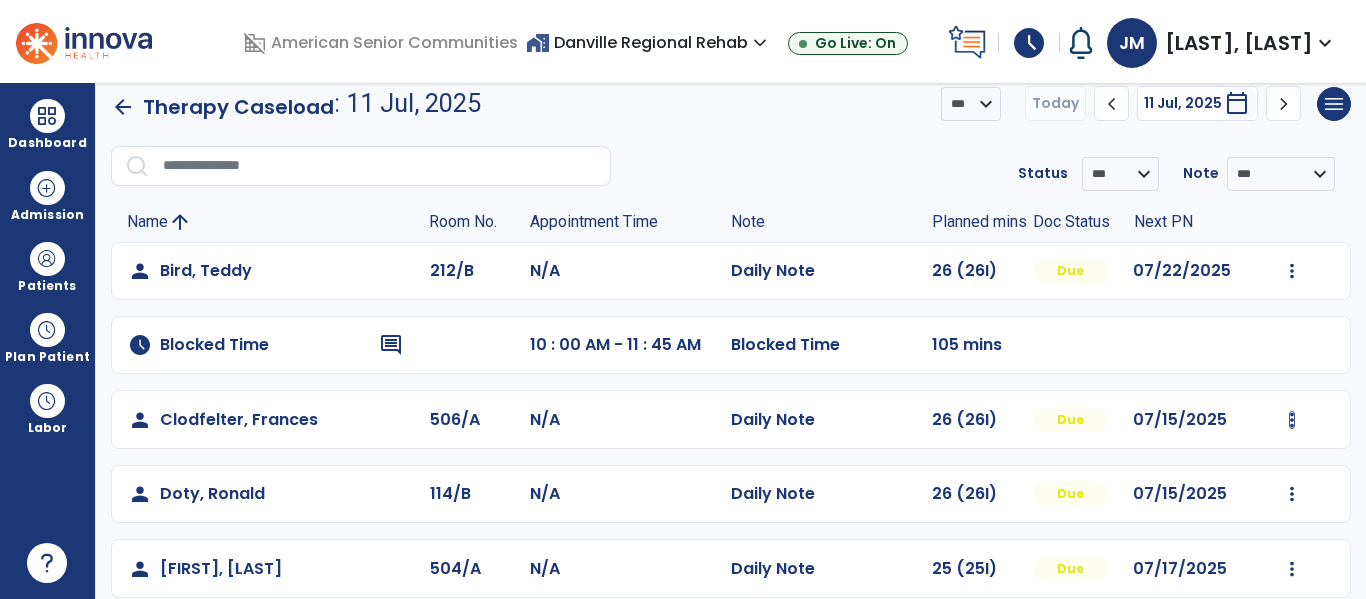 click at bounding box center (1292, 271) 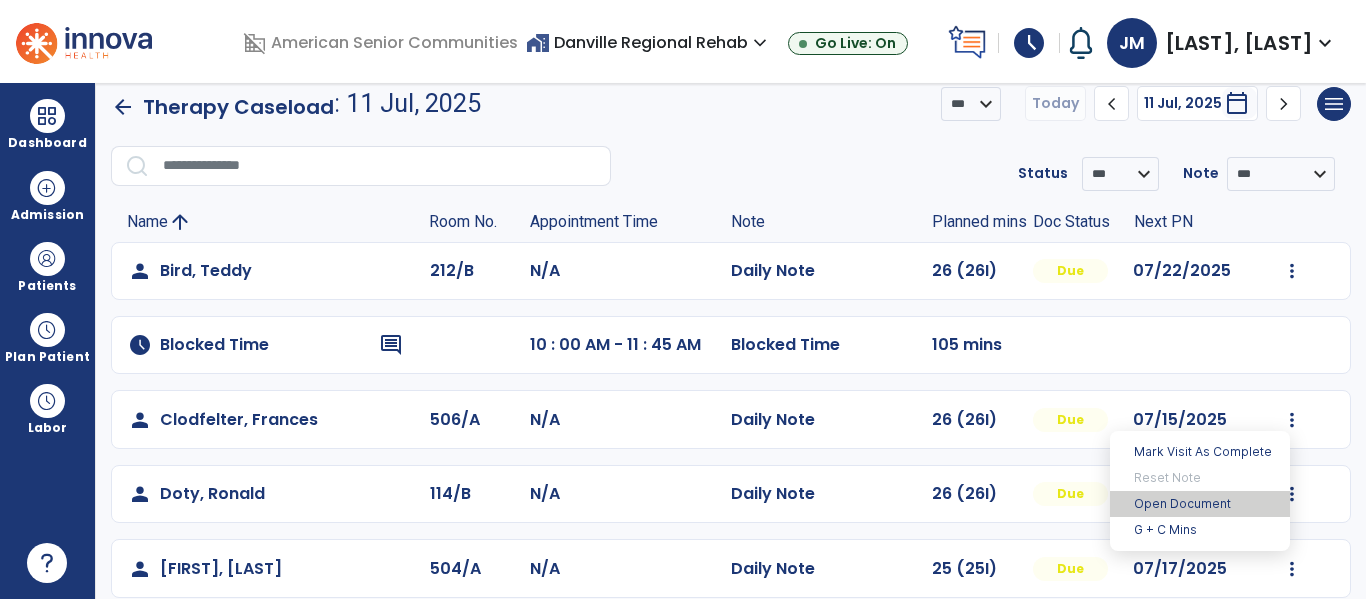 click on "Open Document" at bounding box center (1200, 504) 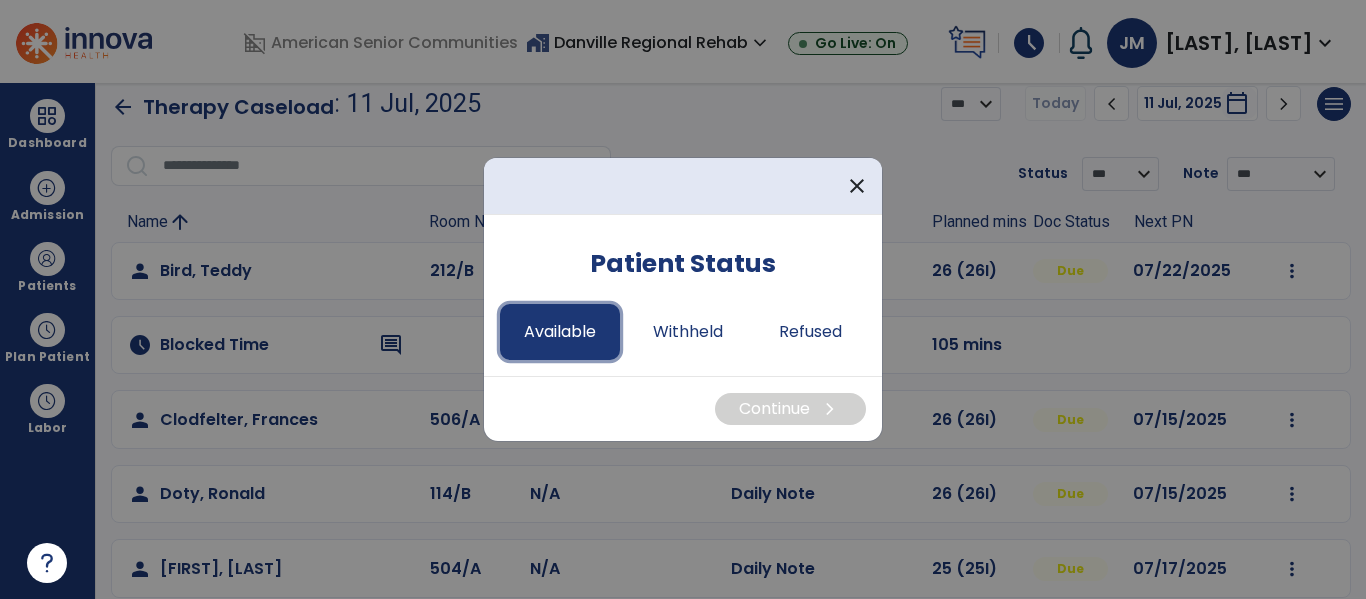 click on "Available" at bounding box center [560, 332] 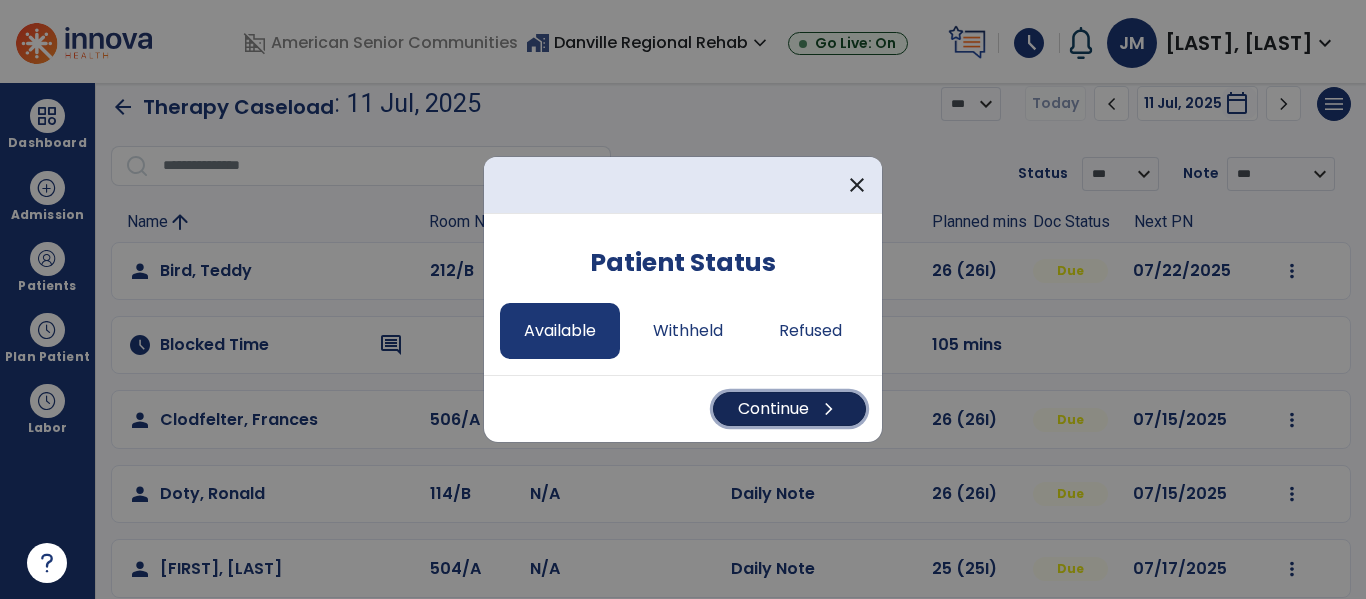 click on "Continue   chevron_right" at bounding box center (789, 409) 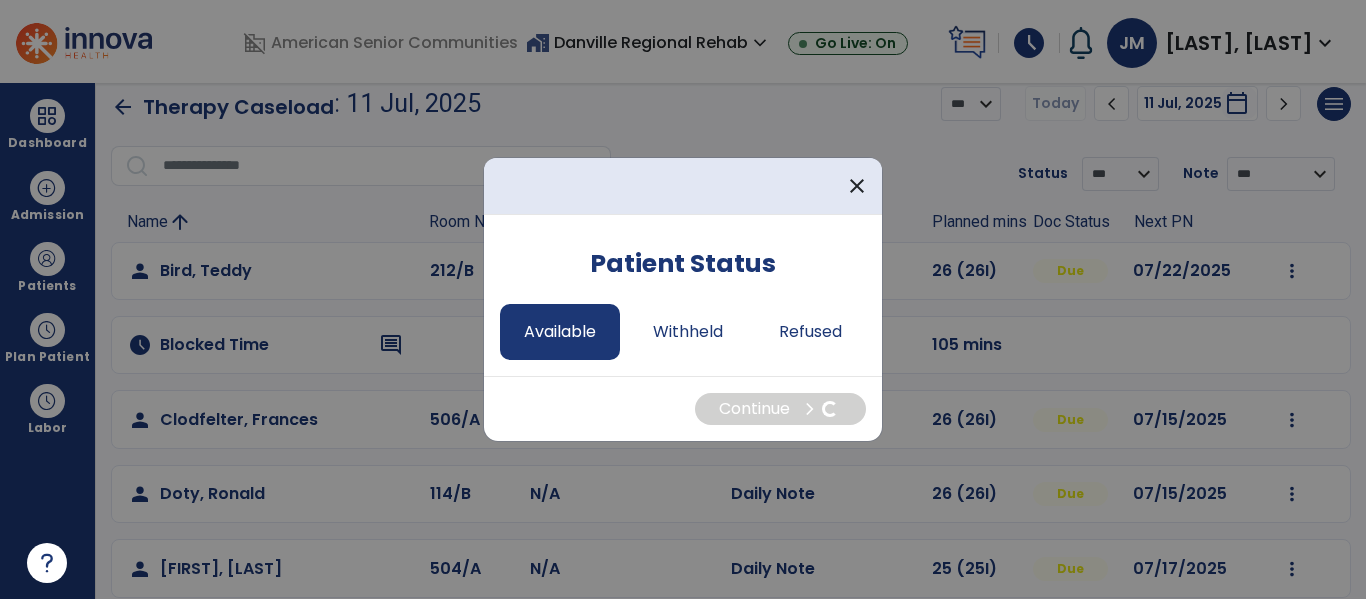 select on "*" 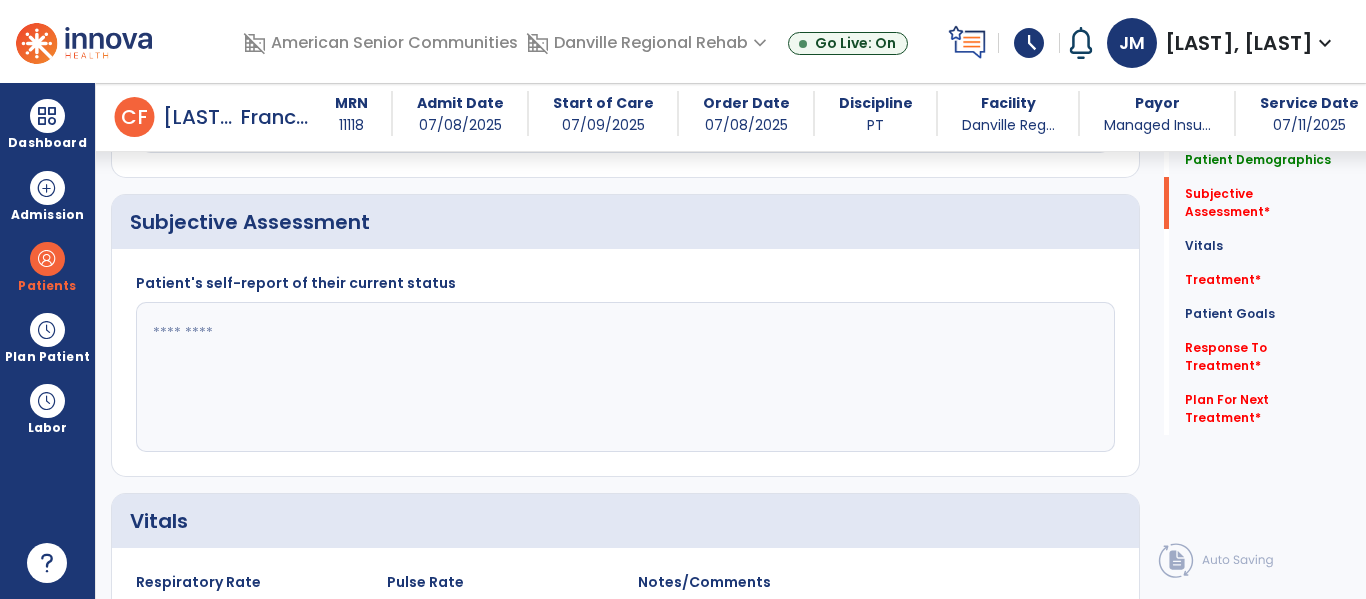 scroll, scrollTop: 445, scrollLeft: 0, axis: vertical 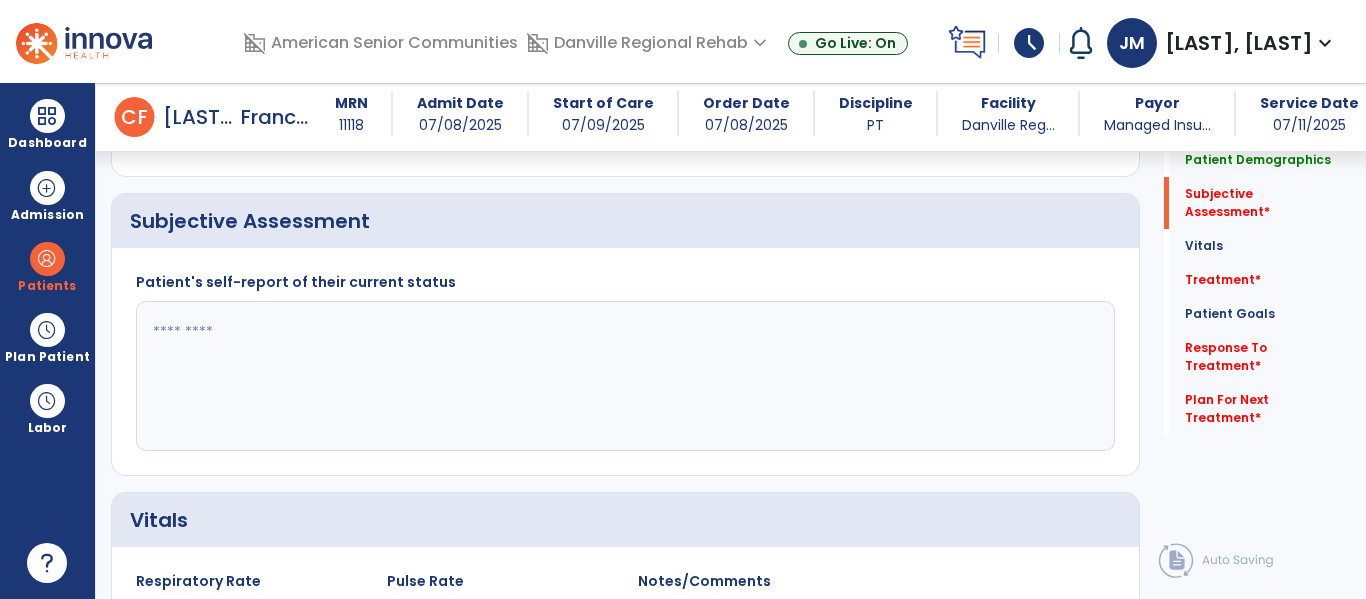 click 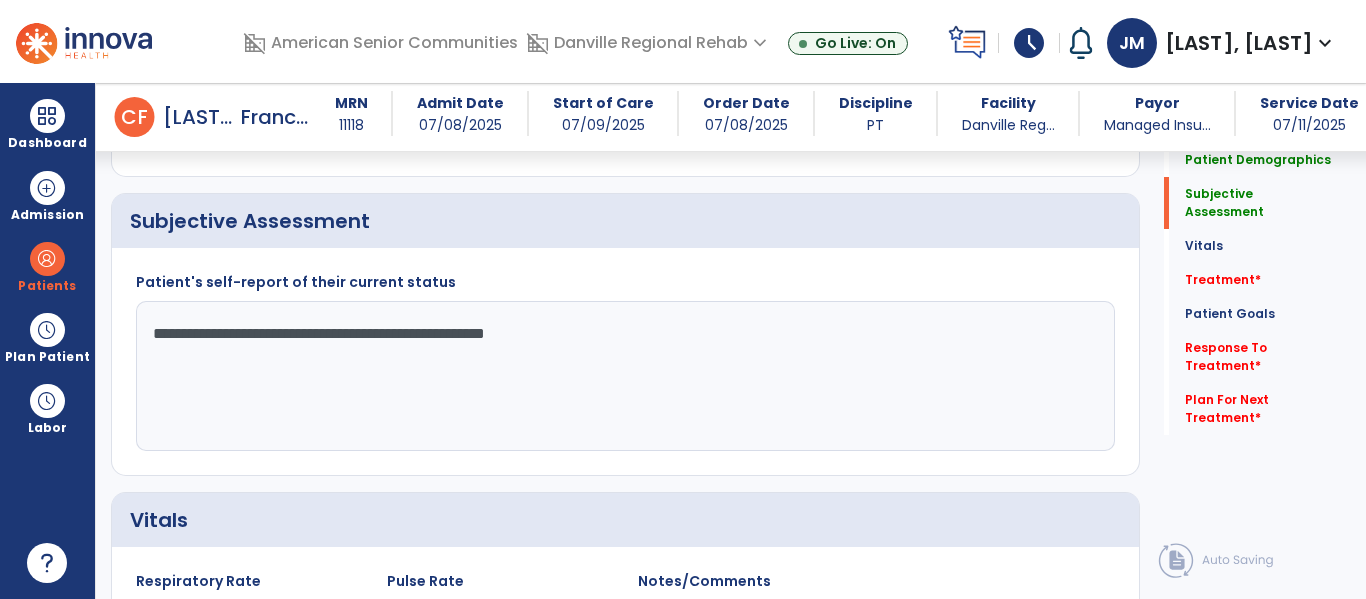 click on "**********" 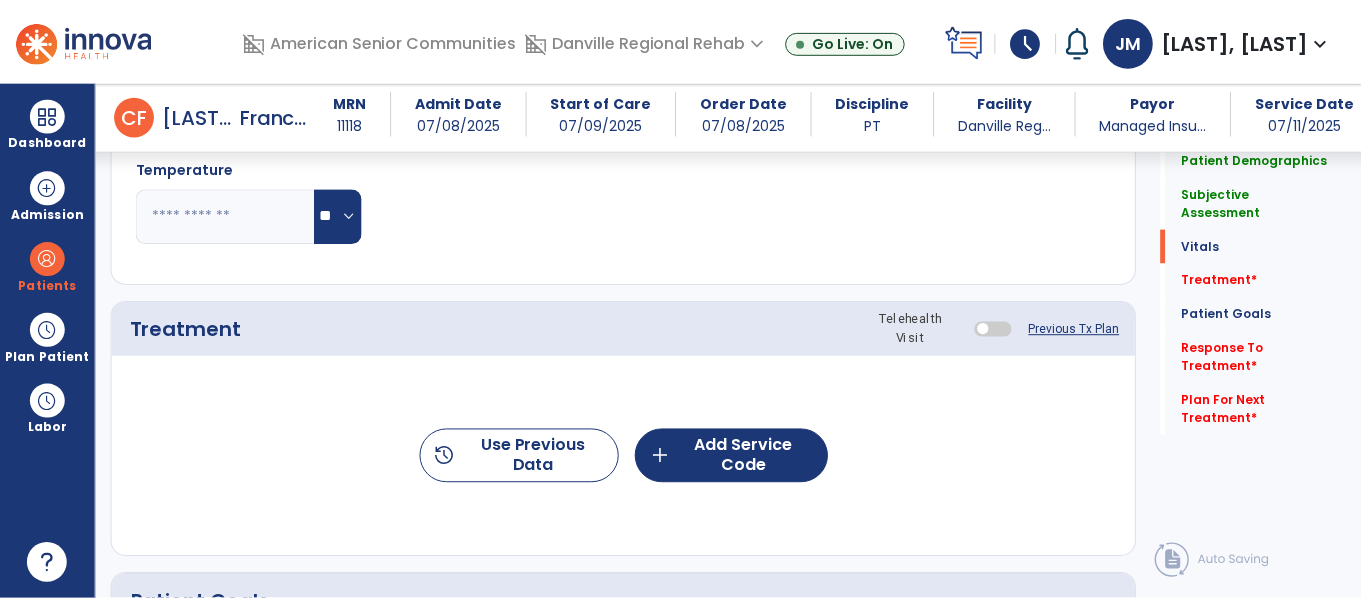 scroll, scrollTop: 1074, scrollLeft: 0, axis: vertical 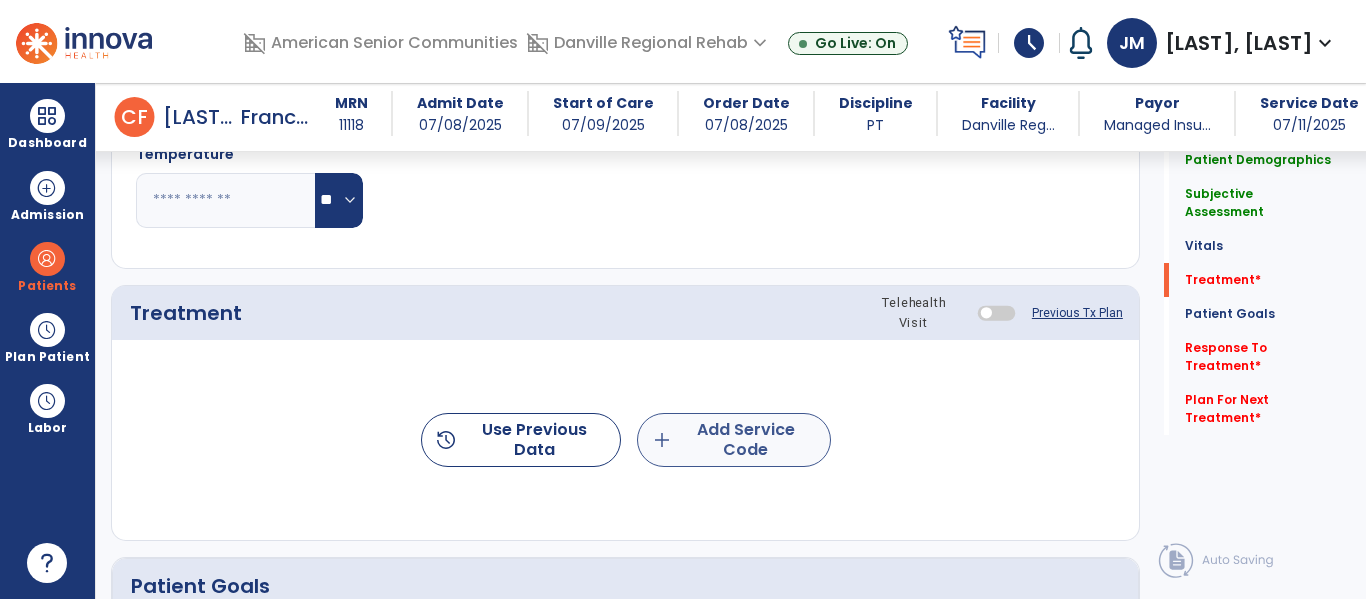 type on "**********" 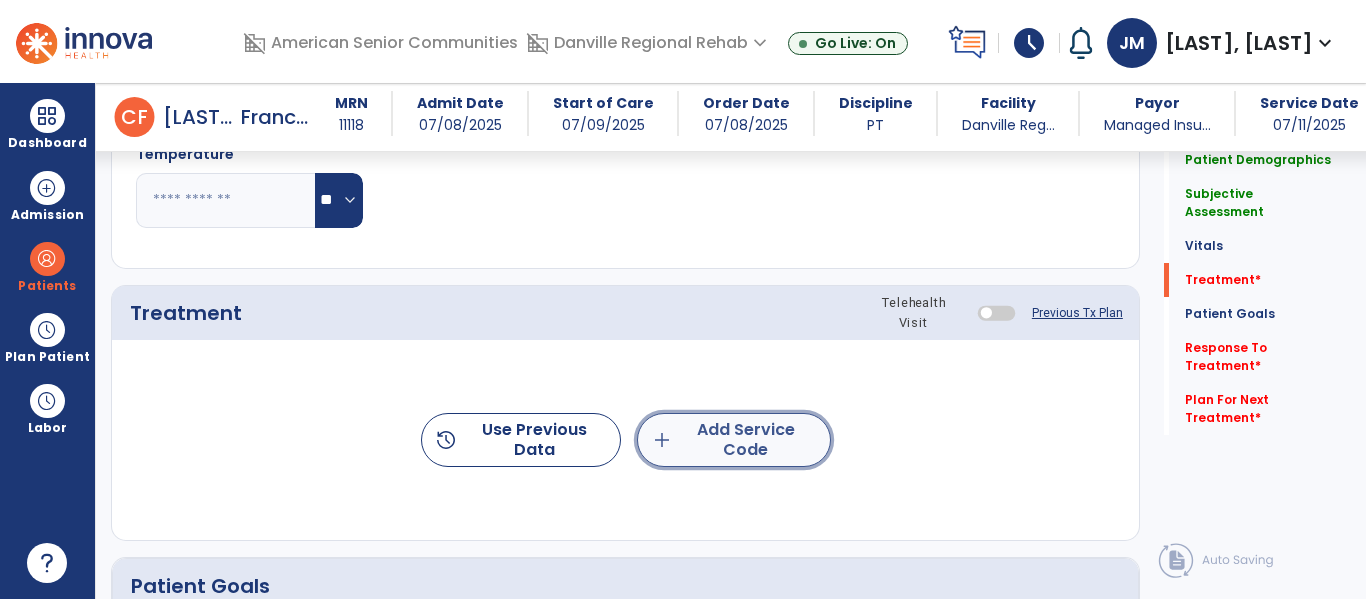 click on "add  Add Service Code" 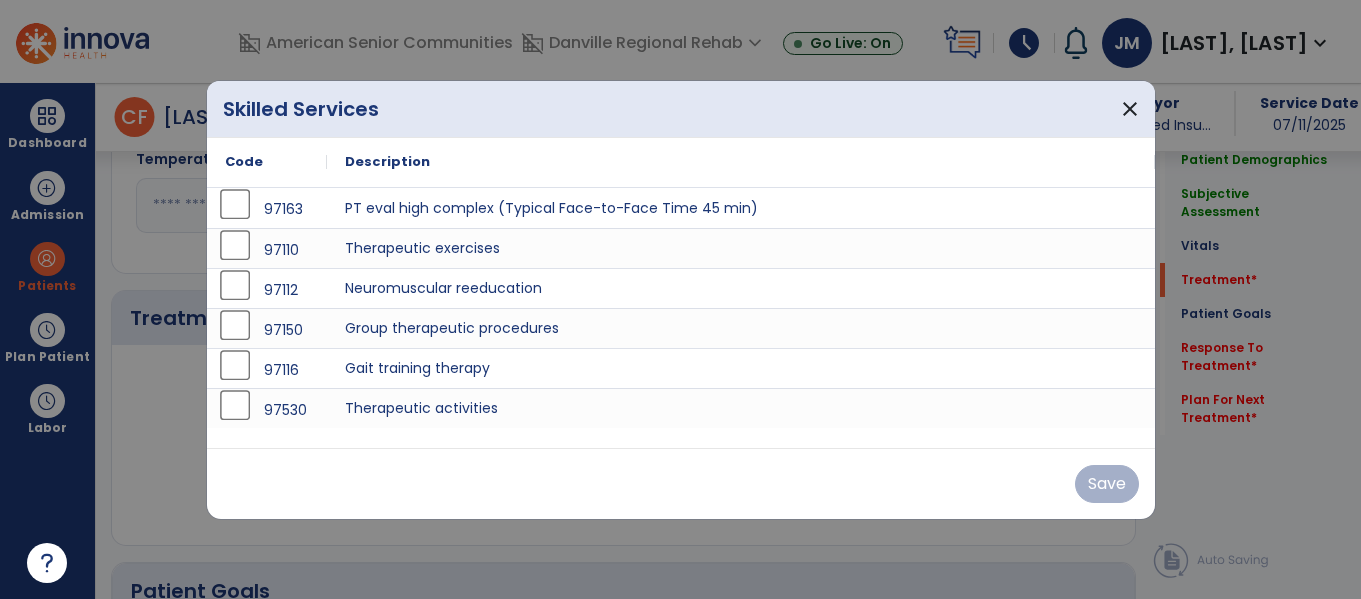 scroll, scrollTop: 1074, scrollLeft: 0, axis: vertical 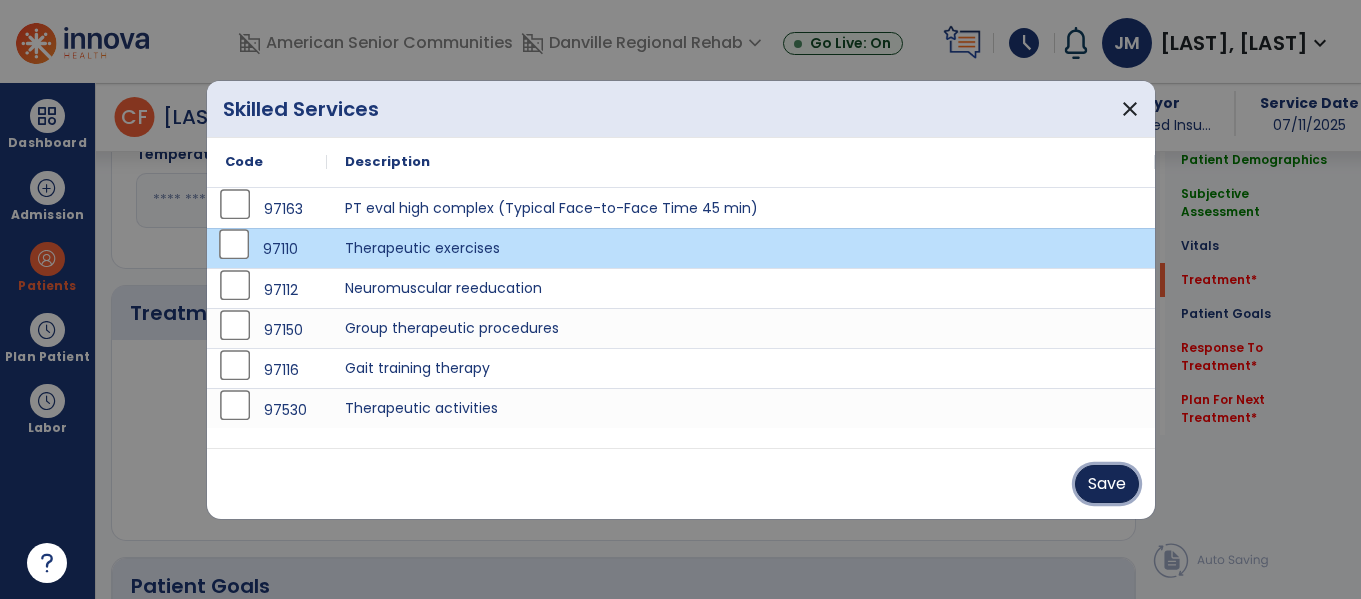click on "Save" at bounding box center (1107, 484) 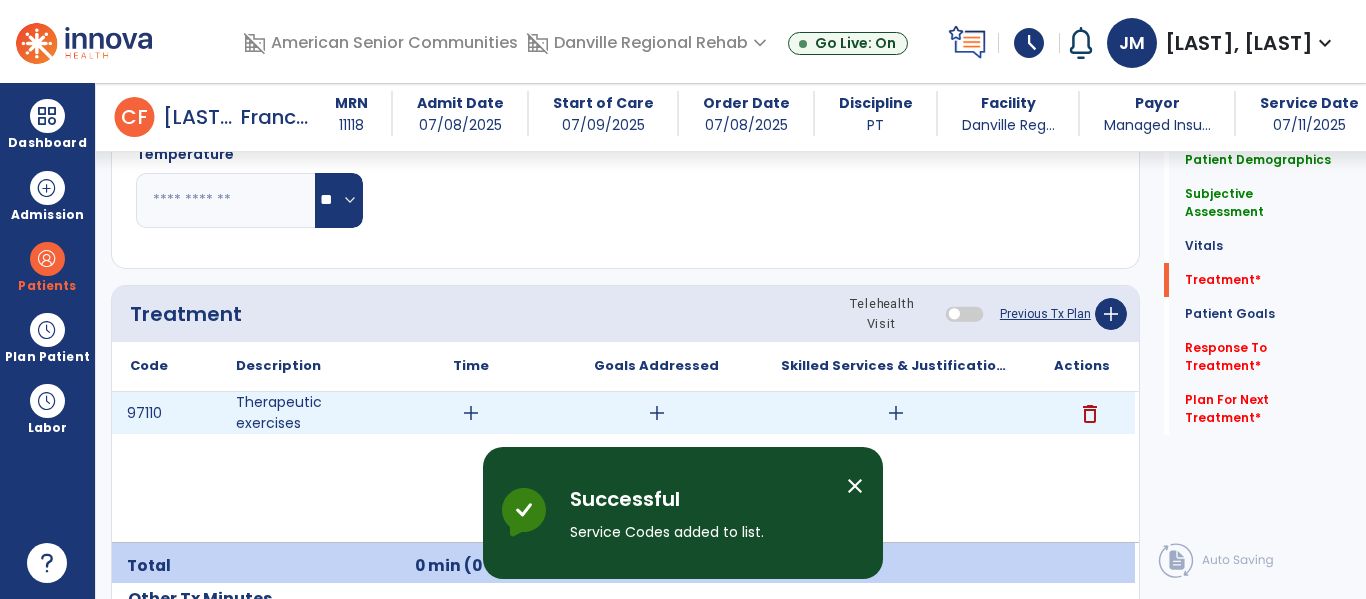 click on "add" at bounding box center [471, 413] 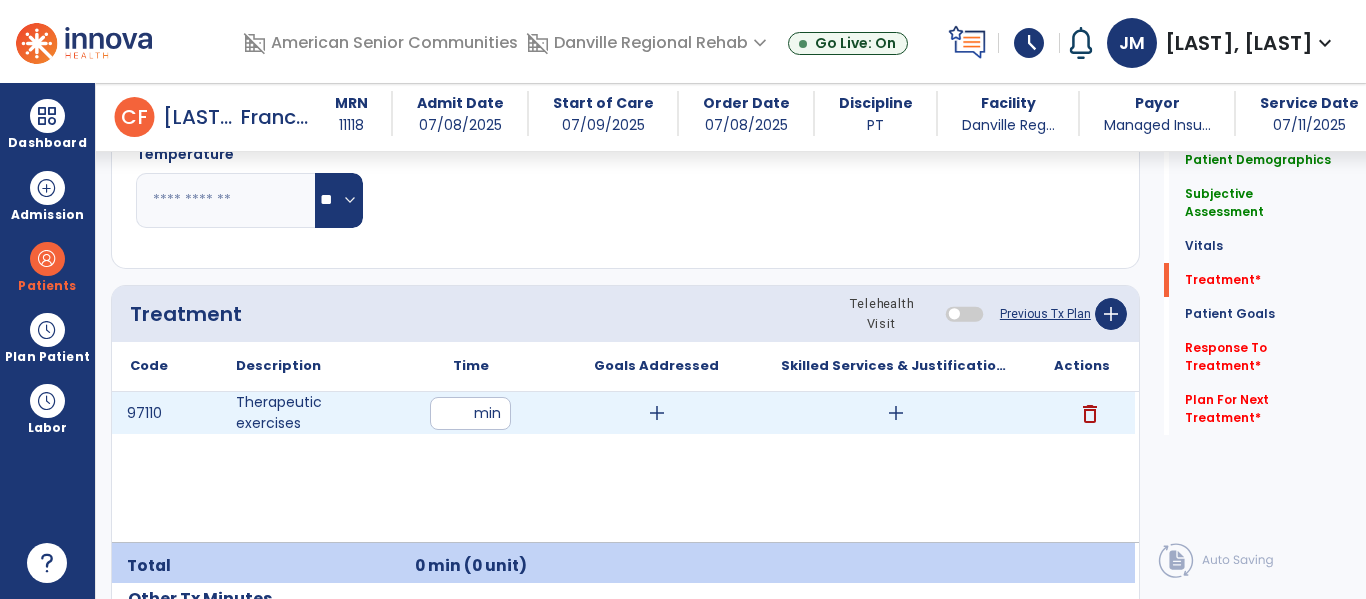 type on "**" 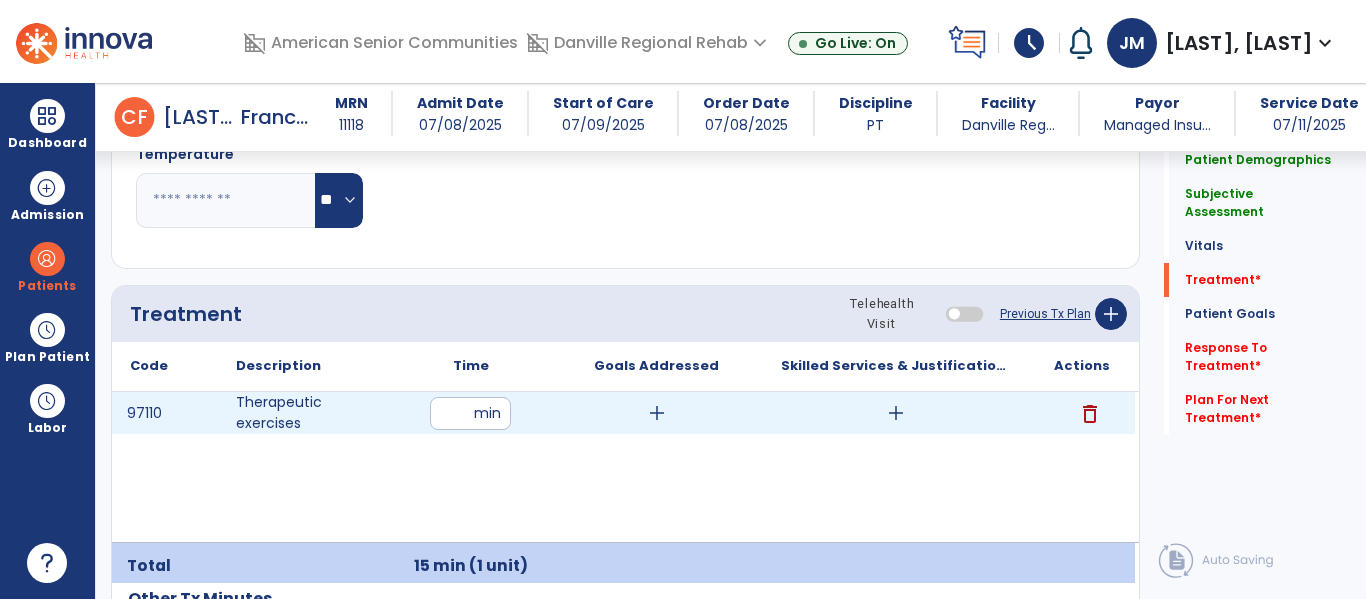 click on "add" at bounding box center (896, 413) 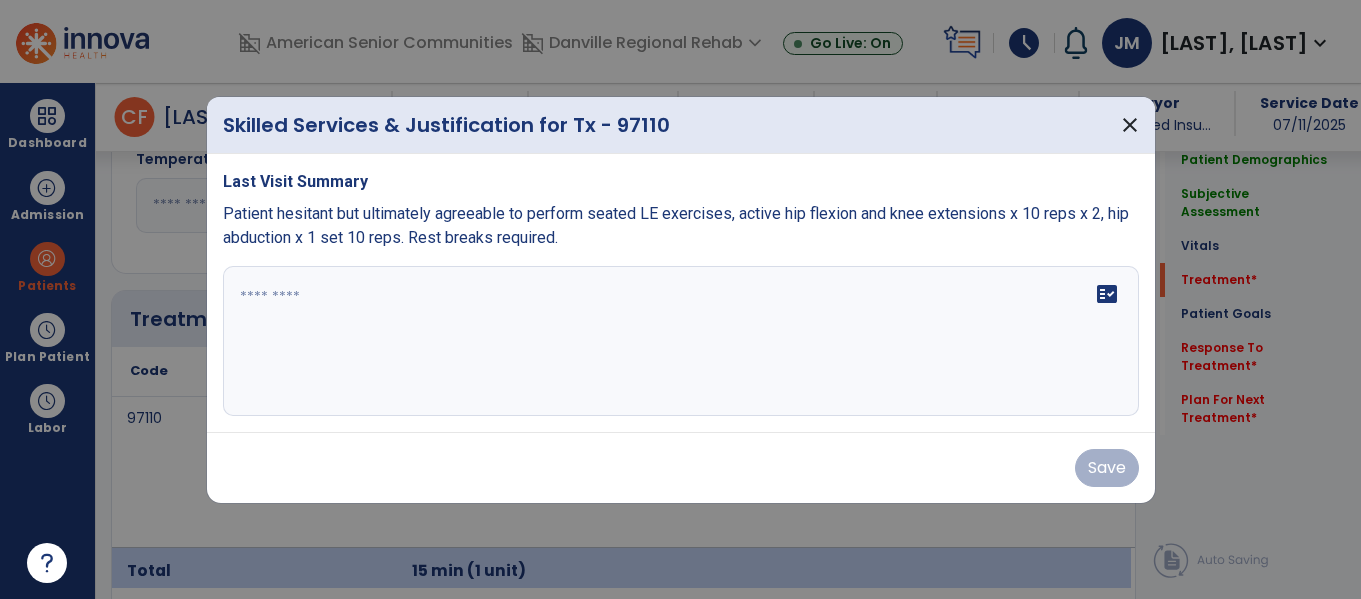 scroll, scrollTop: 1074, scrollLeft: 0, axis: vertical 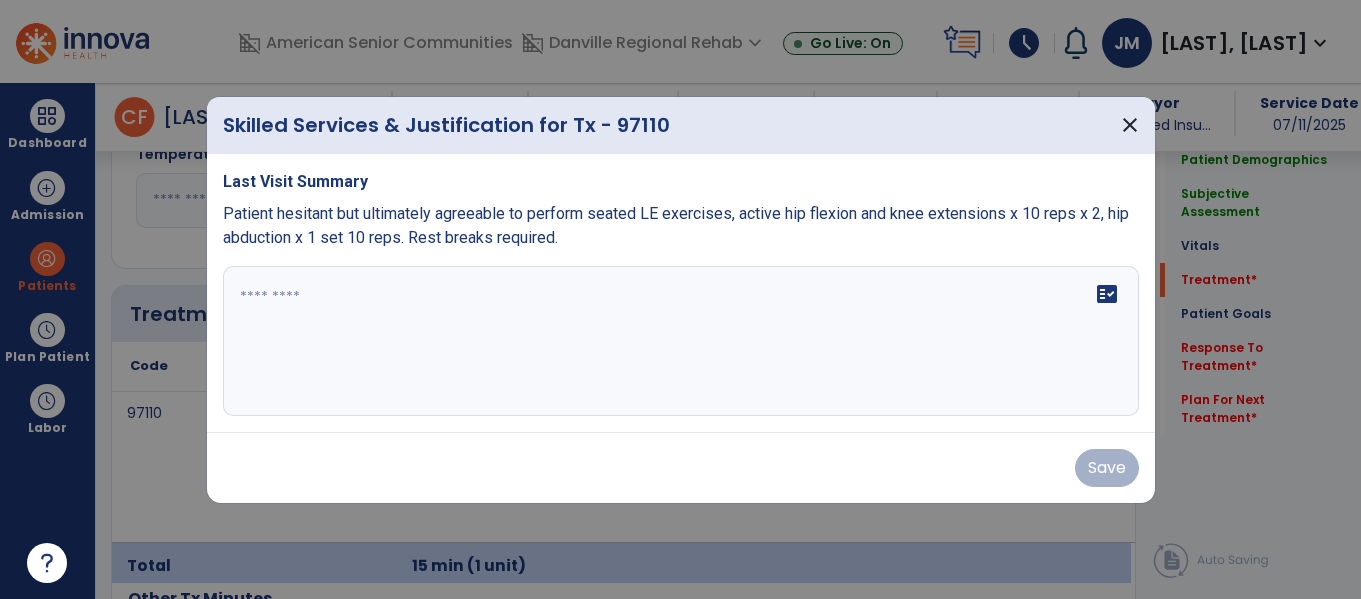 click on "fact_check" at bounding box center [681, 341] 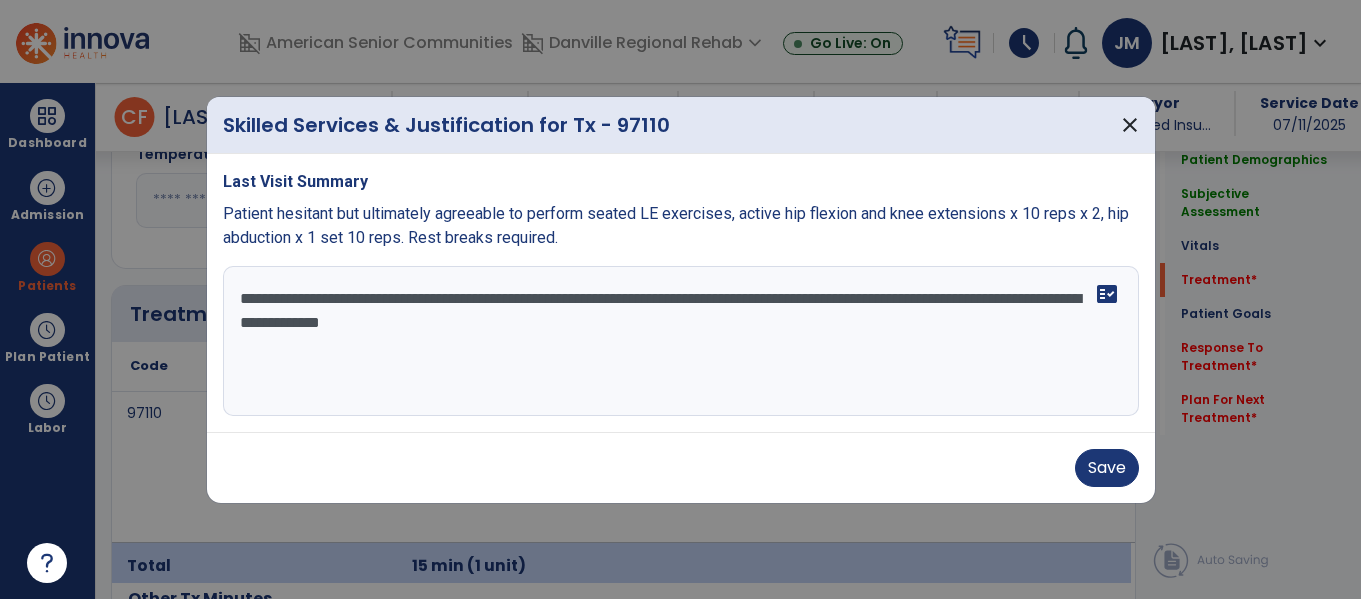 click on "**********" at bounding box center [681, 341] 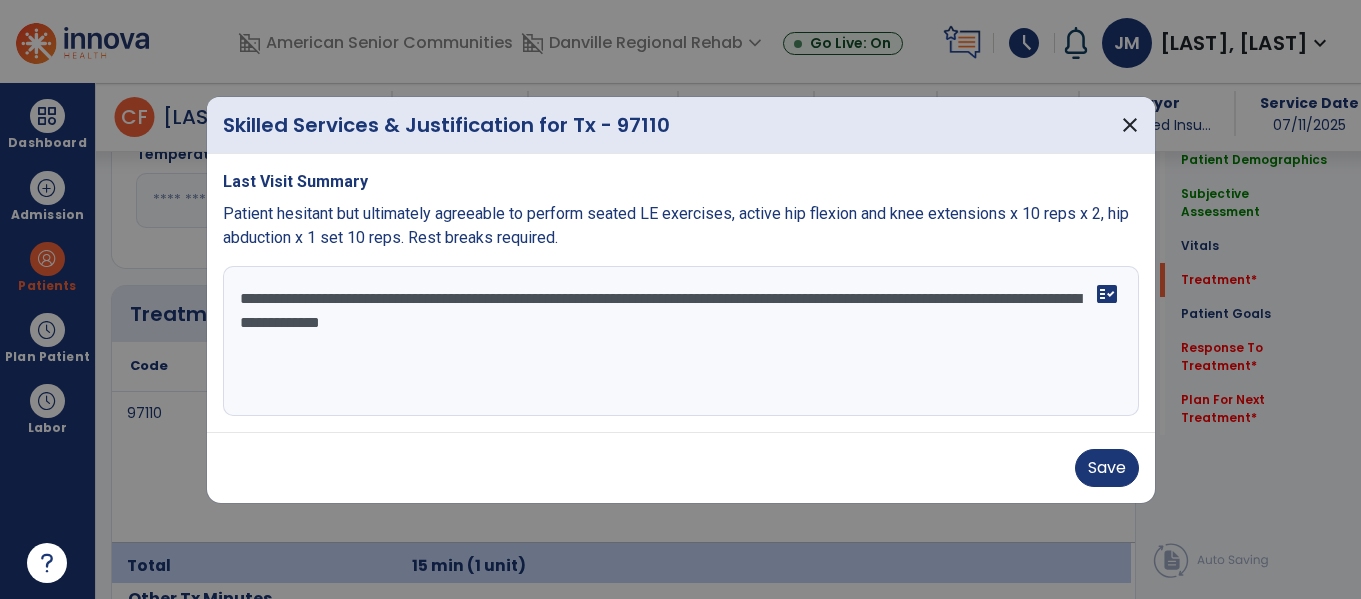 type on "**********" 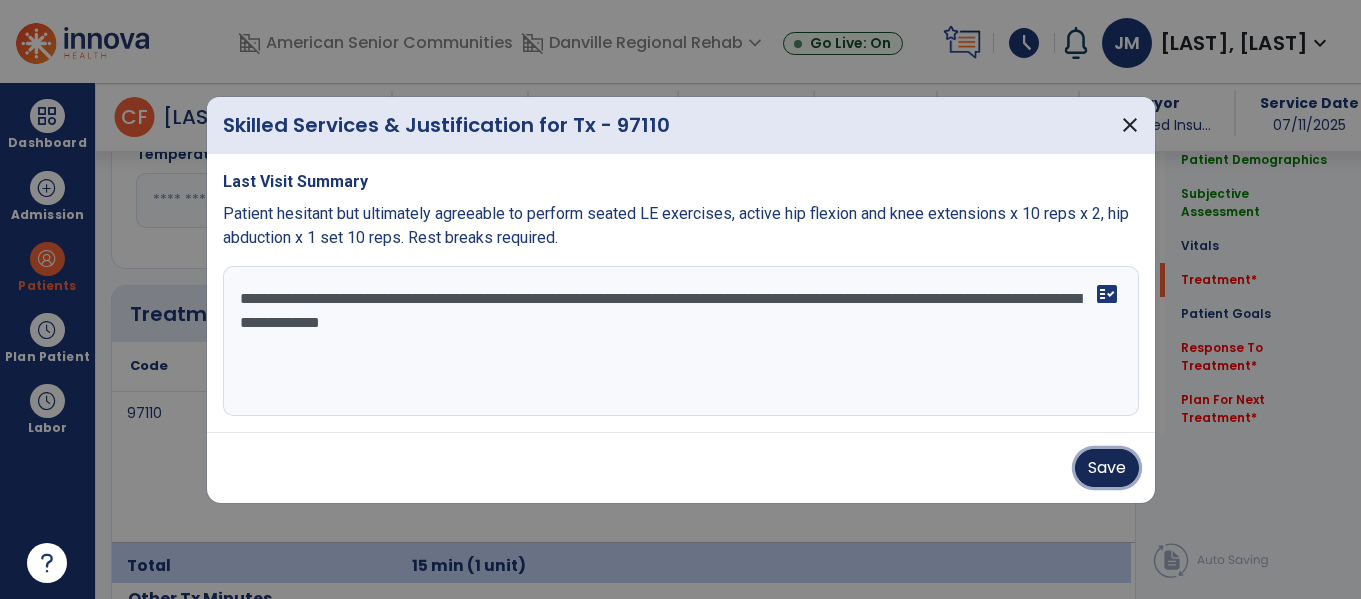 click on "Save" at bounding box center [1107, 468] 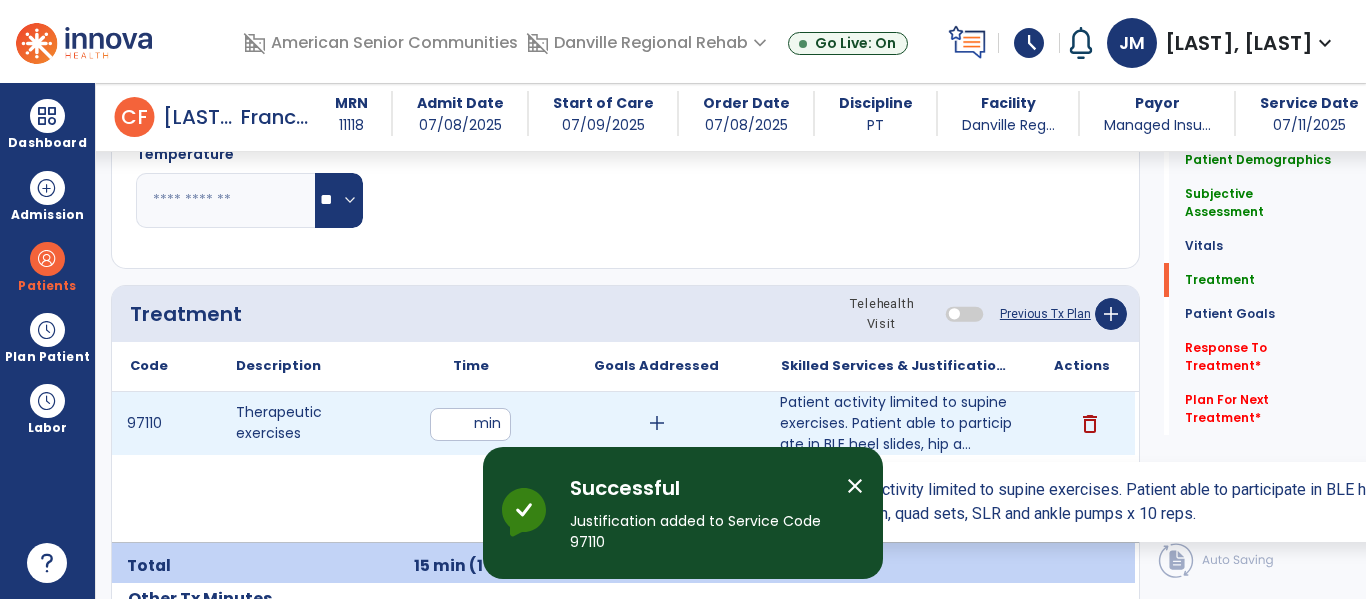 click on "Patient activity limited to supine exercises.  Patient able to participate in BLE heel slides, hip a..." at bounding box center (896, 423) 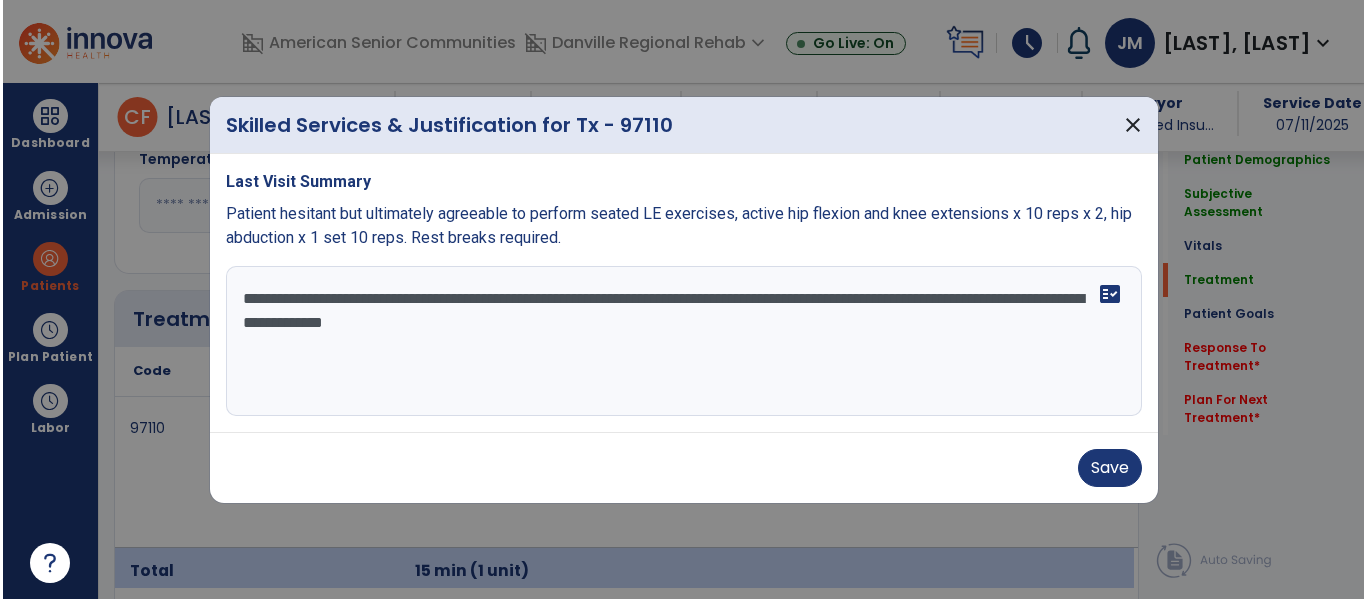 scroll, scrollTop: 1074, scrollLeft: 0, axis: vertical 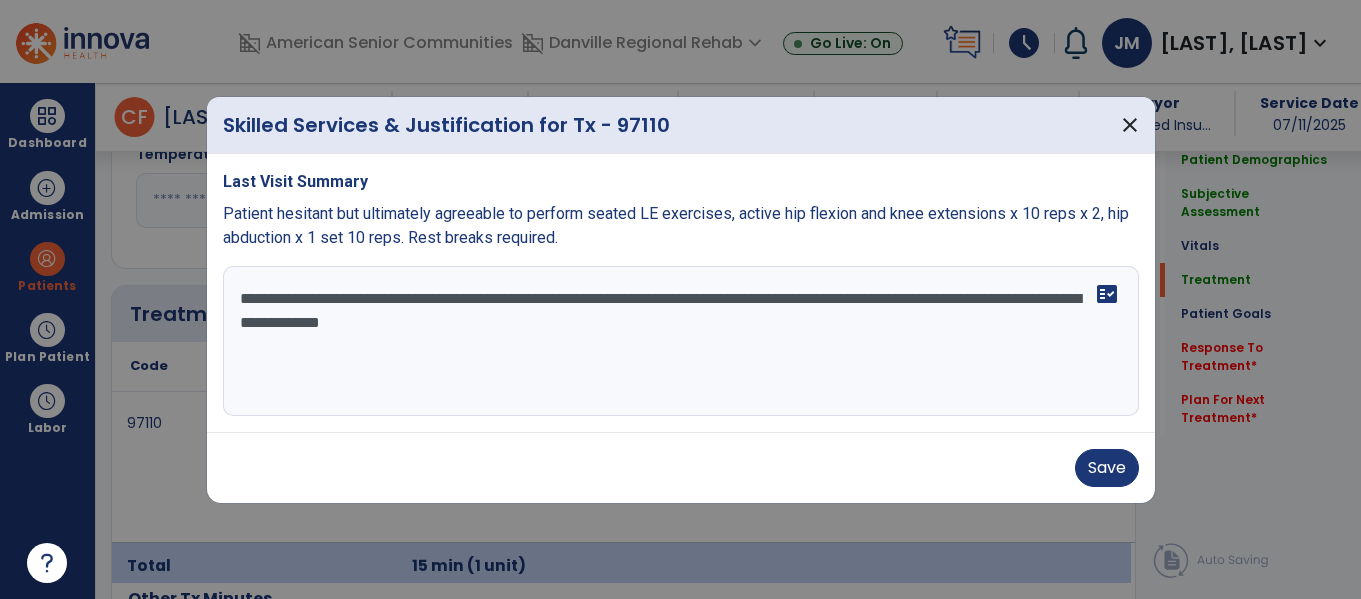 click on "**********" at bounding box center [681, 341] 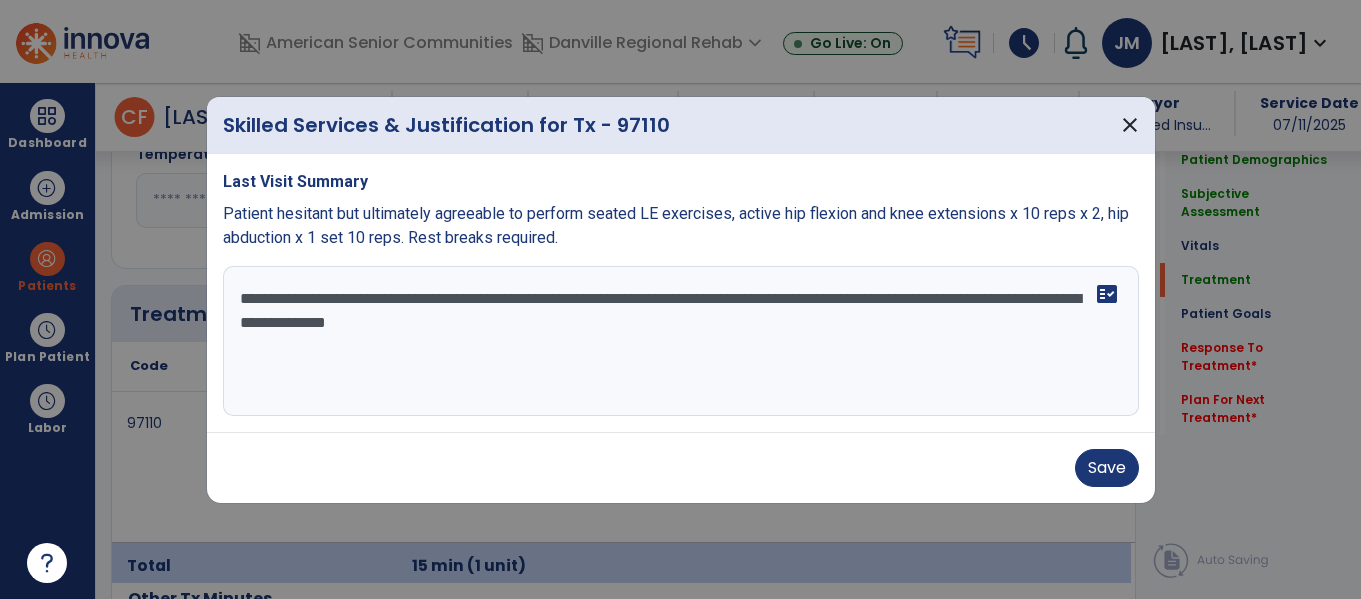 type on "**********" 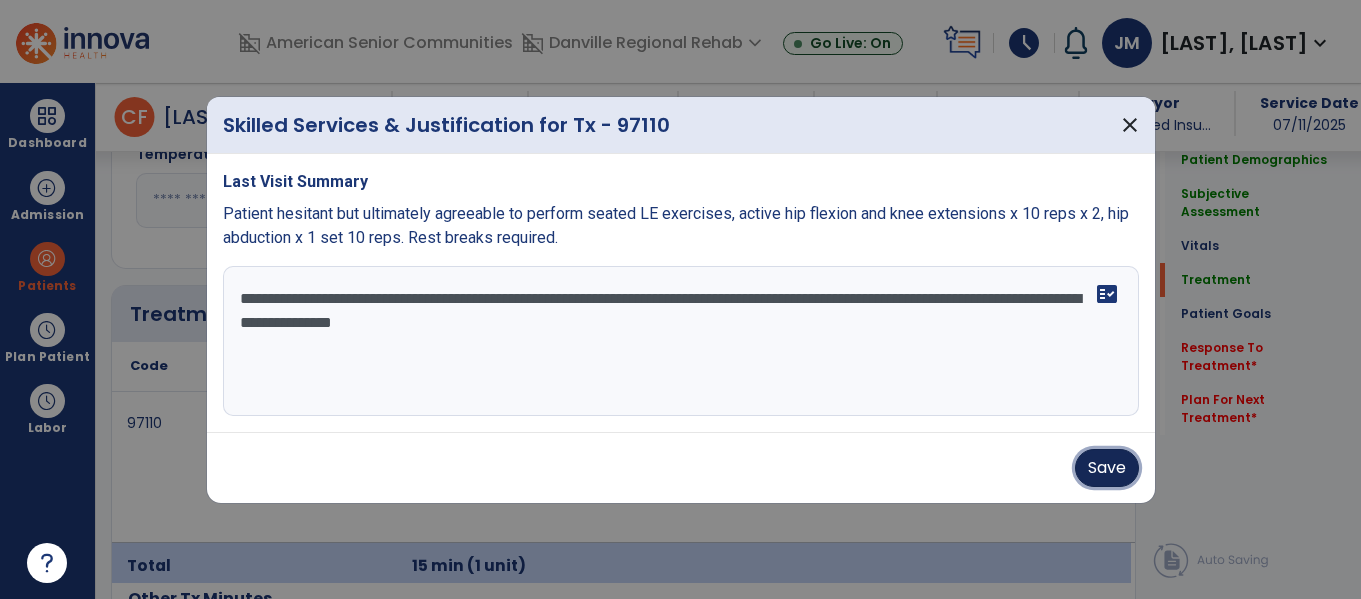 click on "Save" at bounding box center [1107, 468] 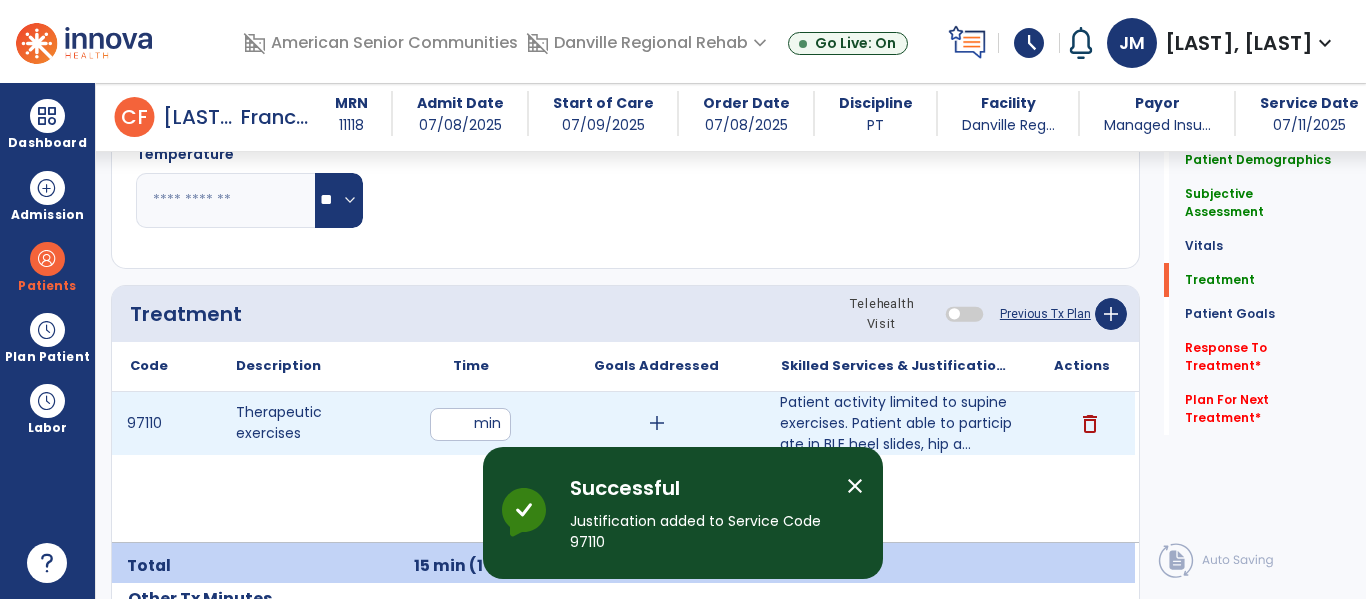 click on "**" at bounding box center [470, 424] 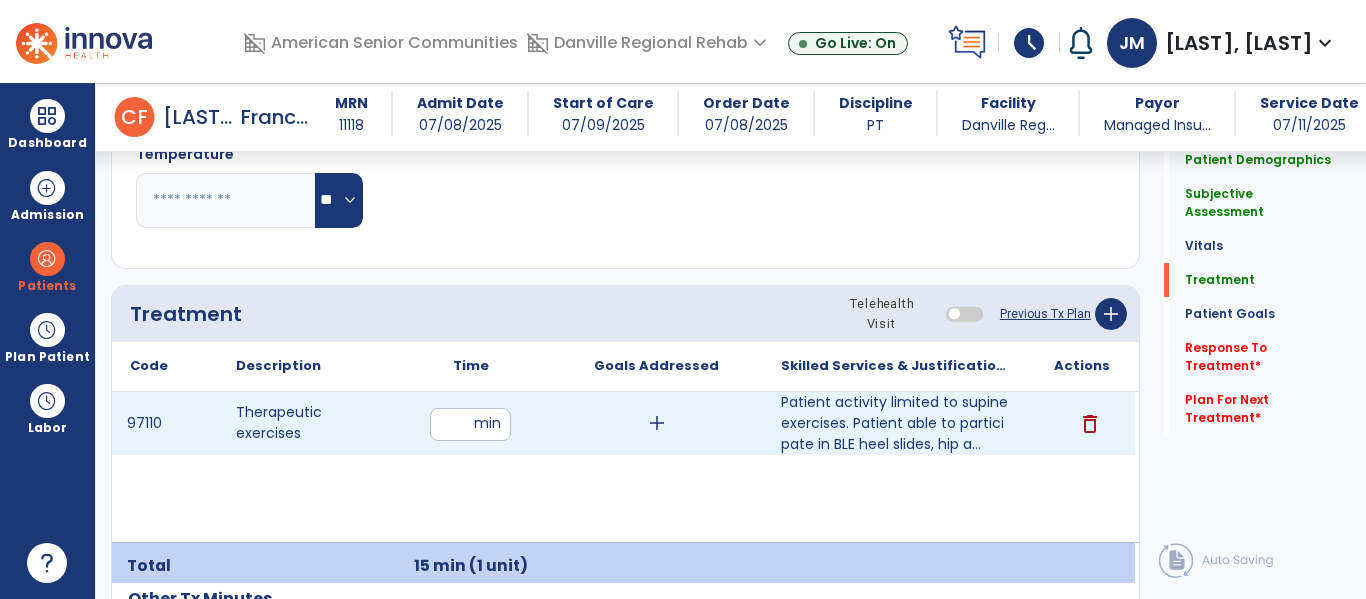type on "*" 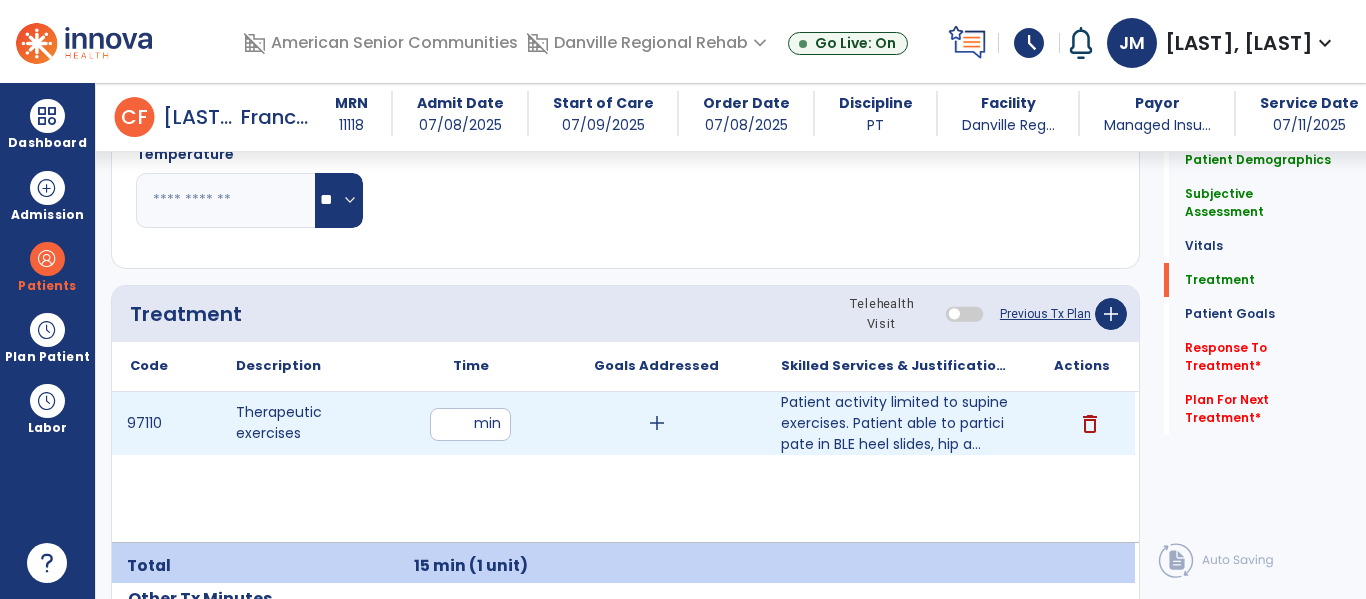 type on "**" 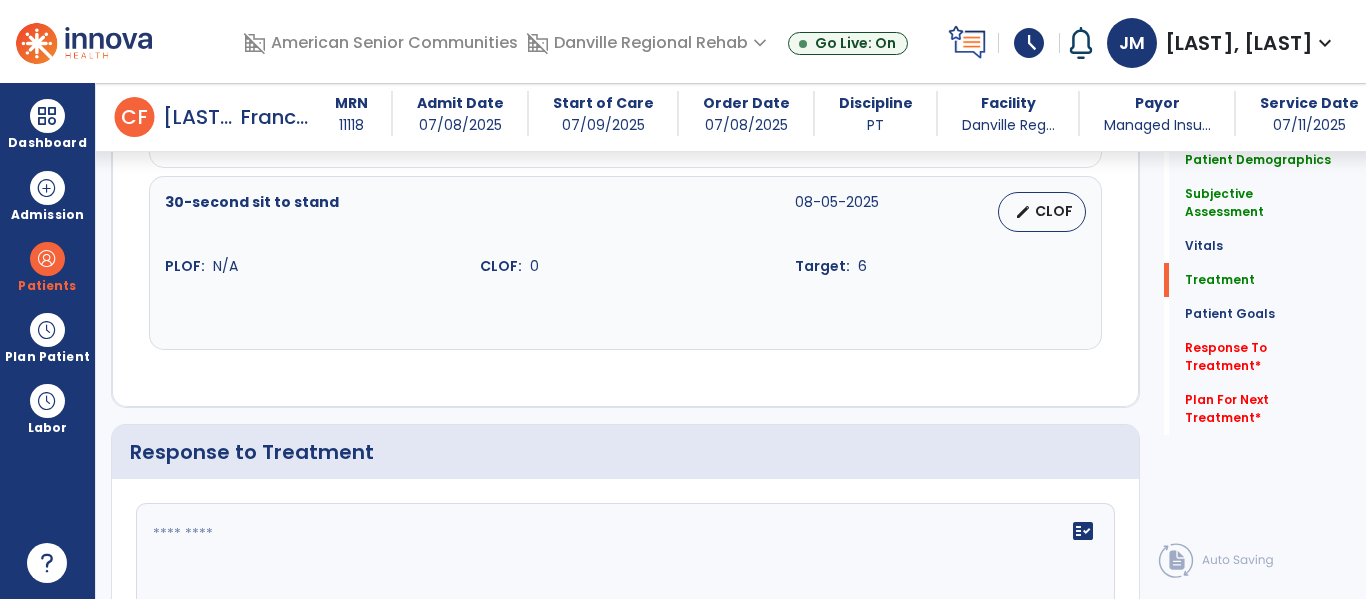 scroll, scrollTop: 1404, scrollLeft: 0, axis: vertical 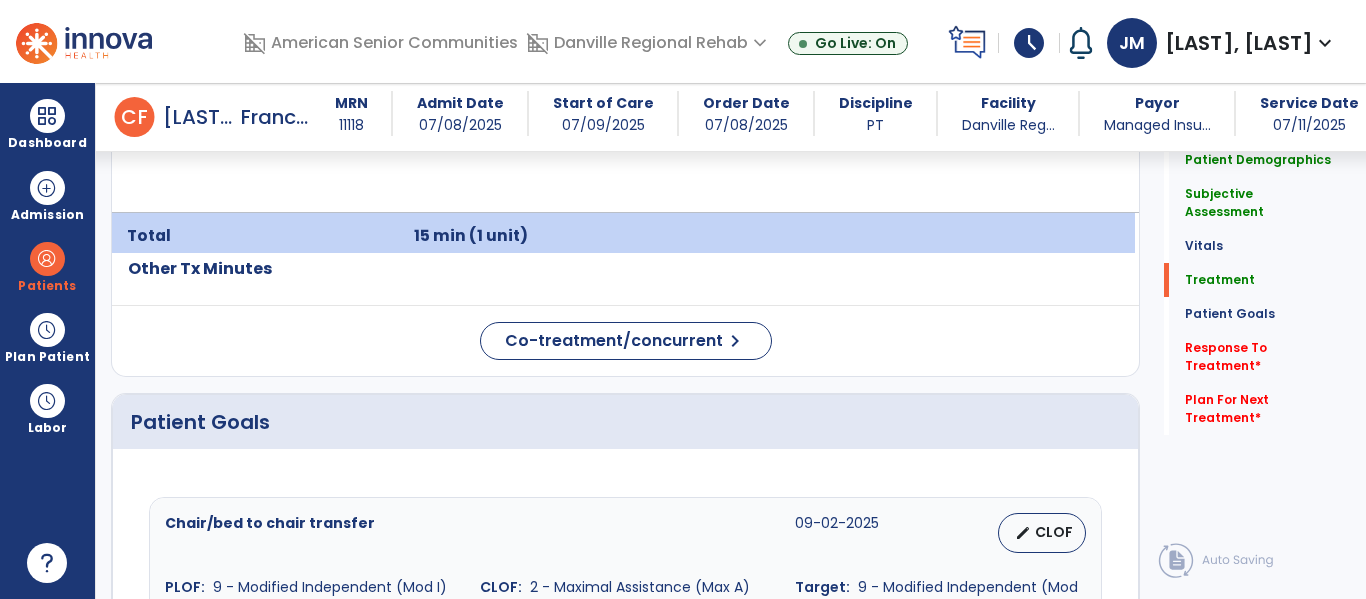 type 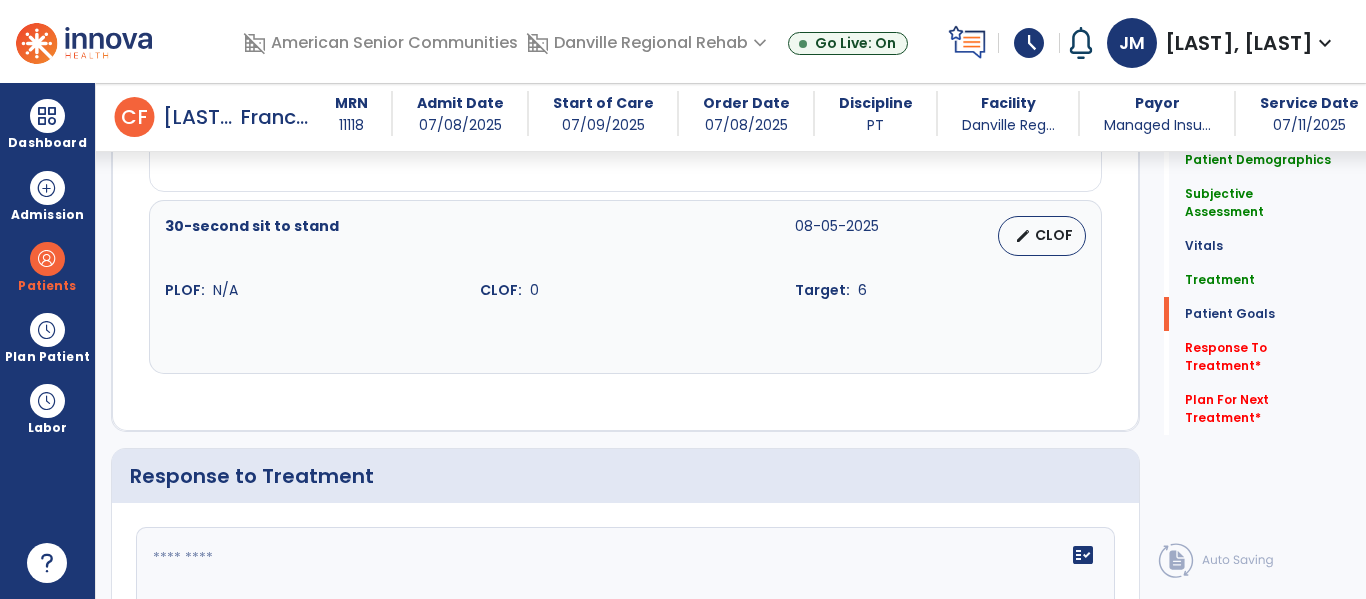 scroll, scrollTop: 2909, scrollLeft: 0, axis: vertical 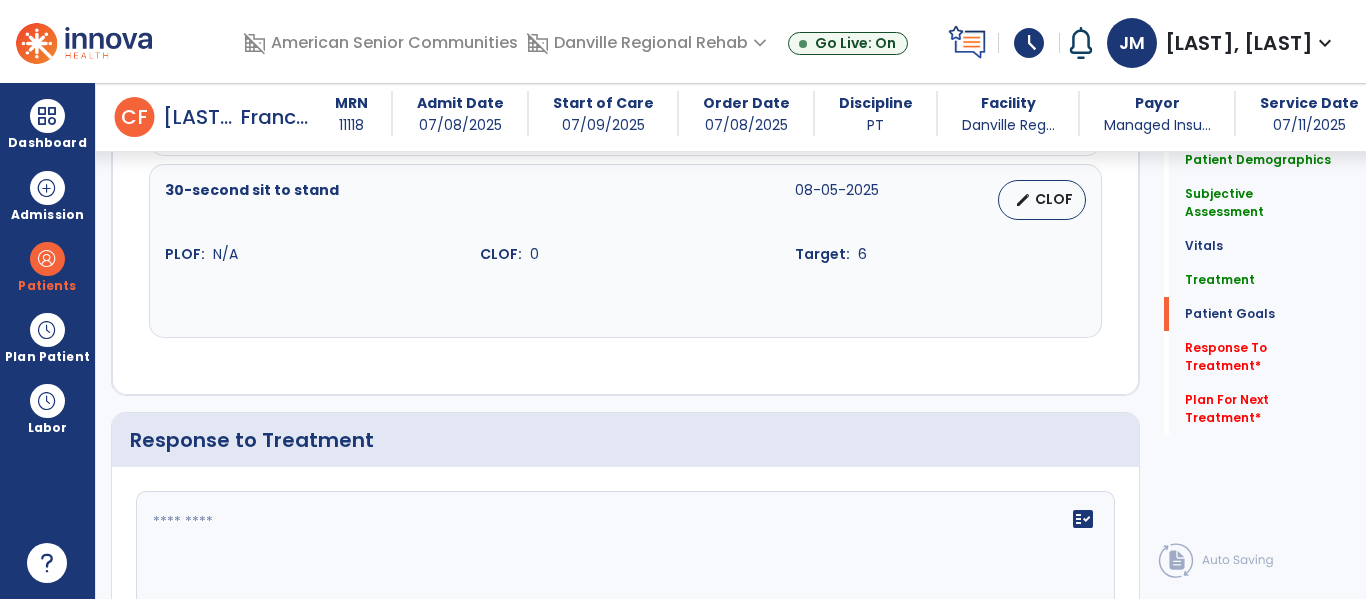 click on "fact_check" 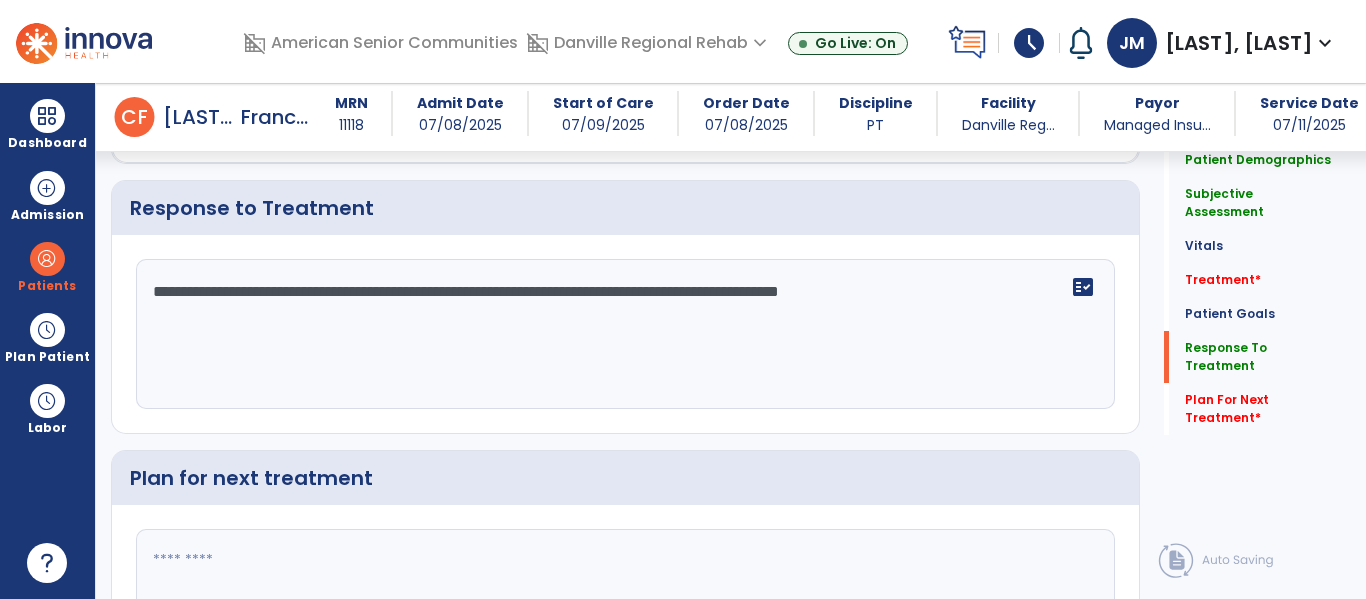 scroll, scrollTop: 3160, scrollLeft: 0, axis: vertical 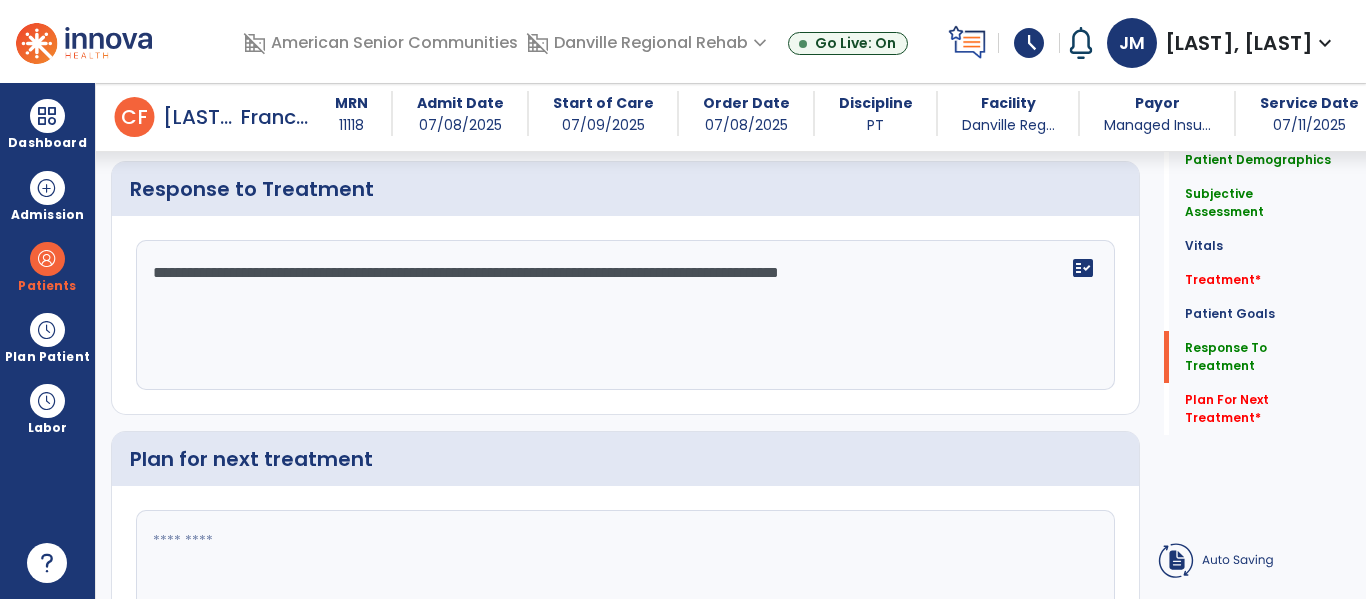 type on "**********" 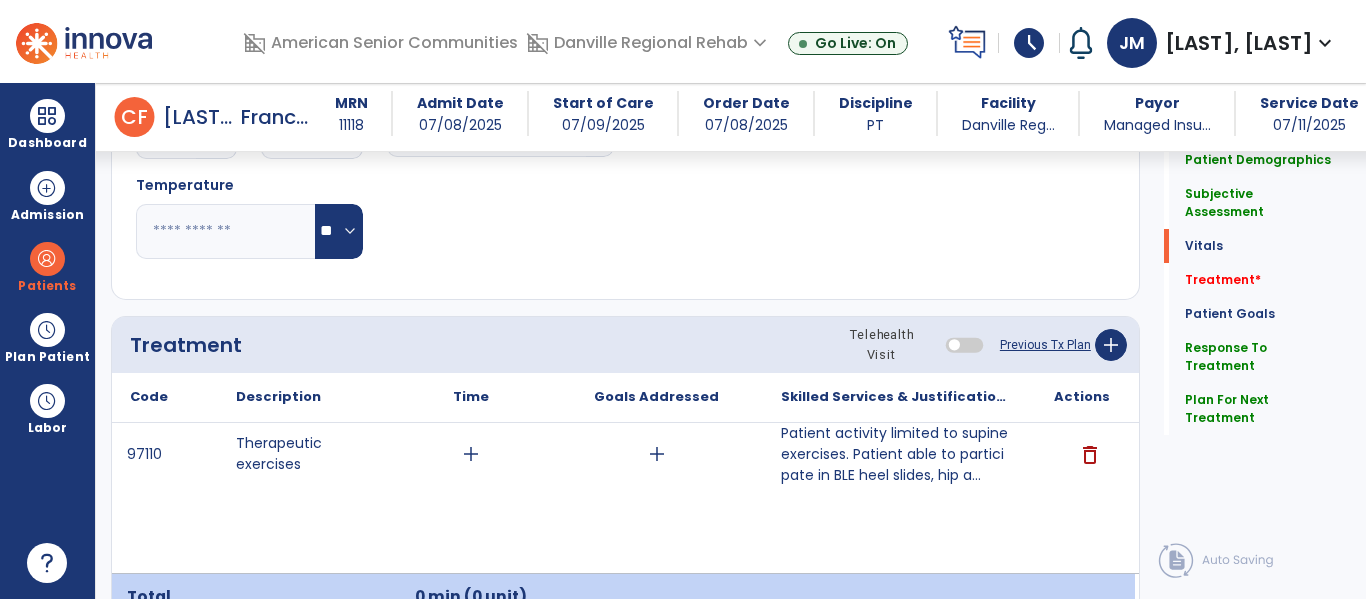 scroll, scrollTop: 1042, scrollLeft: 0, axis: vertical 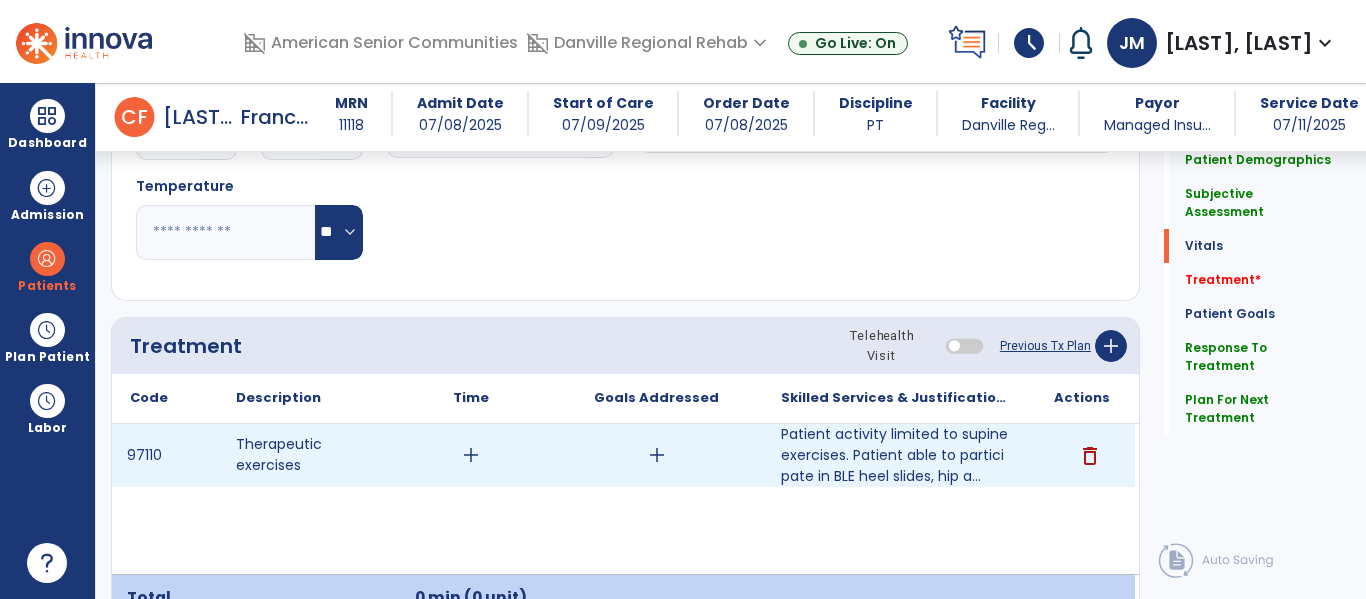 type on "**********" 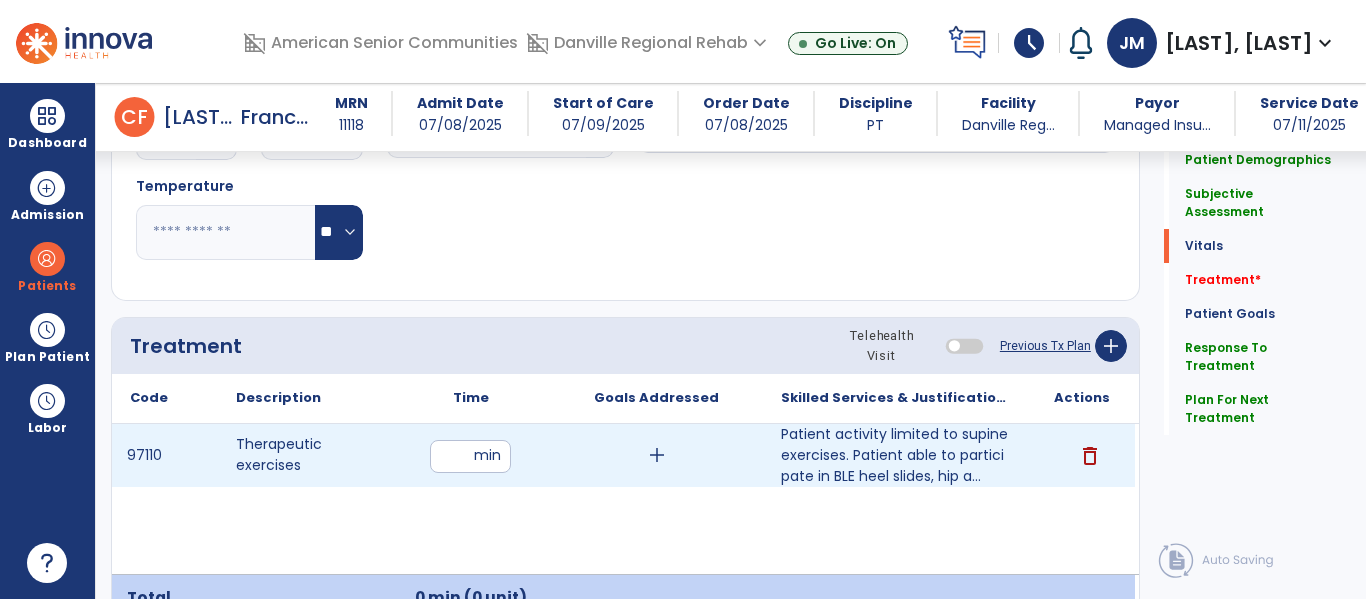 type on "**" 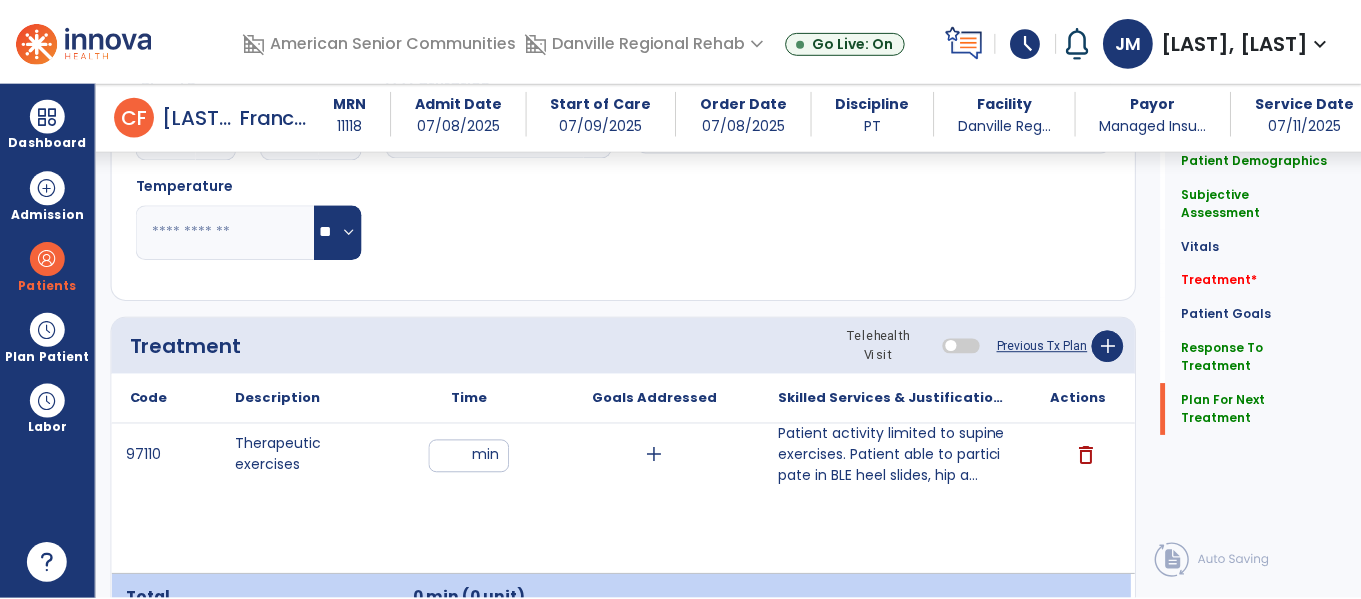 scroll, scrollTop: 3270, scrollLeft: 0, axis: vertical 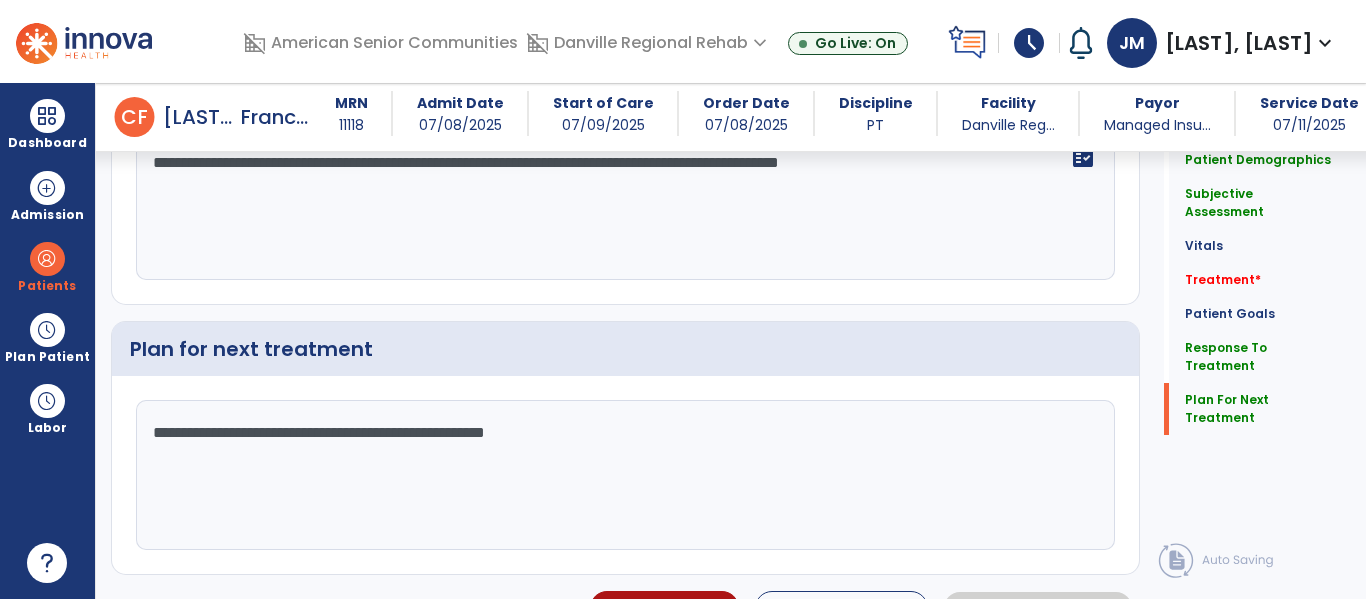 click on "**********" 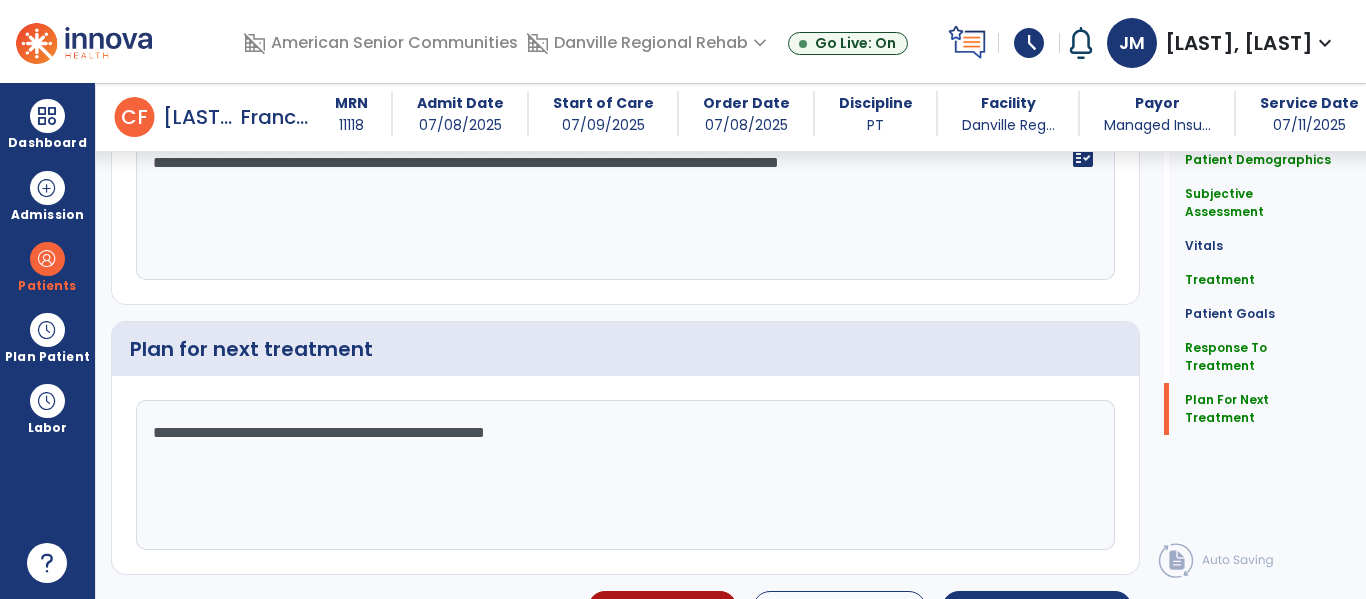 click on "**********" 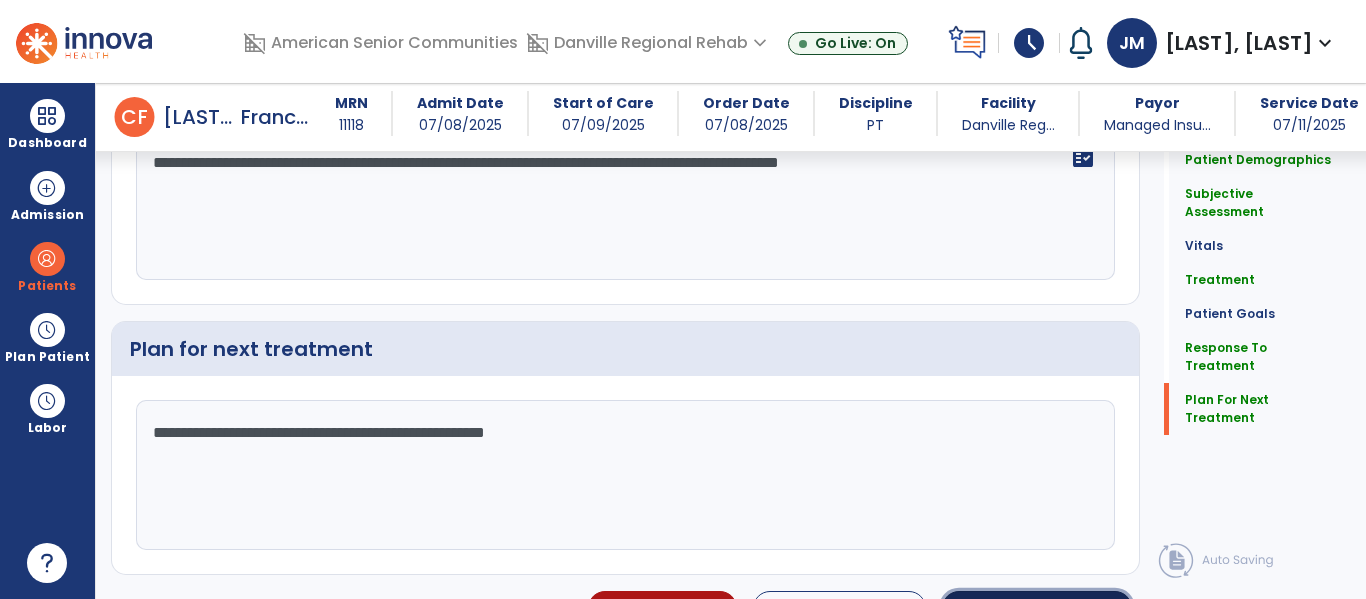 click on "Sign Doc" 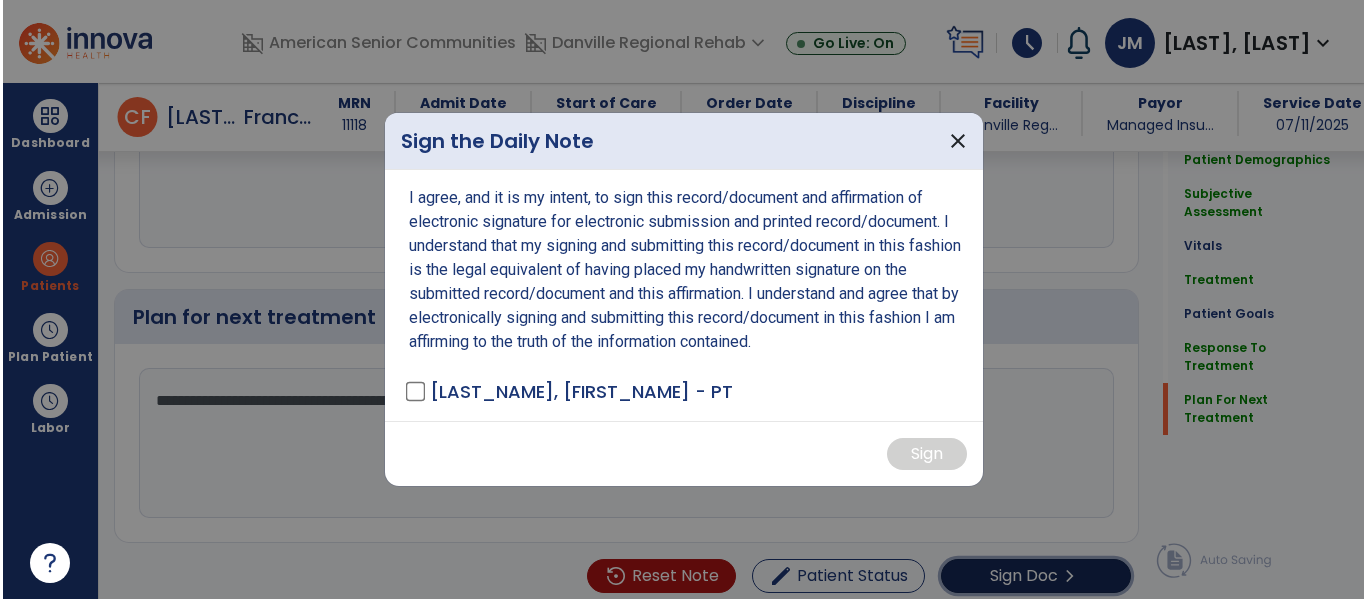 scroll, scrollTop: 3312, scrollLeft: 0, axis: vertical 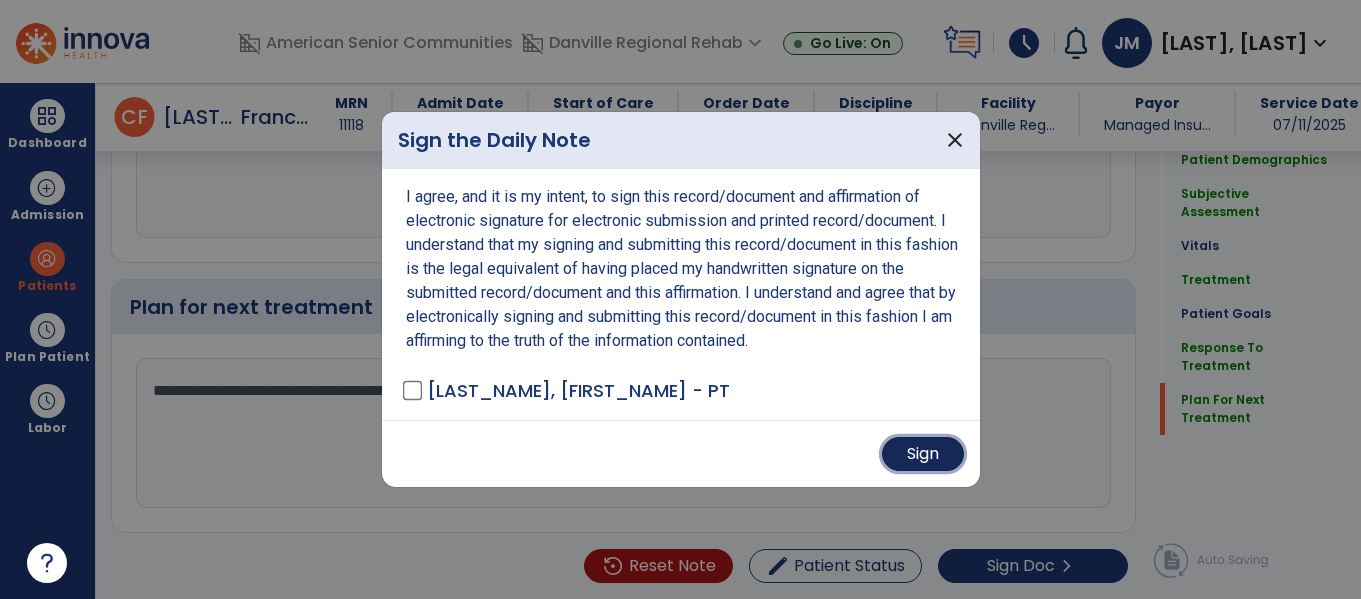 click on "Sign" at bounding box center [923, 454] 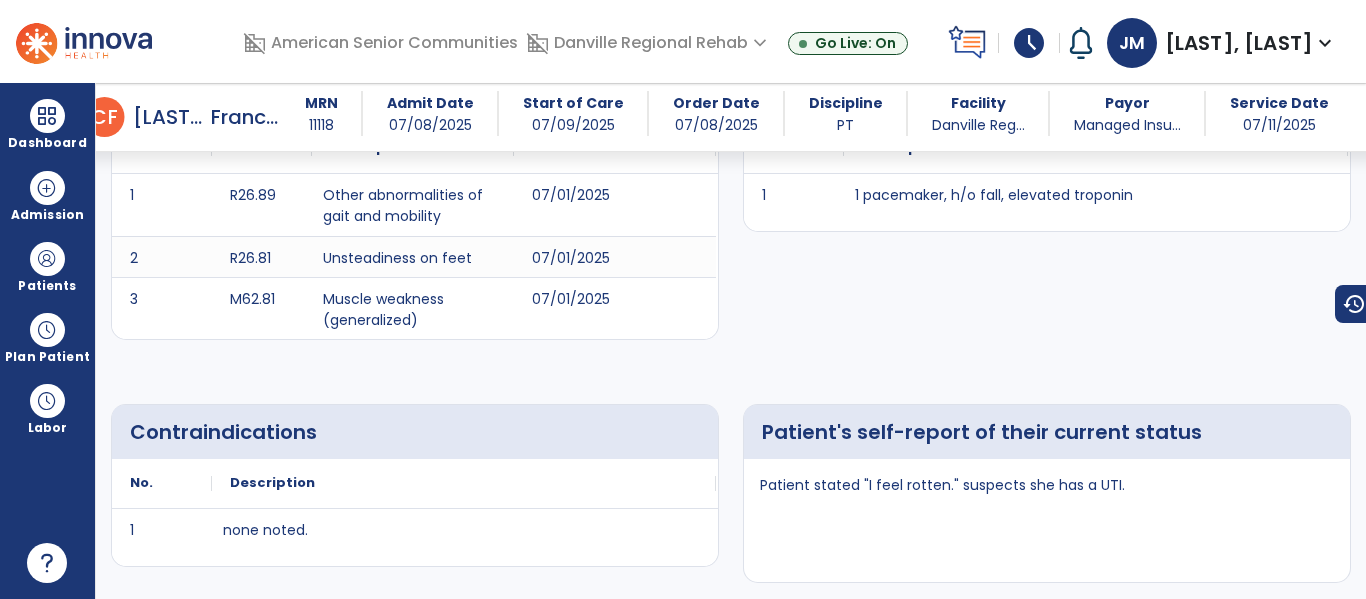 scroll, scrollTop: 0, scrollLeft: 0, axis: both 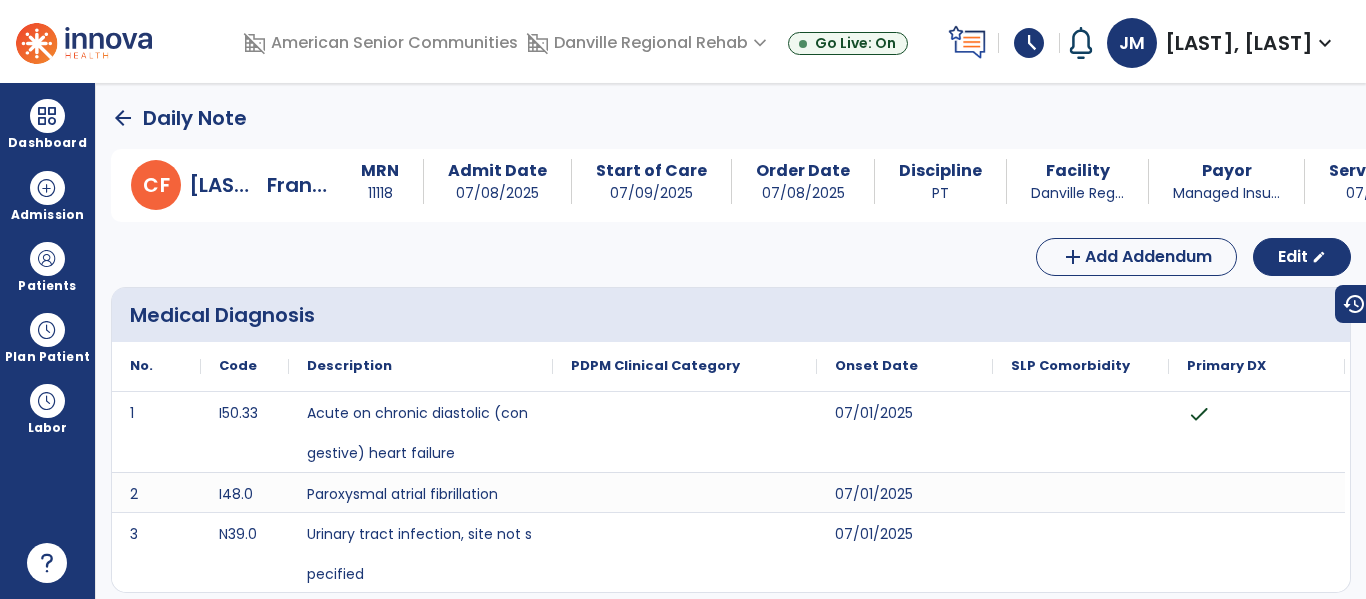 click on "arrow_back" 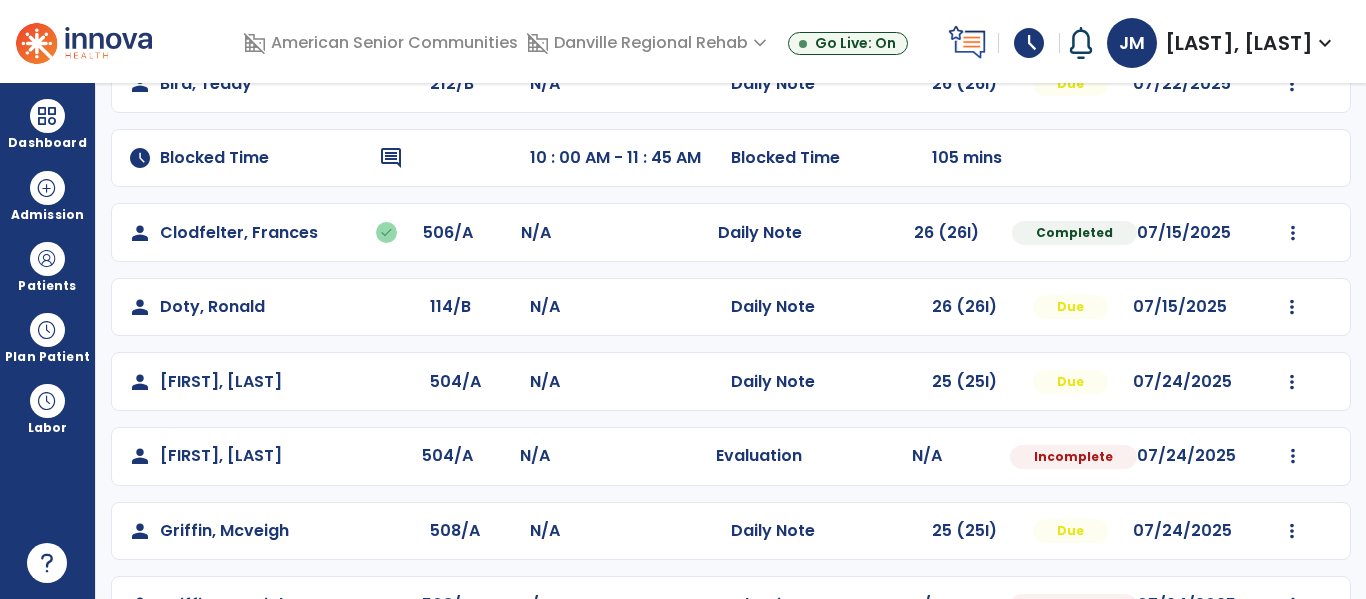 scroll, scrollTop: 206, scrollLeft: 0, axis: vertical 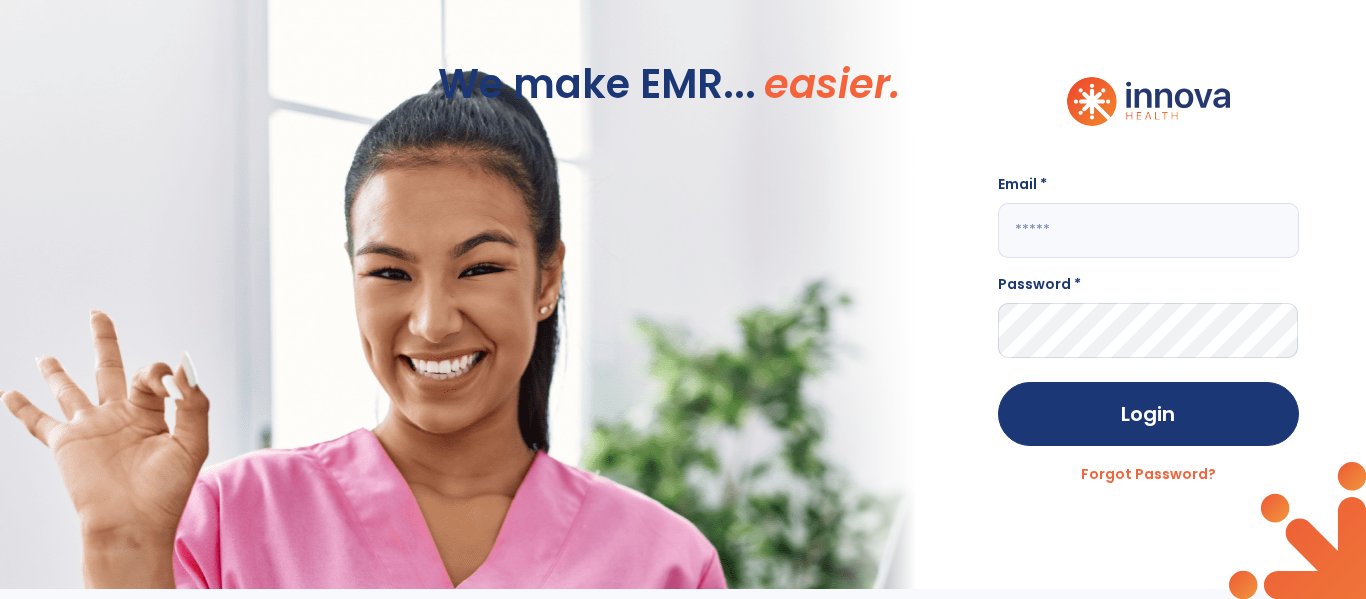 click 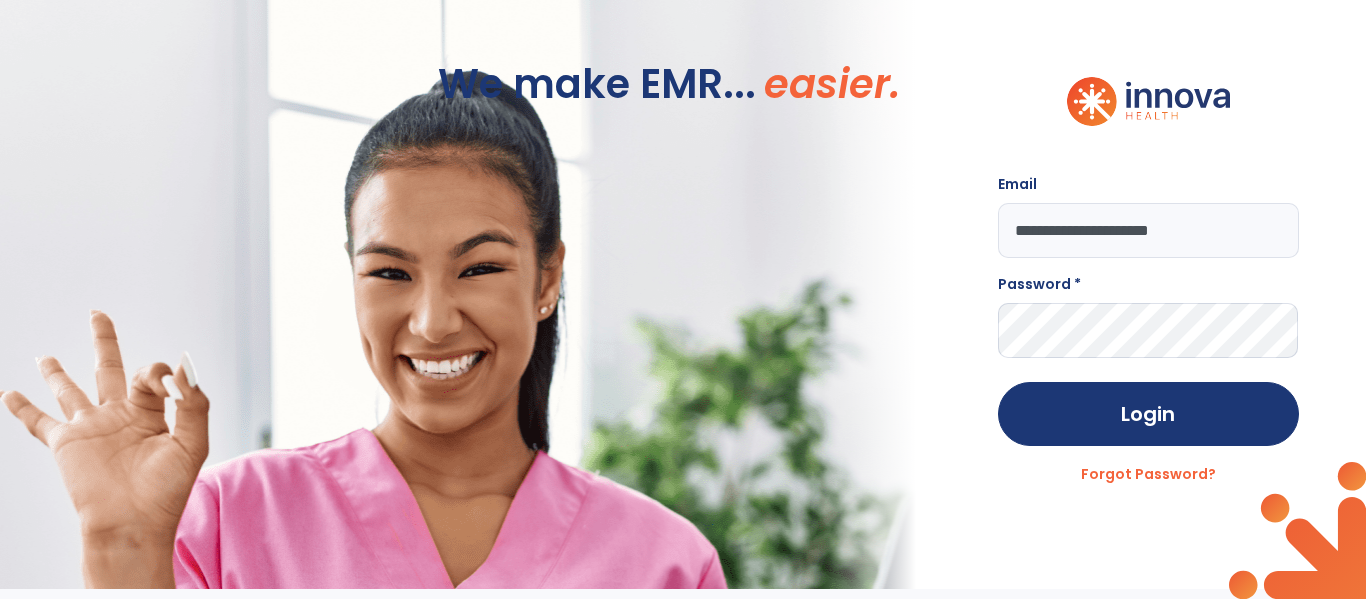 type on "**********" 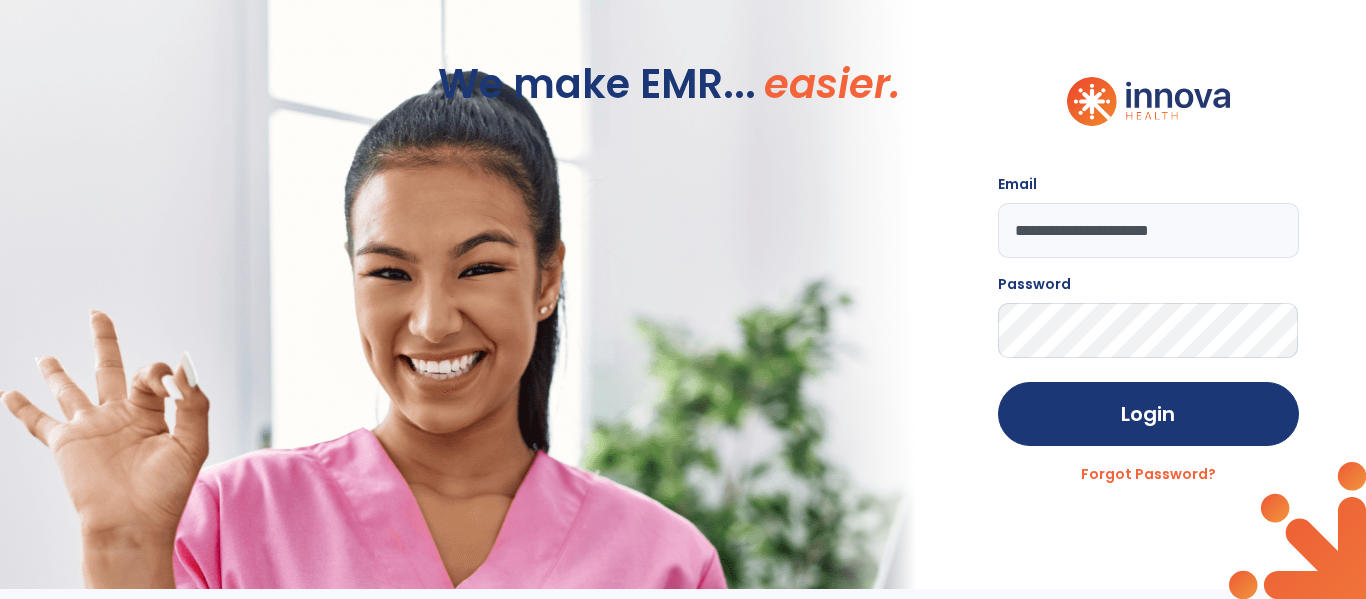 click on "Login" 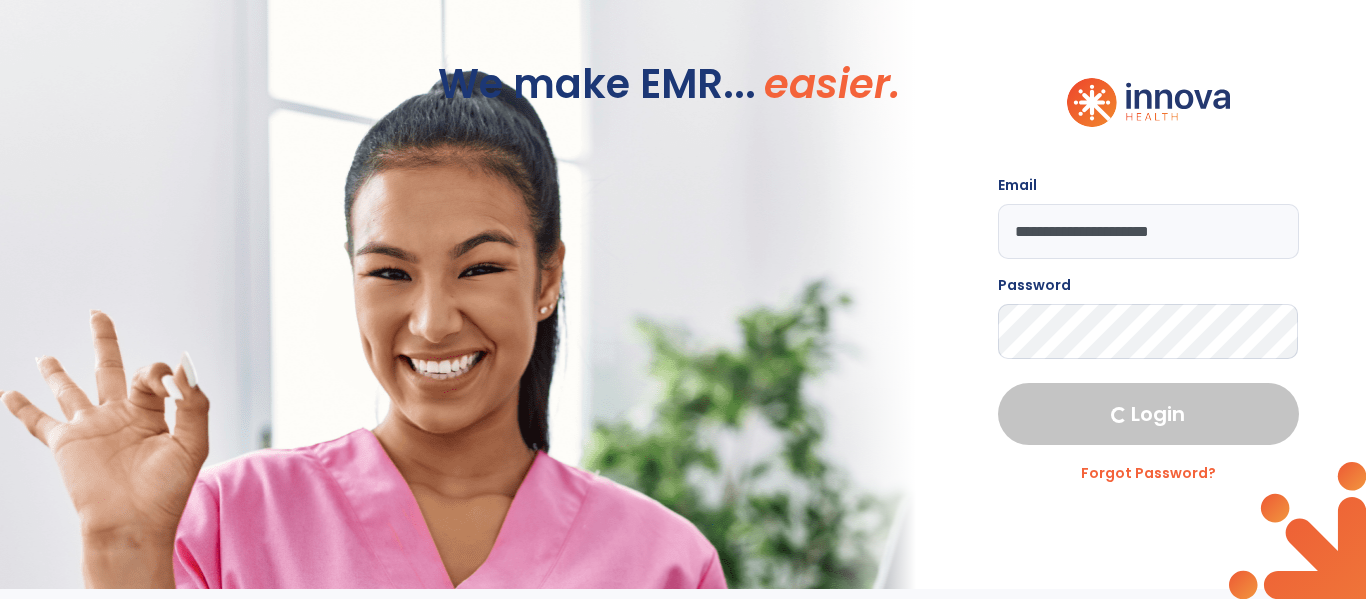 select on "****" 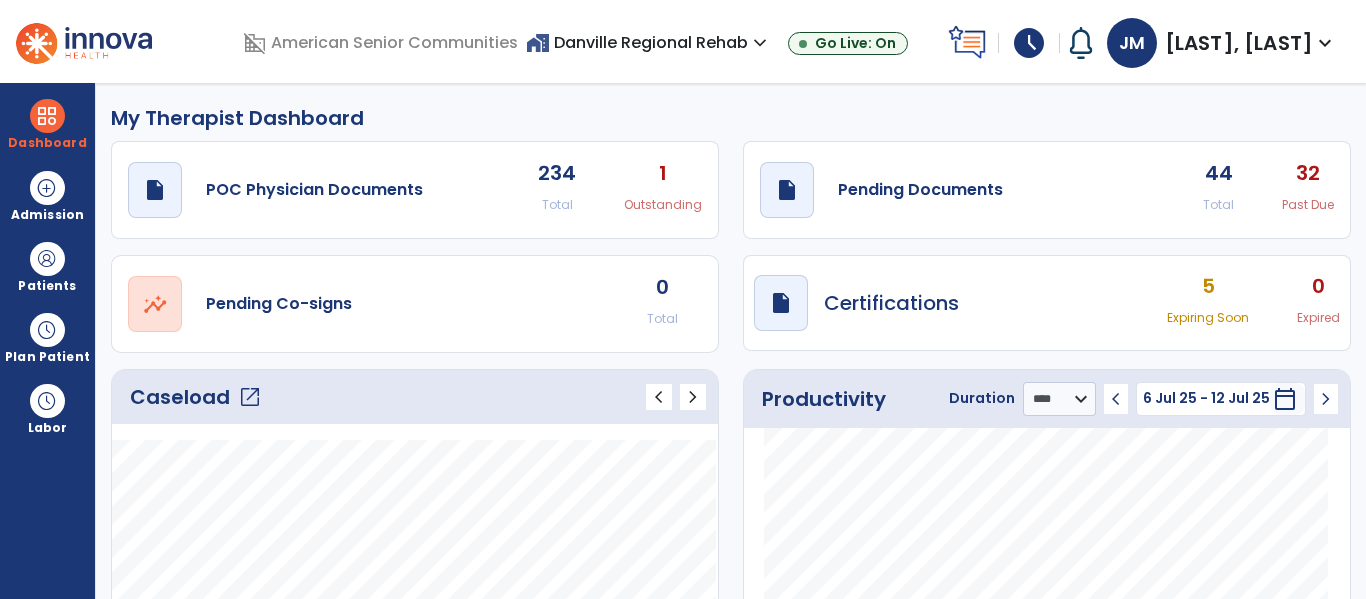 click on "open_in_new" 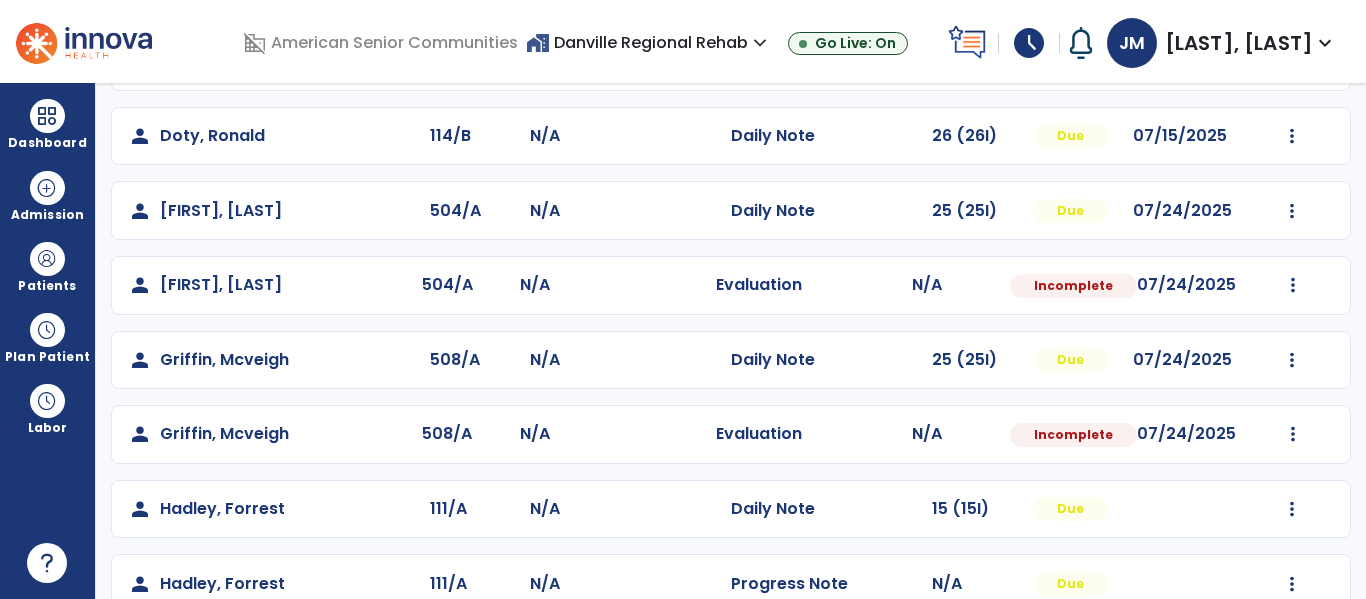 scroll, scrollTop: 0, scrollLeft: 0, axis: both 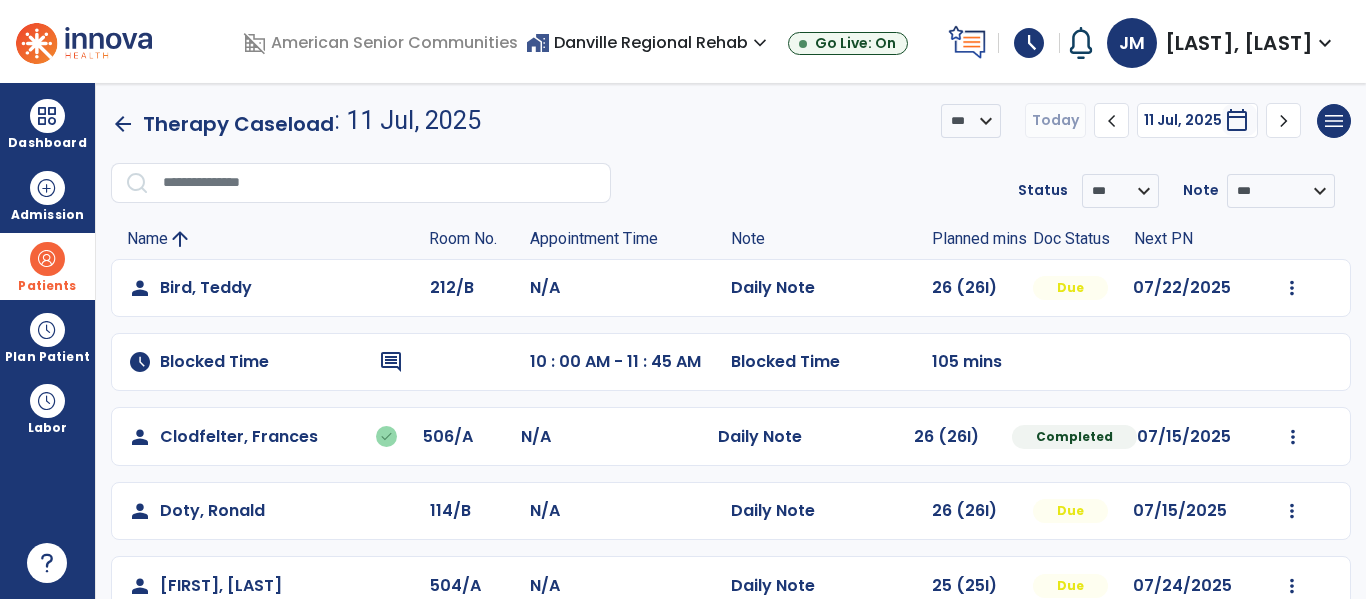 click at bounding box center [47, 259] 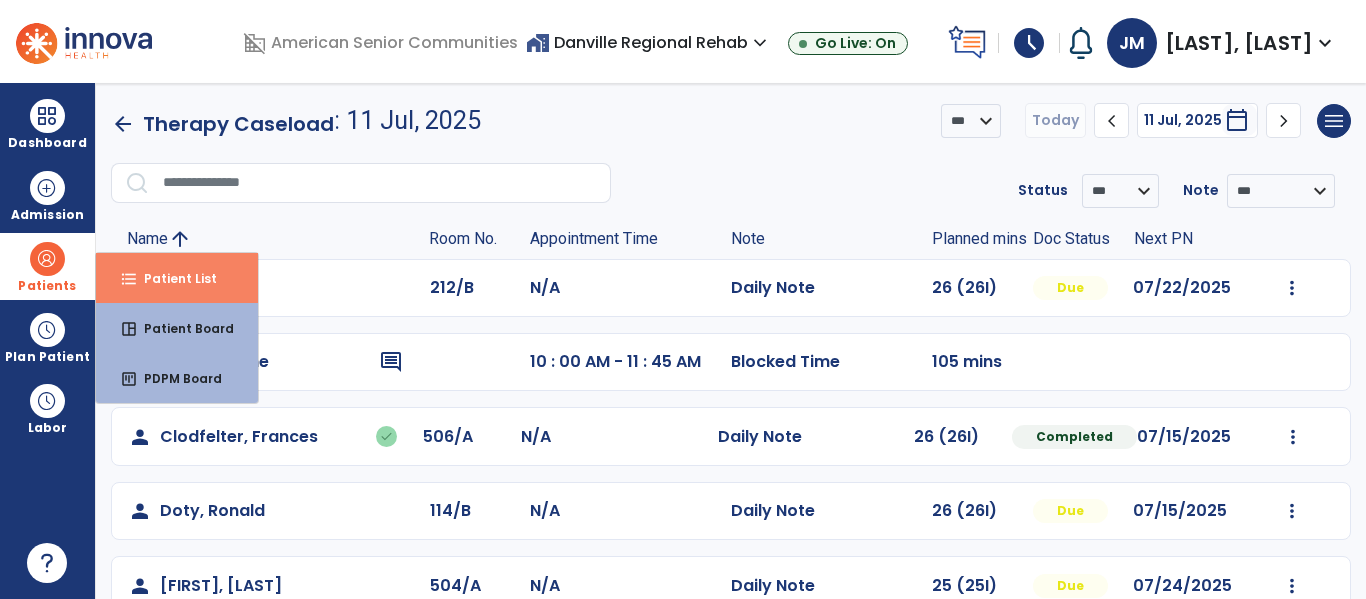 click on "Patient List" at bounding box center [172, 278] 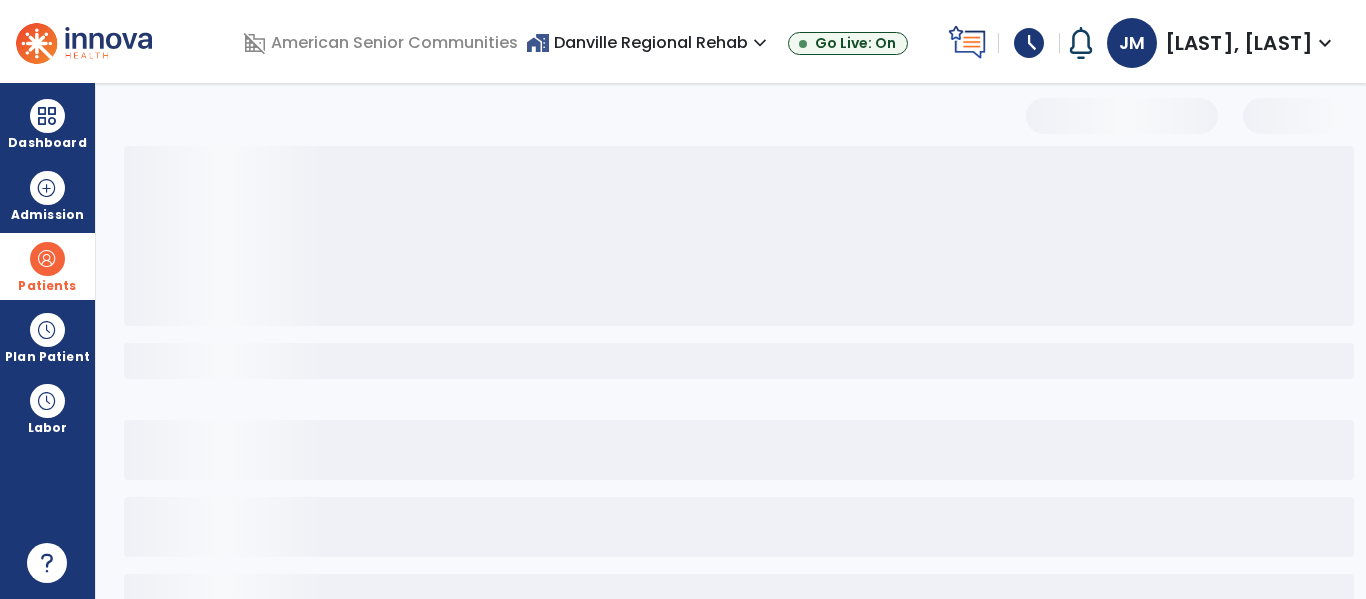 select on "***" 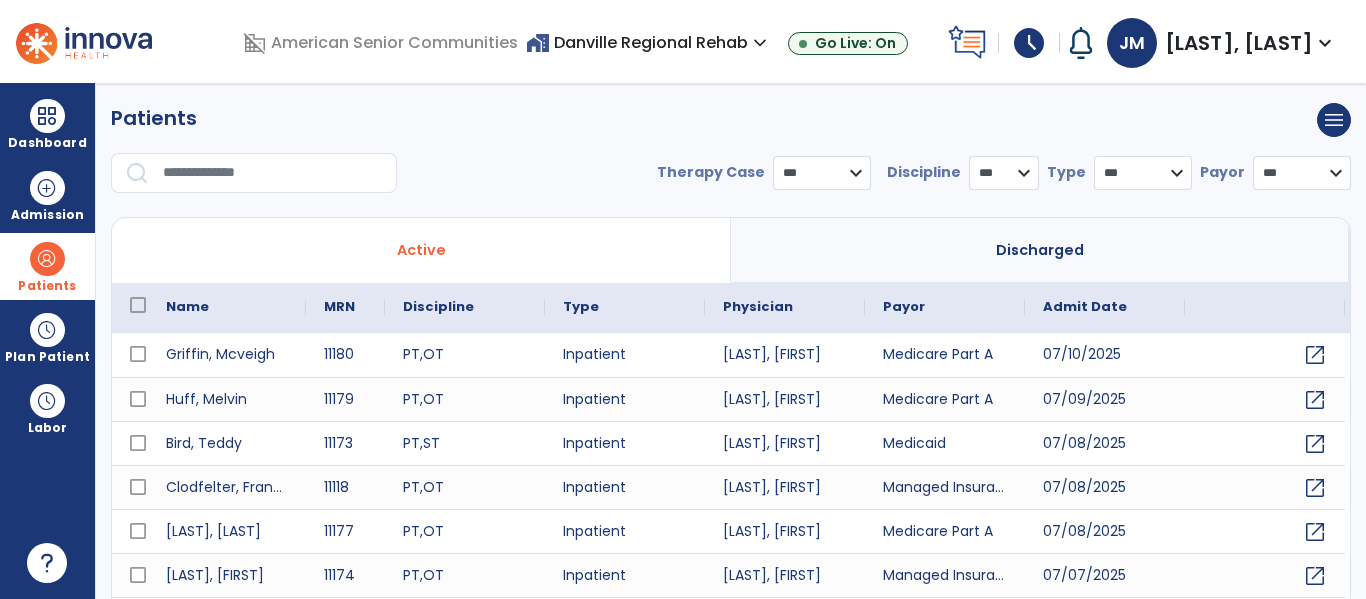 click at bounding box center (273, 173) 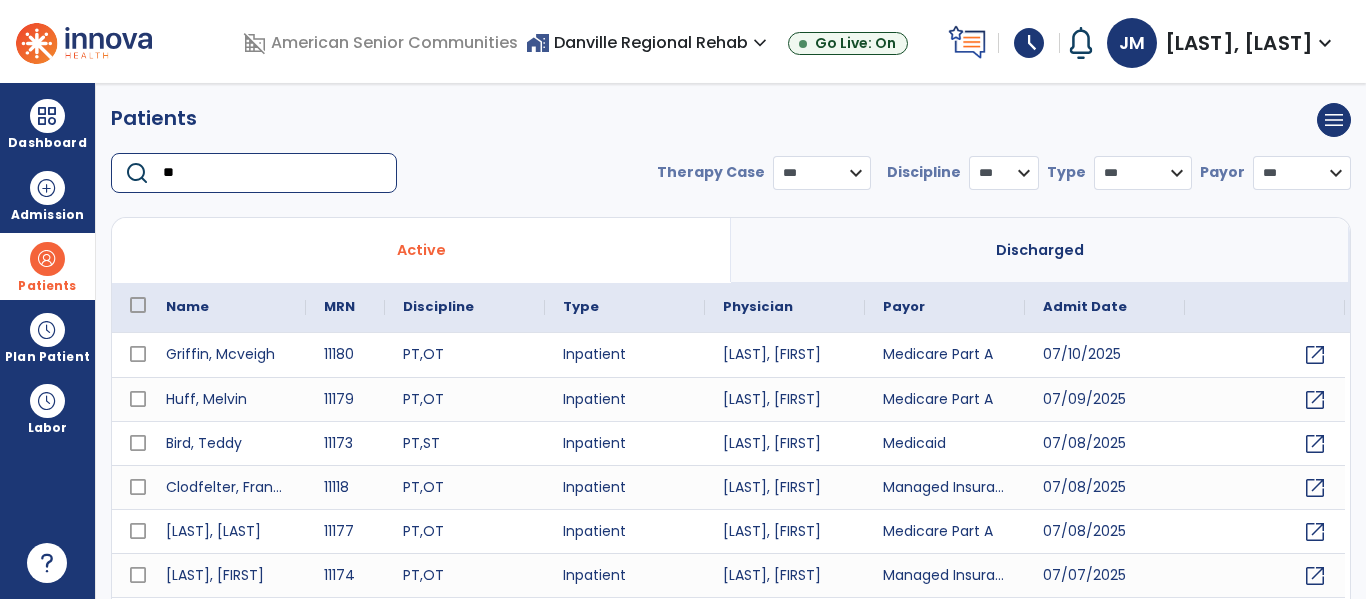 type on "***" 